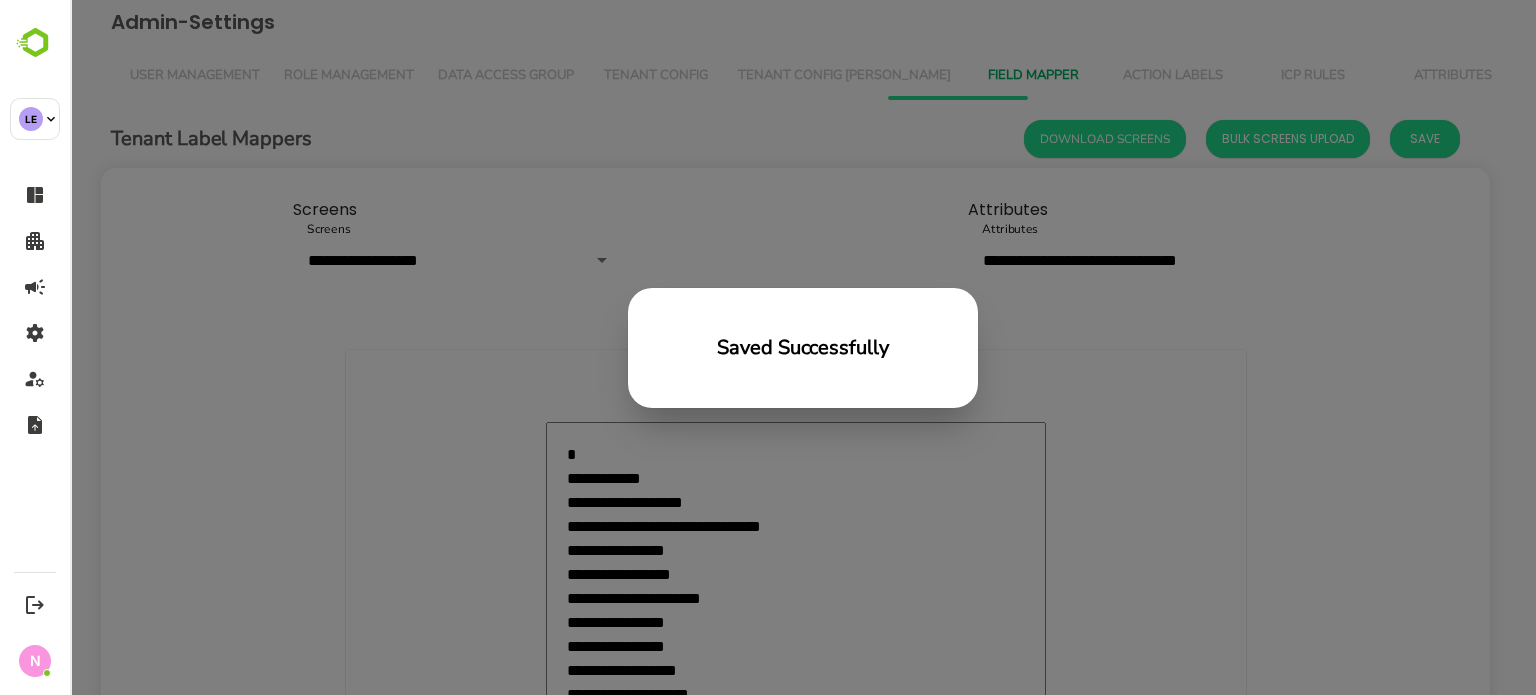 scroll, scrollTop: 0, scrollLeft: 0, axis: both 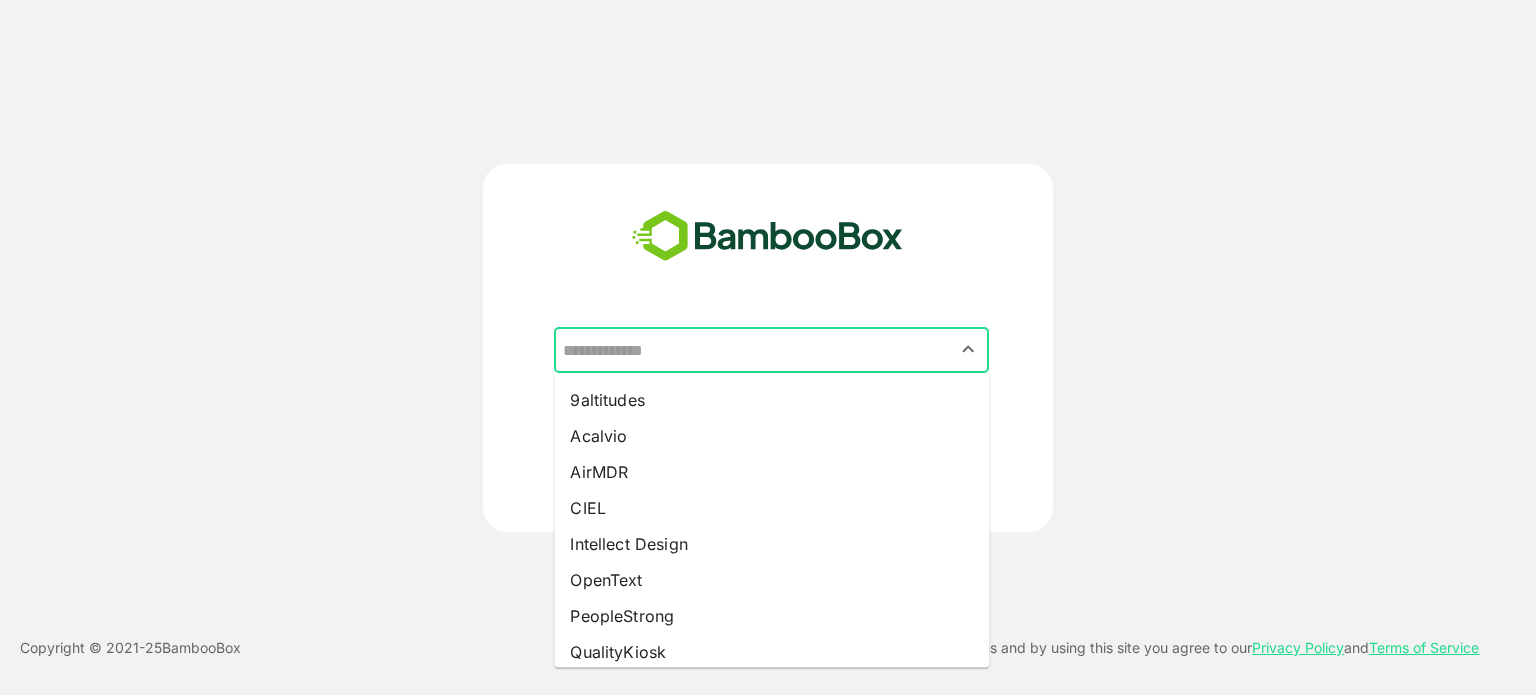 click at bounding box center [771, 350] 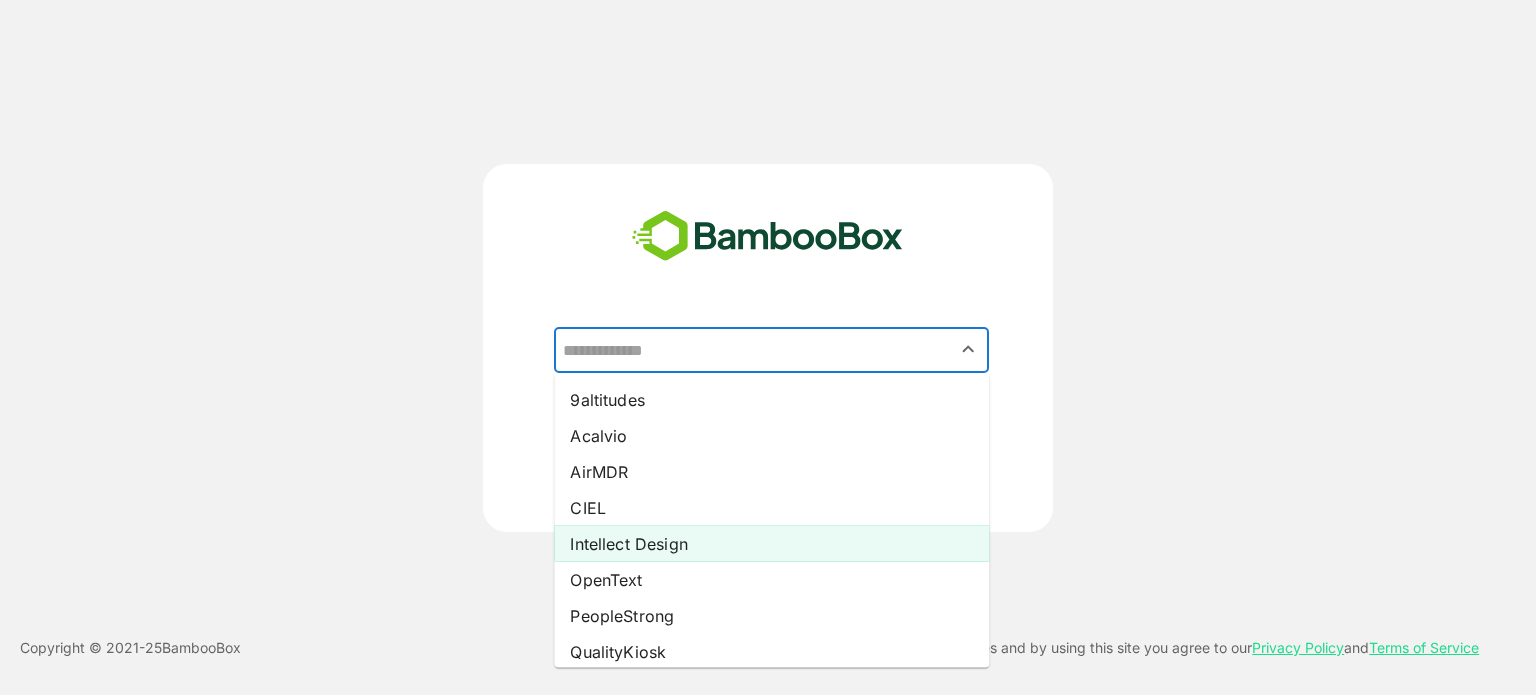 click on "Intellect Design" at bounding box center (771, 544) 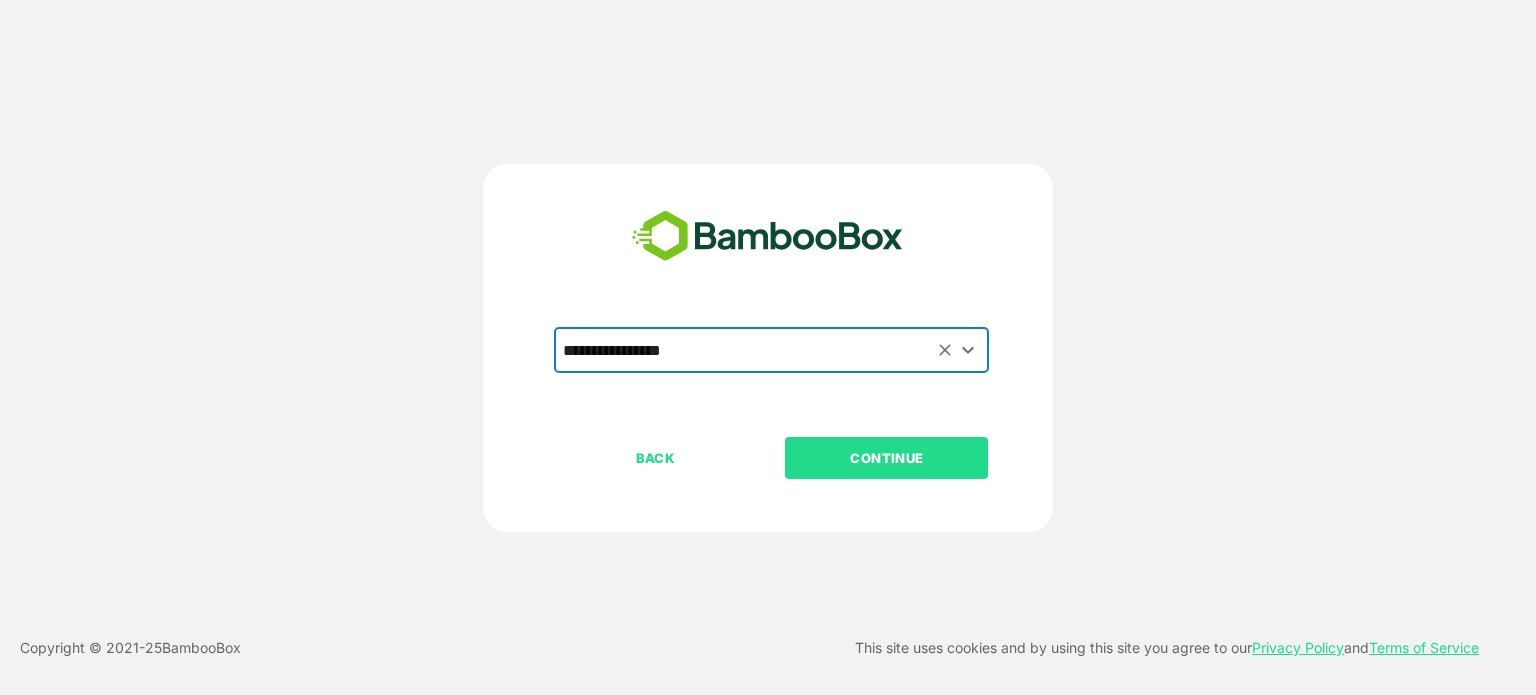 click on "CONTINUE" at bounding box center (887, 458) 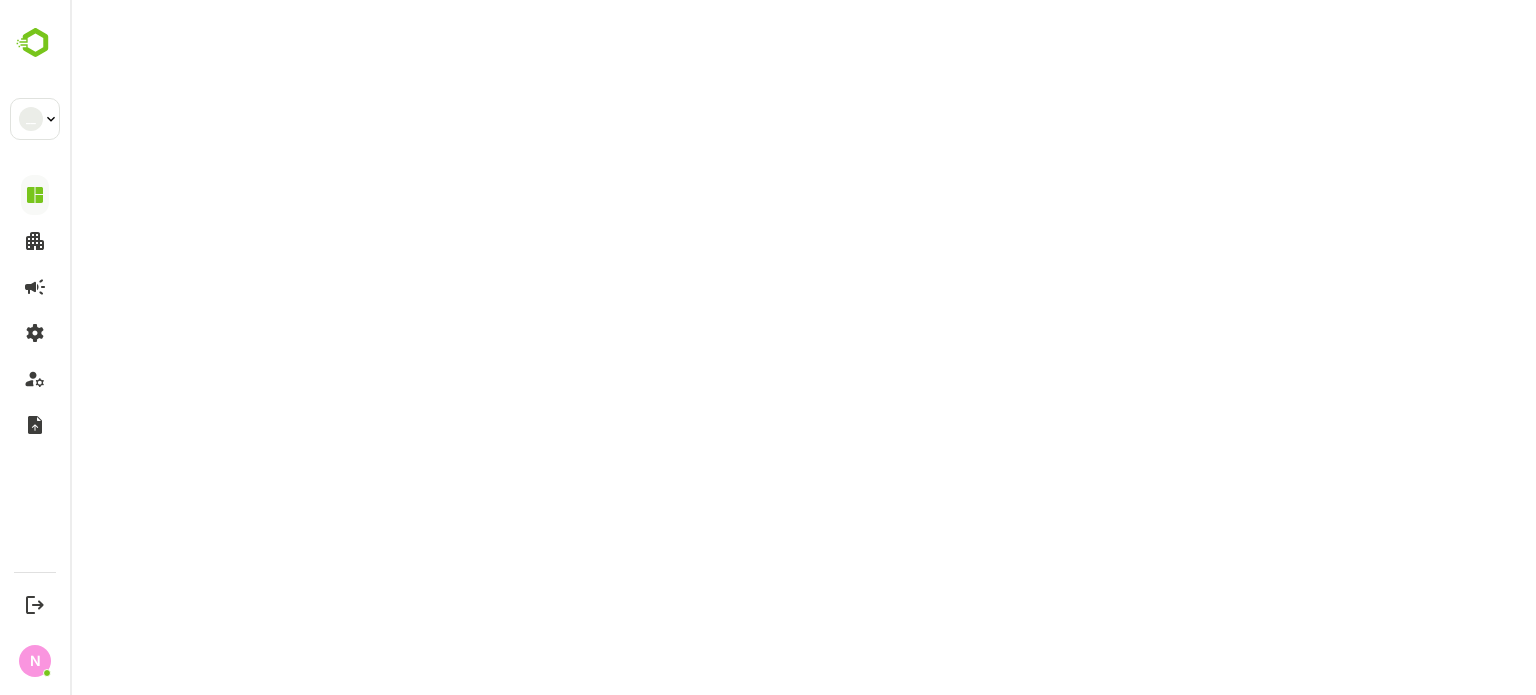 scroll, scrollTop: 0, scrollLeft: 0, axis: both 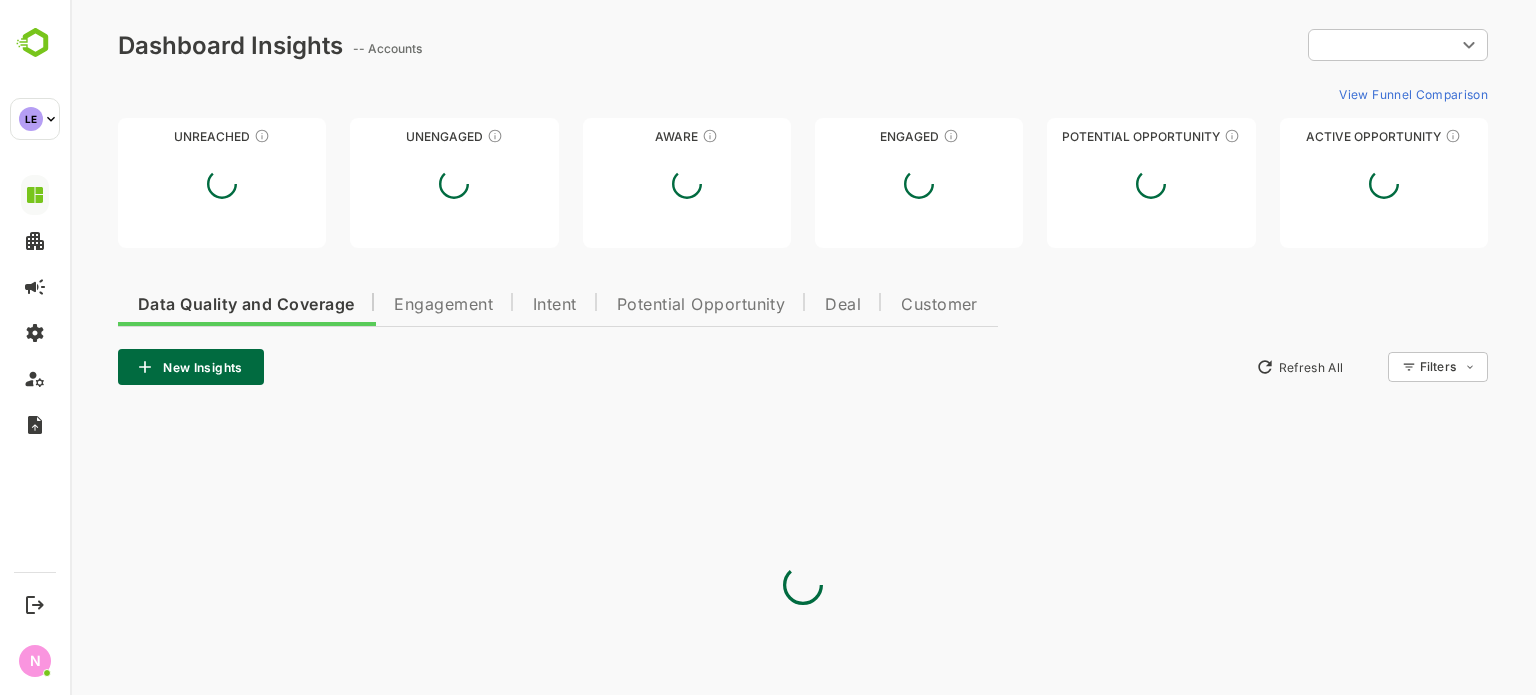 type on "**********" 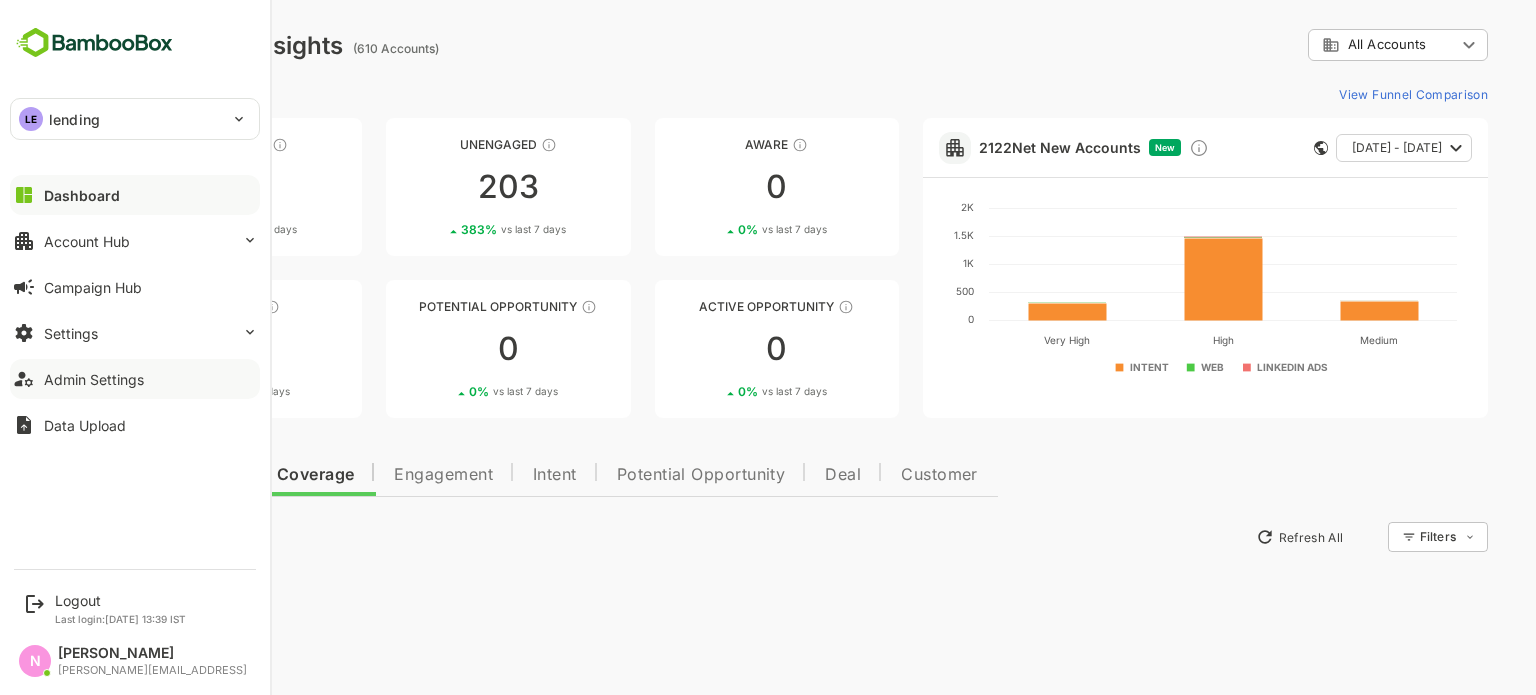 click on "Admin Settings" at bounding box center [94, 379] 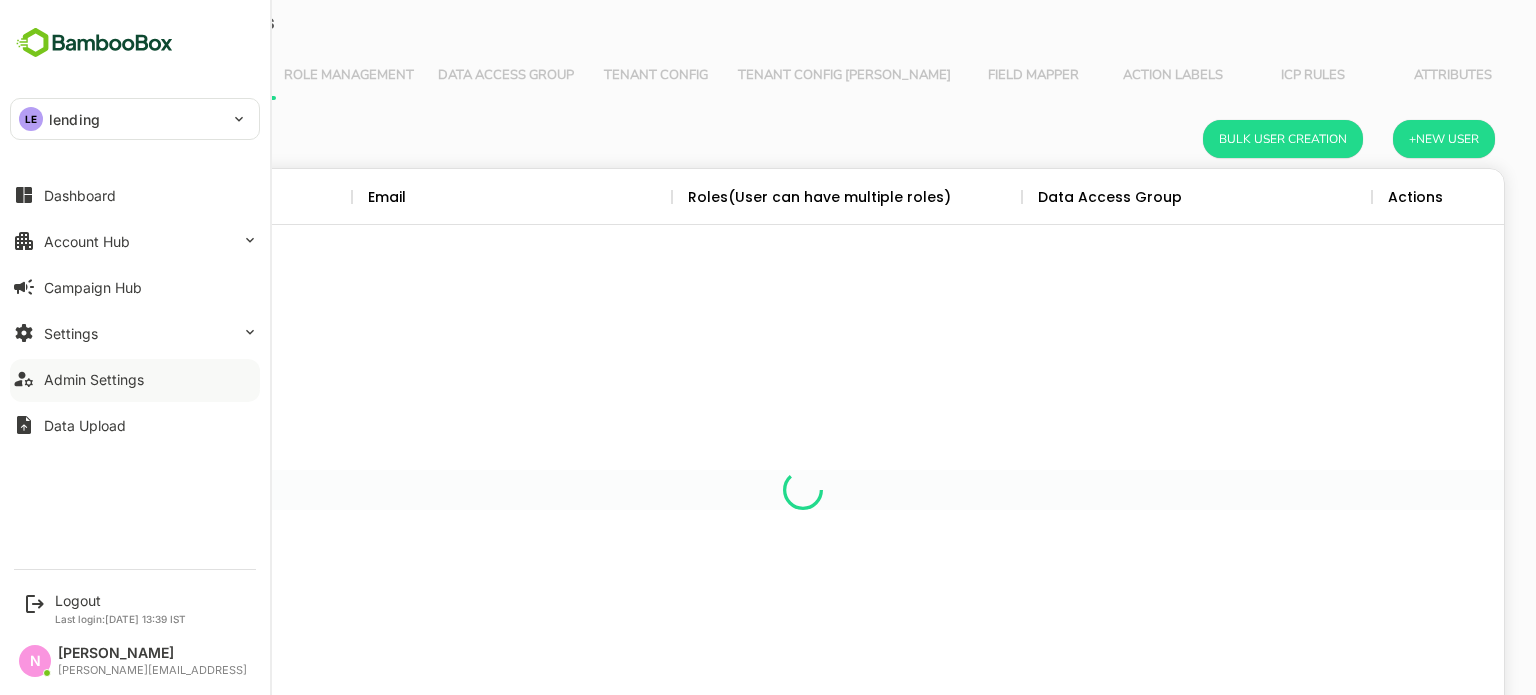 scroll, scrollTop: 0, scrollLeft: 0, axis: both 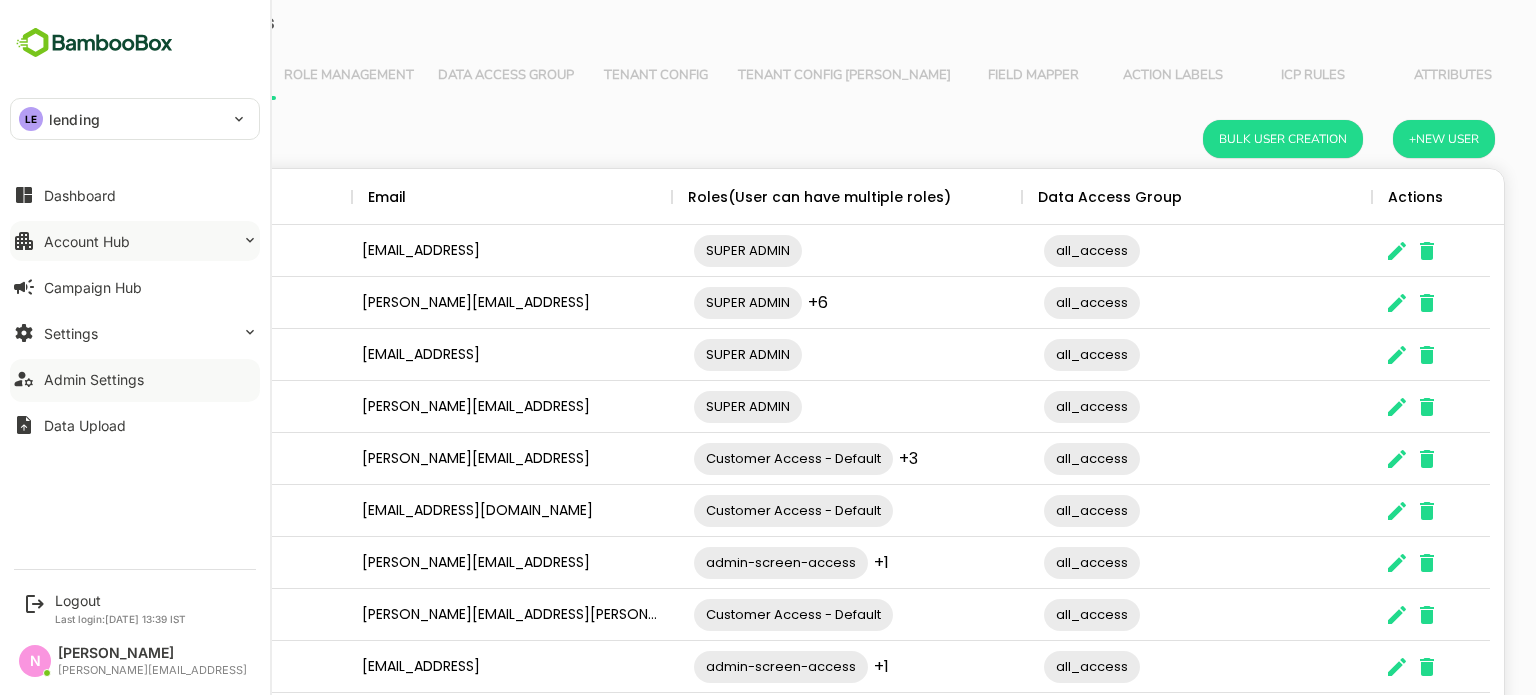click on "Account Hub" at bounding box center (135, 241) 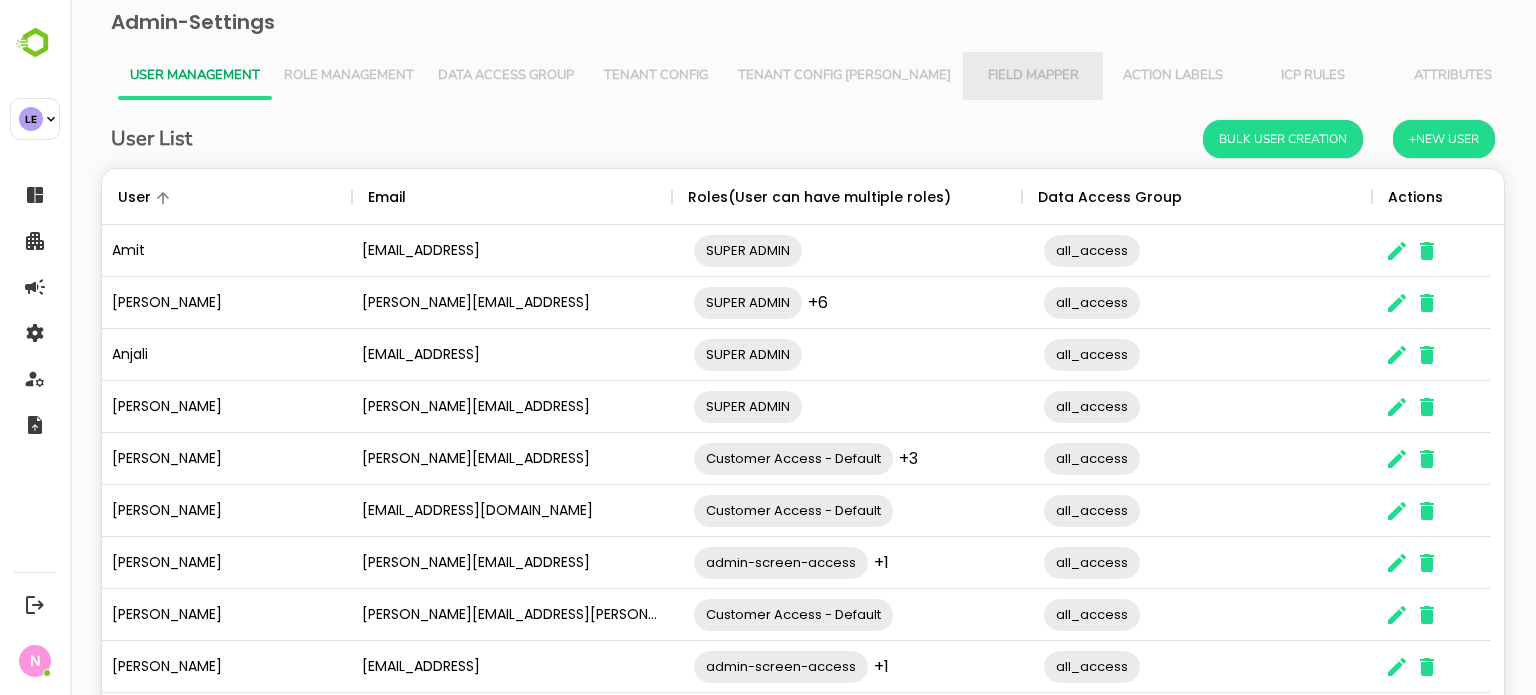 click on "Field Mapper" at bounding box center (1033, 76) 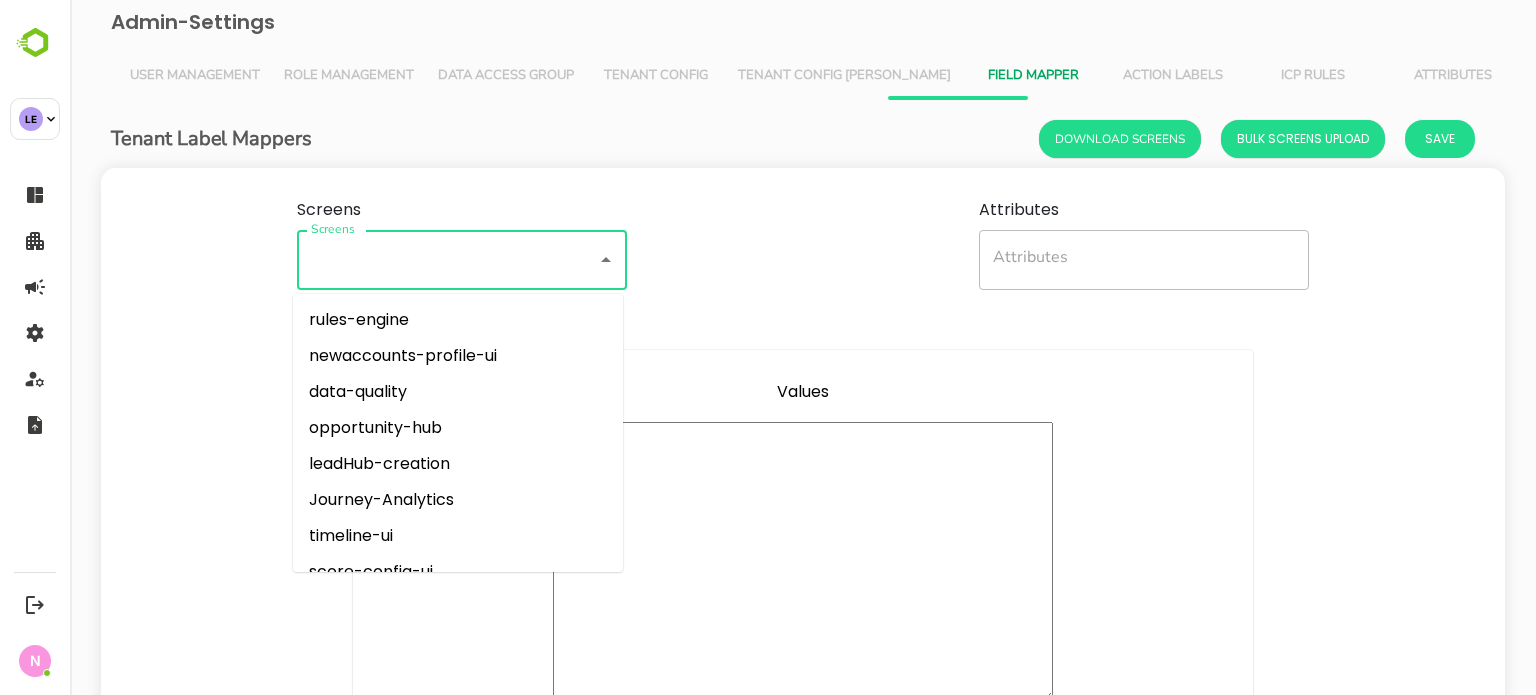 click on "Screens" at bounding box center (434, 260) 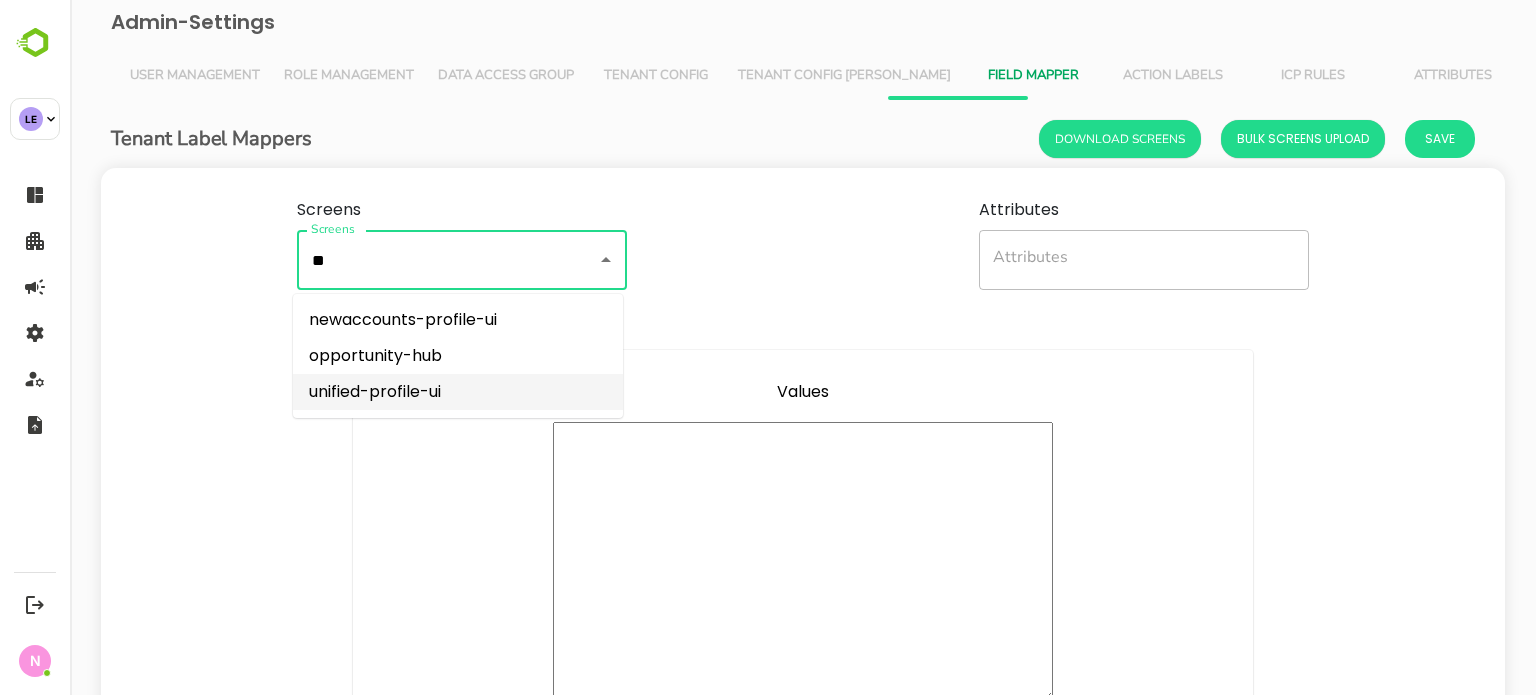 click on "unified-profile-ui" at bounding box center (458, 392) 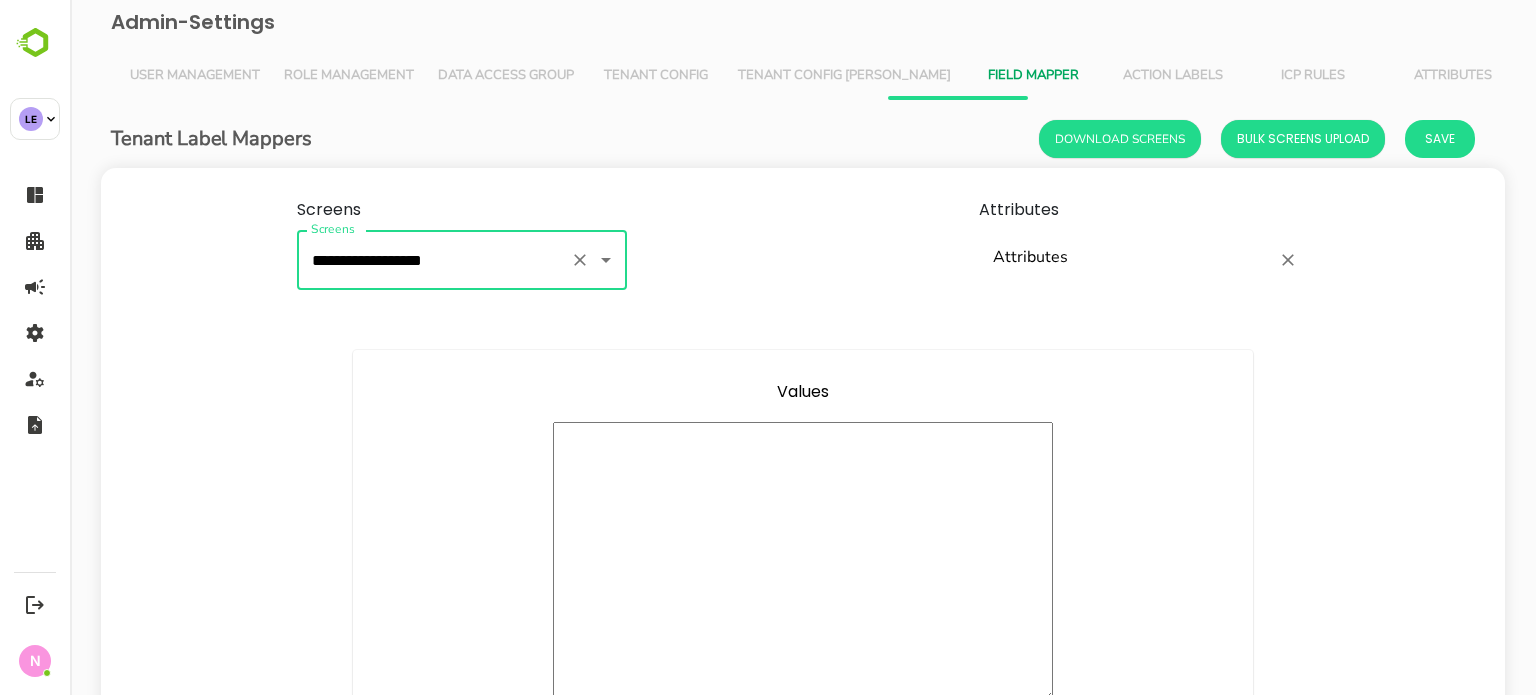 type on "**********" 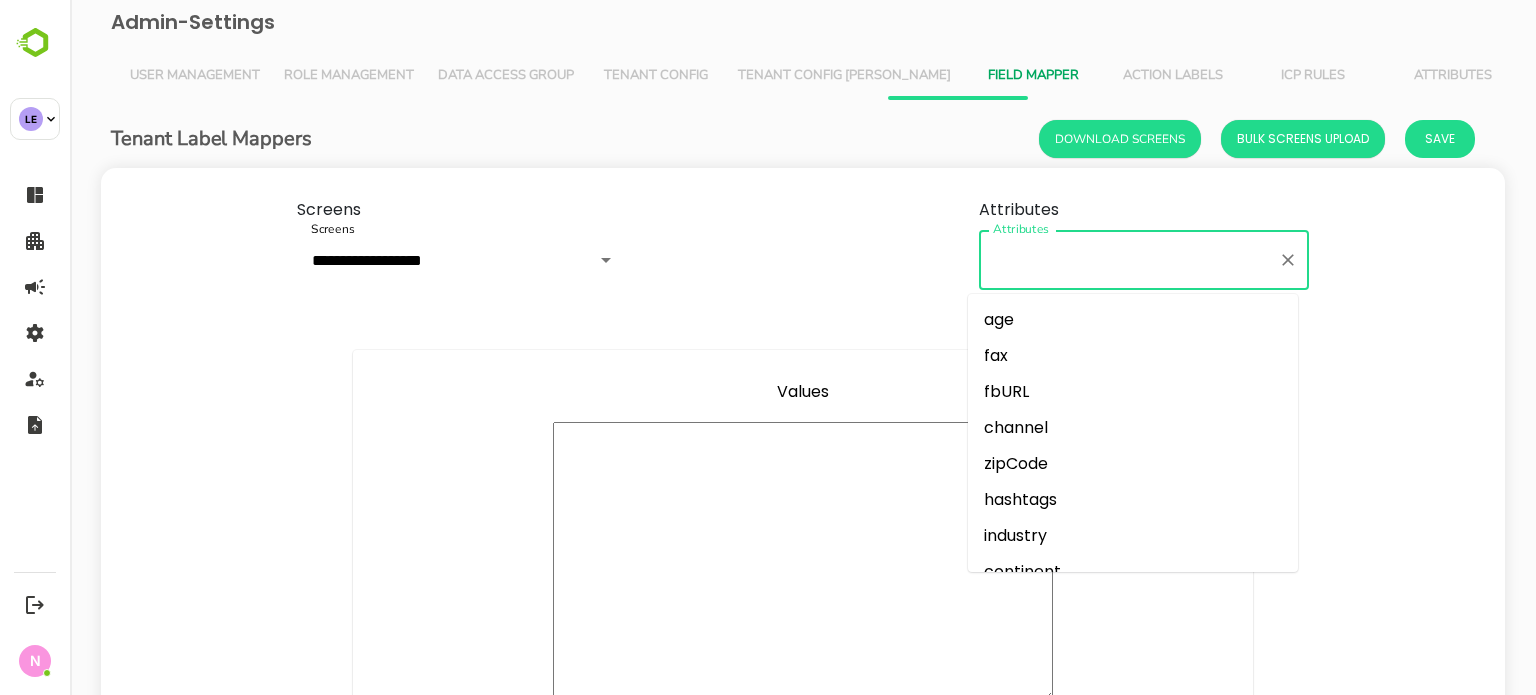 click on "Attributes" at bounding box center (1129, 260) 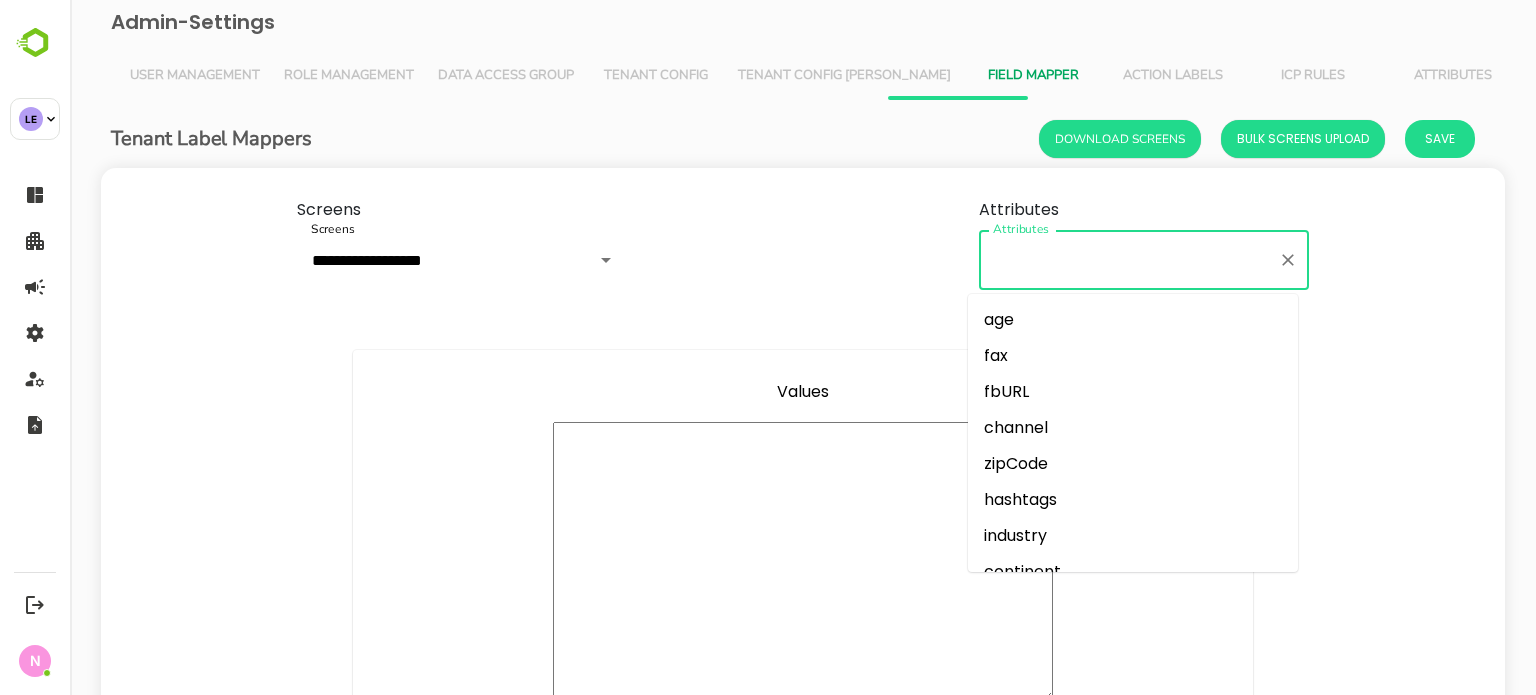 paste on "**********" 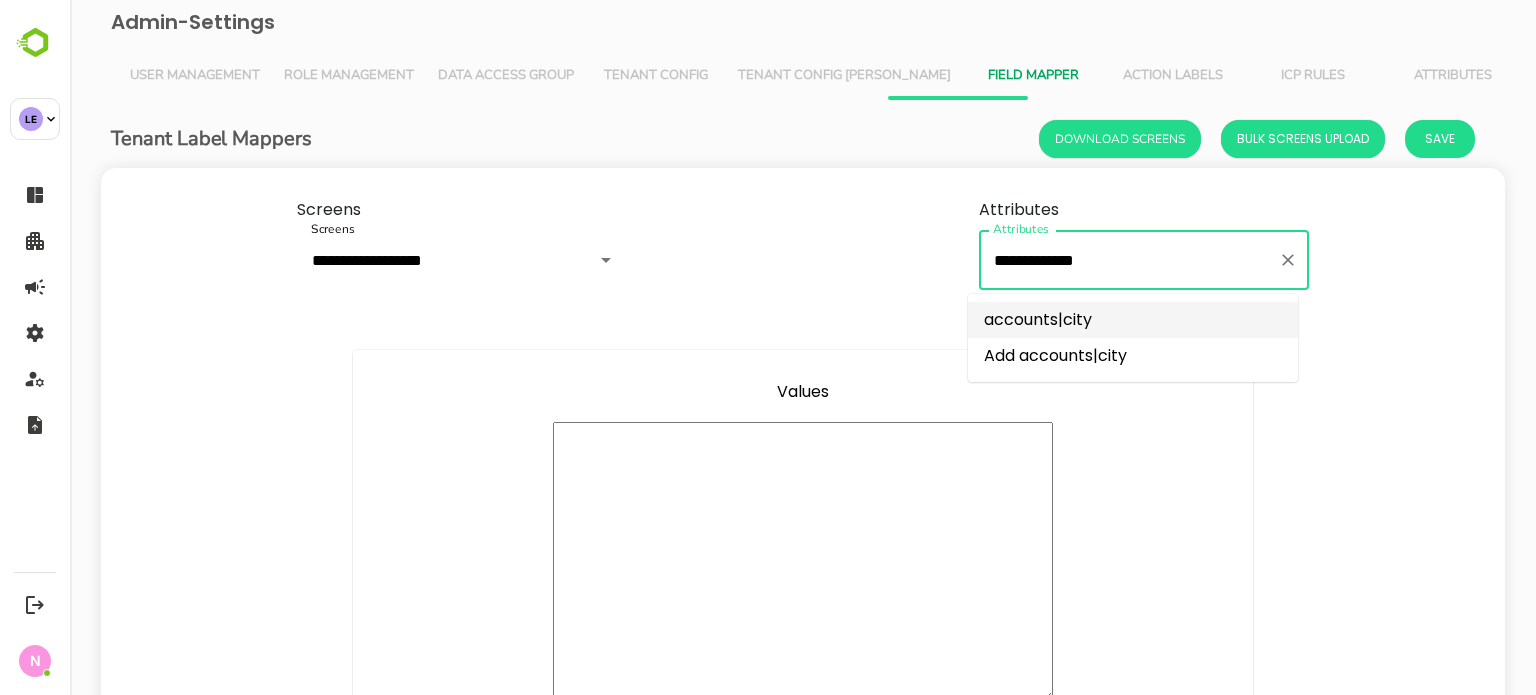 click on "accounts|city" at bounding box center [1133, 320] 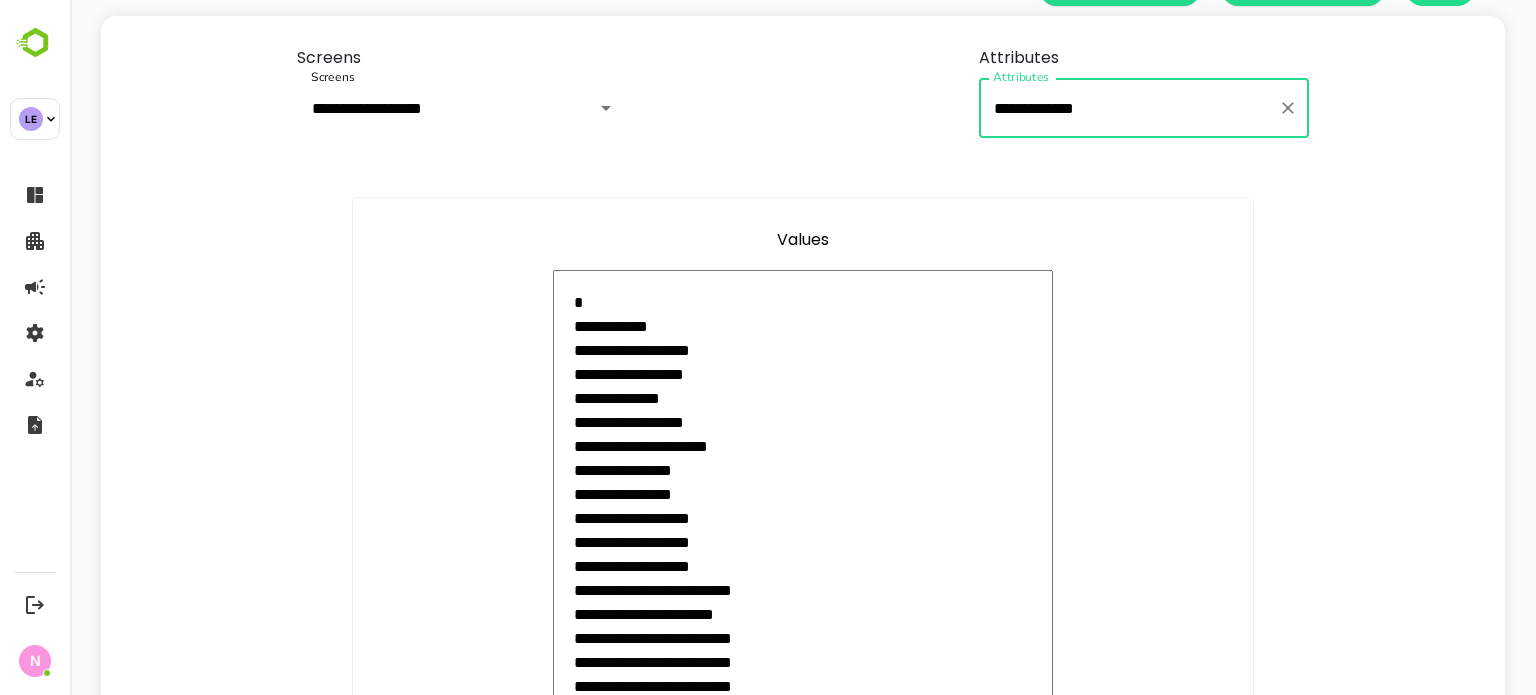 scroll, scrollTop: 152, scrollLeft: 0, axis: vertical 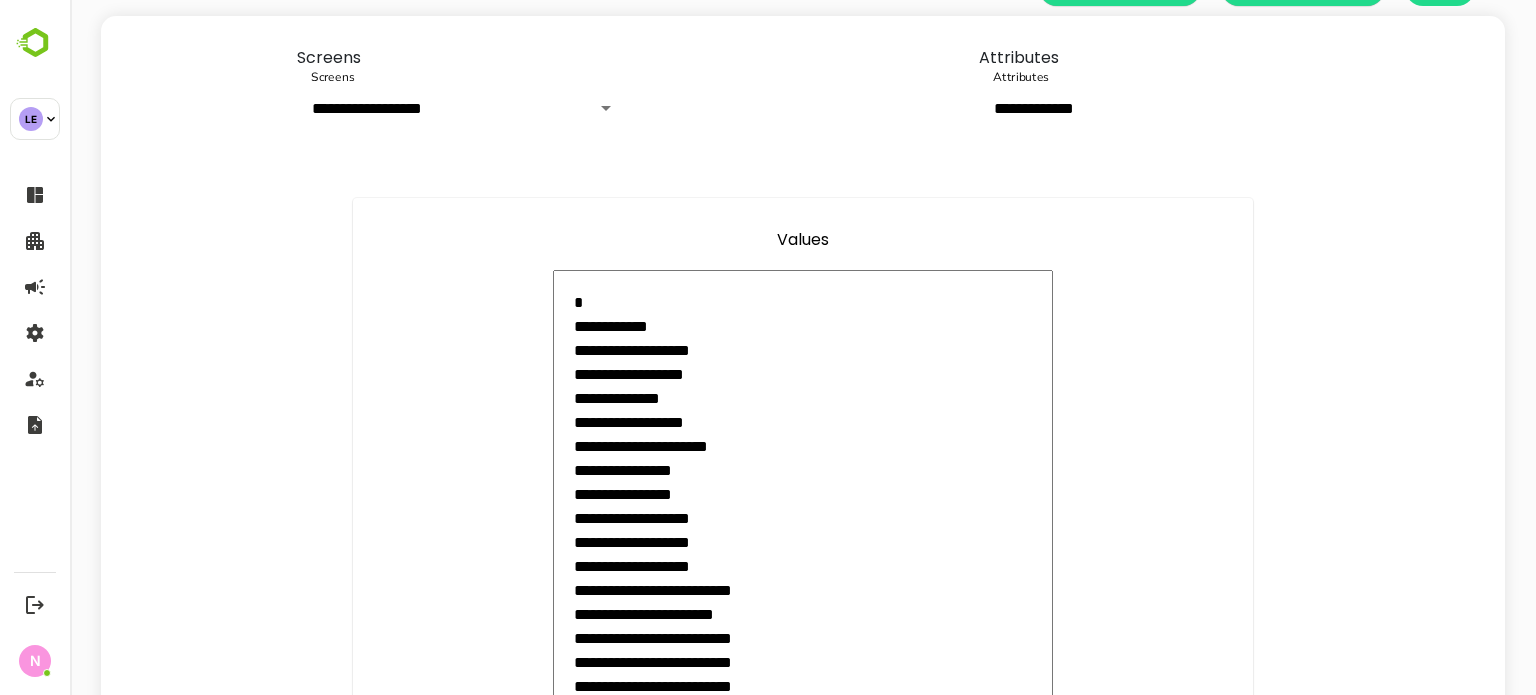 type on "**********" 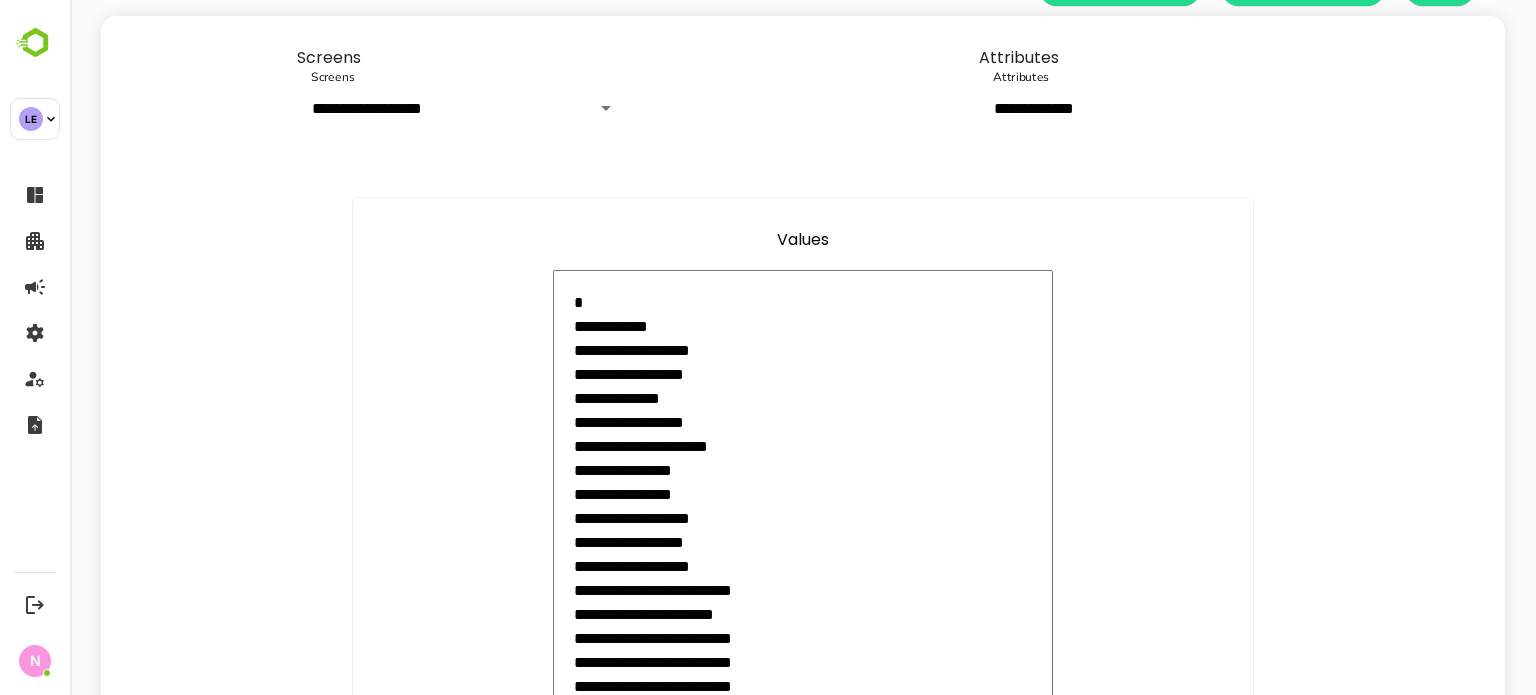 type on "**********" 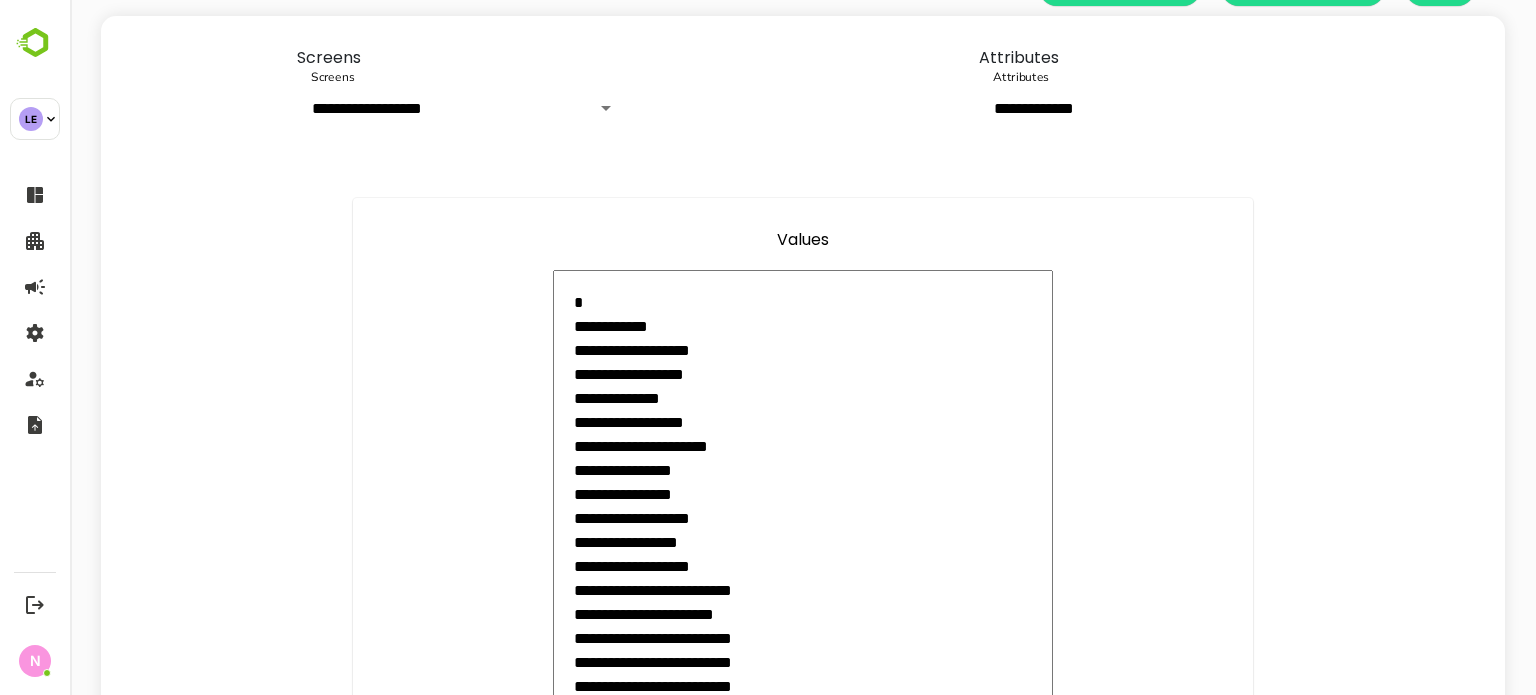 type on "**********" 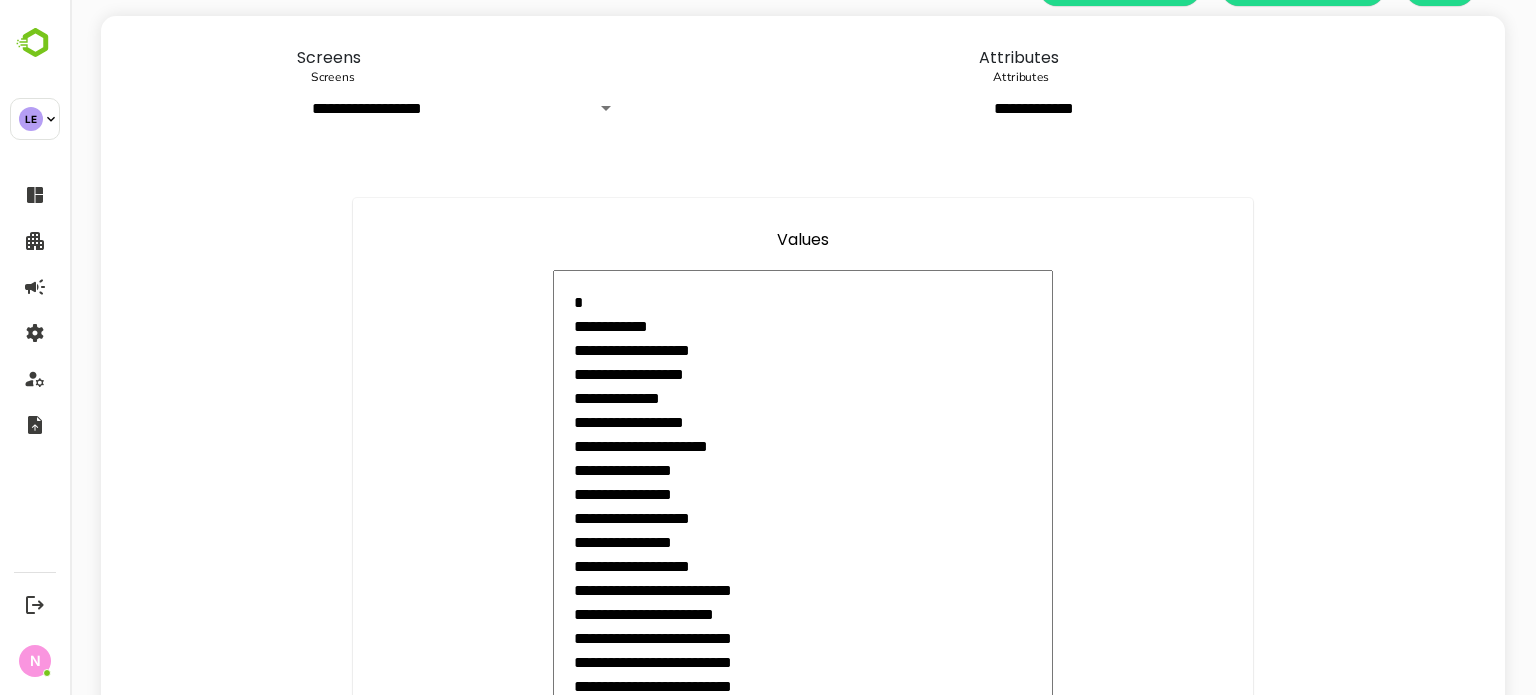 type on "*" 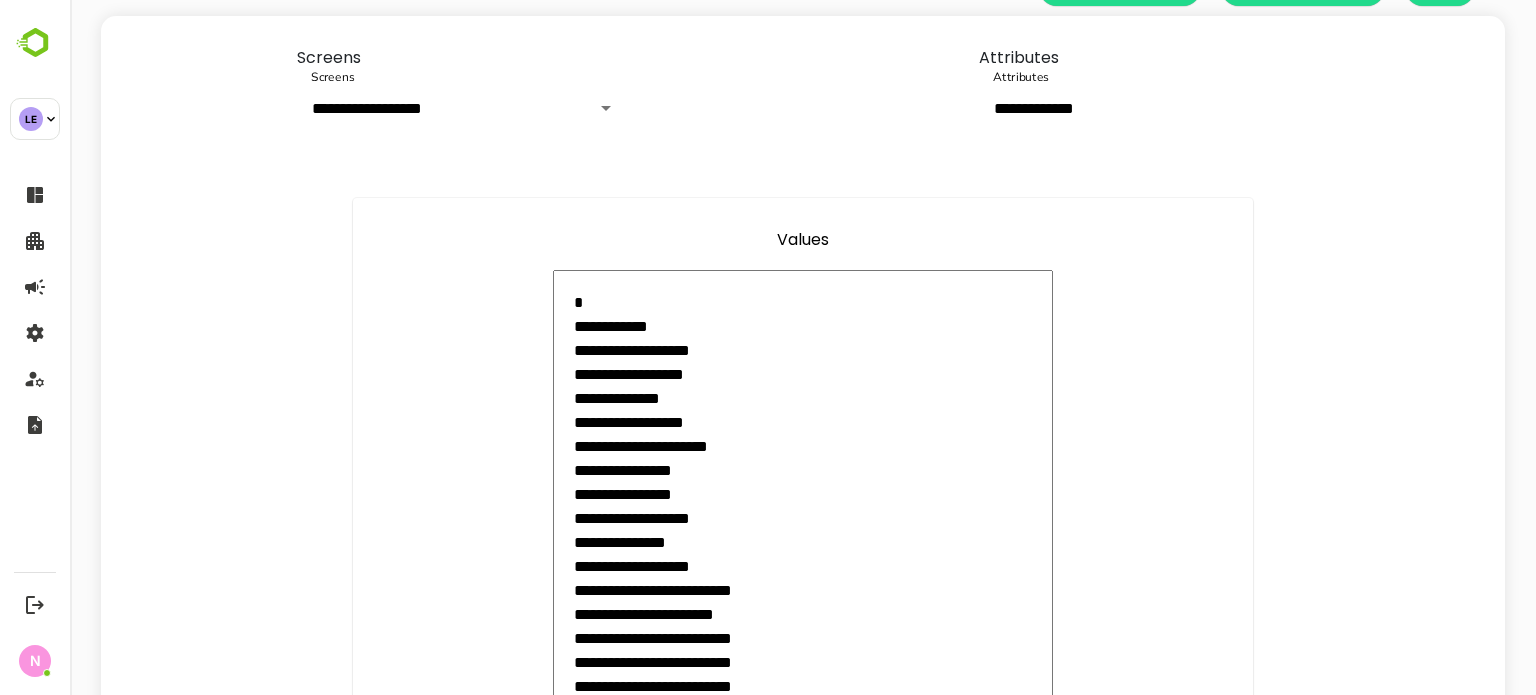 type on "**********" 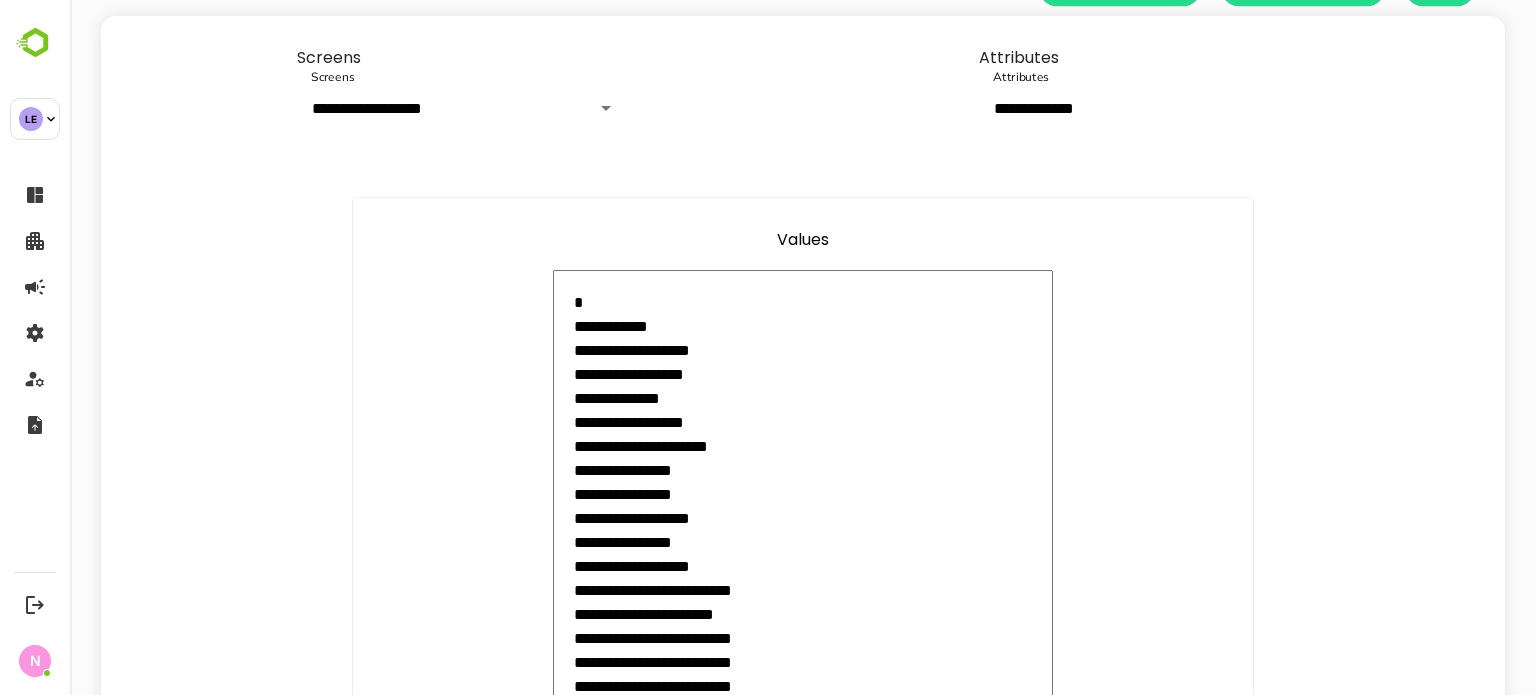 type on "**********" 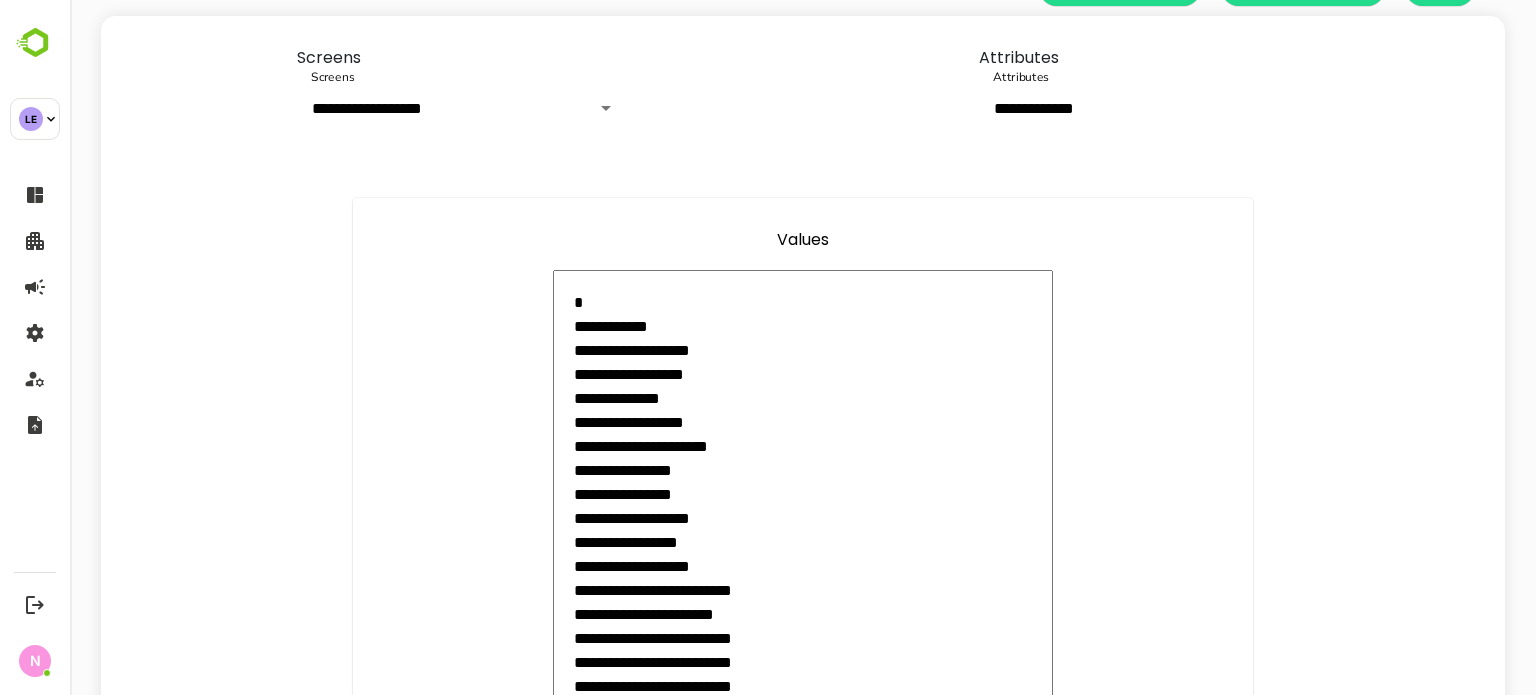 type on "**********" 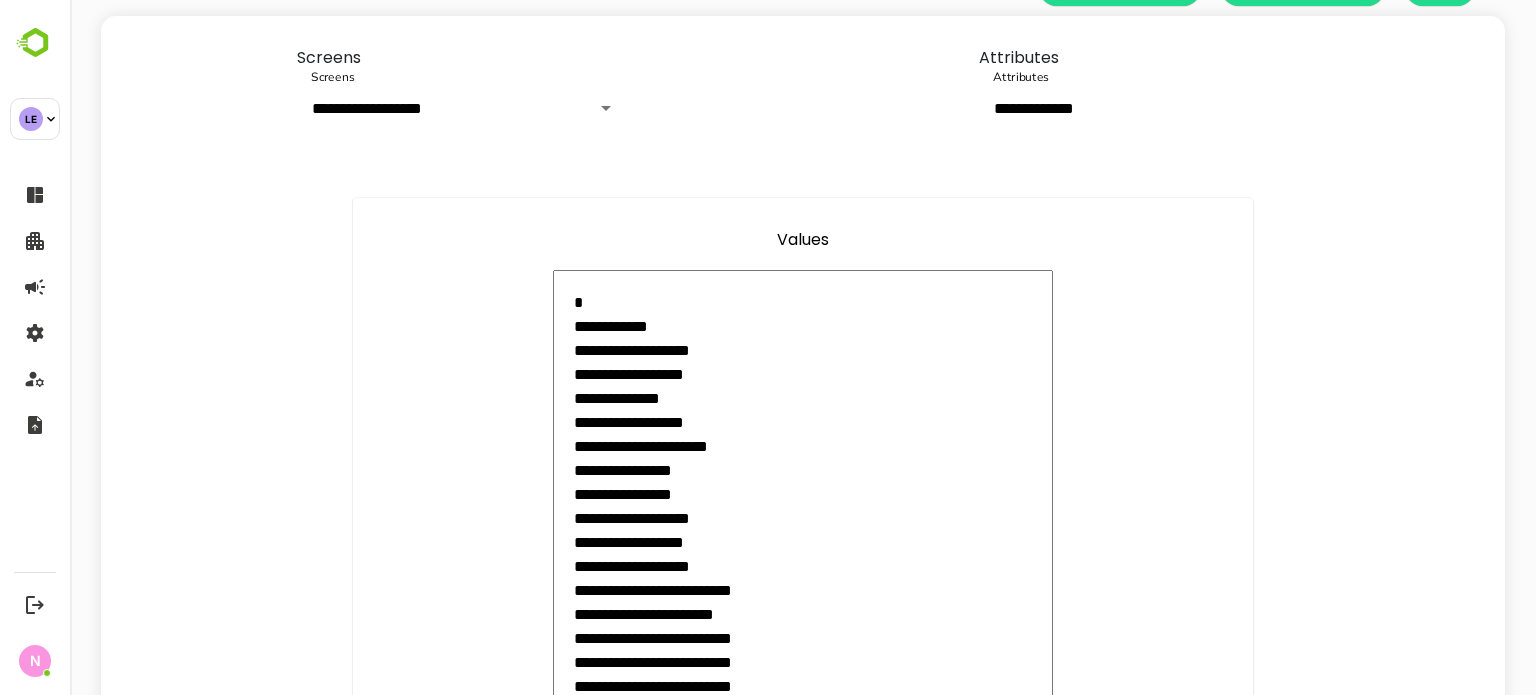 type on "**********" 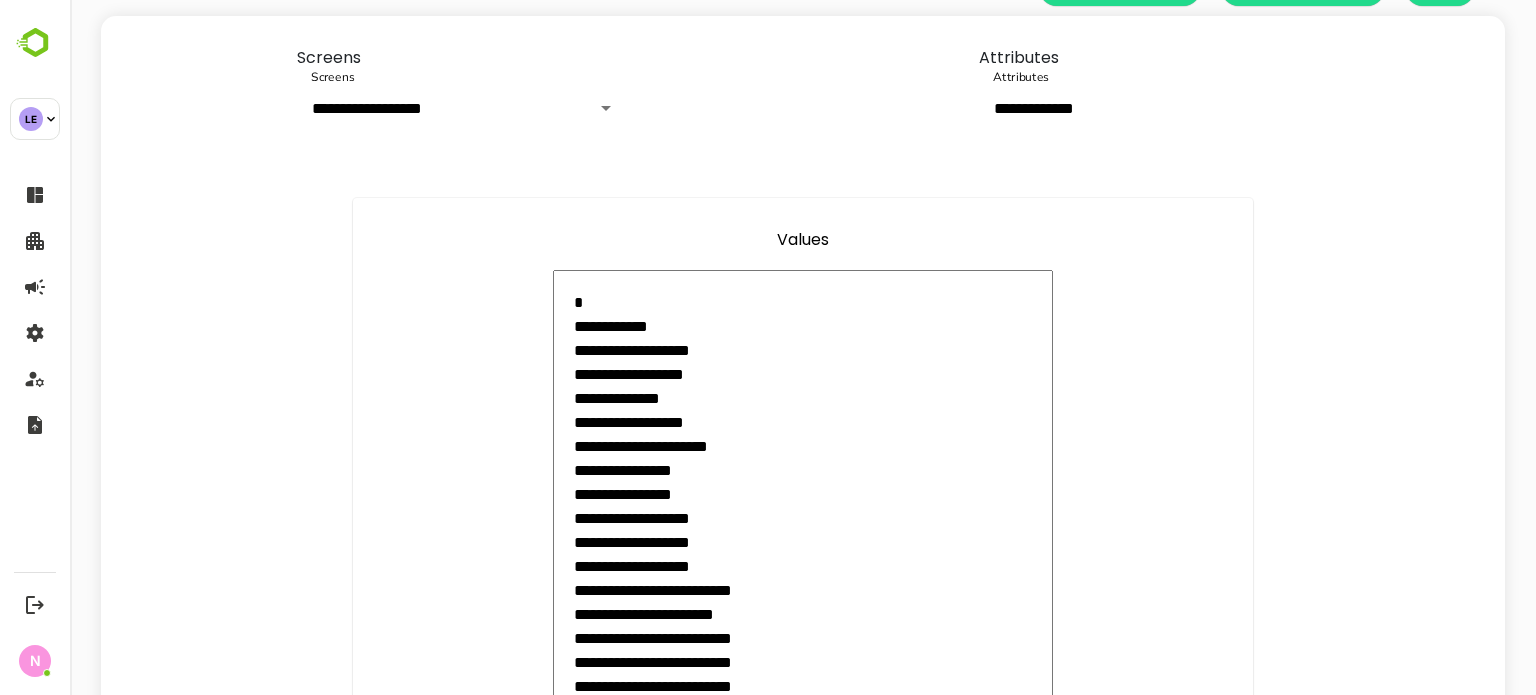 type on "**********" 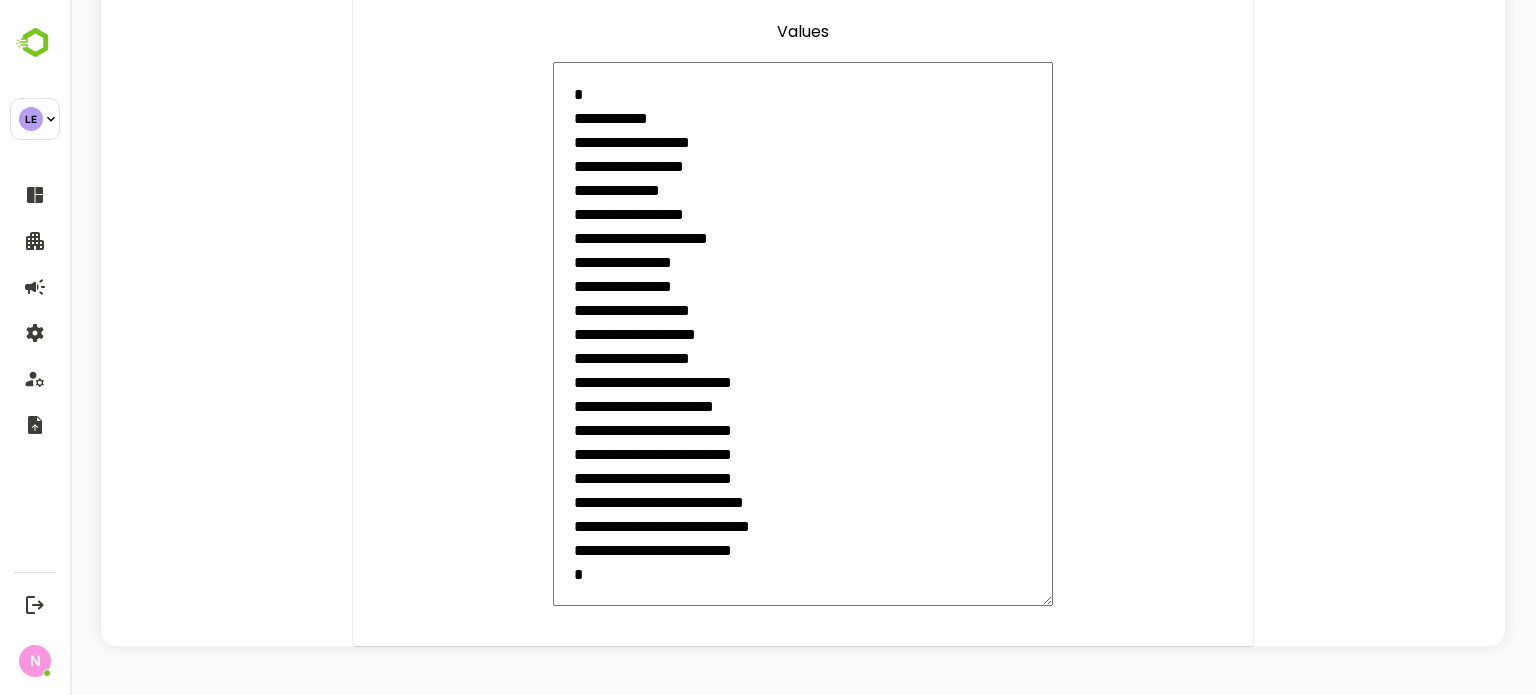 scroll, scrollTop: 0, scrollLeft: 0, axis: both 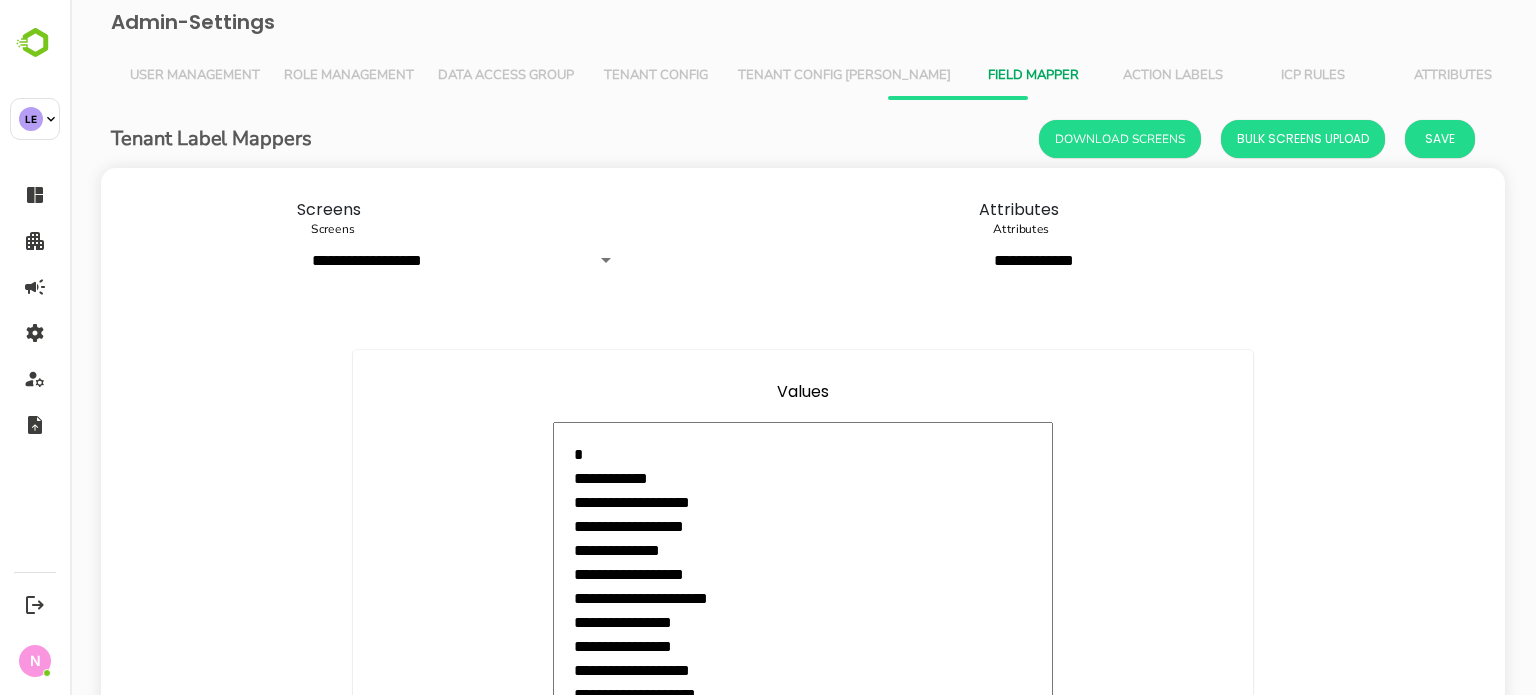 type on "**********" 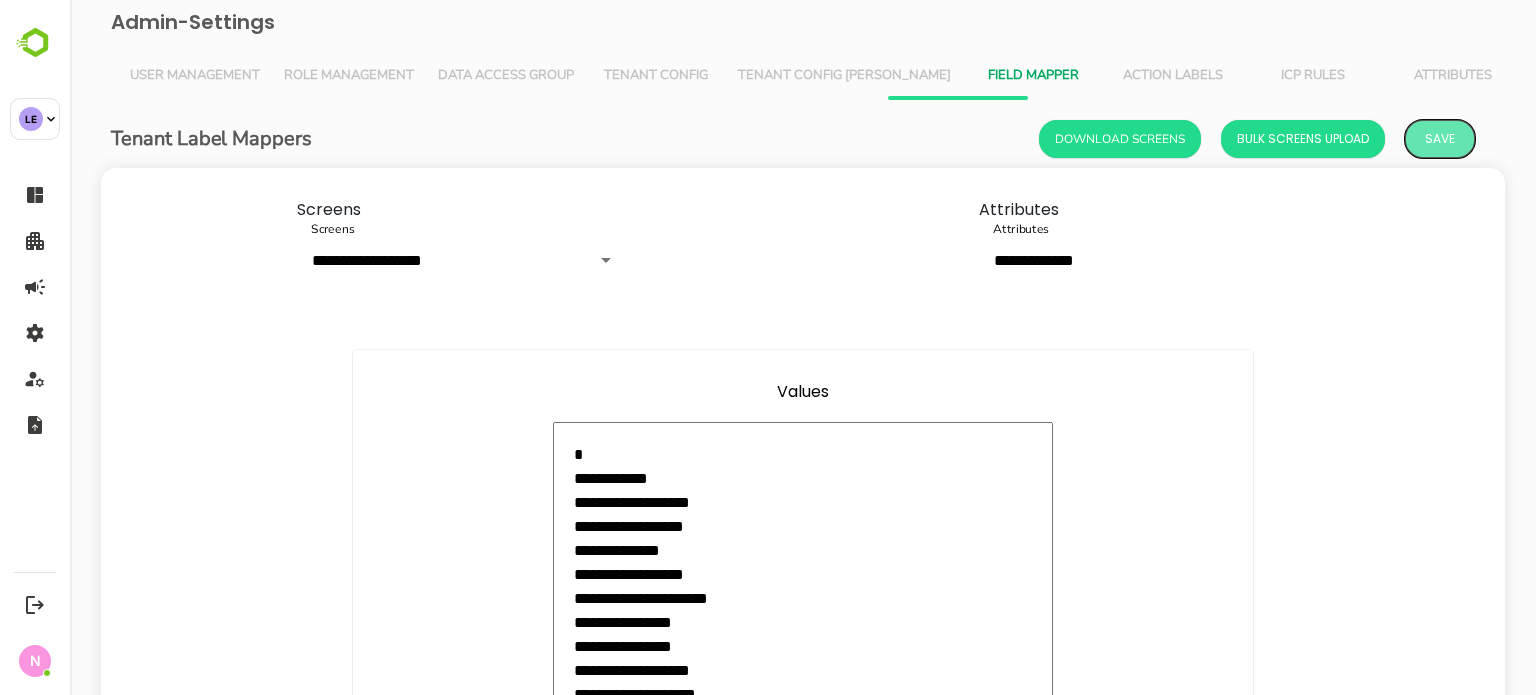 click on "Save" at bounding box center (1440, 139) 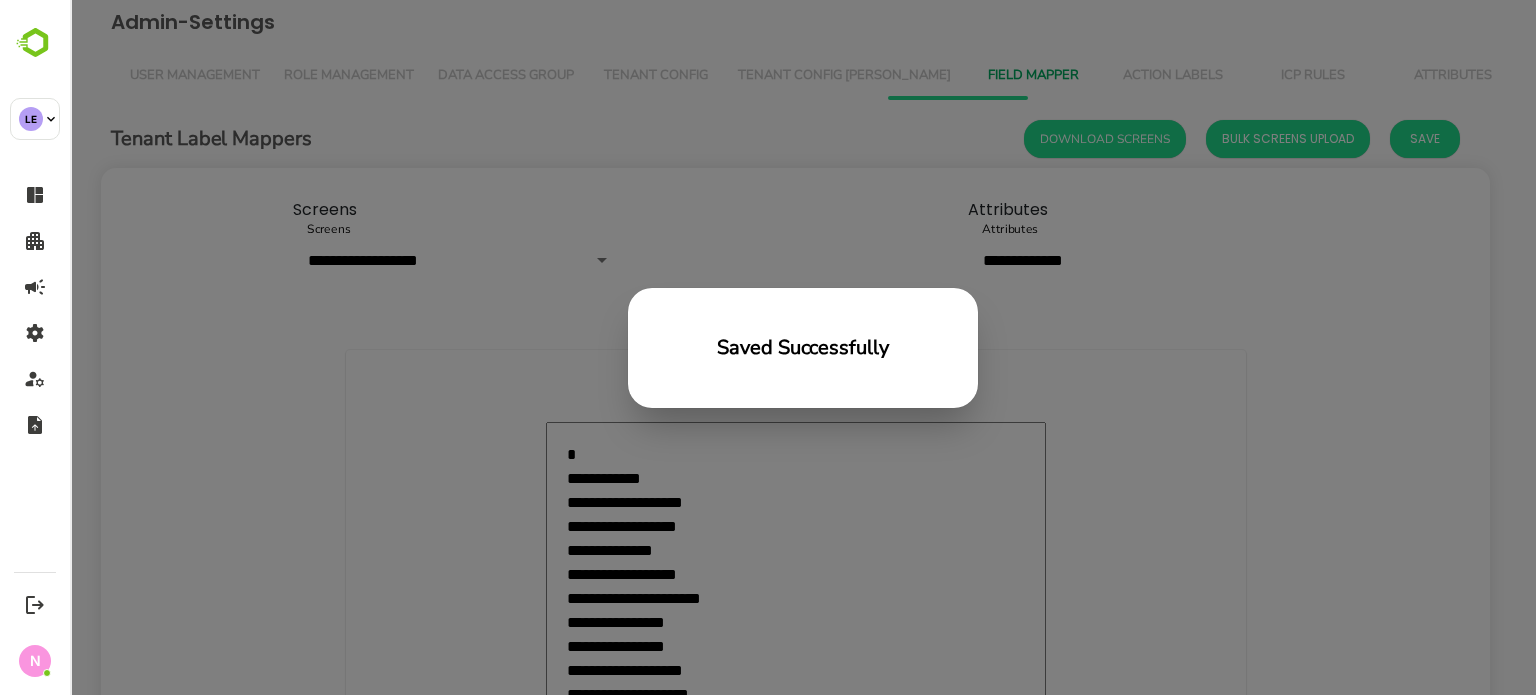 click on "Saved Successfully" at bounding box center (803, 347) 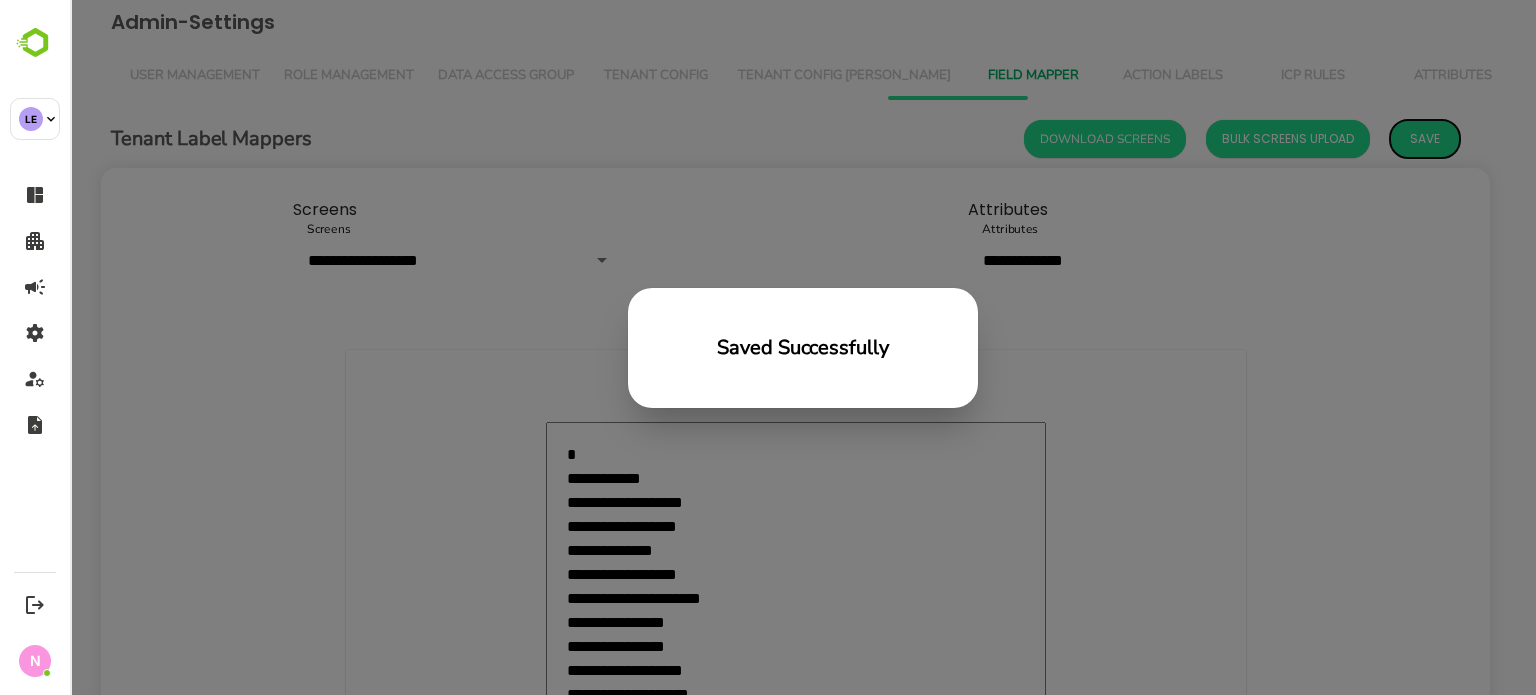 type on "*" 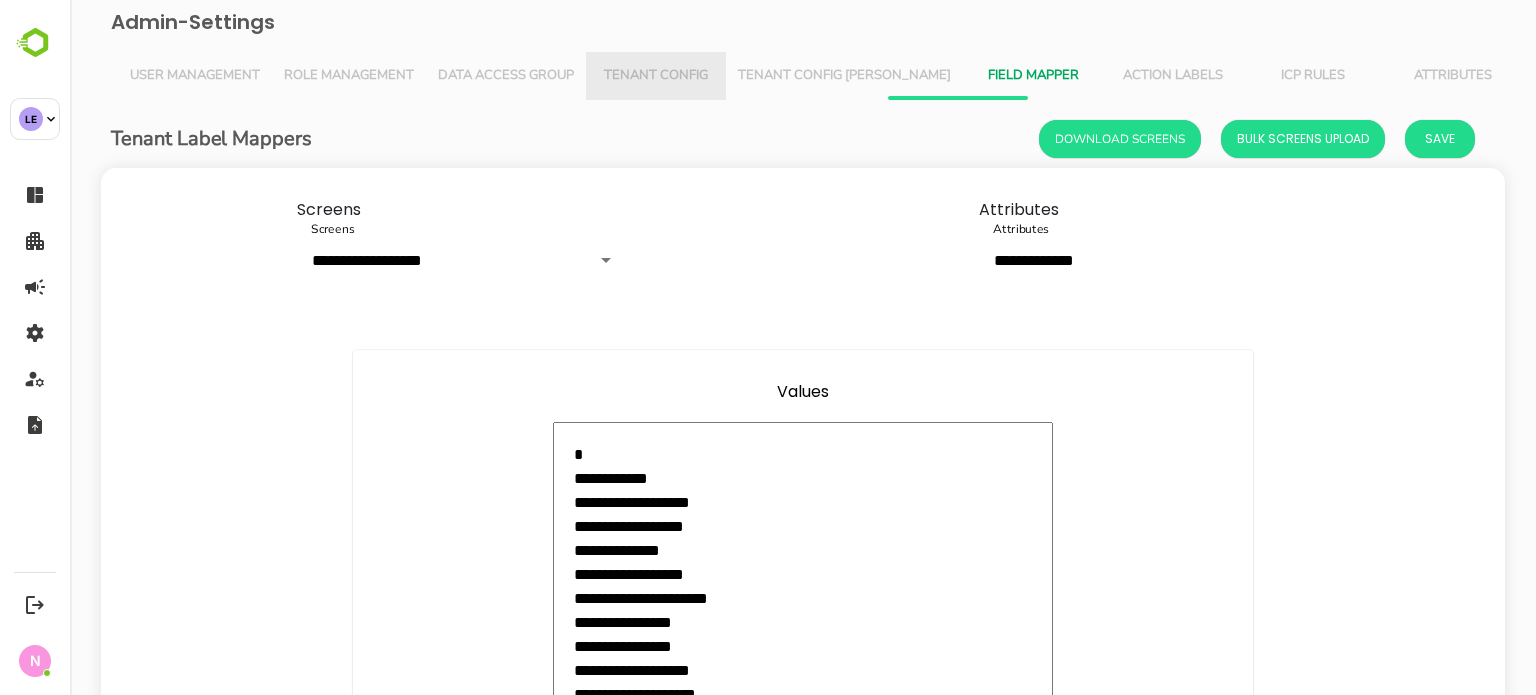 click on "Tenant Config" at bounding box center [656, 76] 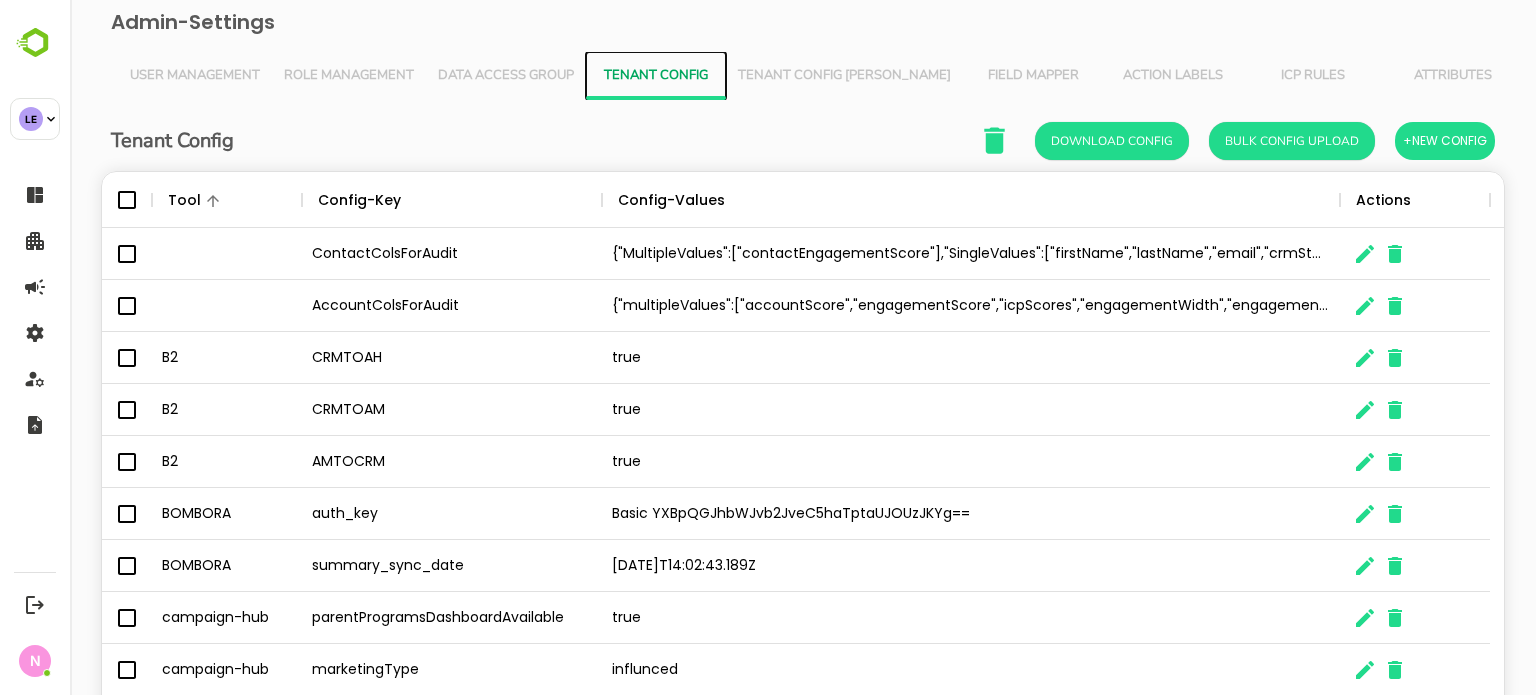 scroll, scrollTop: 16, scrollLeft: 16, axis: both 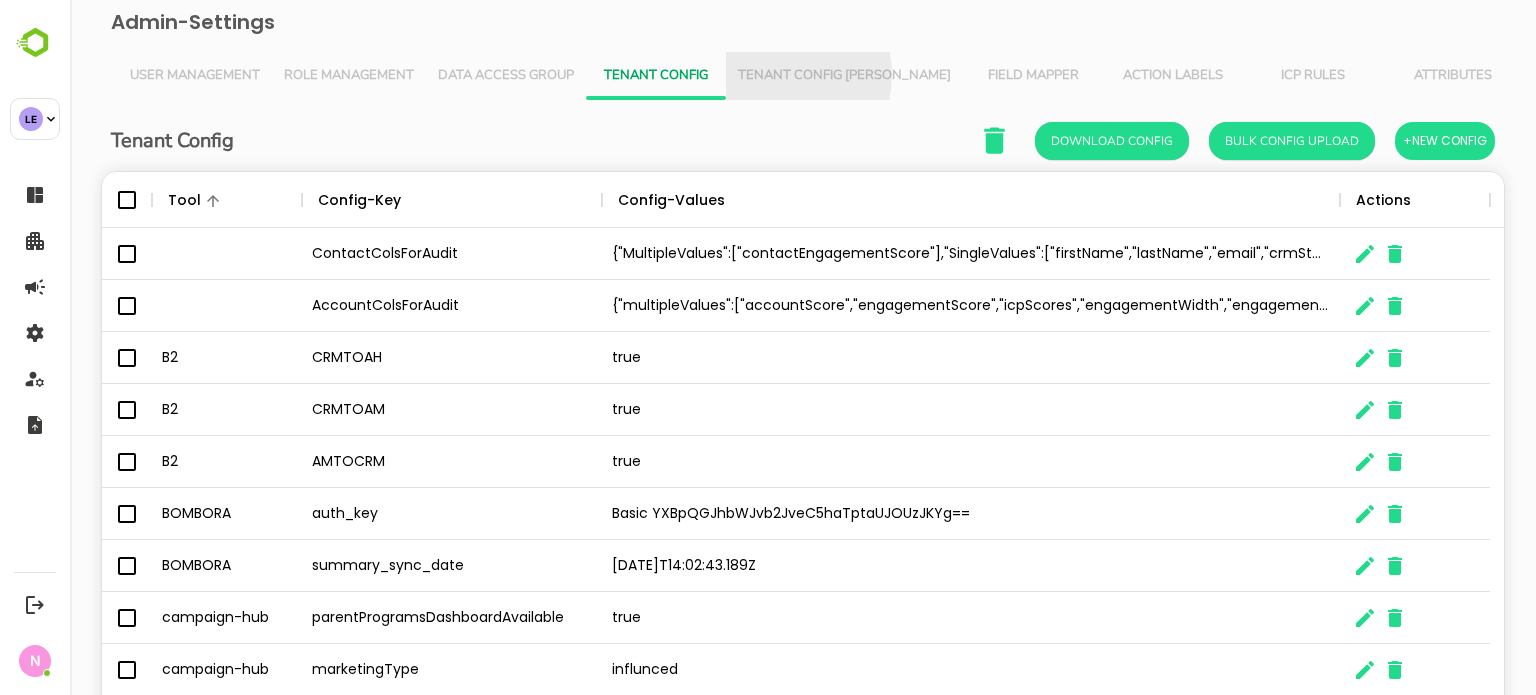 click on "Tenant Config [PERSON_NAME]" at bounding box center [844, 76] 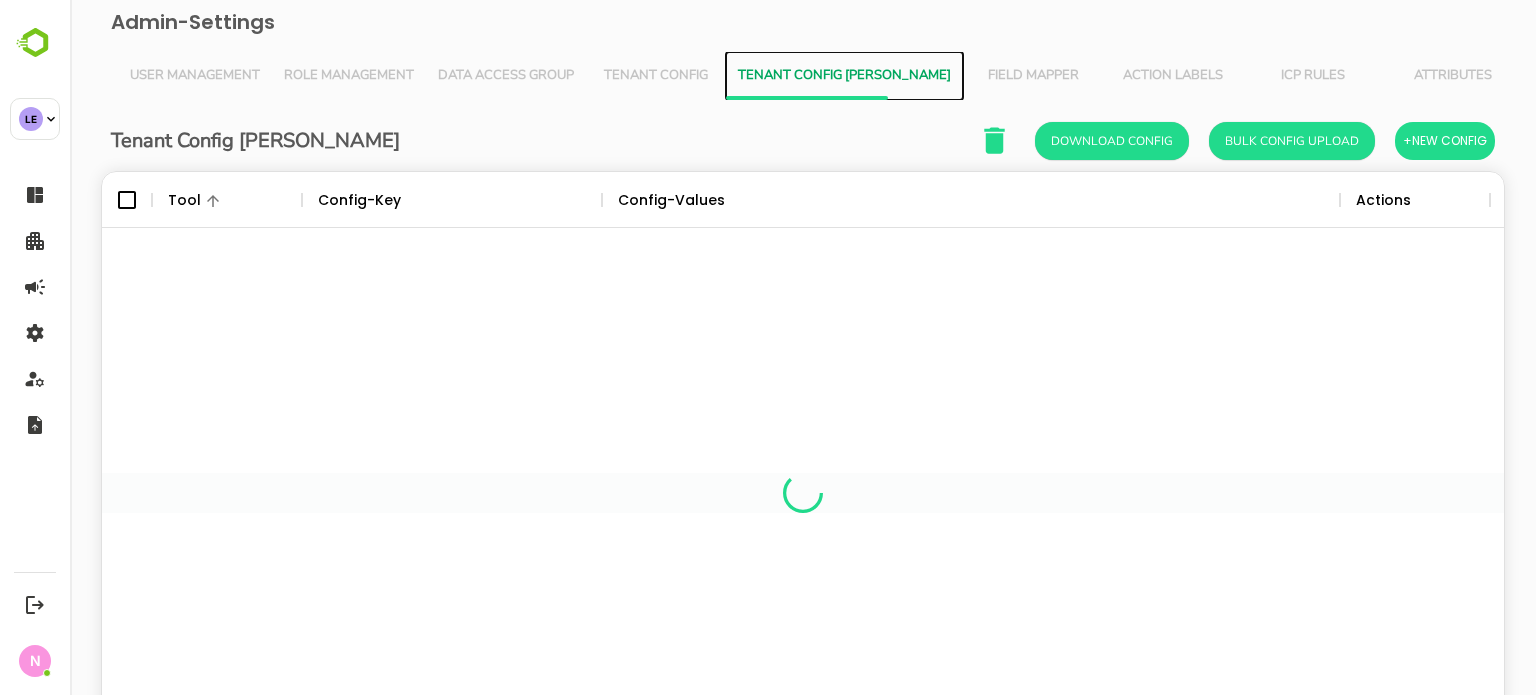 scroll, scrollTop: 16, scrollLeft: 16, axis: both 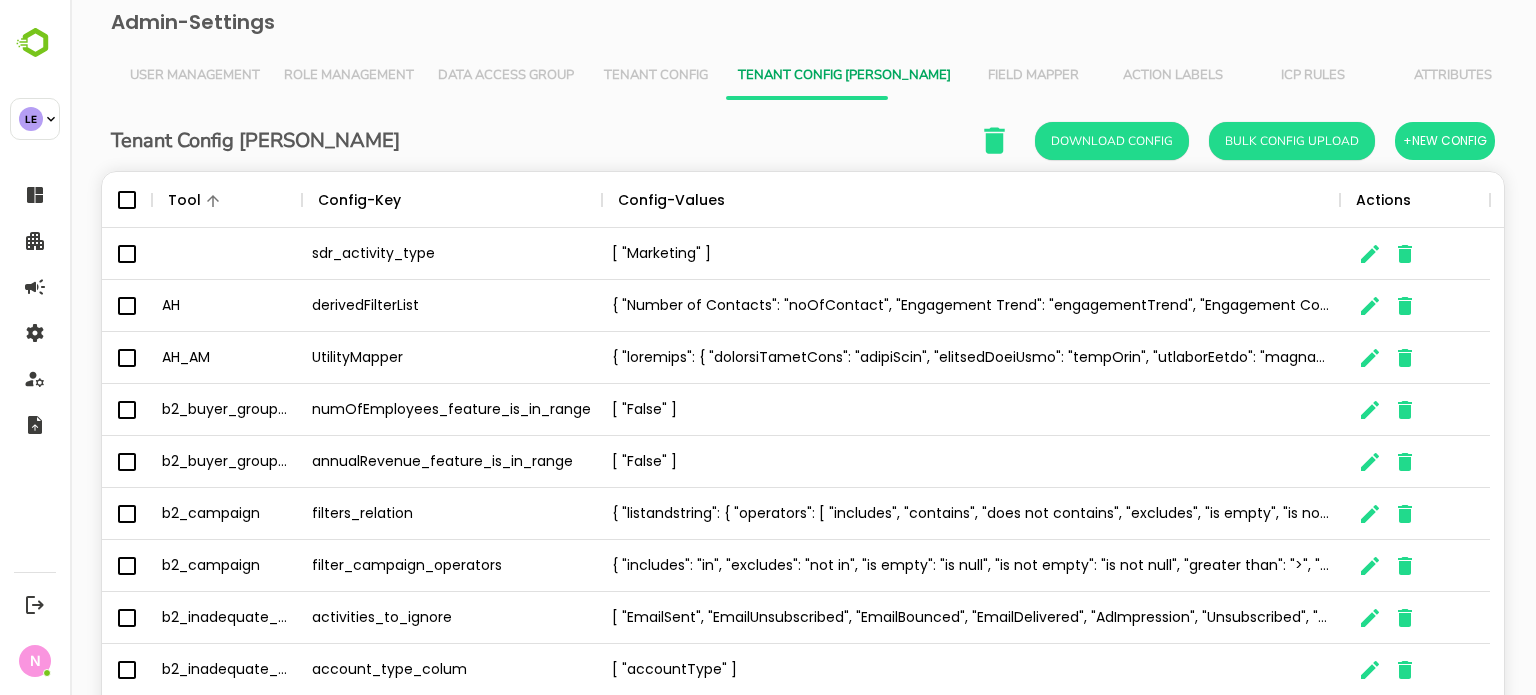 click on "Tenant Config" at bounding box center (656, 76) 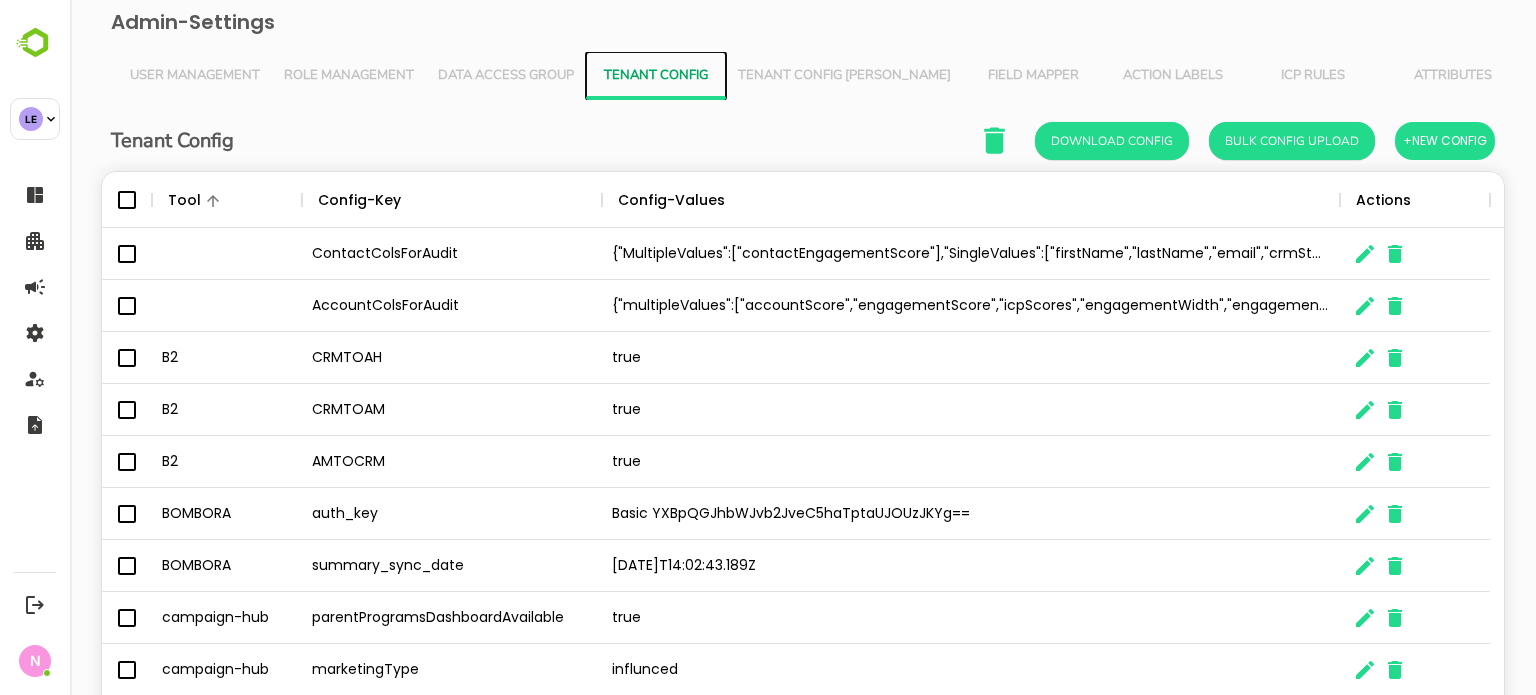scroll, scrollTop: 16, scrollLeft: 16, axis: both 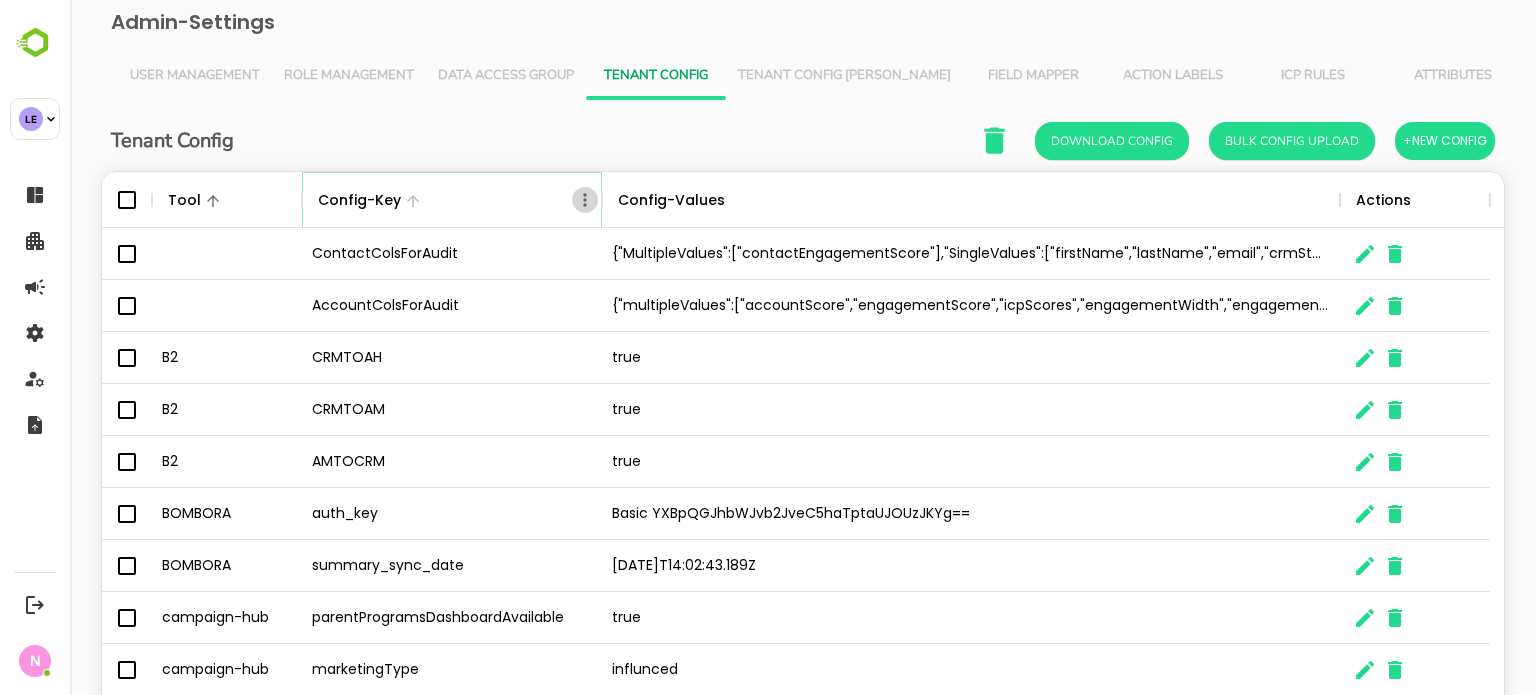 click 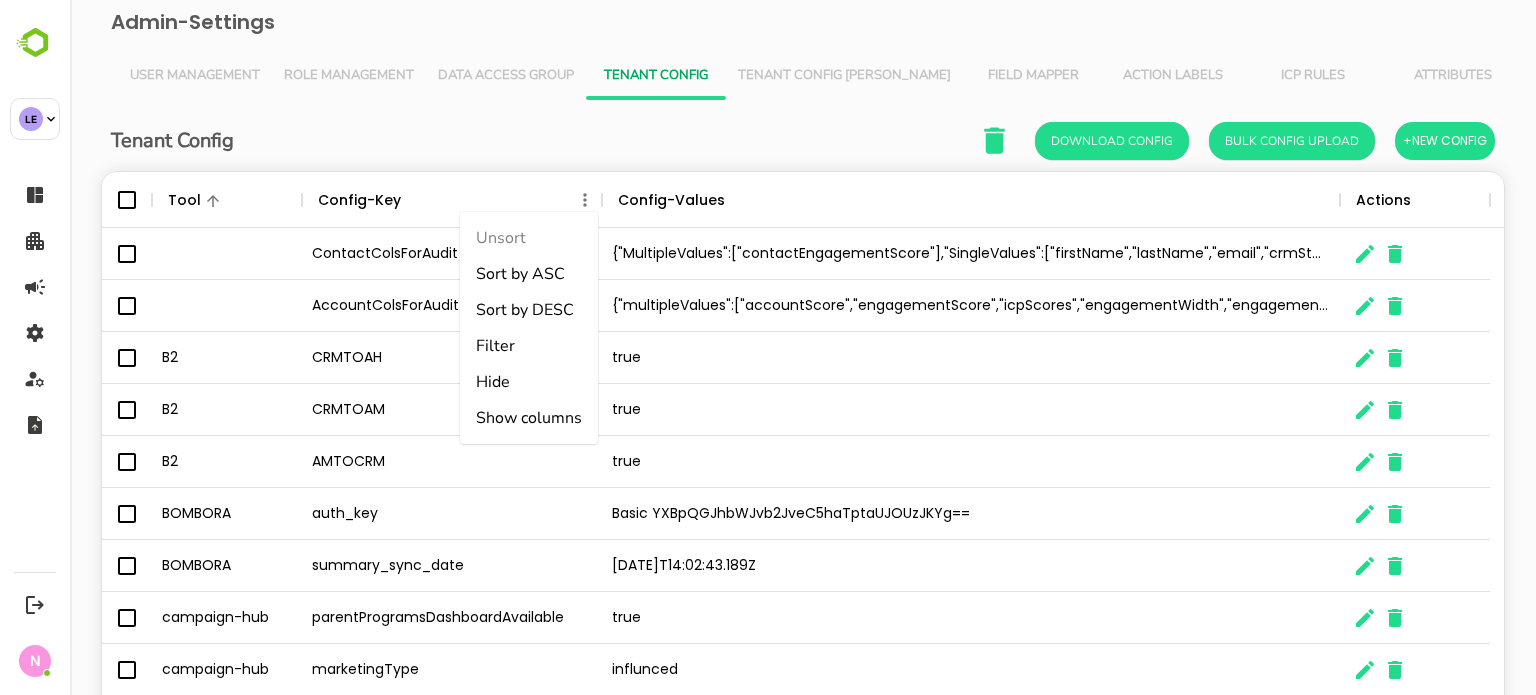 click on "Filter" at bounding box center [529, 346] 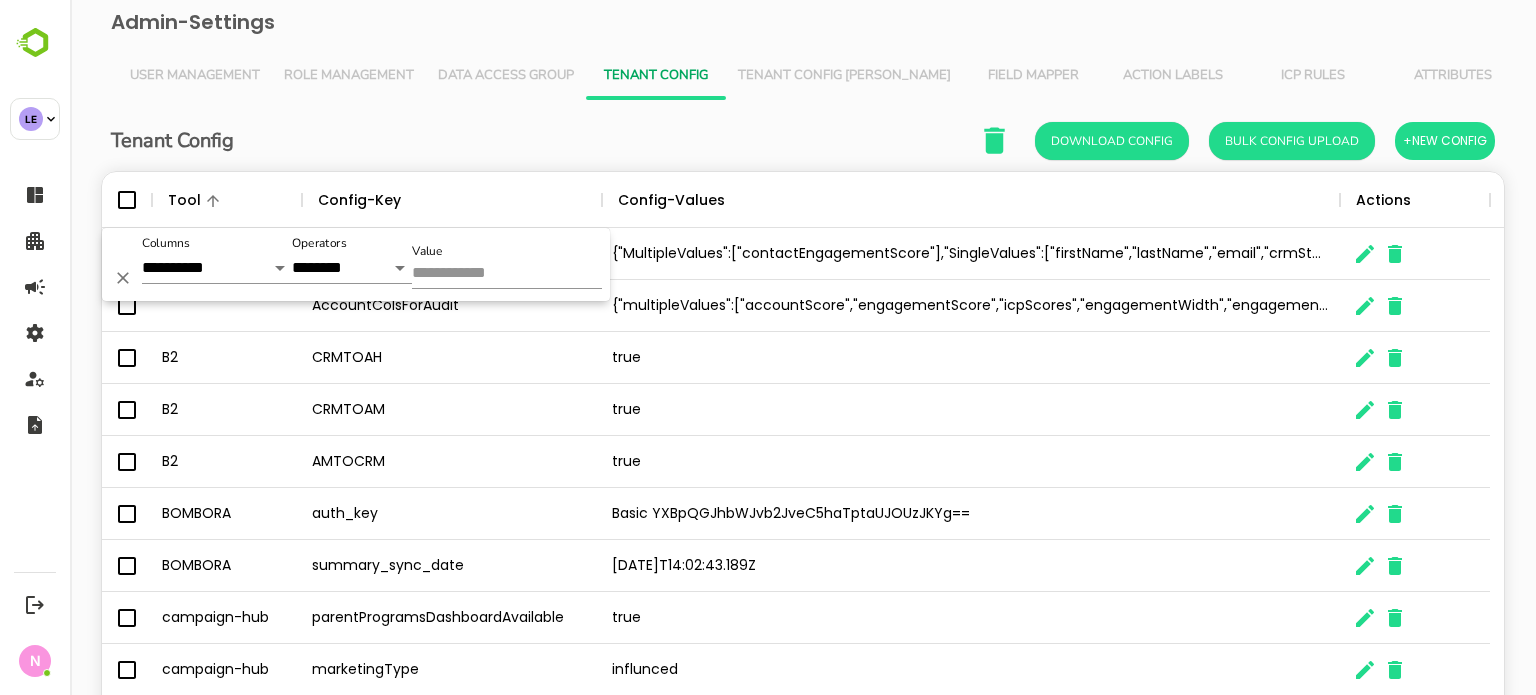 click on "Value" at bounding box center [507, 274] 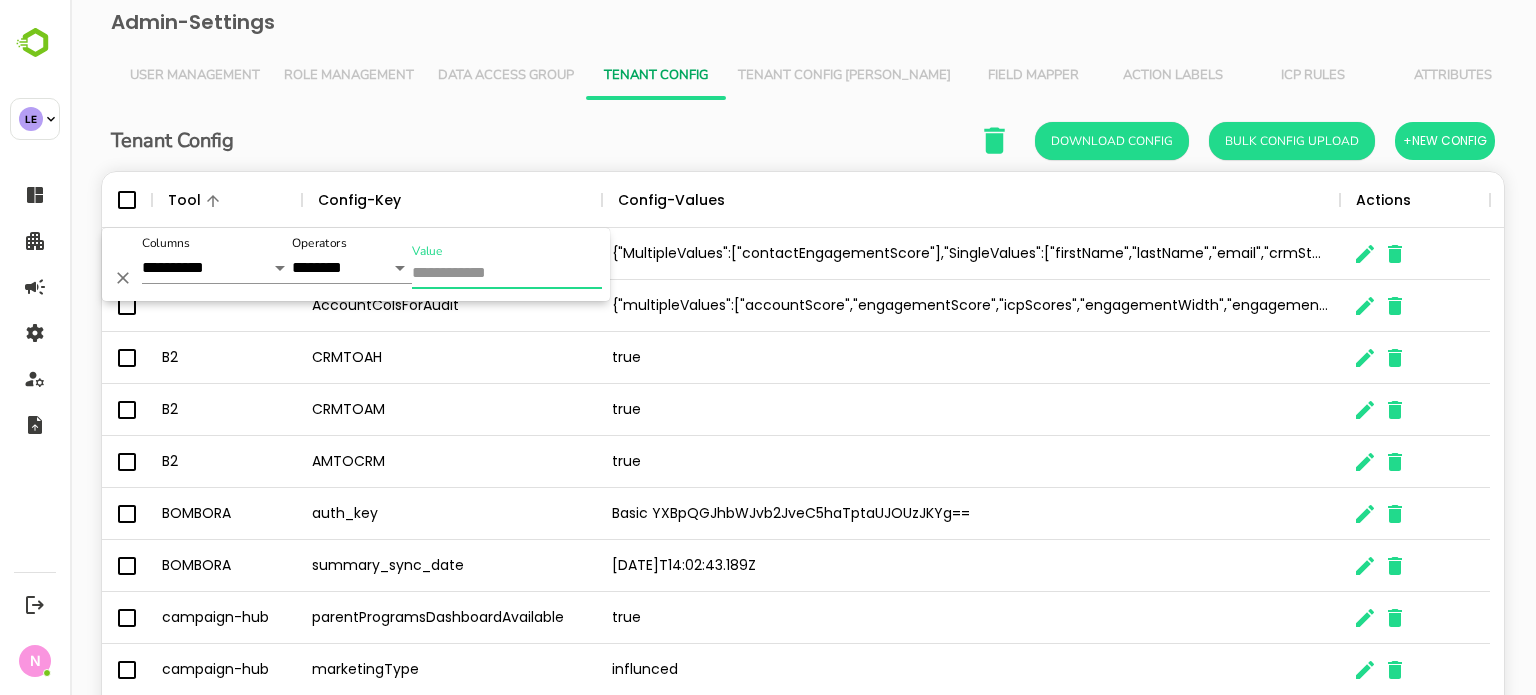click on "Tenant Config [PERSON_NAME]" at bounding box center (844, 76) 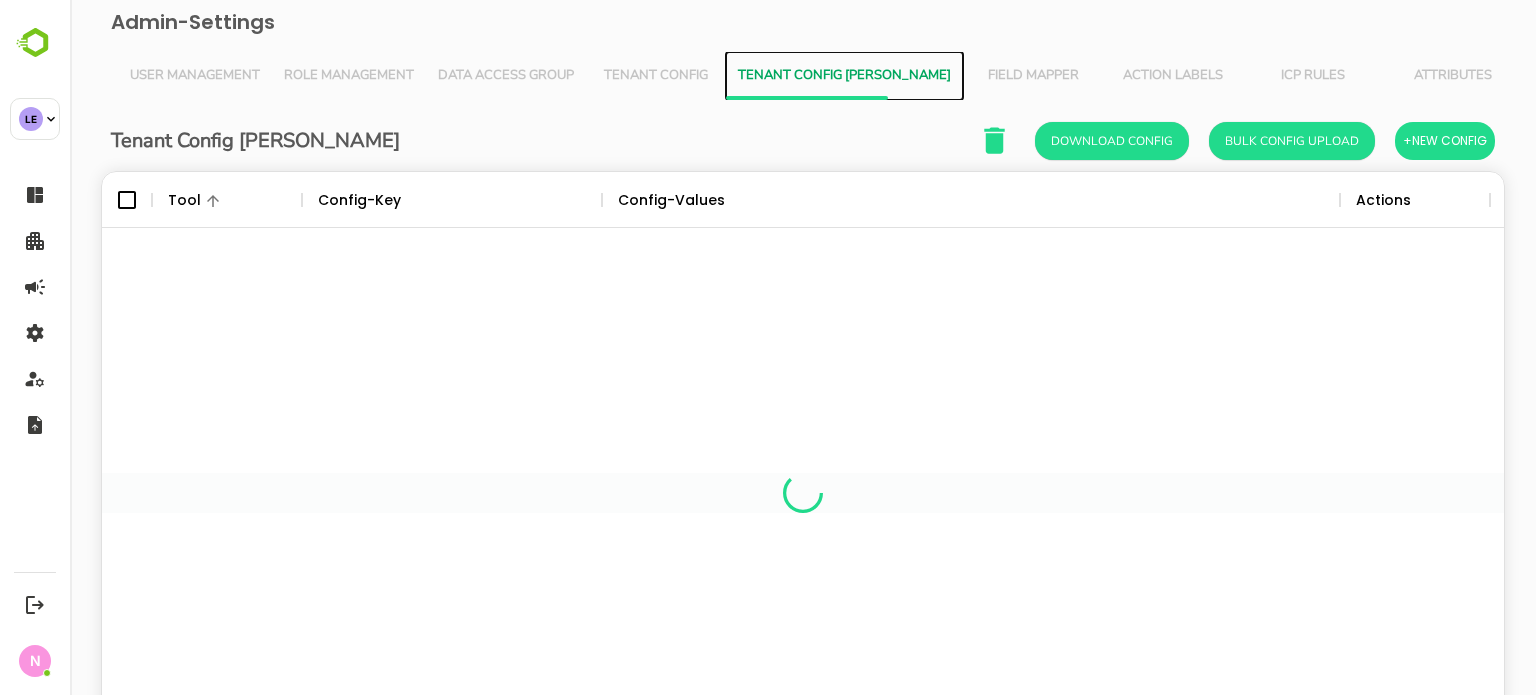scroll, scrollTop: 16, scrollLeft: 16, axis: both 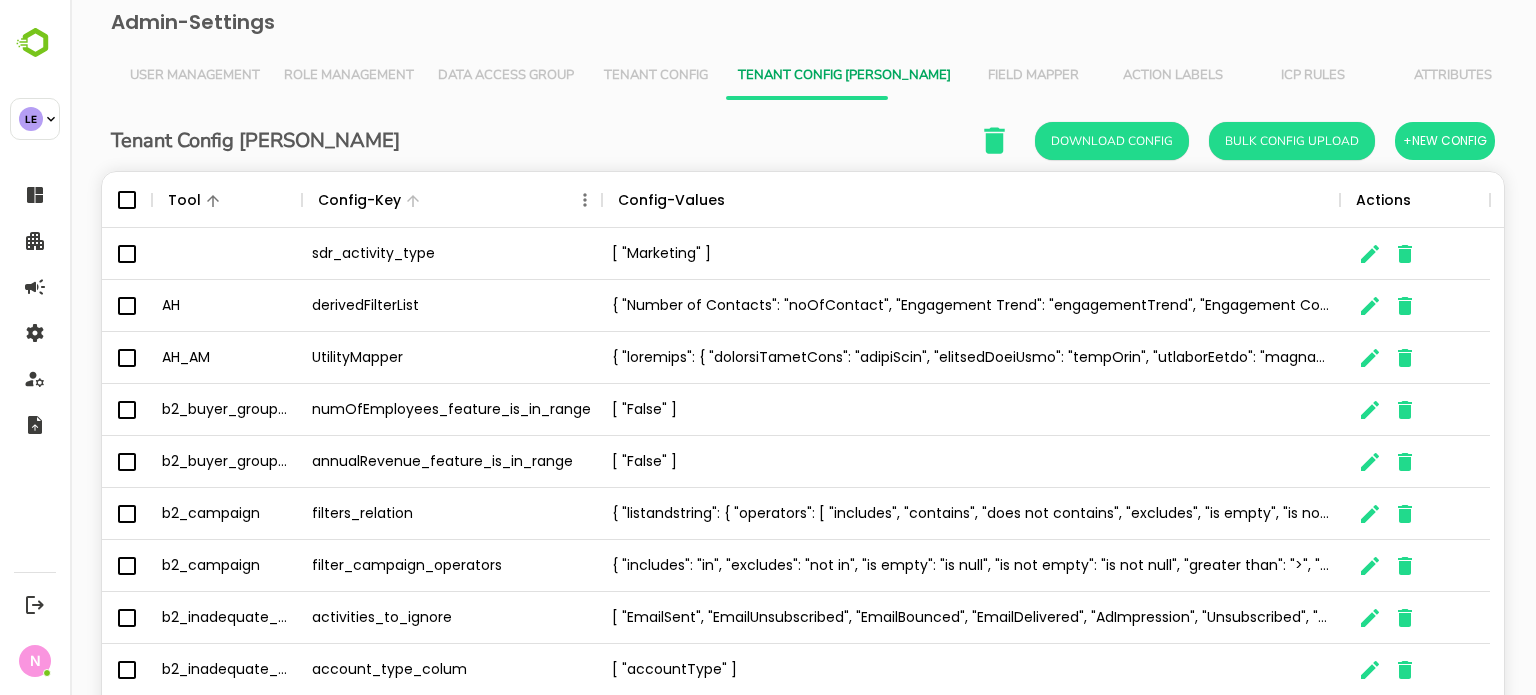 click 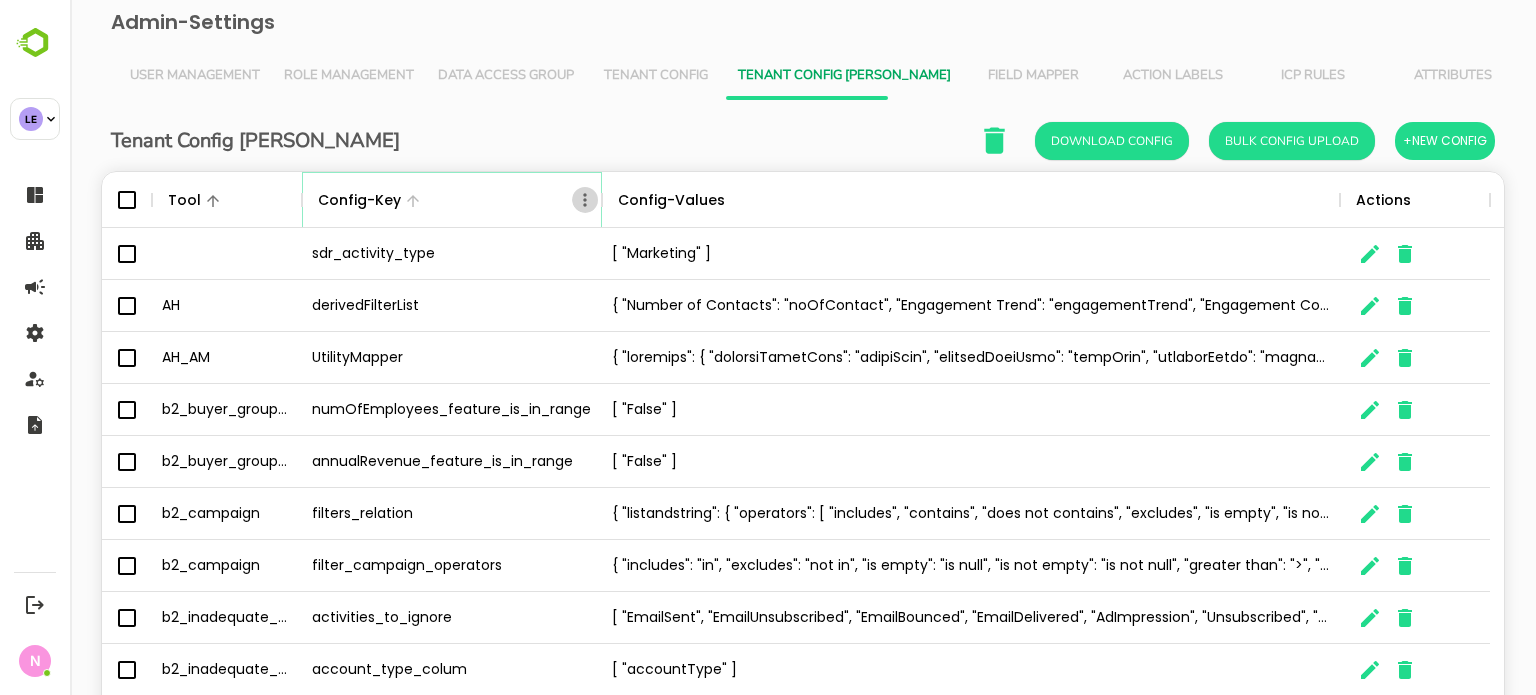 click 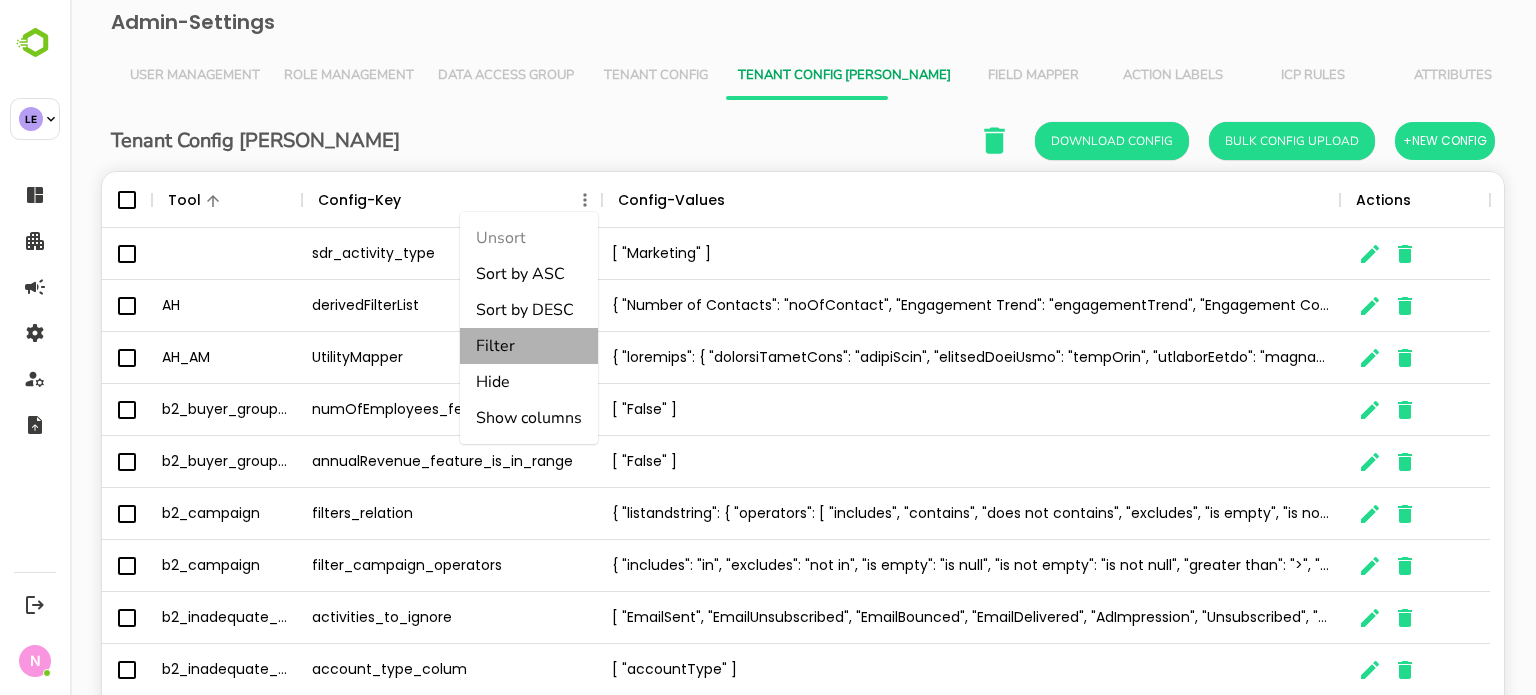 click on "Filter" at bounding box center [529, 346] 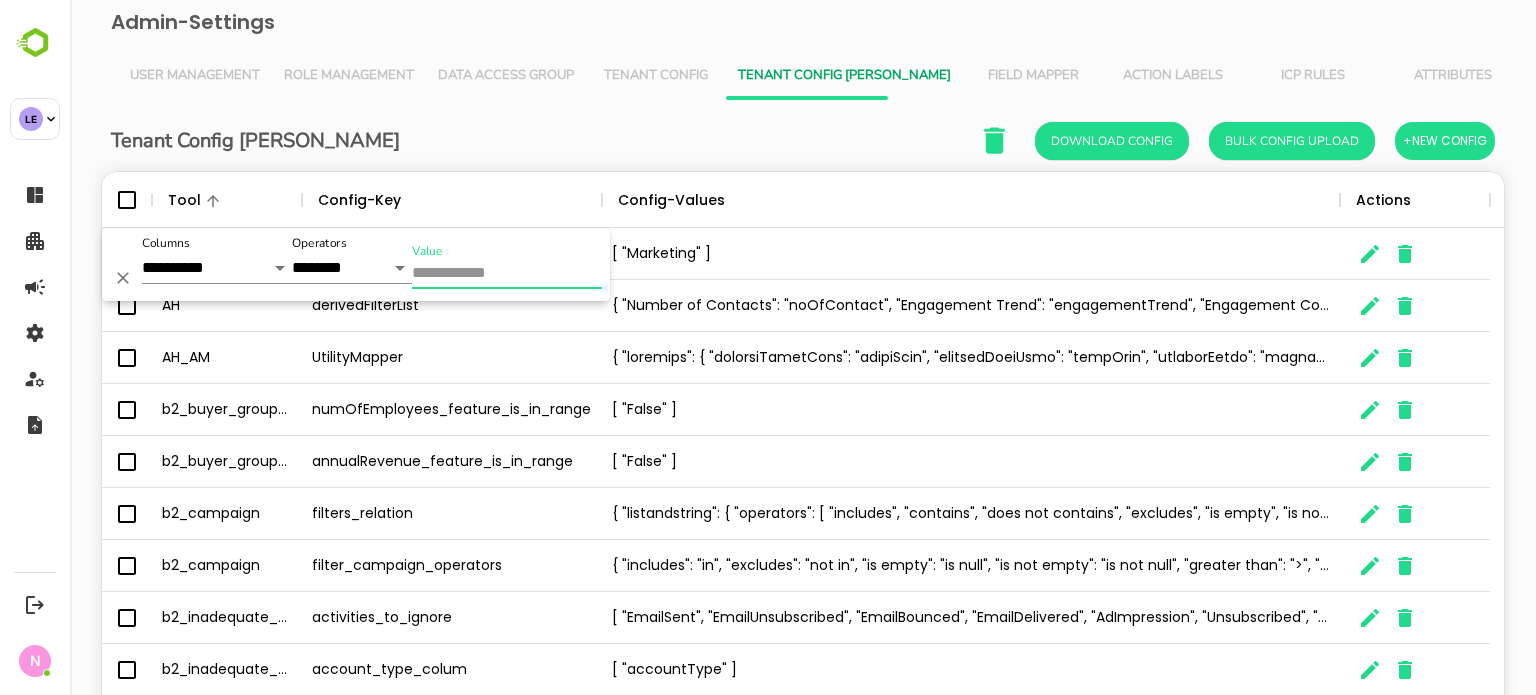 click on "Value" at bounding box center [507, 274] 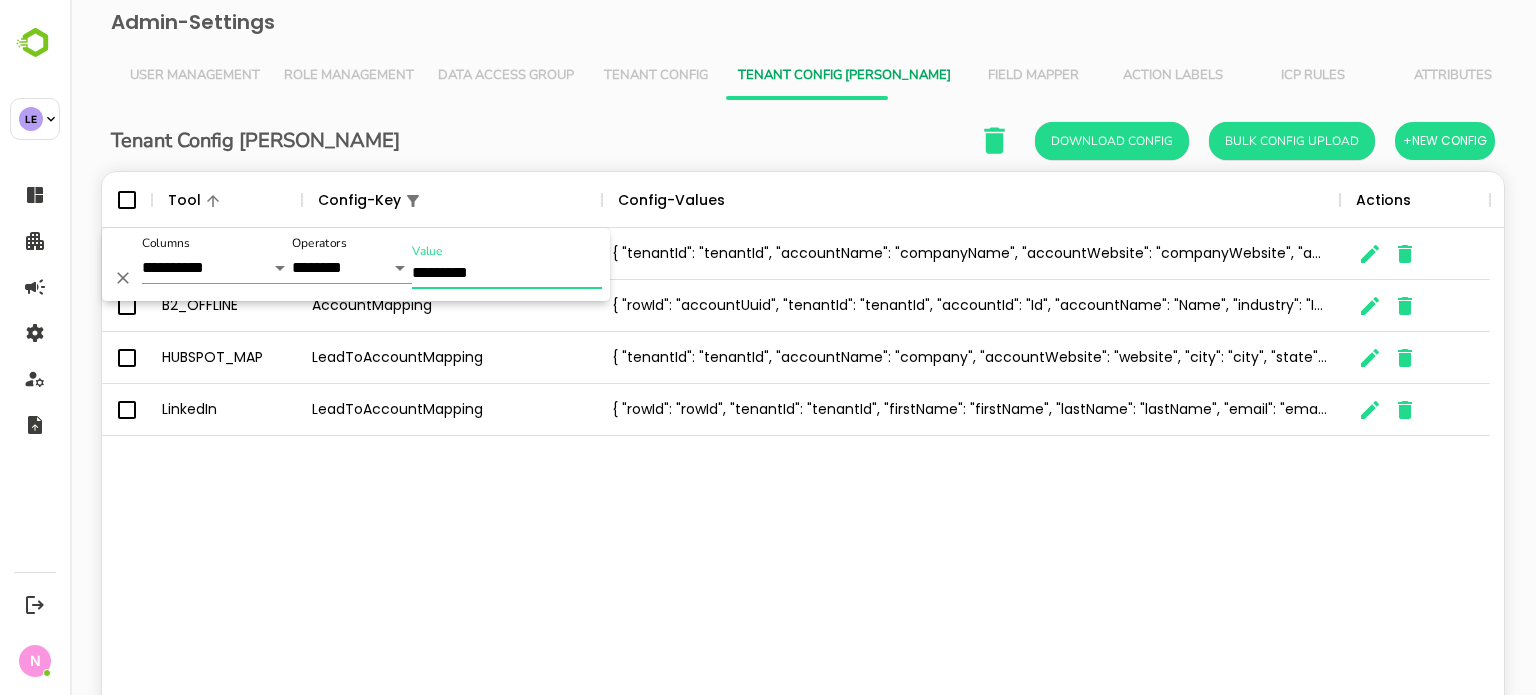 type on "*********" 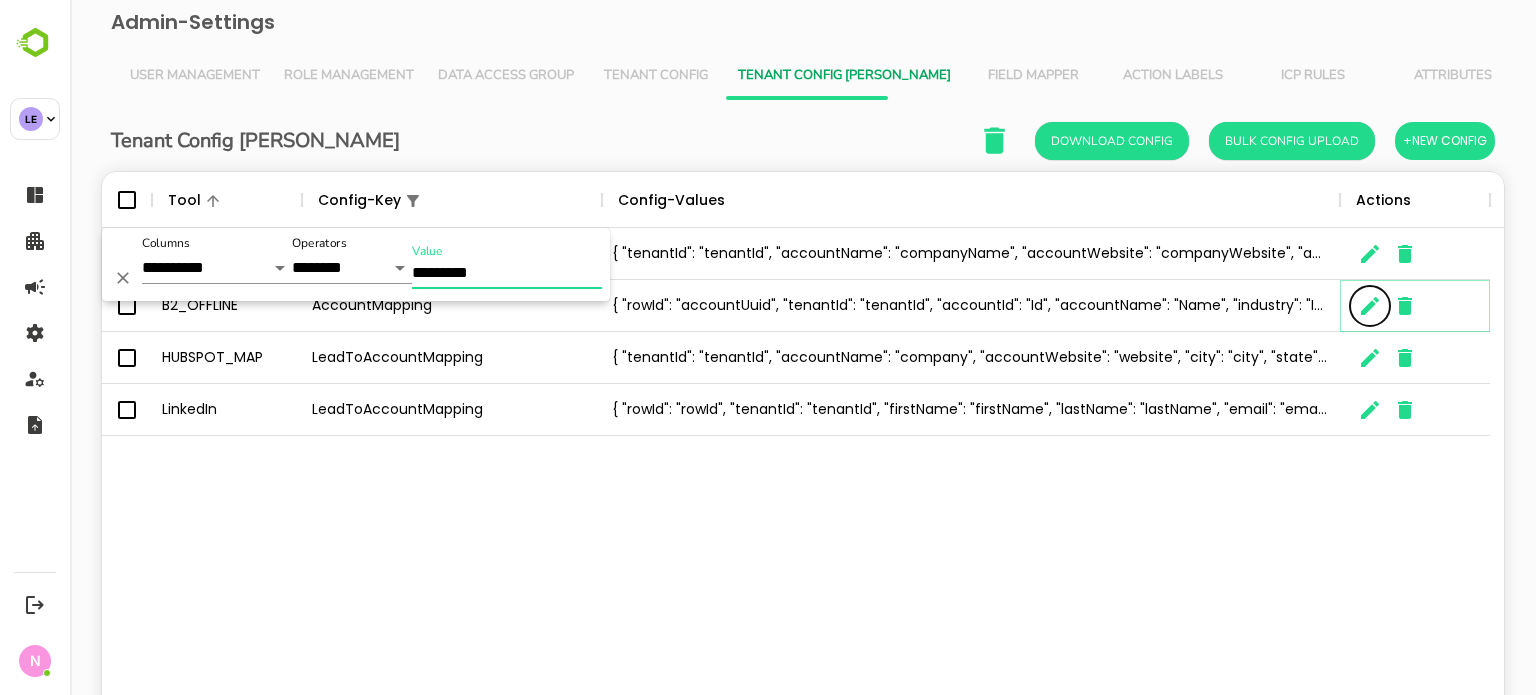click 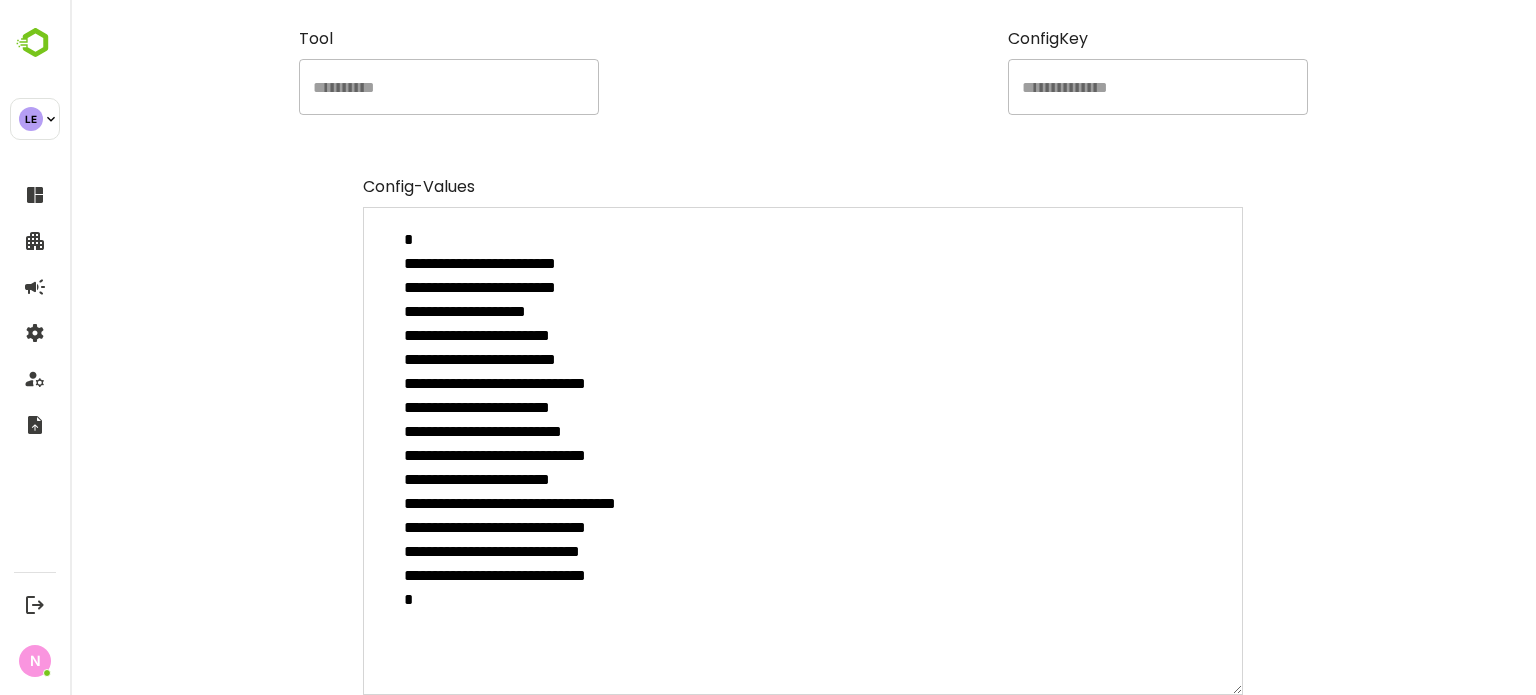 scroll, scrollTop: 95, scrollLeft: 0, axis: vertical 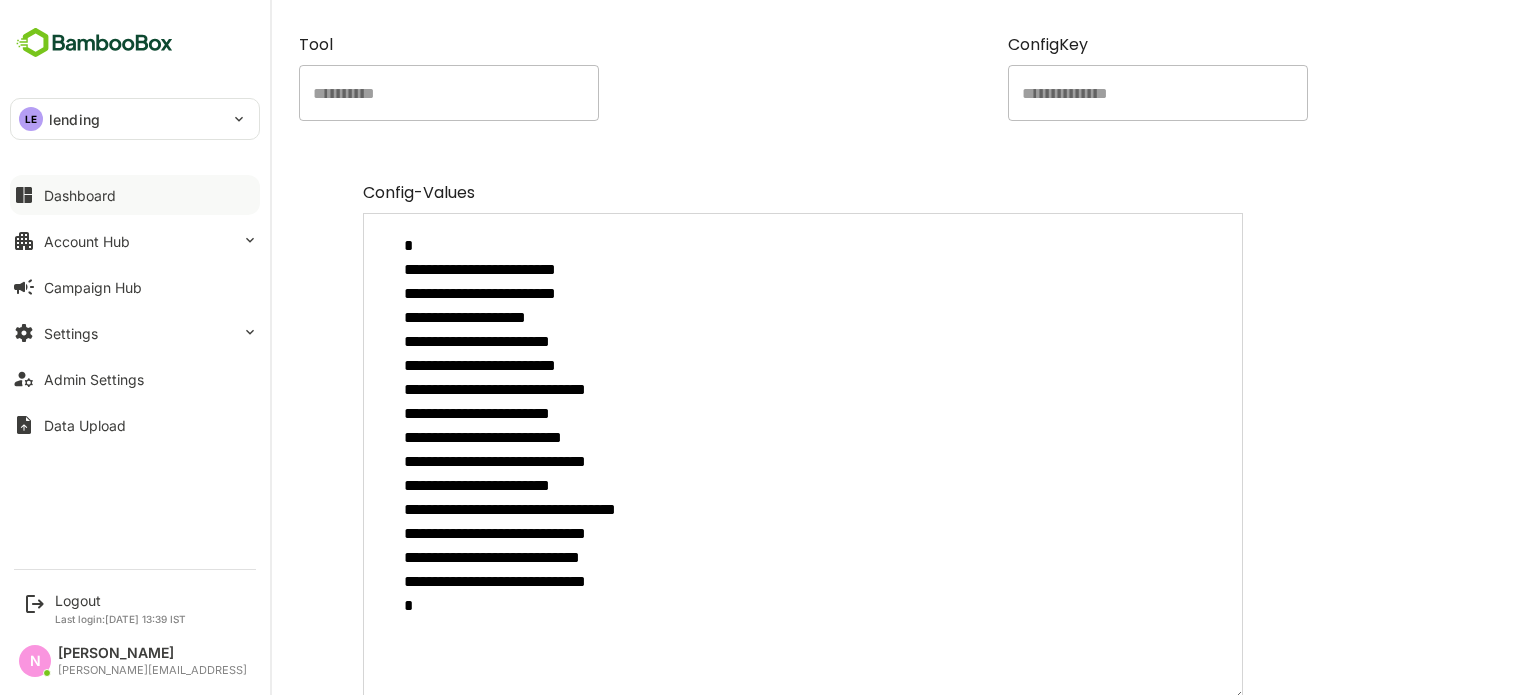 click on "Dashboard" at bounding box center [80, 195] 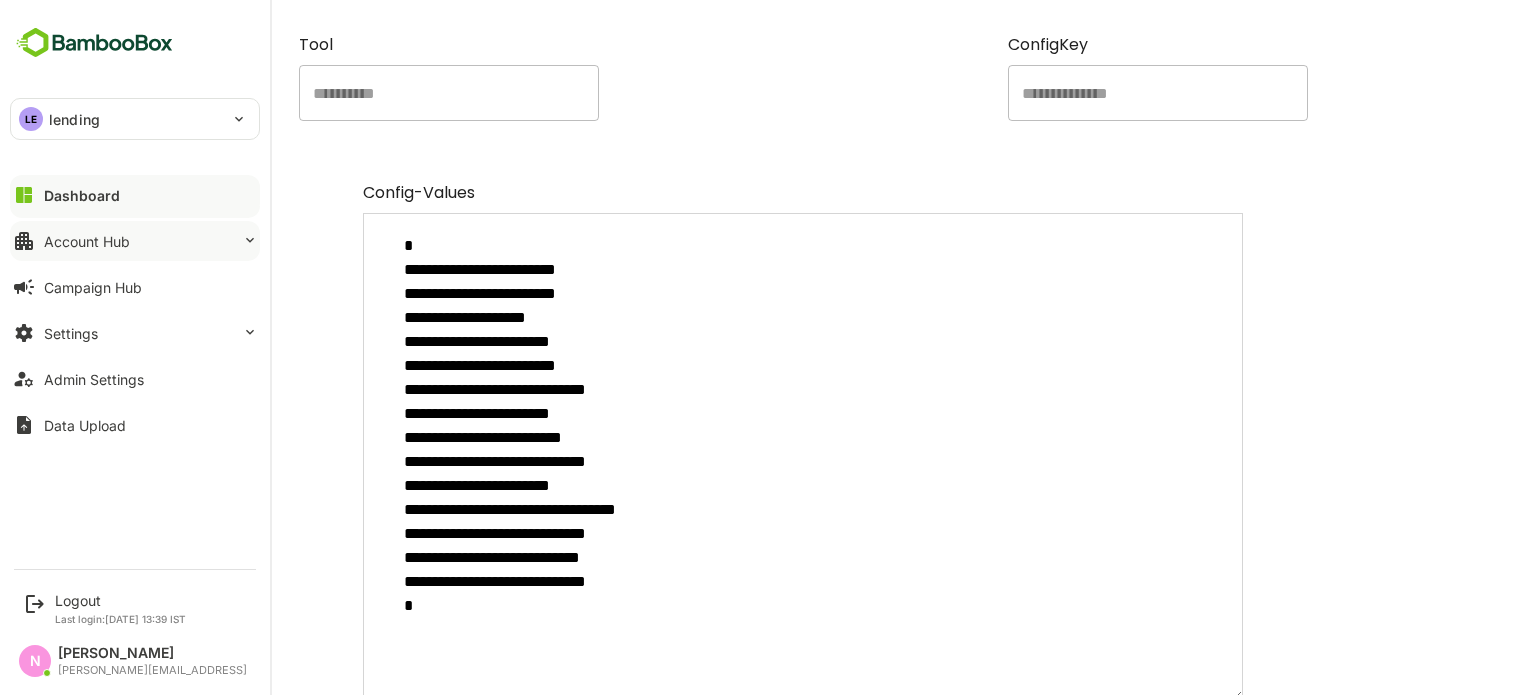 click on "Account Hub" at bounding box center [87, 241] 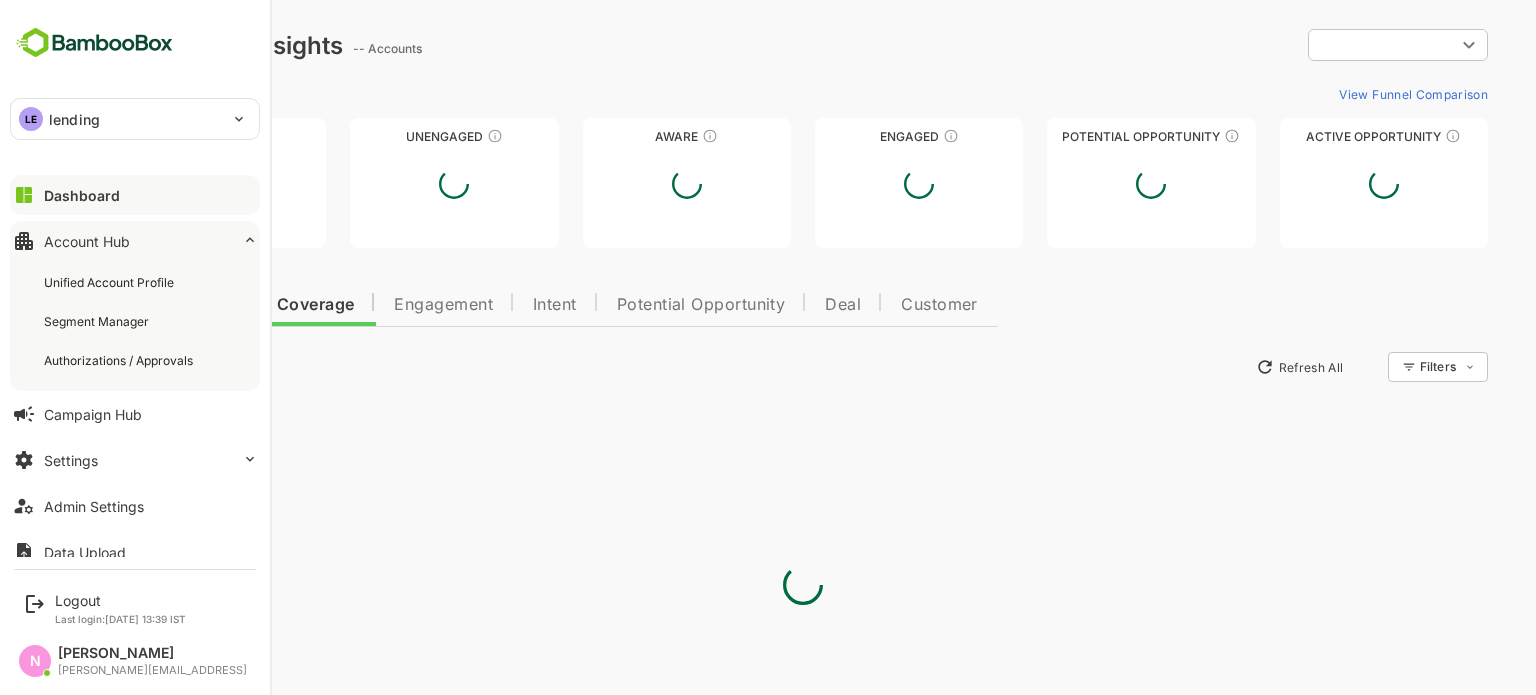 scroll, scrollTop: 0, scrollLeft: 0, axis: both 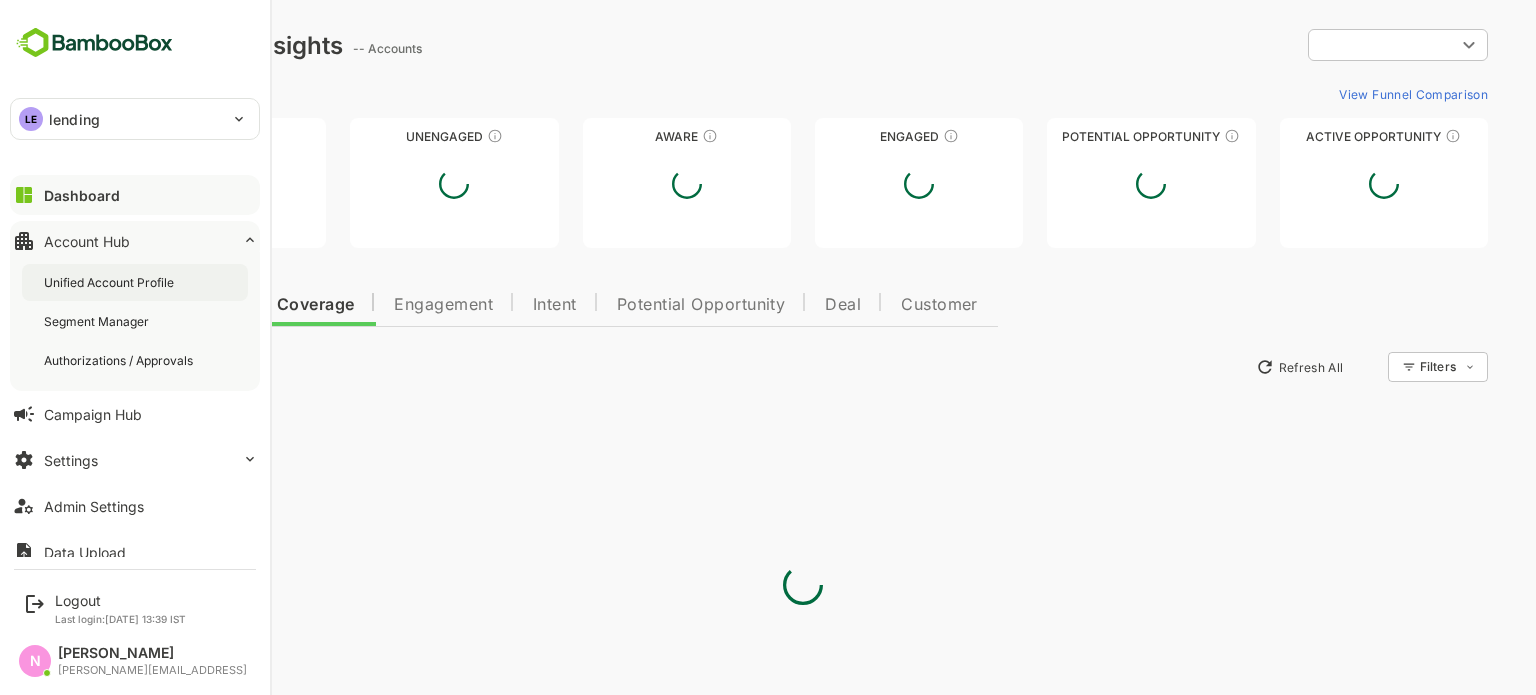 type on "**********" 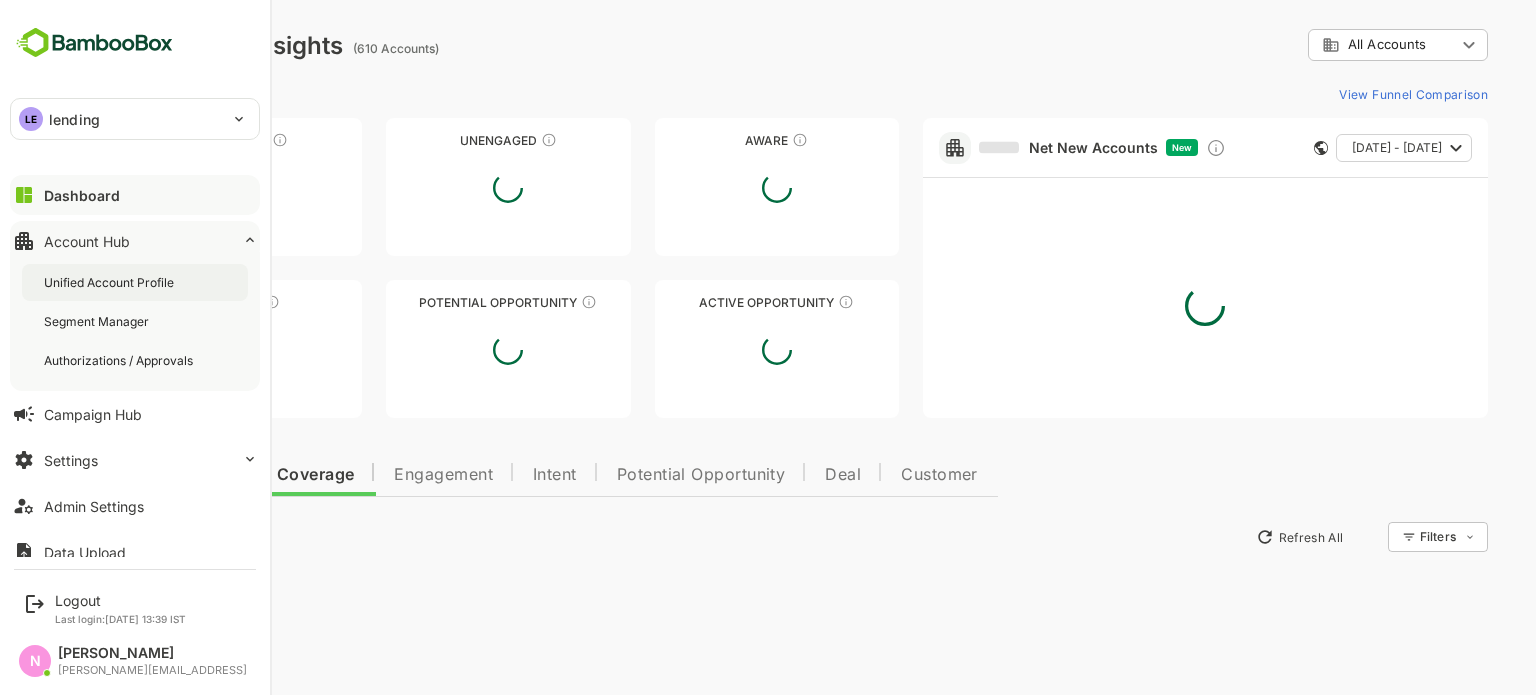 click on "Unified Account Profile" at bounding box center (135, 282) 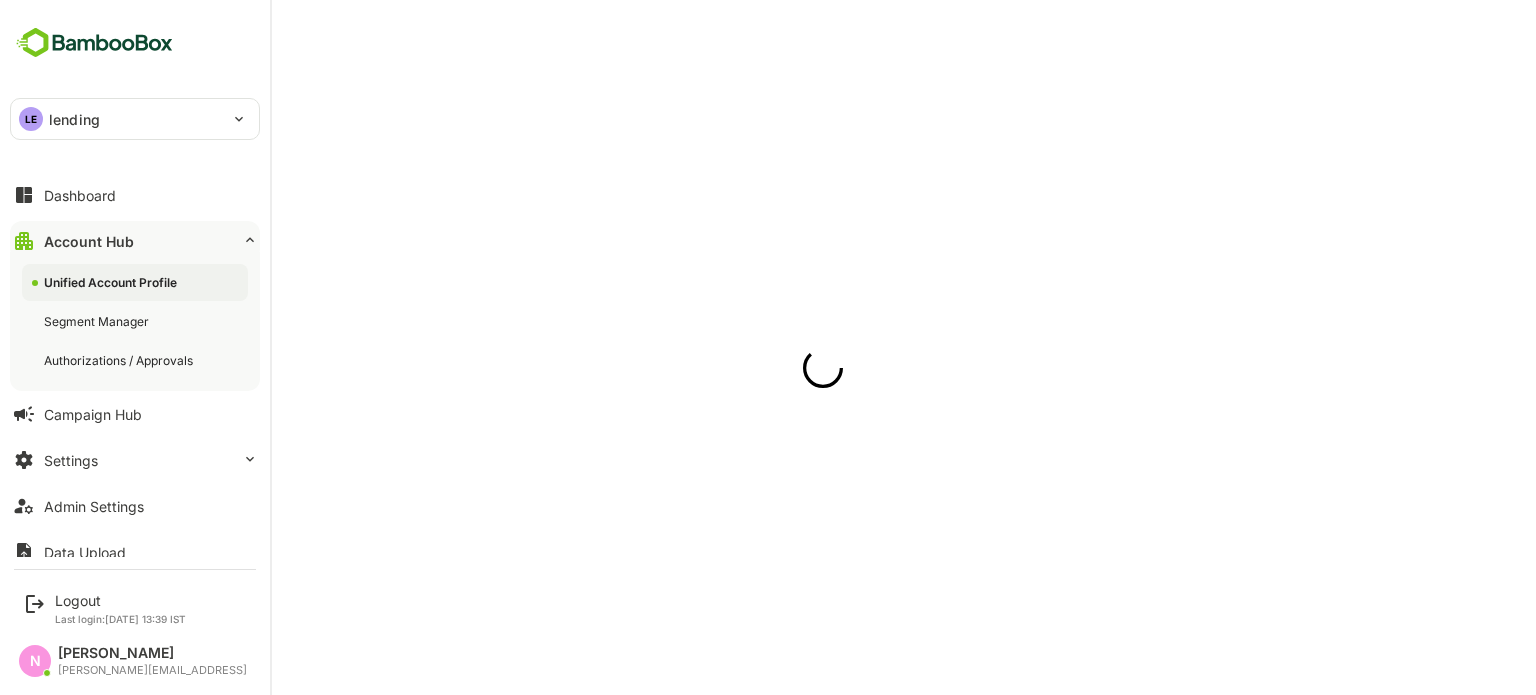 scroll, scrollTop: 0, scrollLeft: 0, axis: both 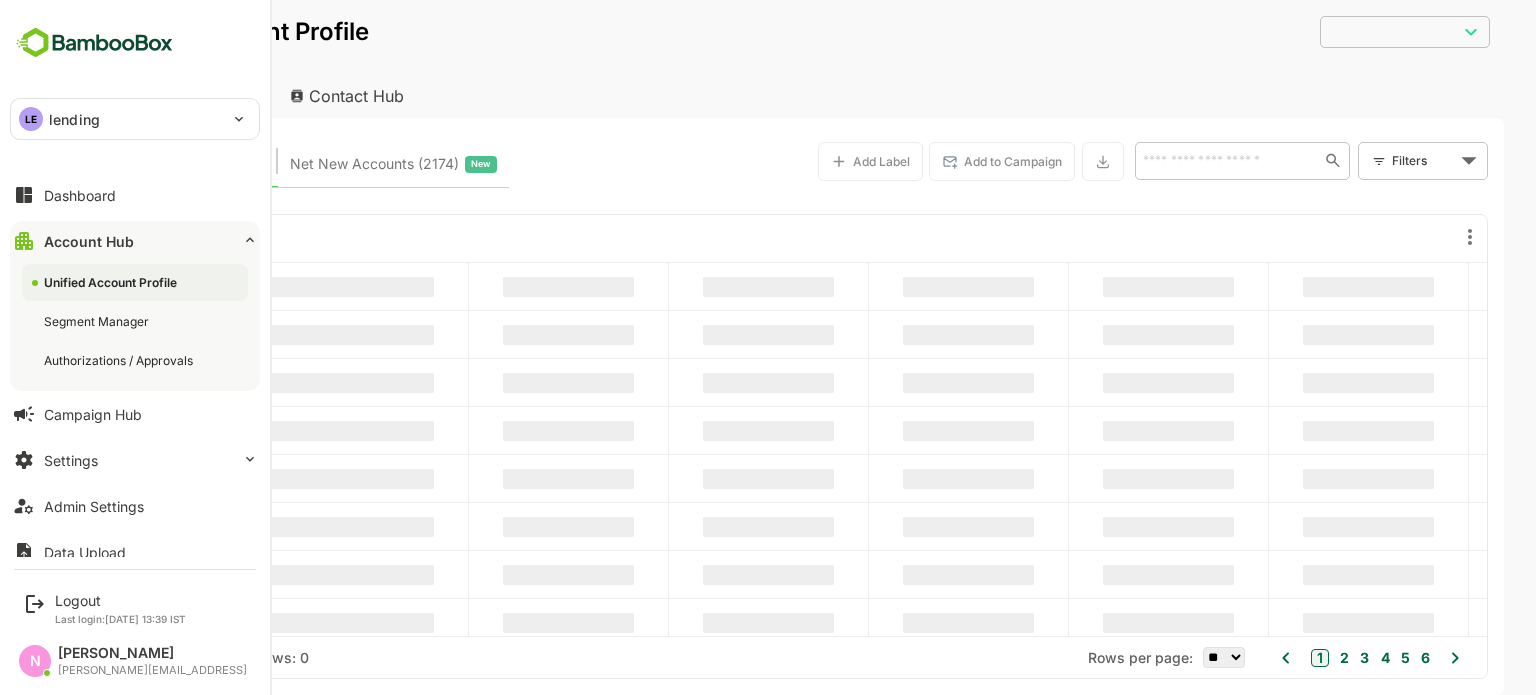 type on "**********" 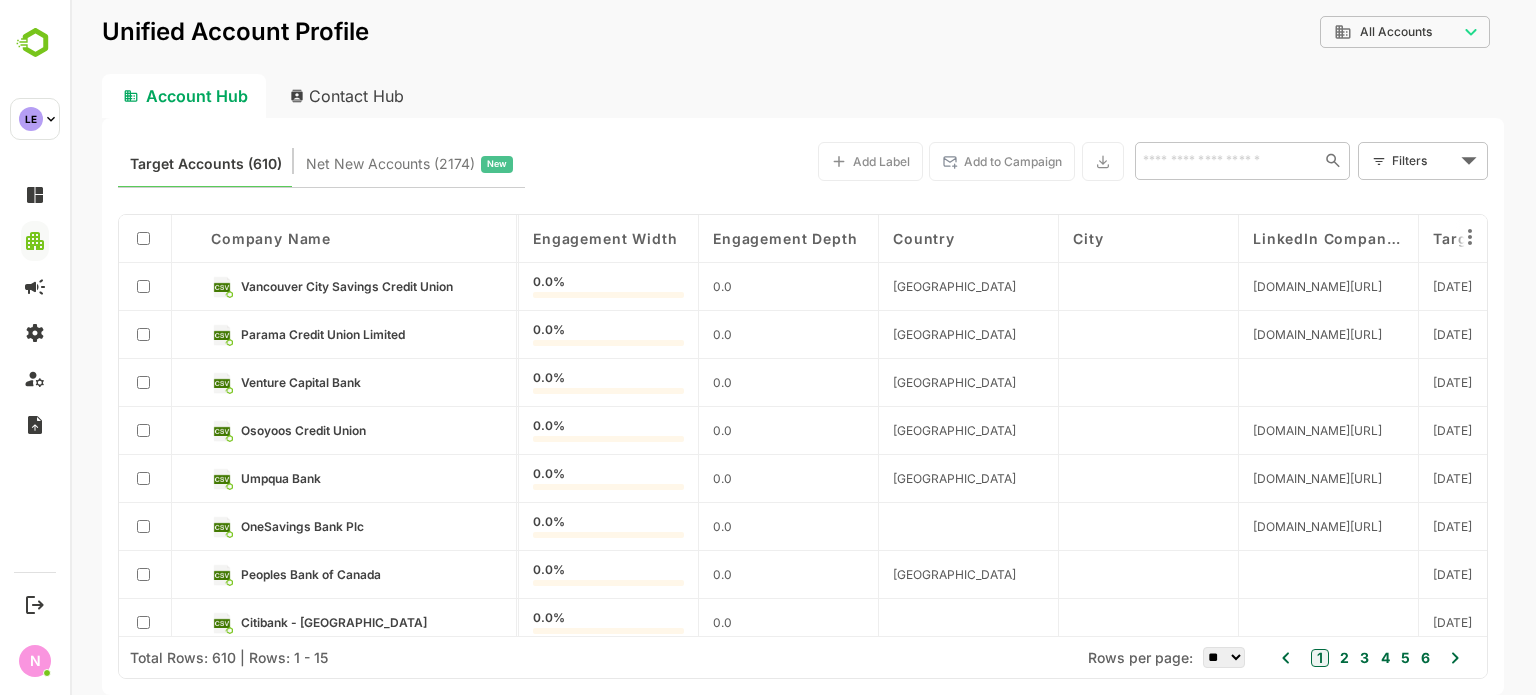 scroll, scrollTop: 0, scrollLeft: 3060, axis: horizontal 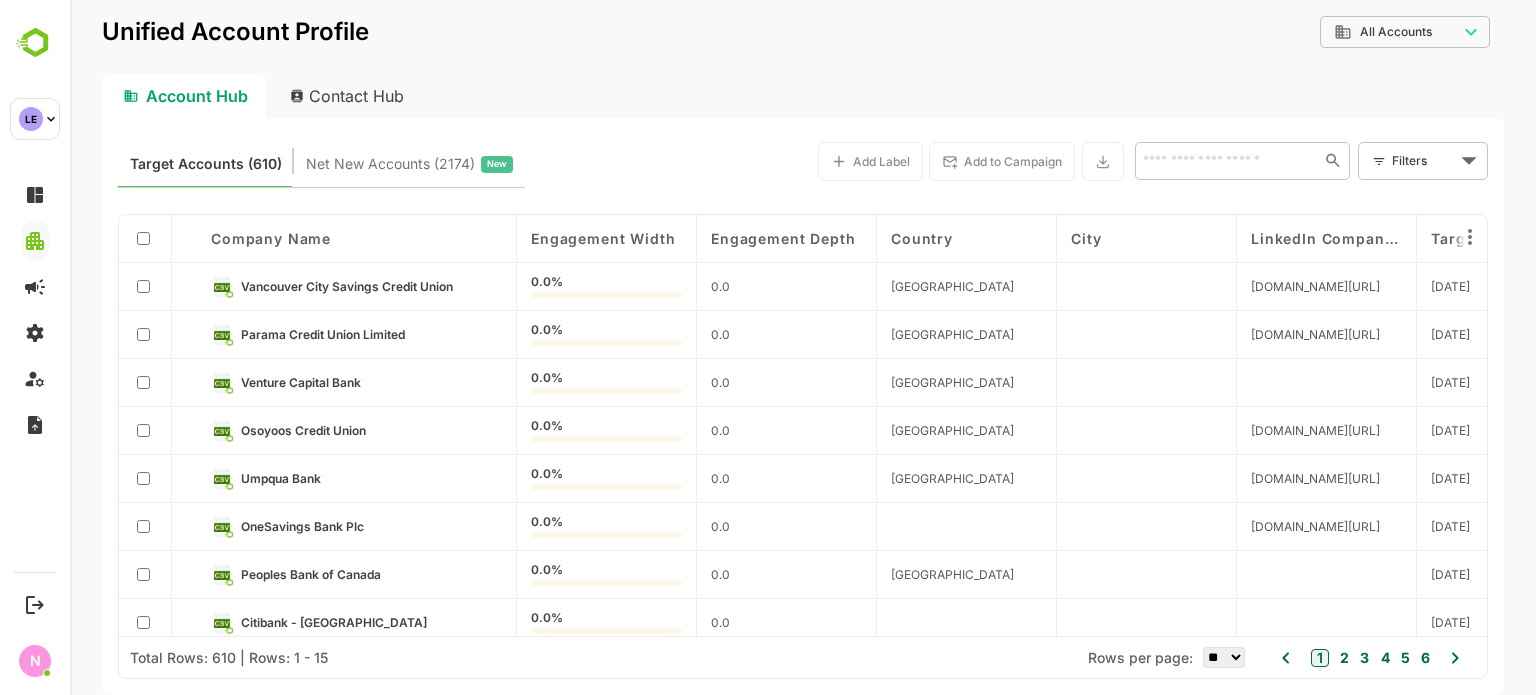 click on "City" at bounding box center [1146, 238] 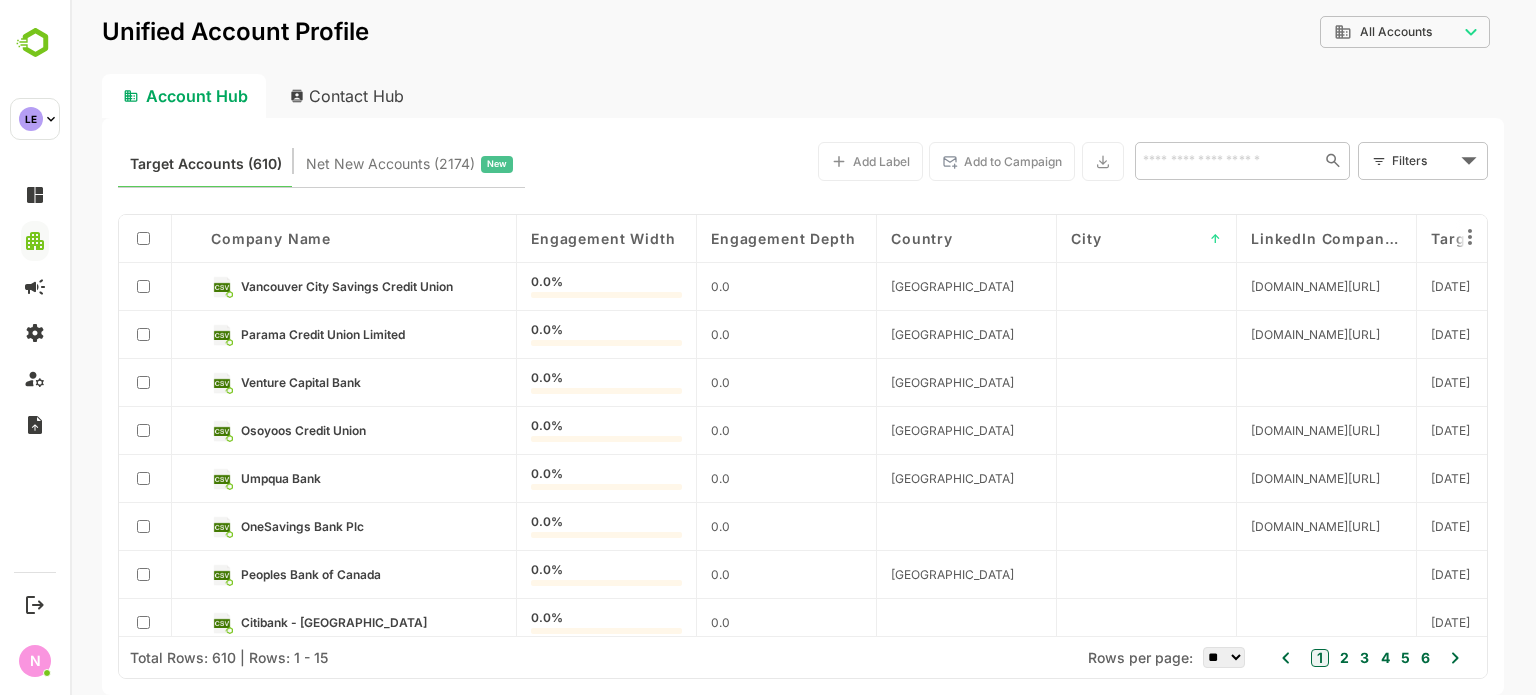 click on "City ↑" at bounding box center (1146, 238) 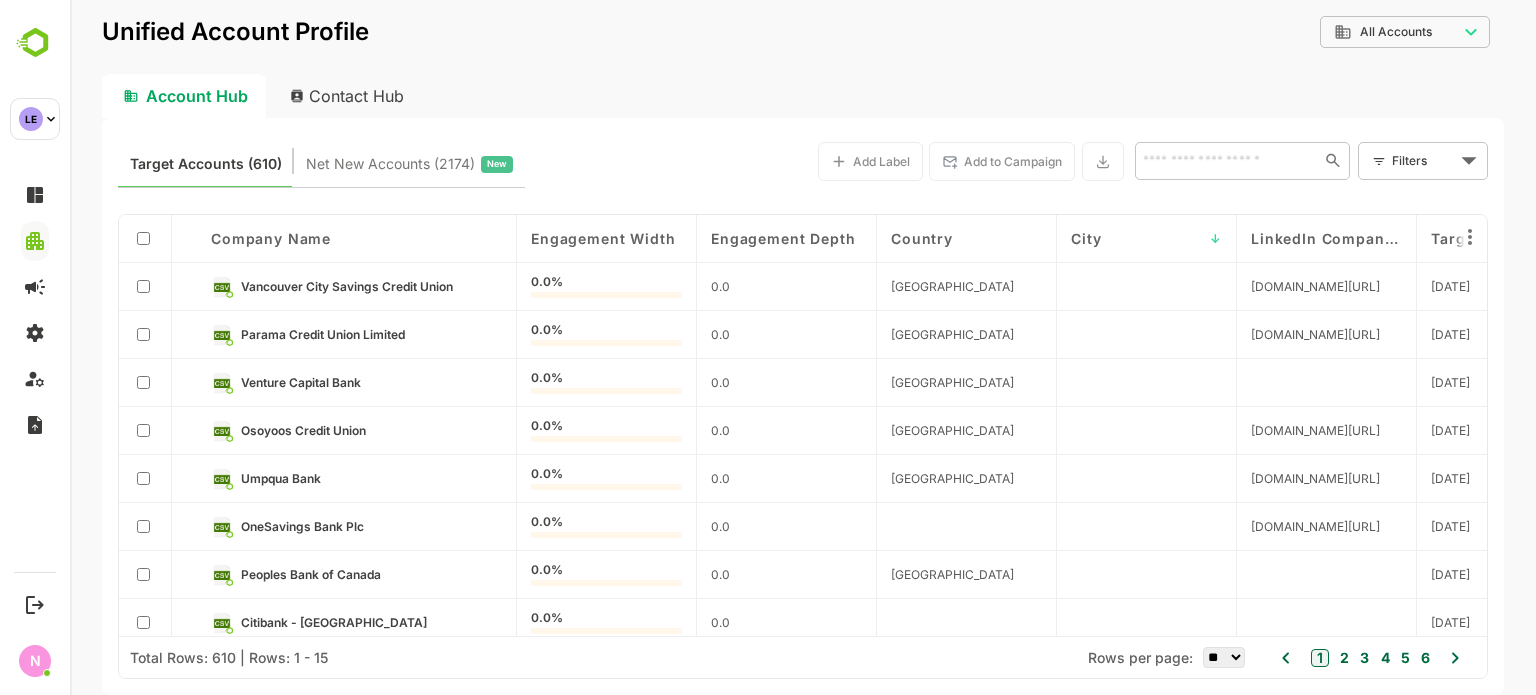 click on "**********" at bounding box center (803, 347) 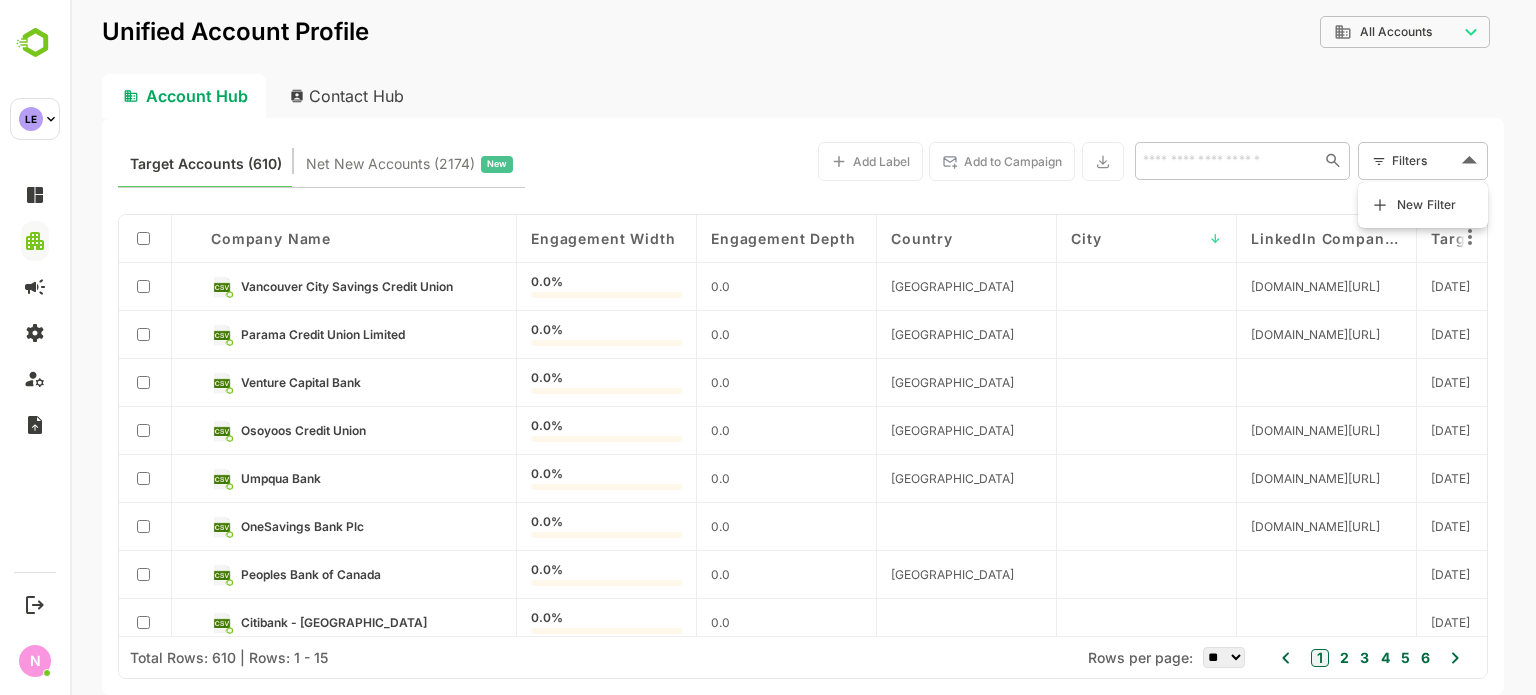 click on "New Filter" at bounding box center (1427, 205) 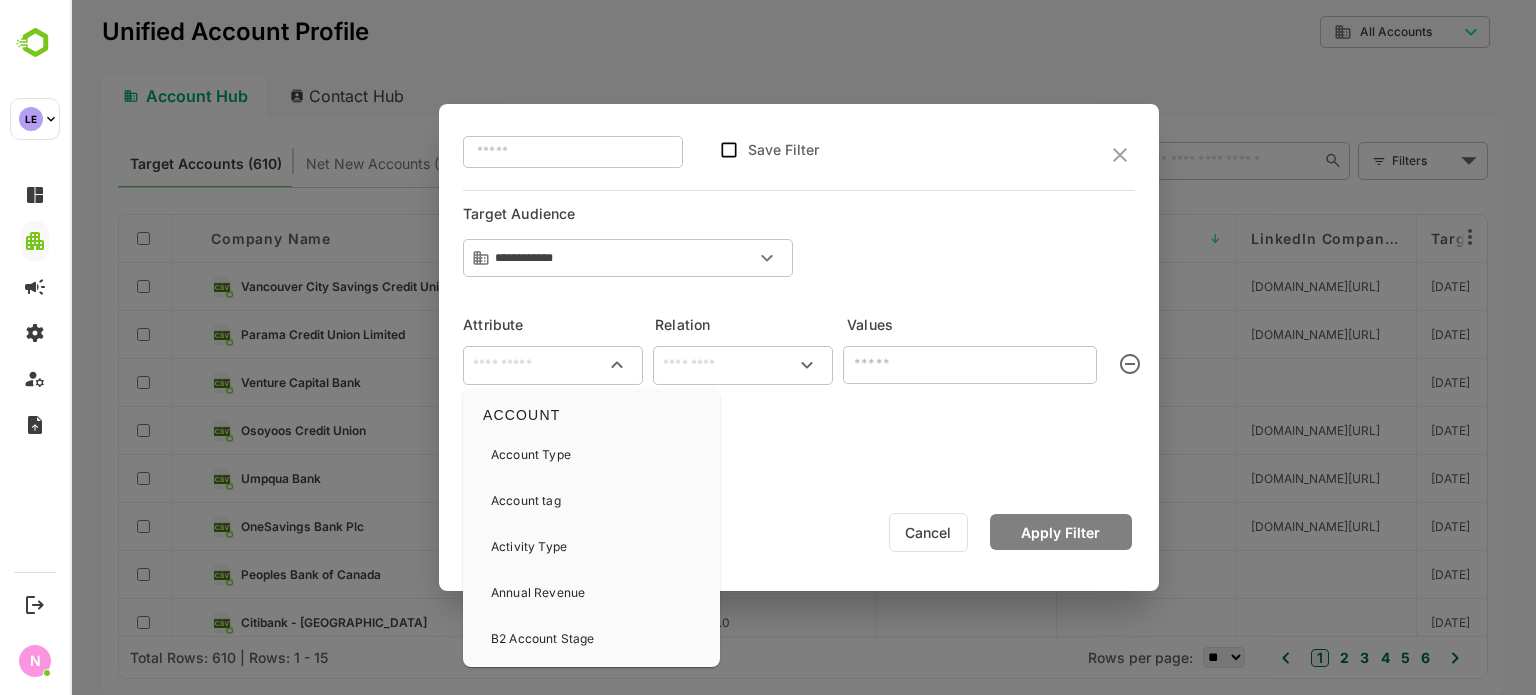 click at bounding box center [553, 365] 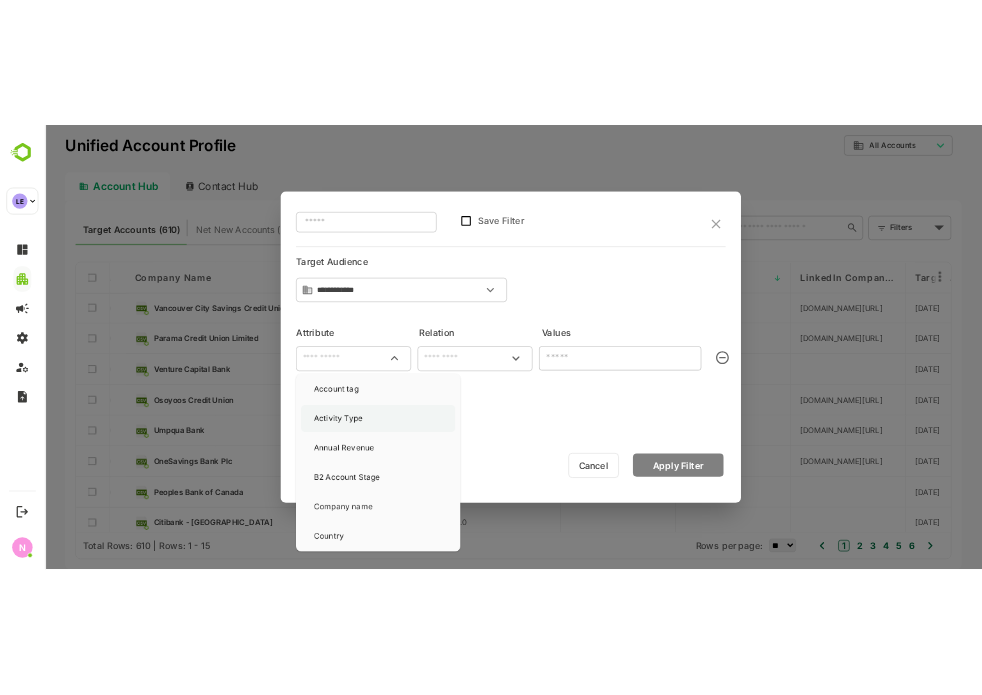 scroll, scrollTop: 0, scrollLeft: 0, axis: both 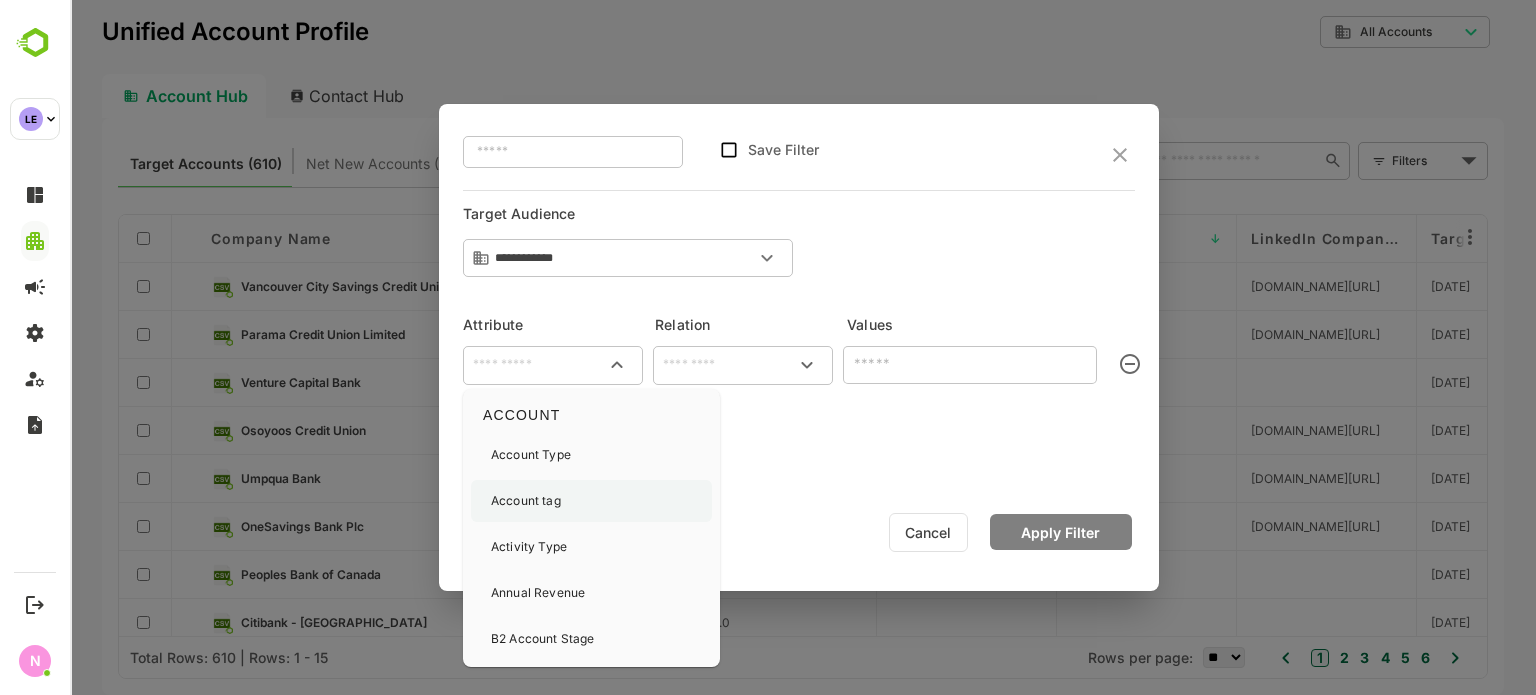 click on "Account tag" at bounding box center [591, 501] 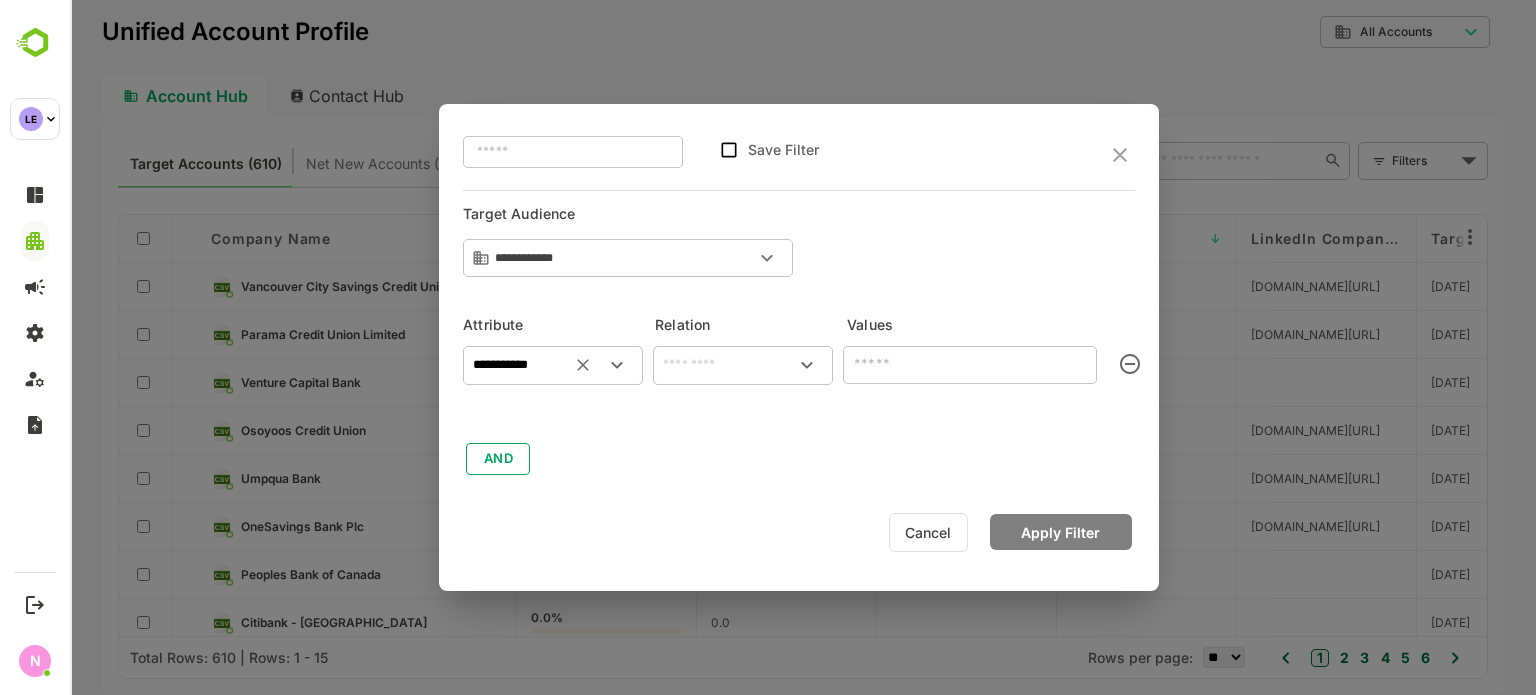 click at bounding box center [743, 365] 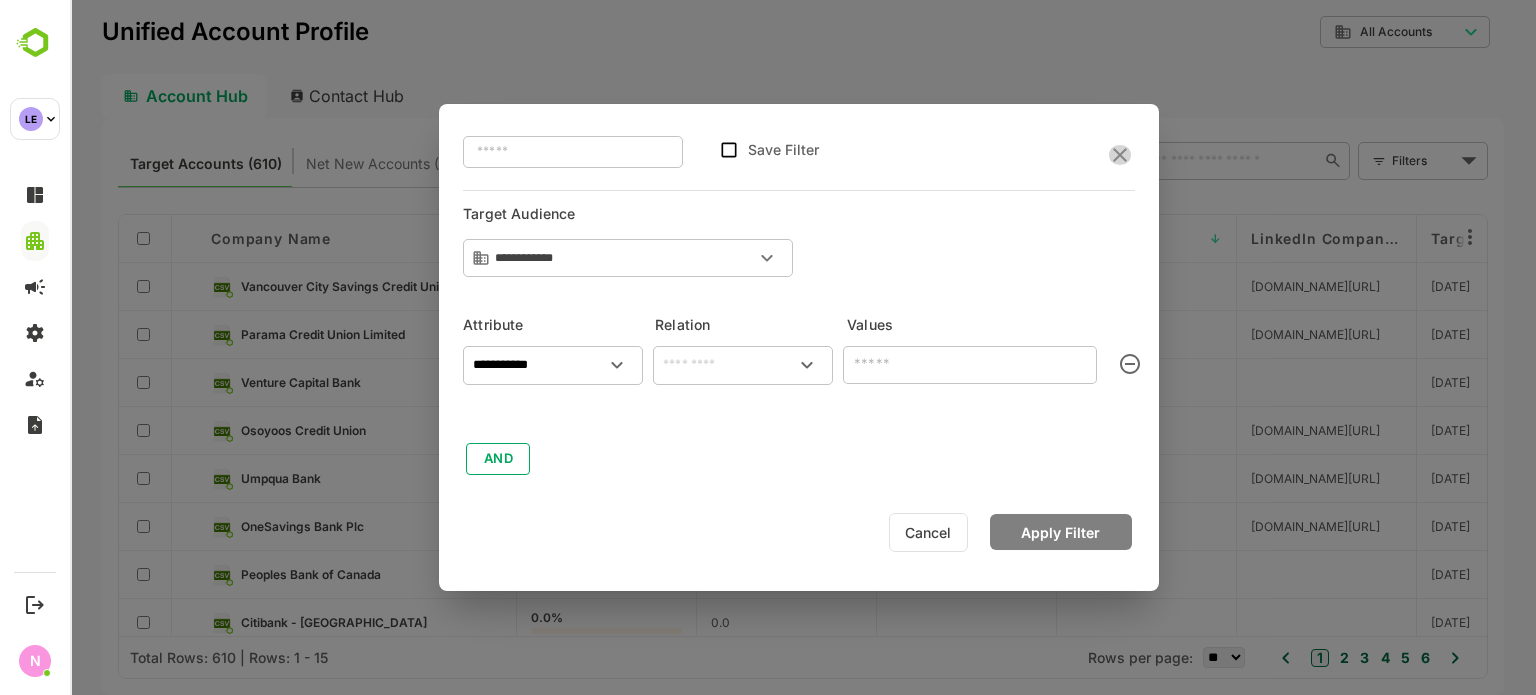 click 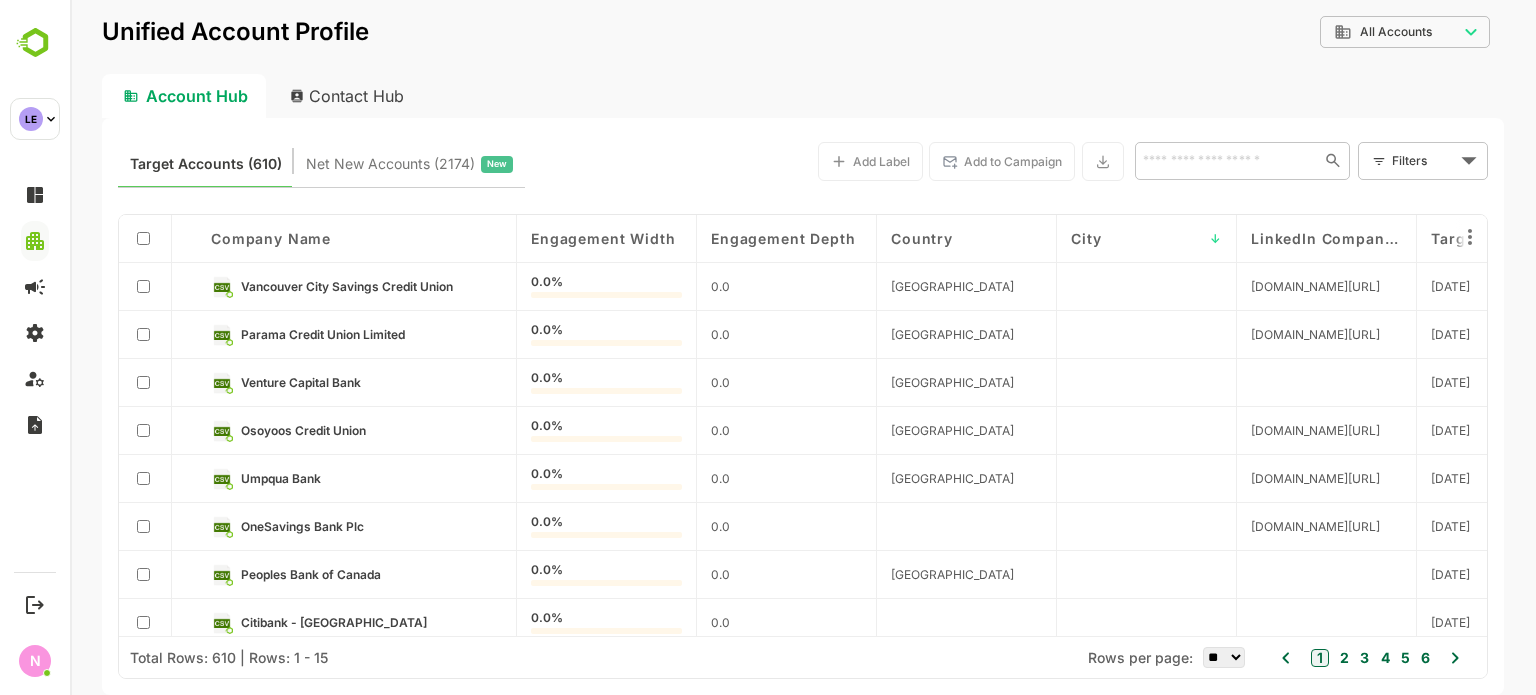 click on "**********" at bounding box center (803, 347) 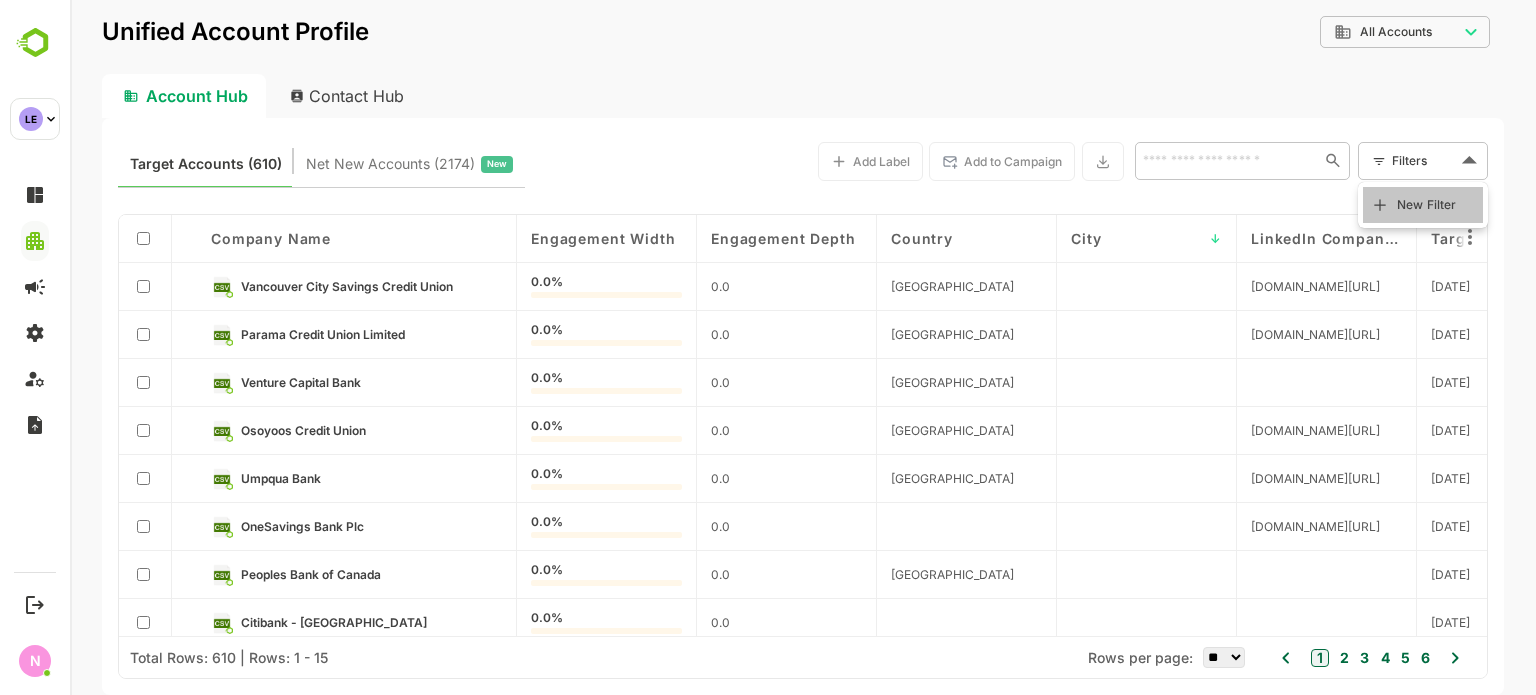 click on "New Filter" at bounding box center [1427, 205] 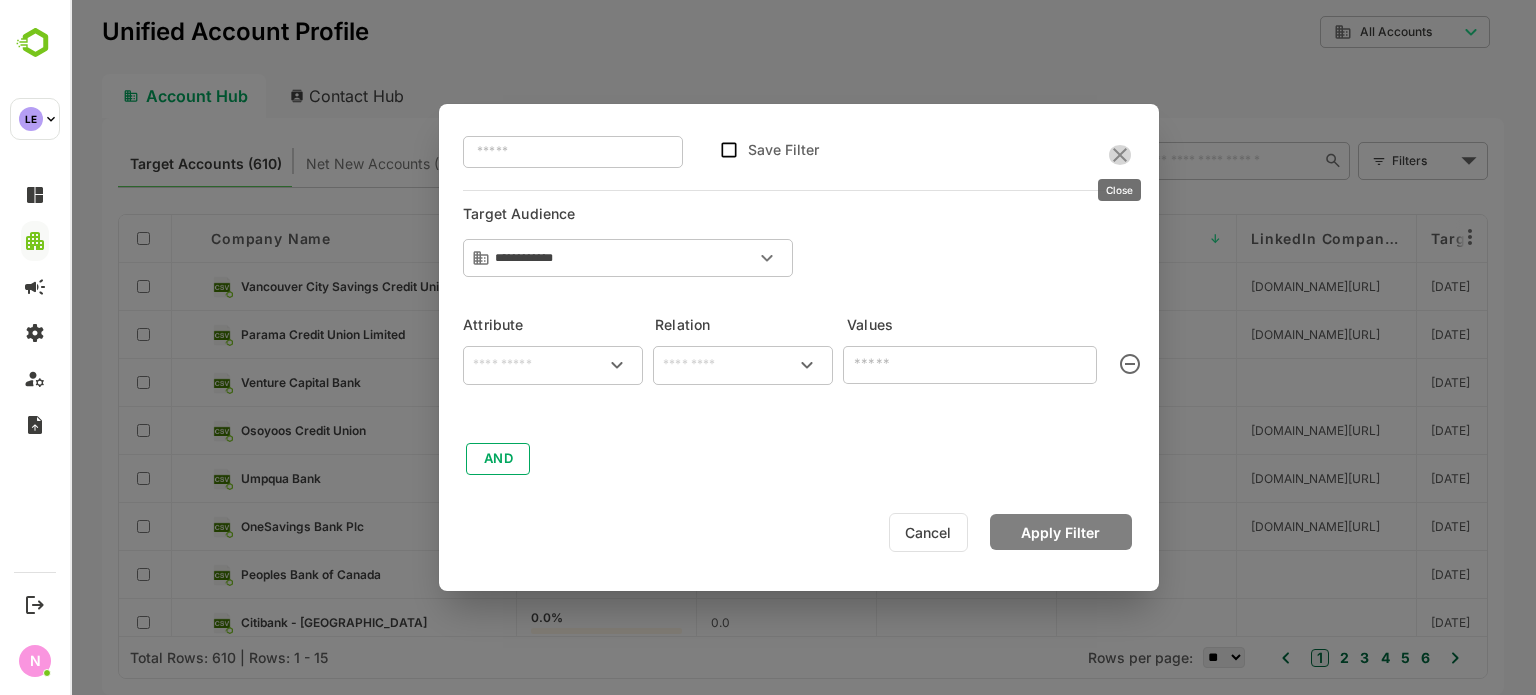 click 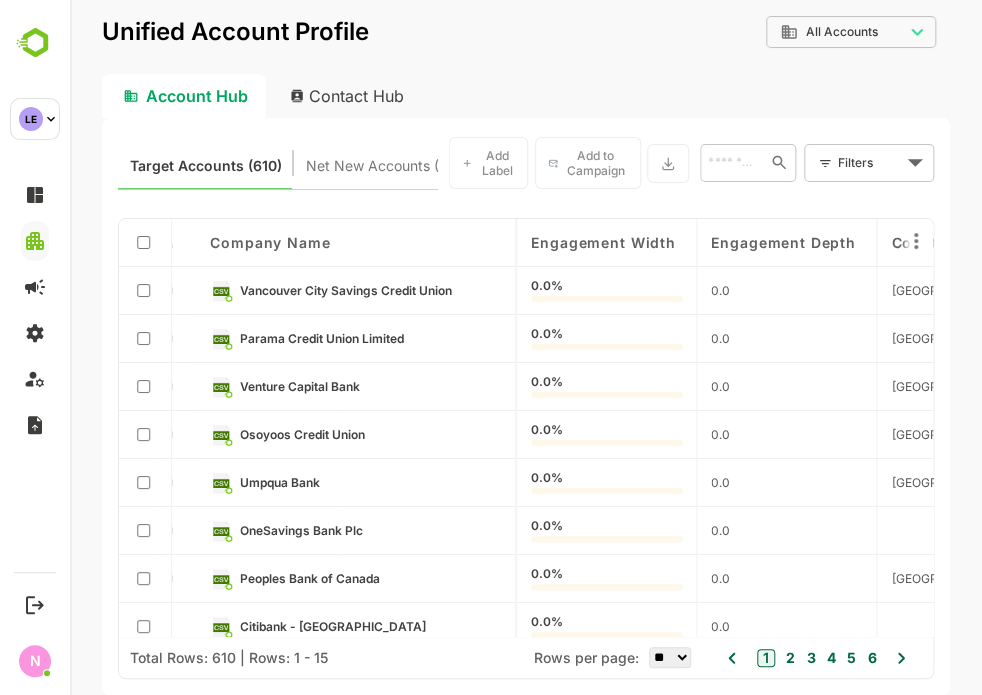 click on "Filters ​" at bounding box center (869, 163) 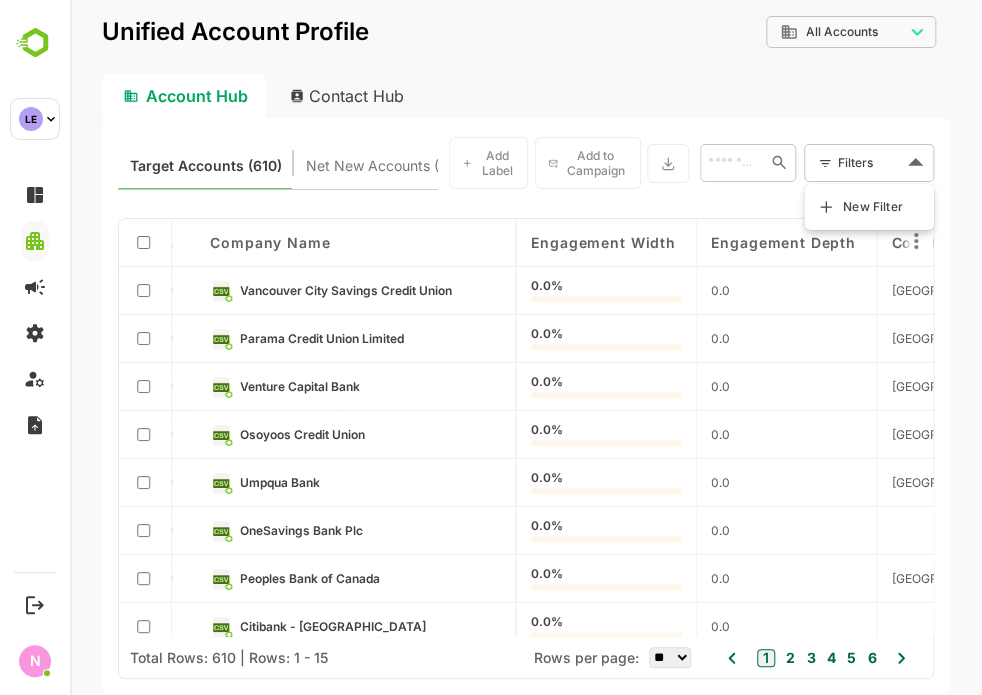 click on "**********" at bounding box center (526, 347) 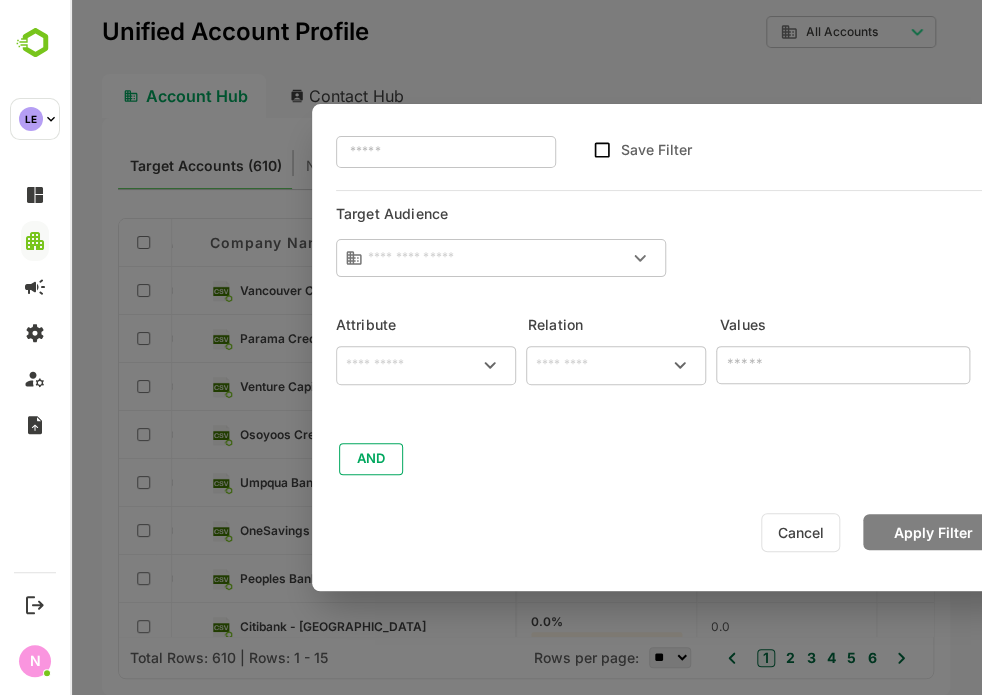 type on "**********" 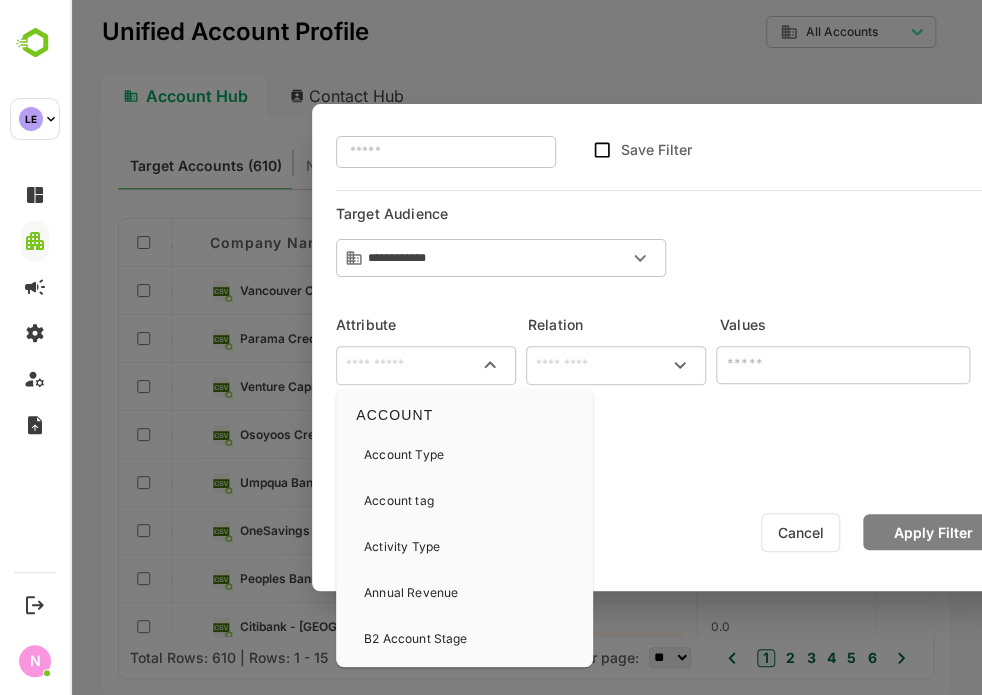 click at bounding box center [426, 365] 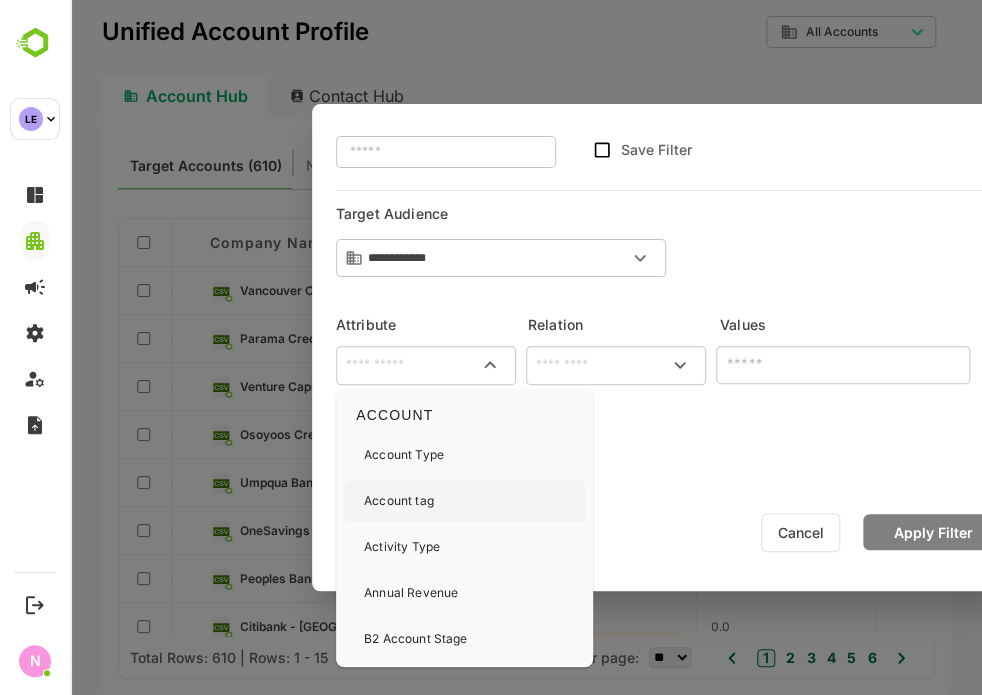 click on "Account tag" at bounding box center (399, 501) 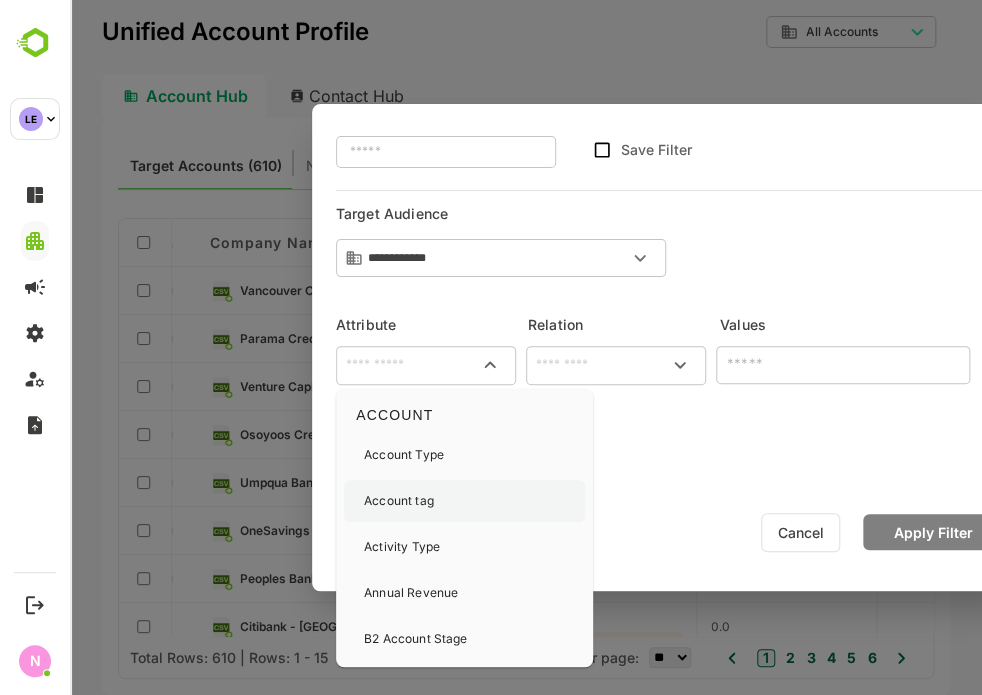 type on "**********" 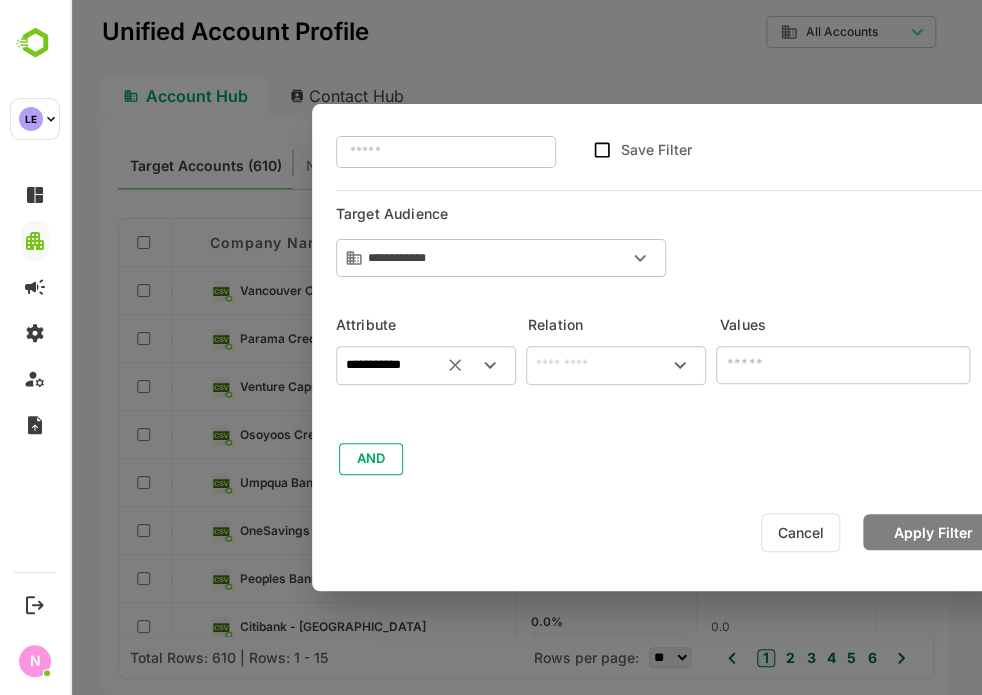 click at bounding box center (616, 365) 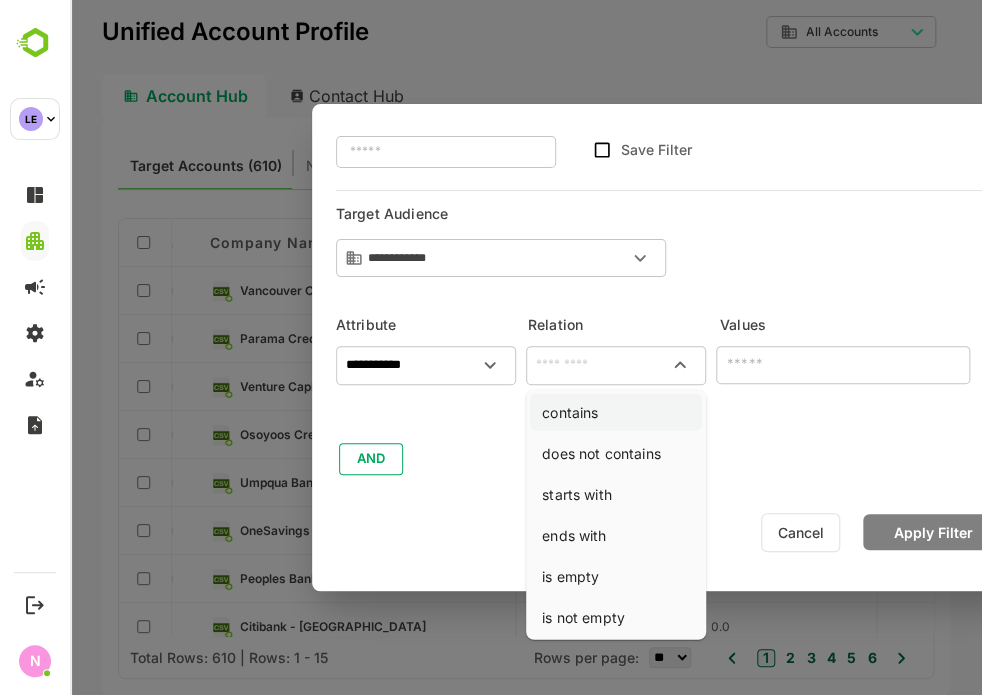 click on "contains" at bounding box center (616, 412) 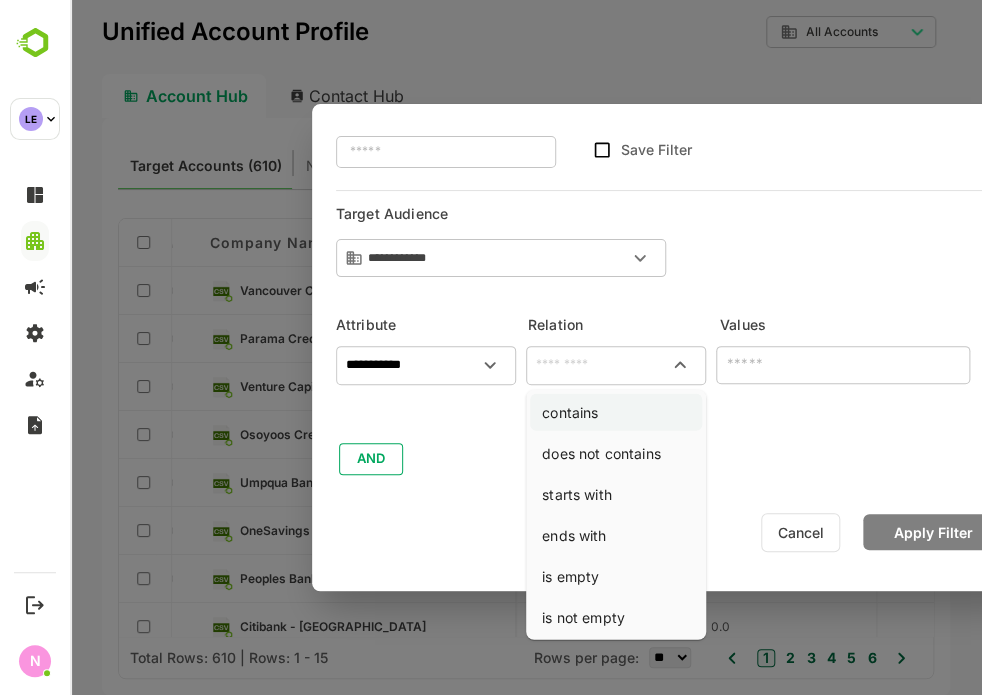 type on "********" 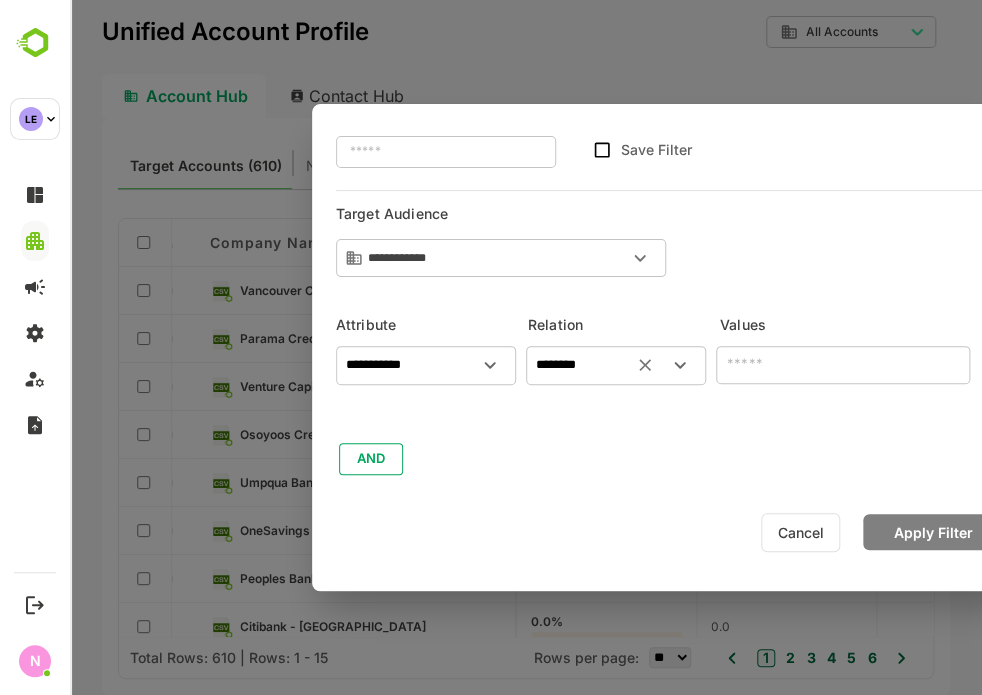 click at bounding box center (843, 365) 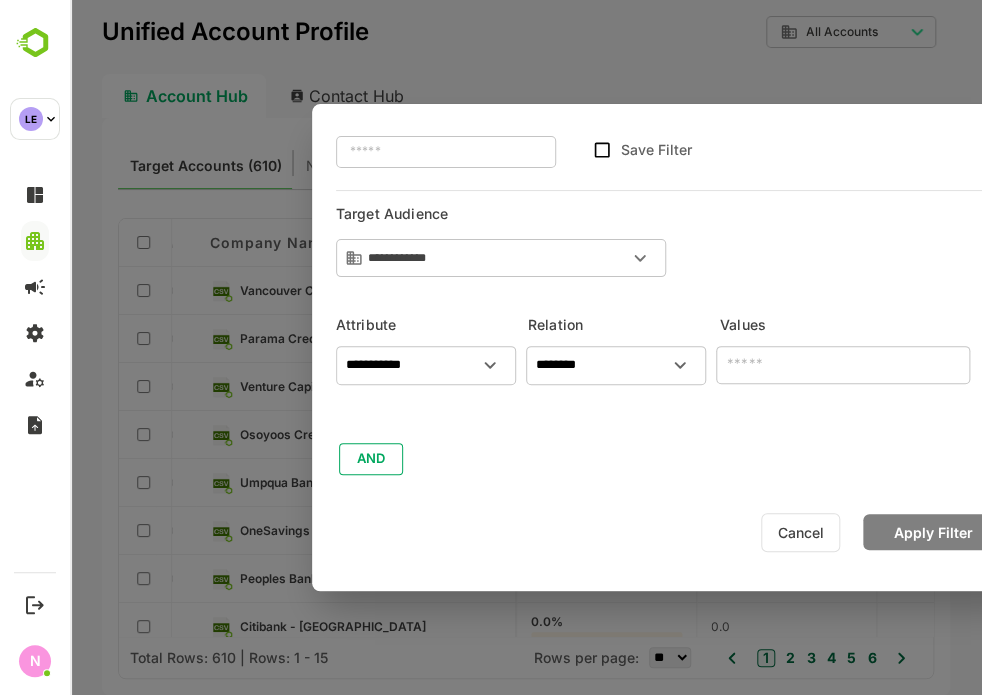 click at bounding box center [843, 365] 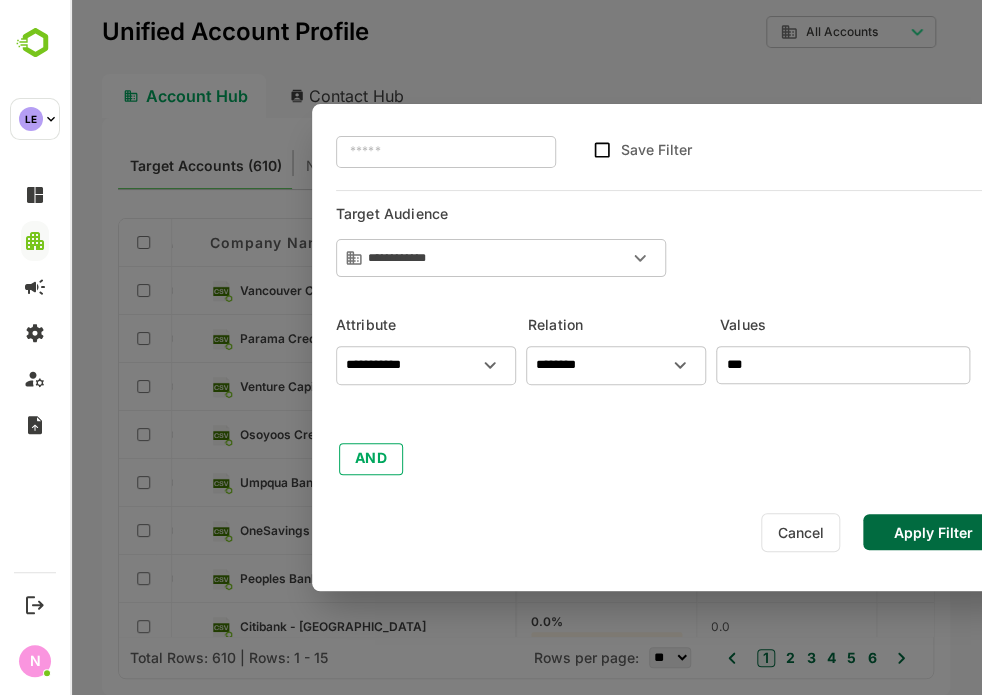 type on "***" 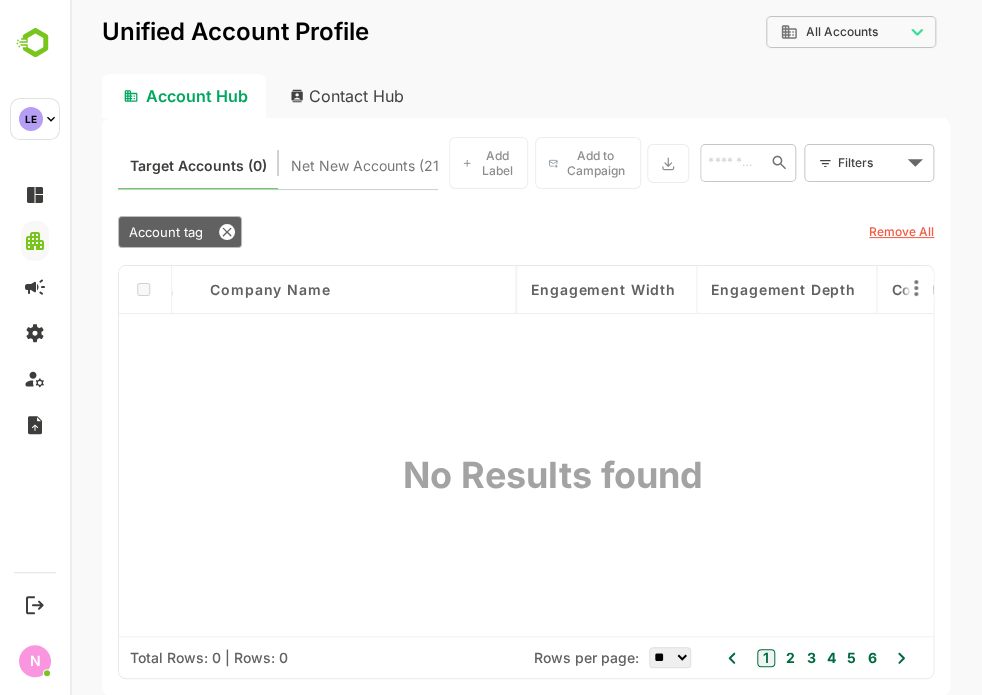 click on "**********" at bounding box center (526, 347) 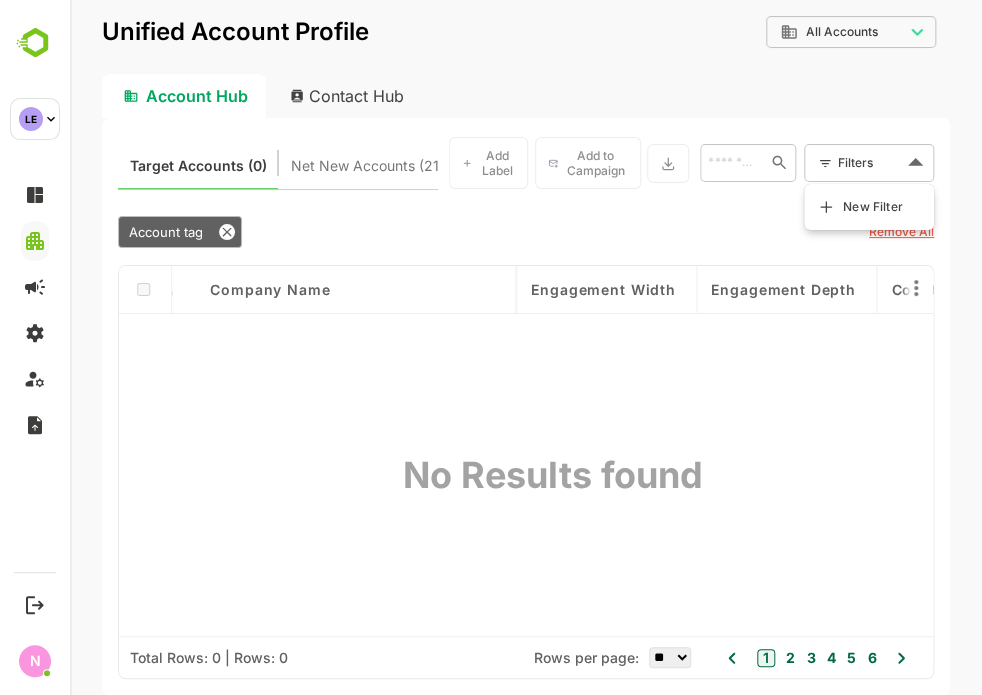 click on "New Filter" at bounding box center [873, 207] 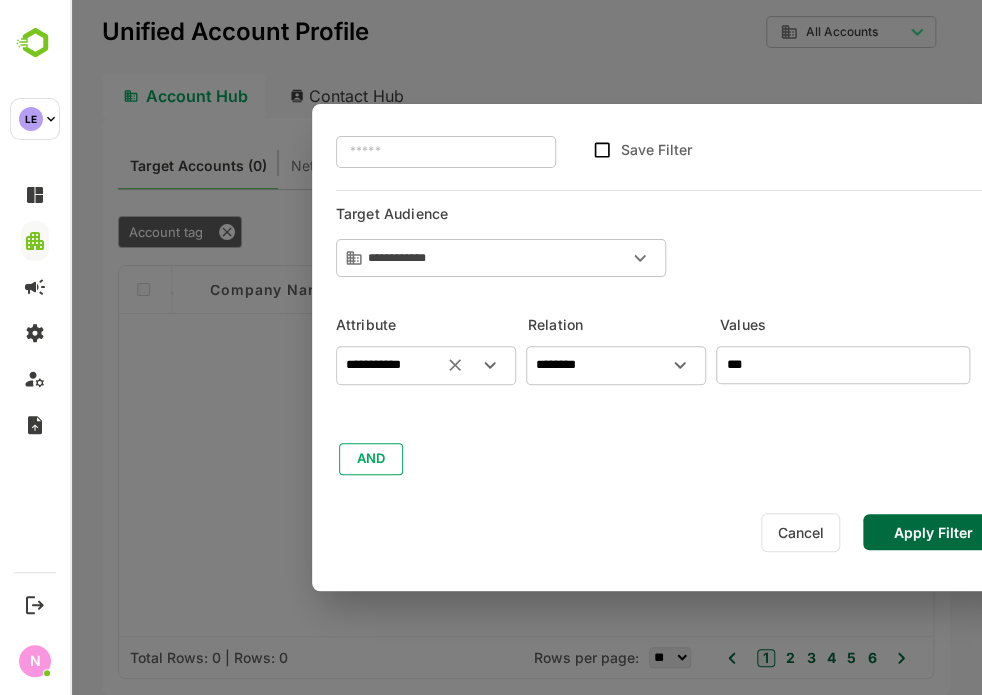 click 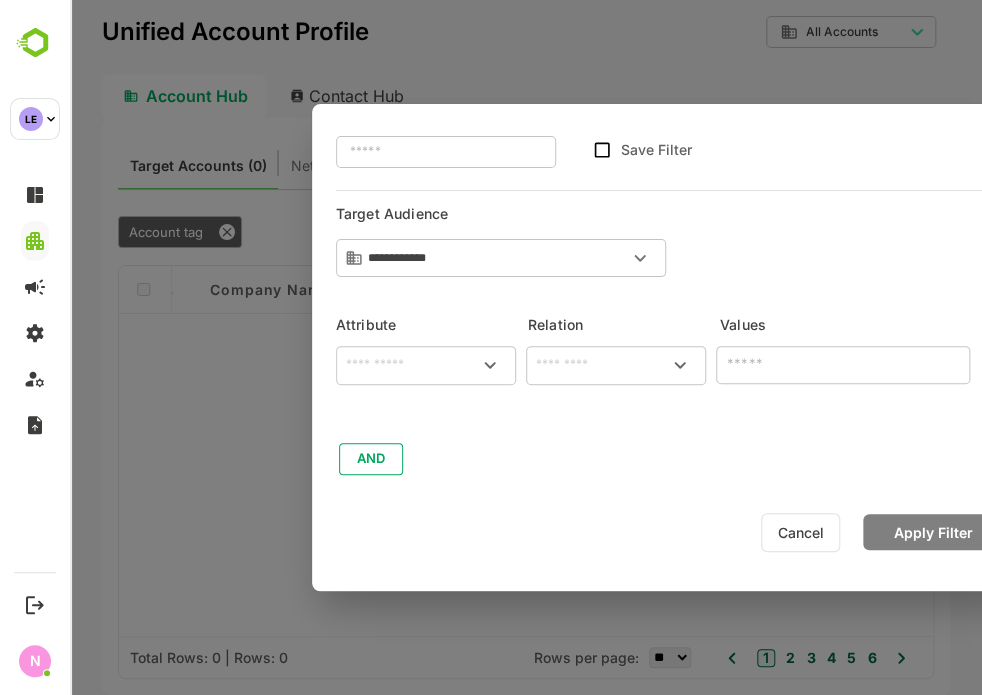 click on "​" at bounding box center [426, 365] 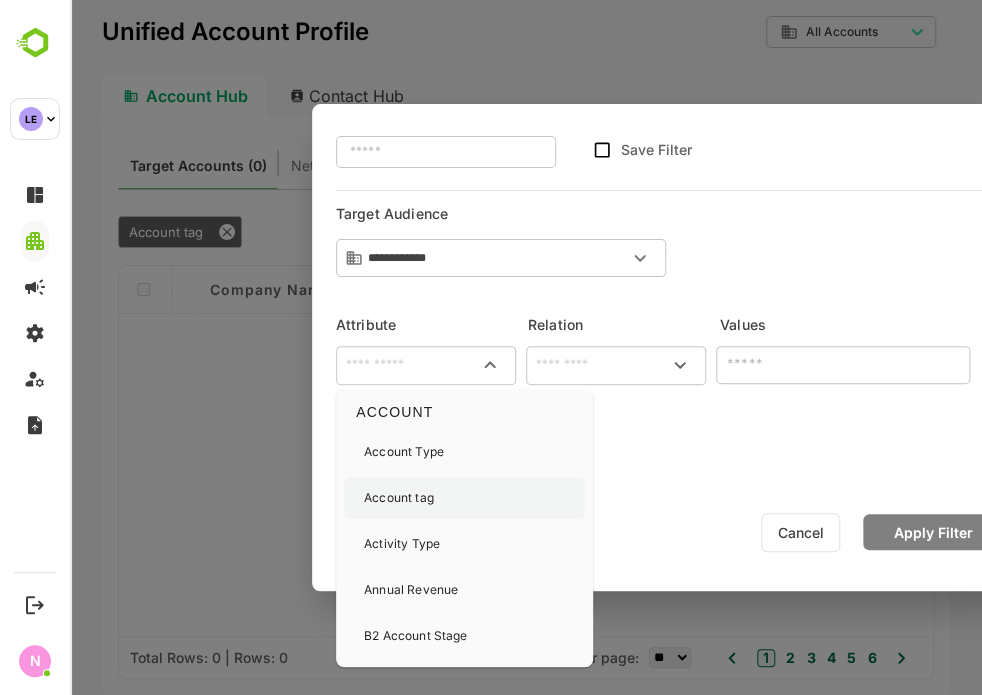 scroll, scrollTop: 4, scrollLeft: 0, axis: vertical 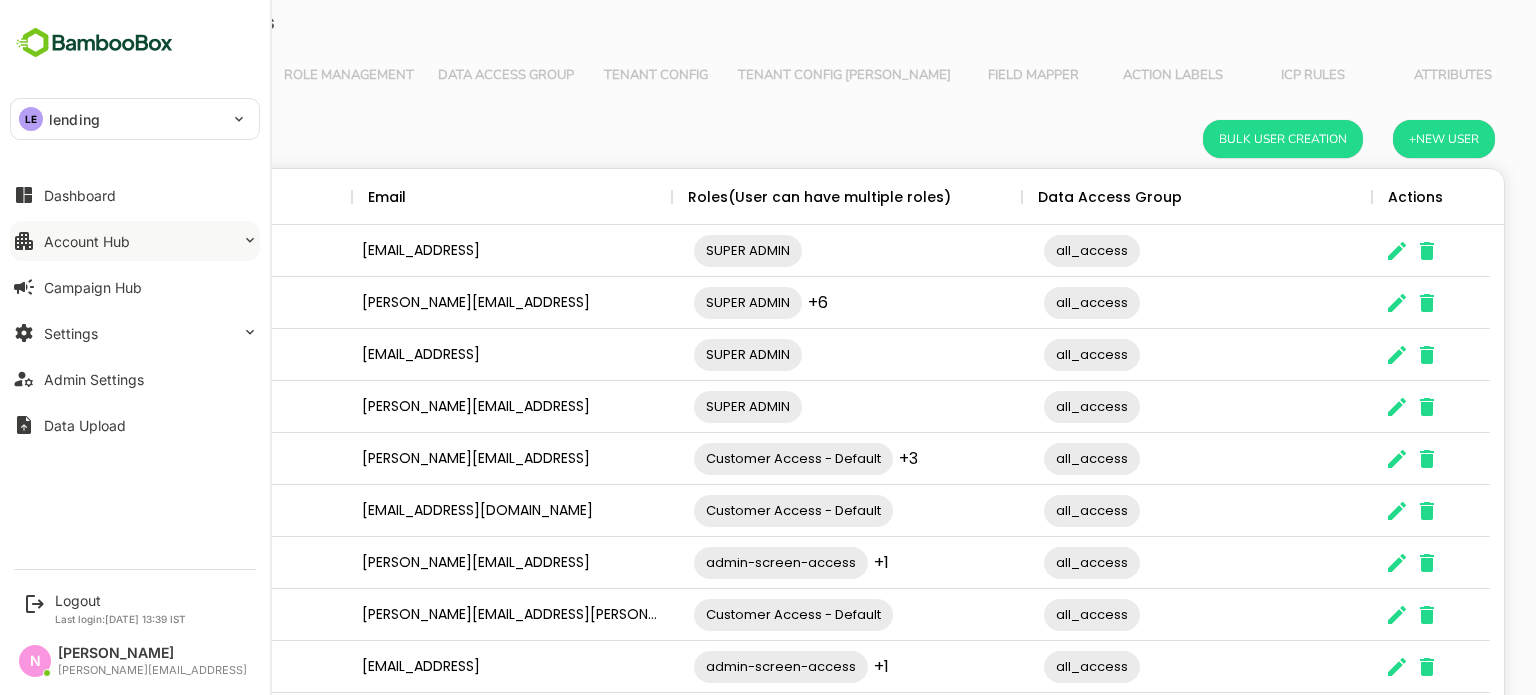 click on "Account Hub" at bounding box center [135, 241] 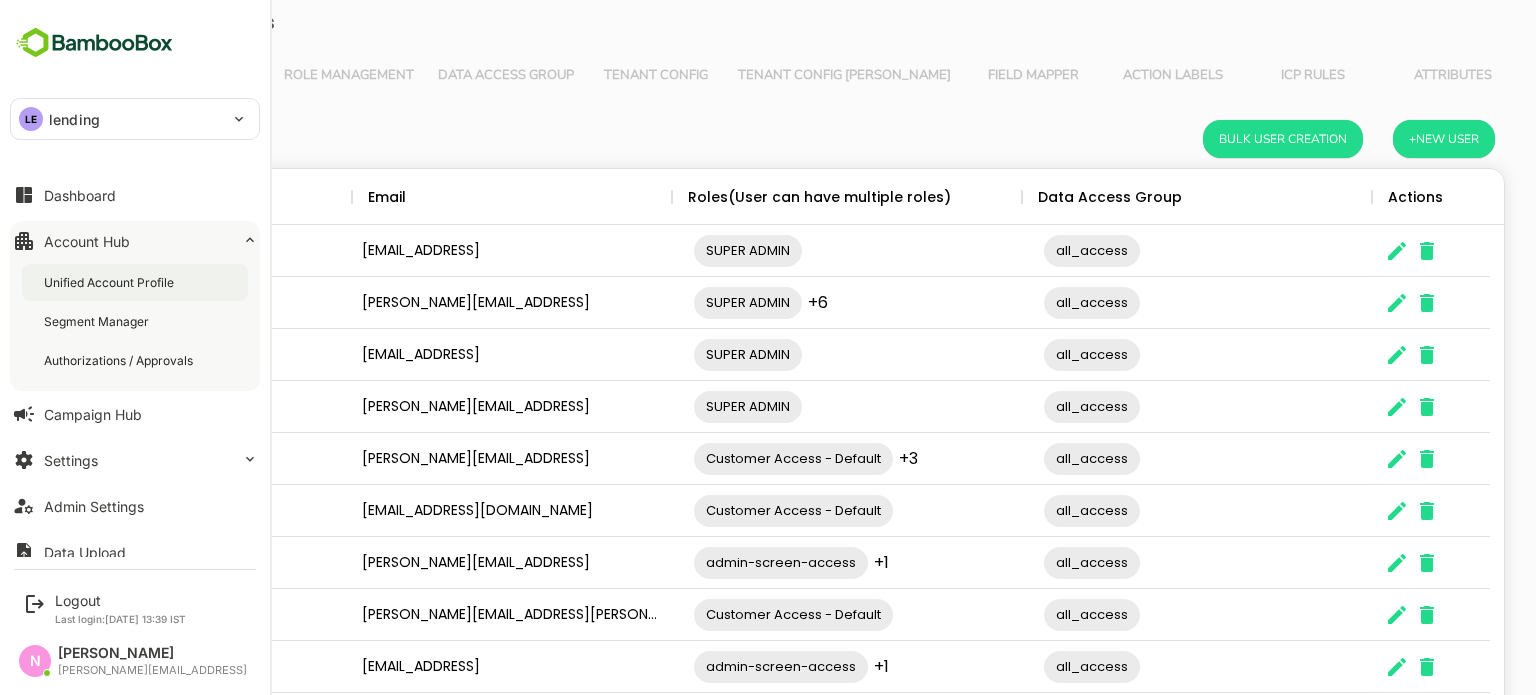 click on "Unified Account Profile" at bounding box center [111, 282] 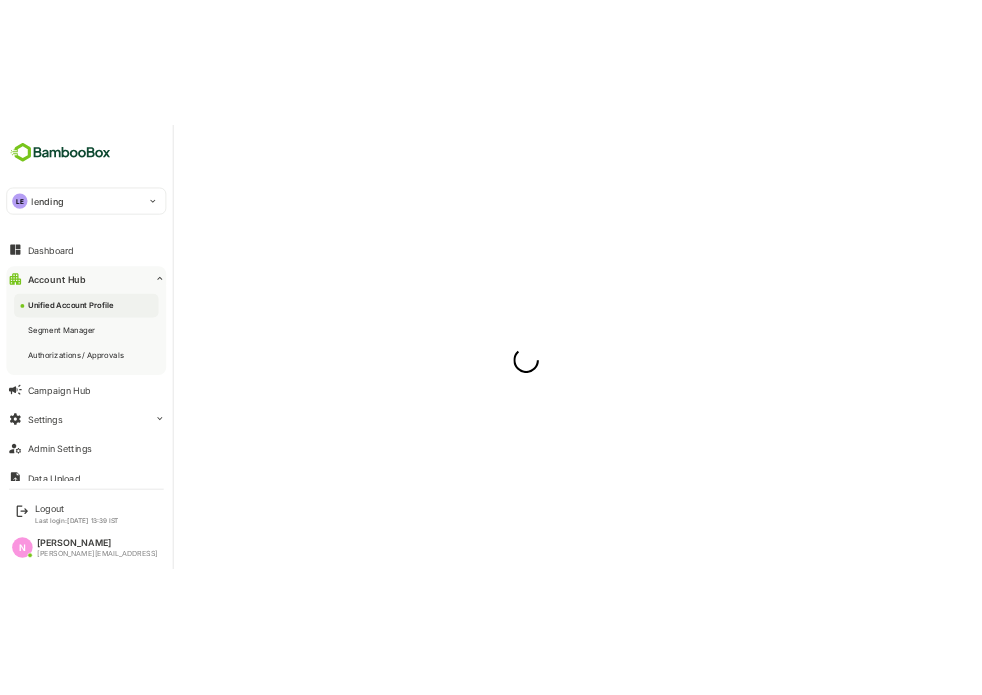 scroll, scrollTop: 0, scrollLeft: 0, axis: both 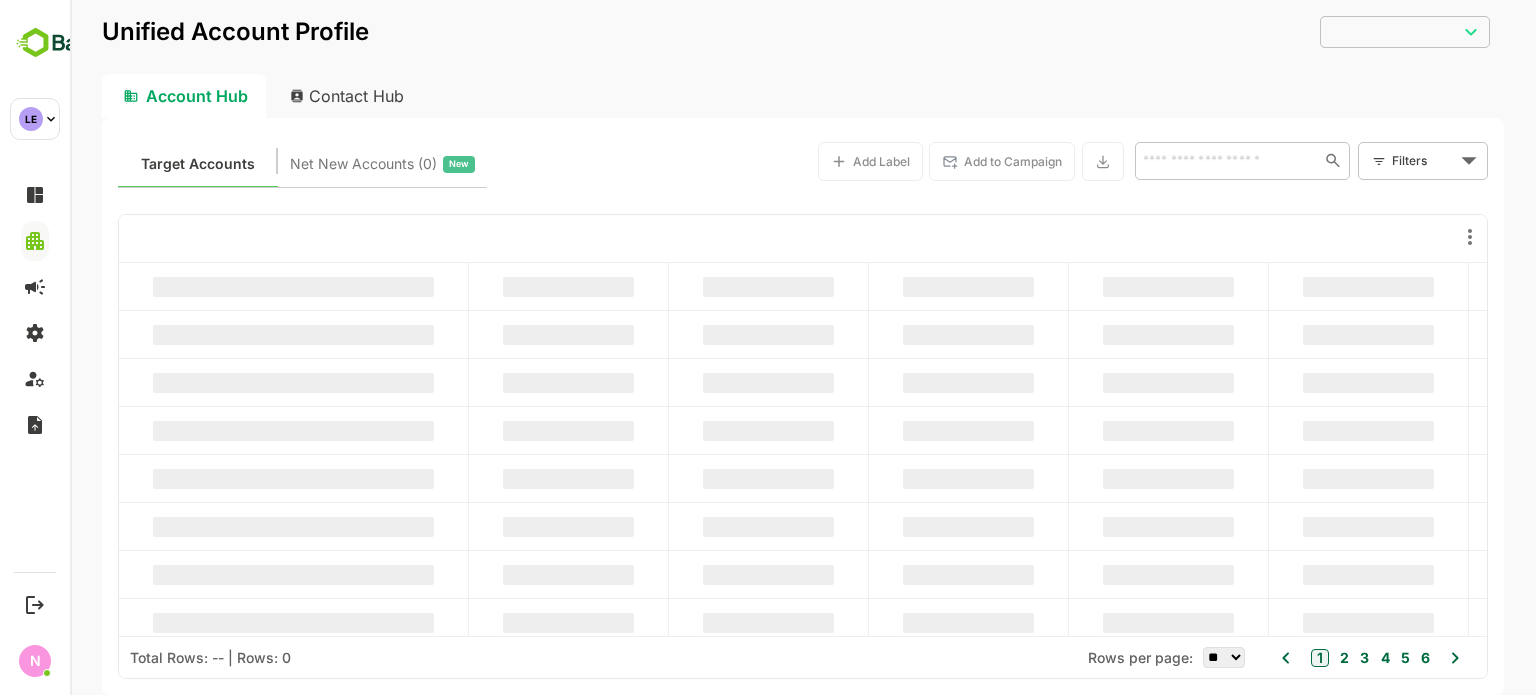 type on "**********" 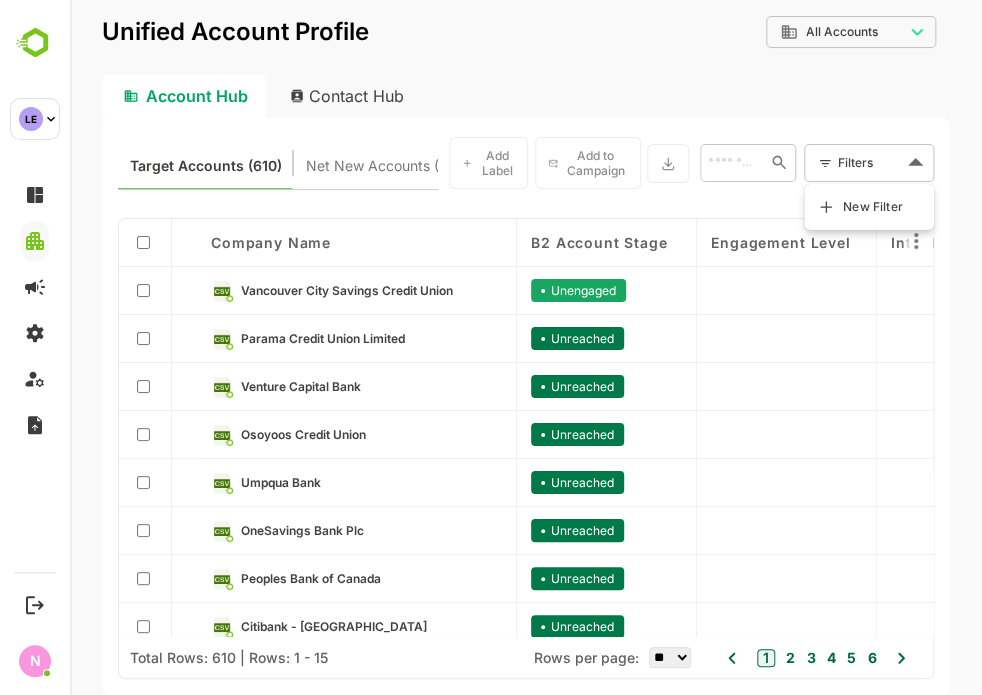 click on "**********" at bounding box center [526, 347] 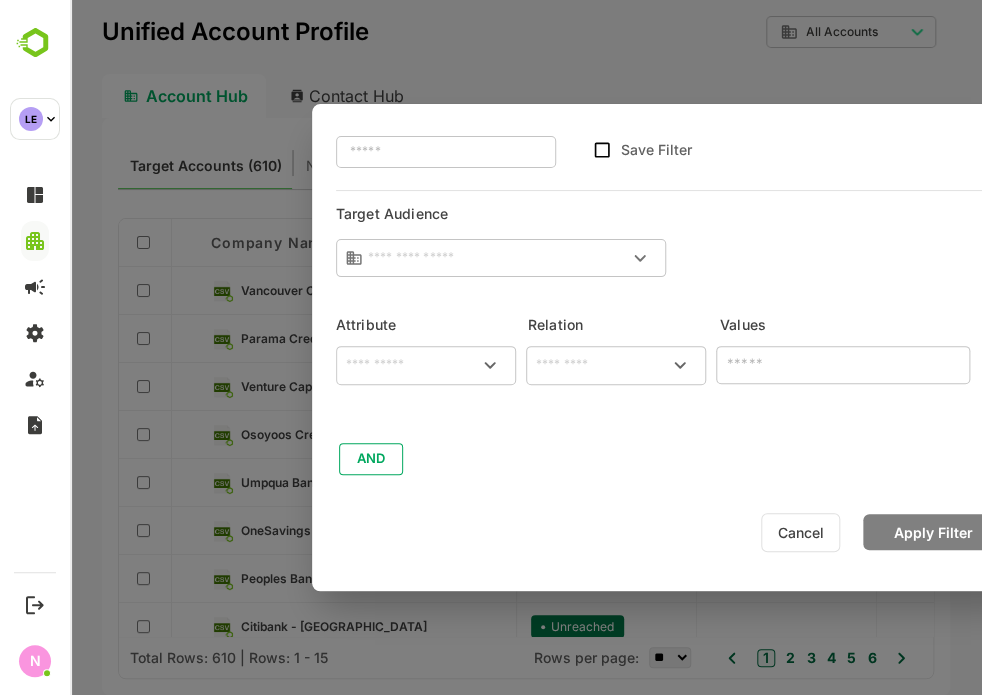 type on "**********" 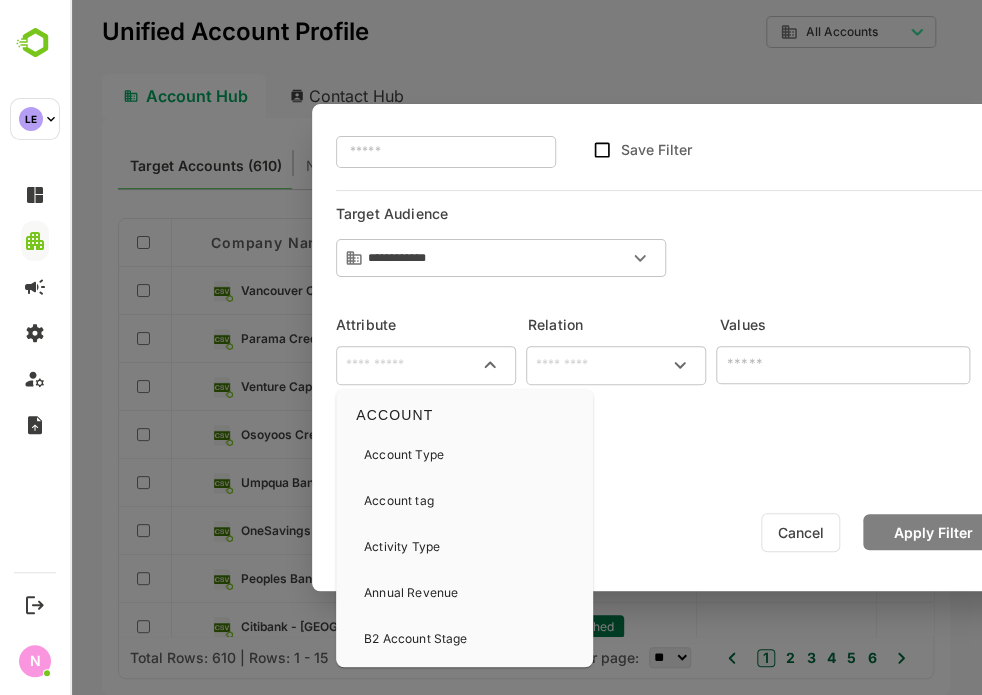 click at bounding box center [426, 365] 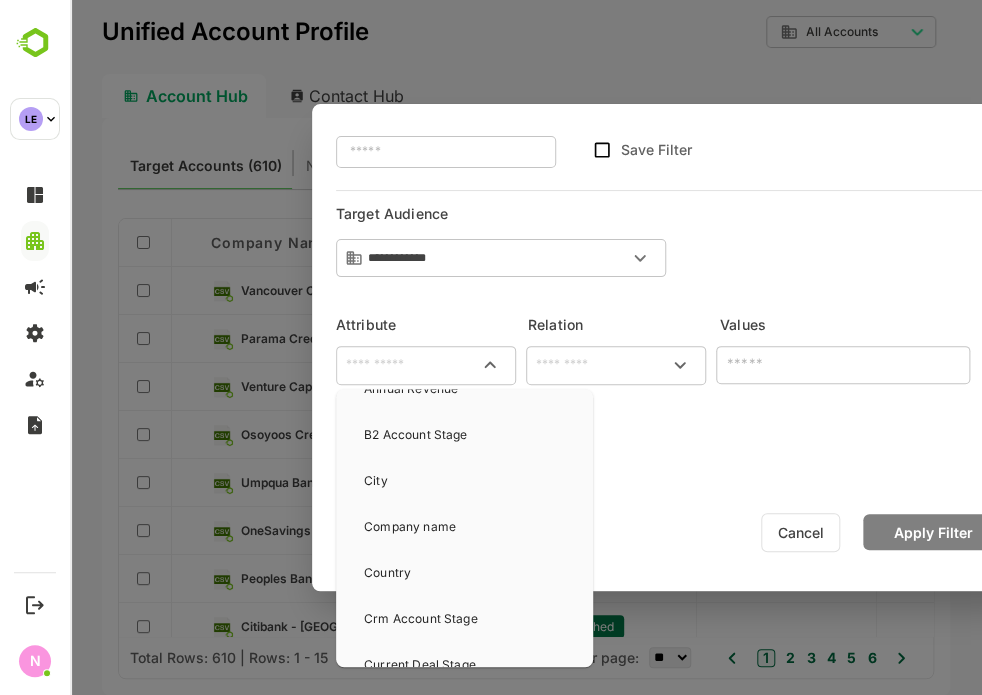 scroll, scrollTop: 204, scrollLeft: 0, axis: vertical 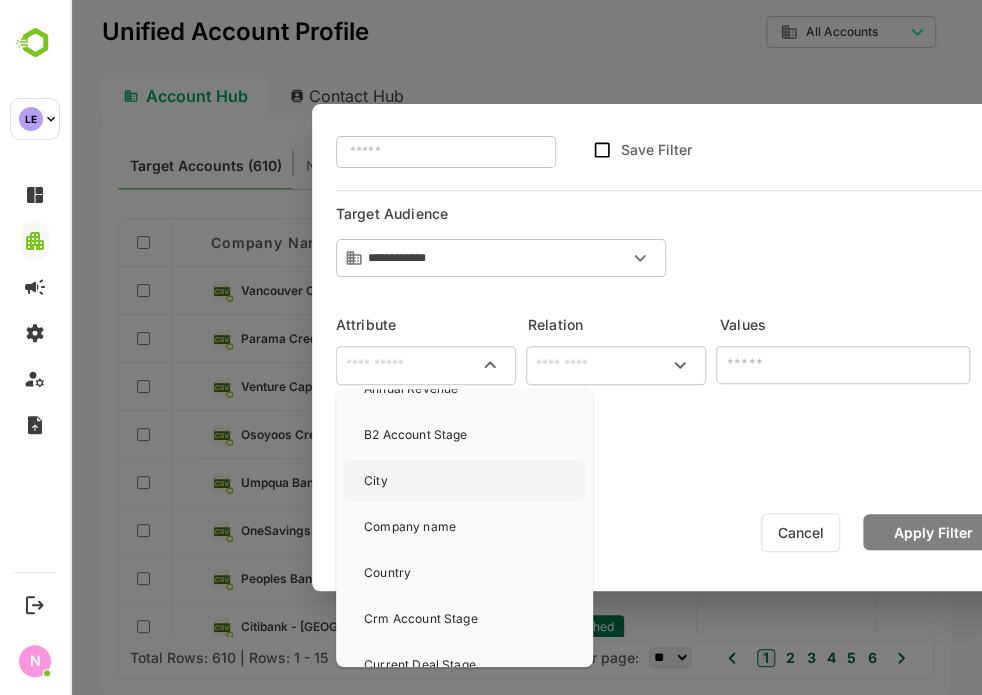 click on "City" at bounding box center [464, 481] 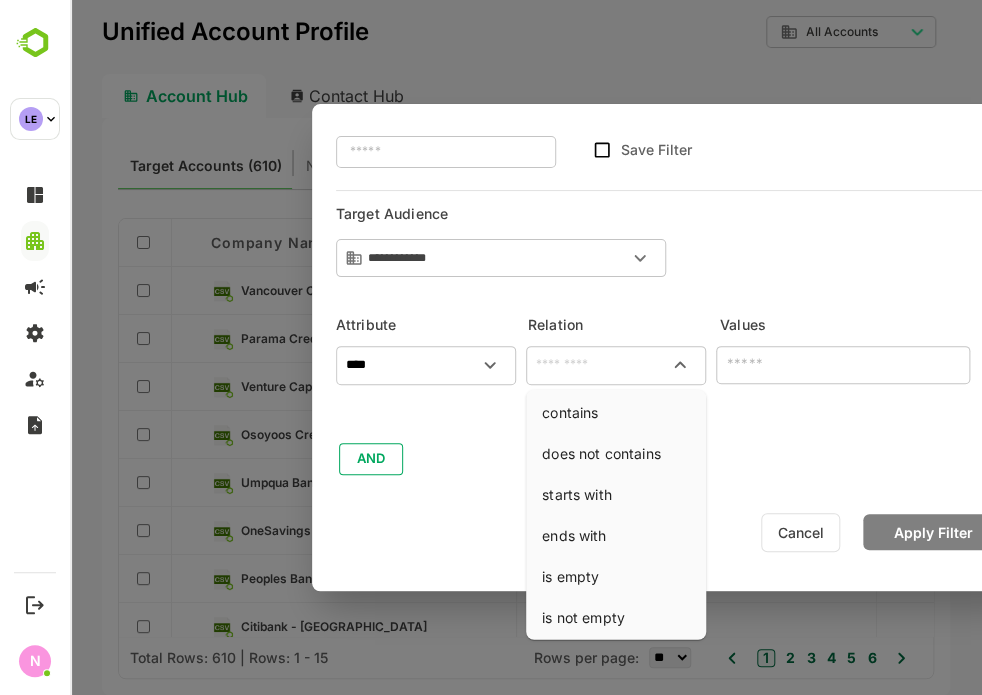 click at bounding box center (616, 365) 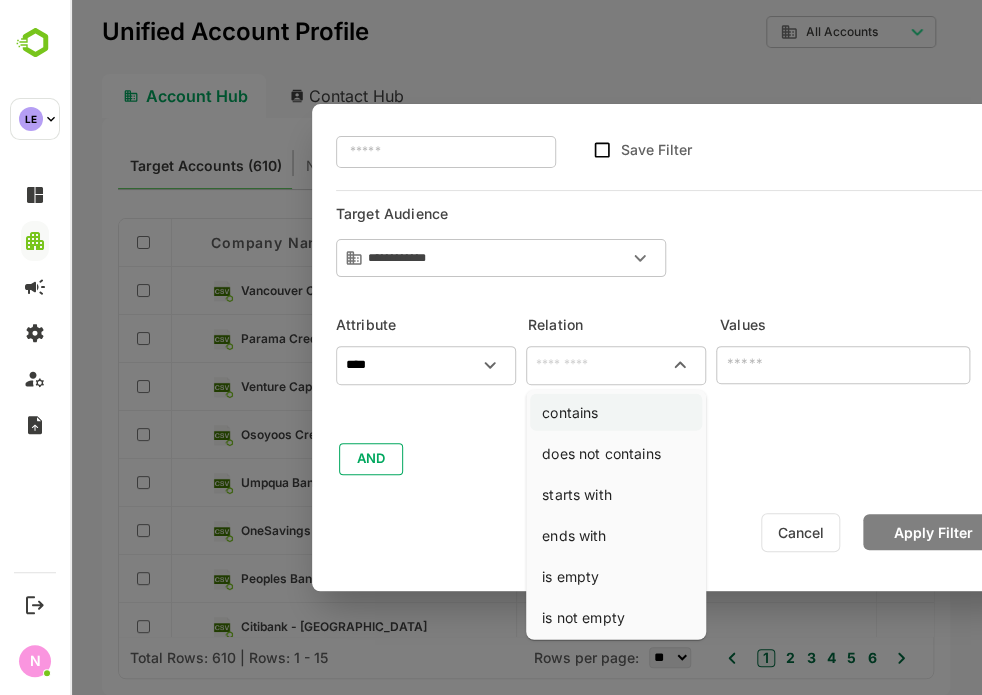 click on "contains" at bounding box center (616, 412) 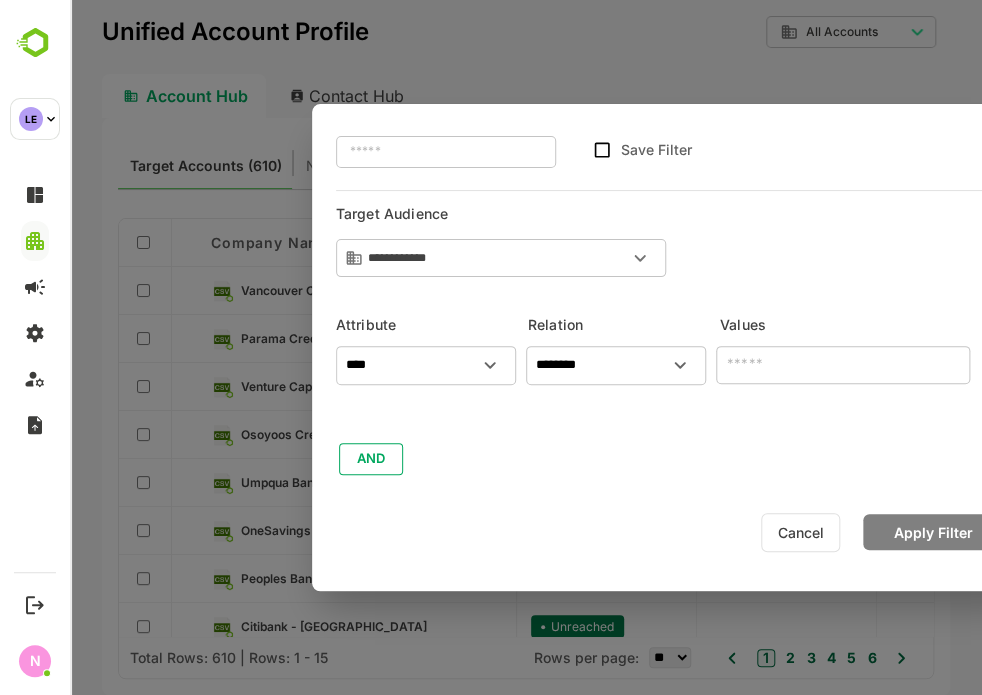 click at bounding box center (843, 365) 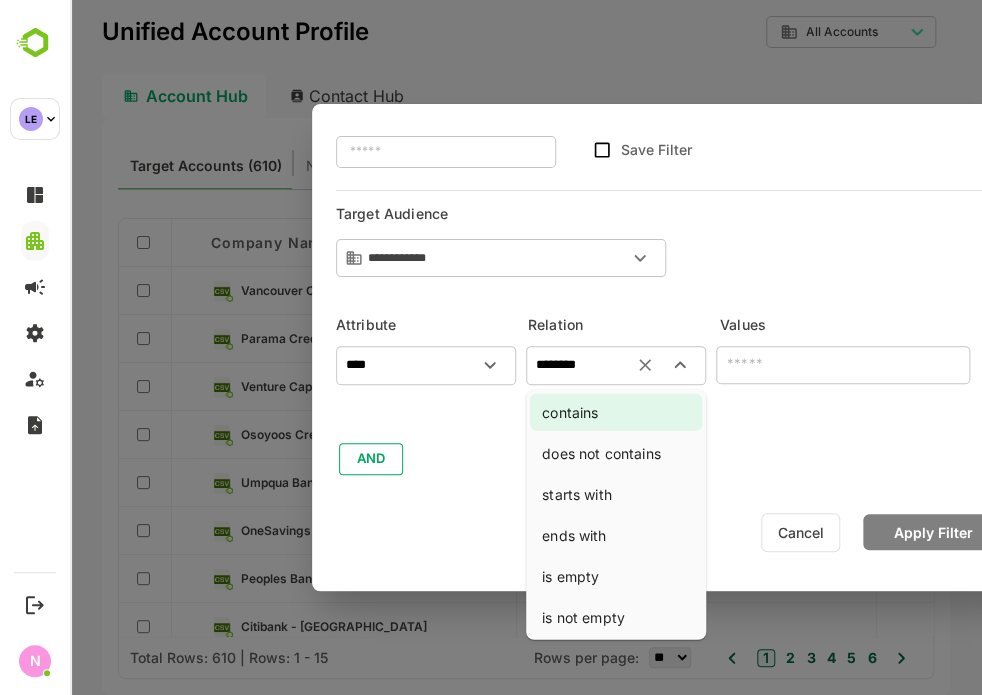 click on "********" at bounding box center (616, 365) 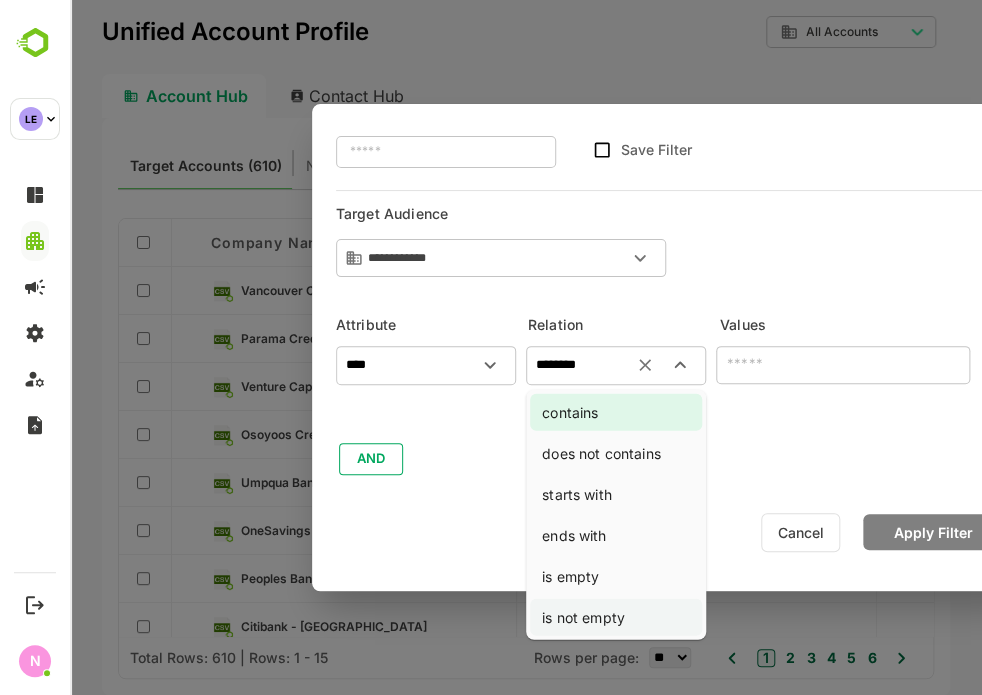 click on "is not empty" at bounding box center (616, 617) 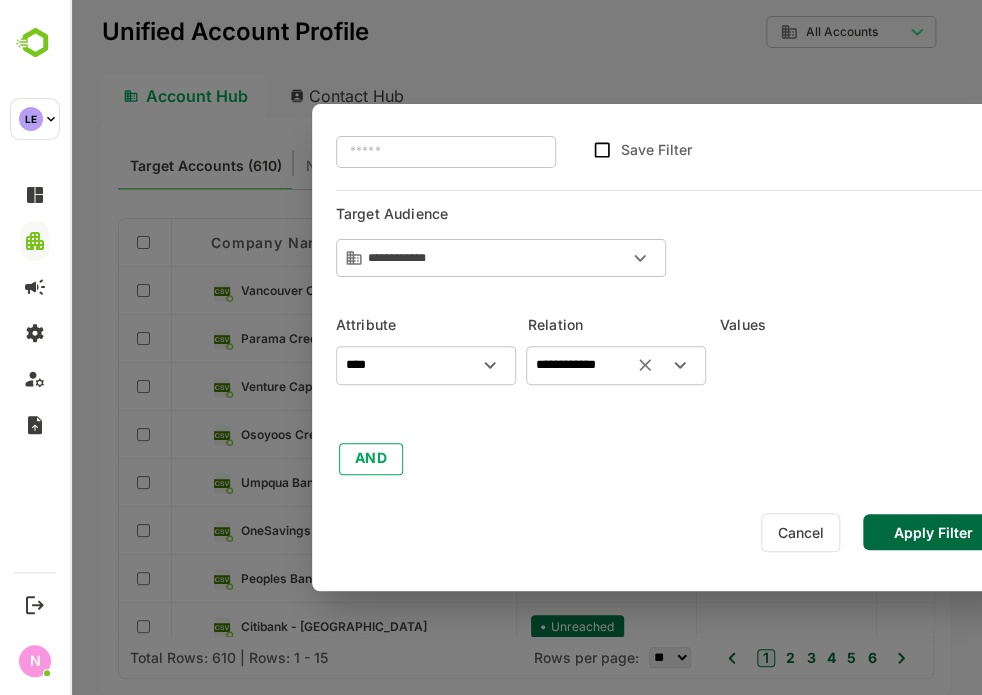 click on "Apply Filter" at bounding box center (934, 532) 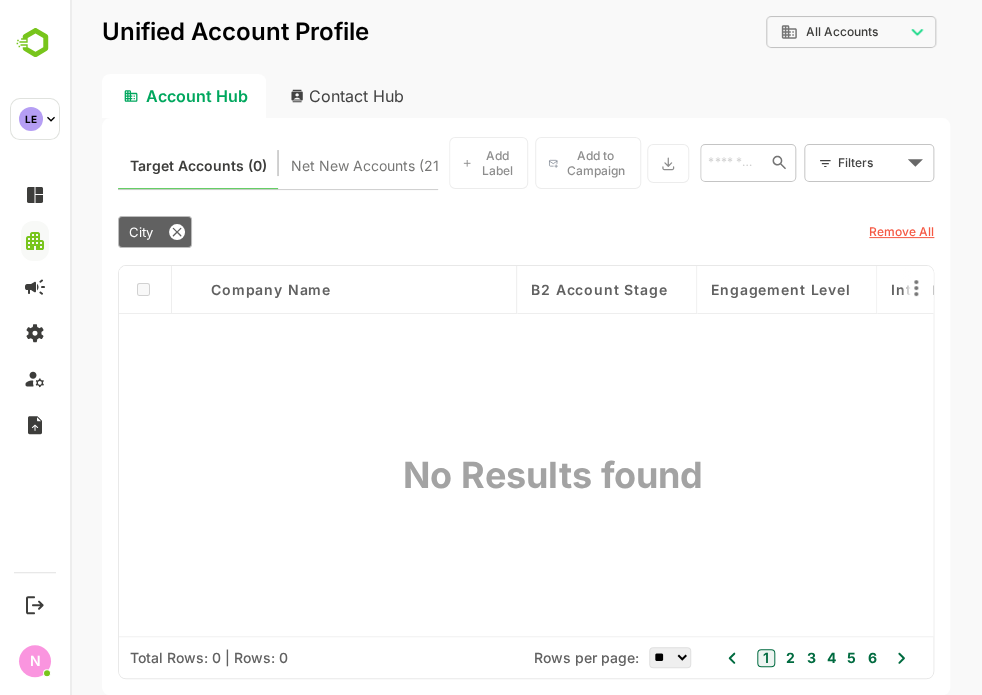 click on "City" at bounding box center (471, 232) 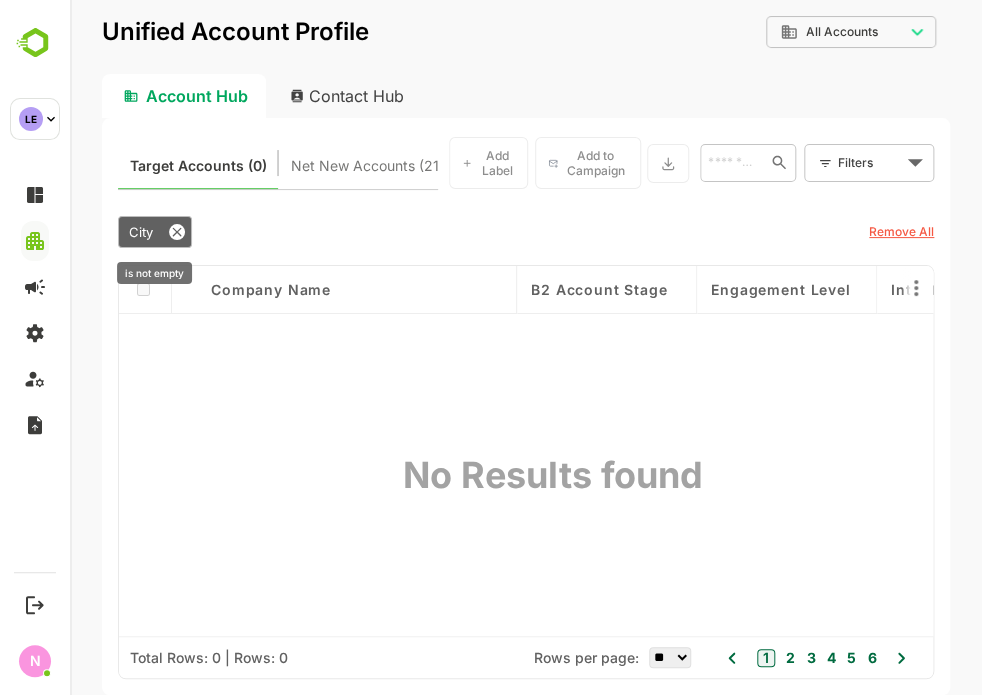 click 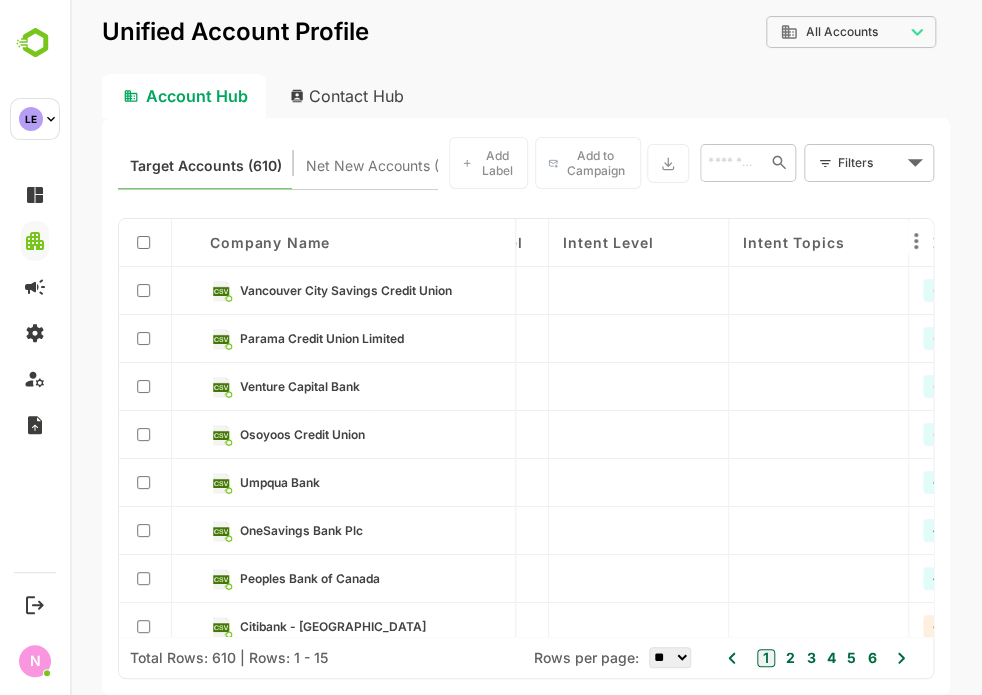 scroll, scrollTop: 0, scrollLeft: 0, axis: both 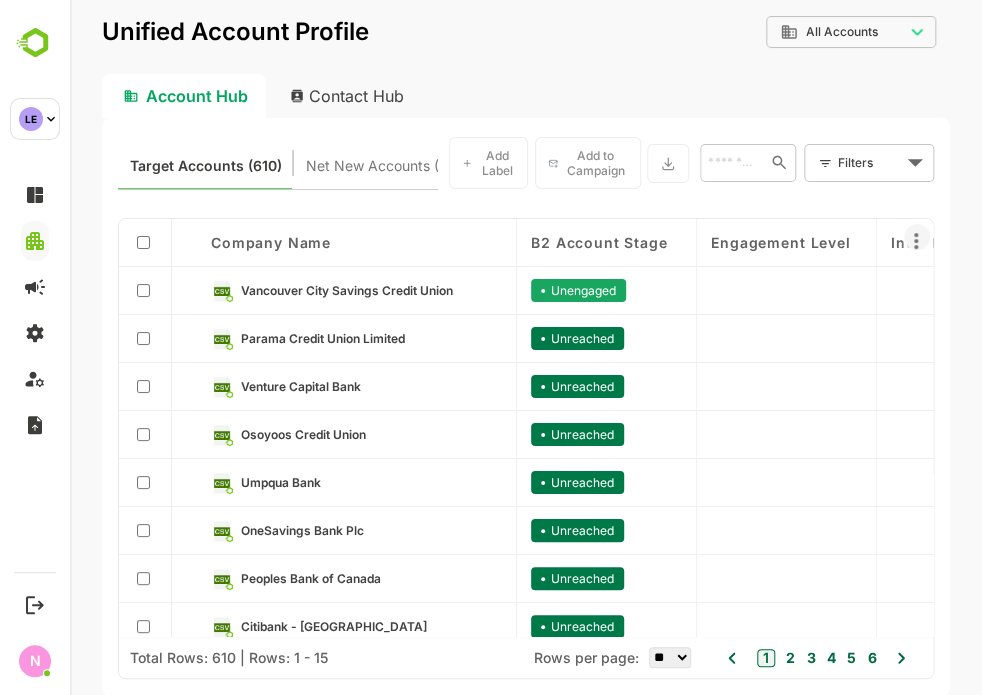 click 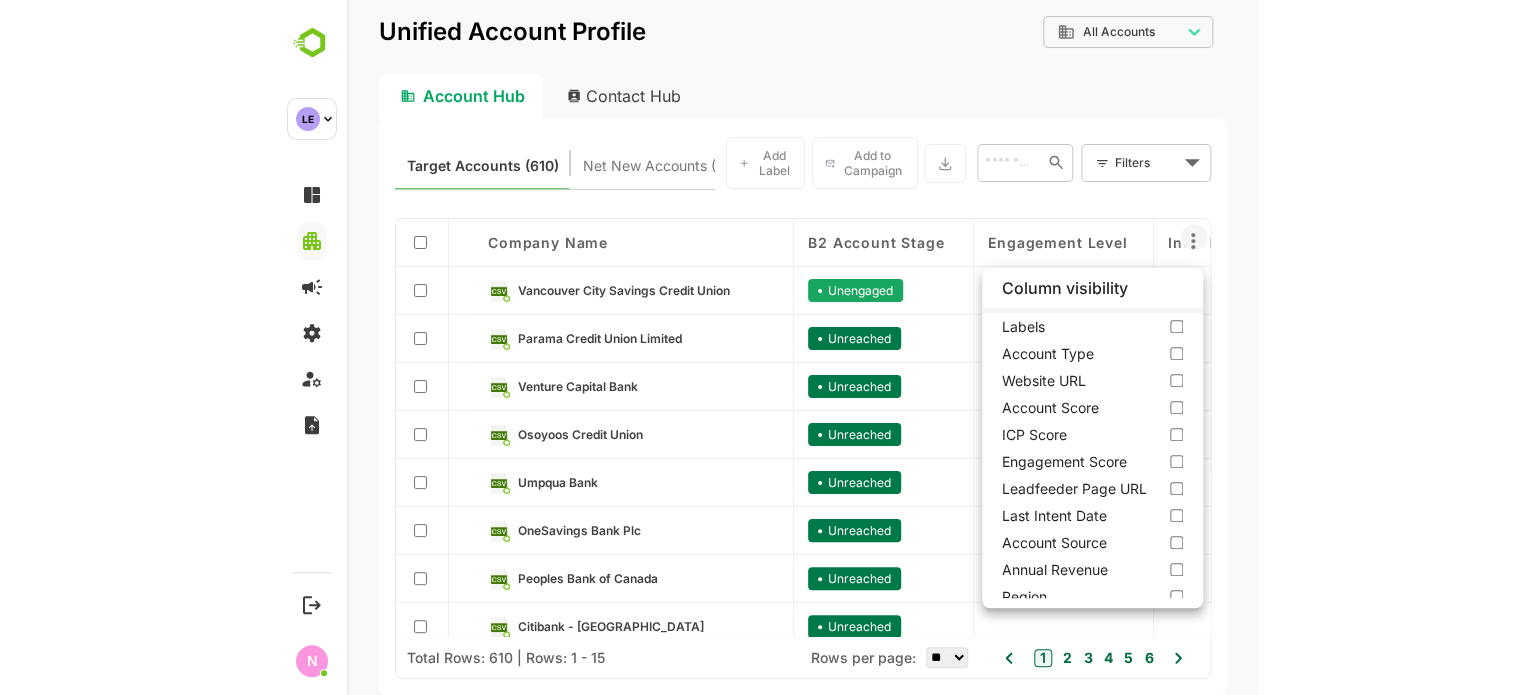 scroll, scrollTop: 433, scrollLeft: 0, axis: vertical 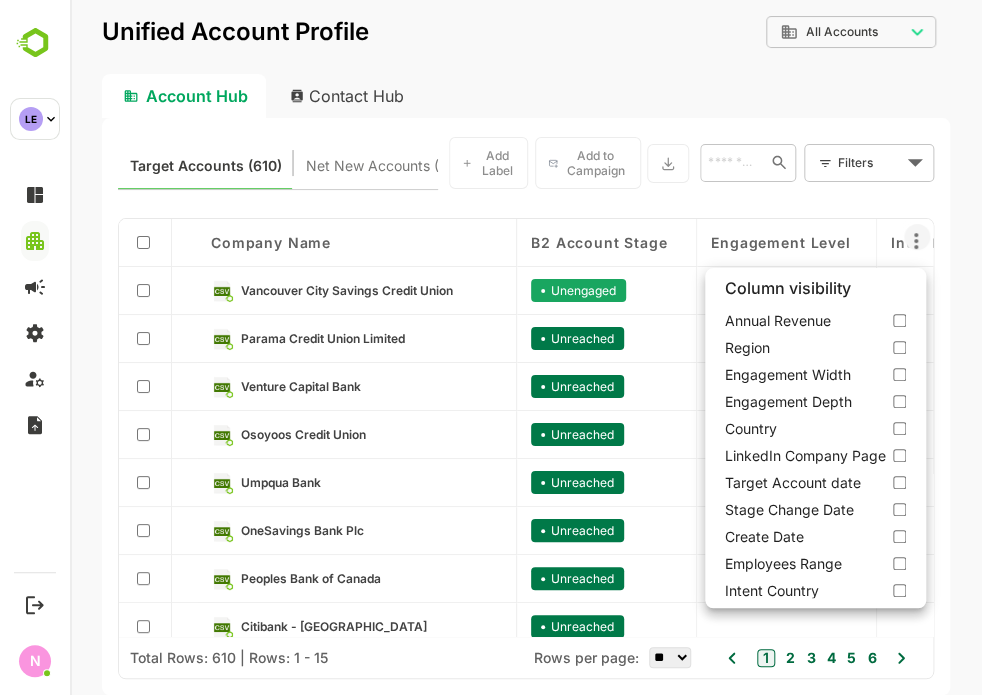 click at bounding box center (526, 347) 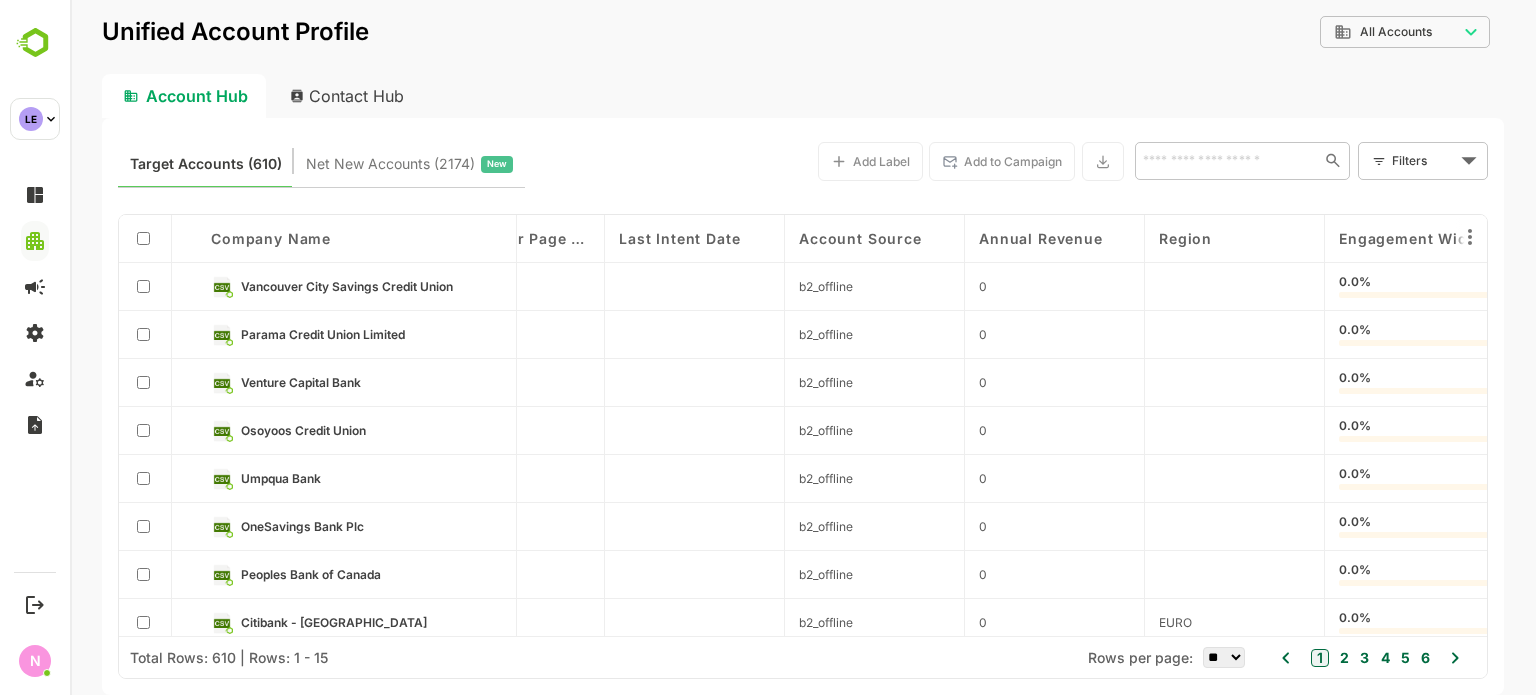 scroll, scrollTop: 0, scrollLeft: 2133, axis: horizontal 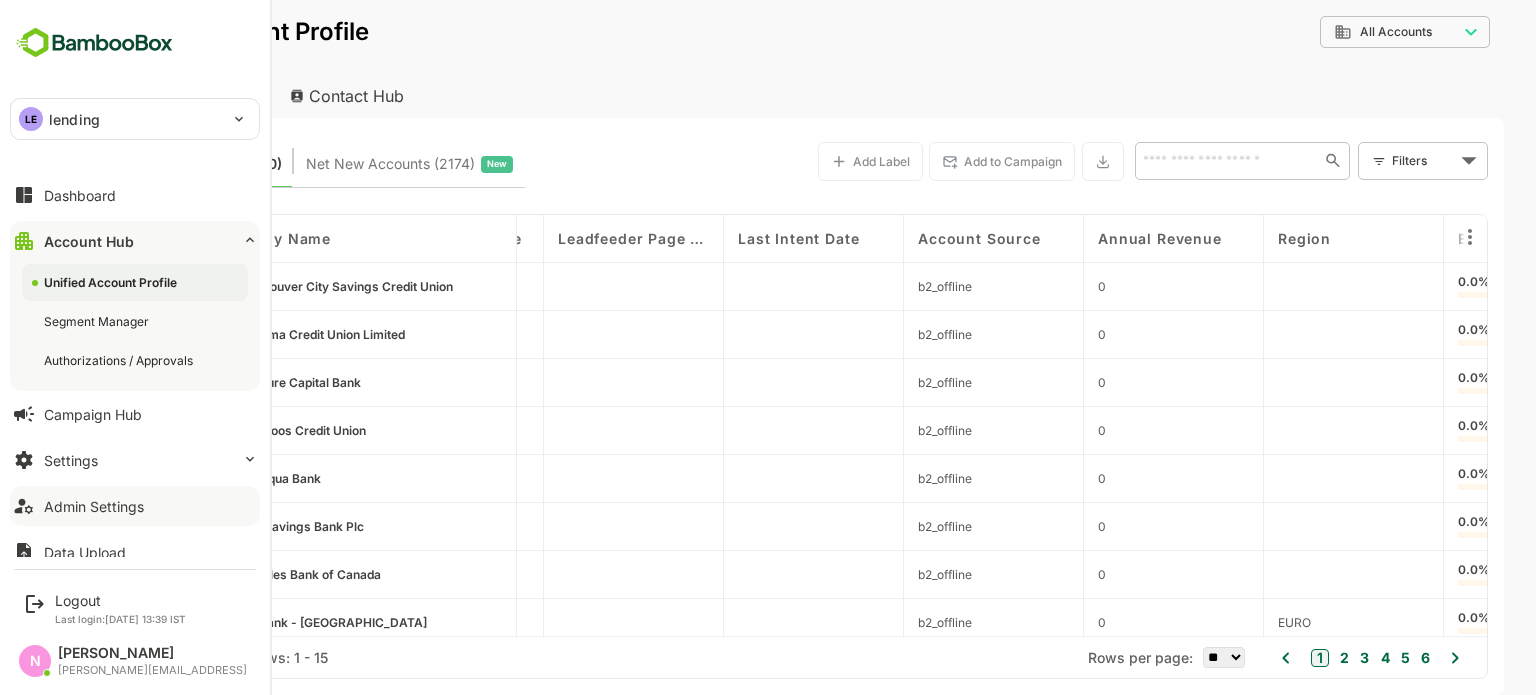 click on "Admin Settings" at bounding box center (94, 506) 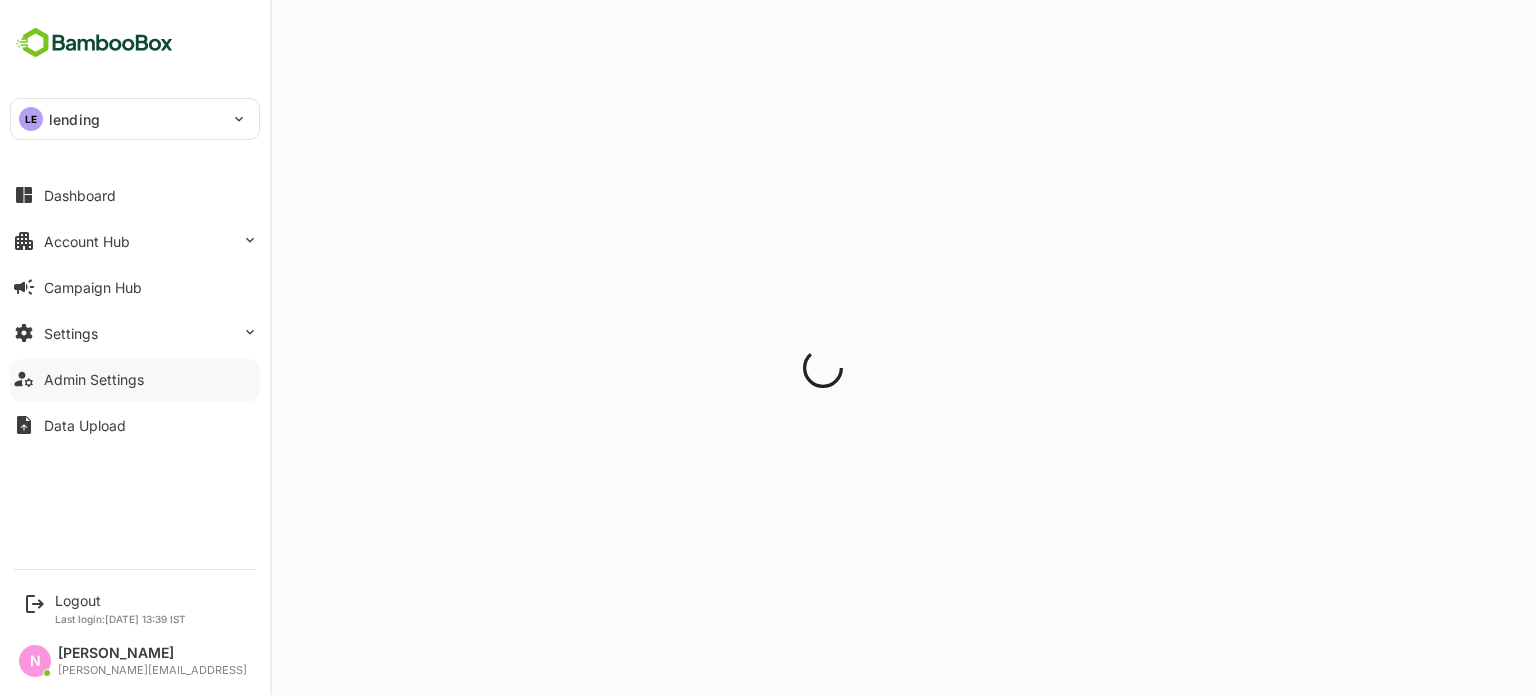 scroll, scrollTop: 0, scrollLeft: 0, axis: both 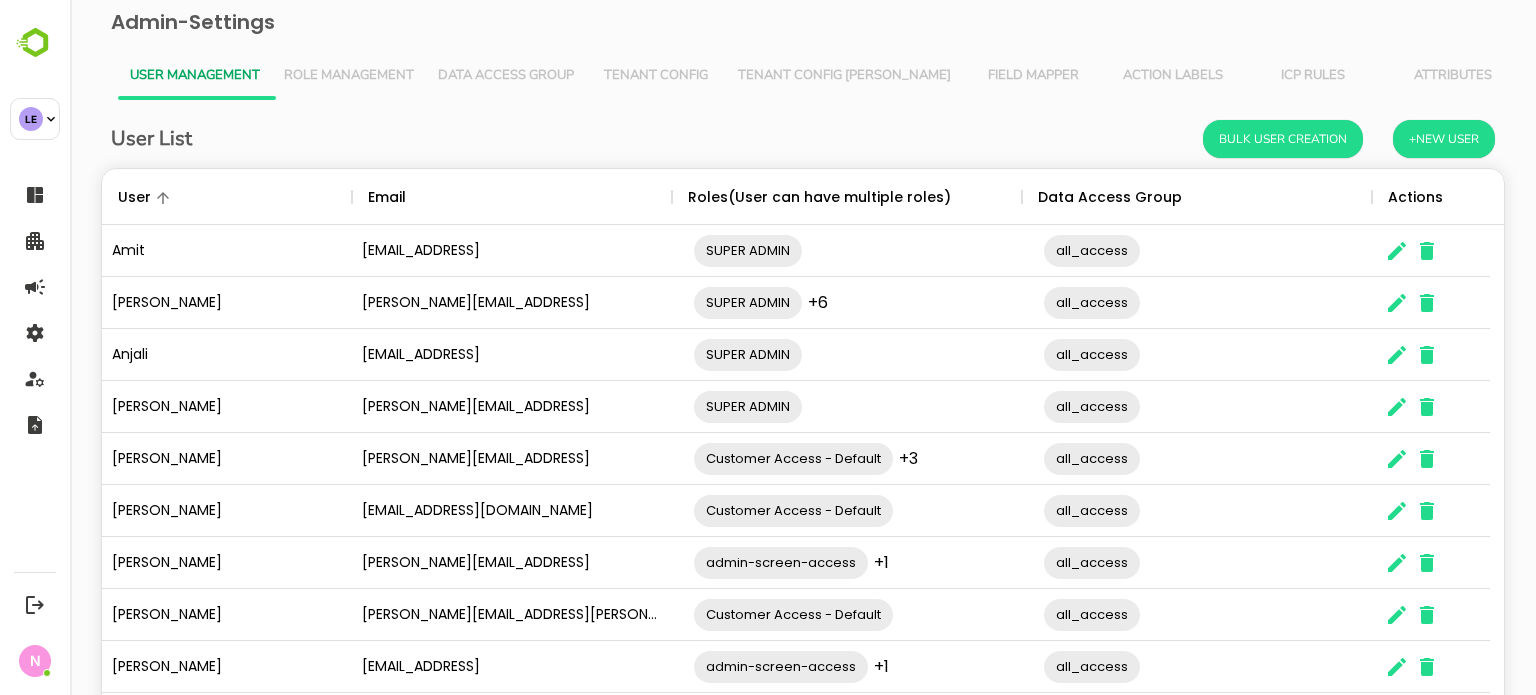 type 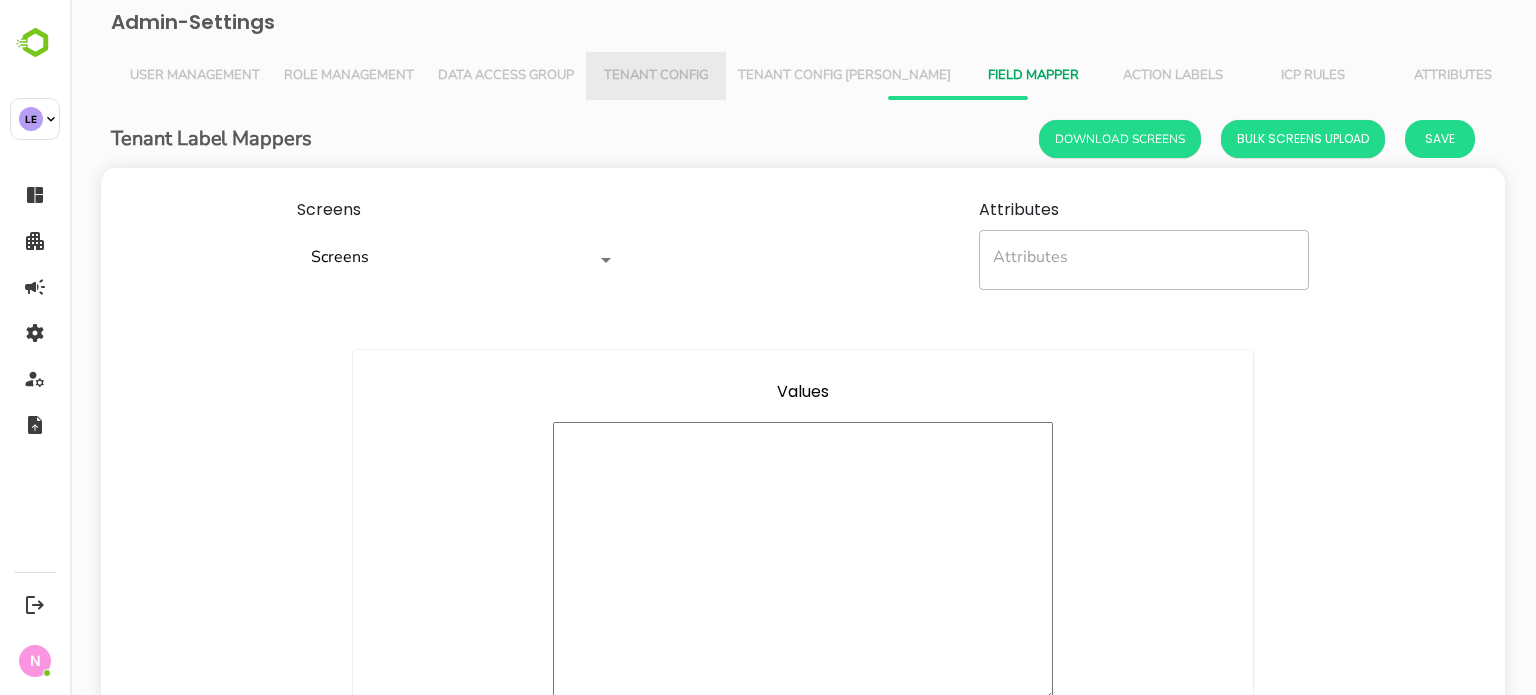 click on "Tenant Config" at bounding box center (656, 76) 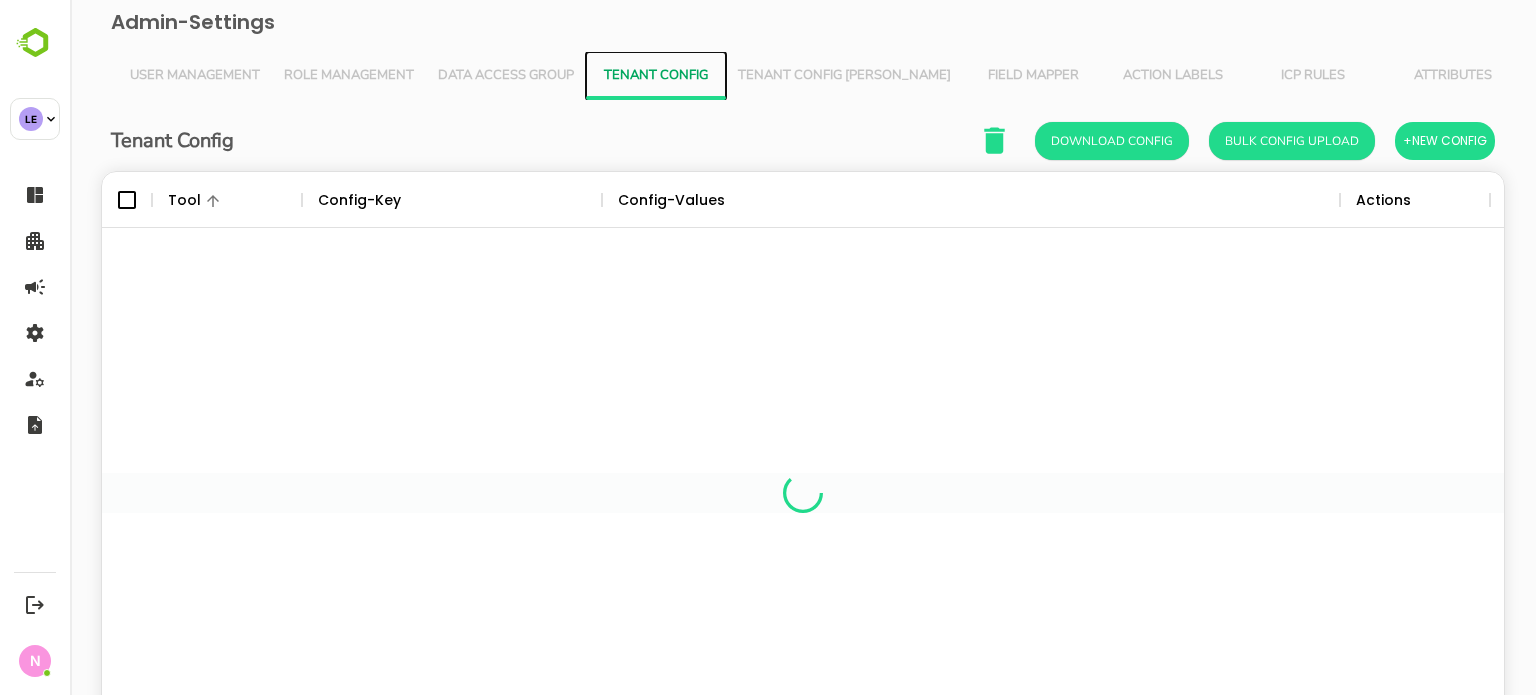 scroll, scrollTop: 16, scrollLeft: 16, axis: both 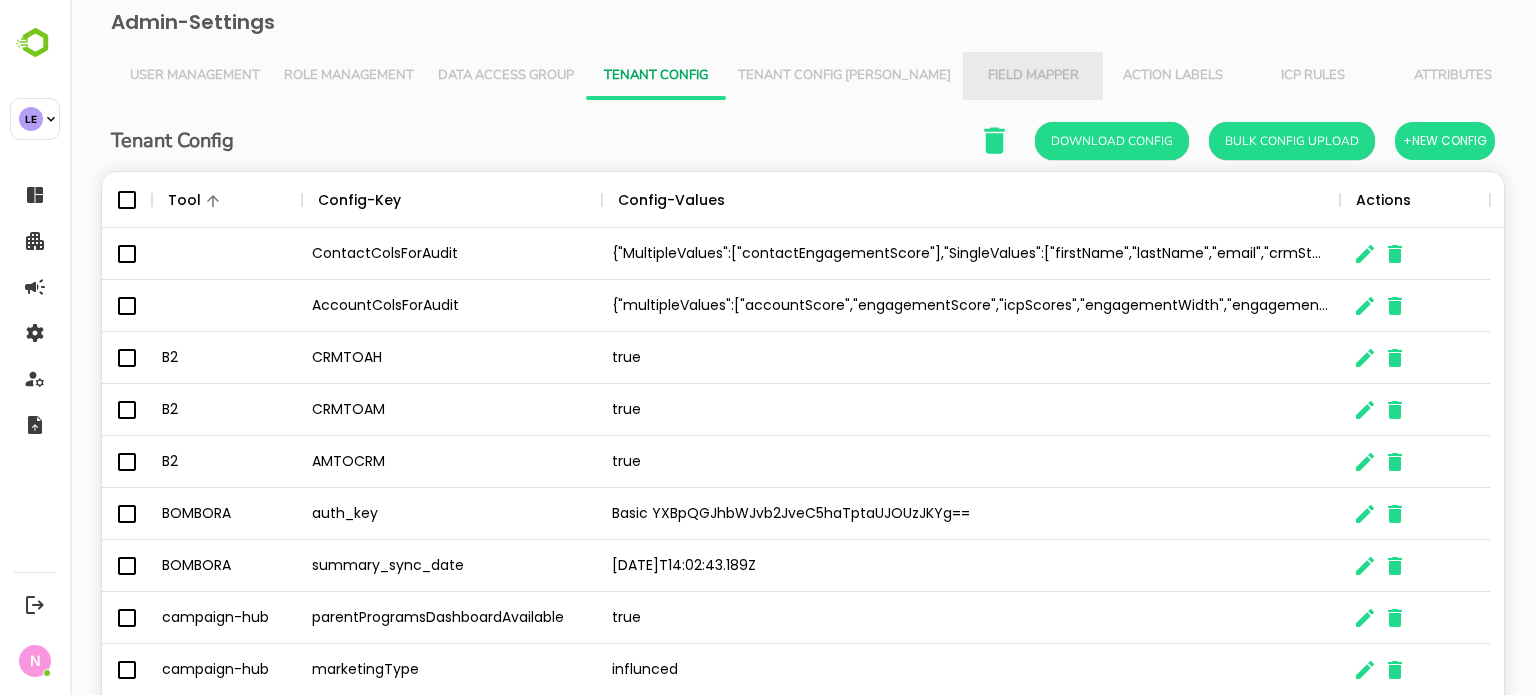 click on "Field Mapper" at bounding box center [1033, 76] 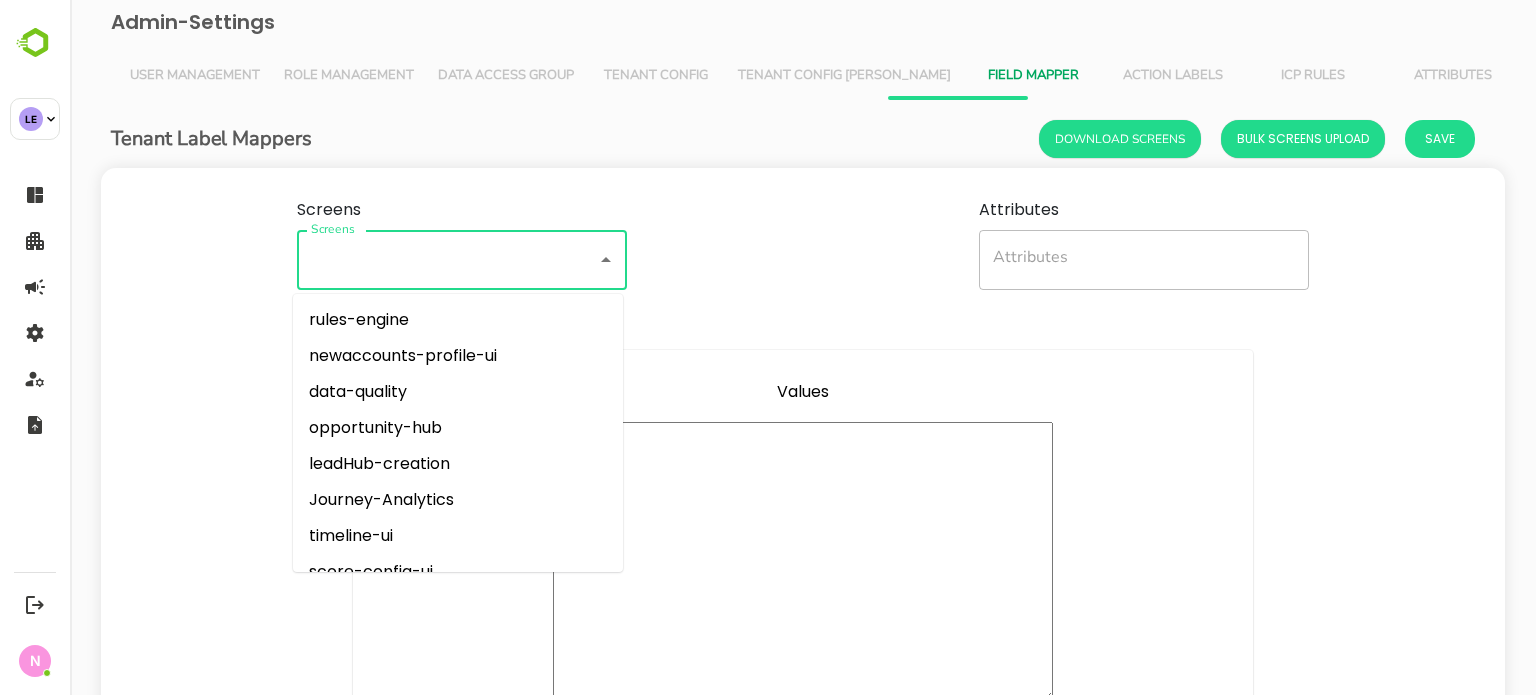 click on "Screens" at bounding box center [434, 260] 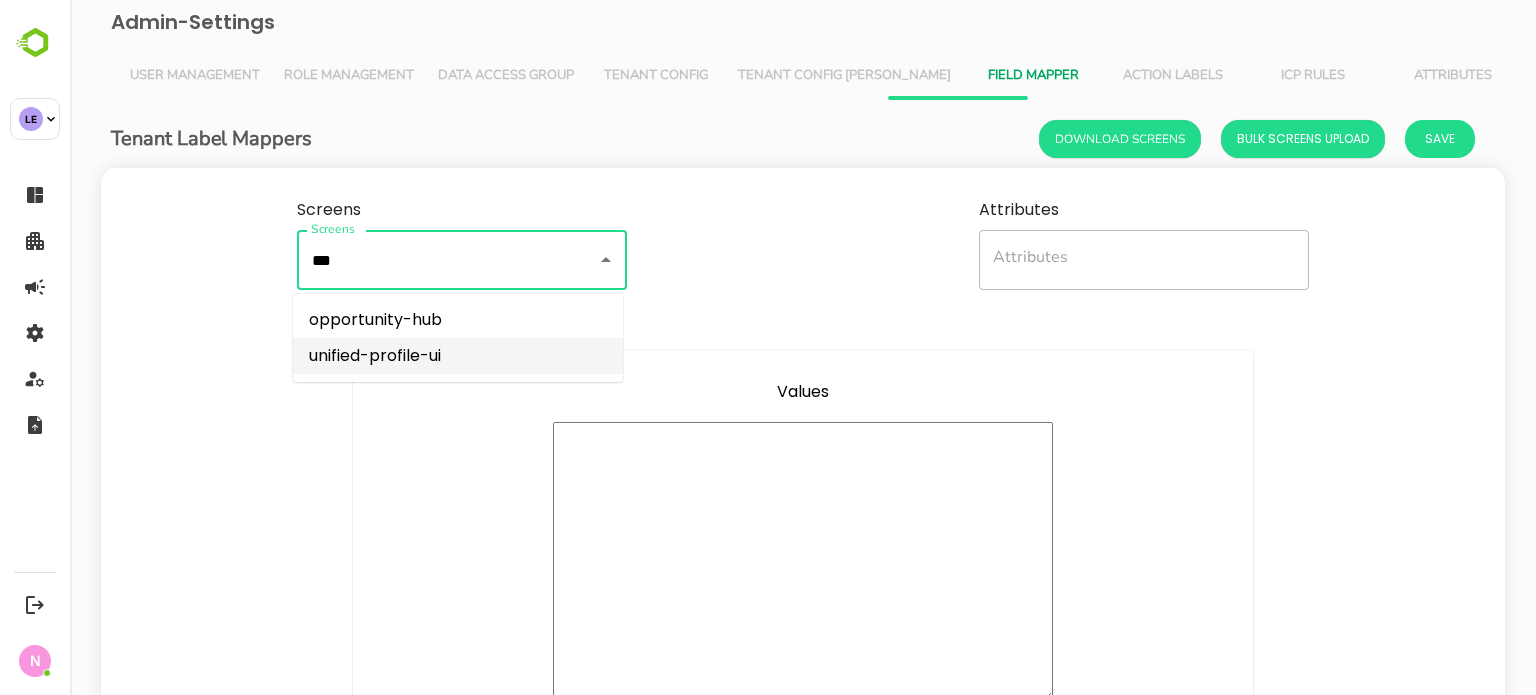 click on "unified-profile-ui" at bounding box center (458, 356) 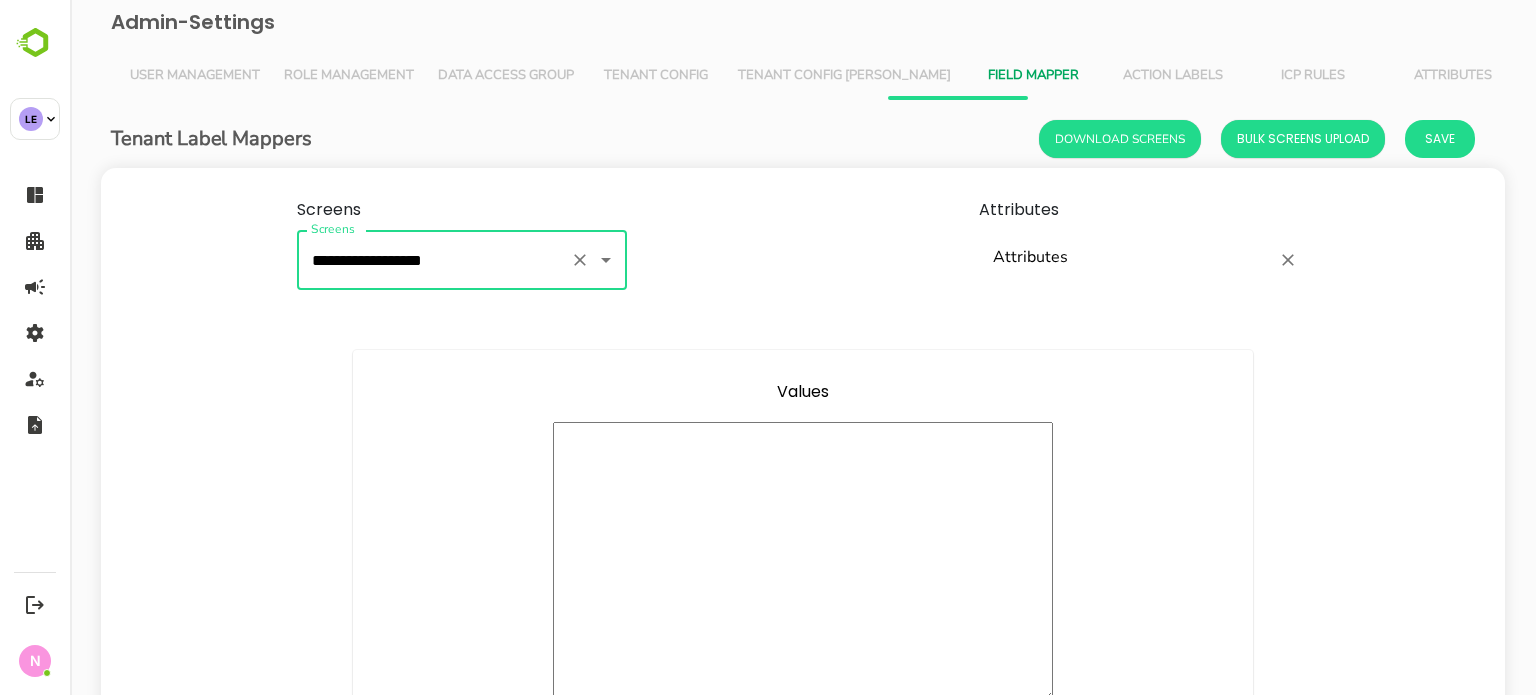 type on "**********" 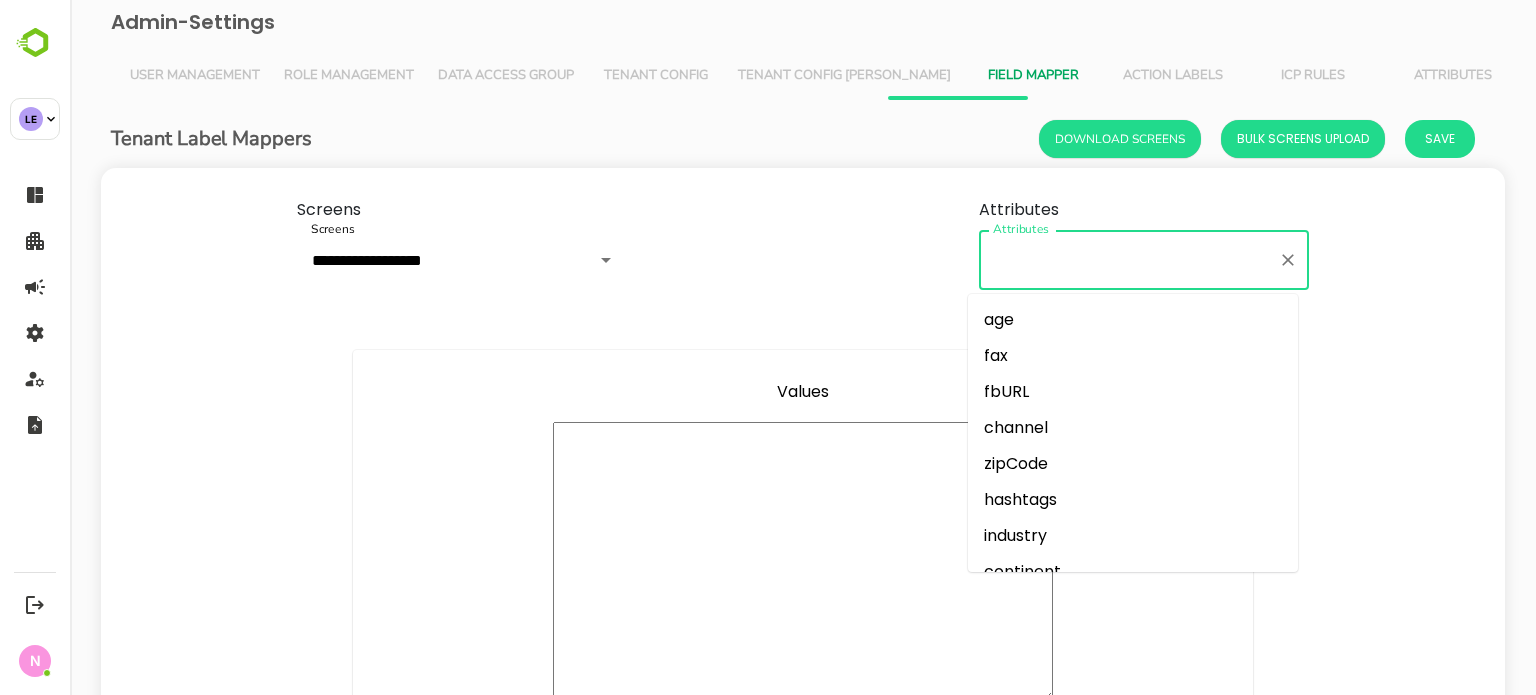 click on "Attributes" at bounding box center (1129, 260) 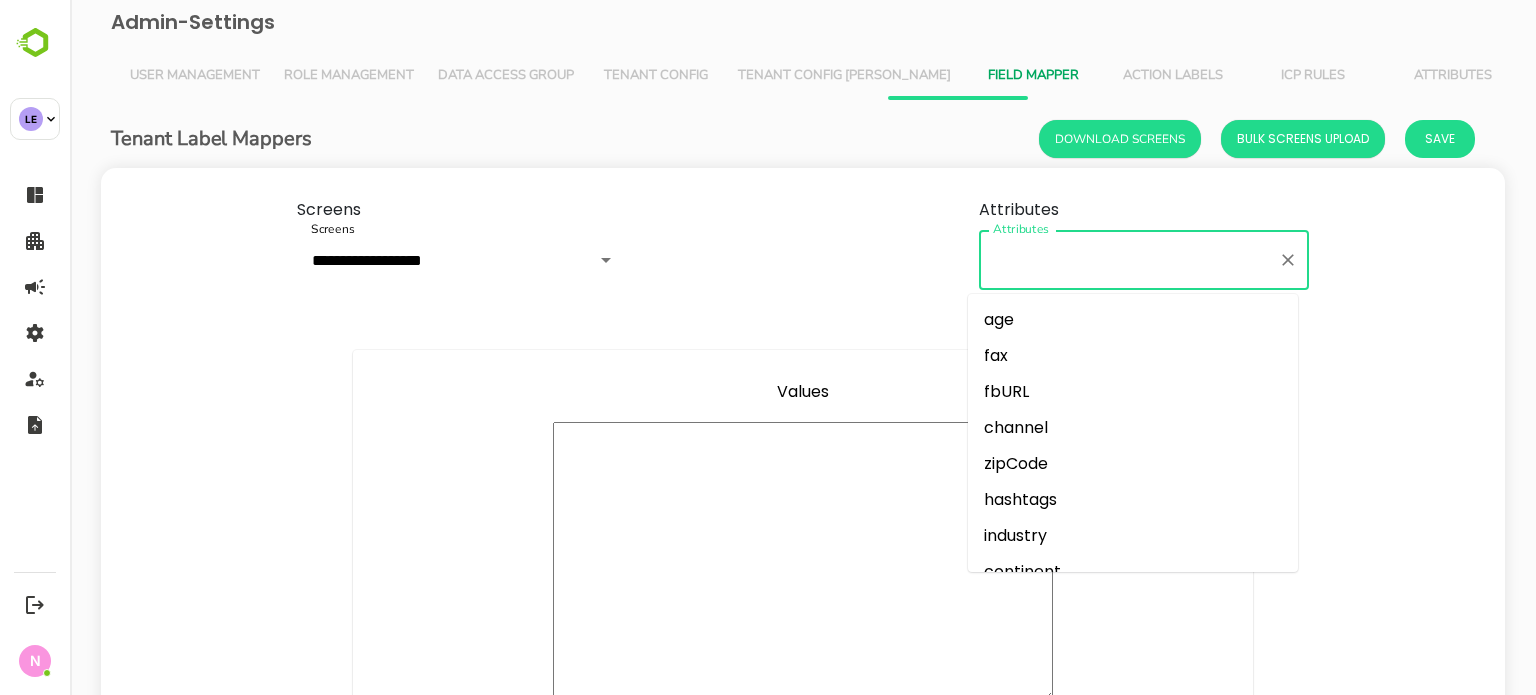paste on "**********" 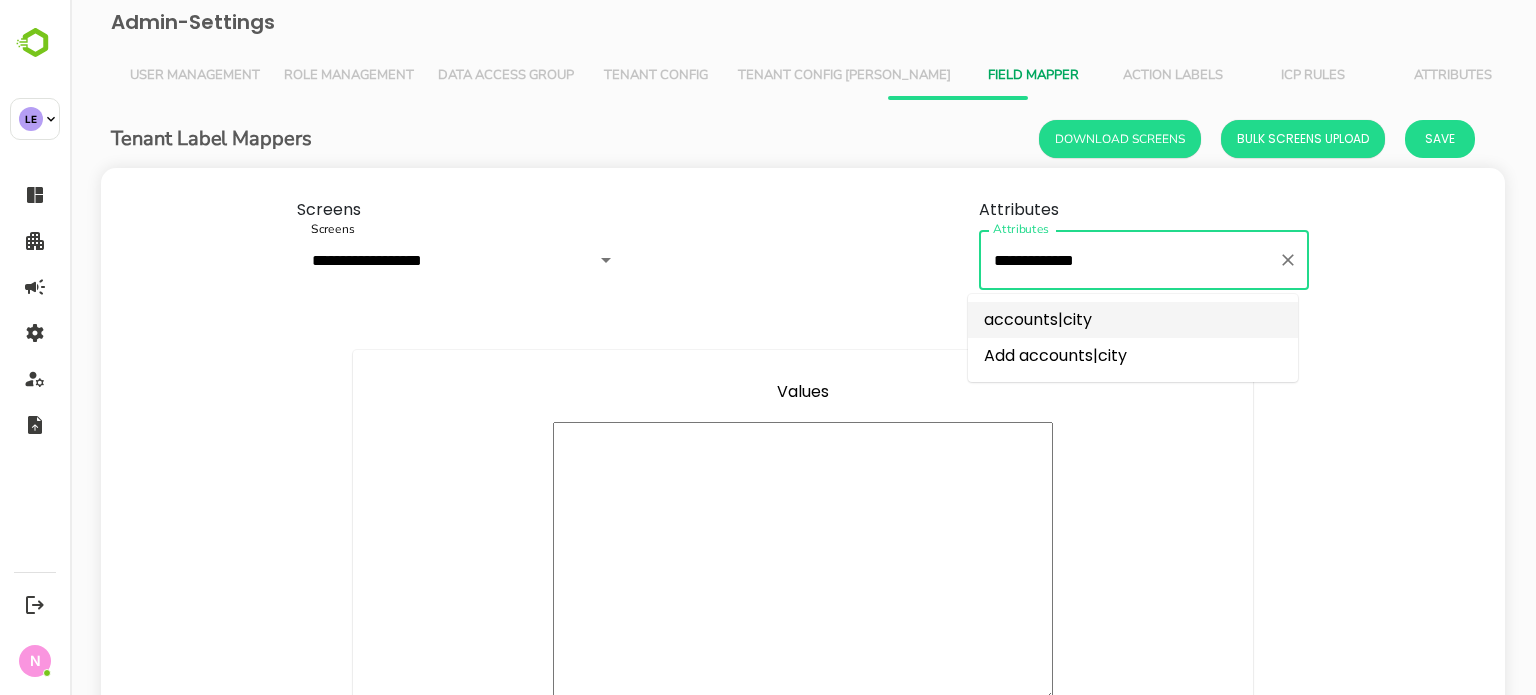 click on "accounts|city" at bounding box center [1133, 320] 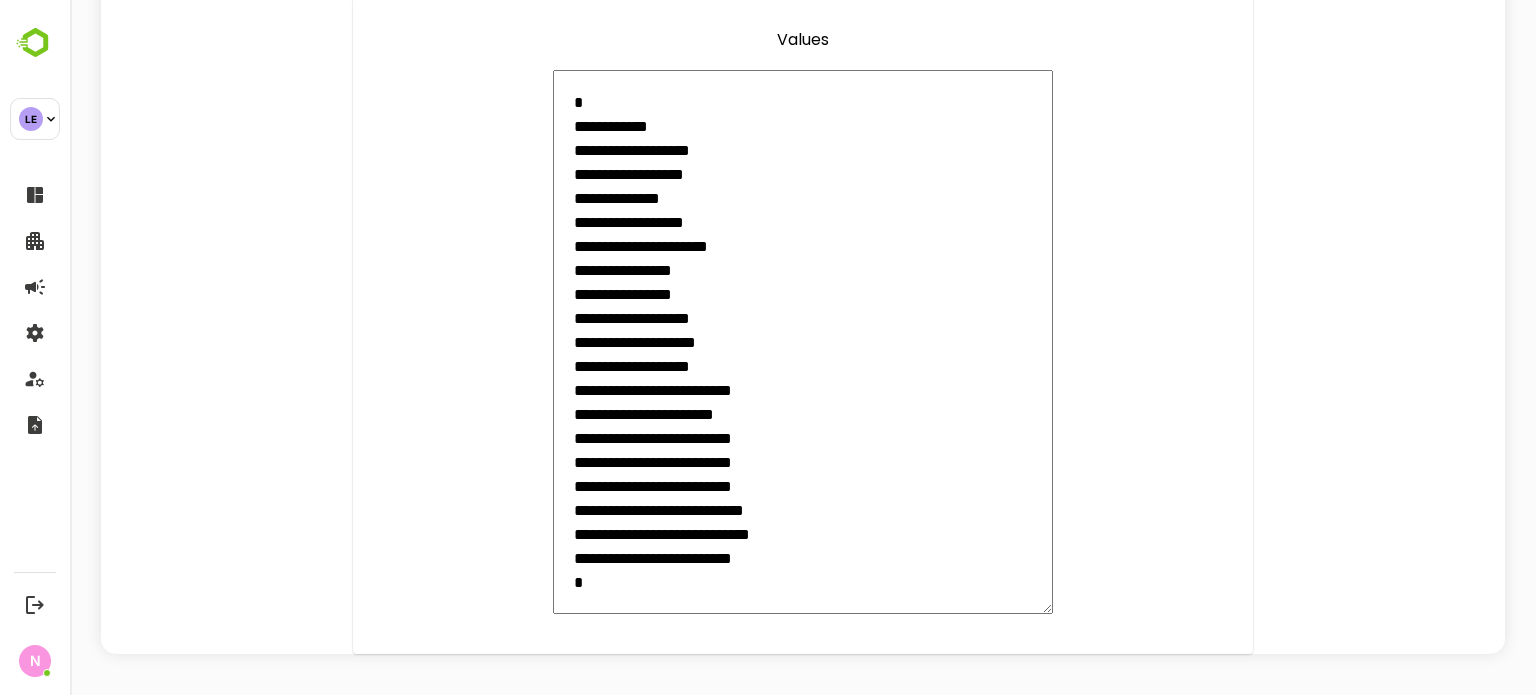scroll, scrollTop: 360, scrollLeft: 0, axis: vertical 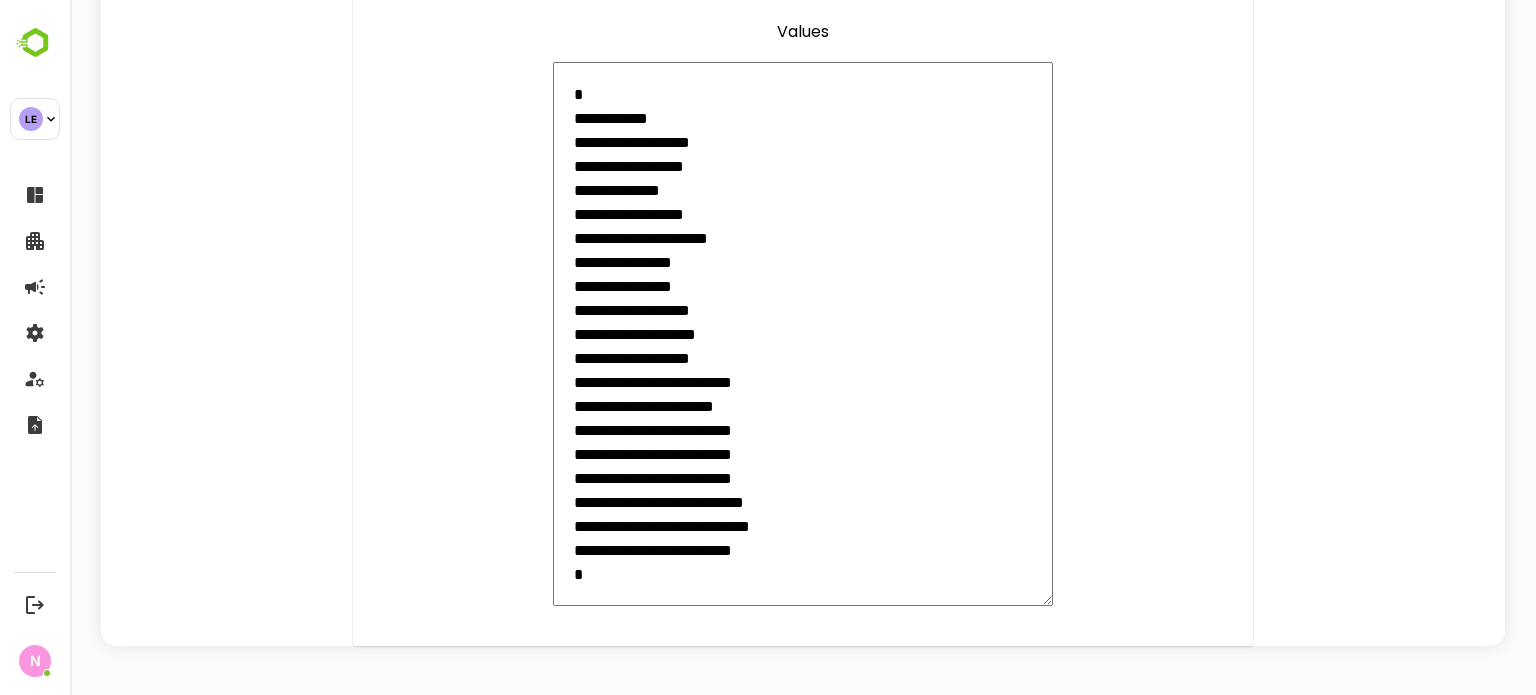 type on "**********" 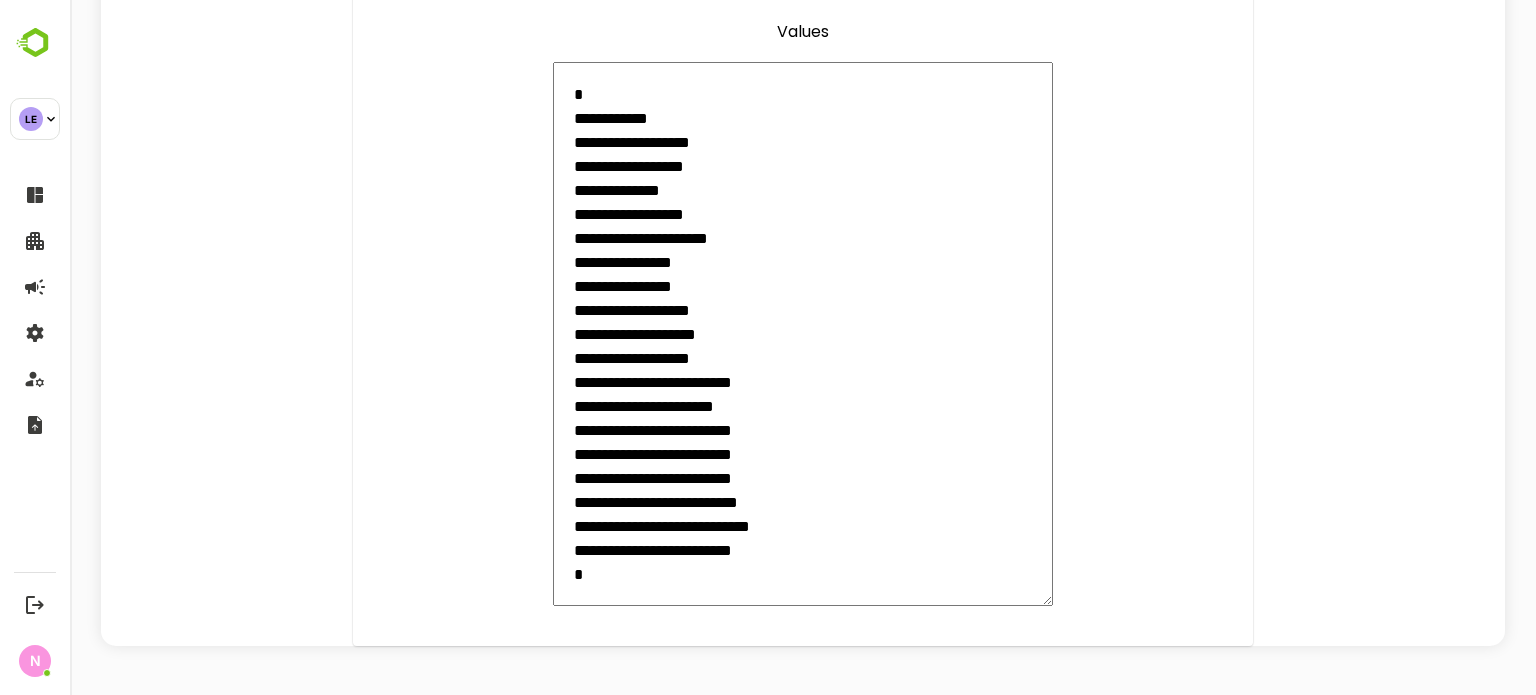 type on "**********" 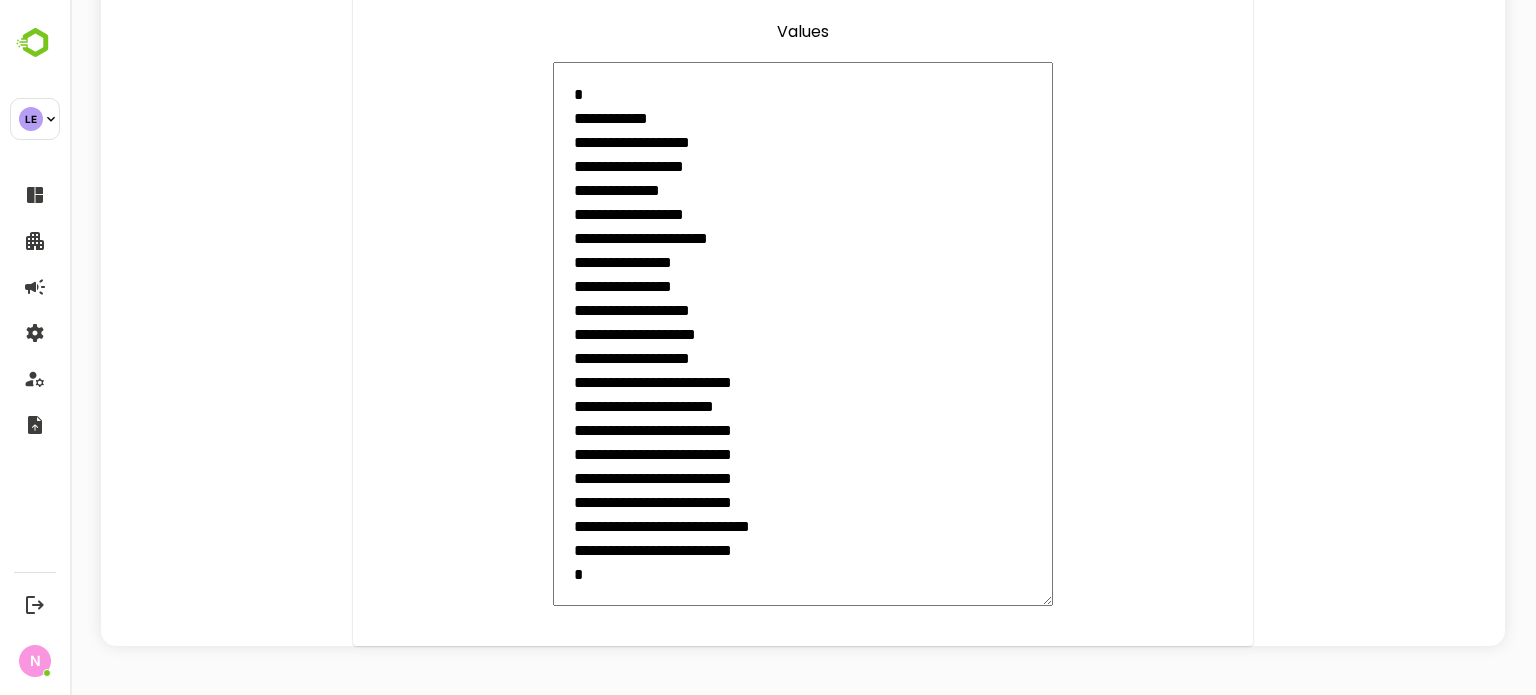 type on "**********" 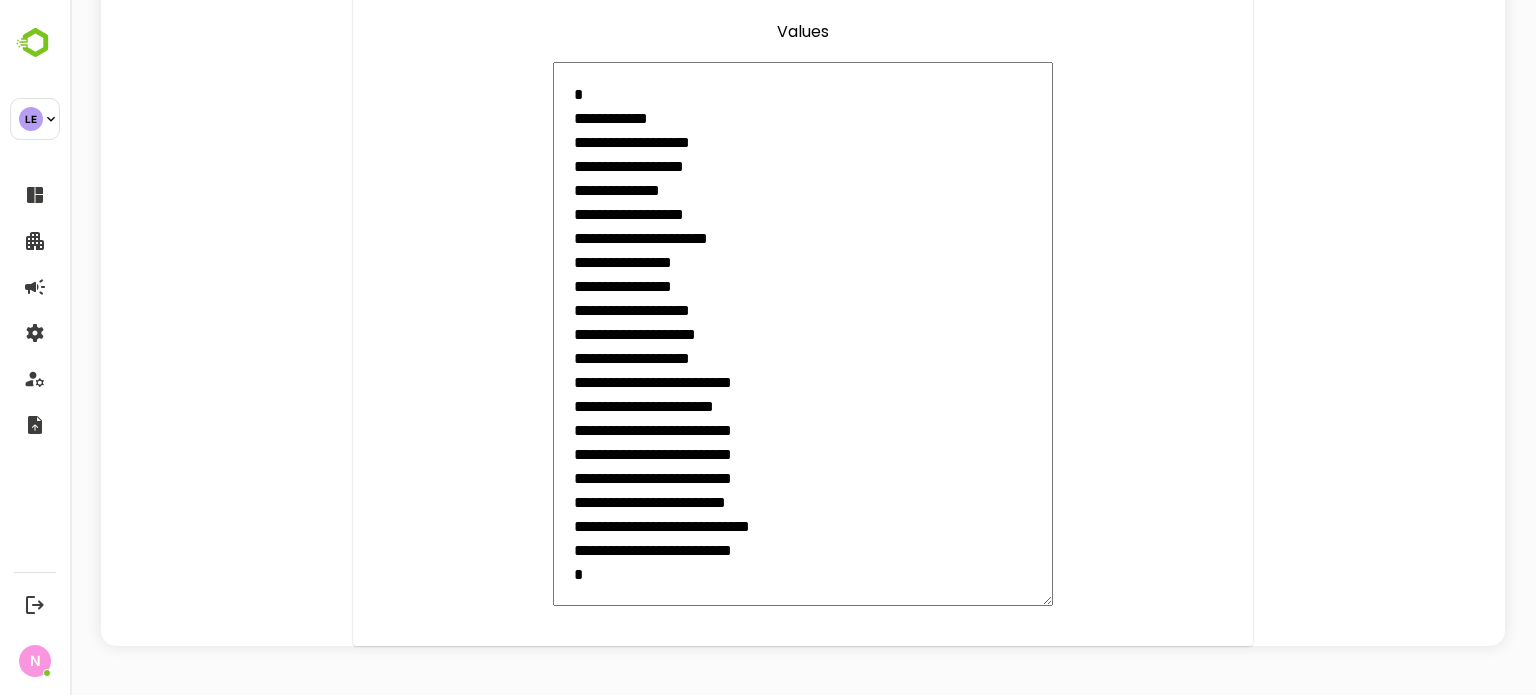 type on "**********" 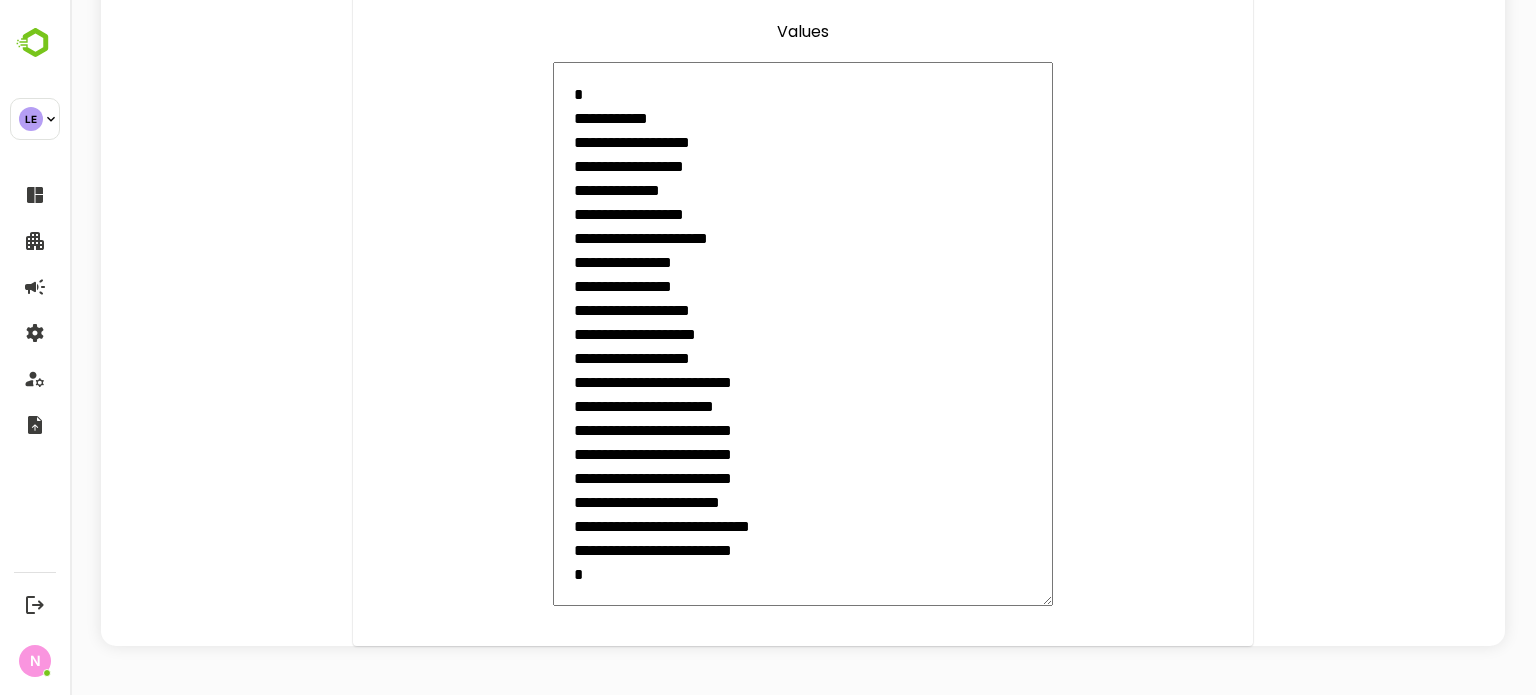 type on "**********" 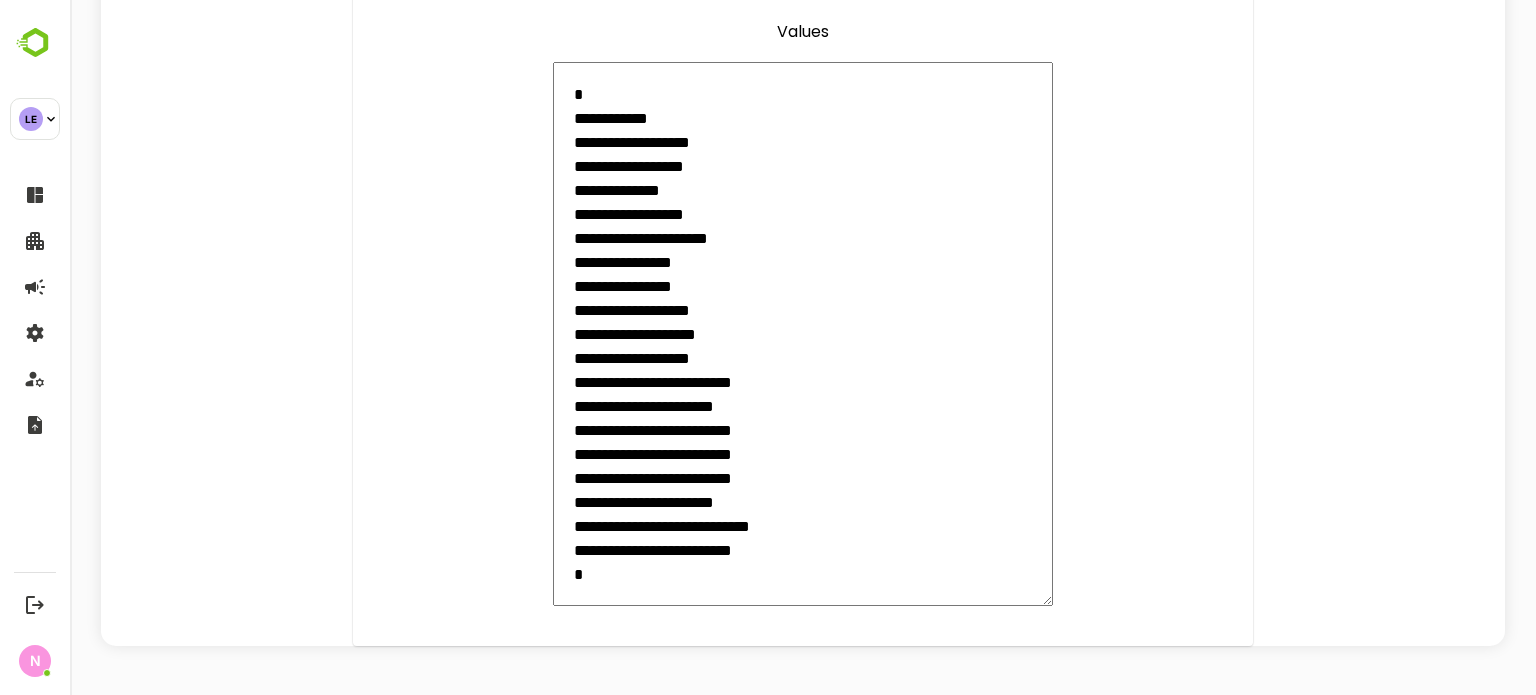 type on "**********" 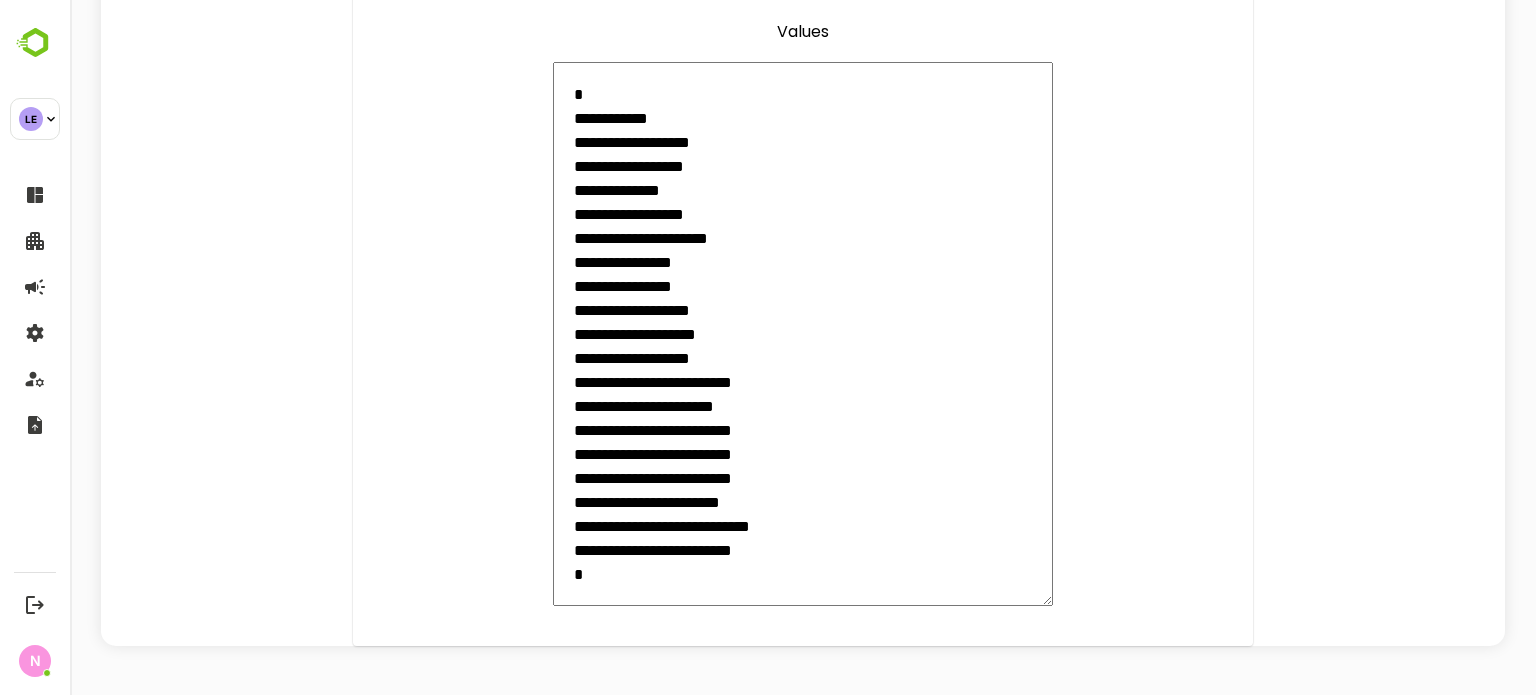 type on "**********" 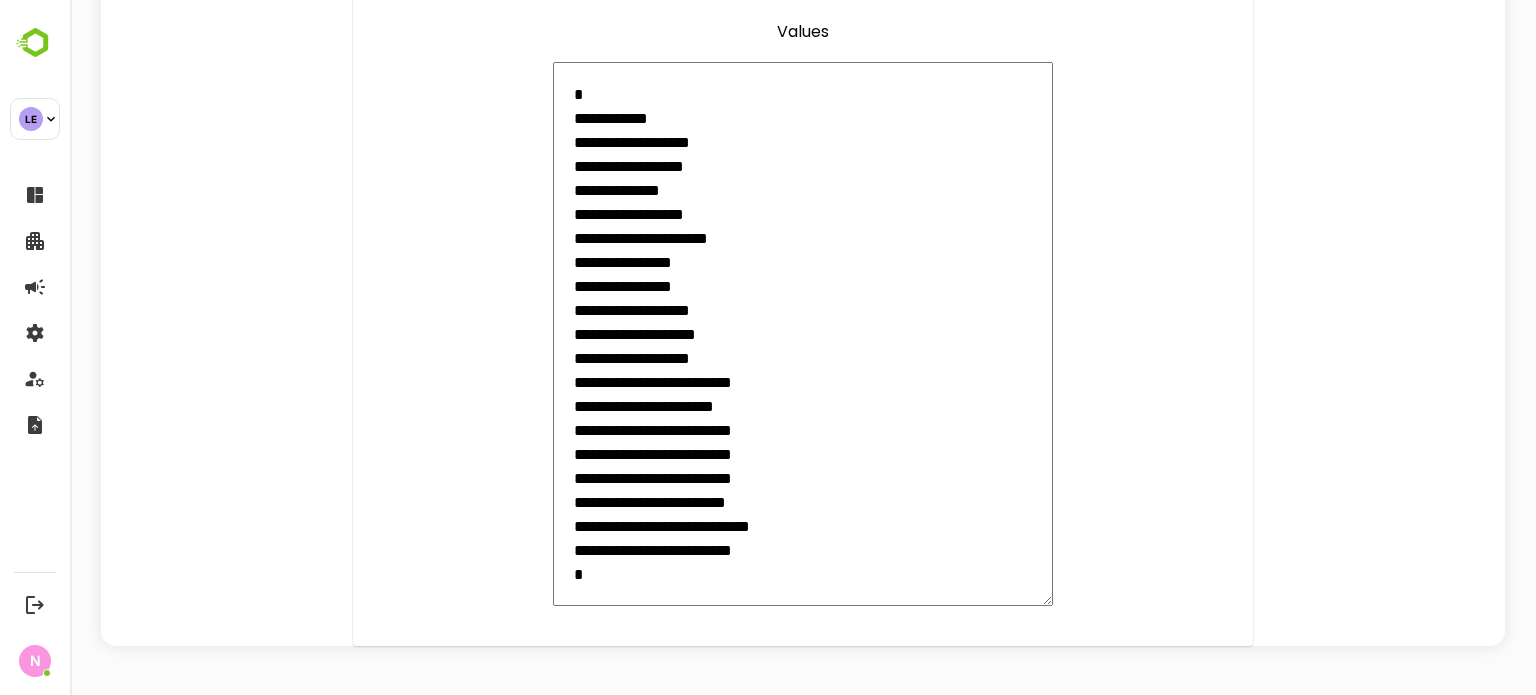 type on "**********" 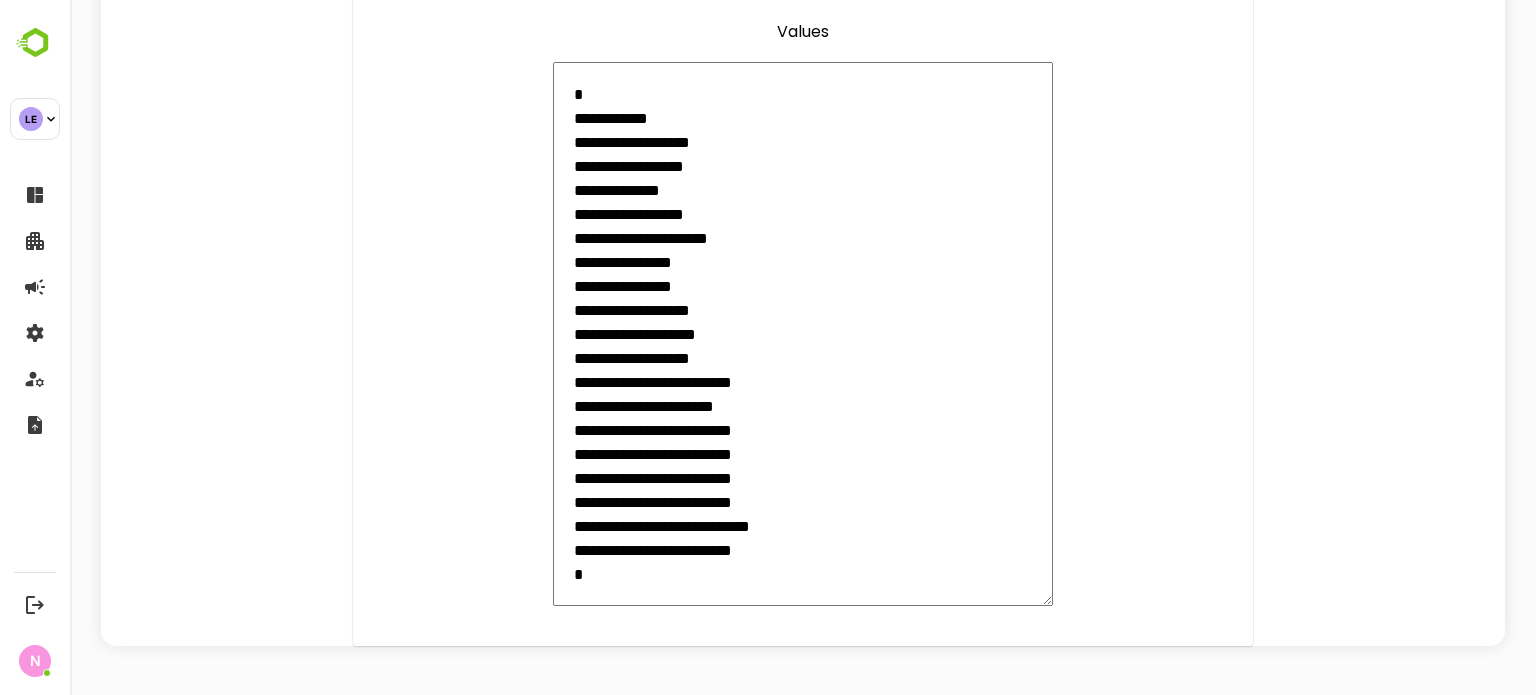 type on "*" 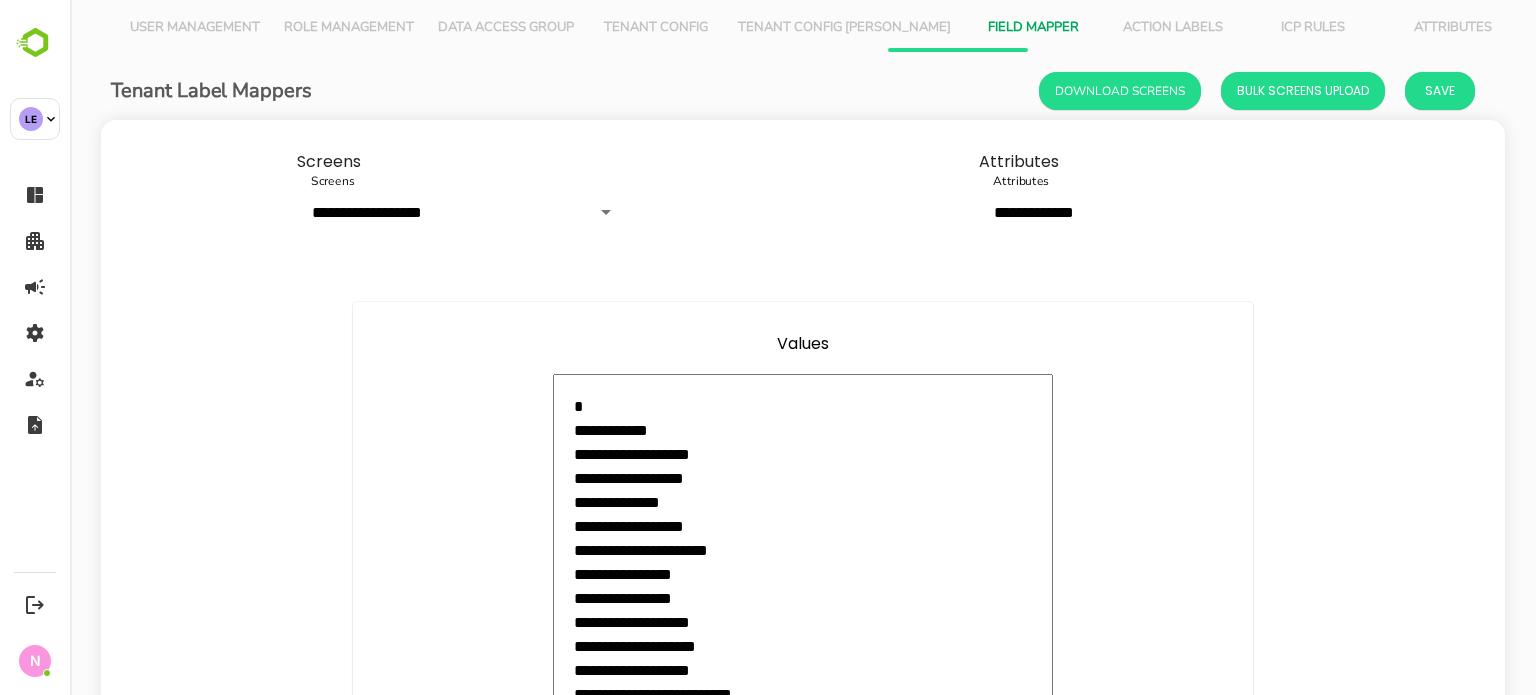 scroll, scrollTop: 0, scrollLeft: 0, axis: both 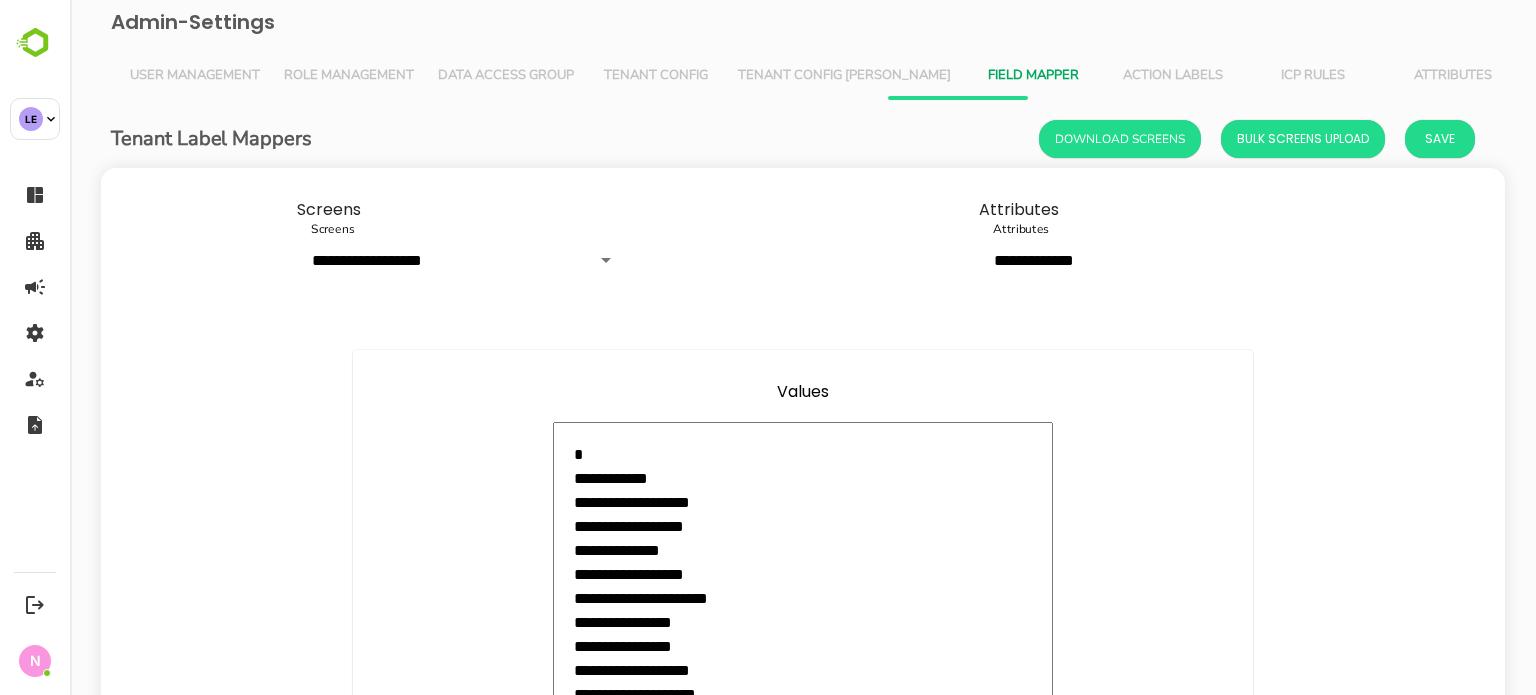 type on "**********" 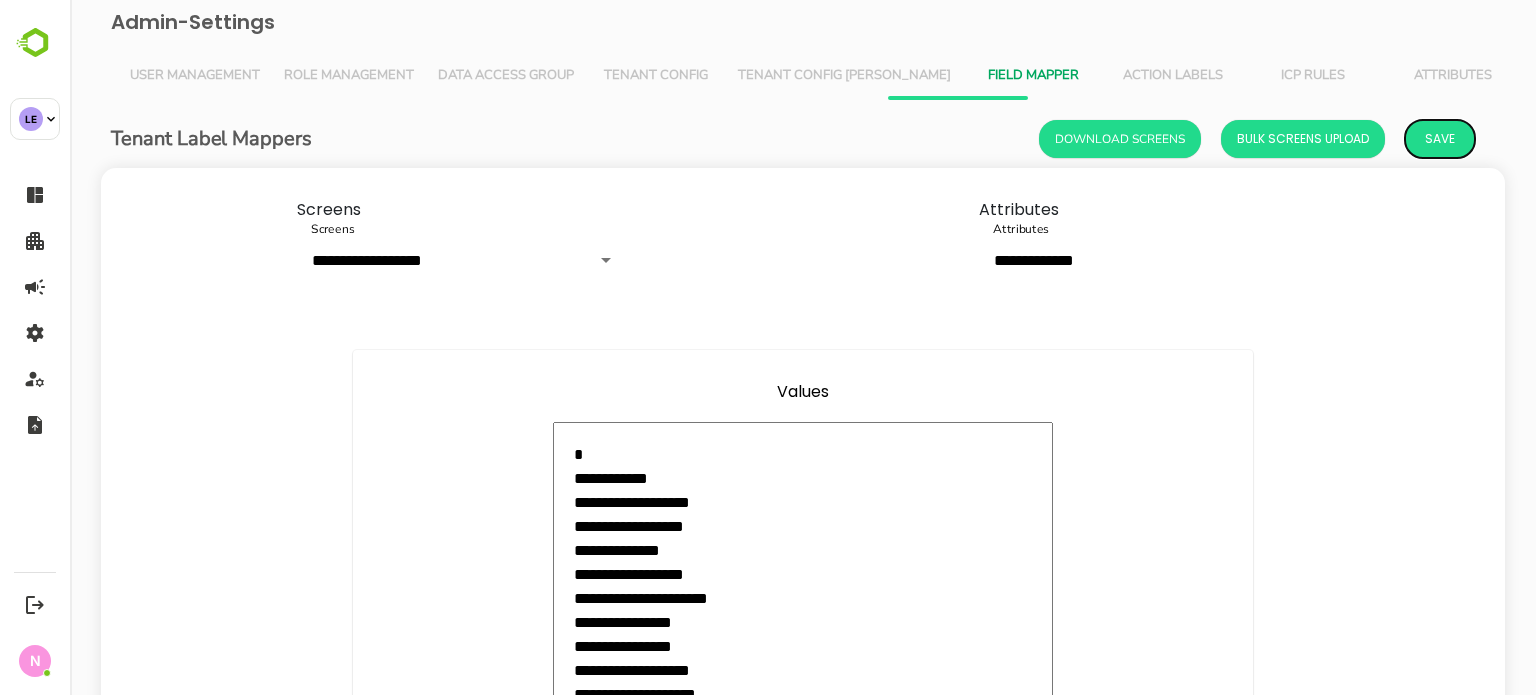 click on "Save" at bounding box center [1440, 139] 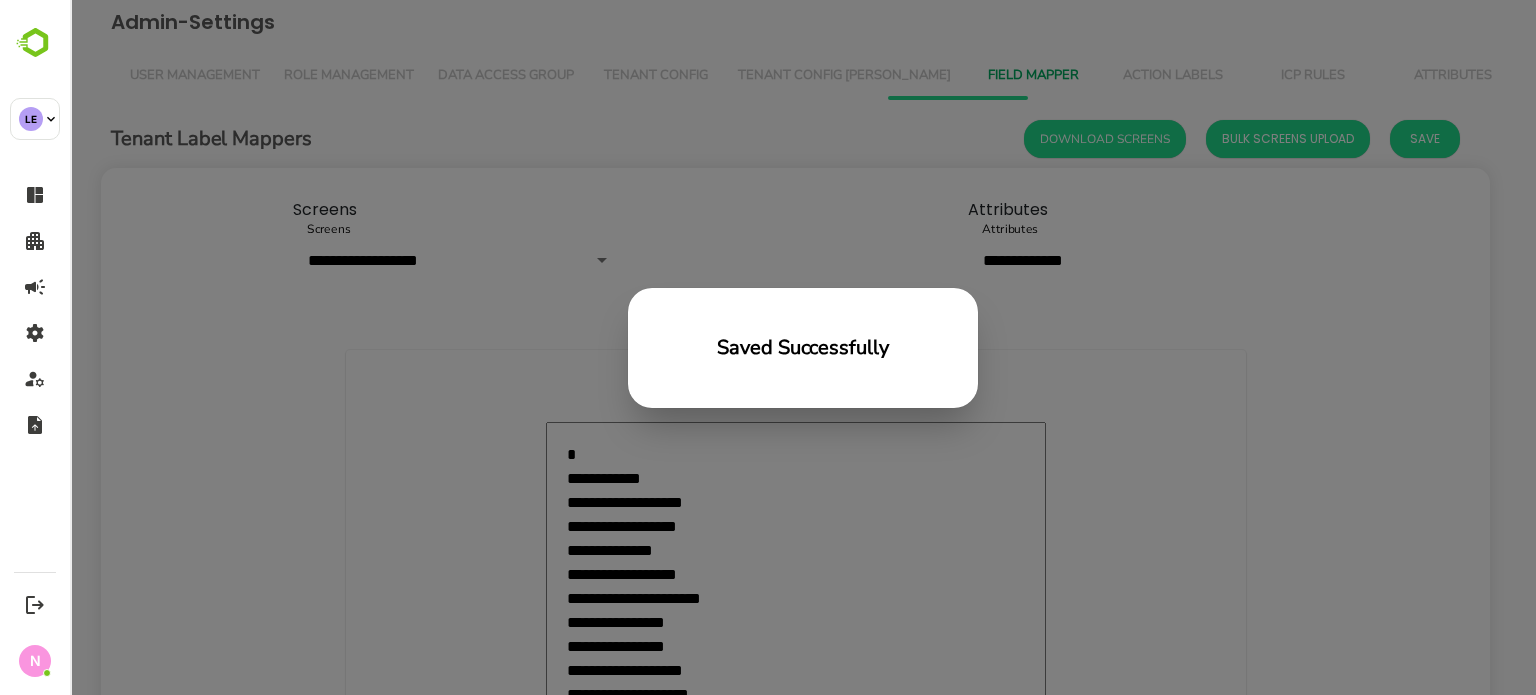 click on "Saved Successfully" at bounding box center [803, 348] 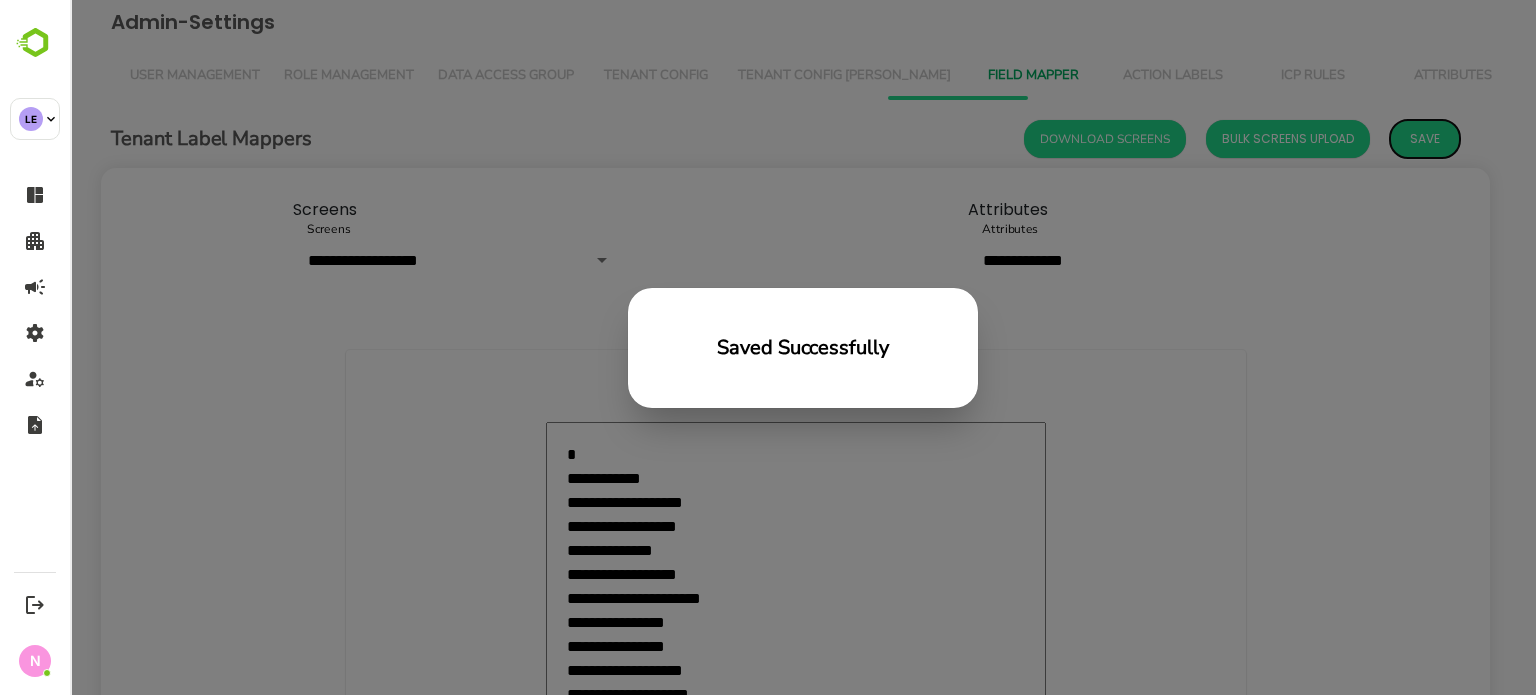 type on "*" 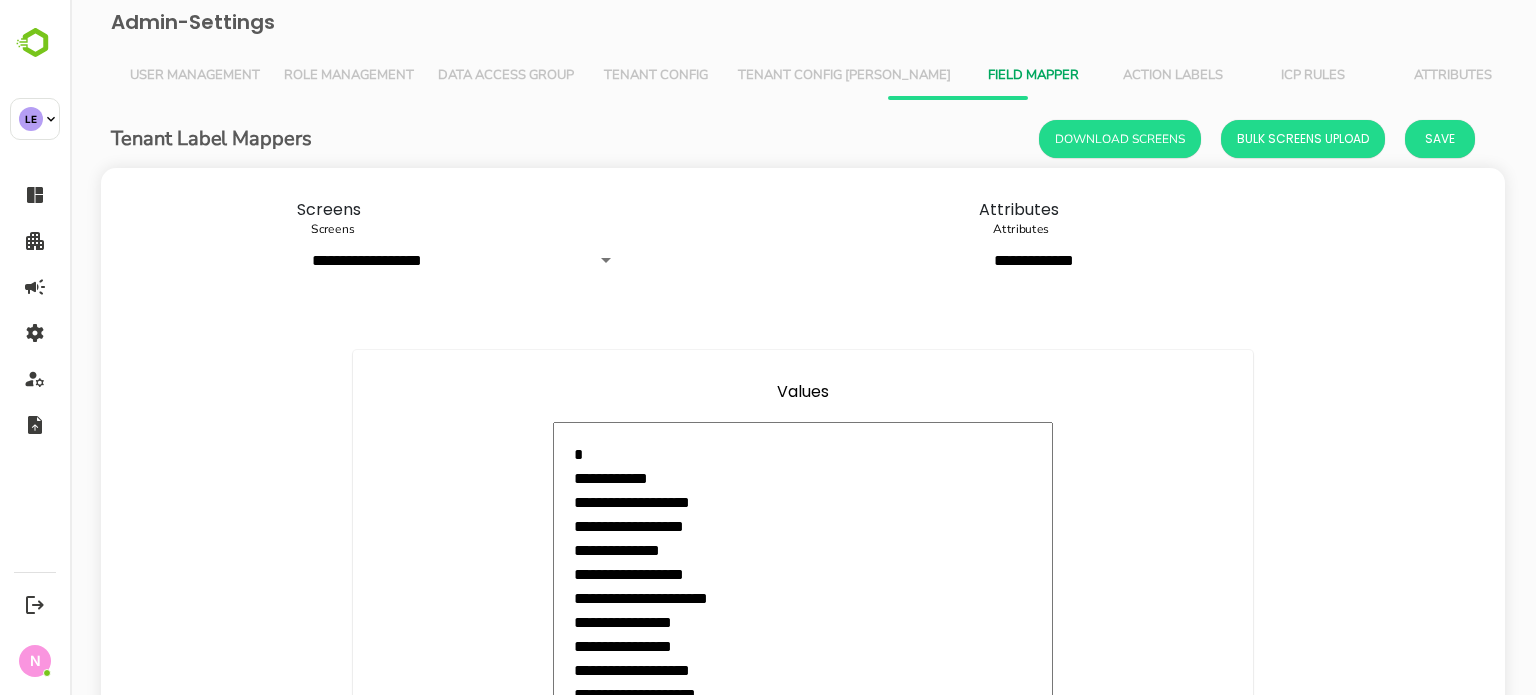 click on "**********" at bounding box center (803, 244) 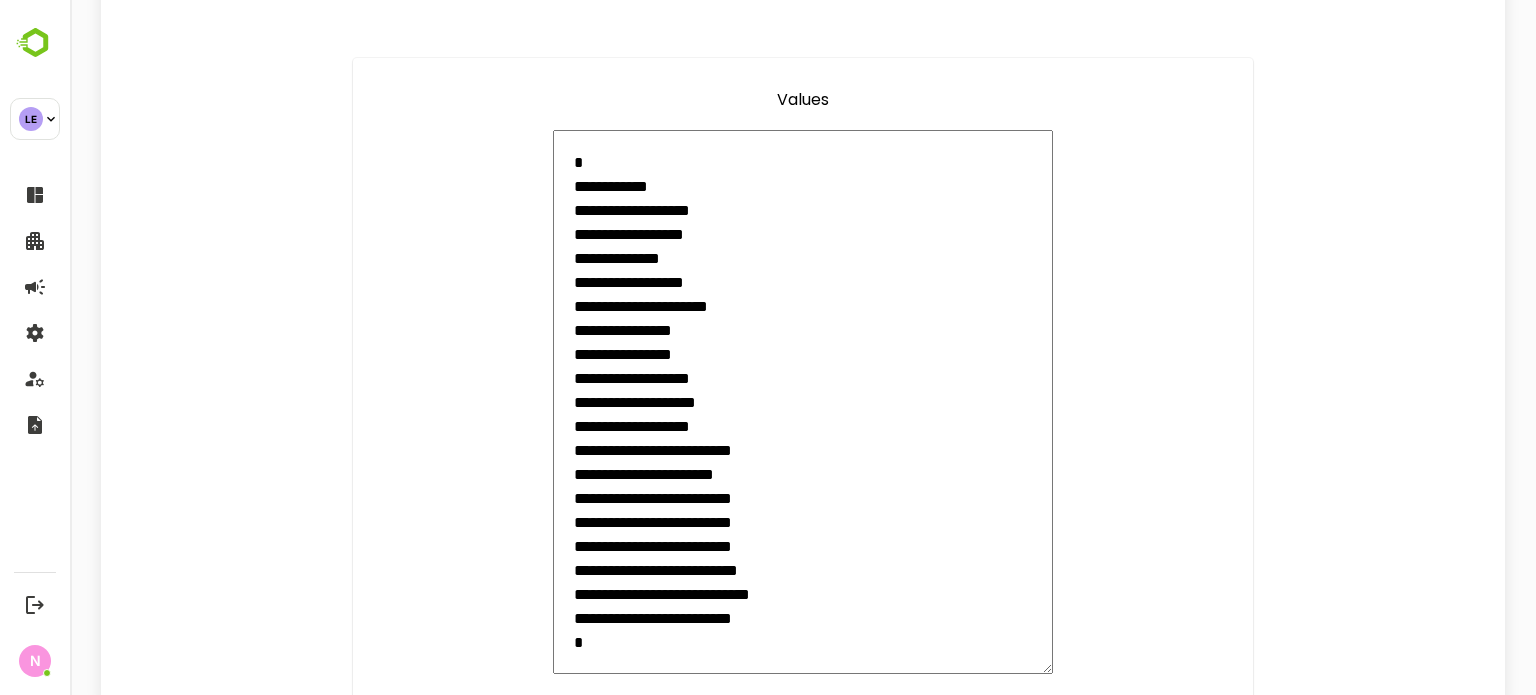 scroll, scrollTop: 360, scrollLeft: 0, axis: vertical 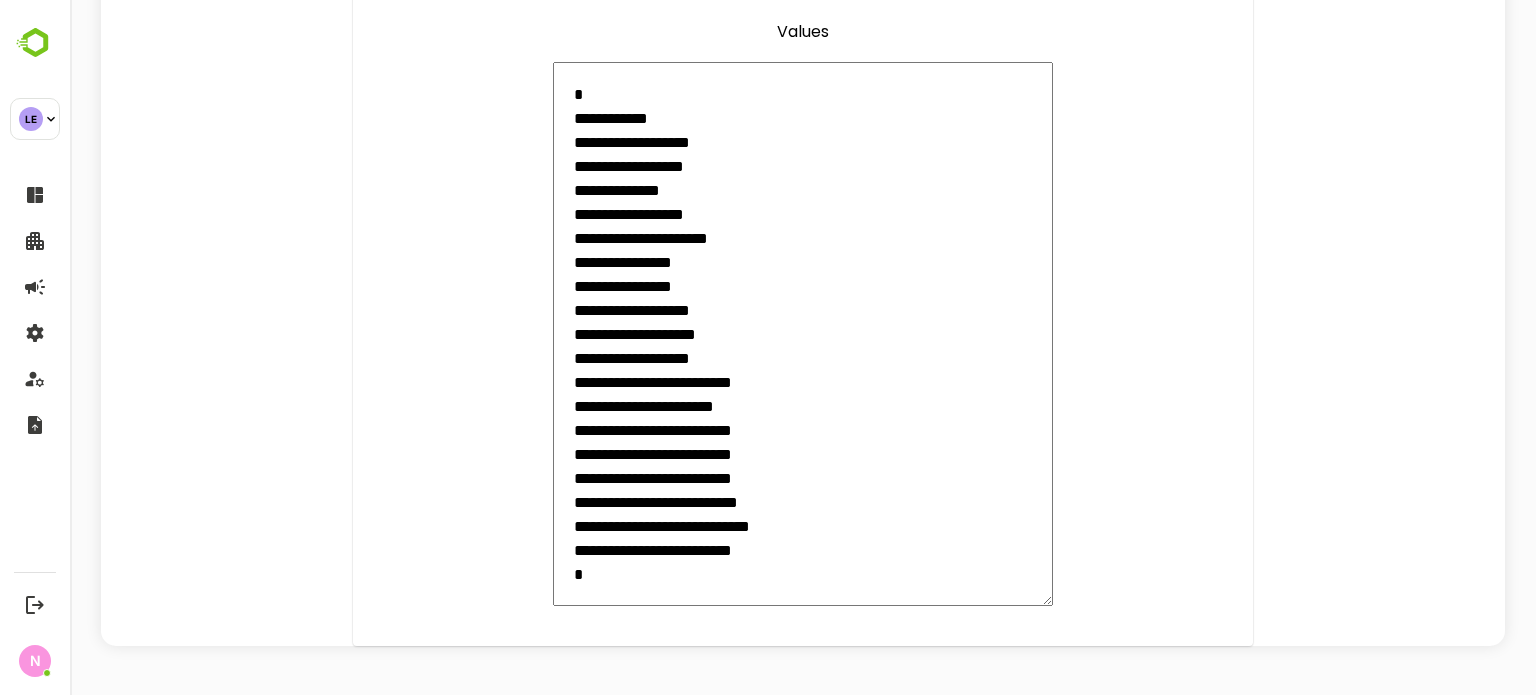 click on "**********" at bounding box center (803, 334) 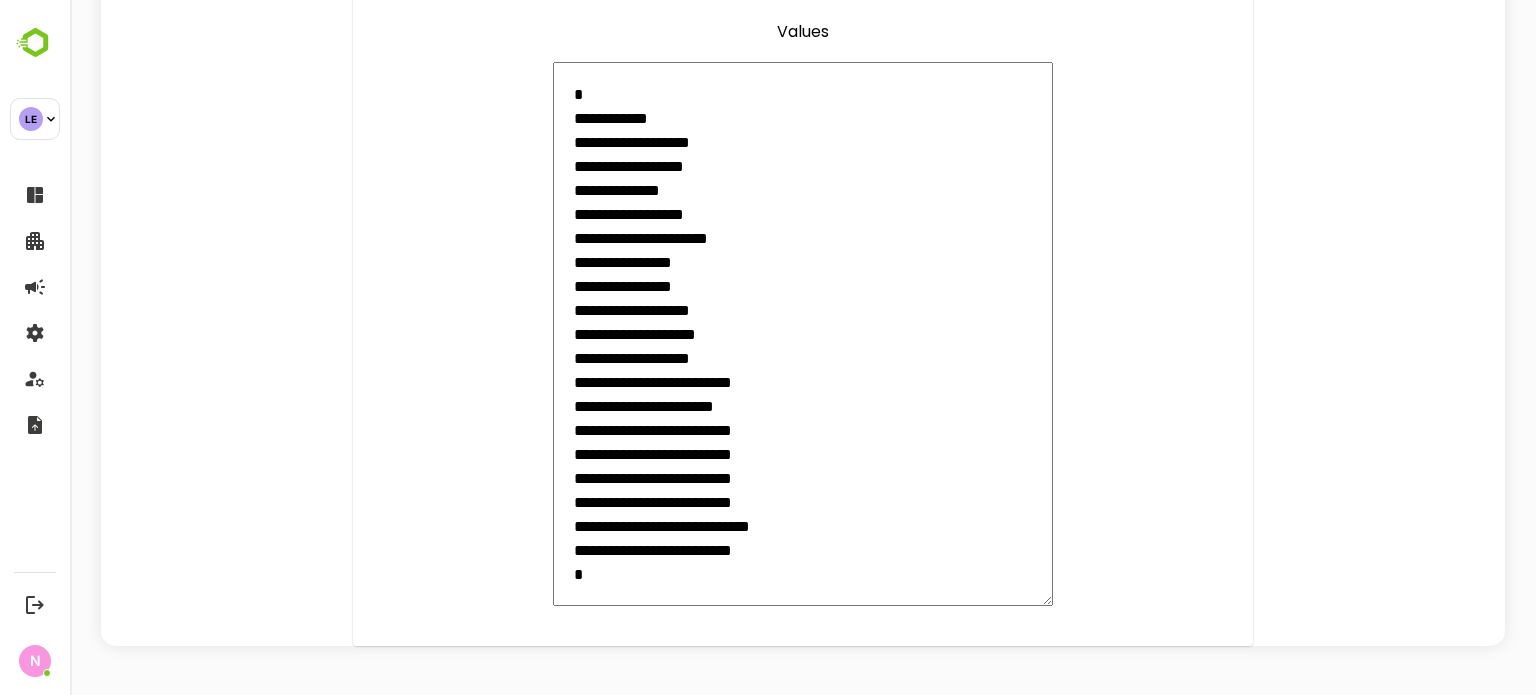 type on "**********" 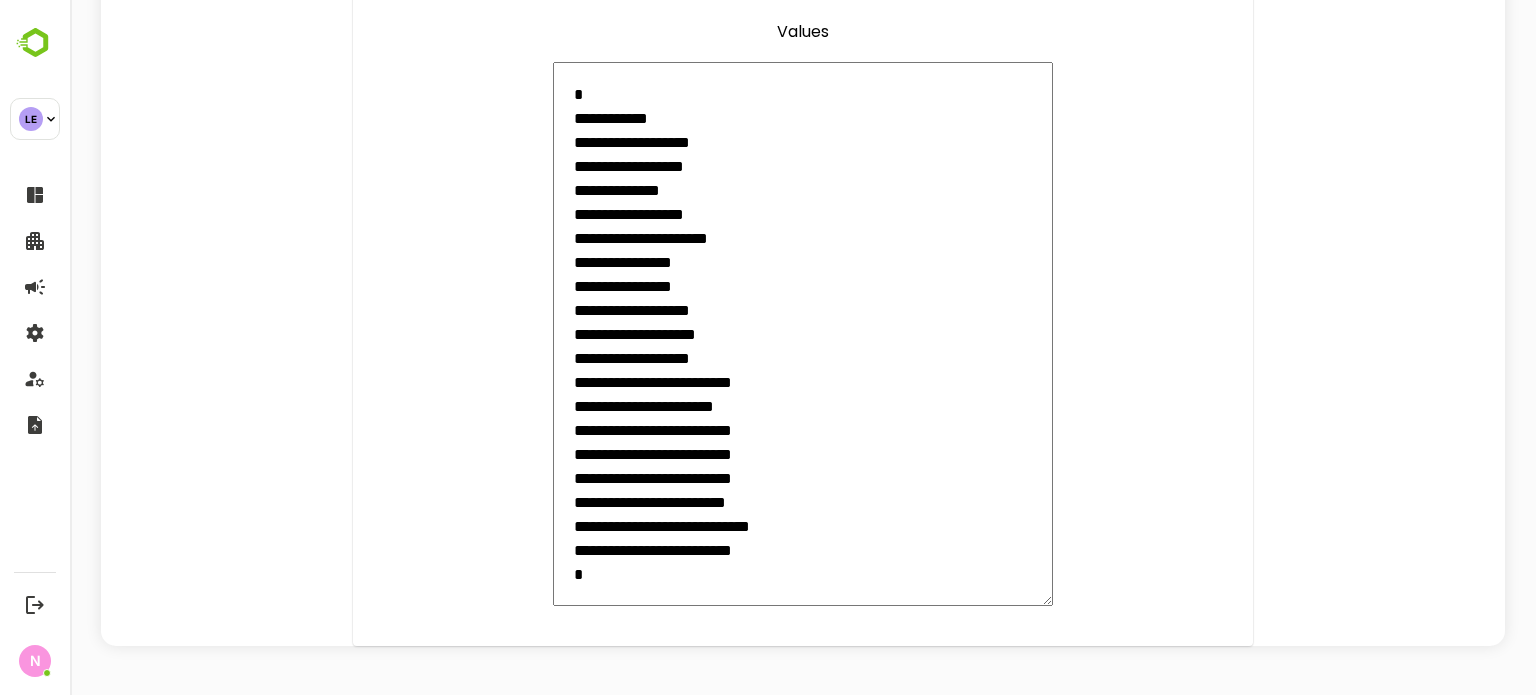 type on "**********" 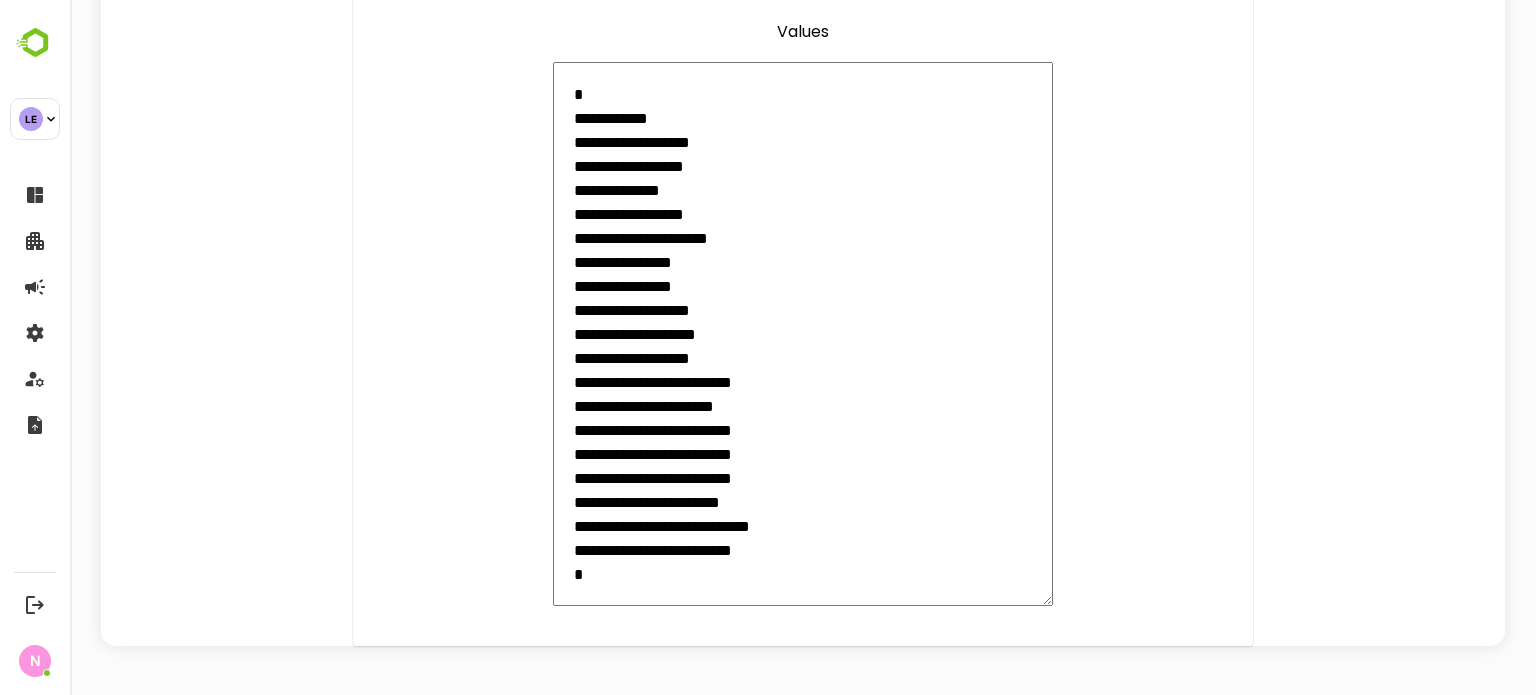 type on "**********" 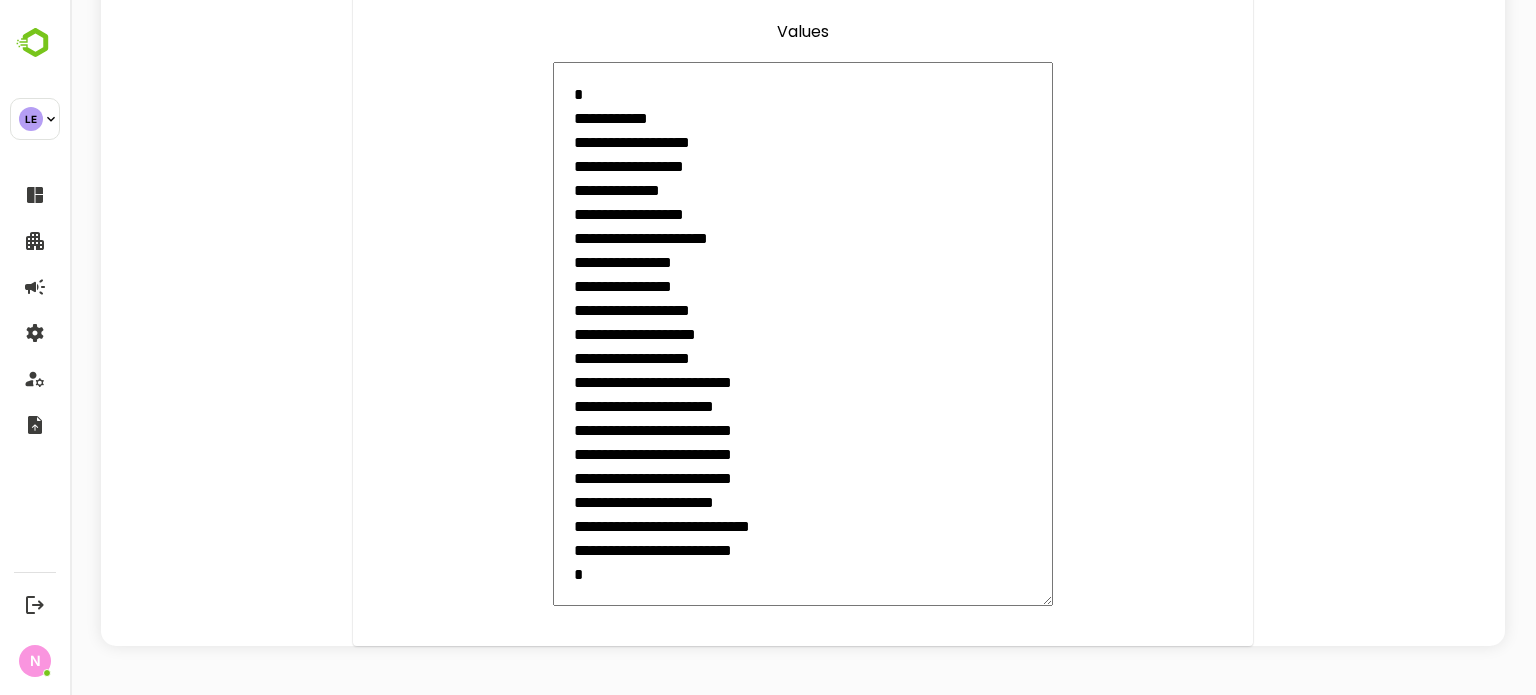 type on "**********" 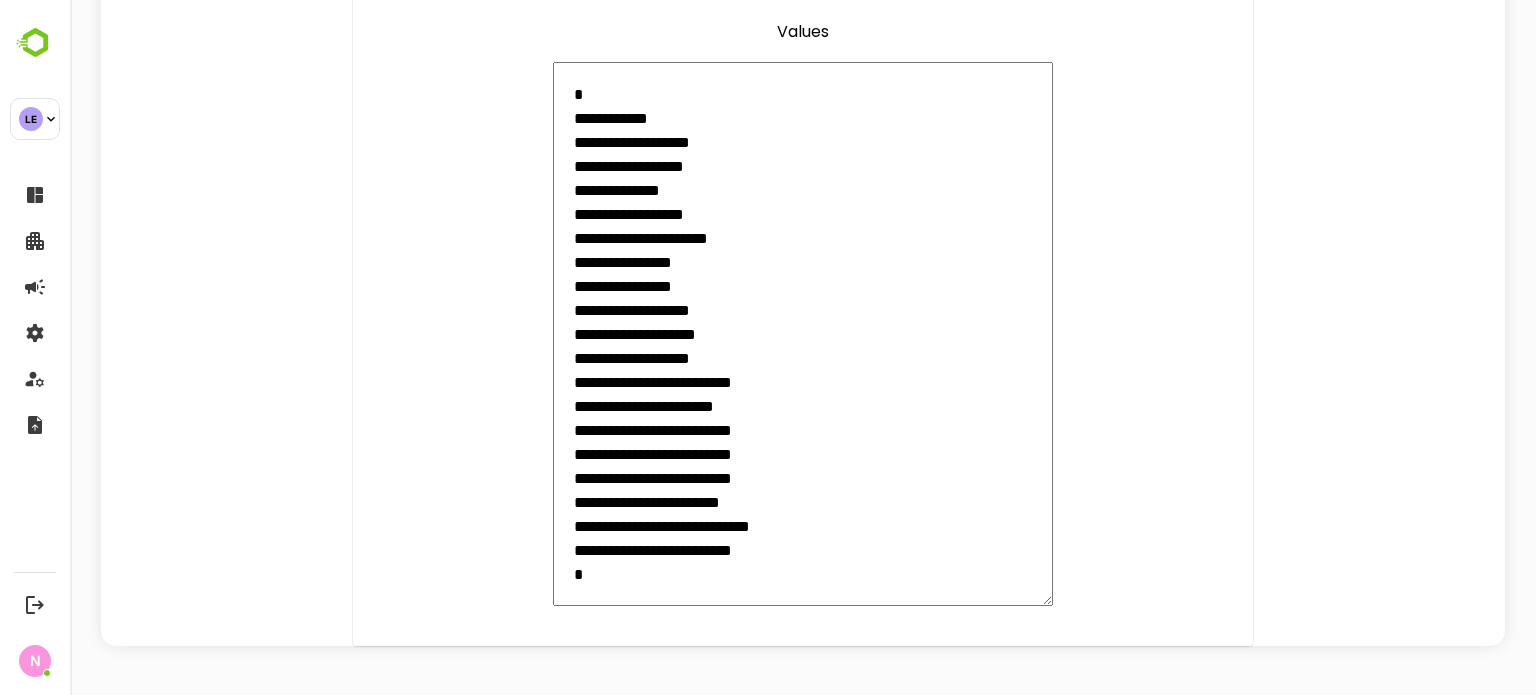 type on "**********" 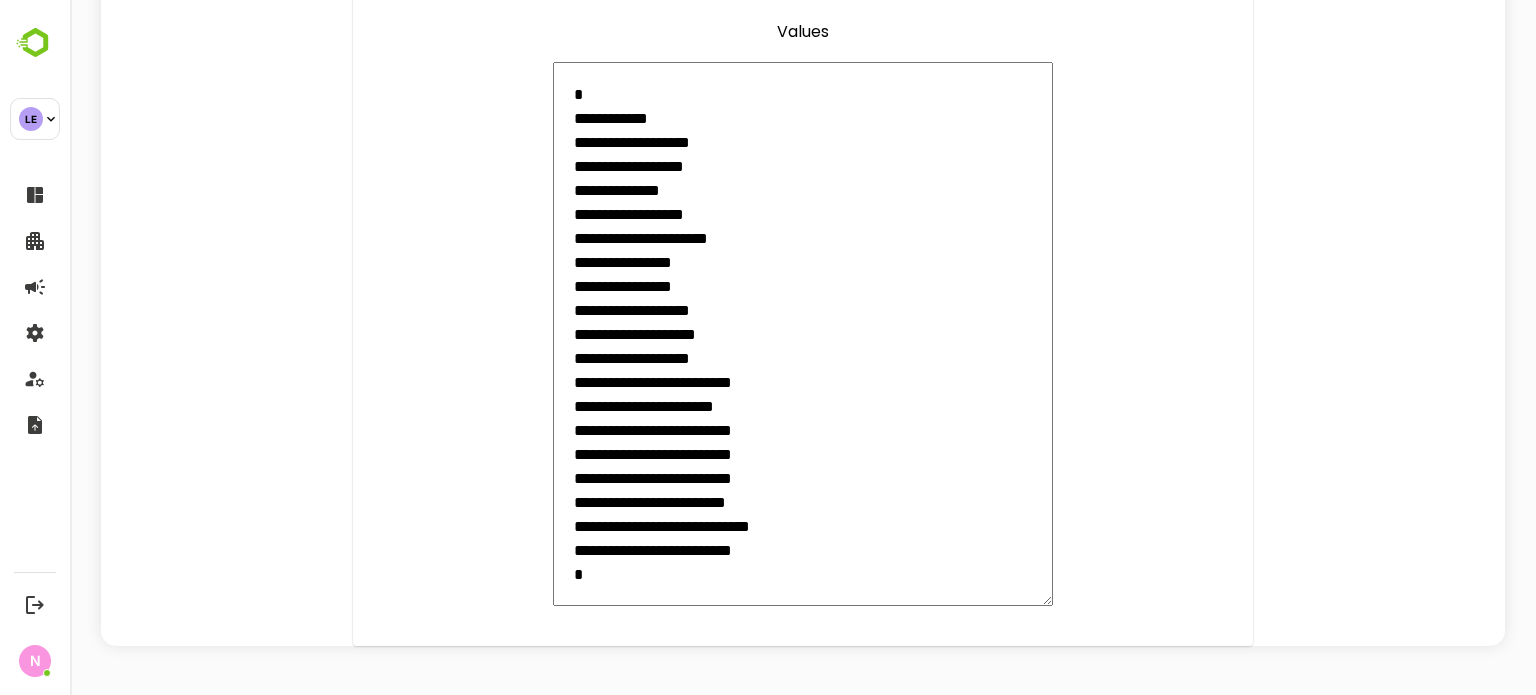 type on "**********" 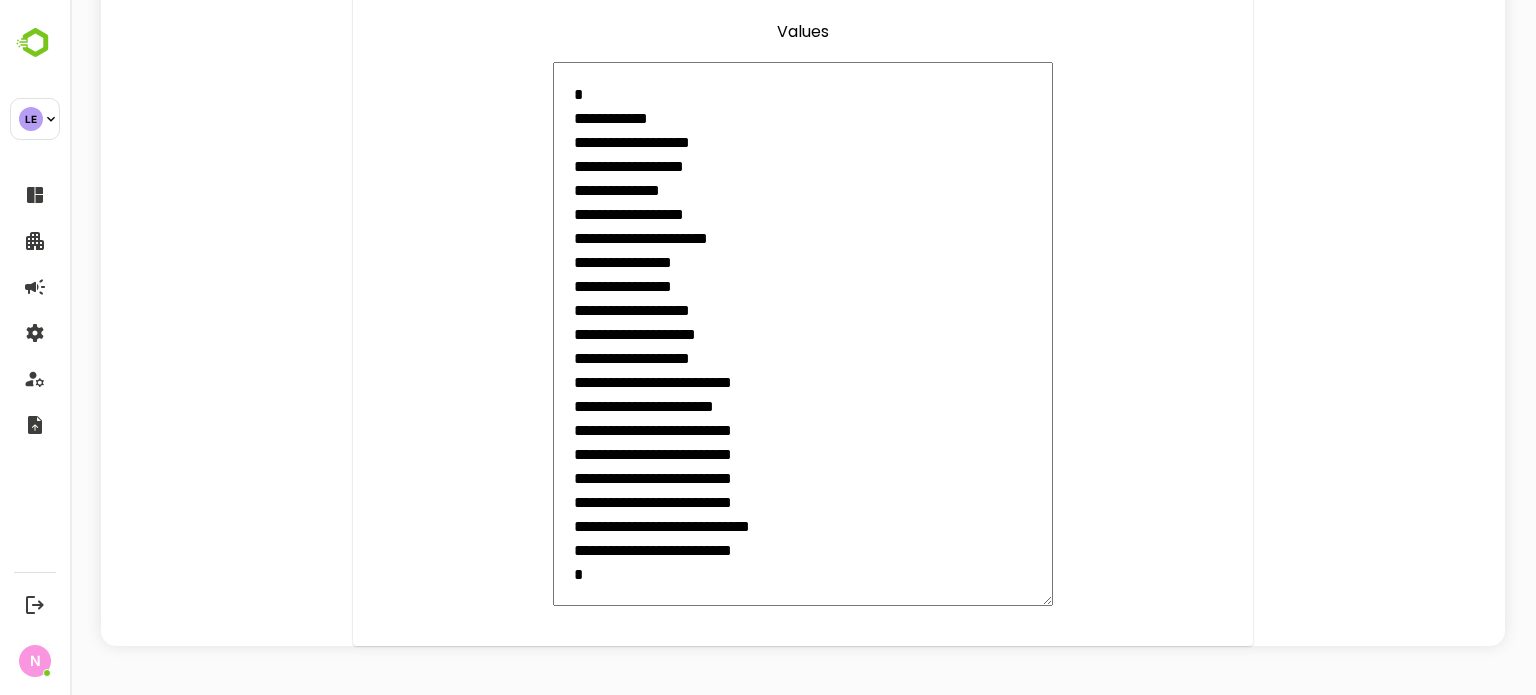 type on "**********" 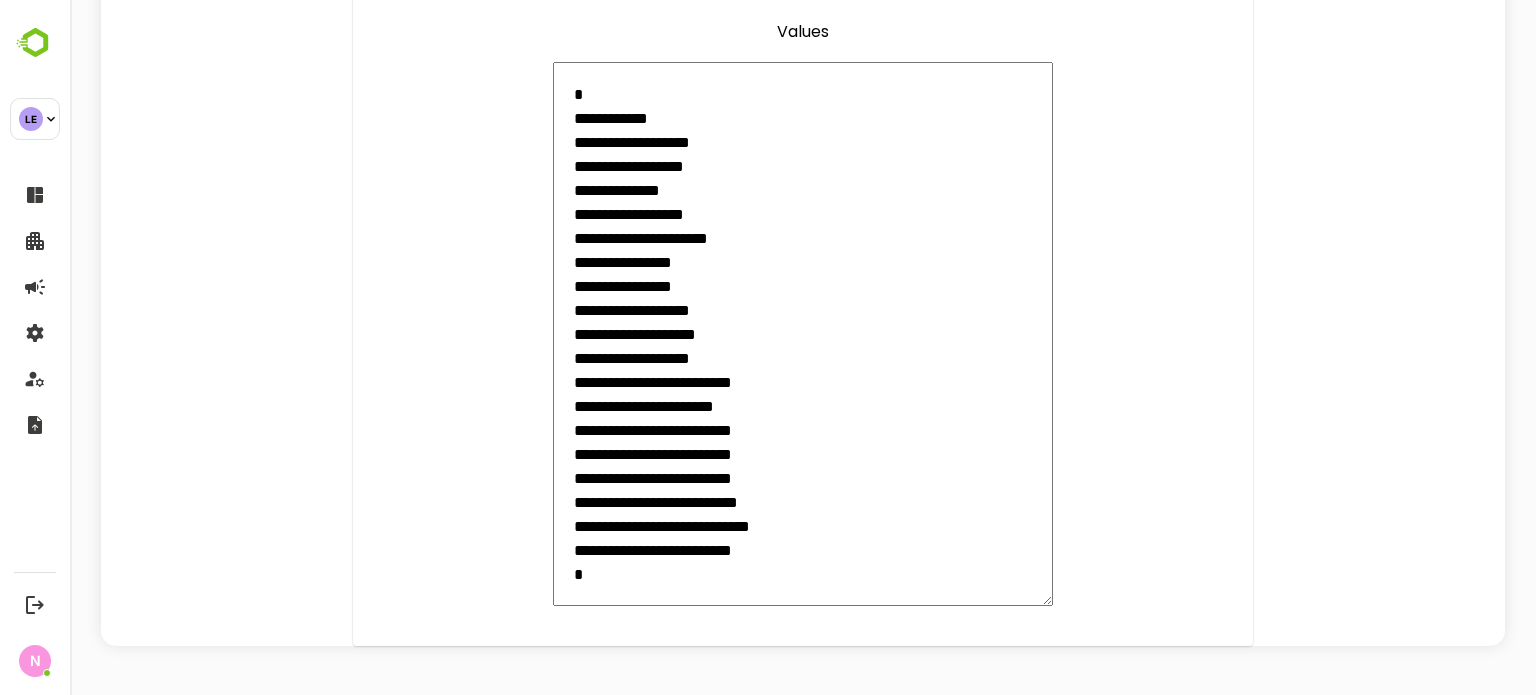 type on "**********" 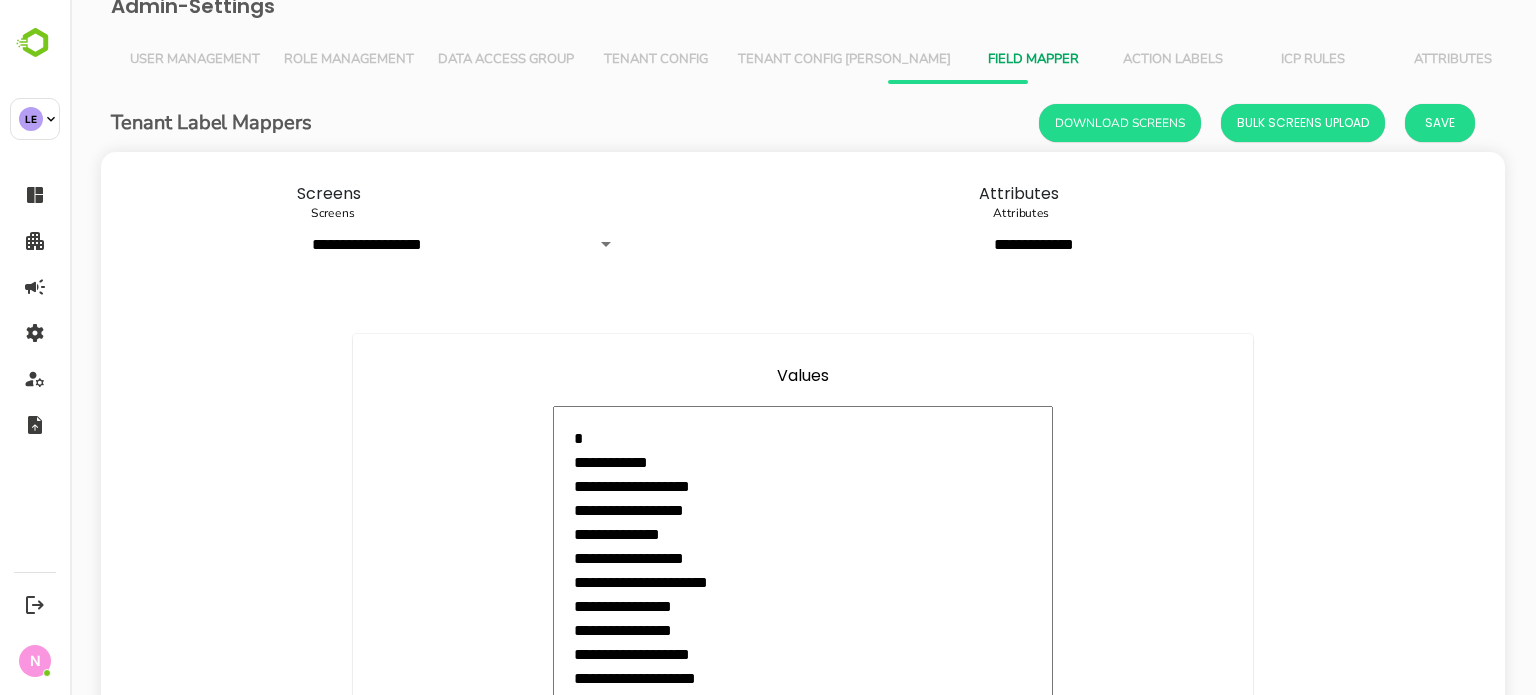 scroll, scrollTop: 0, scrollLeft: 0, axis: both 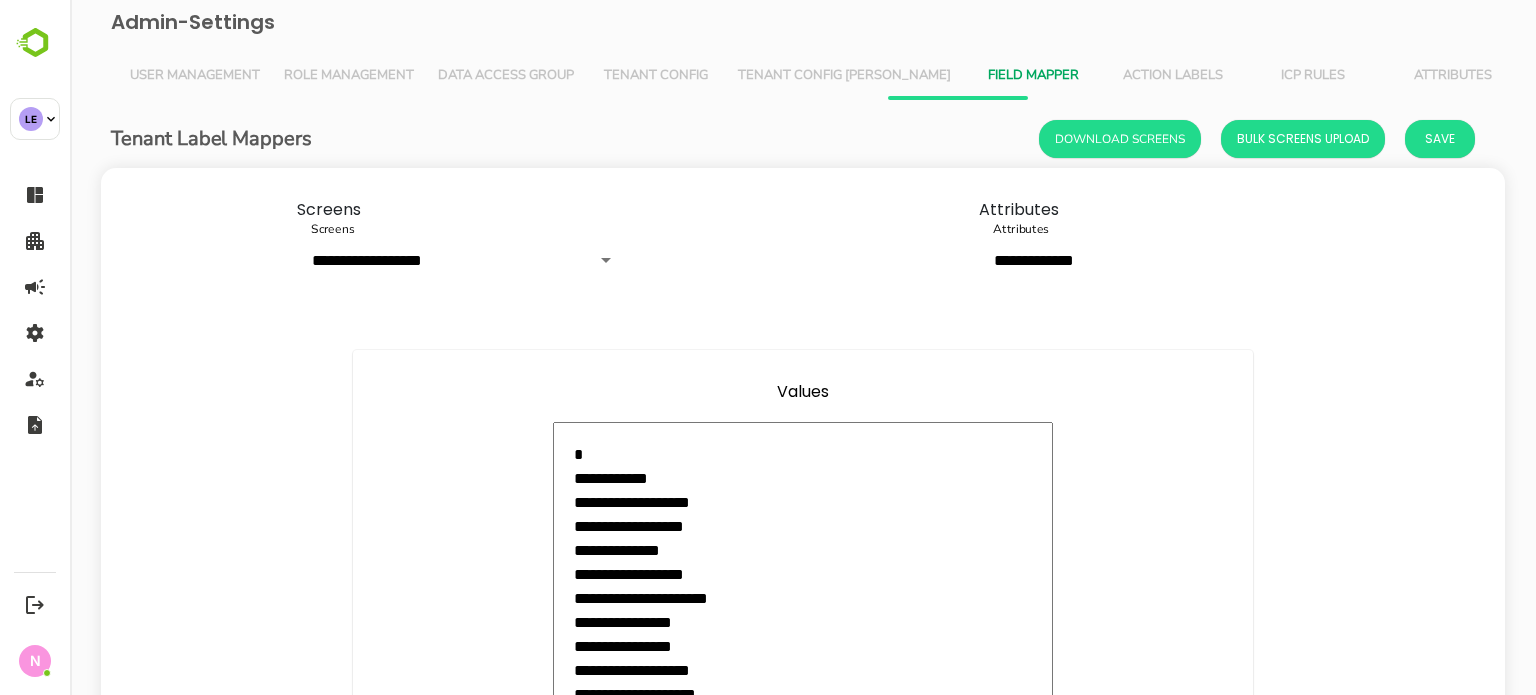 type on "**********" 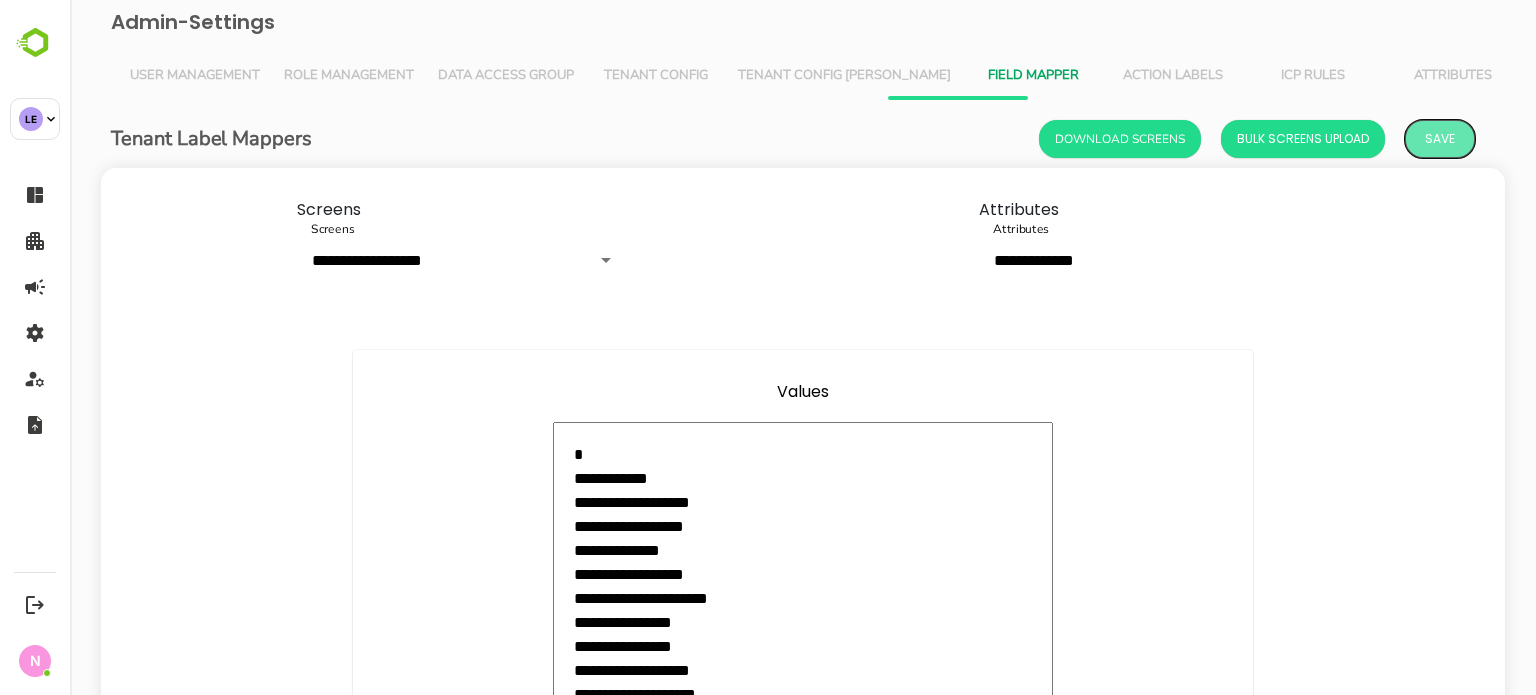 click on "Save" at bounding box center [1440, 139] 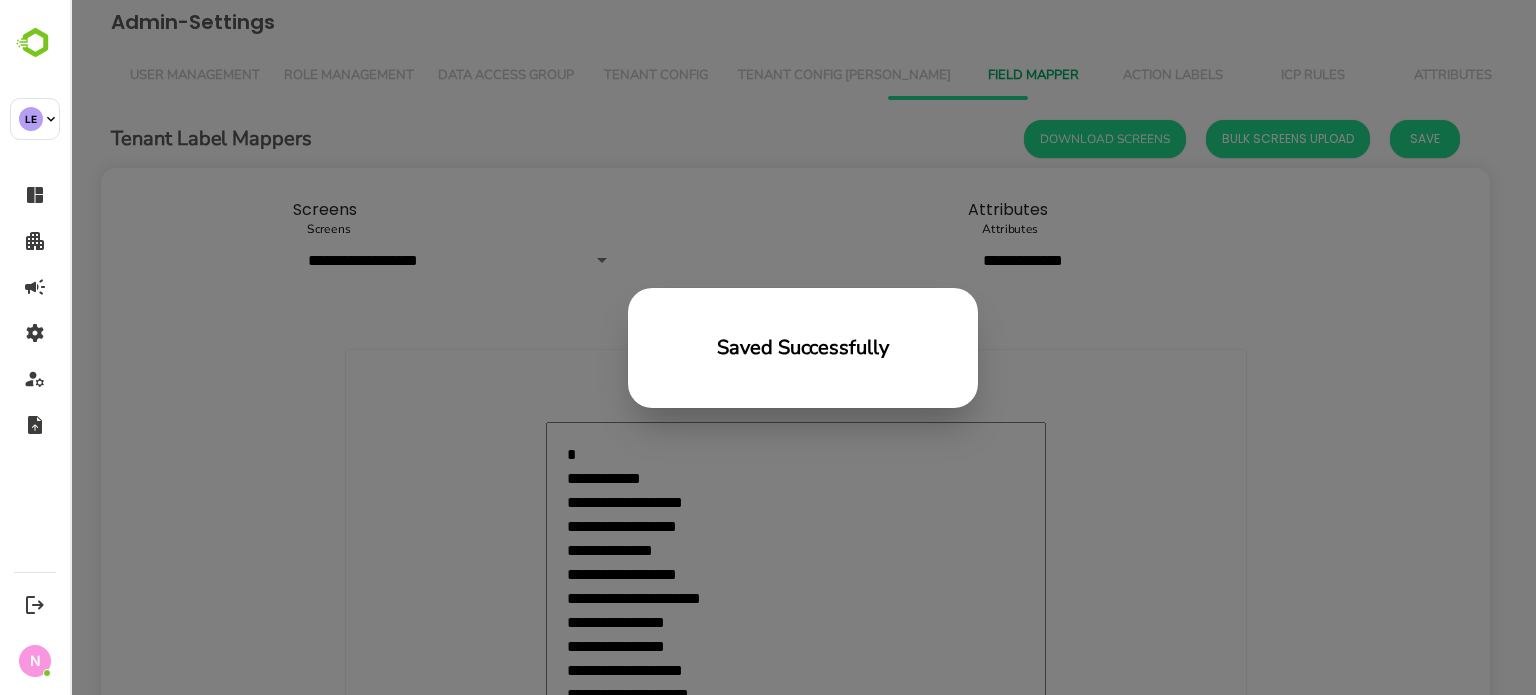 click on "Saved Successfully" at bounding box center (803, 347) 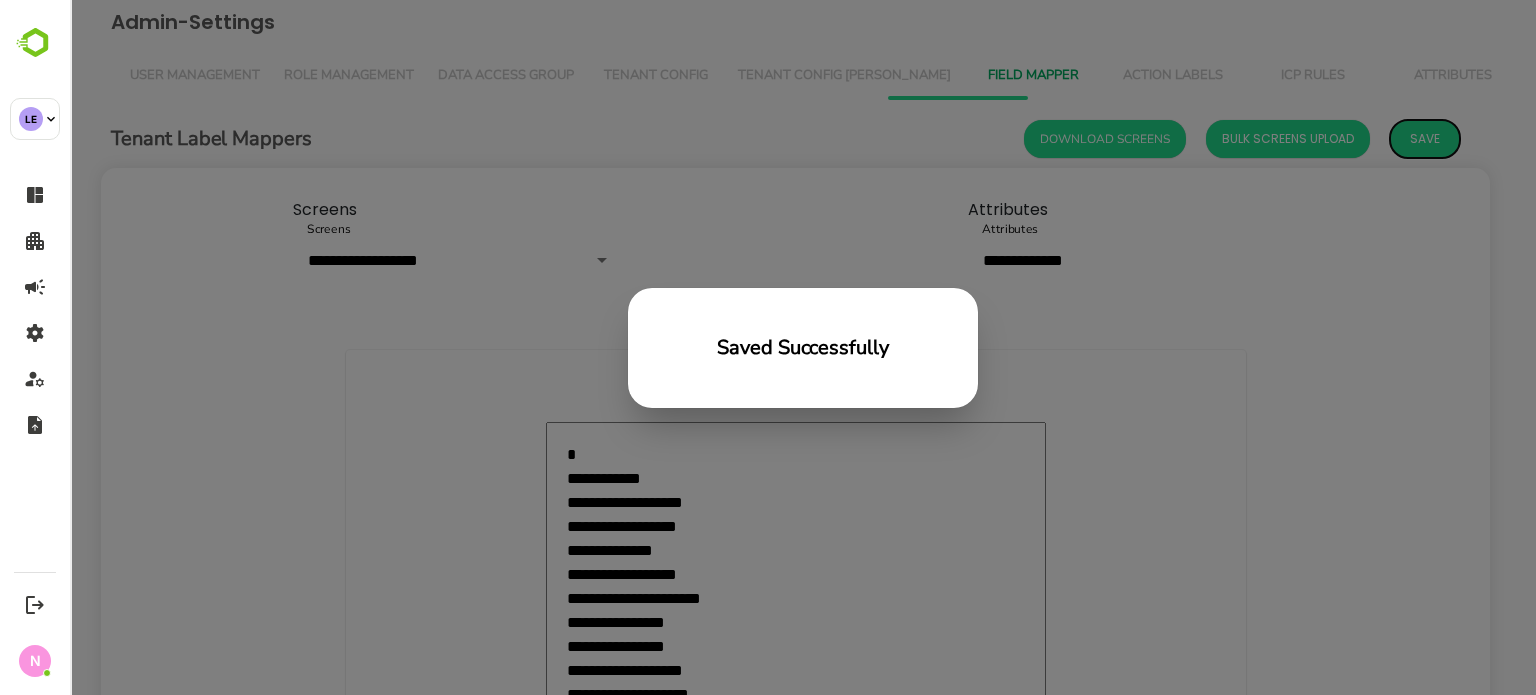 type on "*" 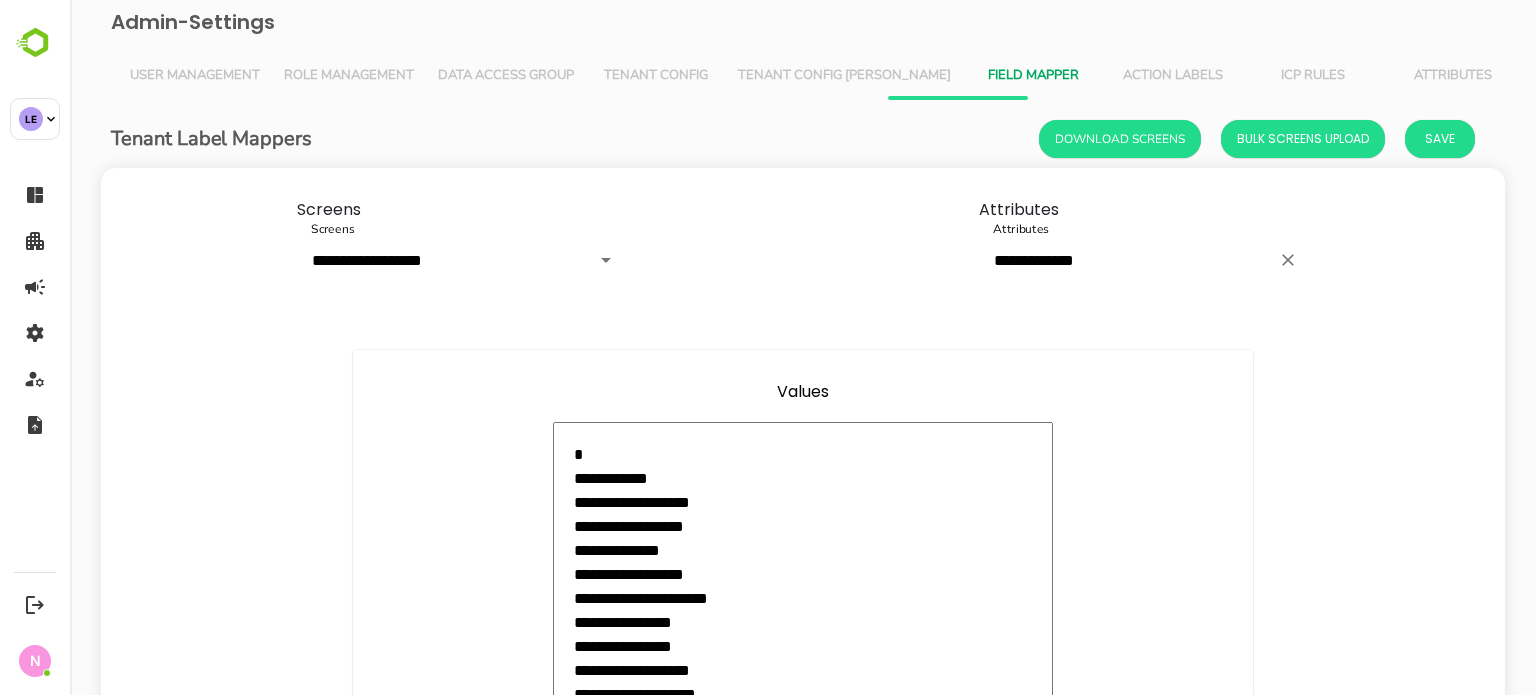 click on "**********" at bounding box center (1129, 260) 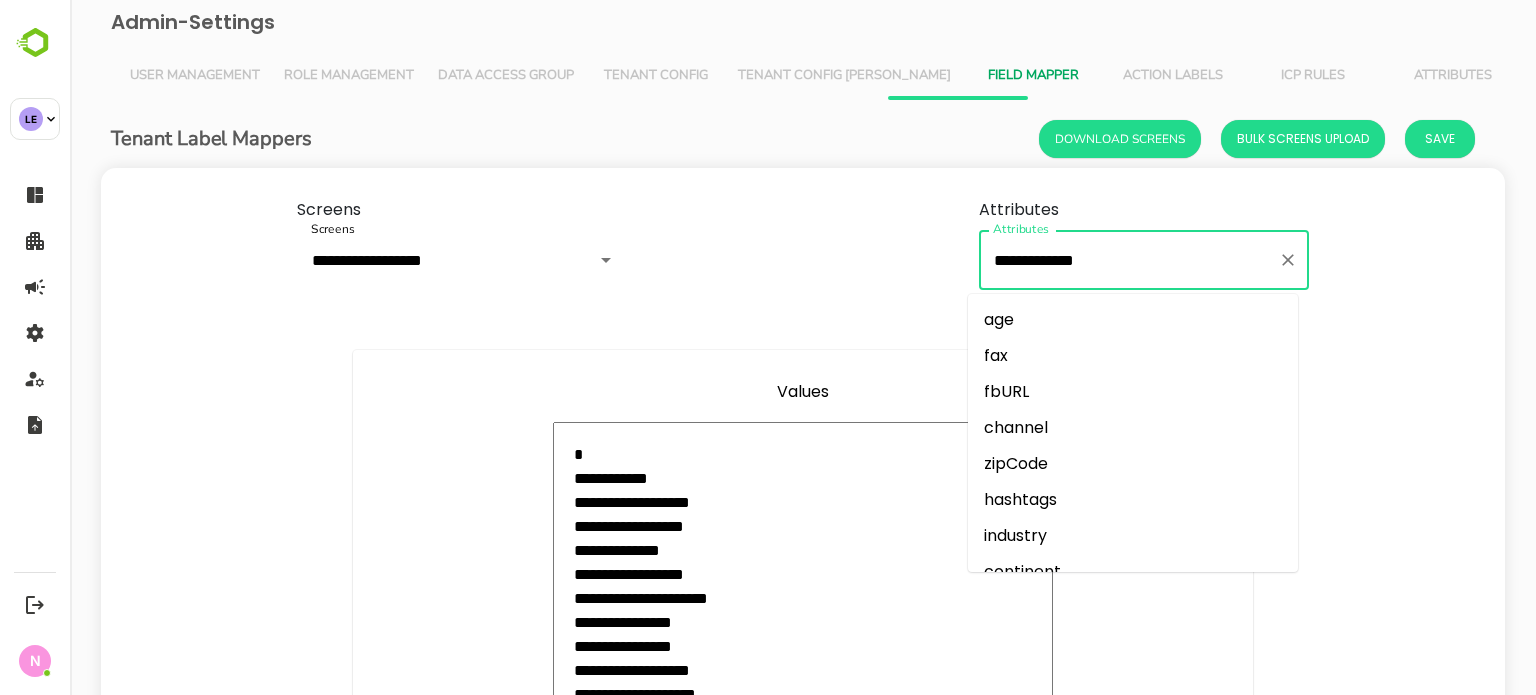 scroll, scrollTop: 1080, scrollLeft: 0, axis: vertical 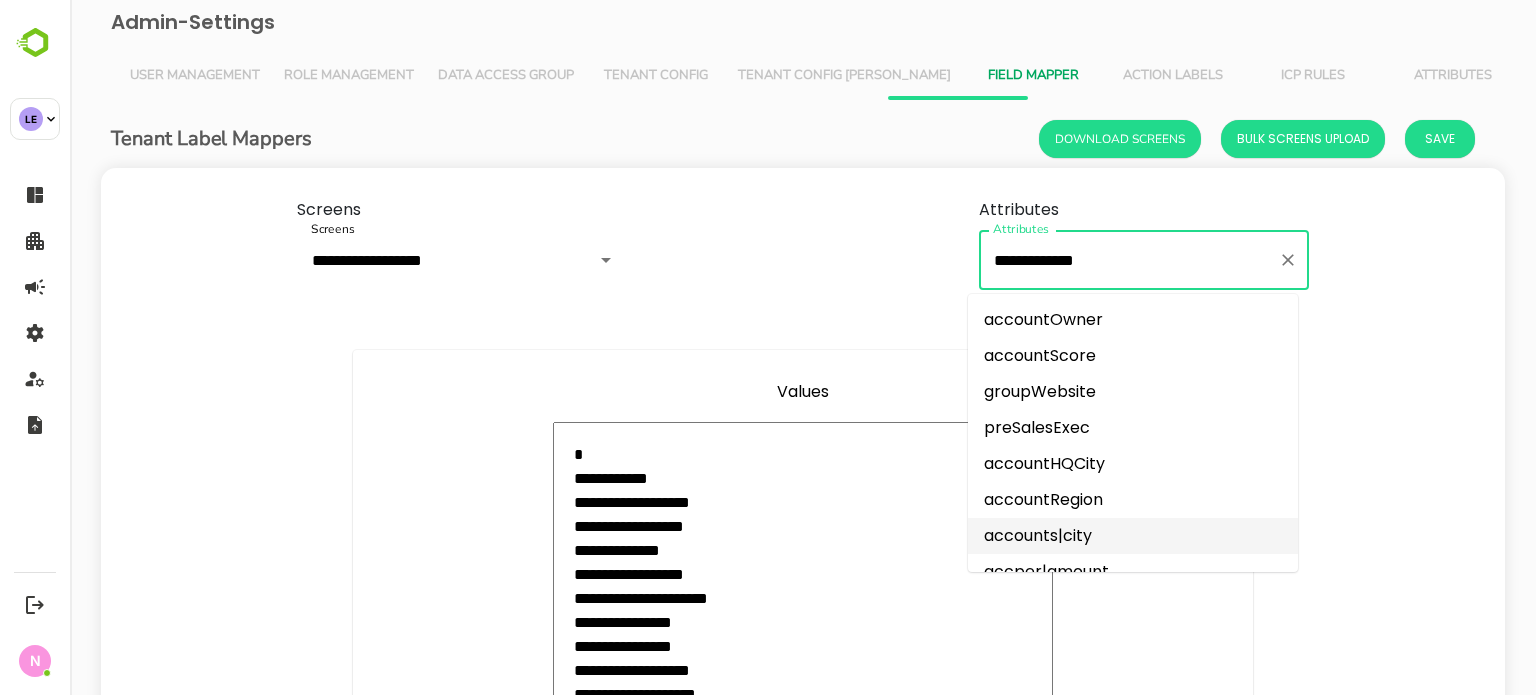 click on "**********" at bounding box center [1129, 260] 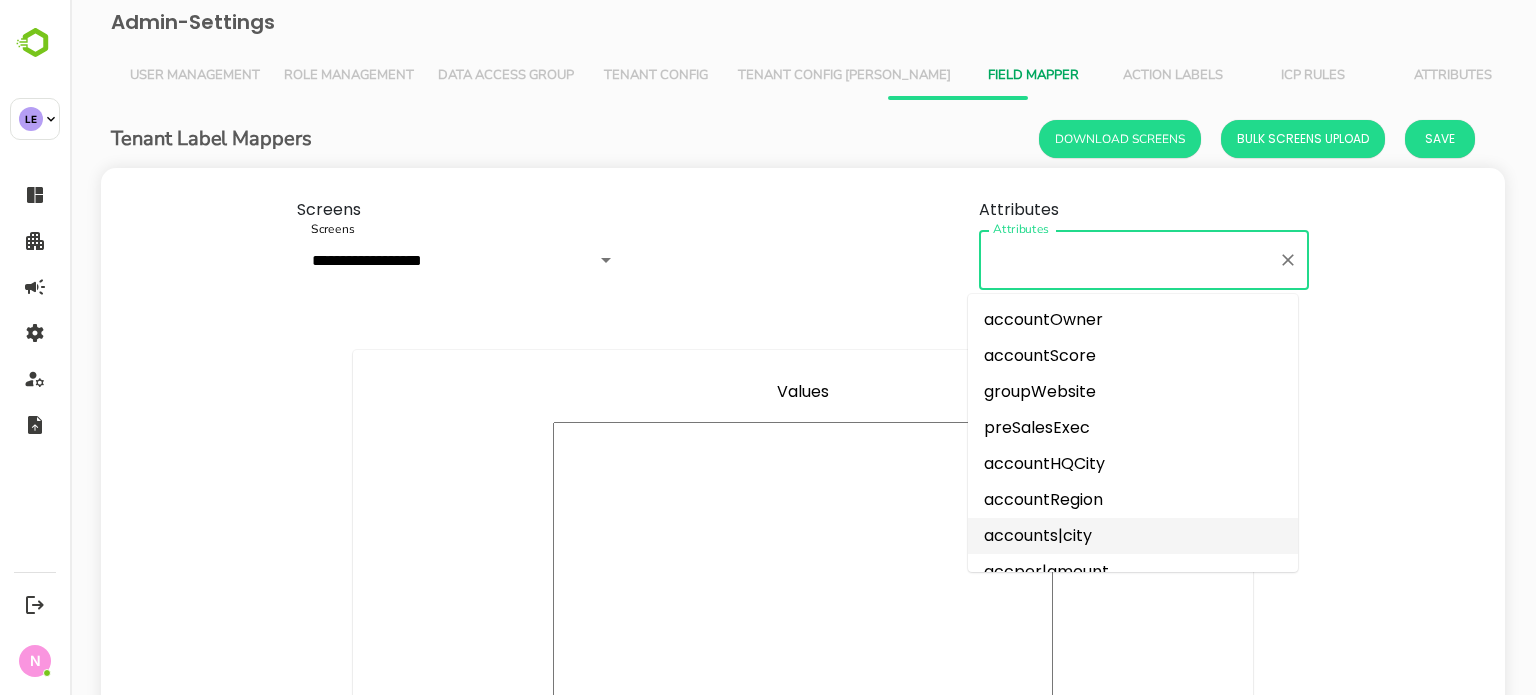 scroll, scrollTop: 0, scrollLeft: 0, axis: both 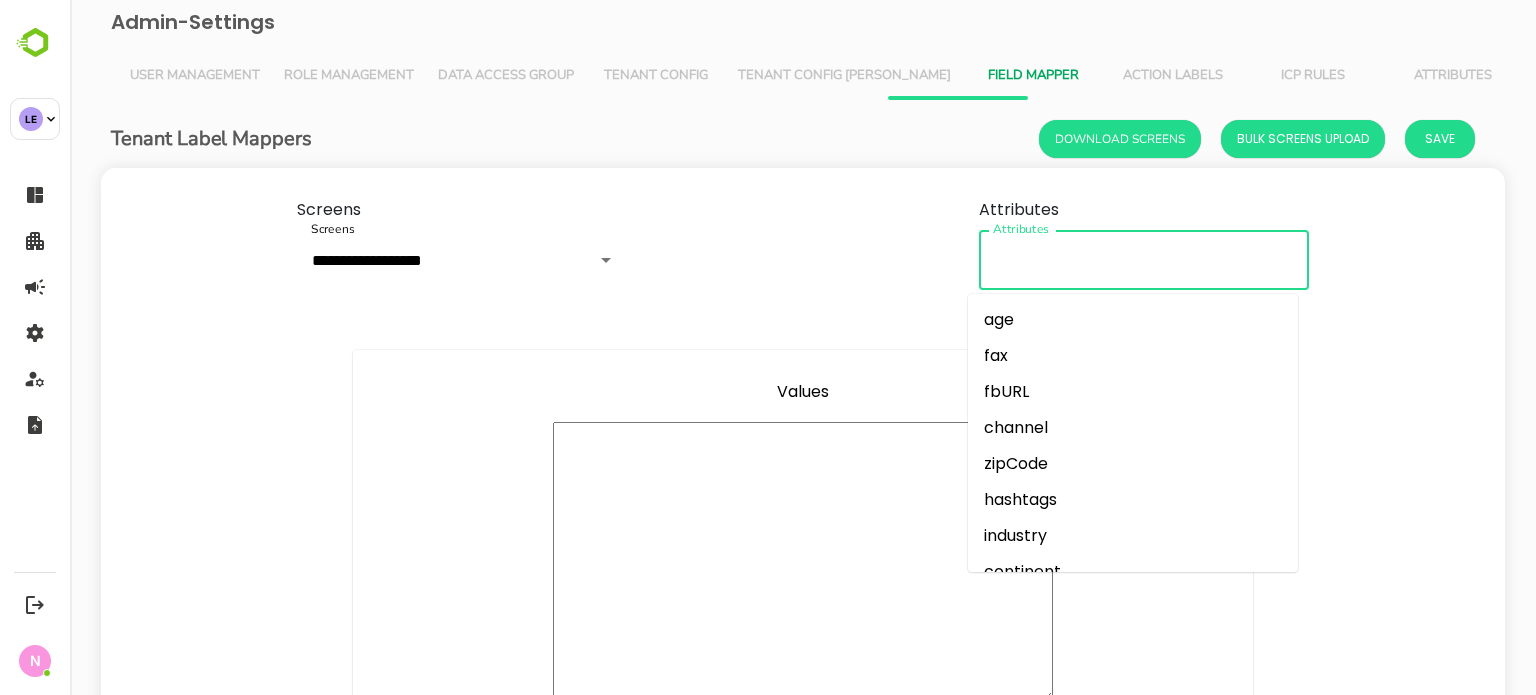 paste on "**********" 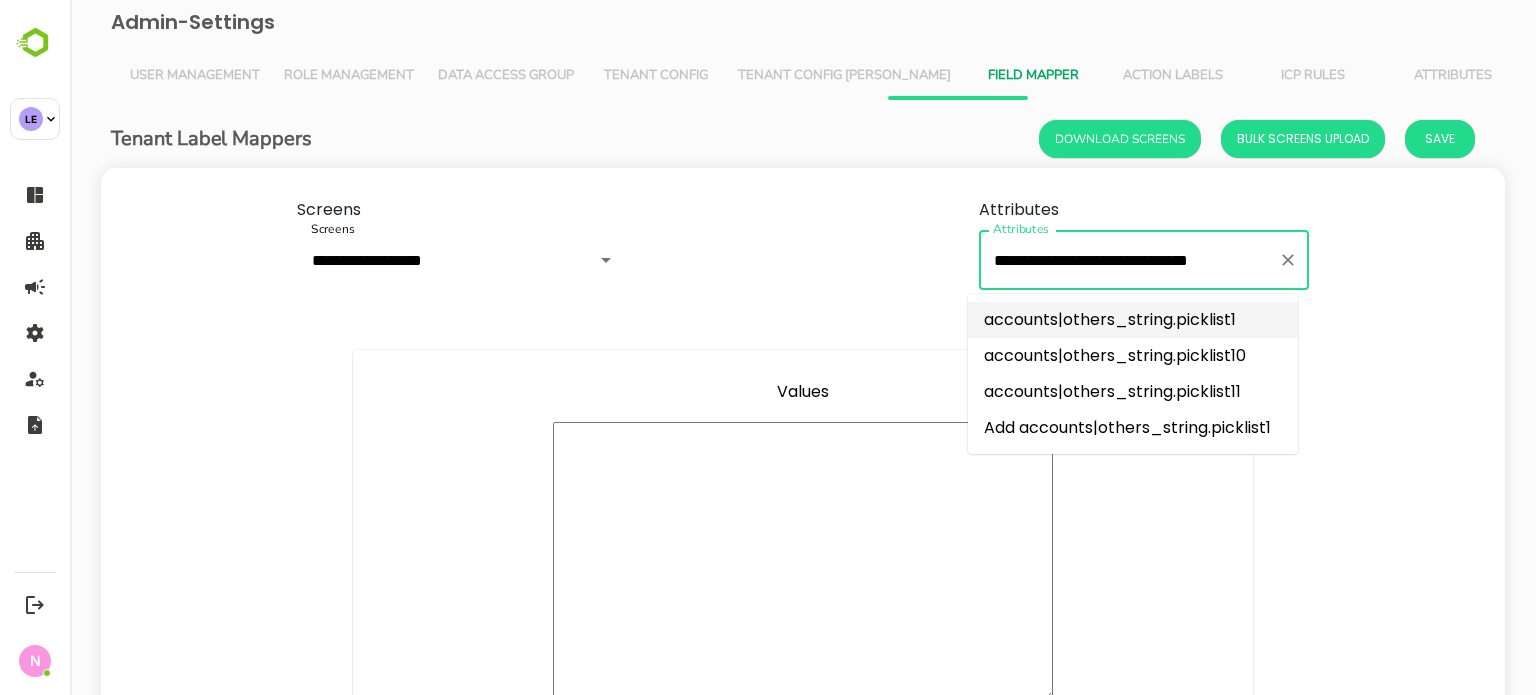 click on "accounts|others_string.picklist1" at bounding box center (1133, 320) 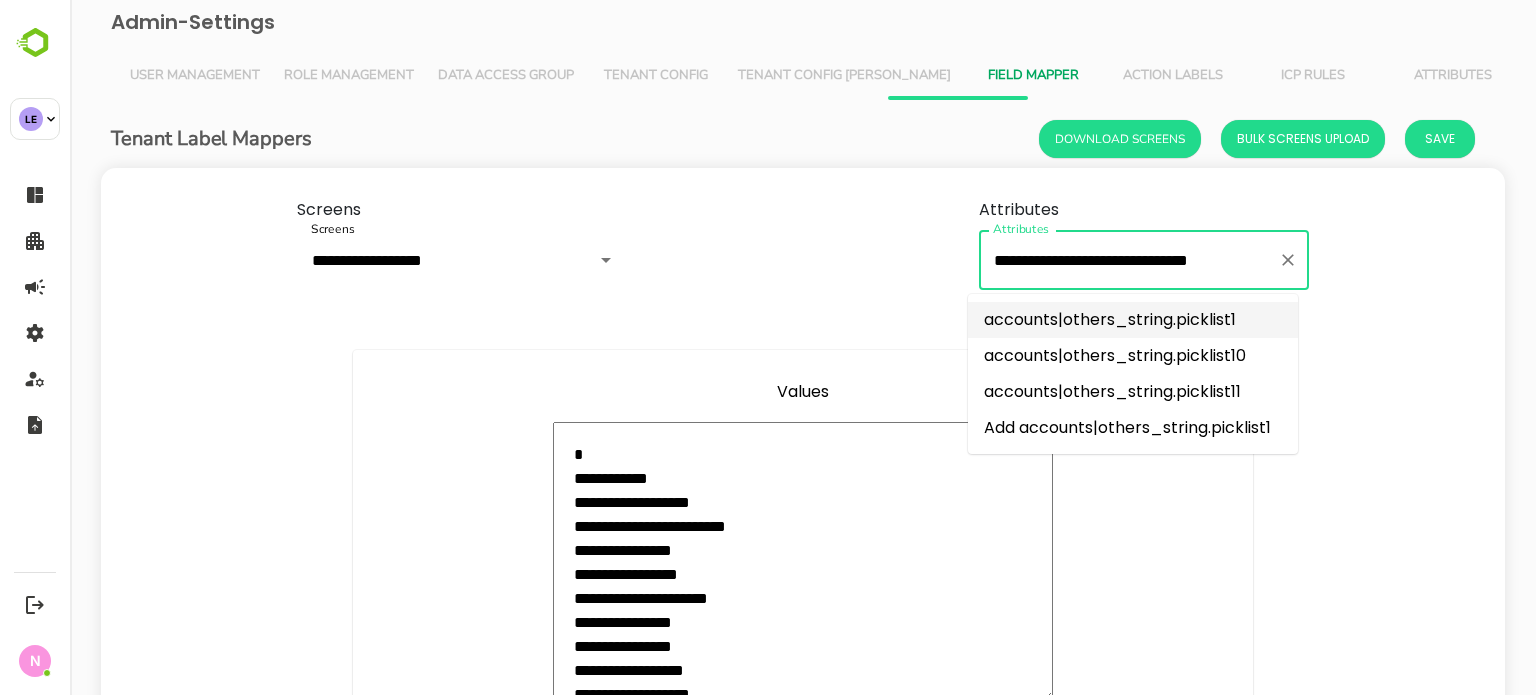 type on "*" 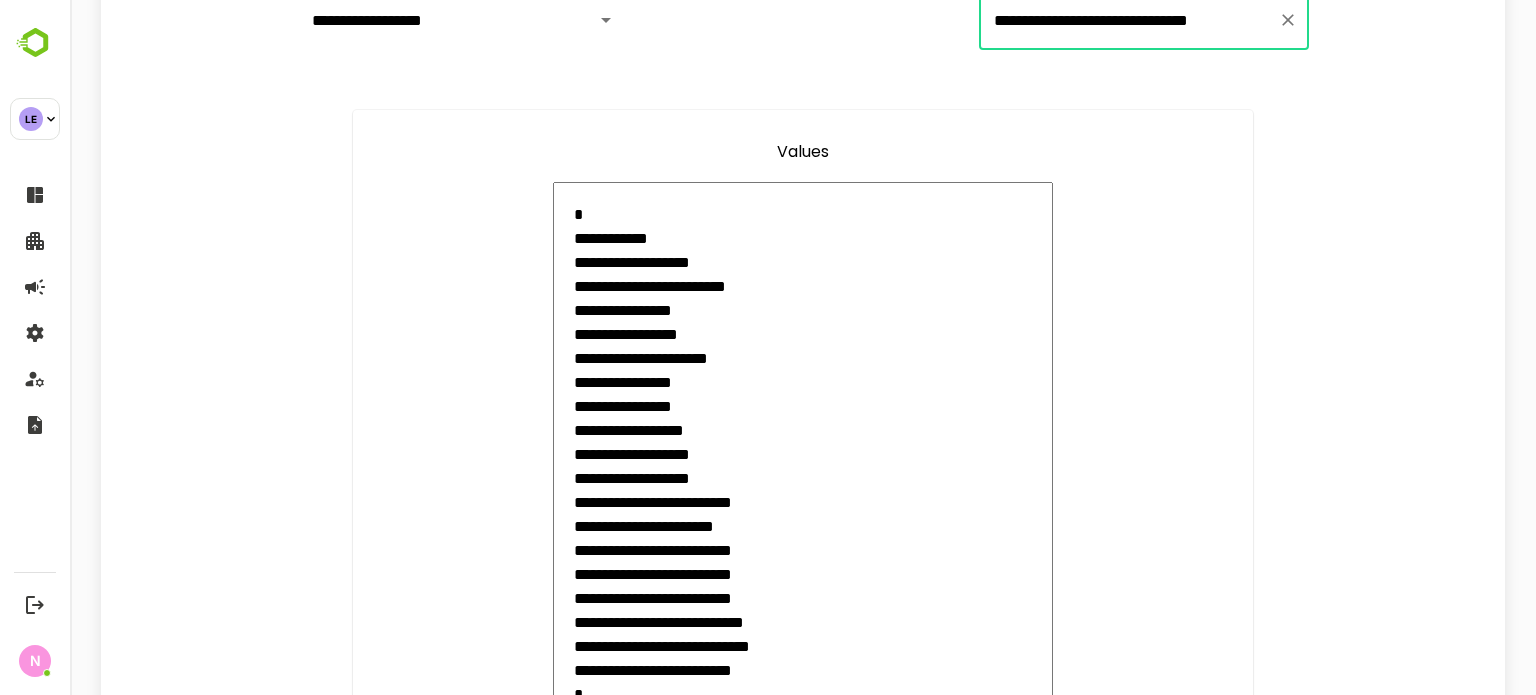 scroll, scrollTop: 360, scrollLeft: 0, axis: vertical 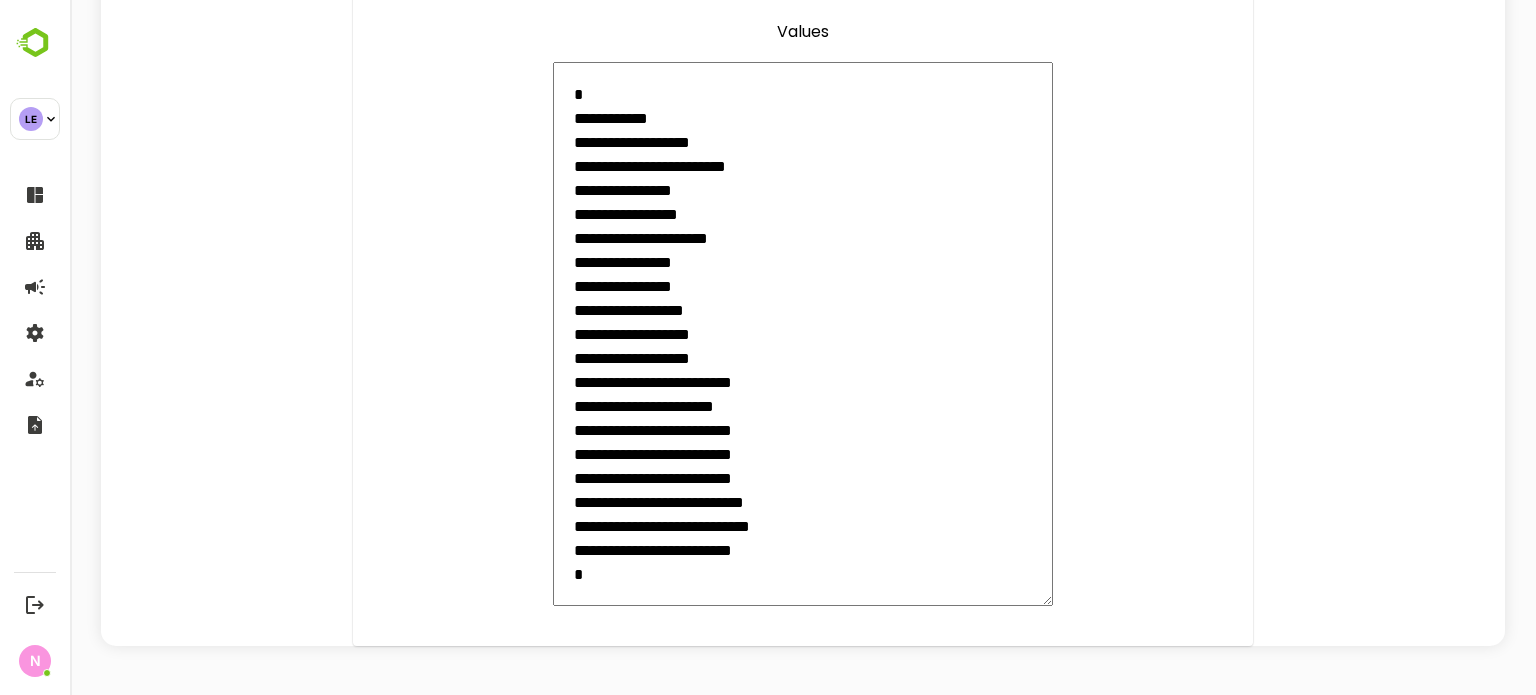 type on "**********" 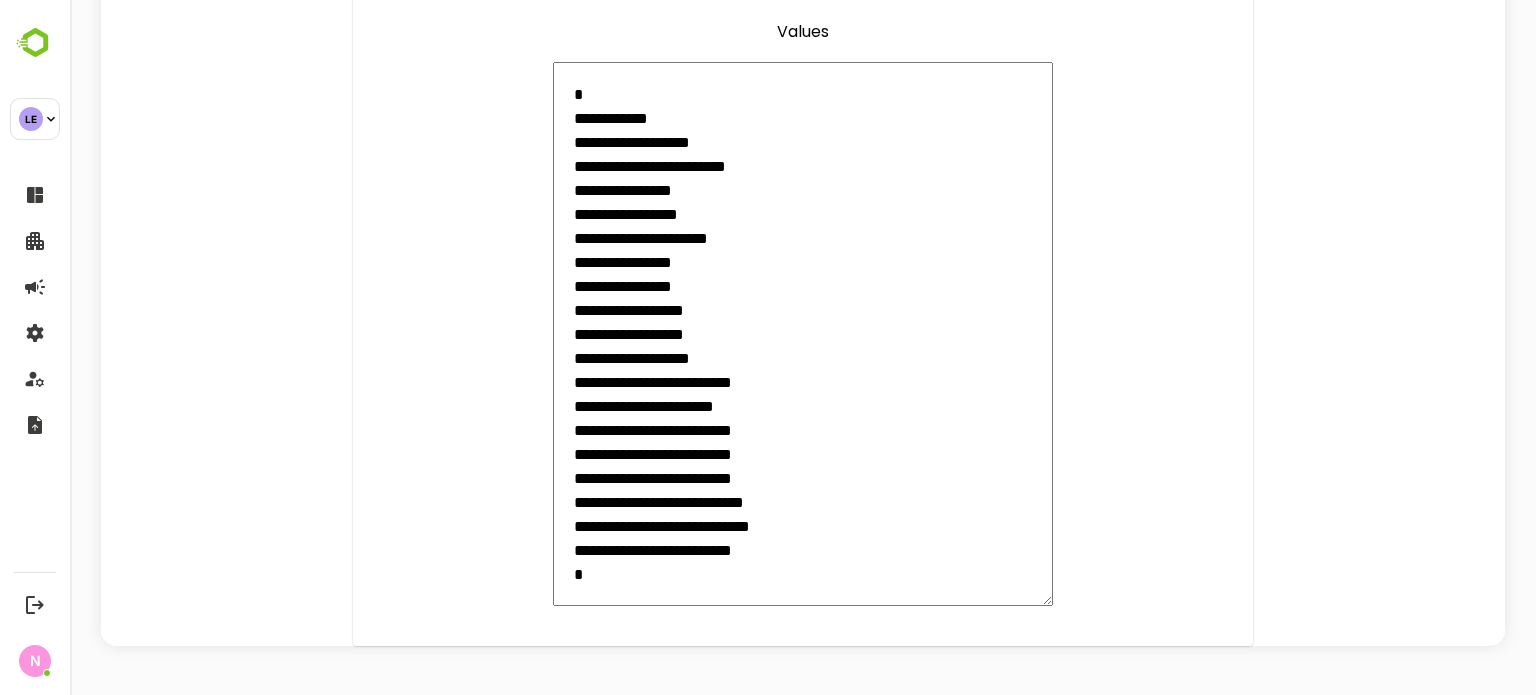 type on "**********" 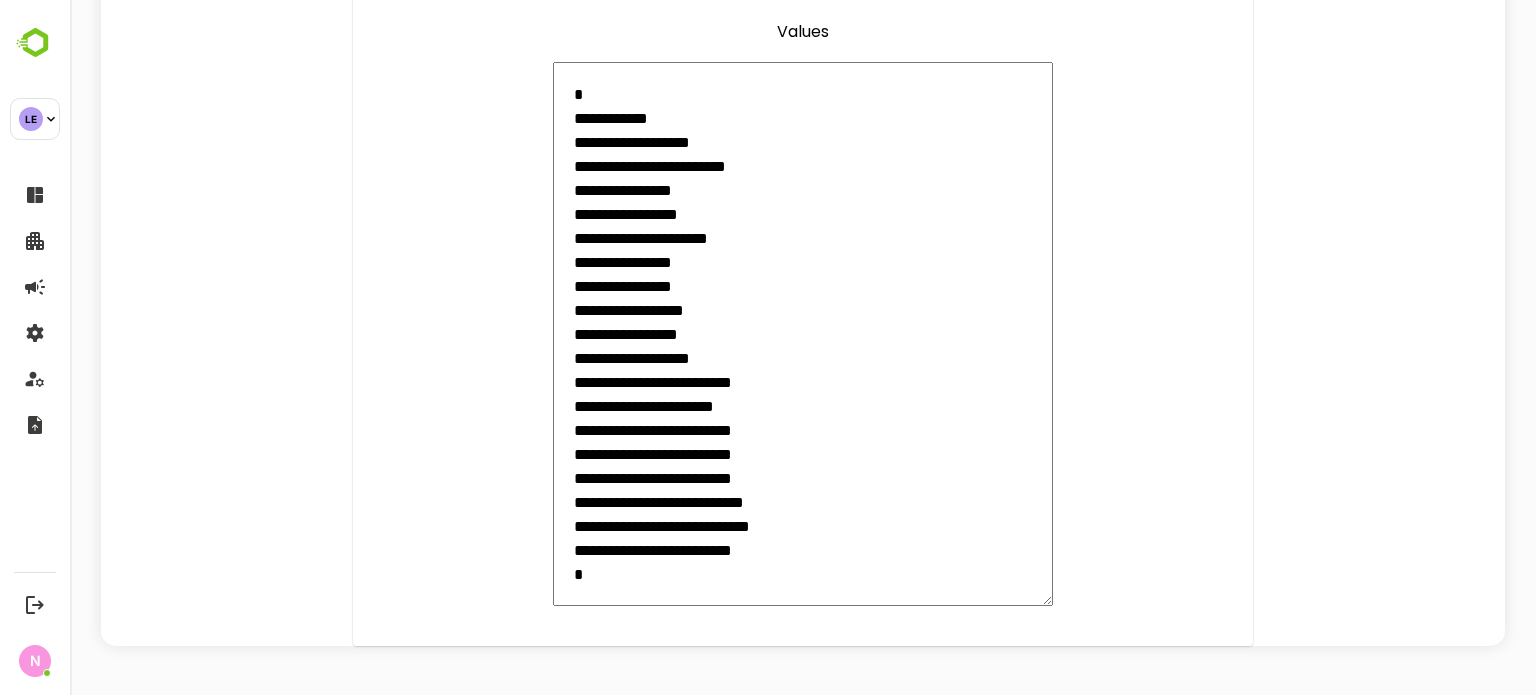 type on "**********" 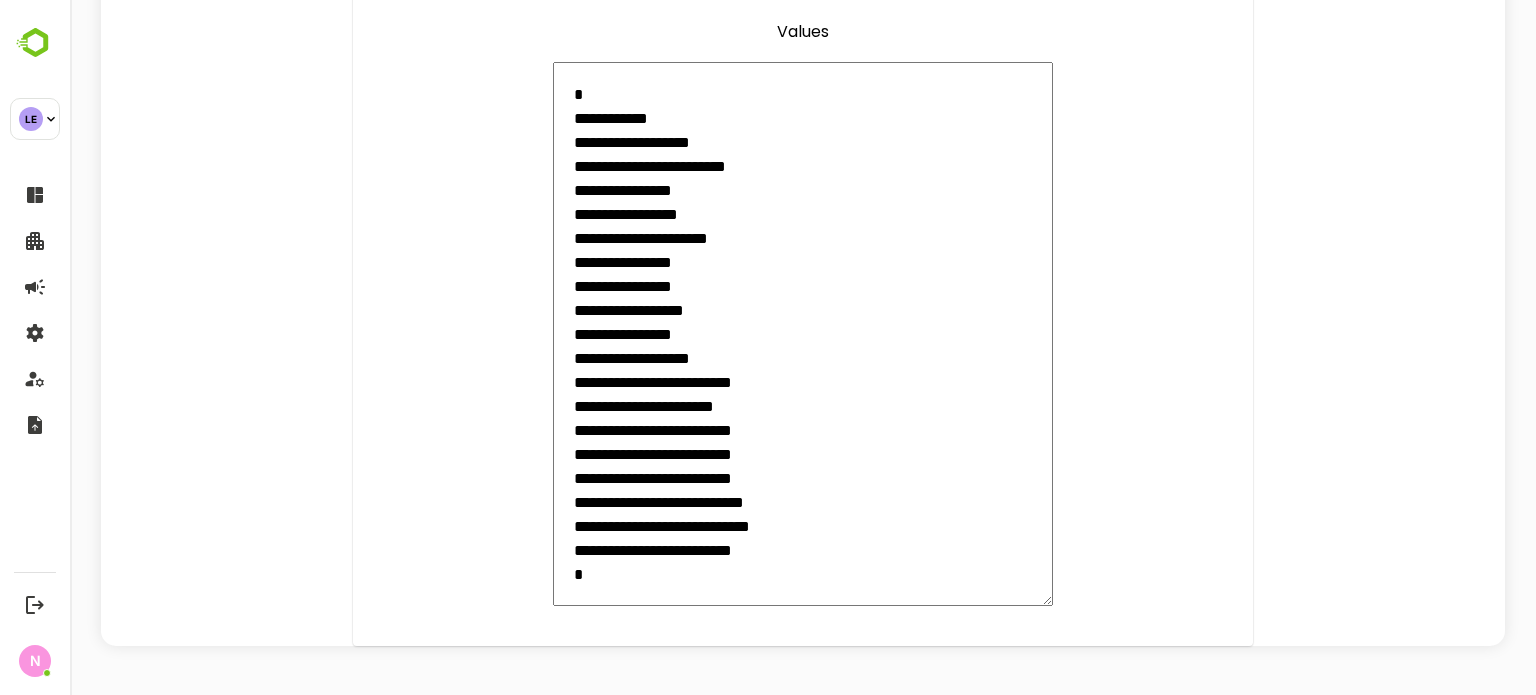 type on "**********" 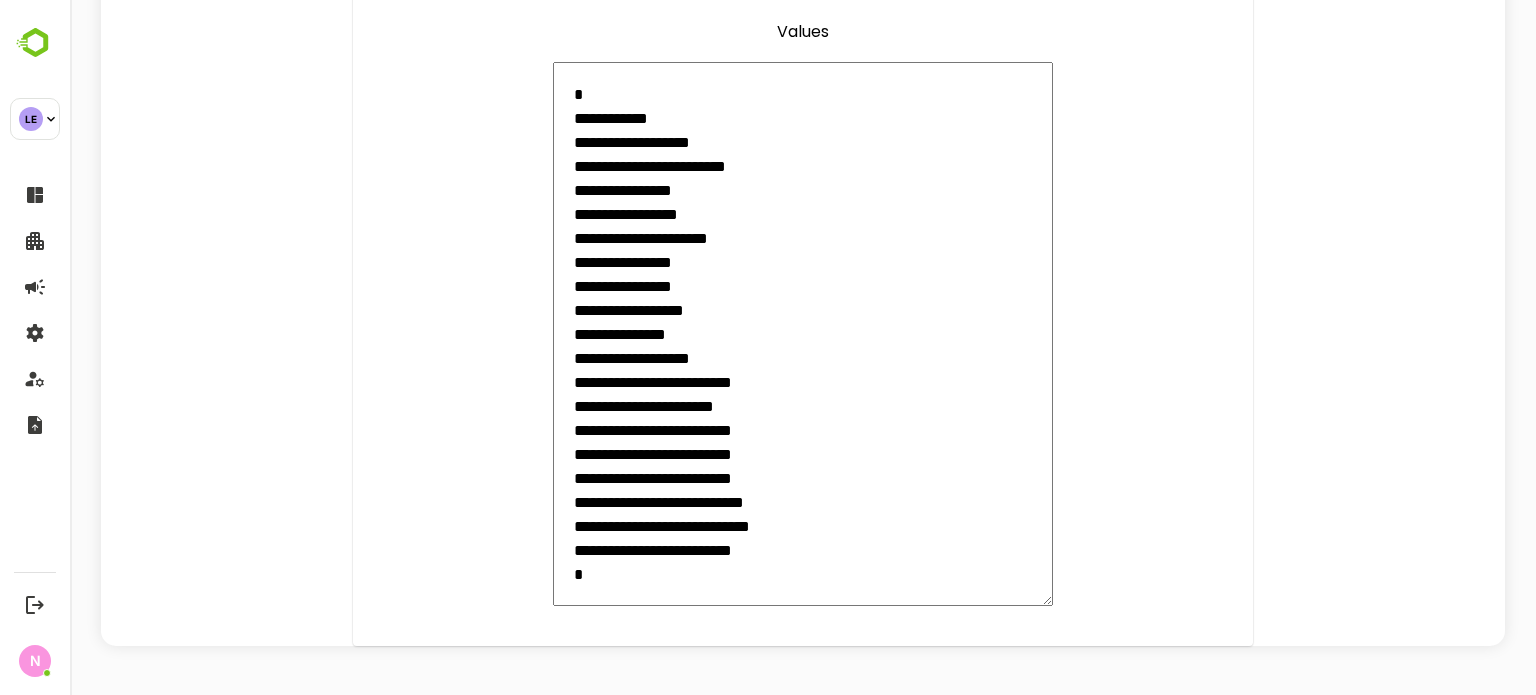 type on "*" 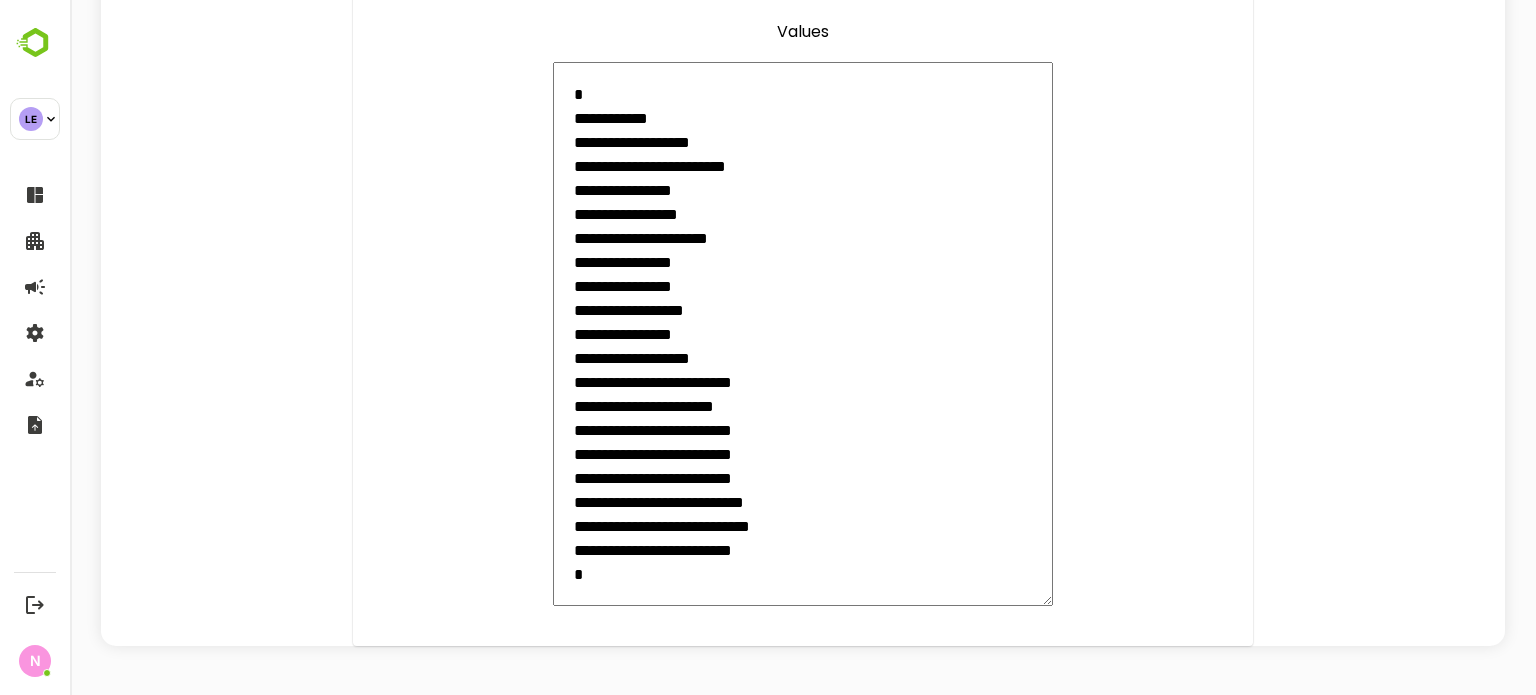 type on "**********" 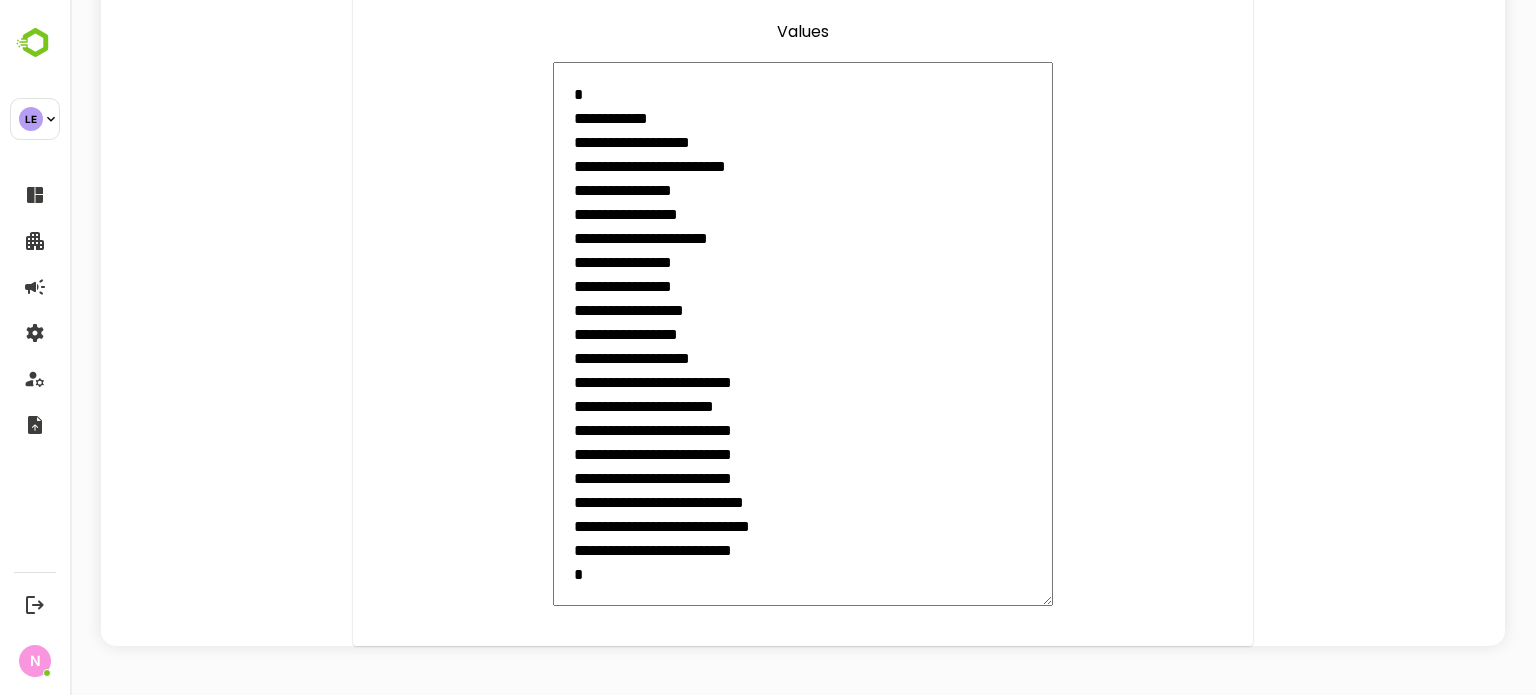 type on "**********" 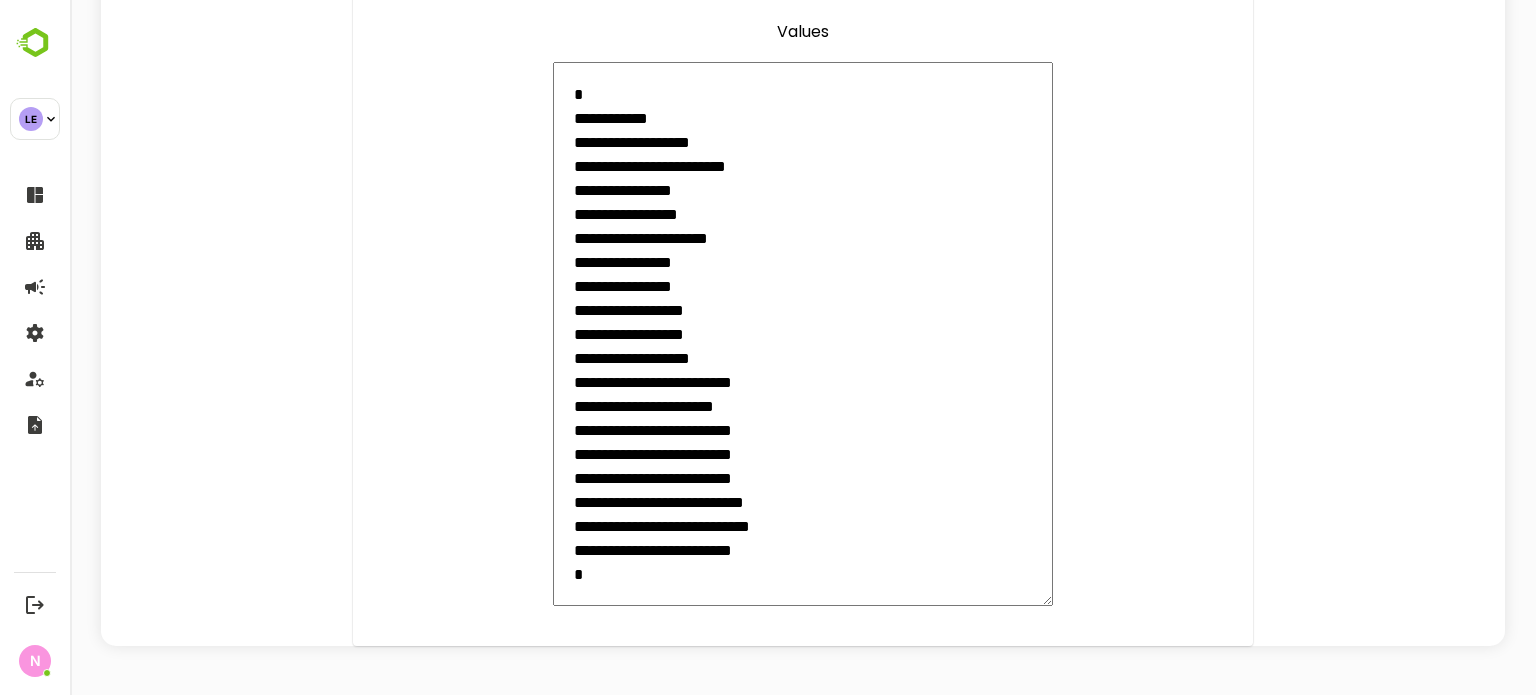 type on "**********" 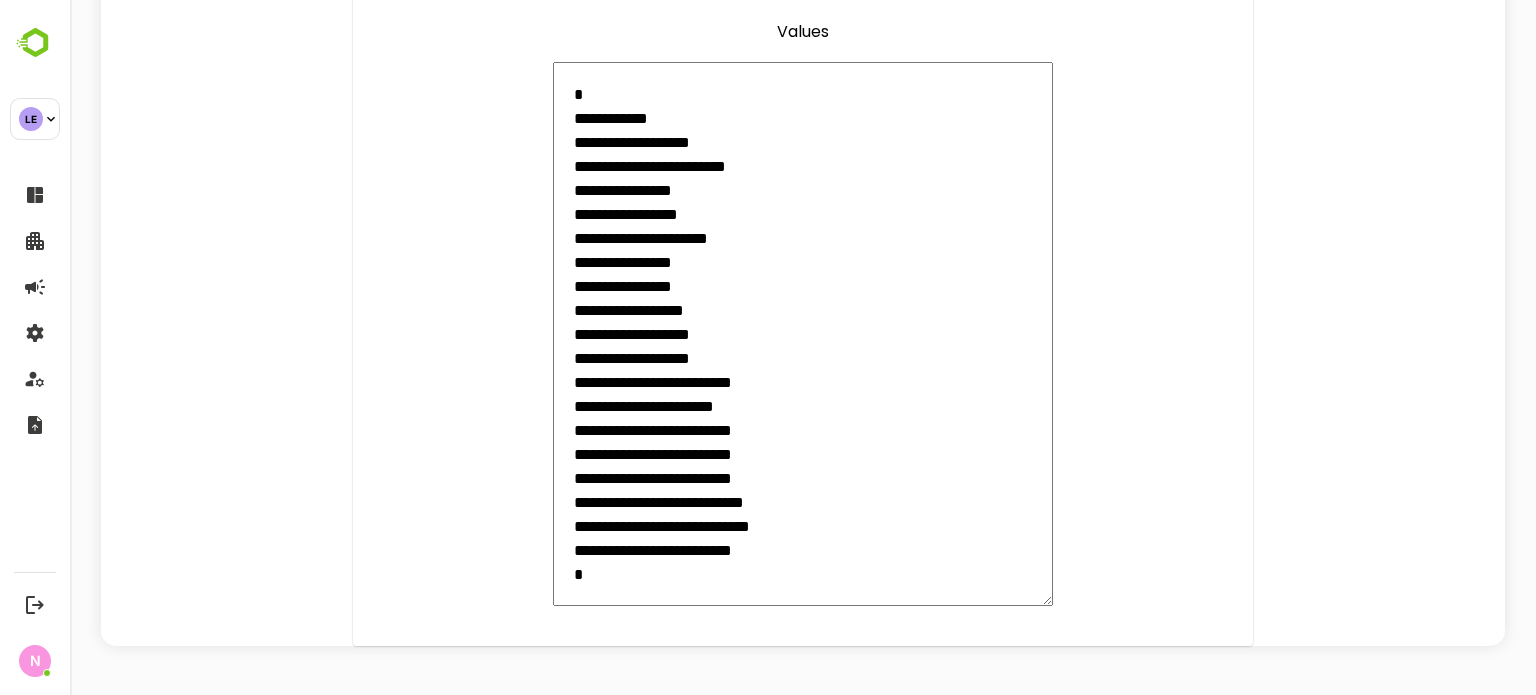 type on "**********" 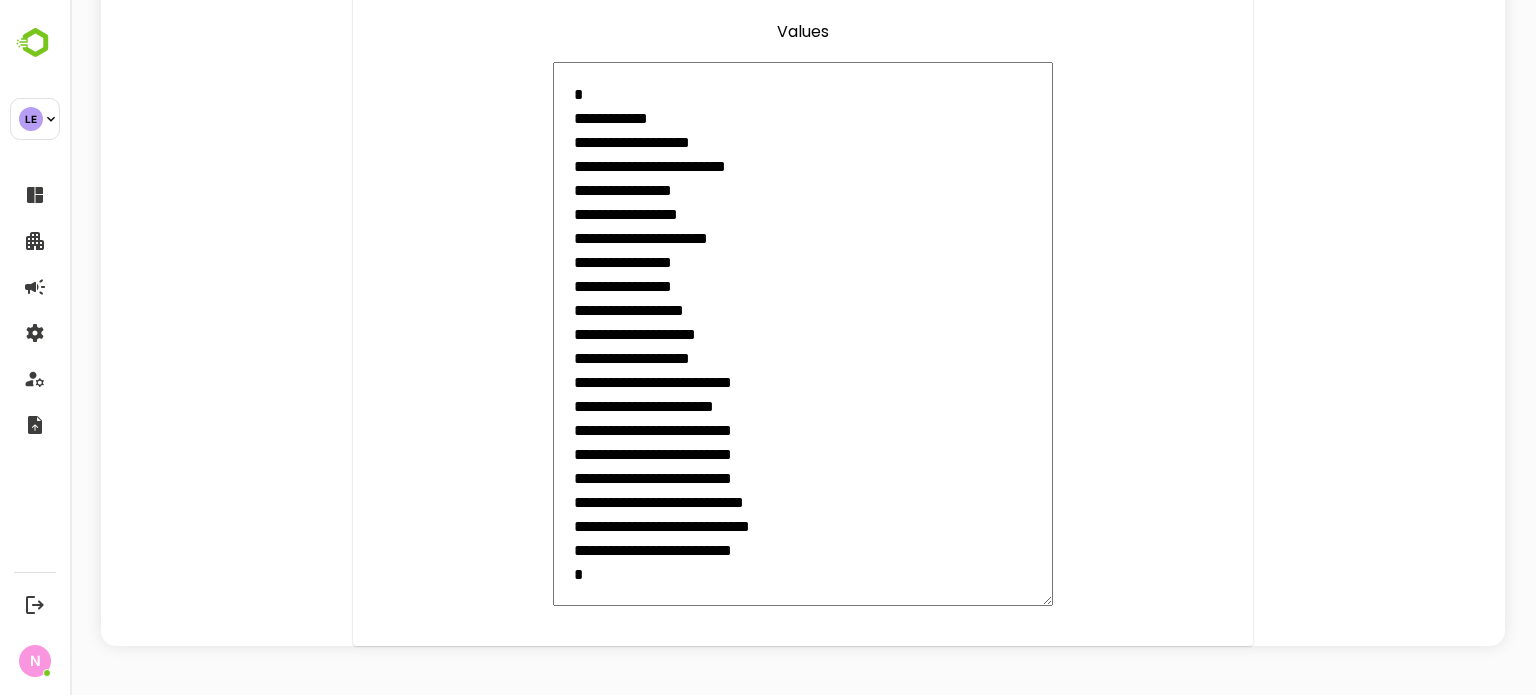 scroll, scrollTop: 0, scrollLeft: 0, axis: both 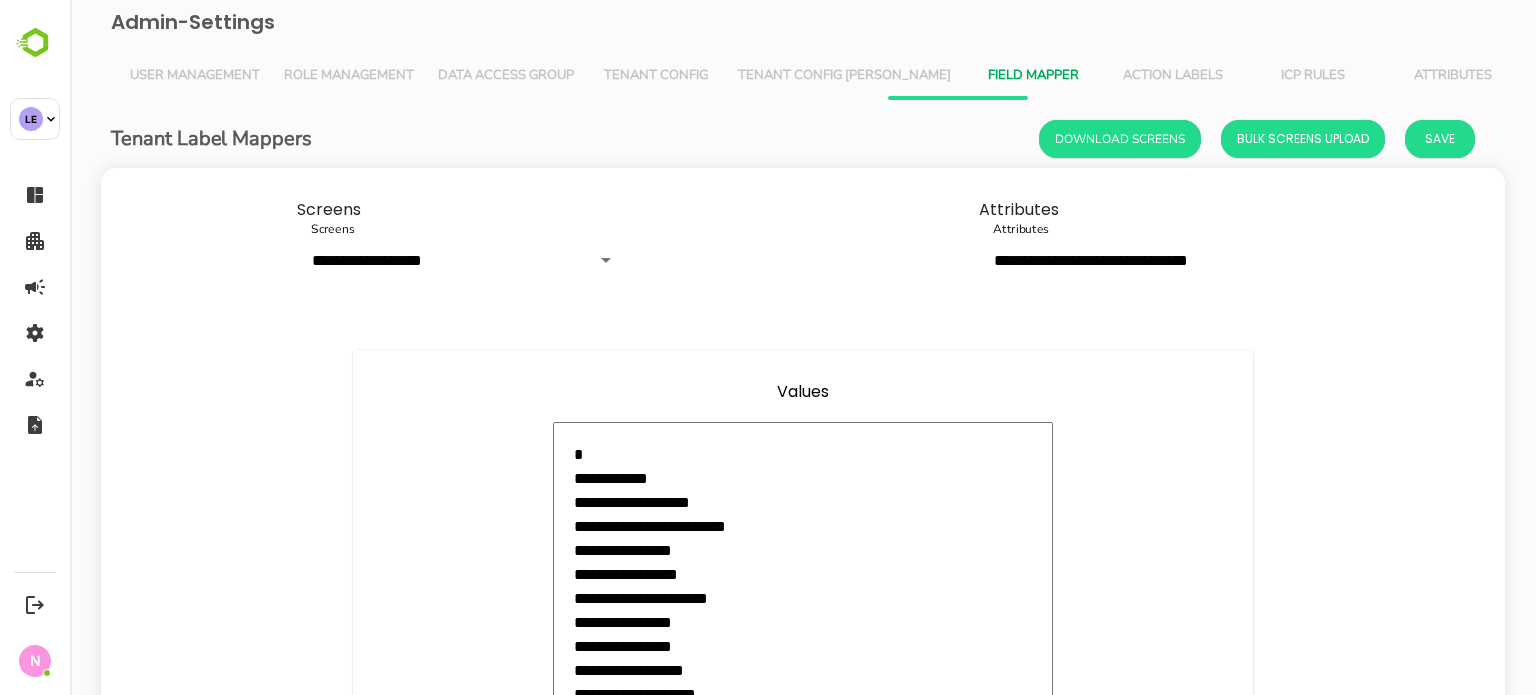 type on "**********" 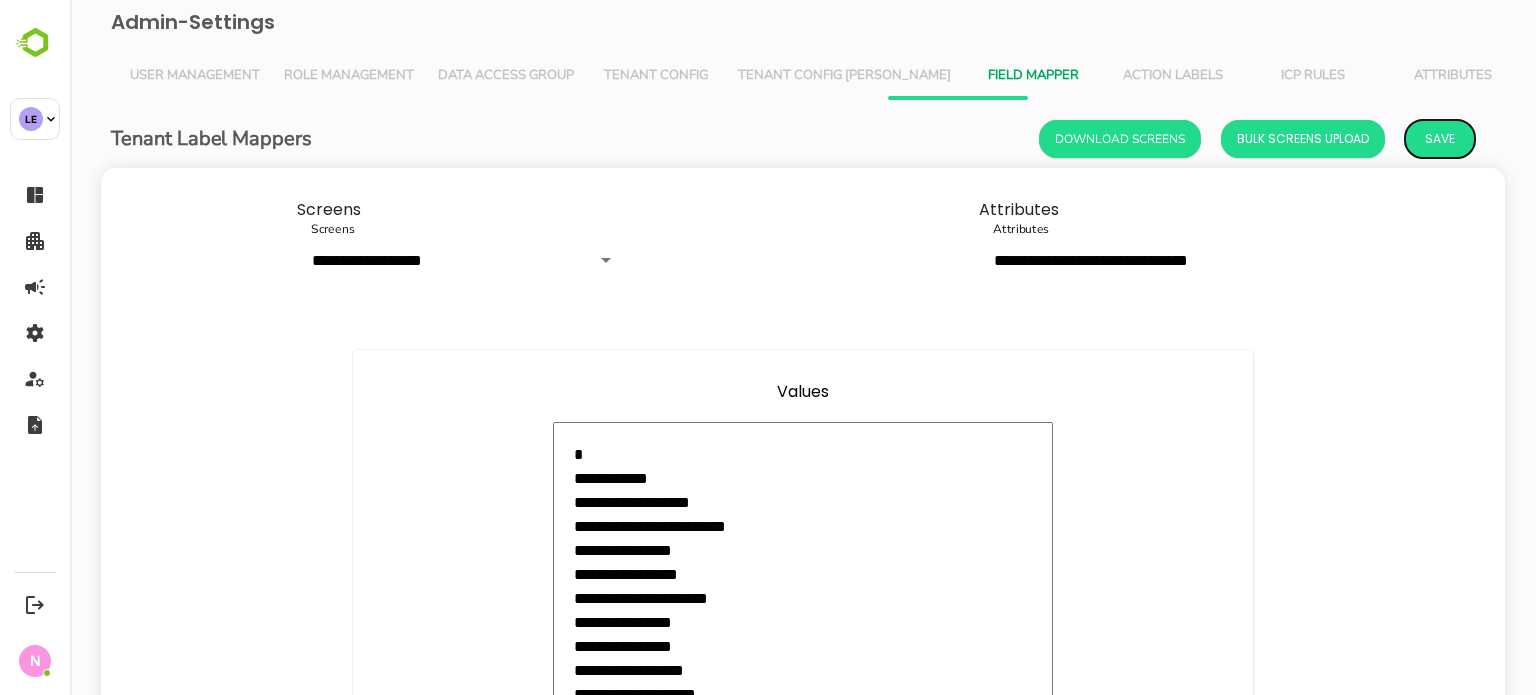 click on "Save" at bounding box center [1440, 139] 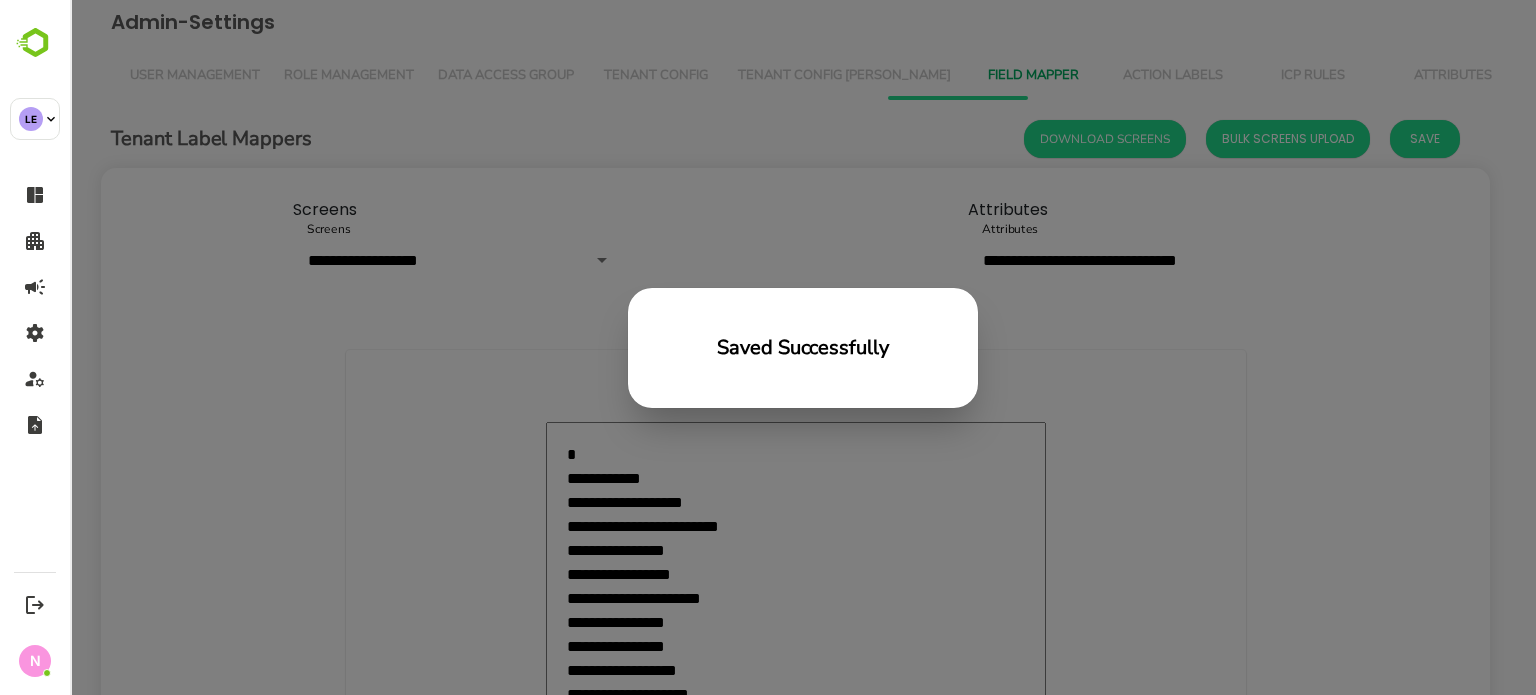 click on "Saved Successfully" at bounding box center [803, 347] 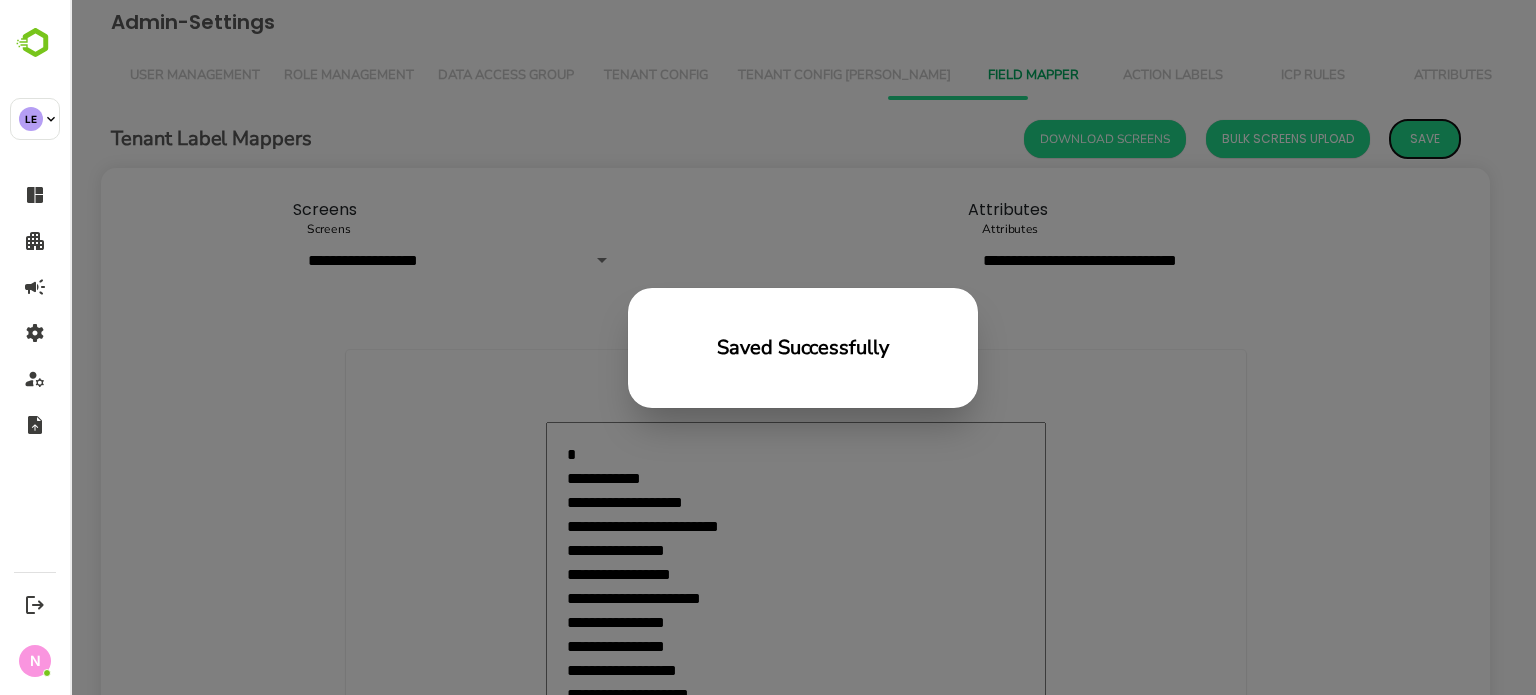 type on "*" 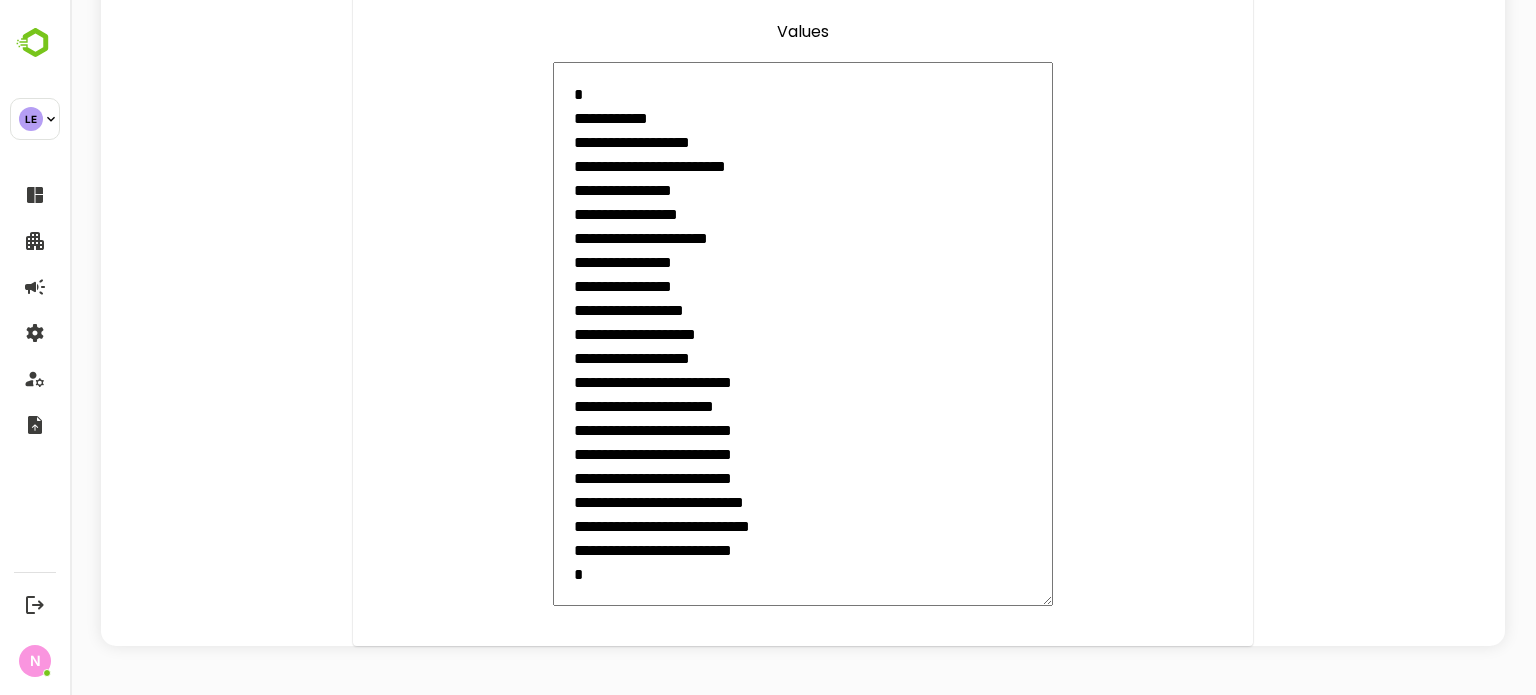 scroll, scrollTop: 0, scrollLeft: 0, axis: both 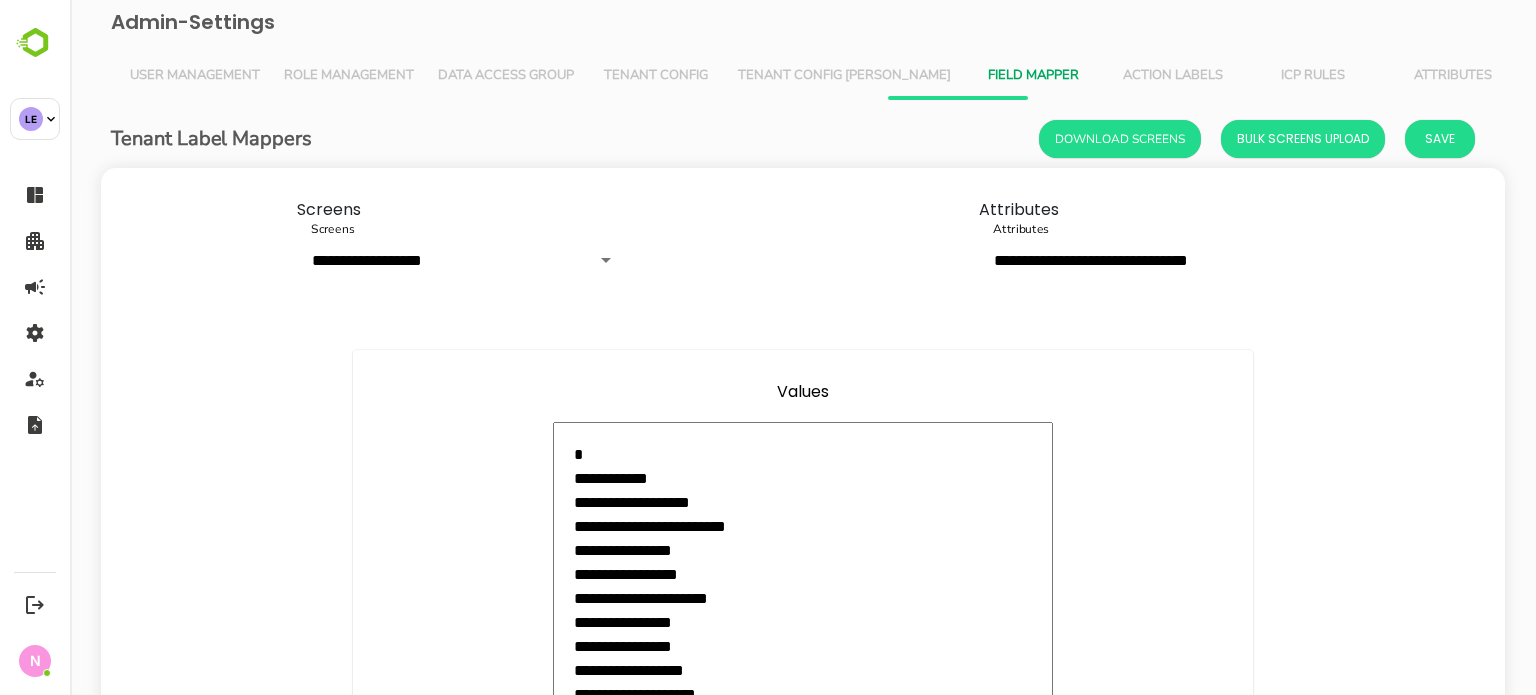 click on "Tenant Config [PERSON_NAME]" at bounding box center (844, 76) 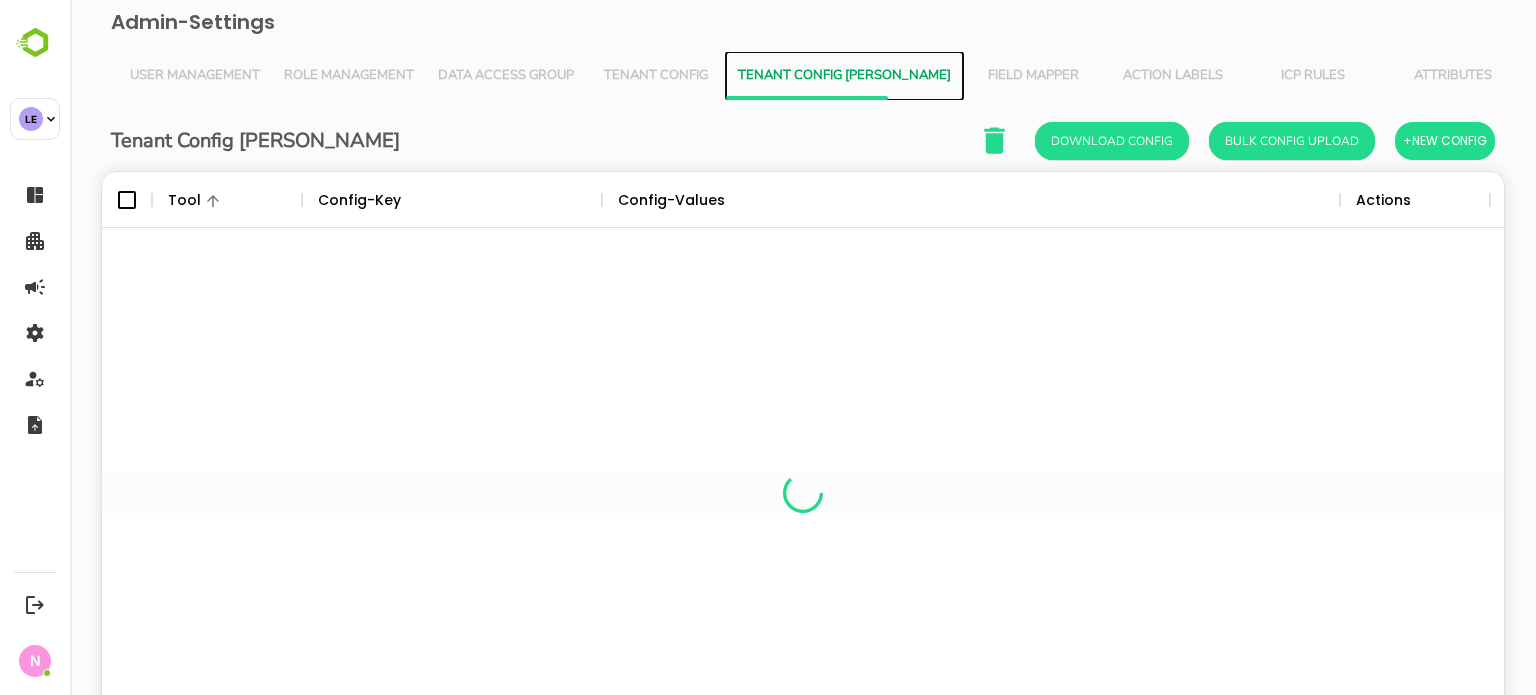 scroll, scrollTop: 16, scrollLeft: 16, axis: both 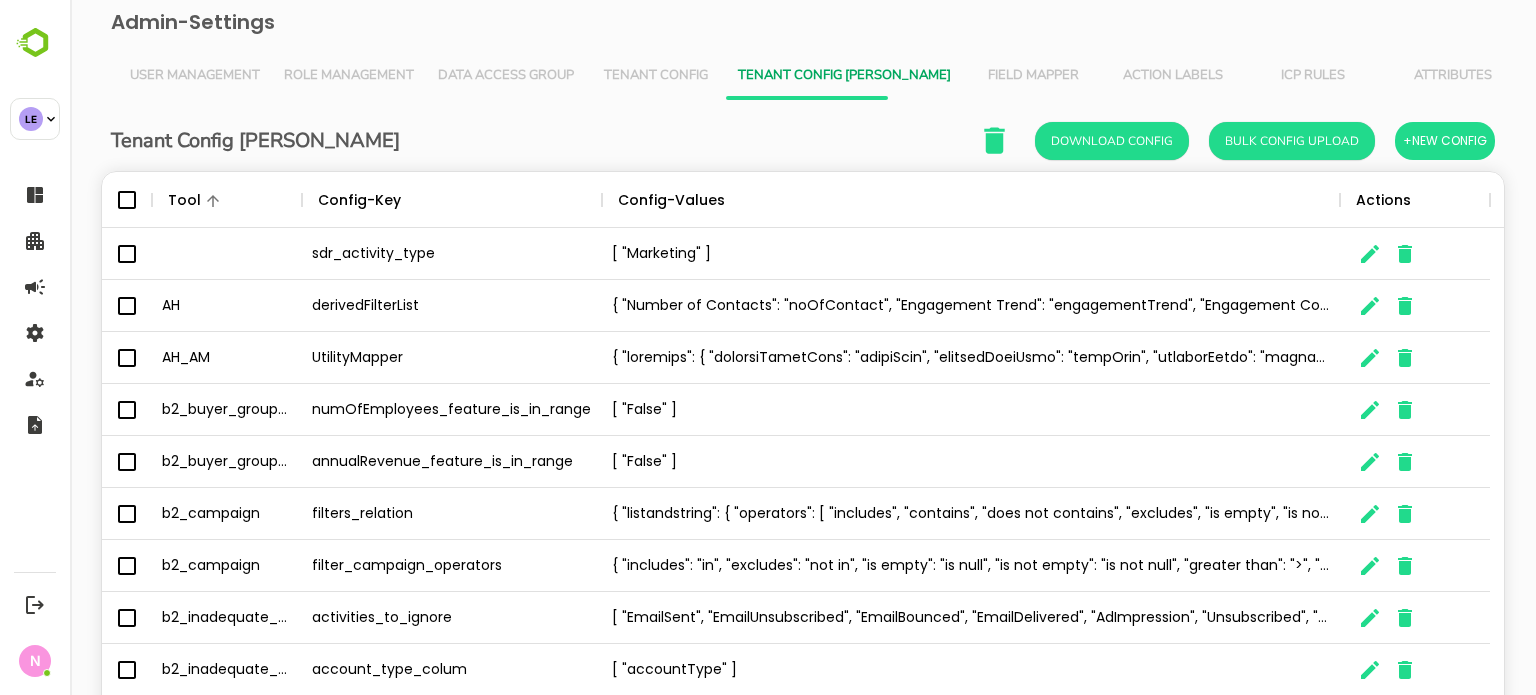 click on "Tenant Config" at bounding box center (656, 76) 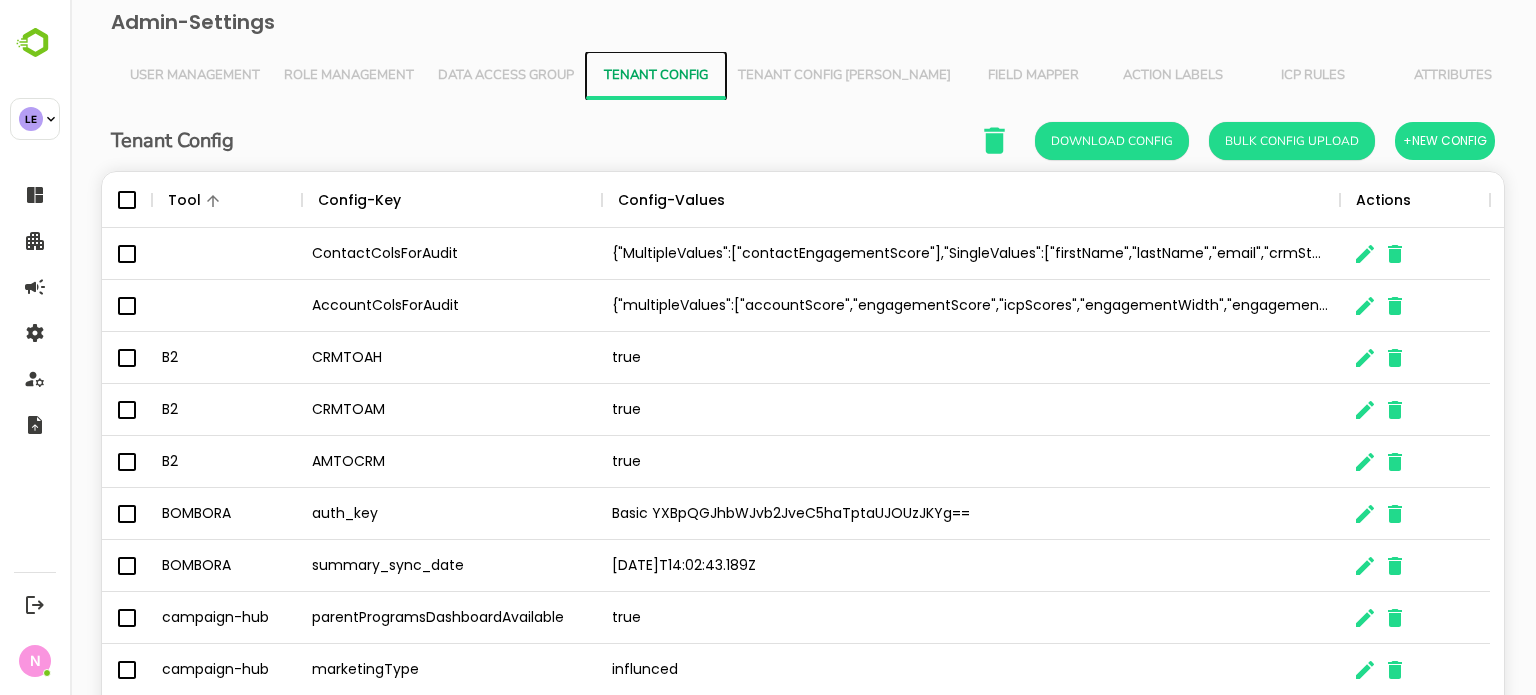 scroll, scrollTop: 16, scrollLeft: 16, axis: both 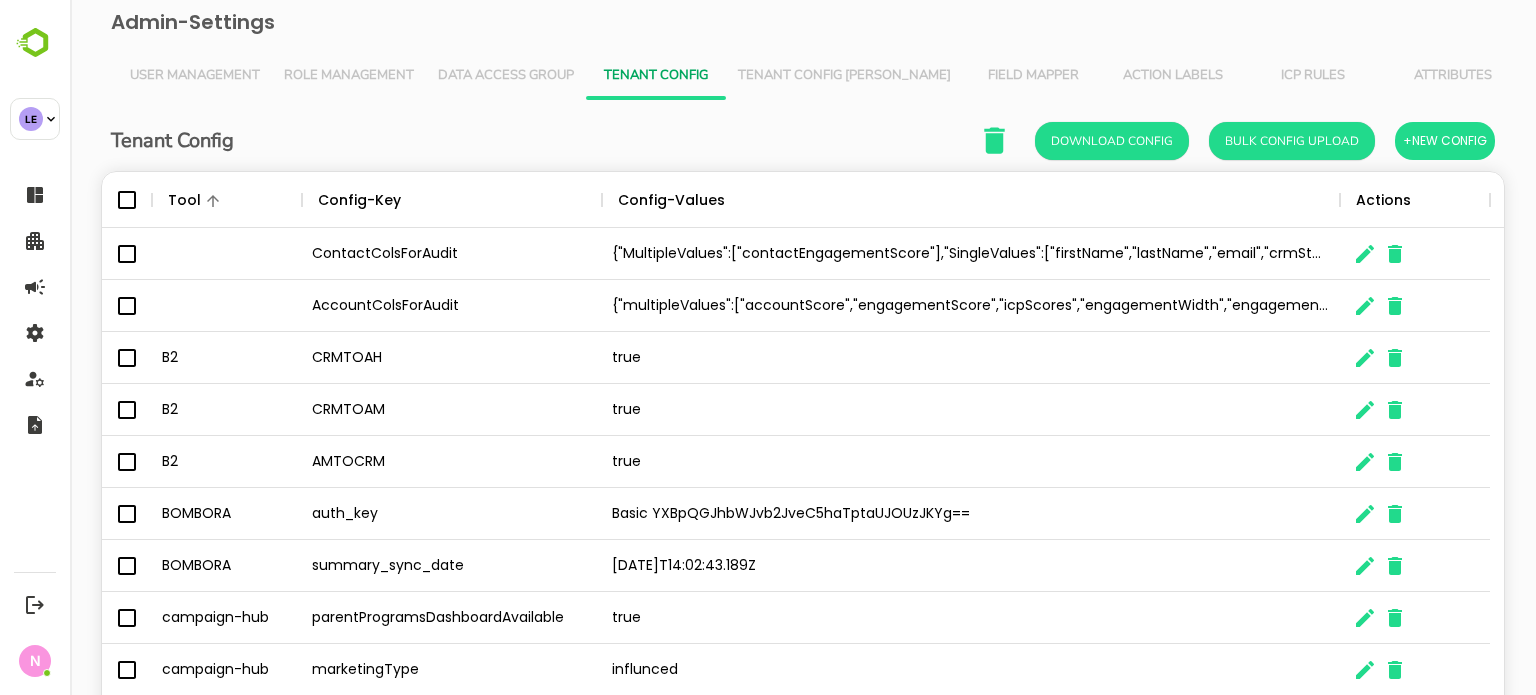 click on "Tenant Config [PERSON_NAME]" at bounding box center (844, 76) 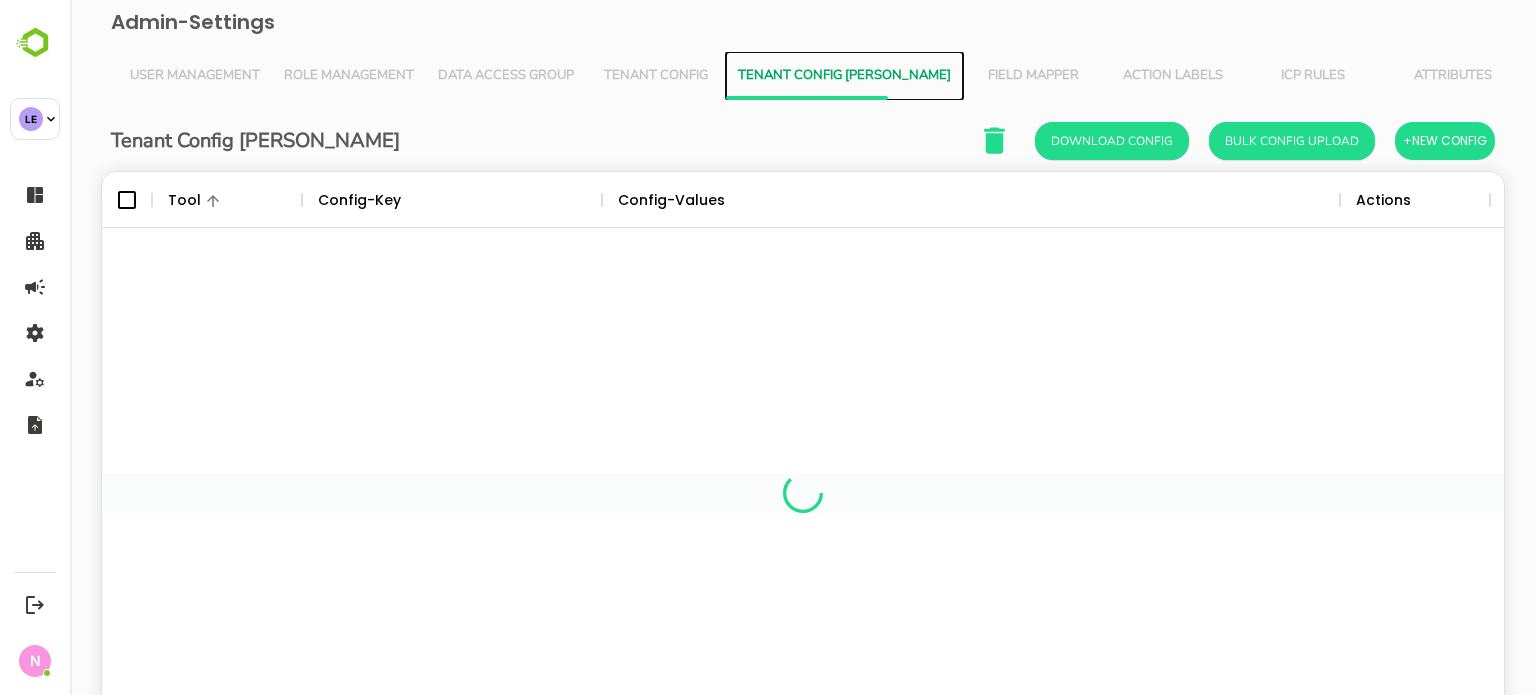 scroll, scrollTop: 16, scrollLeft: 16, axis: both 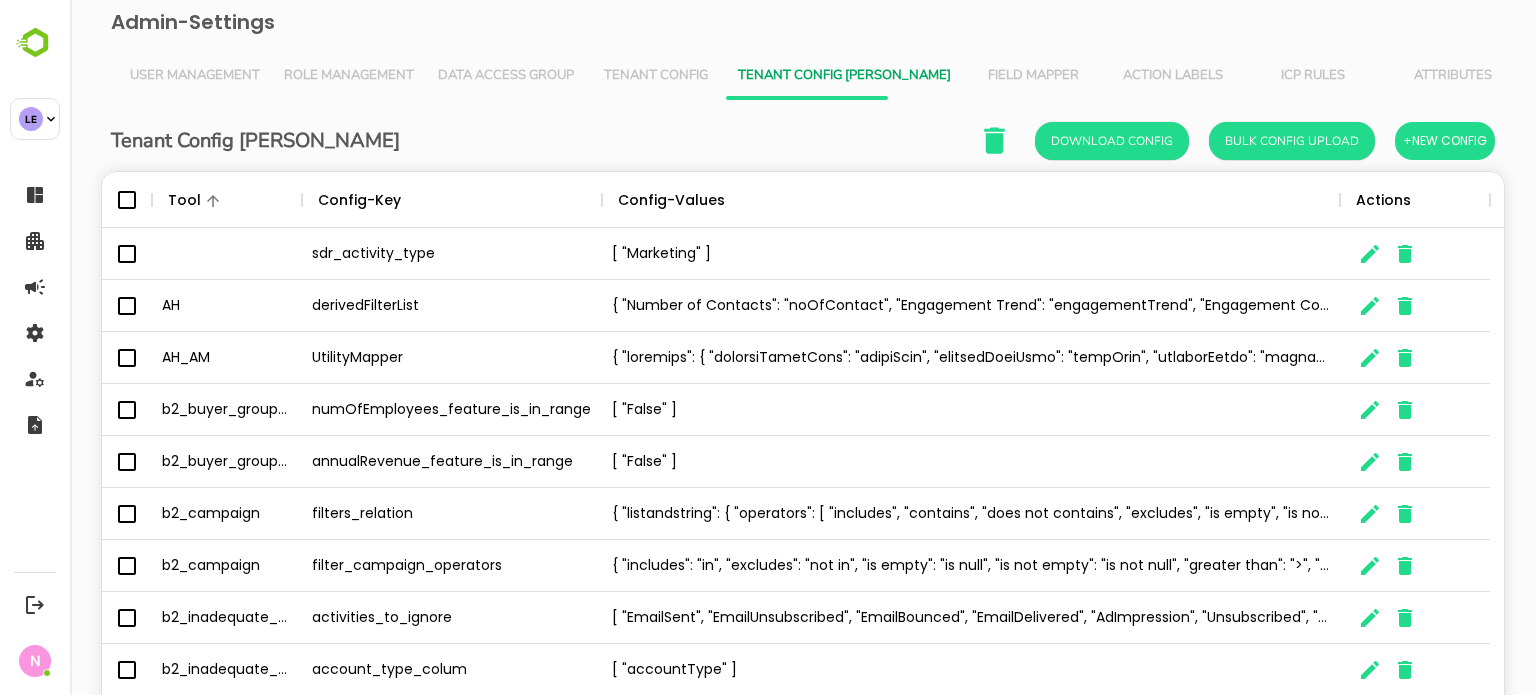 click on "Field Mapper" at bounding box center [1033, 76] 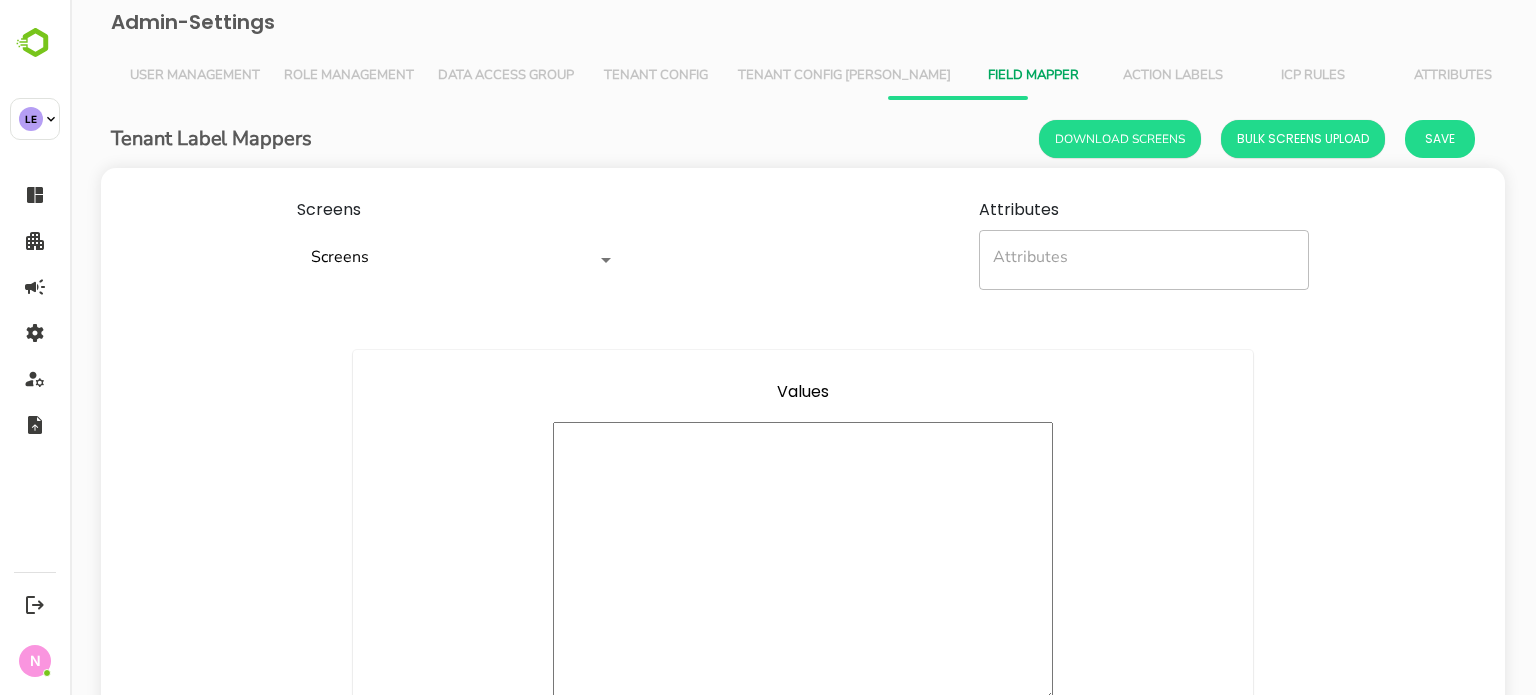 click on "Screens" at bounding box center [434, 260] 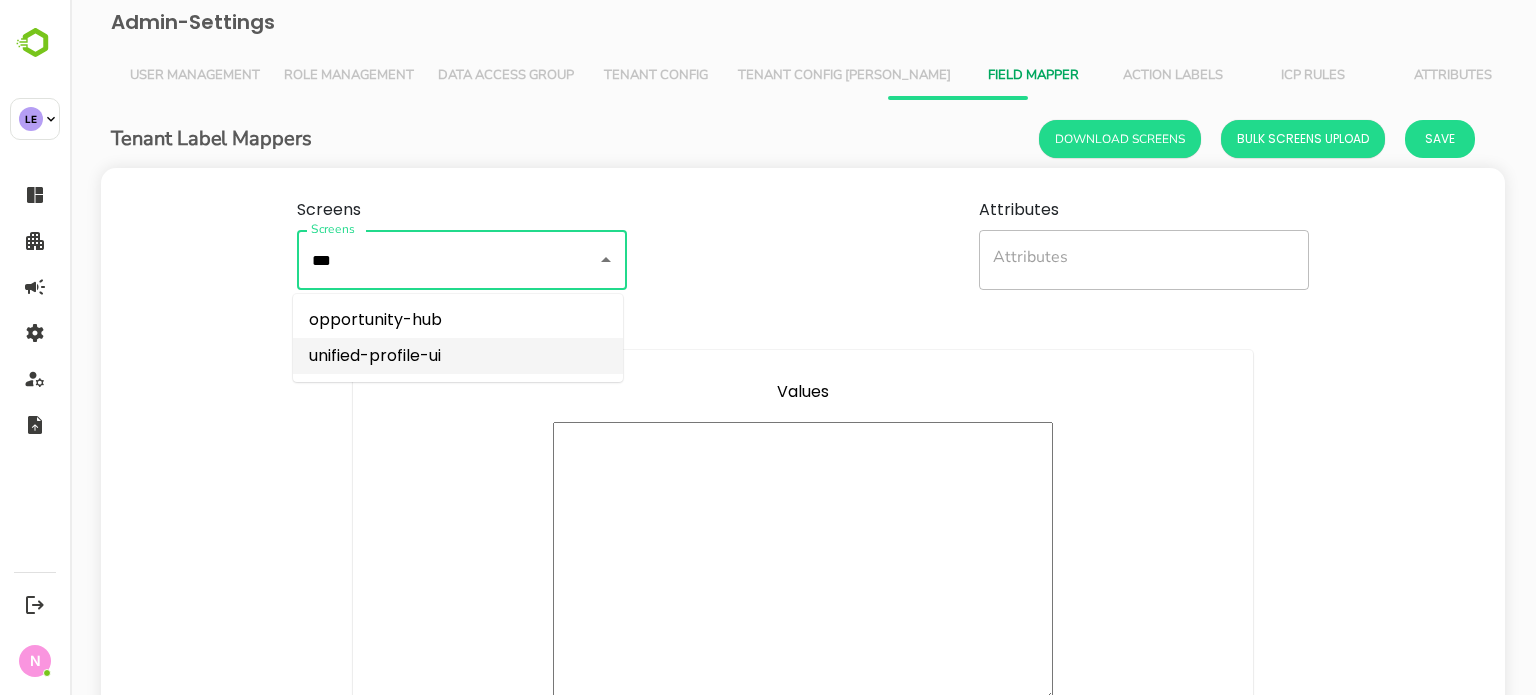 click on "unified-profile-ui" at bounding box center [458, 356] 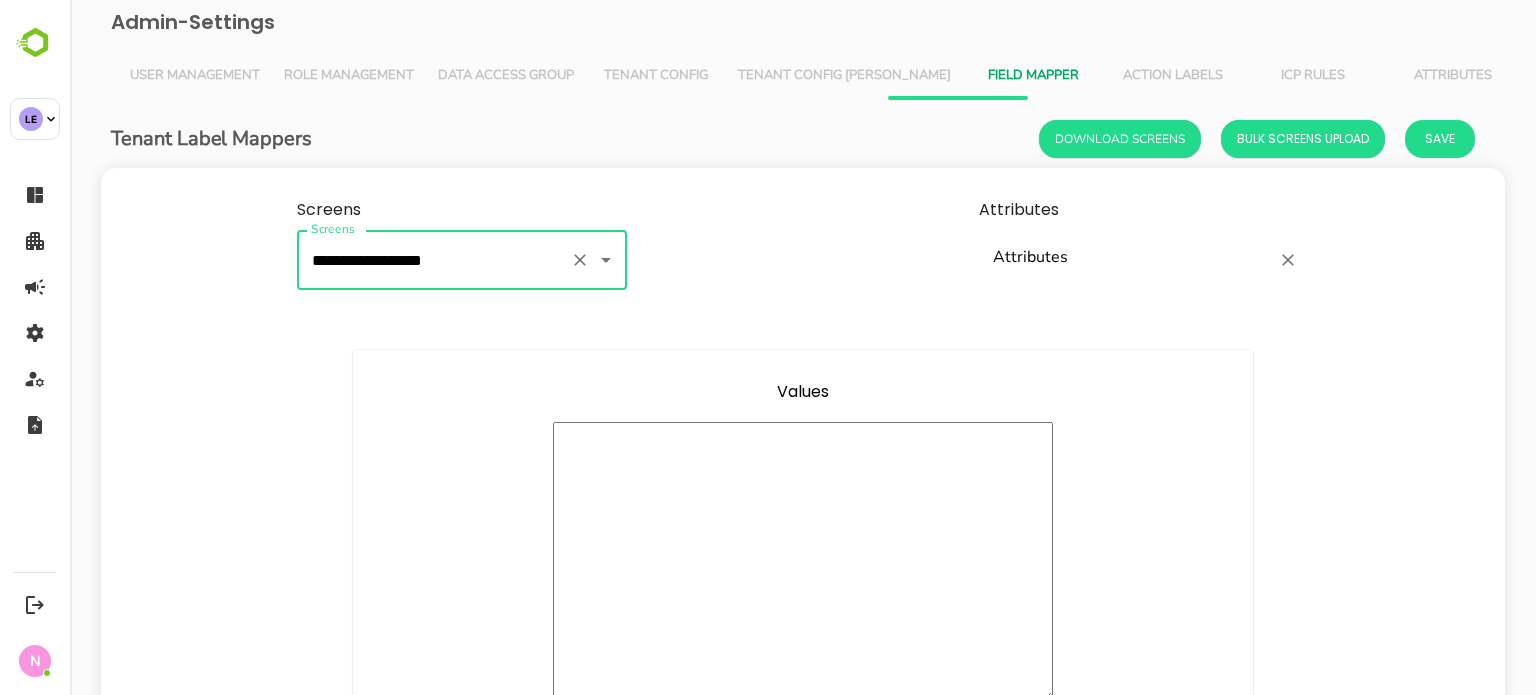 type on "**********" 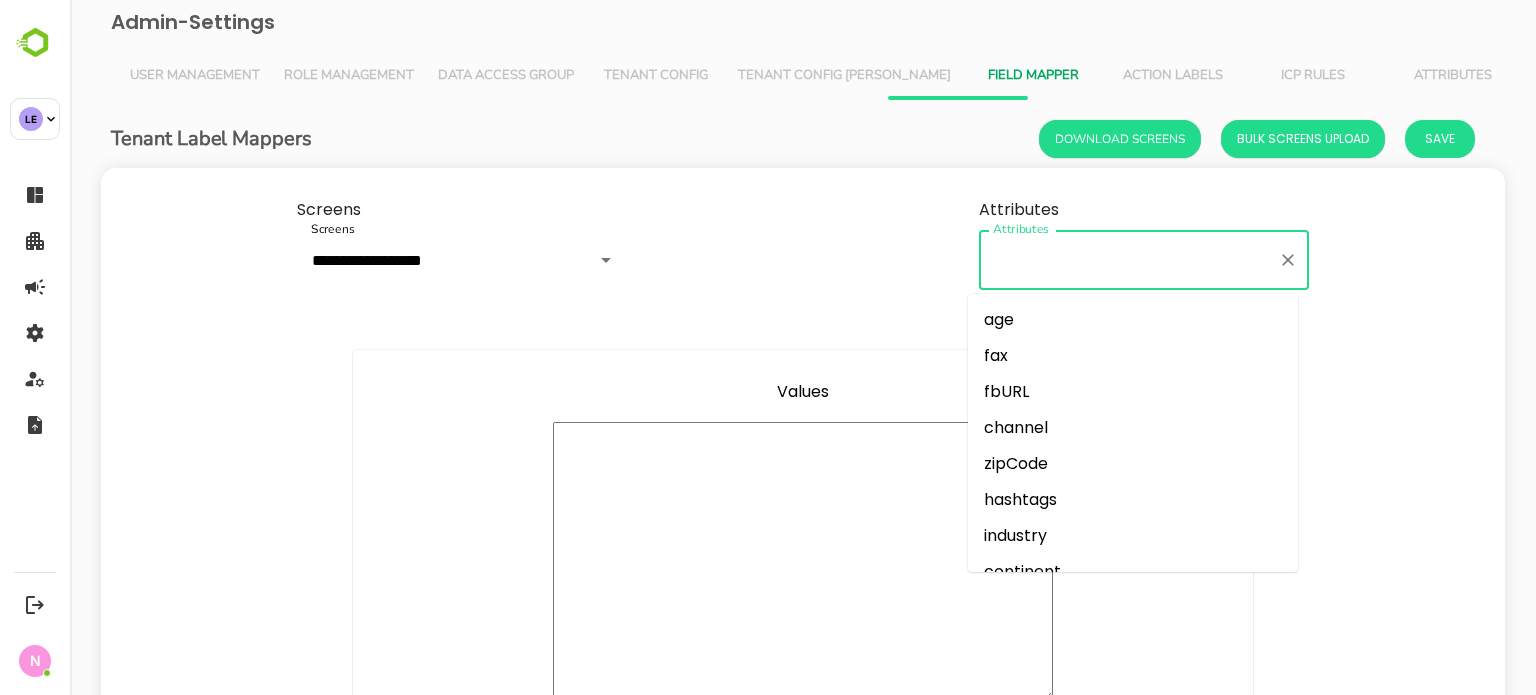 paste on "**********" 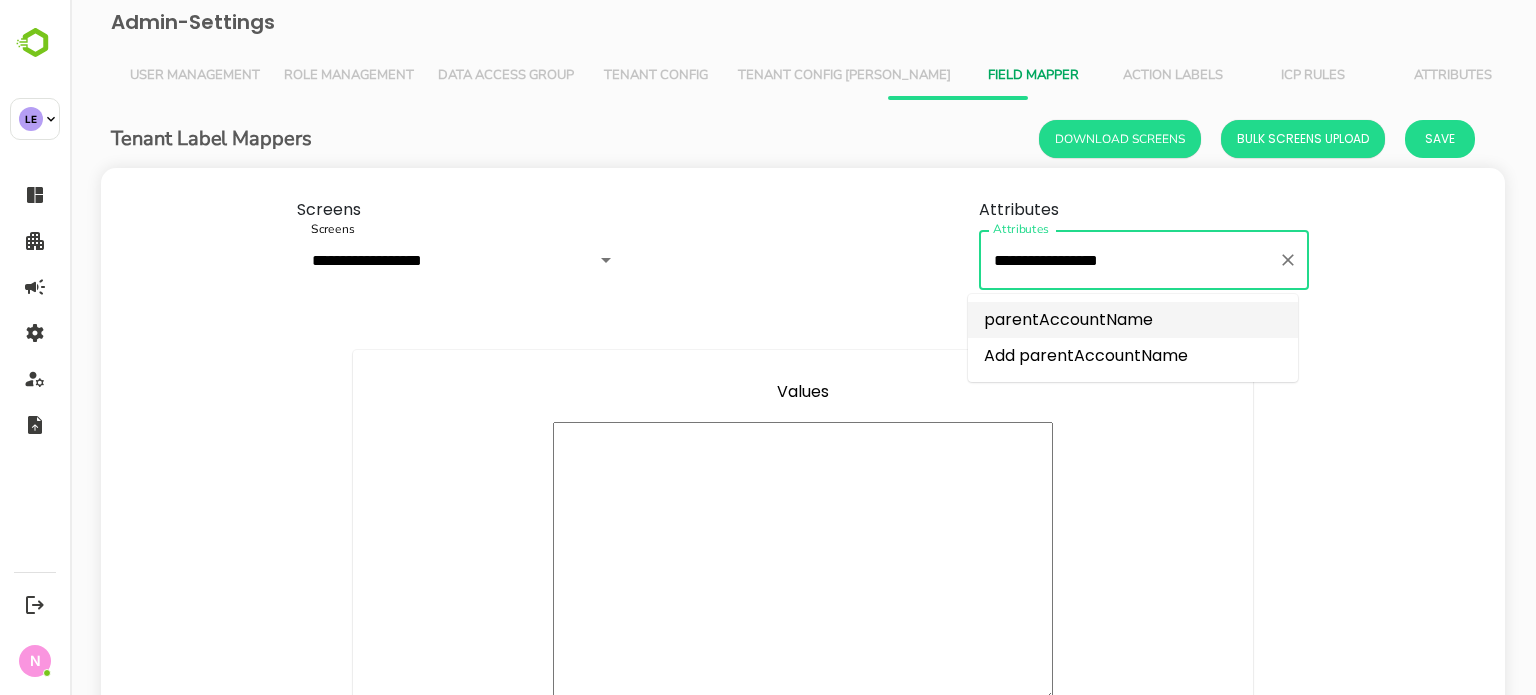 click on "parentAccountName" at bounding box center (1133, 320) 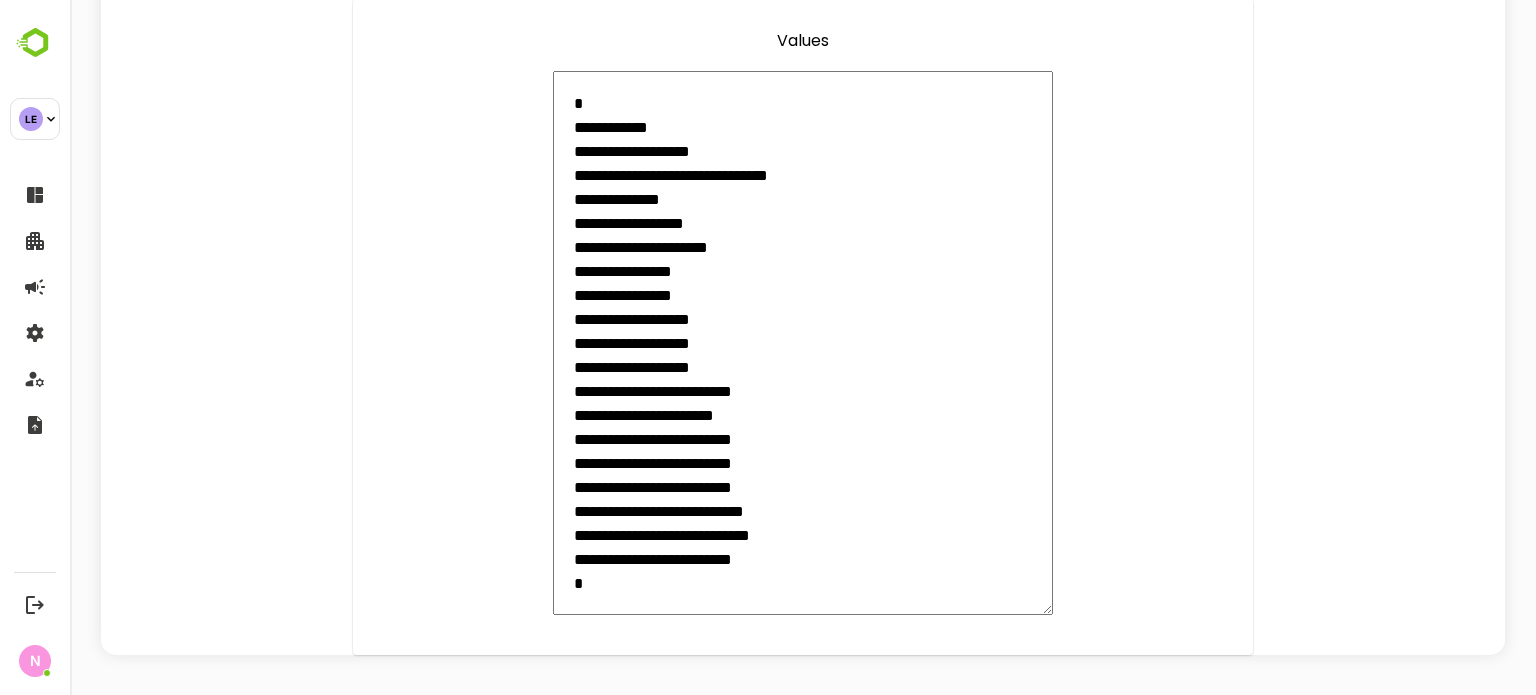 scroll, scrollTop: 360, scrollLeft: 0, axis: vertical 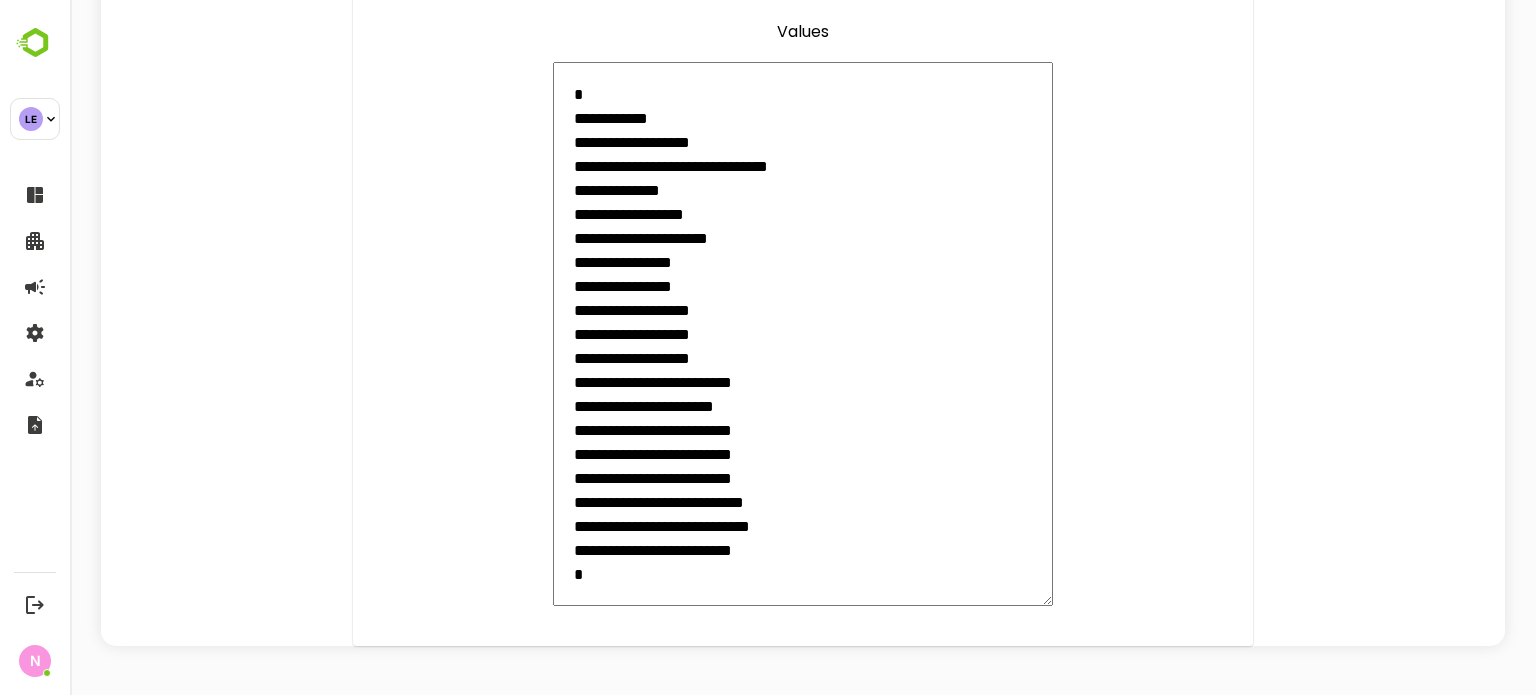 type on "**********" 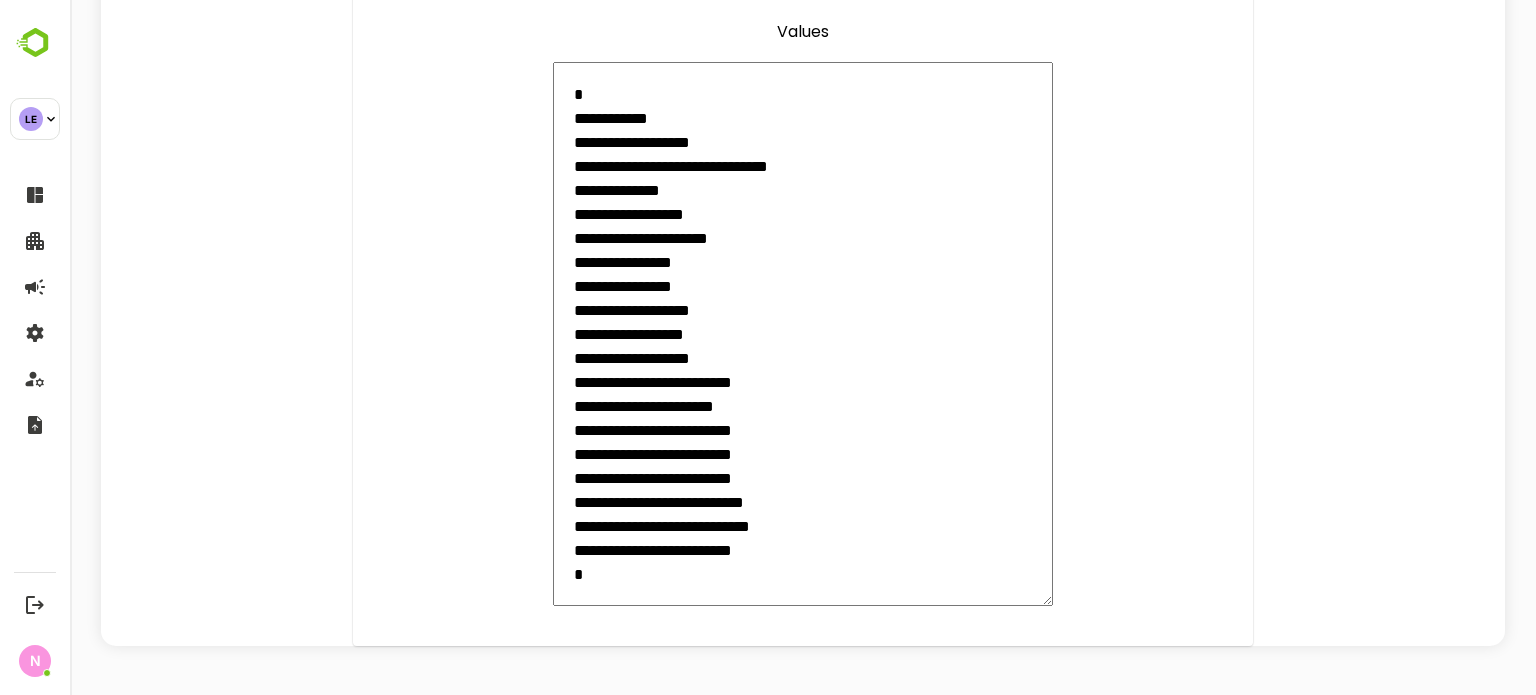 type on "**********" 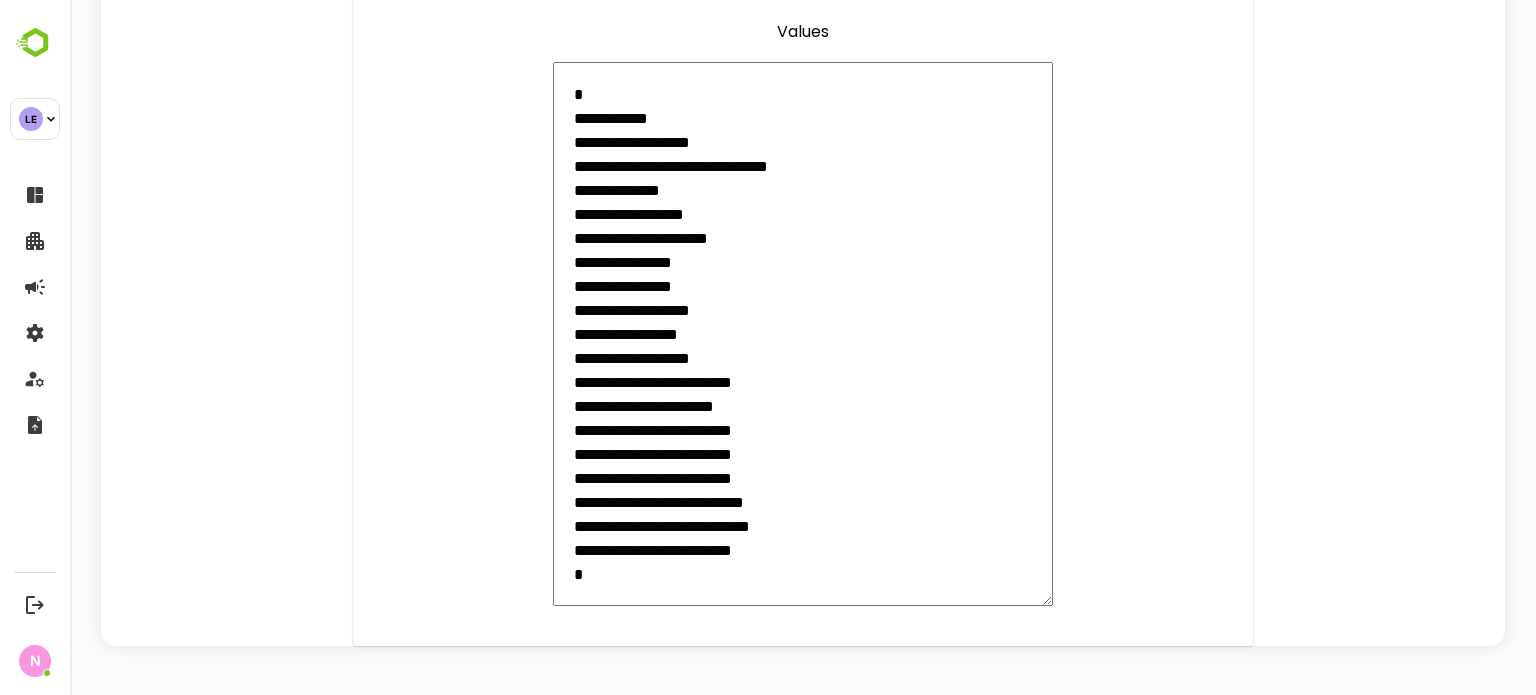 type on "**********" 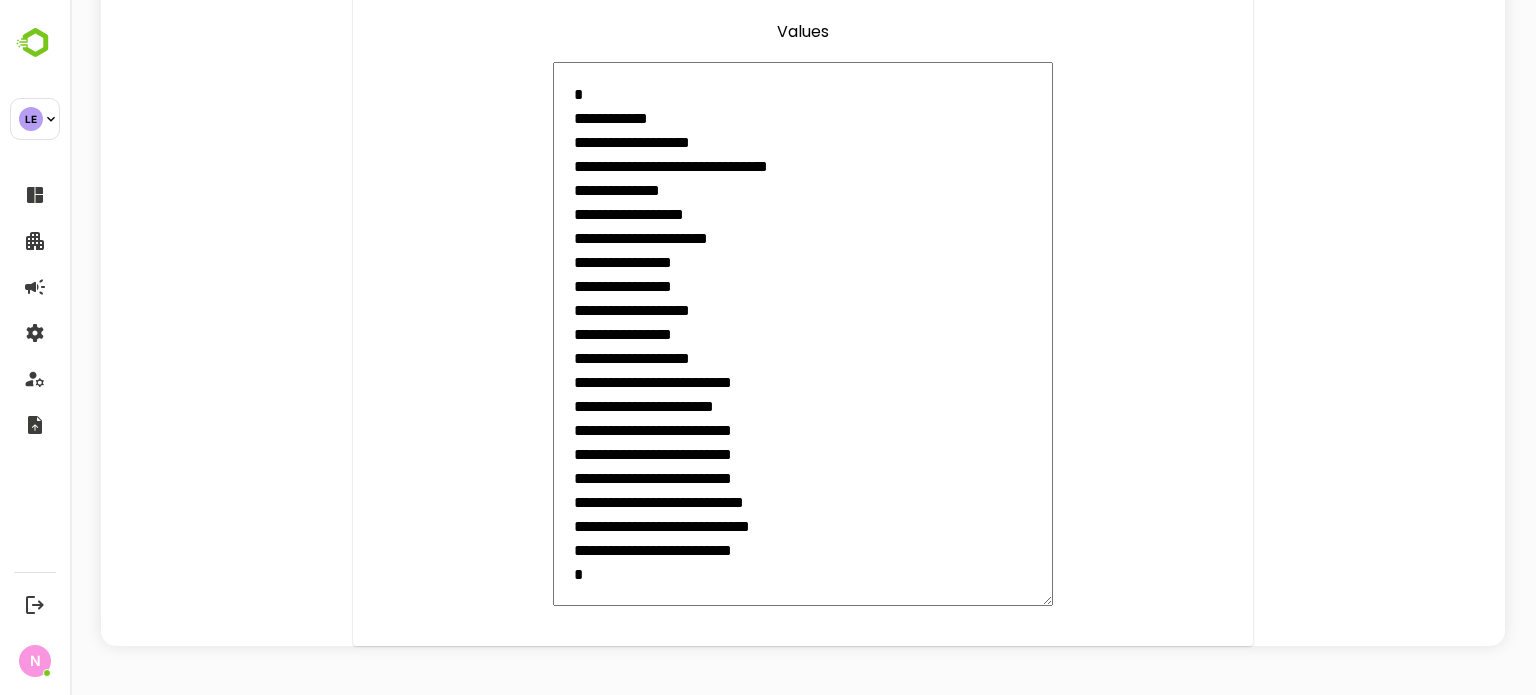 type on "**********" 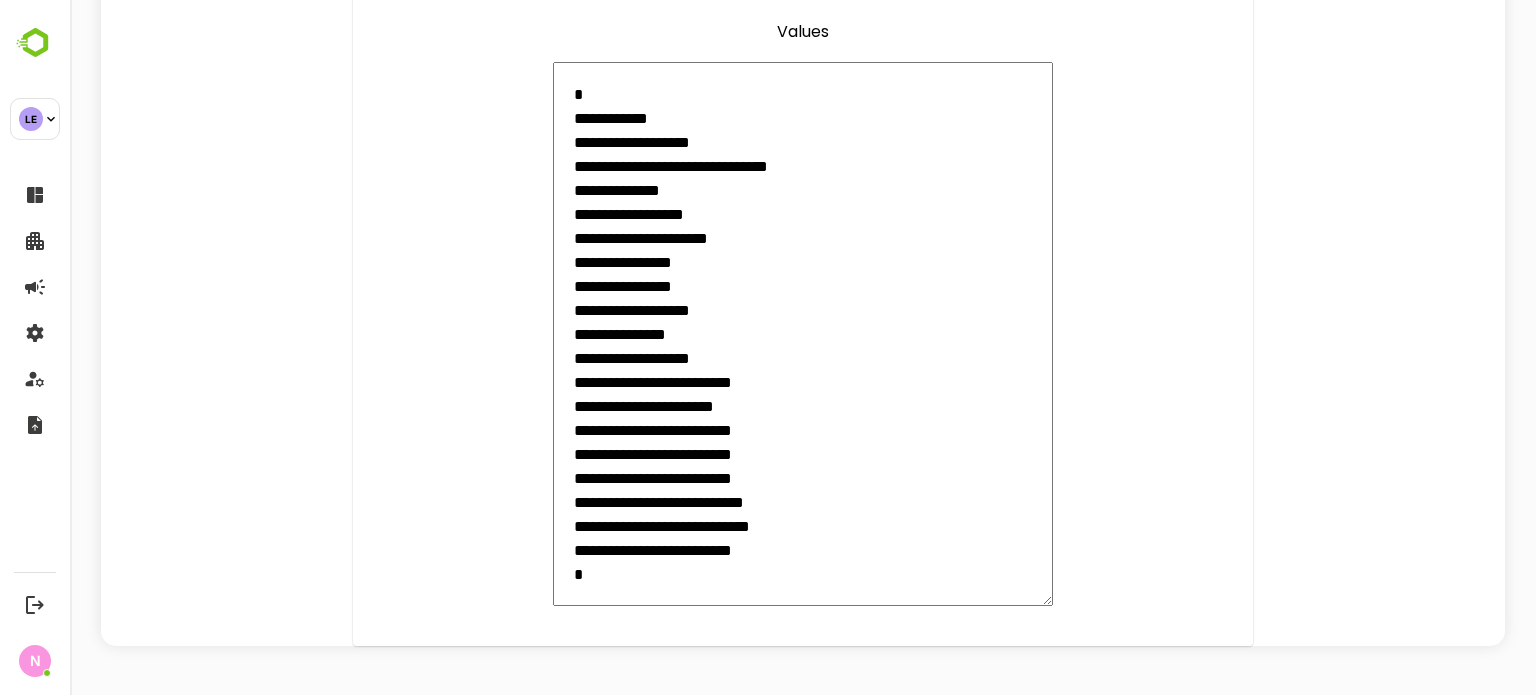 type on "**********" 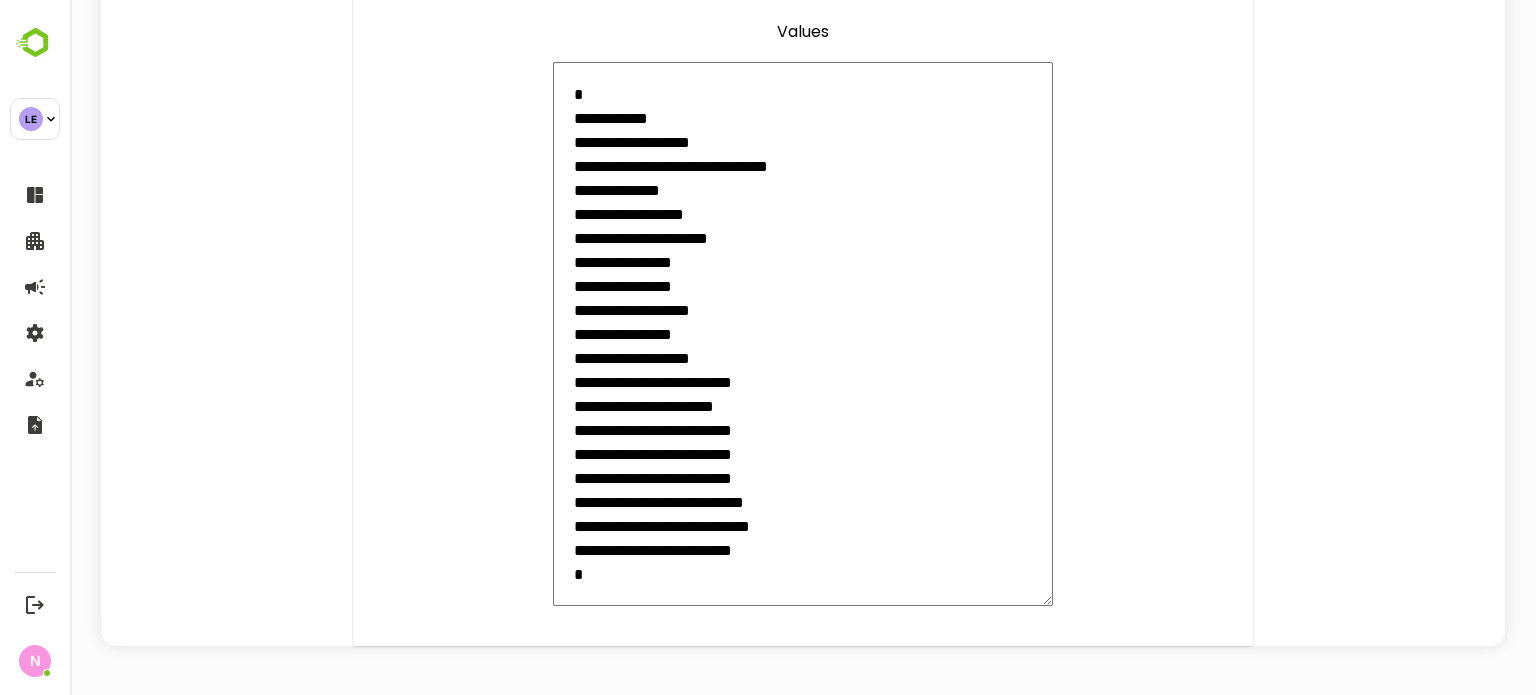 type on "*" 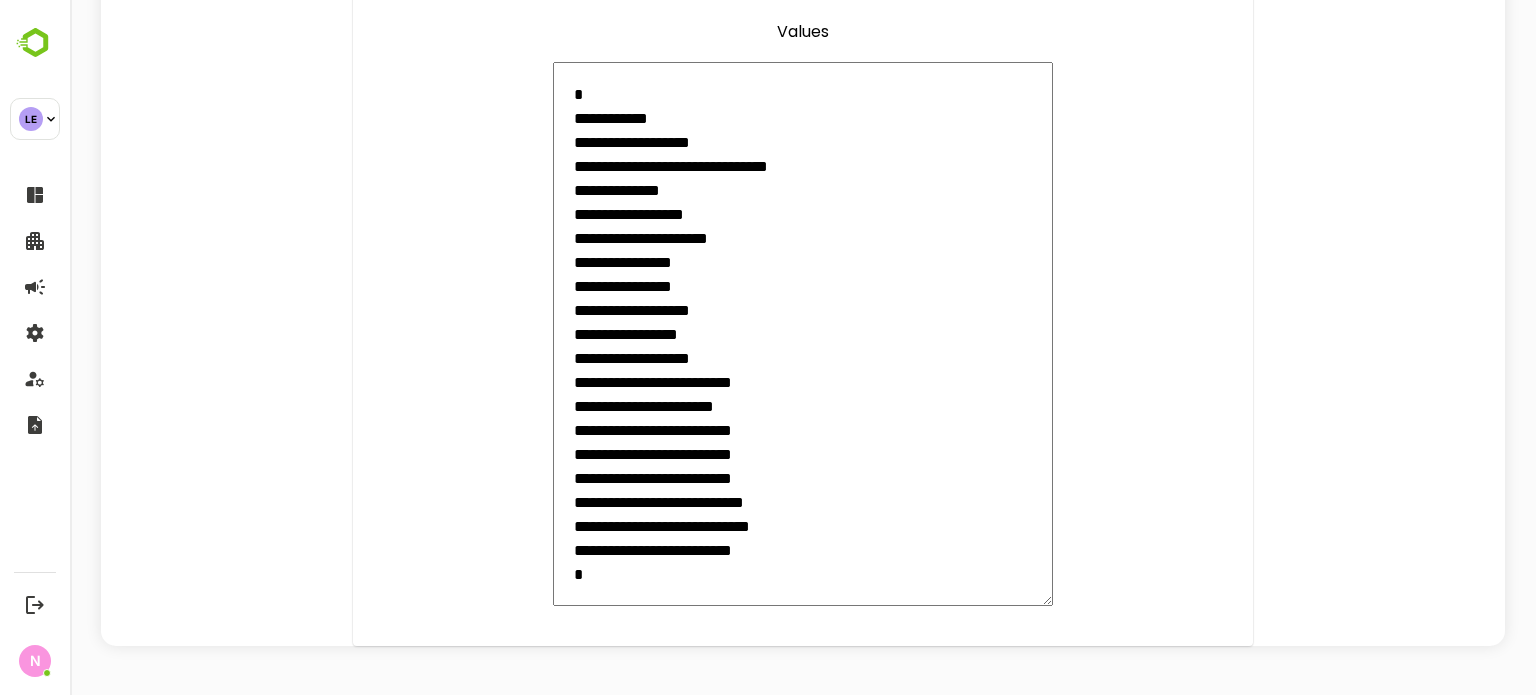 type on "**********" 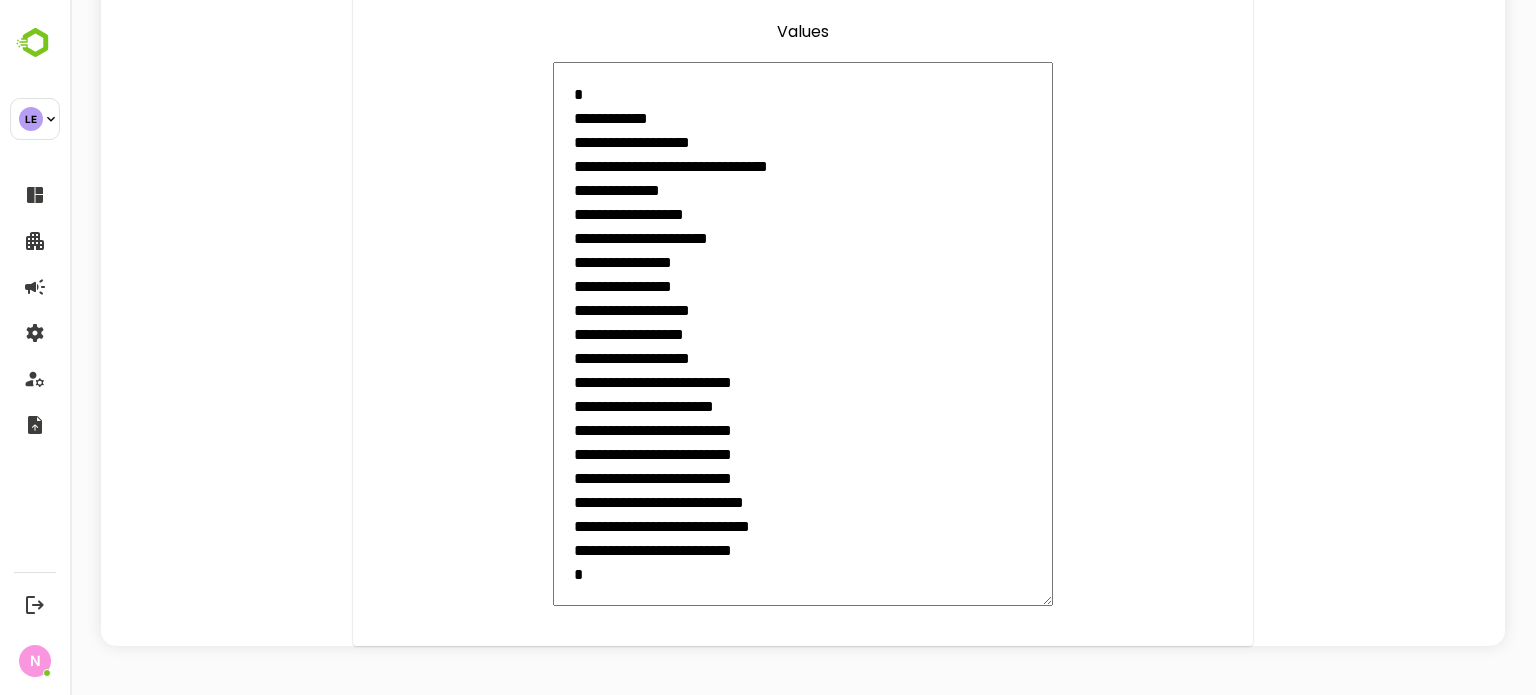 type on "**********" 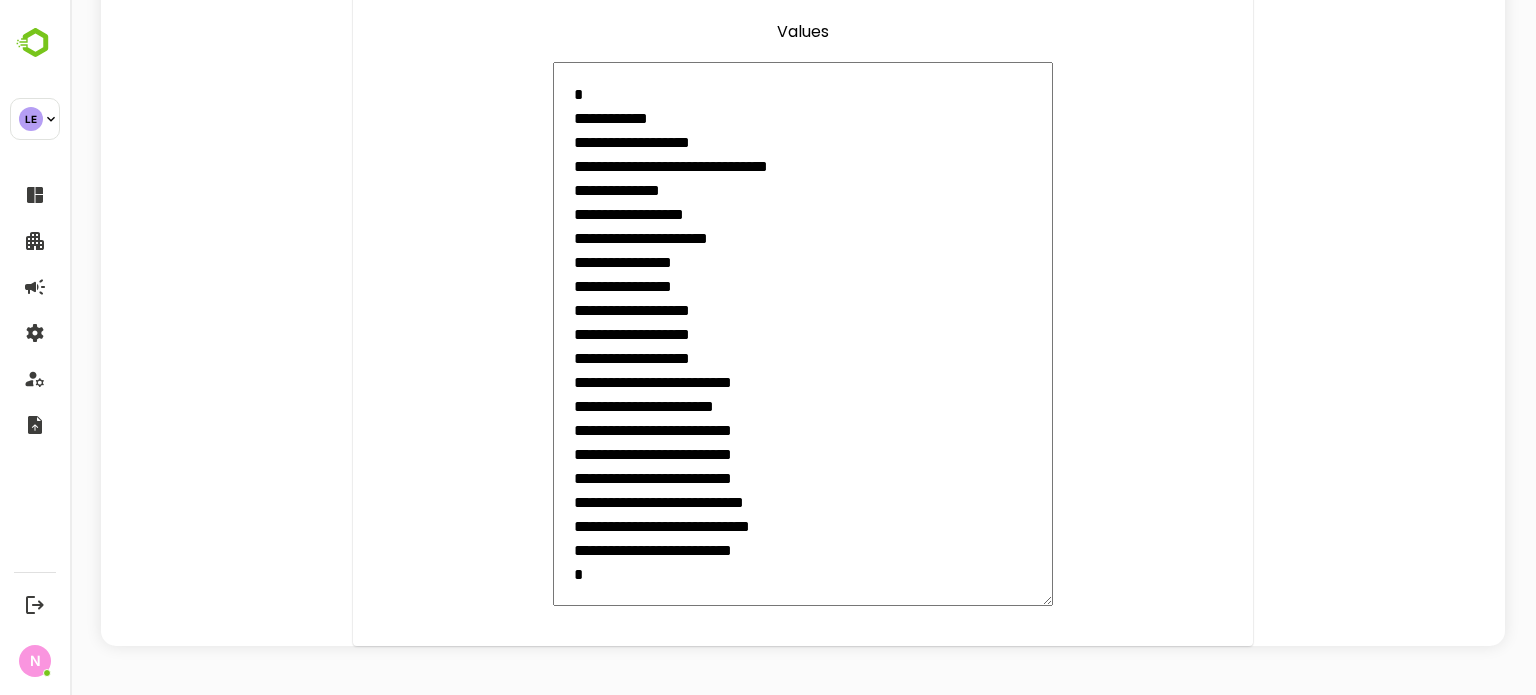 type on "**********" 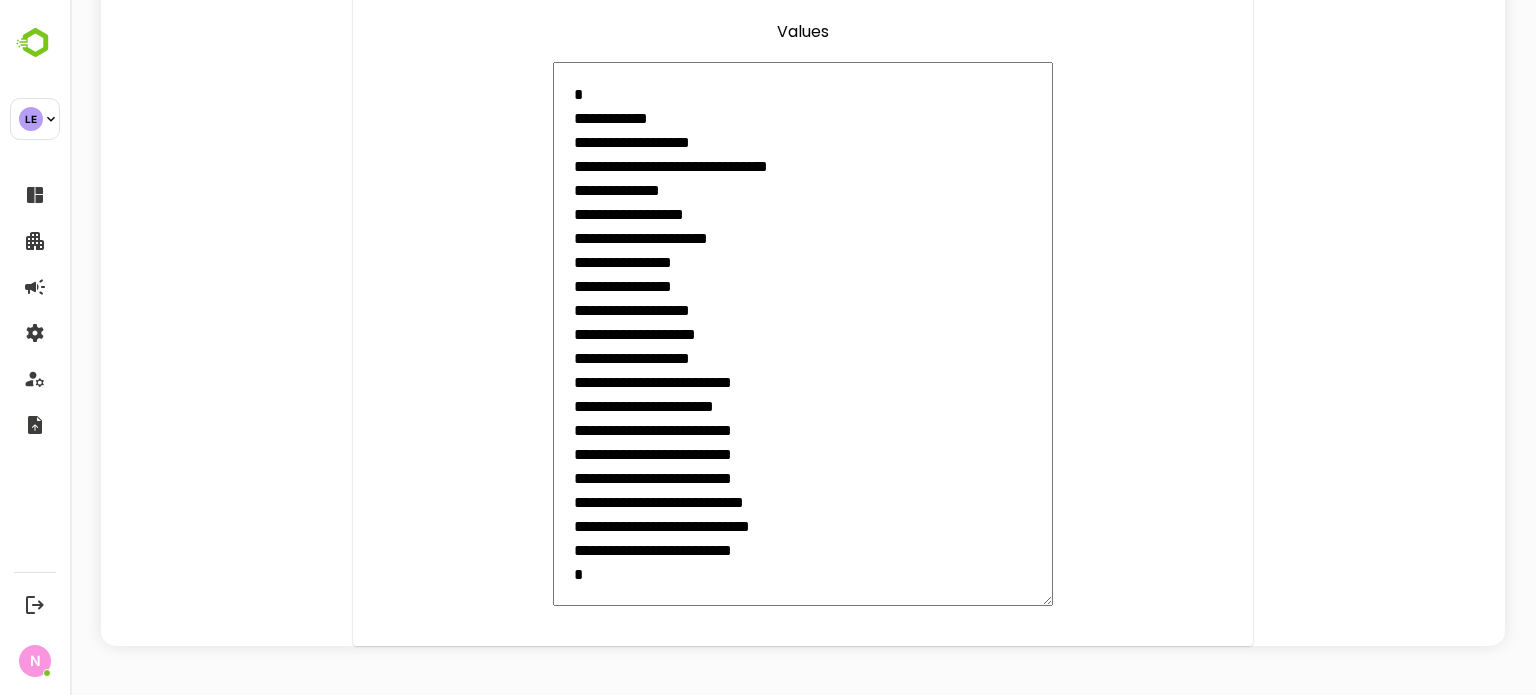 type on "*" 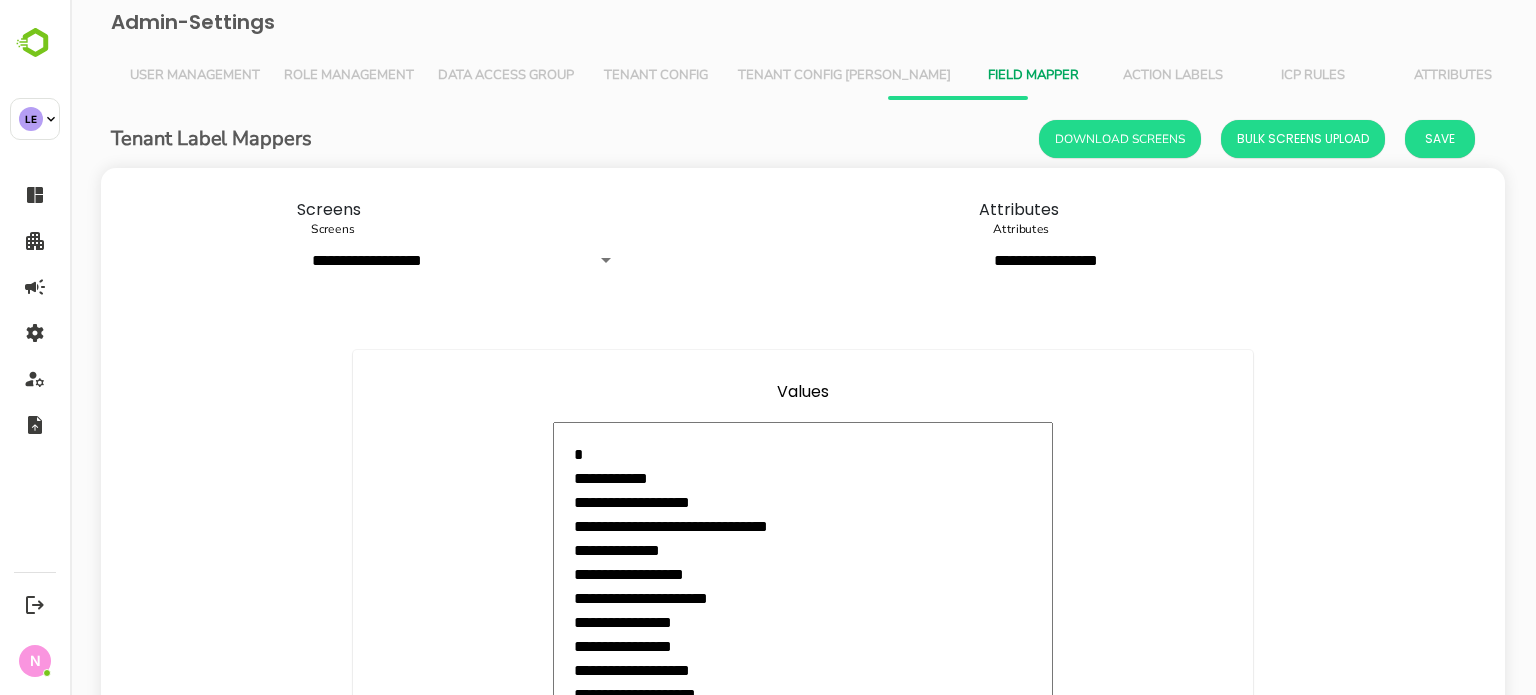 type on "**********" 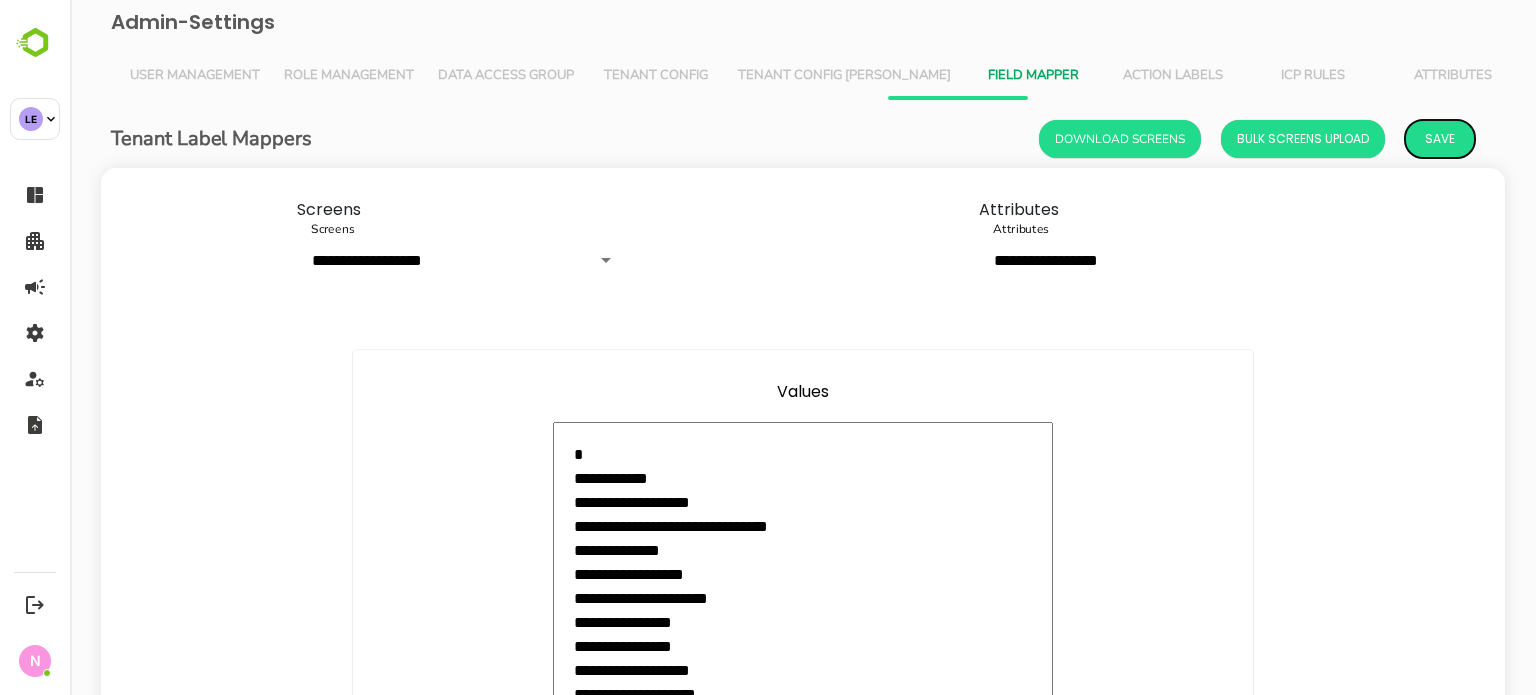 click on "Save" at bounding box center (1440, 139) 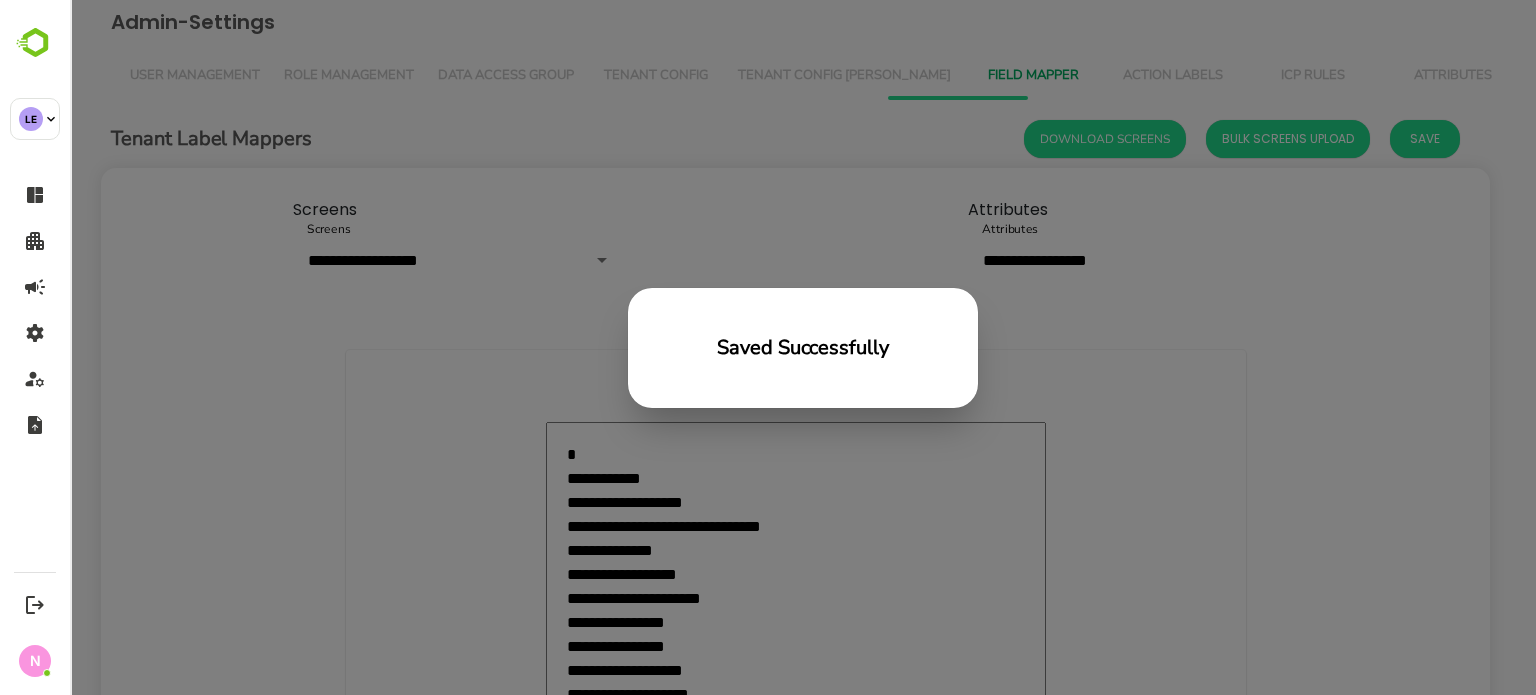 click on "Saved Successfully" at bounding box center (803, 347) 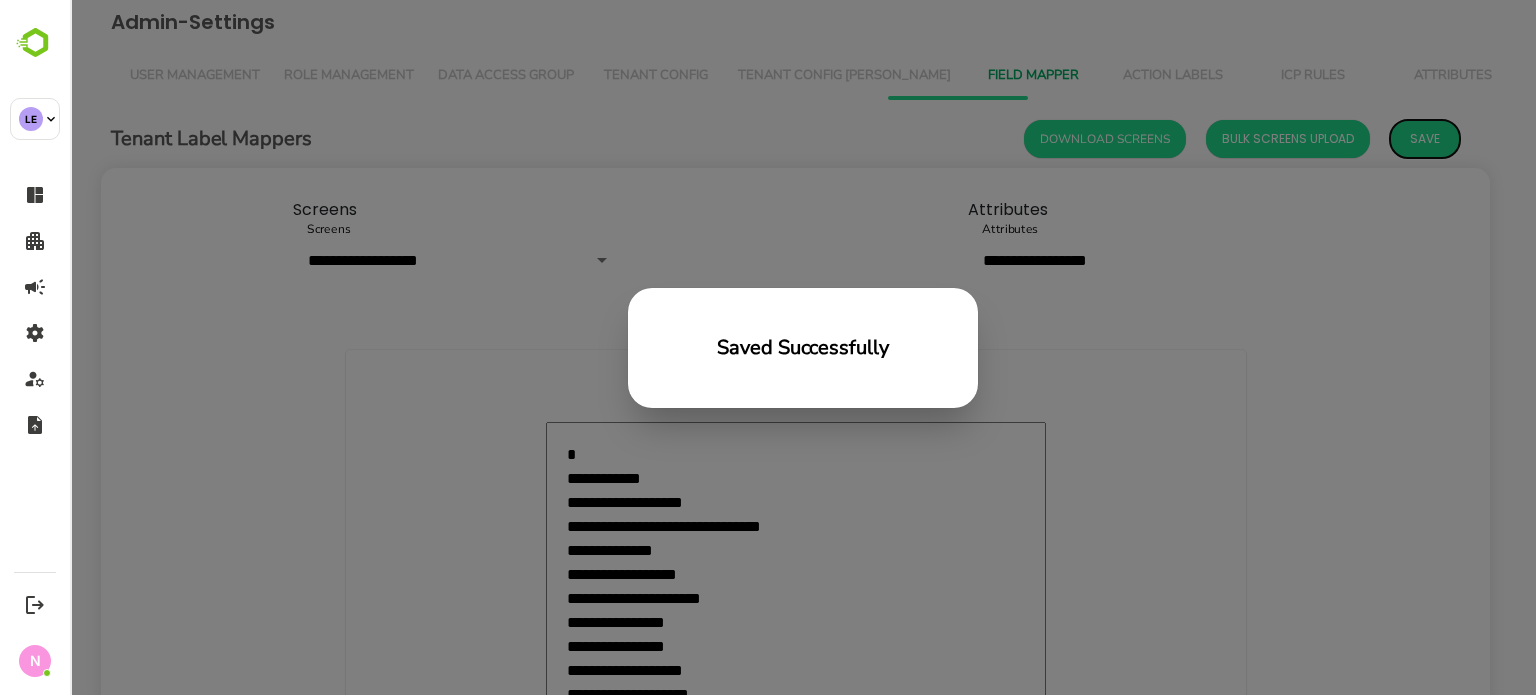 type on "*" 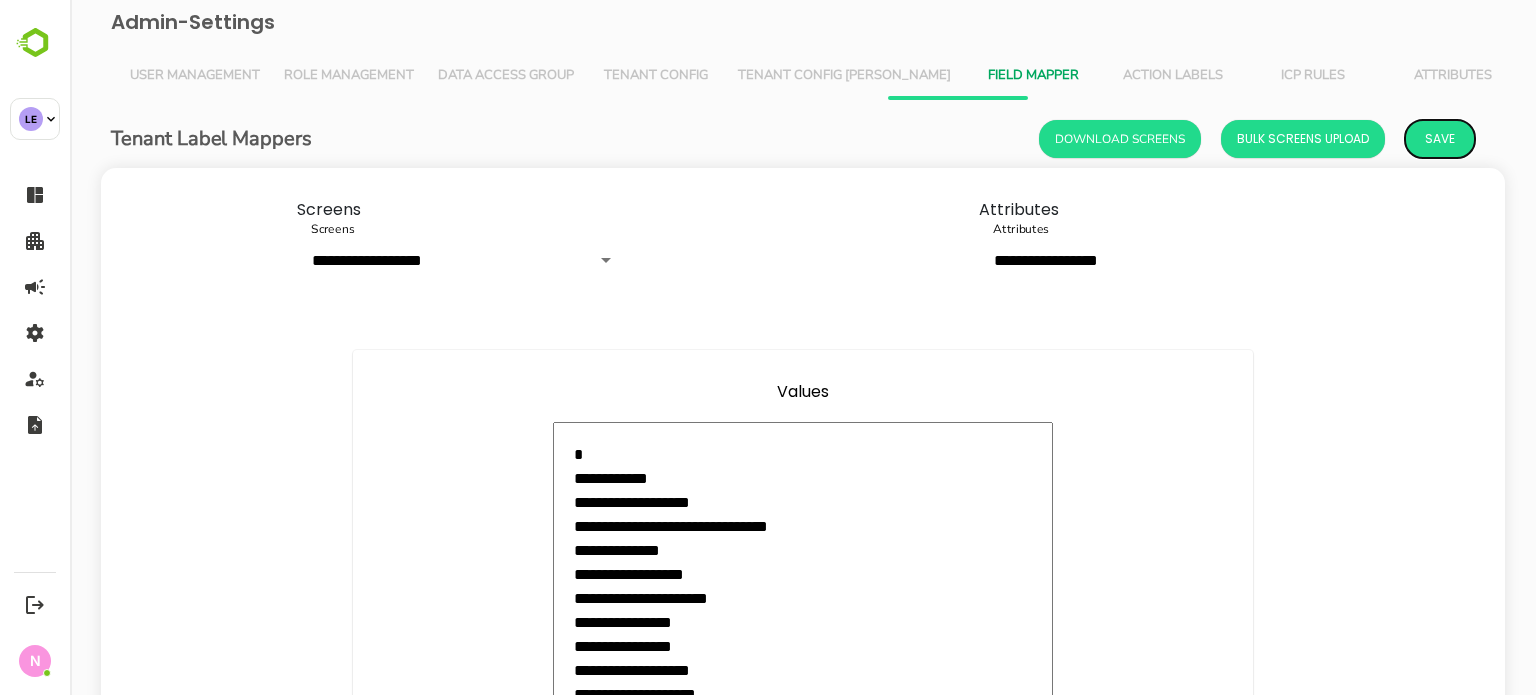 type 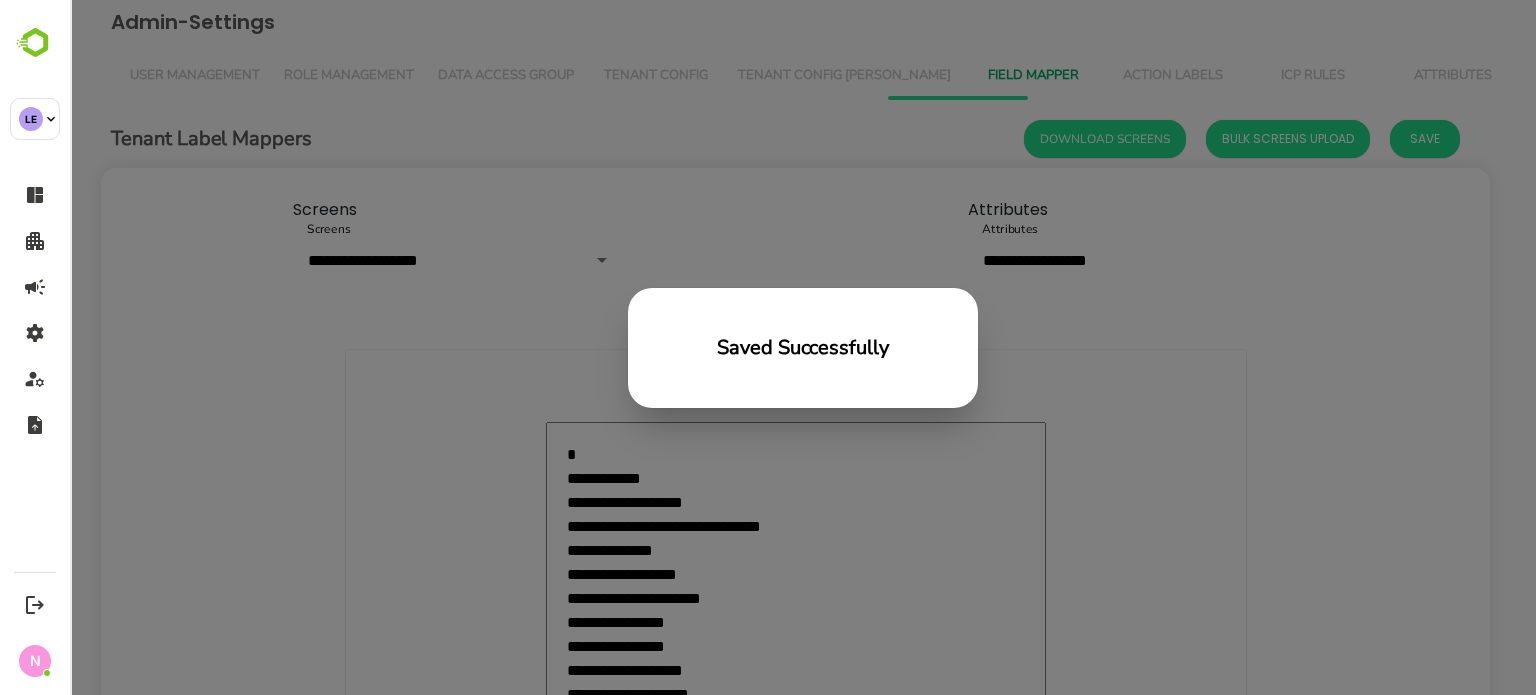 click on "Saved Successfully" at bounding box center (803, 347) 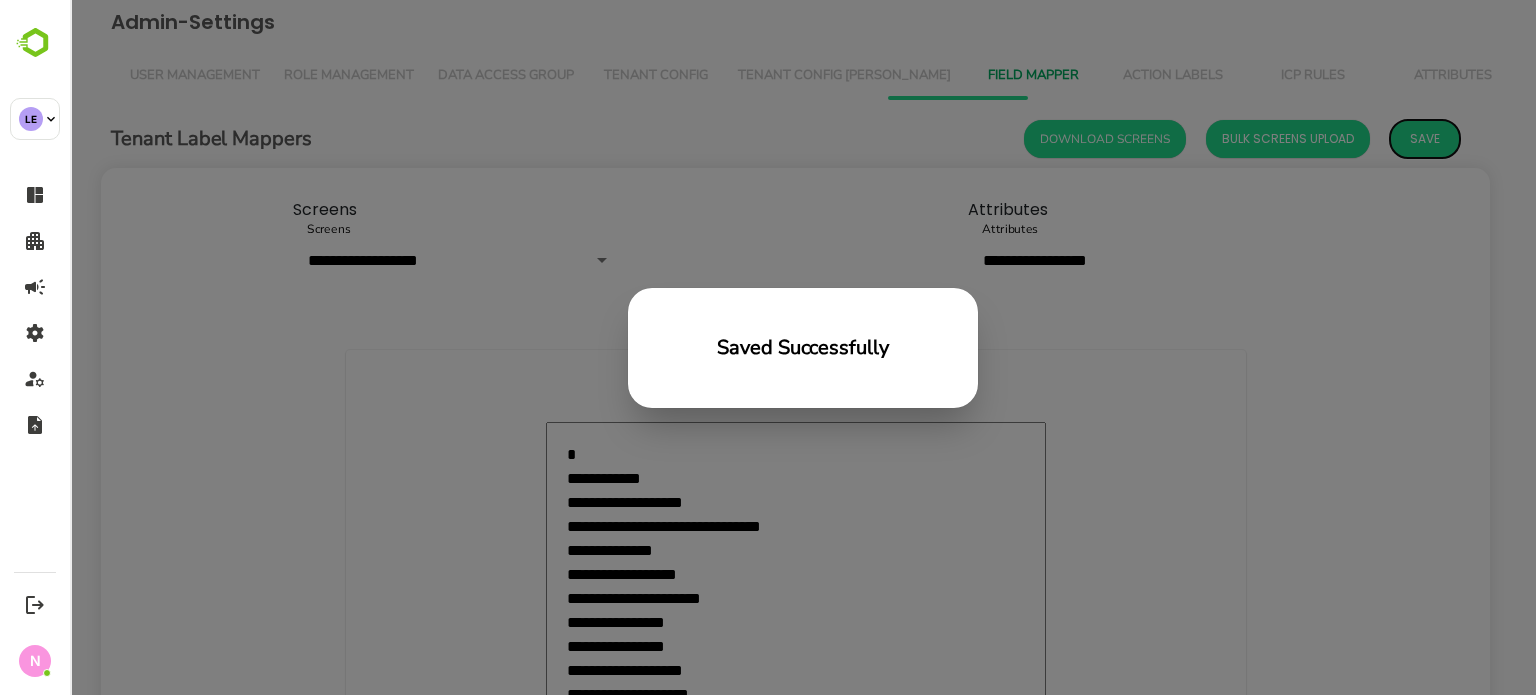 type on "*" 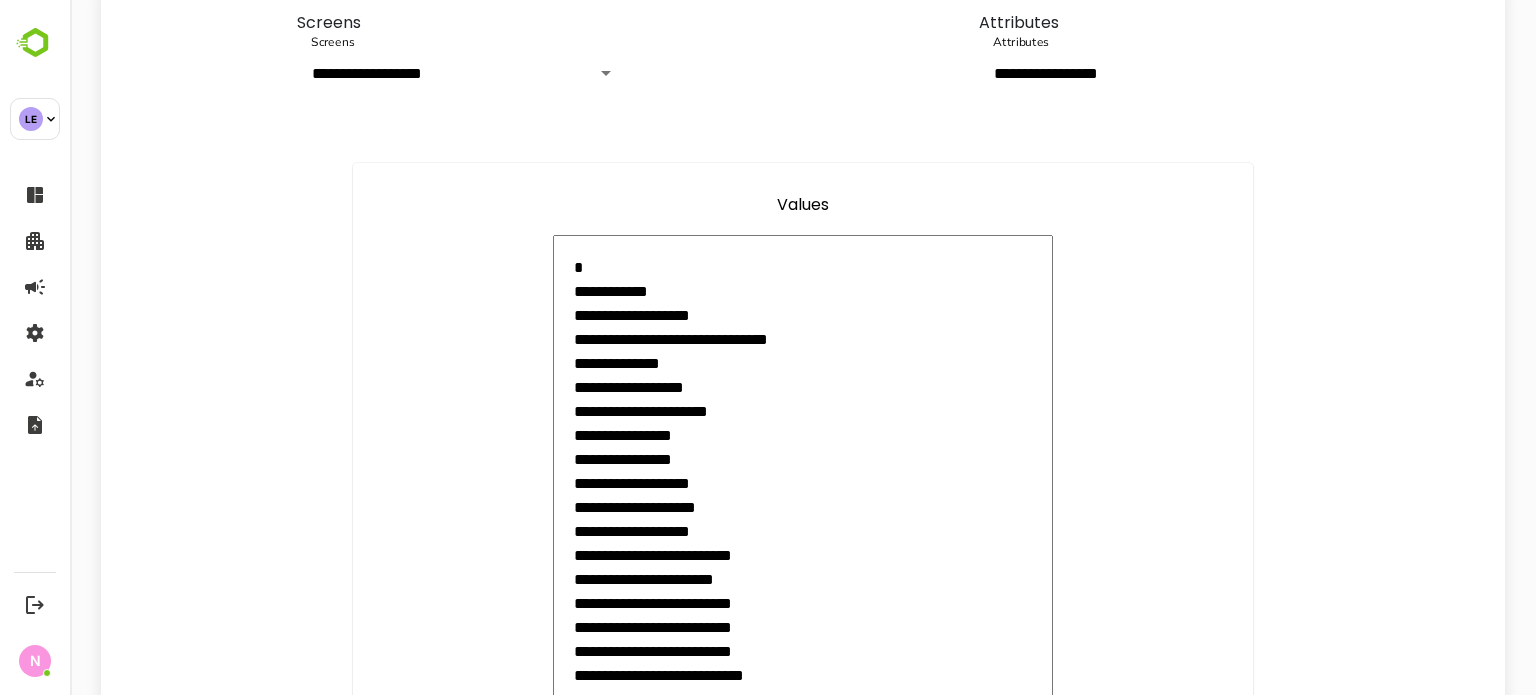 scroll, scrollTop: 360, scrollLeft: 0, axis: vertical 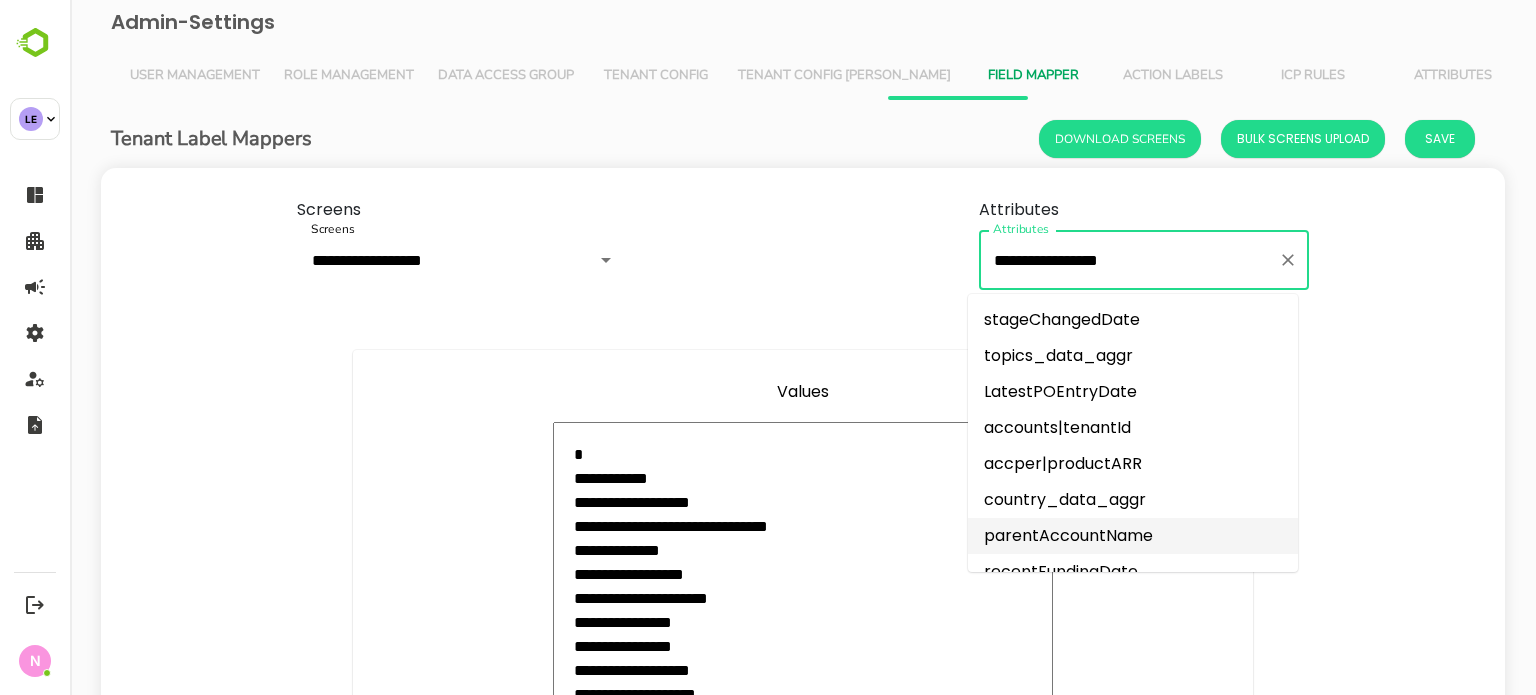drag, startPoint x: 1163, startPoint y: 256, endPoint x: 896, endPoint y: 281, distance: 268.16785 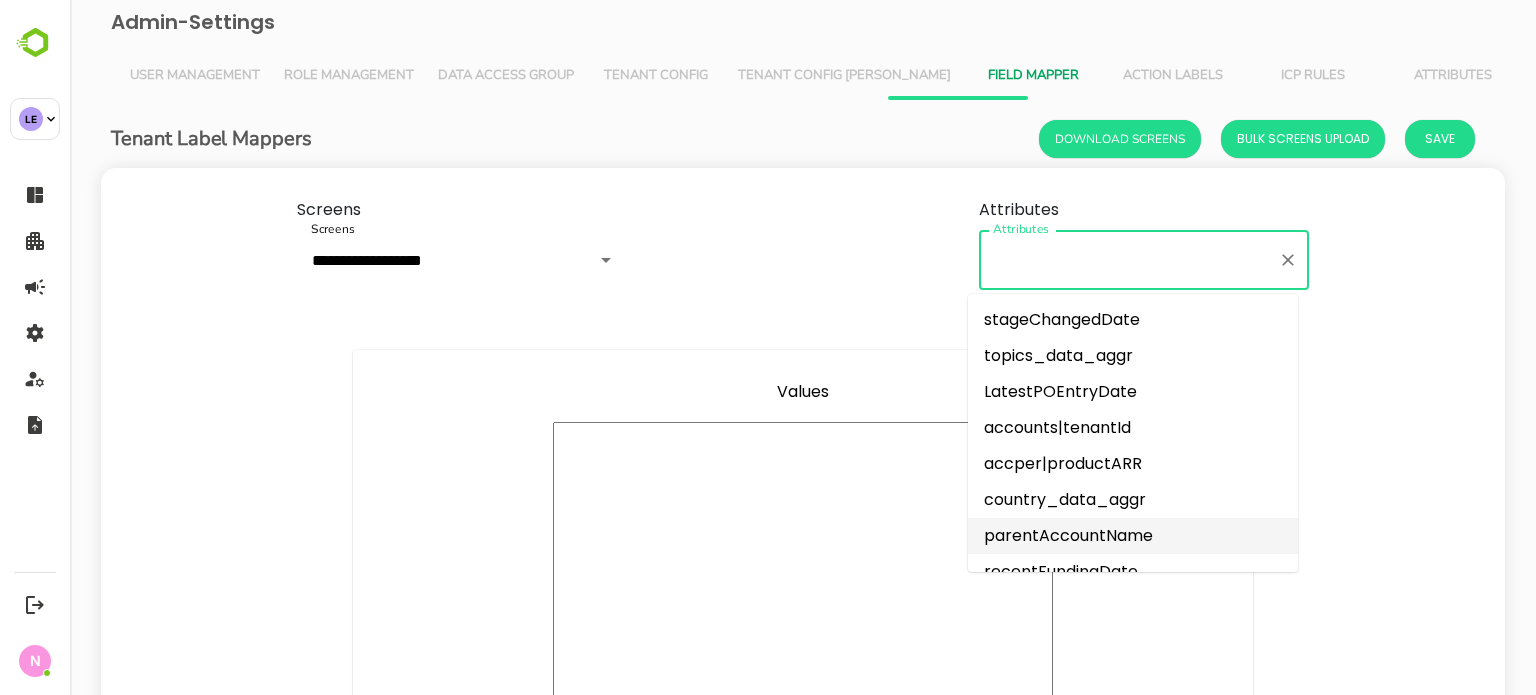 scroll, scrollTop: 0, scrollLeft: 0, axis: both 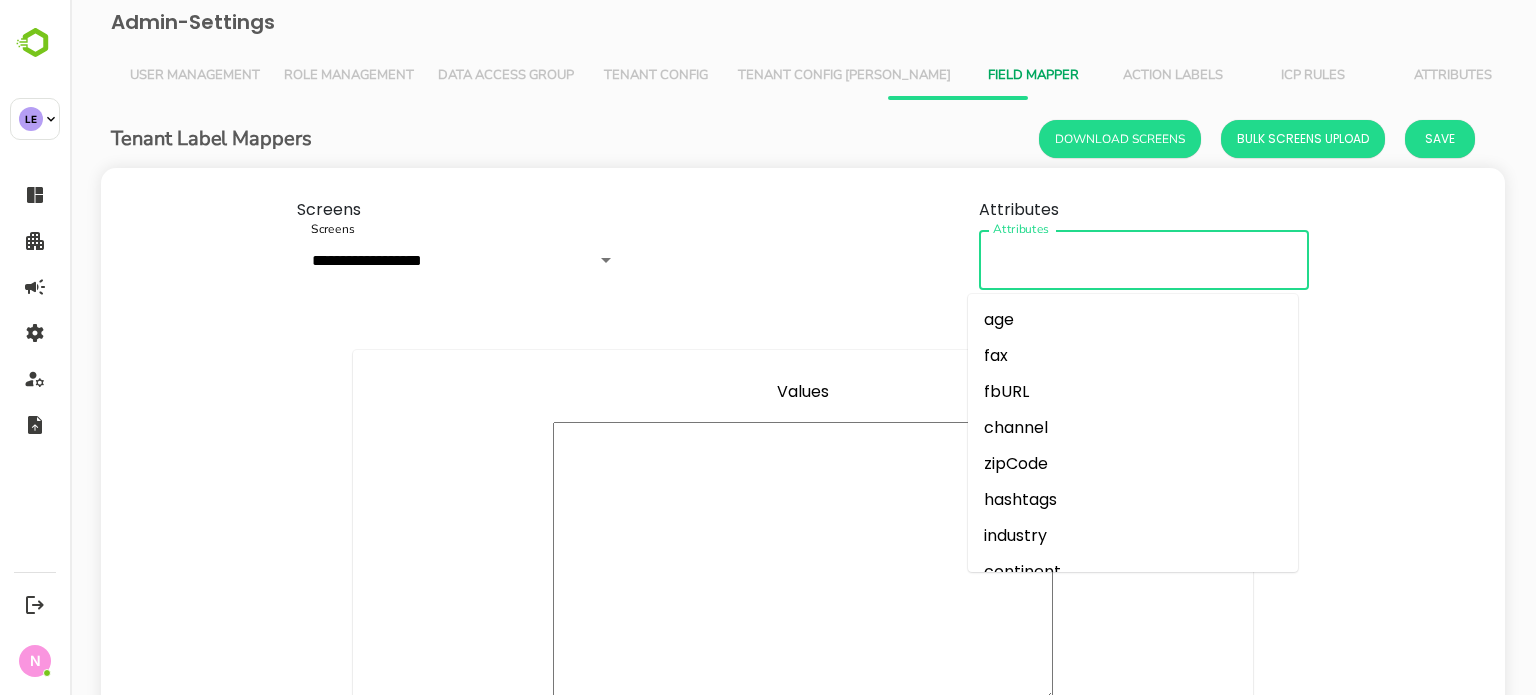paste on "**********" 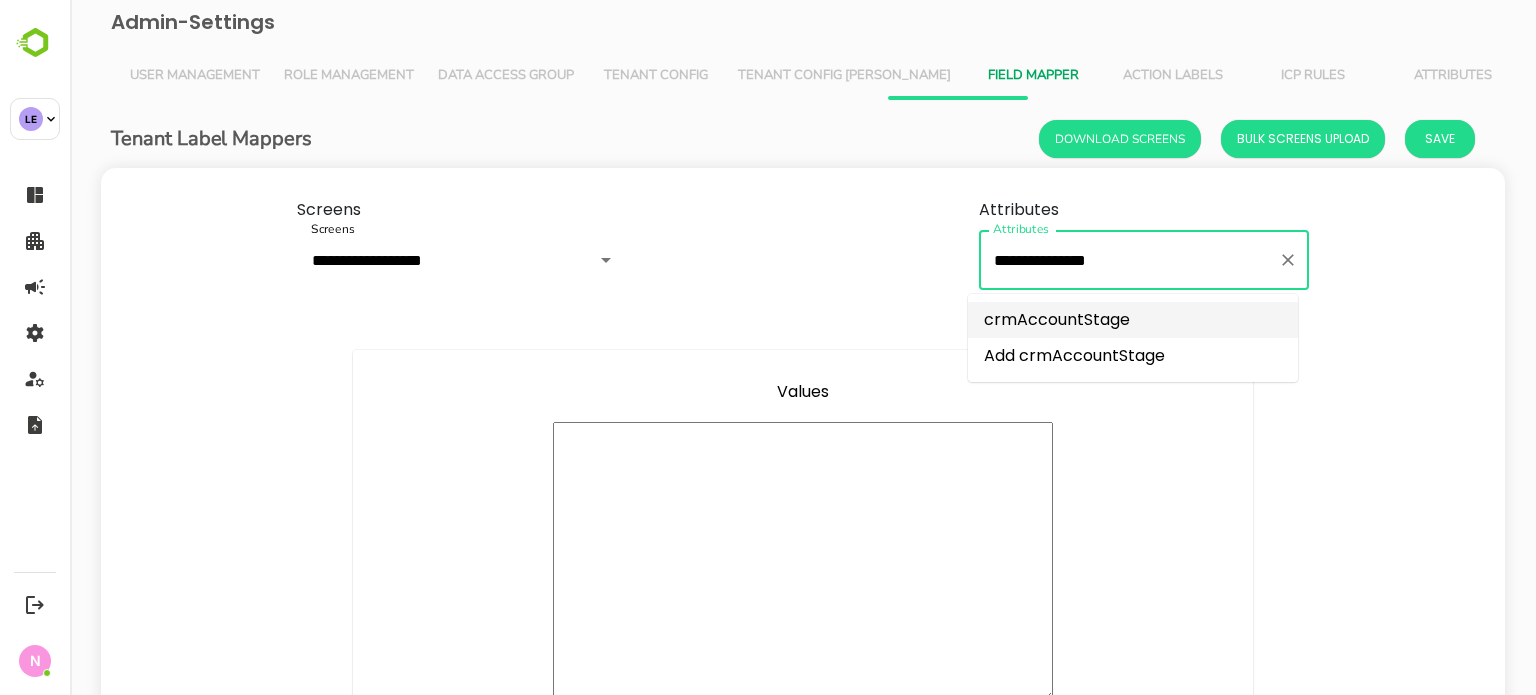 click on "crmAccountStage" at bounding box center (1133, 320) 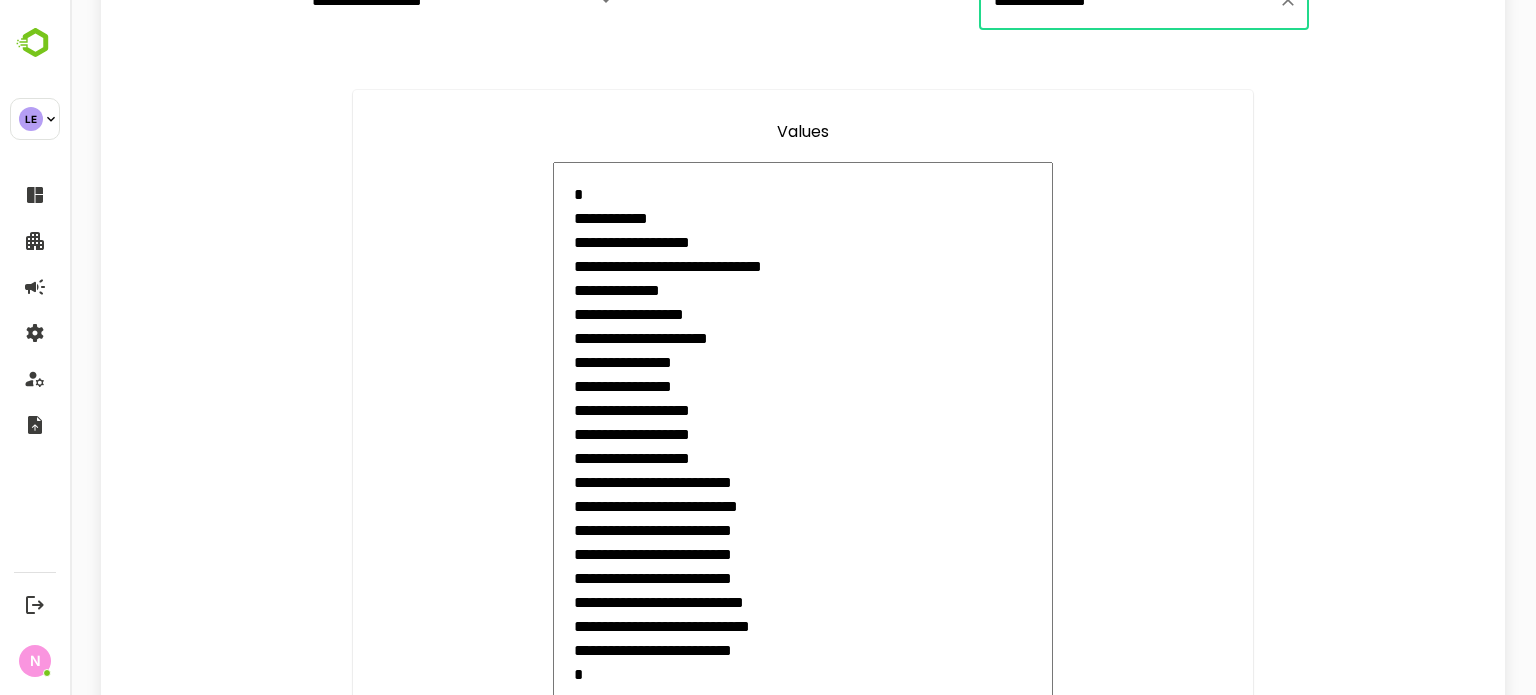 scroll, scrollTop: 300, scrollLeft: 0, axis: vertical 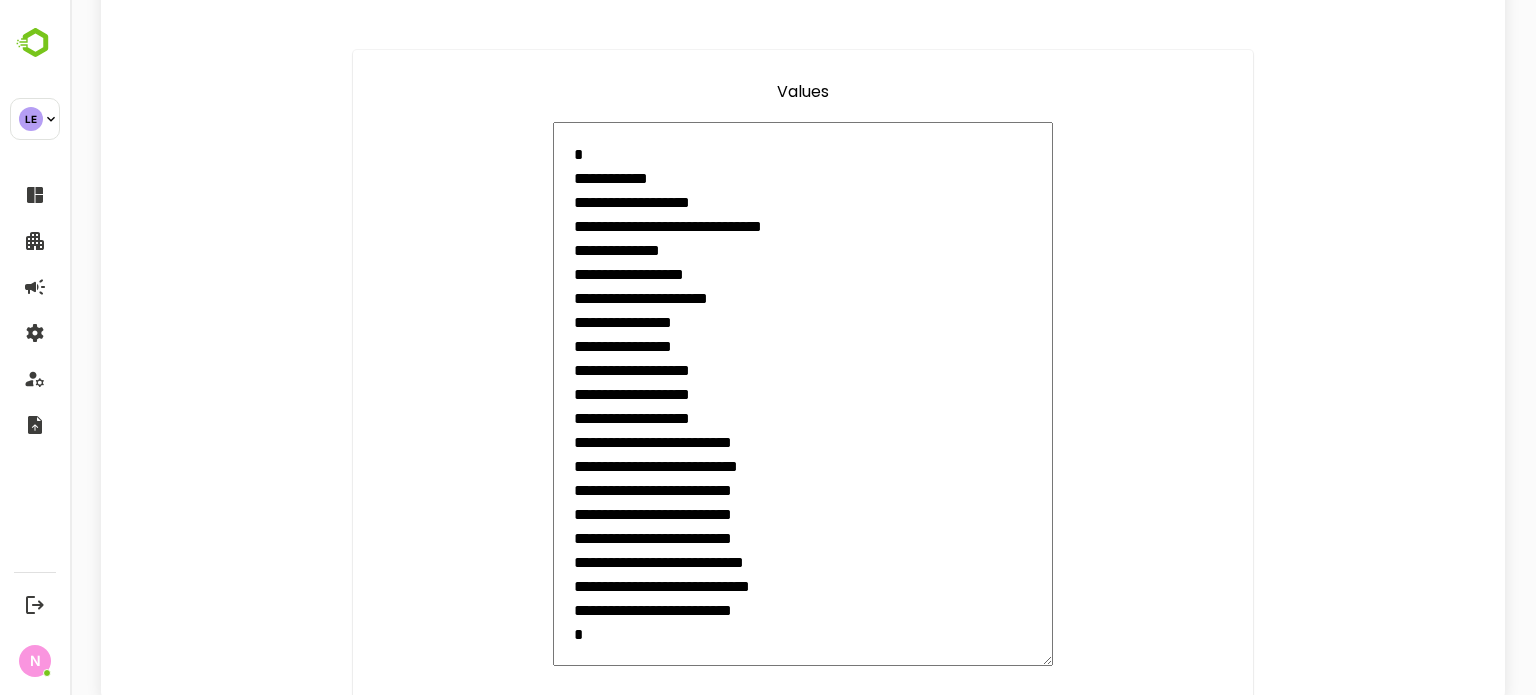 type on "**********" 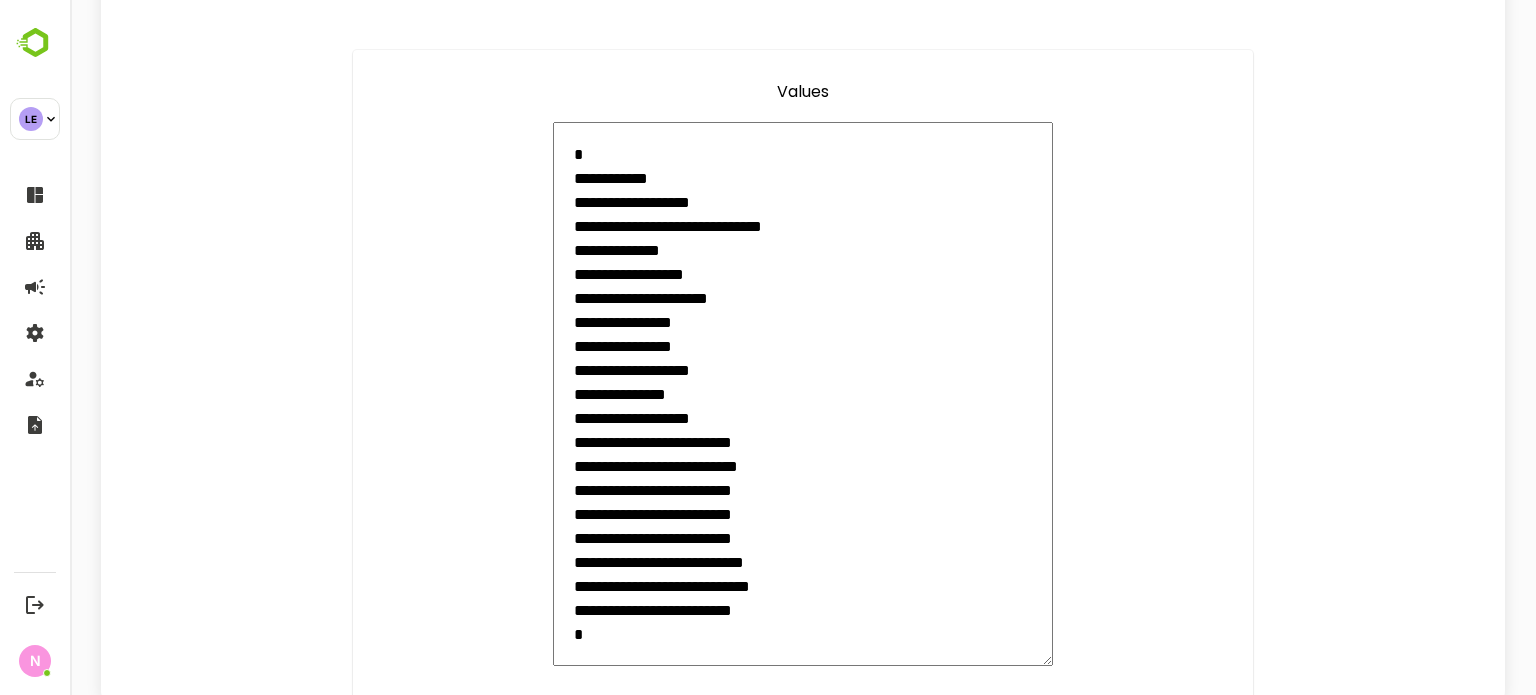 type on "**********" 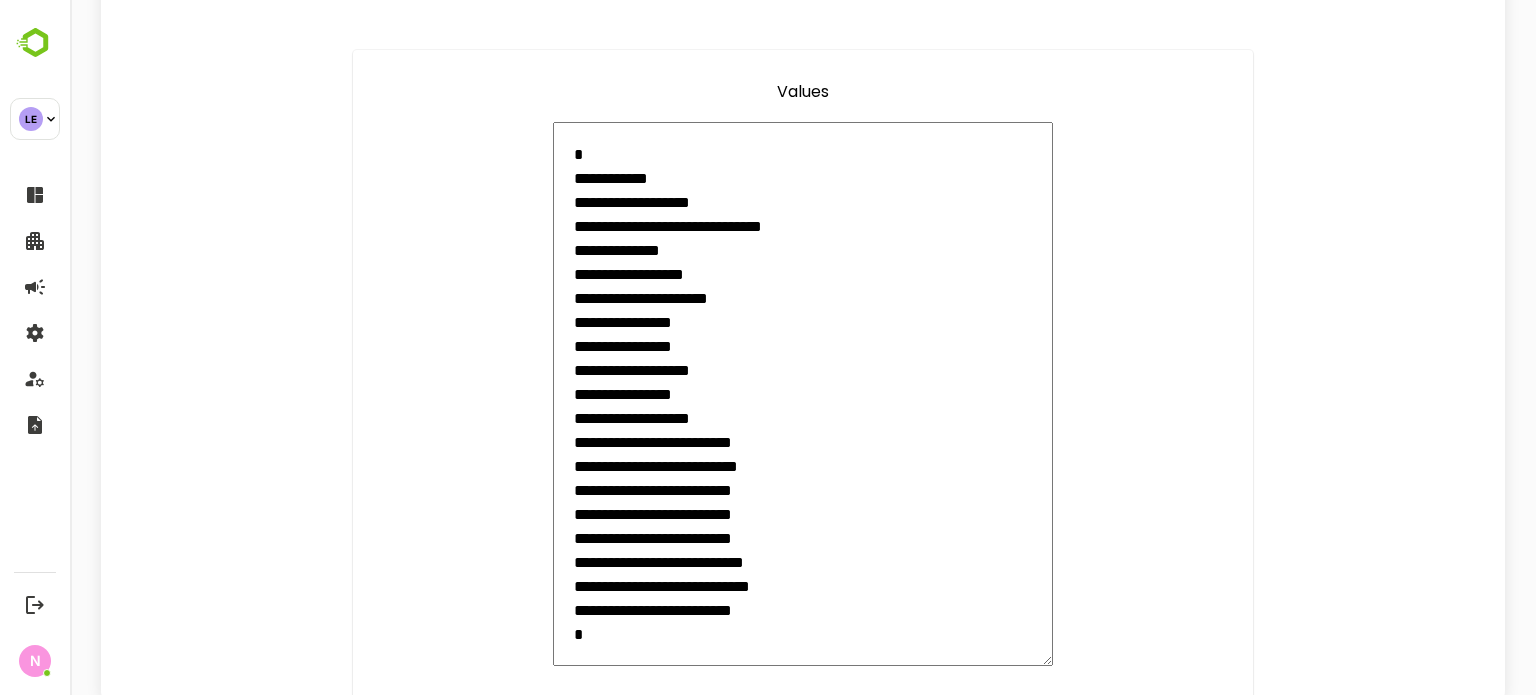 type on "**********" 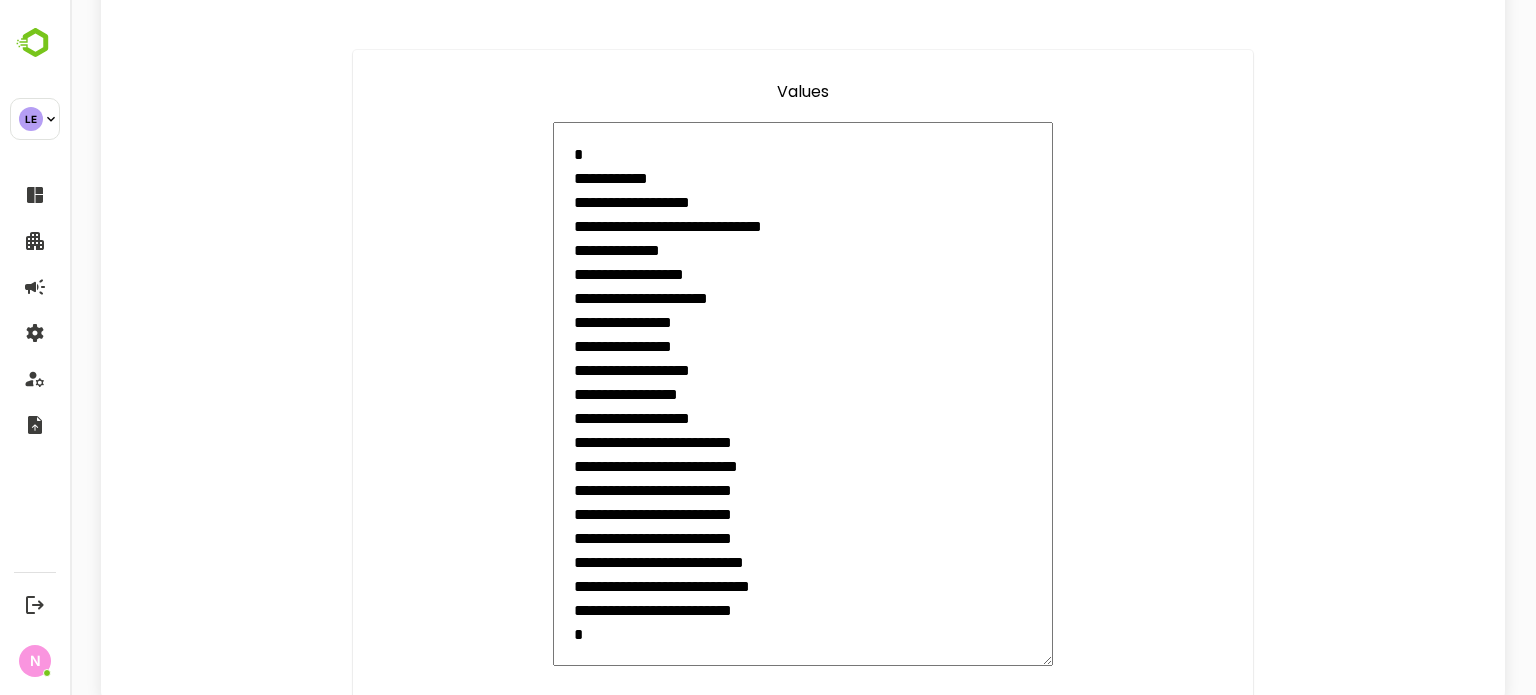type on "*" 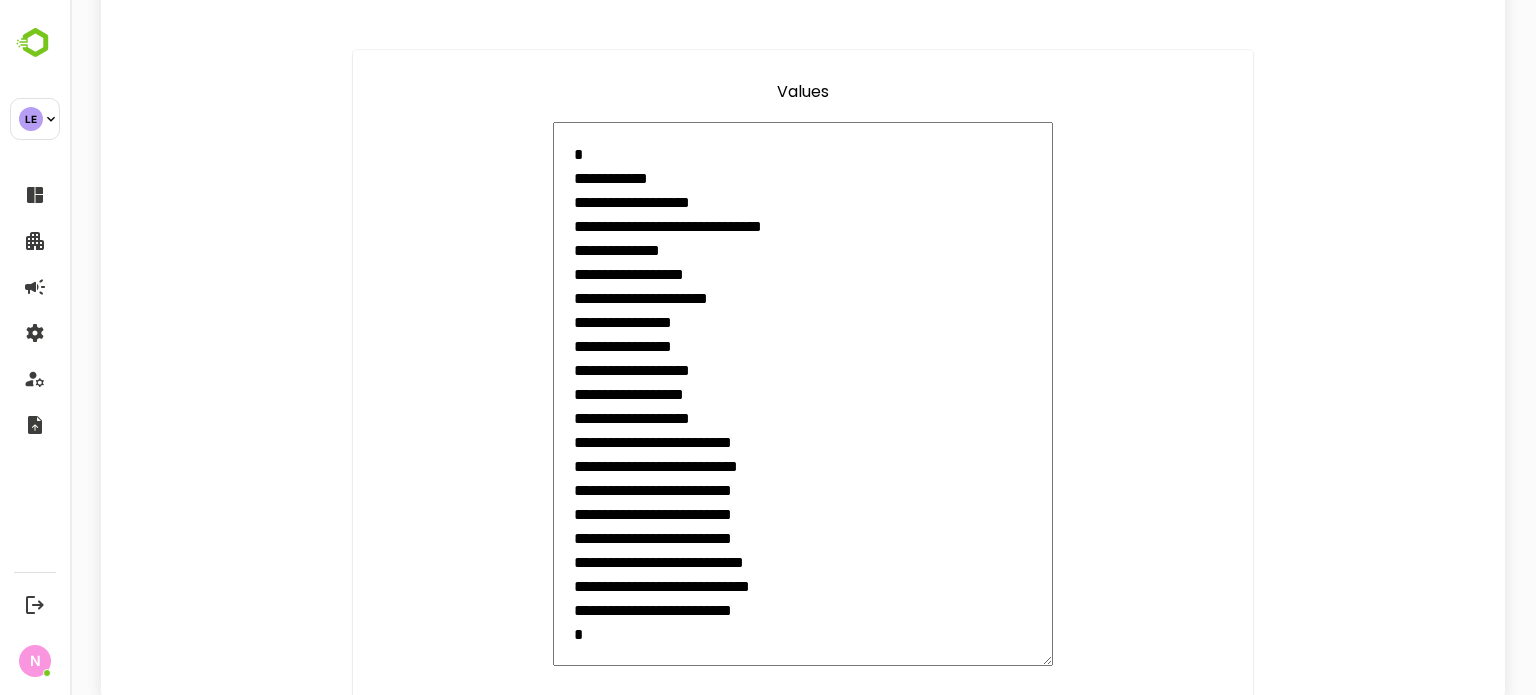 type on "**********" 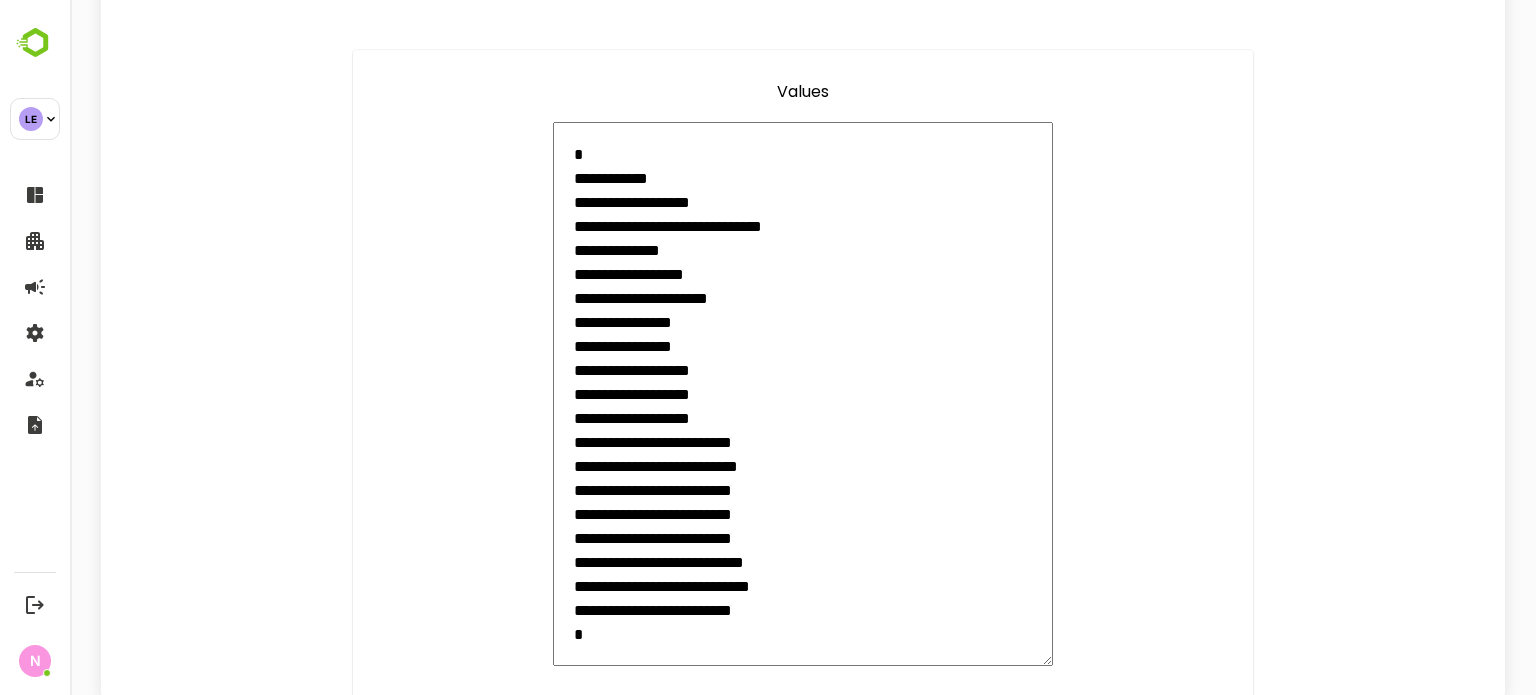 type on "**********" 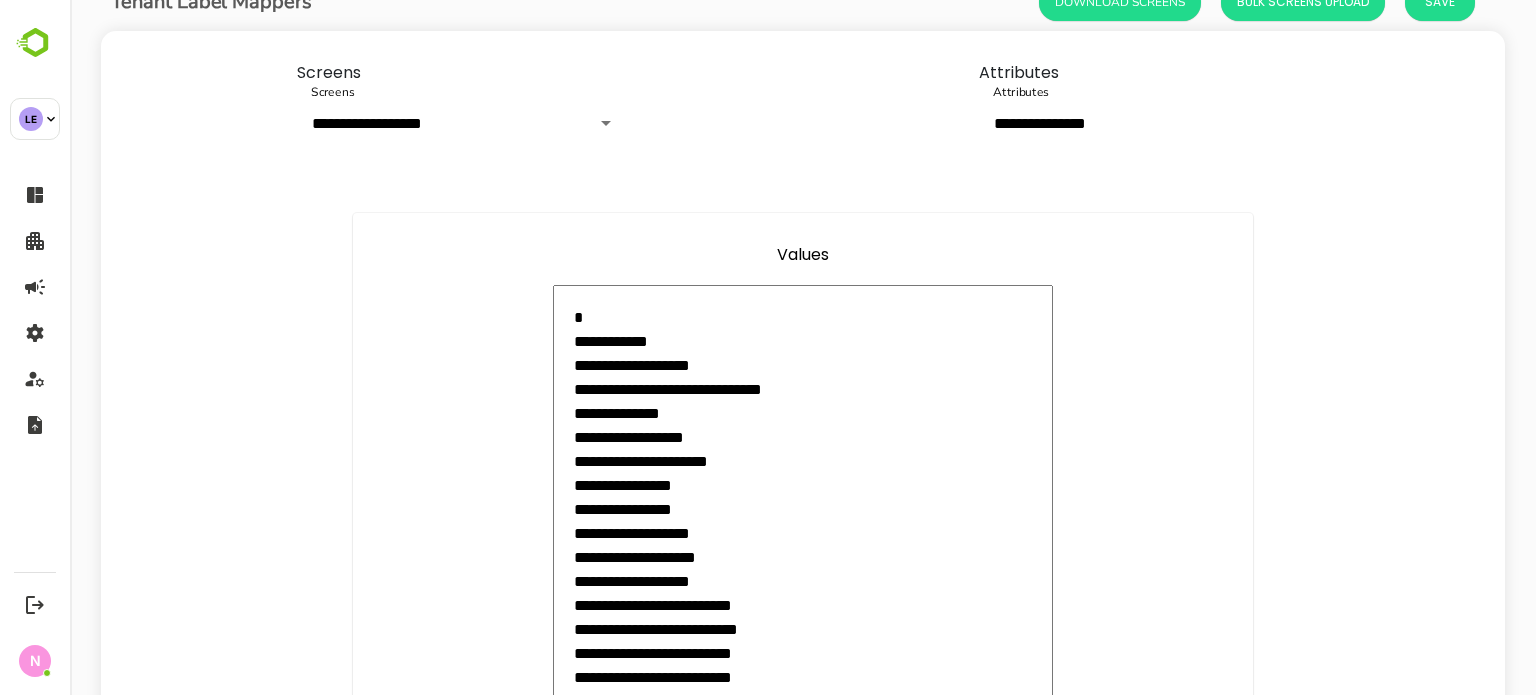 scroll, scrollTop: 0, scrollLeft: 0, axis: both 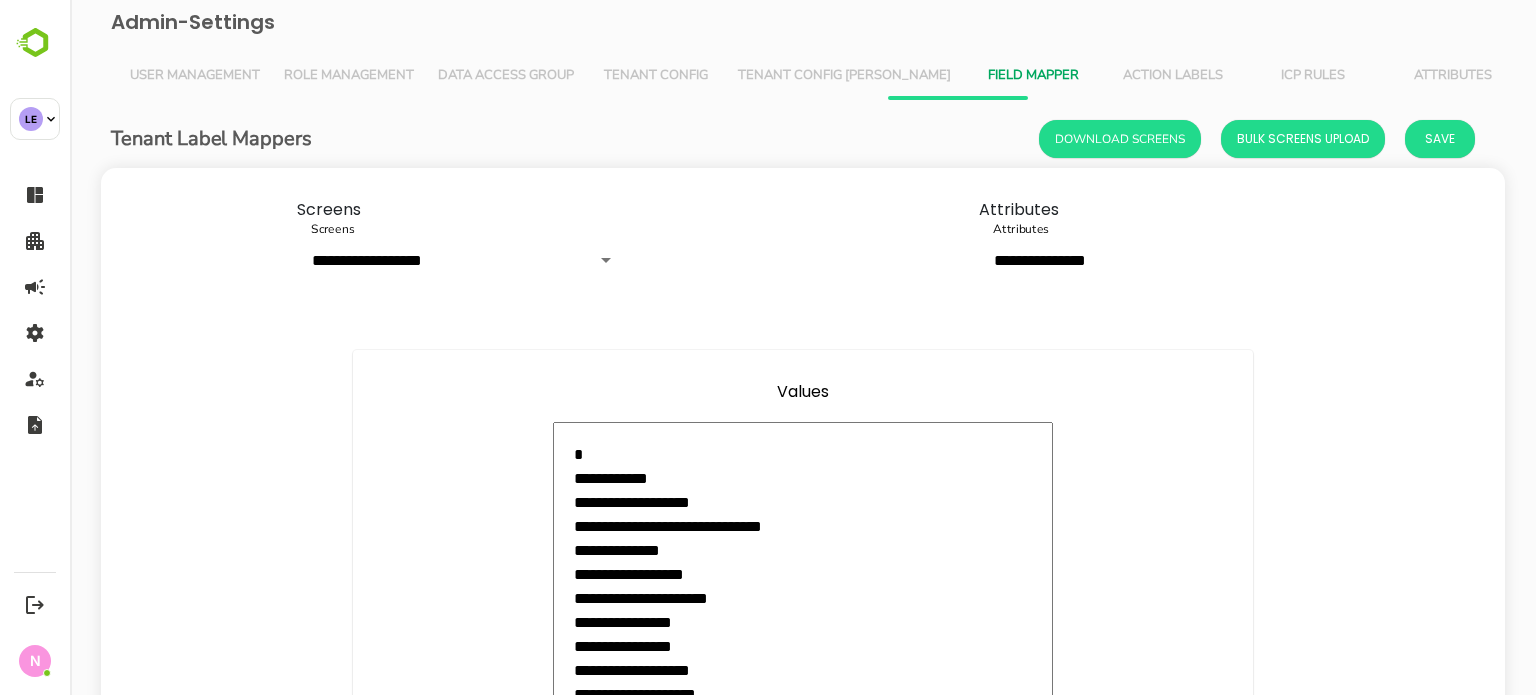 type on "**********" 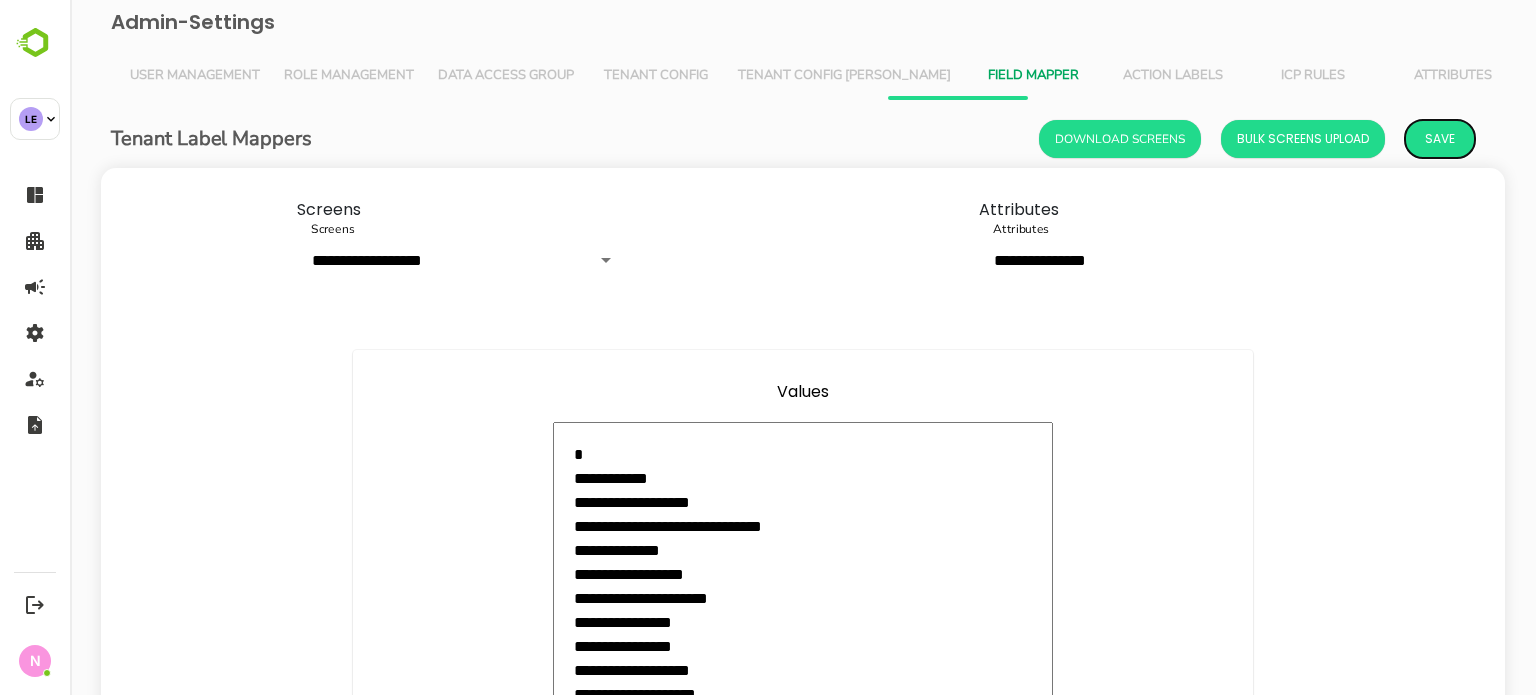 click on "Save" at bounding box center [1440, 139] 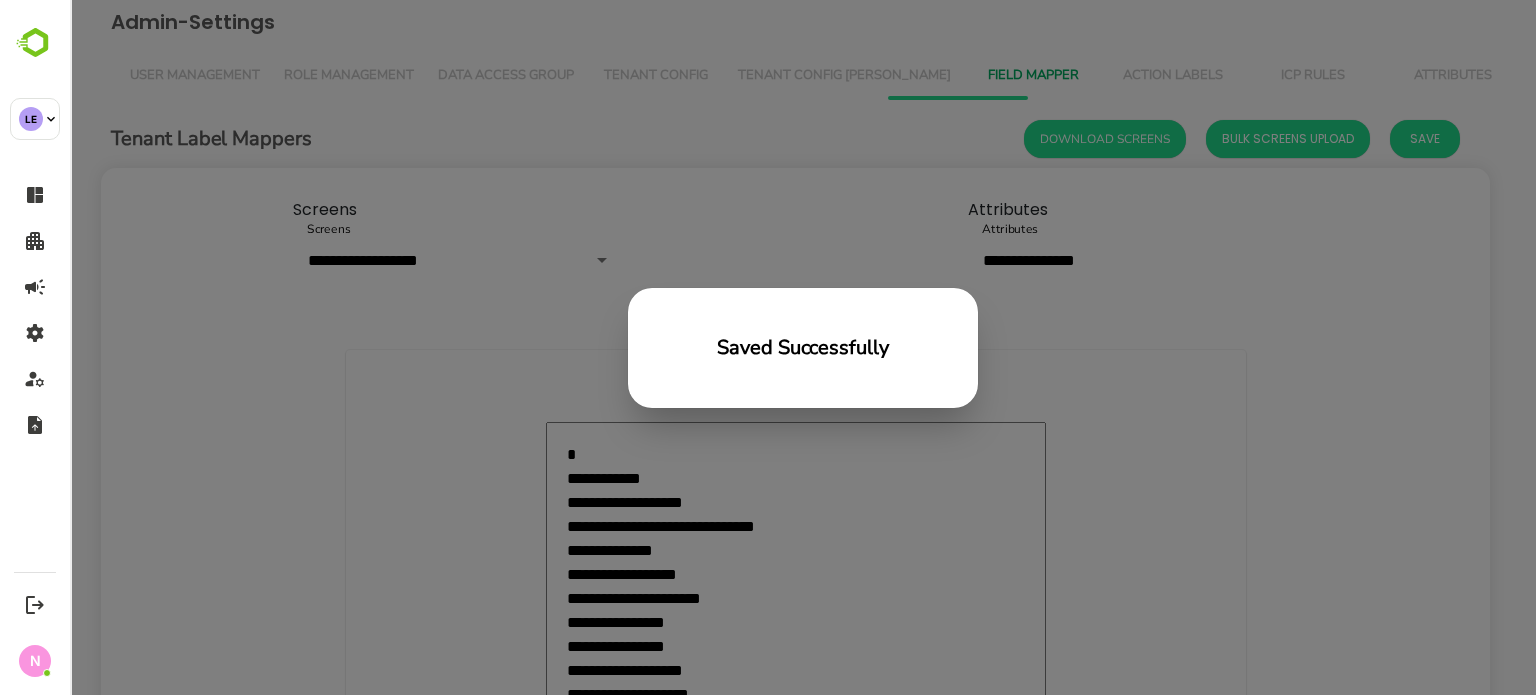 drag, startPoint x: 1118, startPoint y: 286, endPoint x: 1105, endPoint y: 284, distance: 13.152946 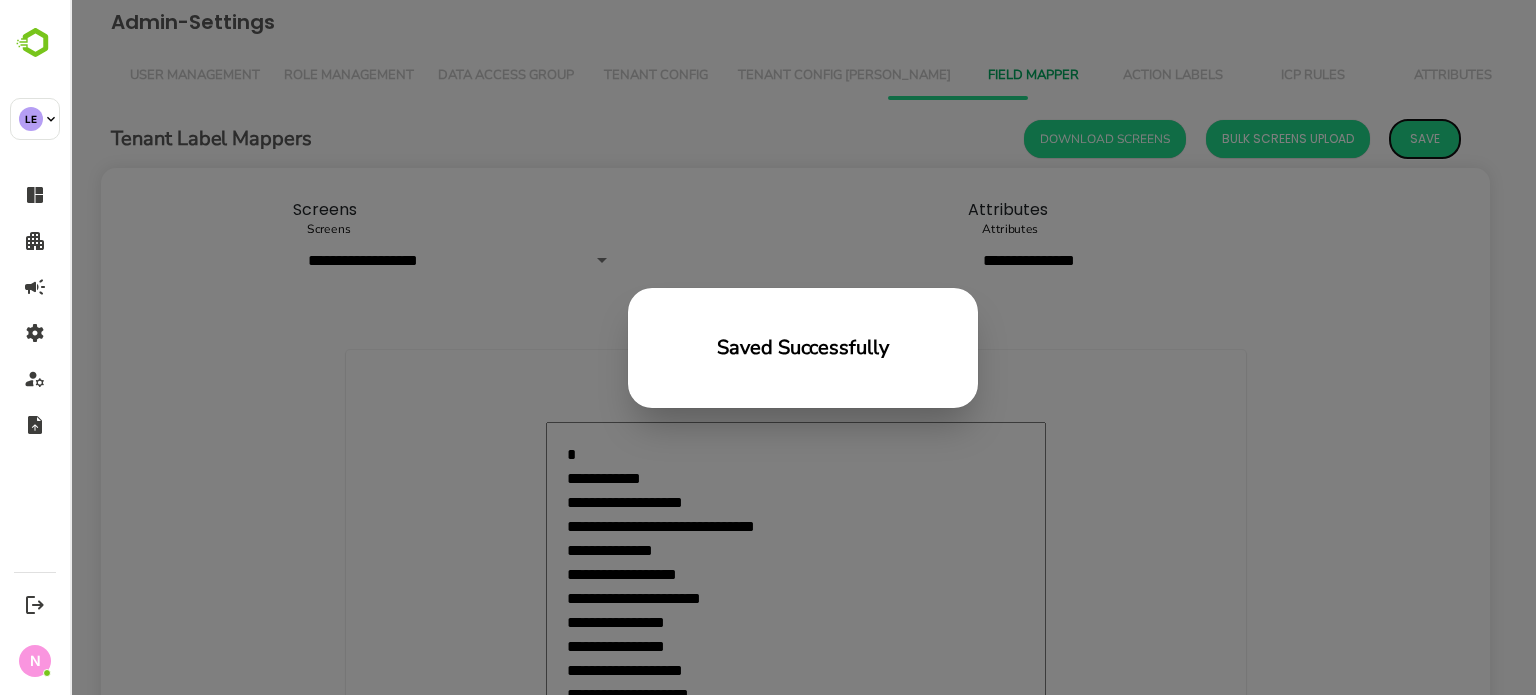type on "*" 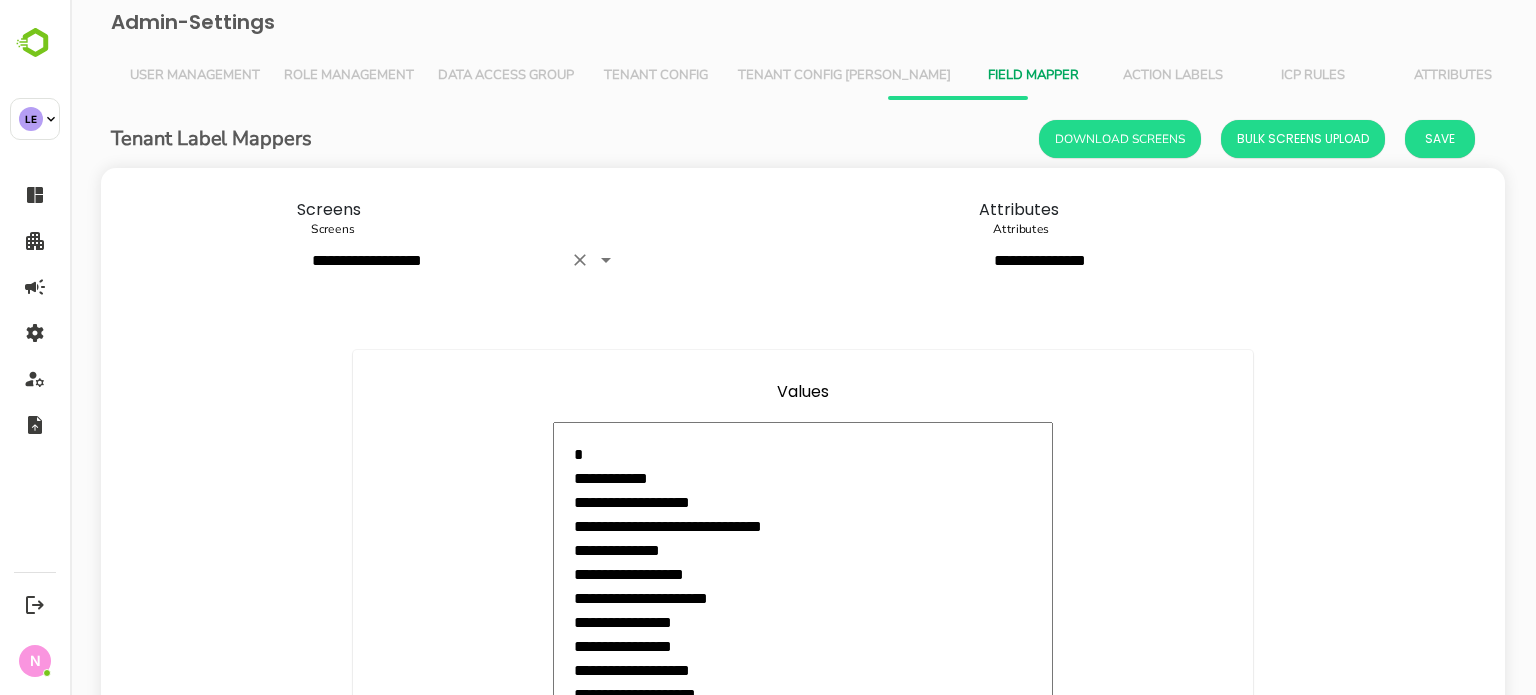 drag, startPoint x: 412, startPoint y: 272, endPoint x: 444, endPoint y: 270, distance: 32.06244 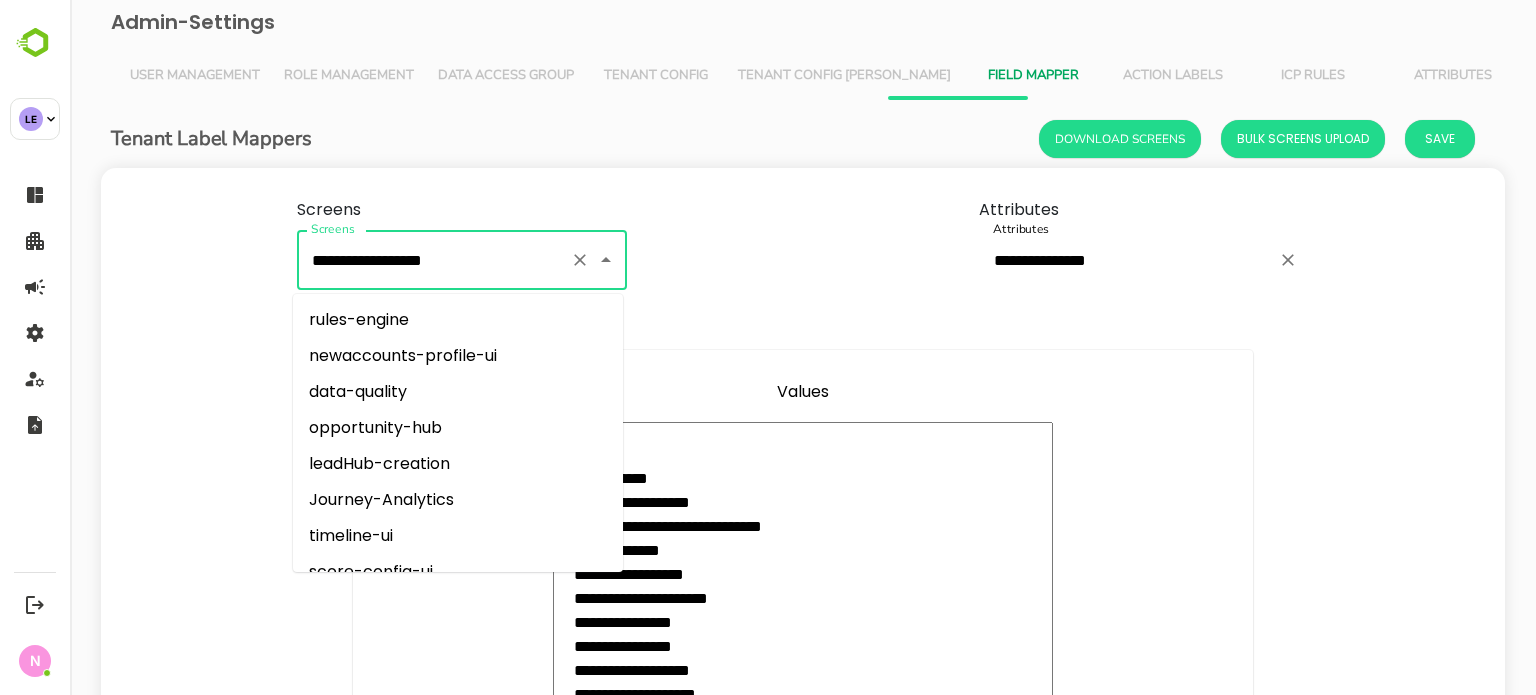 scroll, scrollTop: 94, scrollLeft: 0, axis: vertical 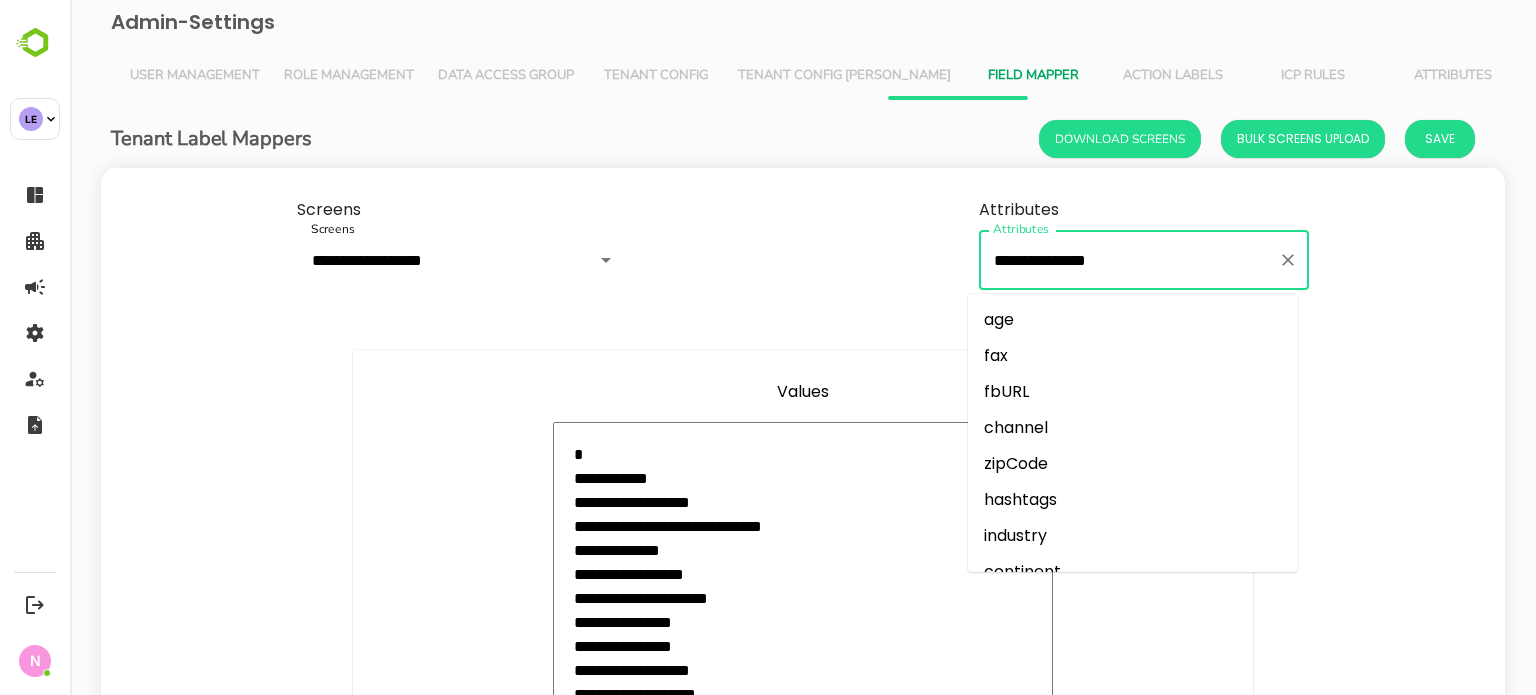 click on "**********" at bounding box center [1129, 260] 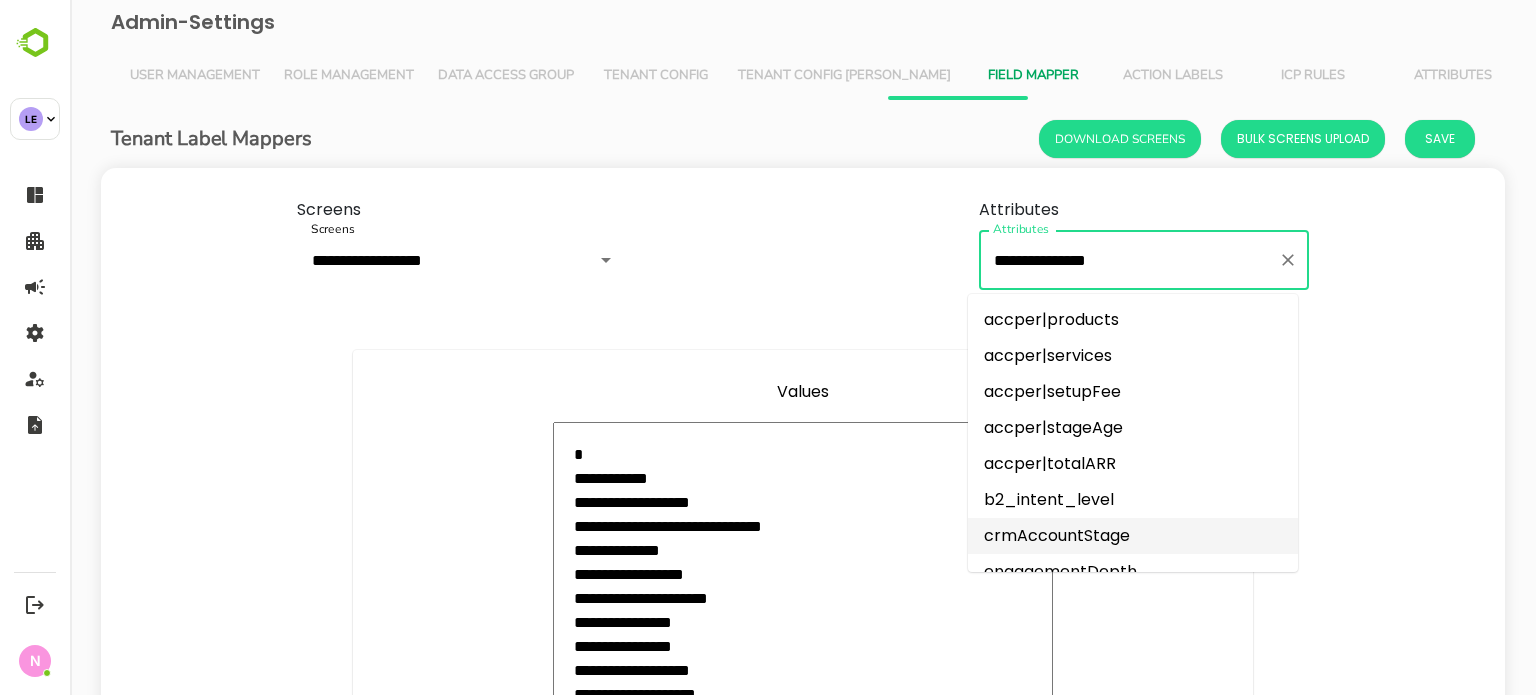 type 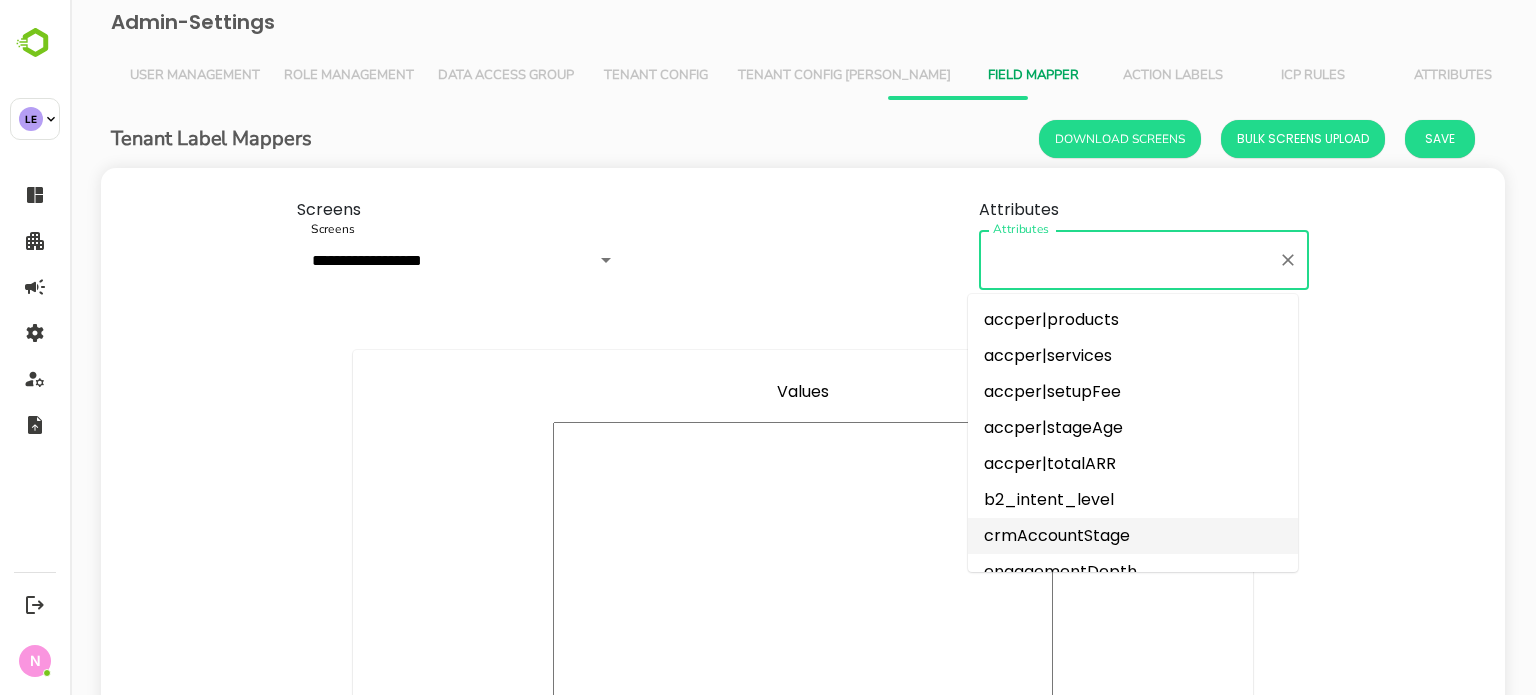 scroll, scrollTop: 0, scrollLeft: 0, axis: both 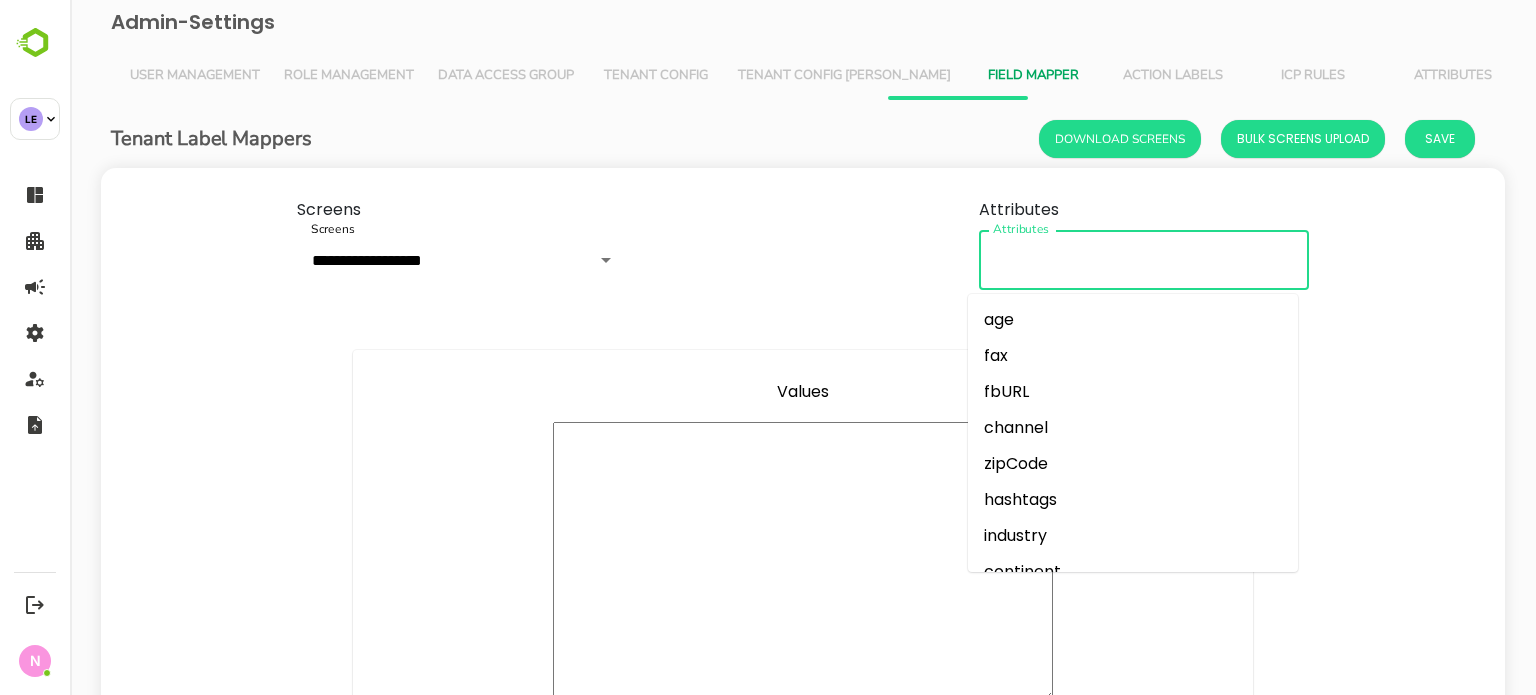 type 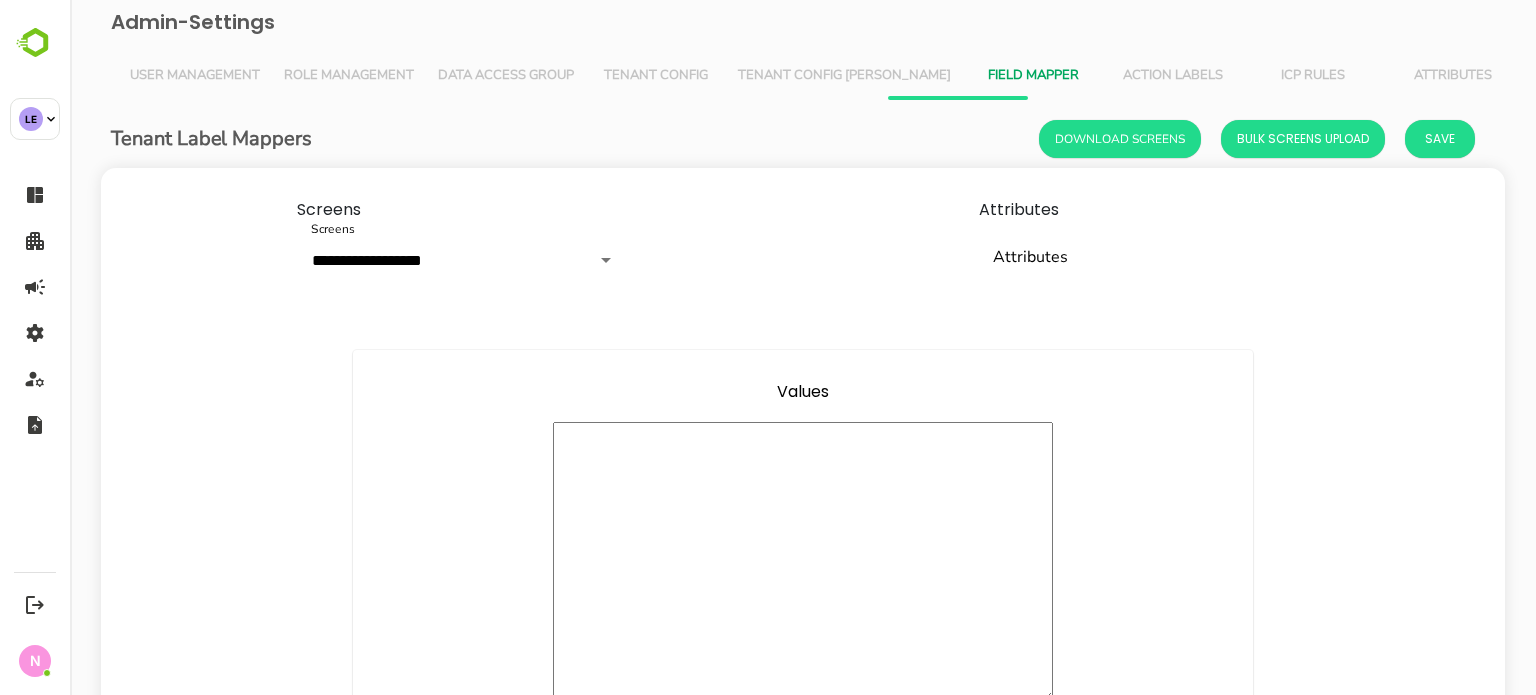 click on "**********" at bounding box center [803, 244] 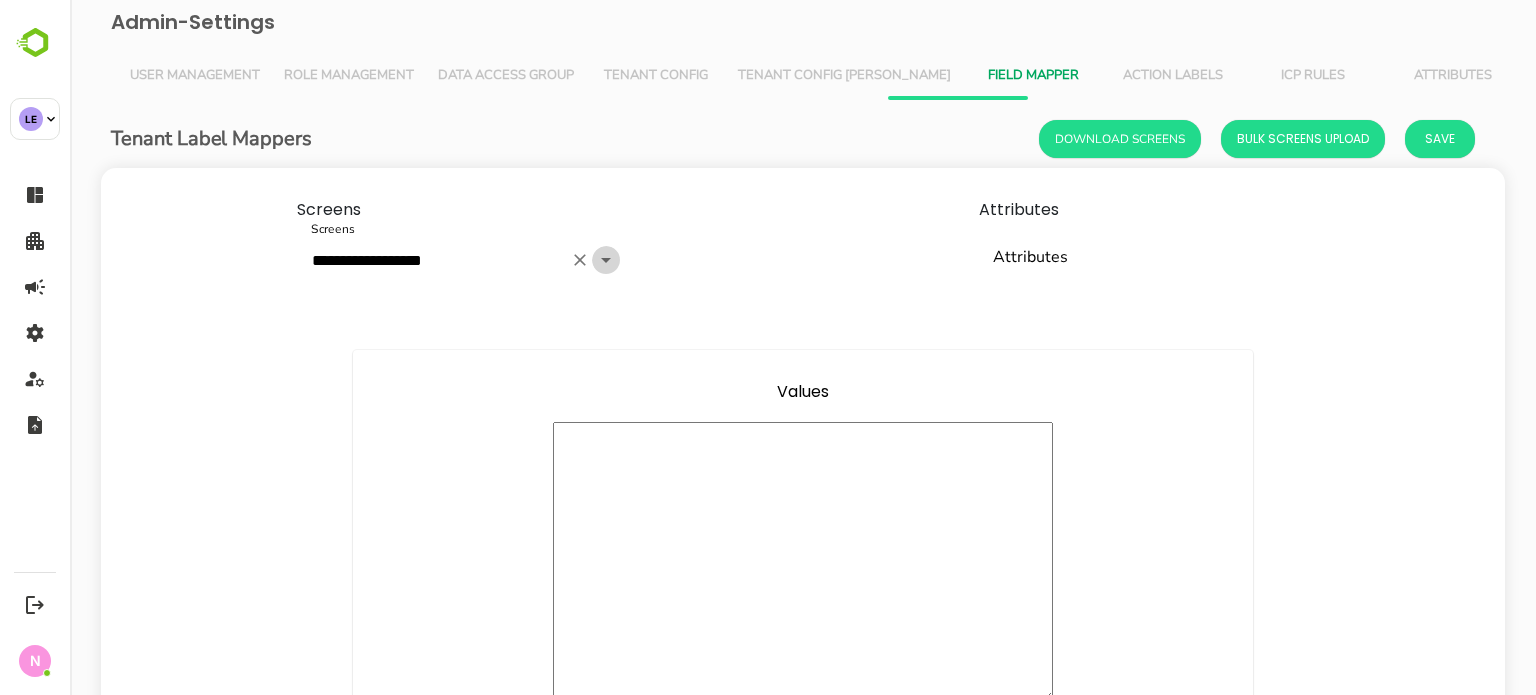 click 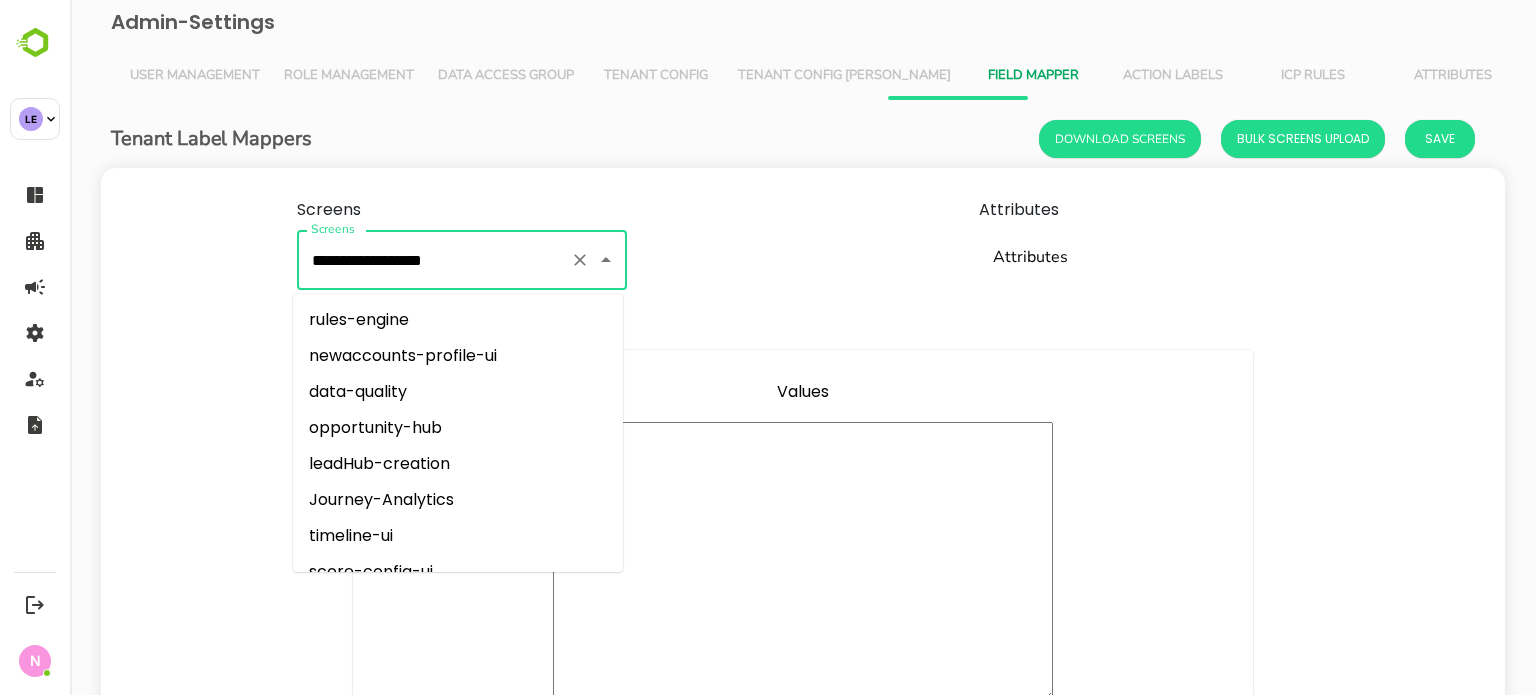 scroll, scrollTop: 94, scrollLeft: 0, axis: vertical 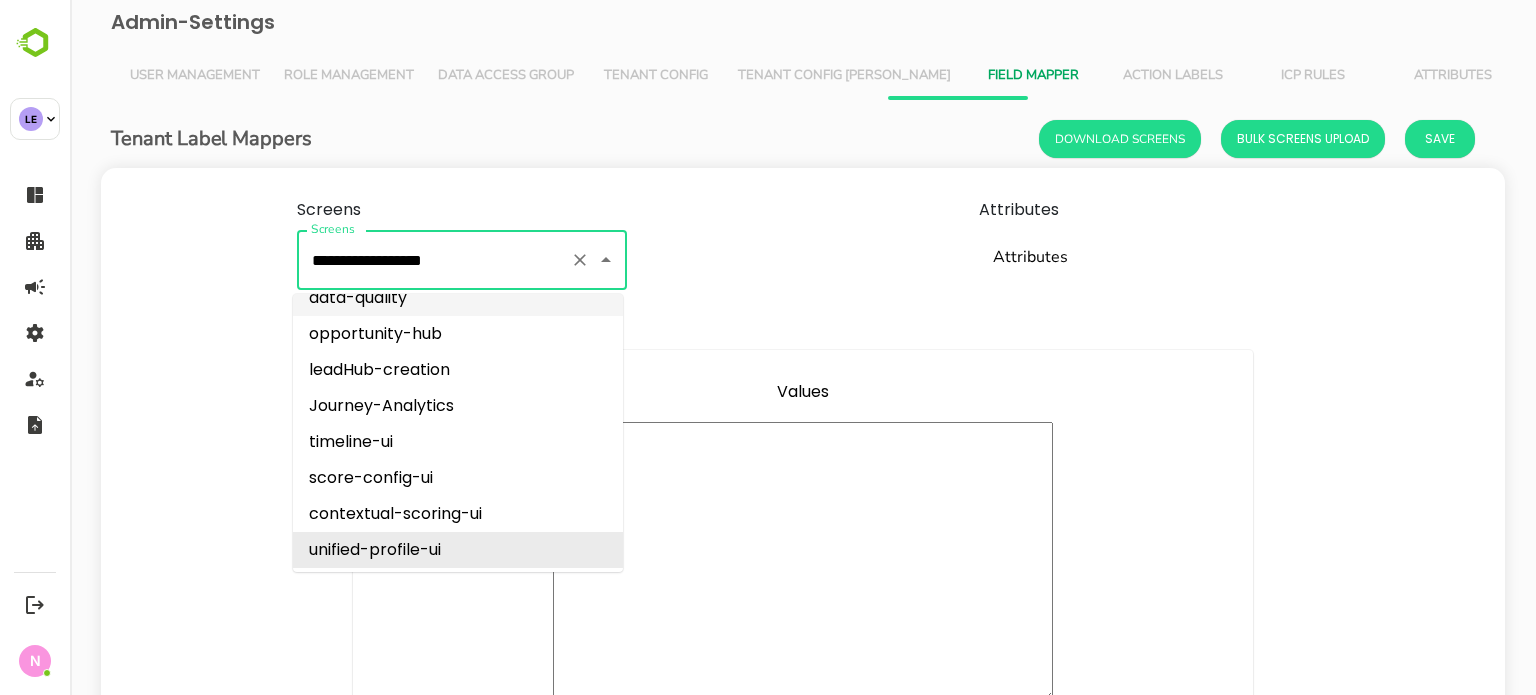 click on "data-quality" at bounding box center (458, 298) 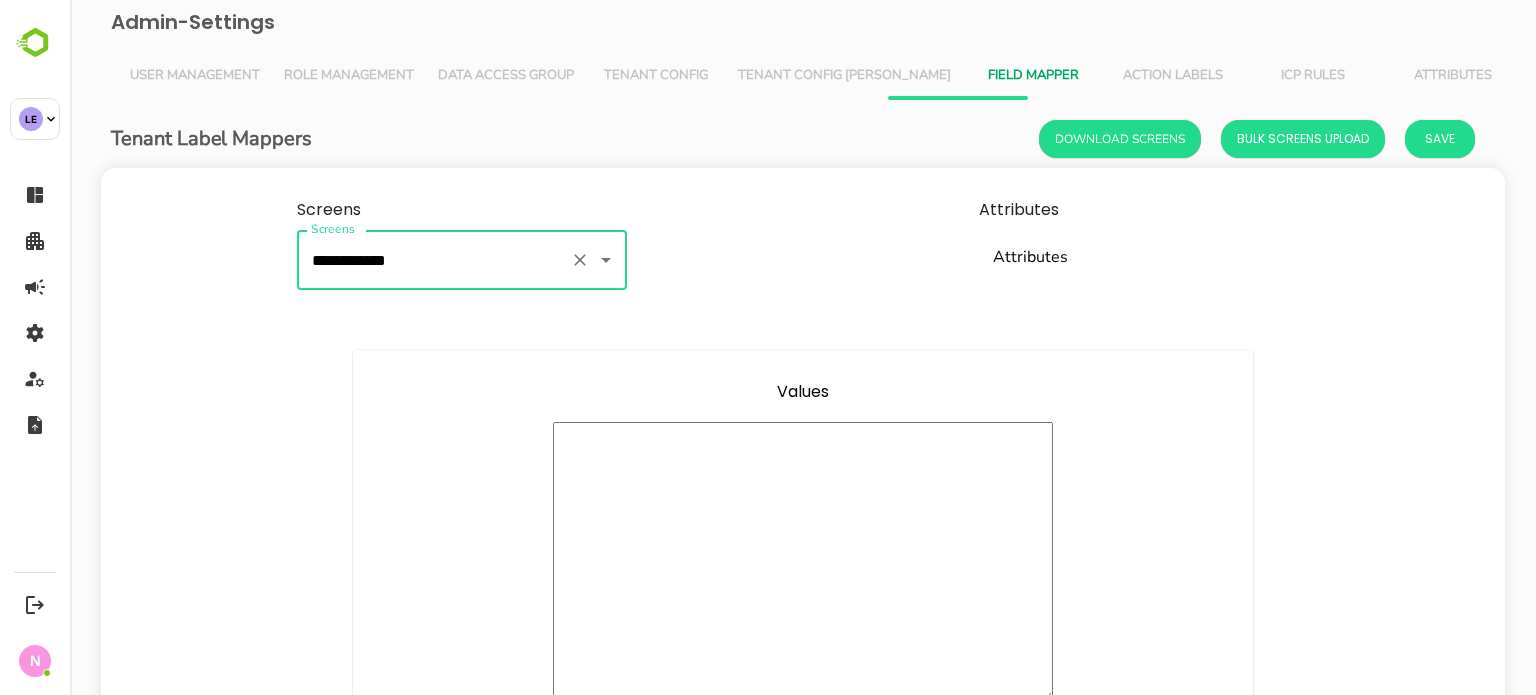 click on "**********" at bounding box center [434, 260] 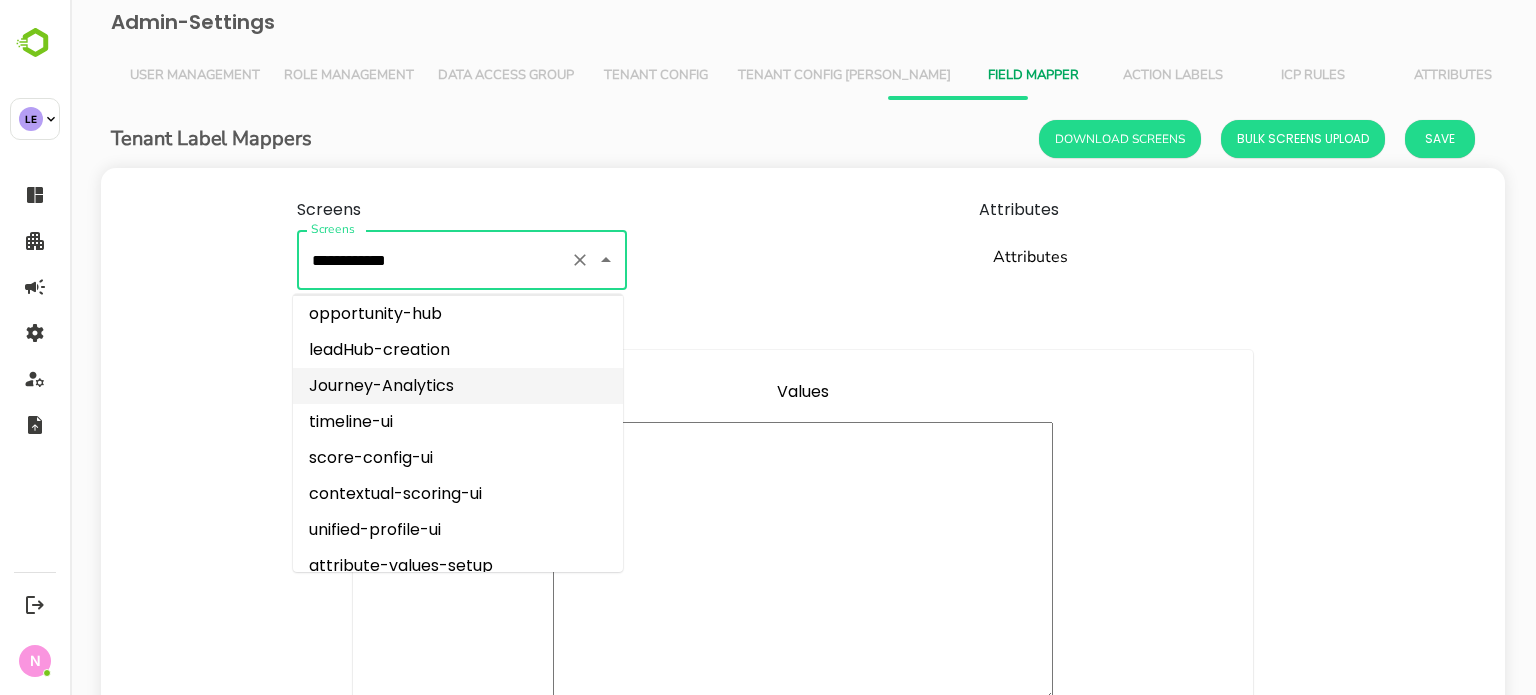 scroll, scrollTop: 205, scrollLeft: 0, axis: vertical 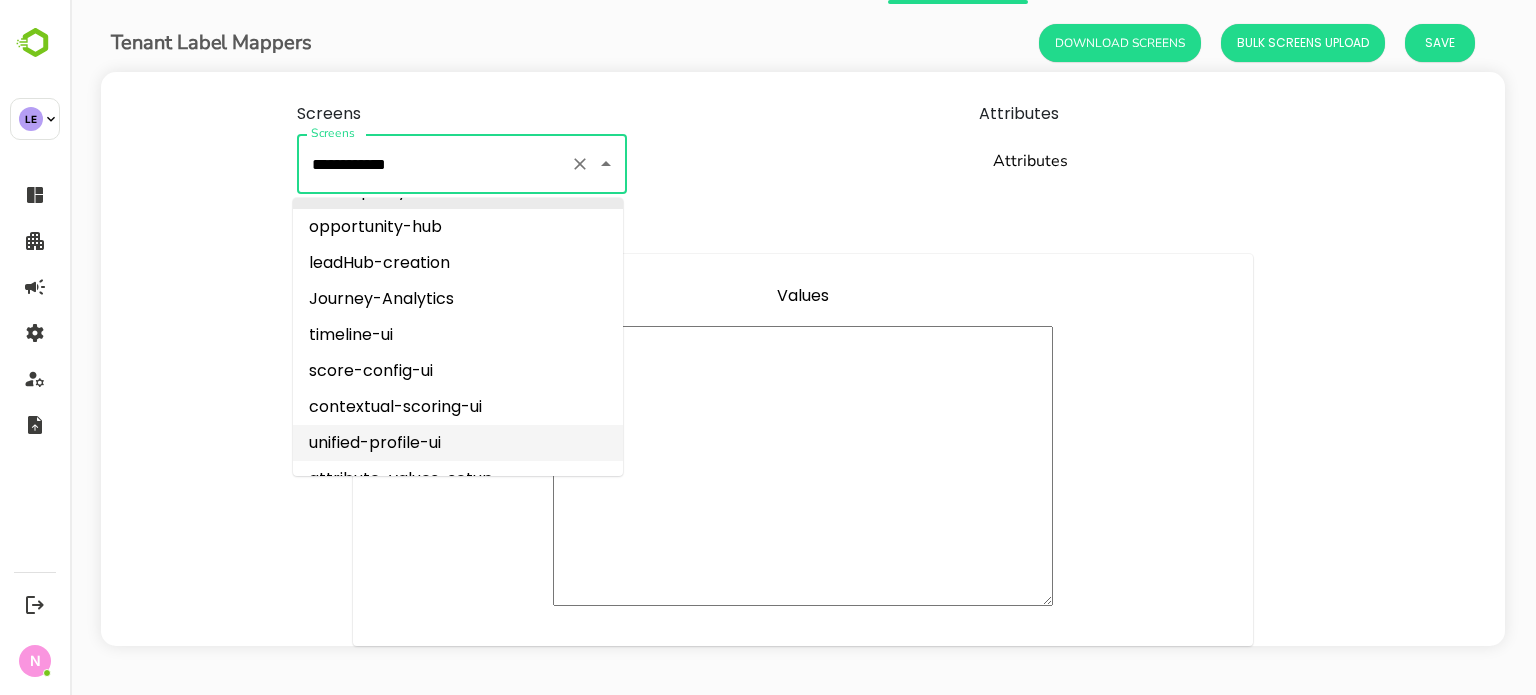 click on "unified-profile-ui" at bounding box center (458, 443) 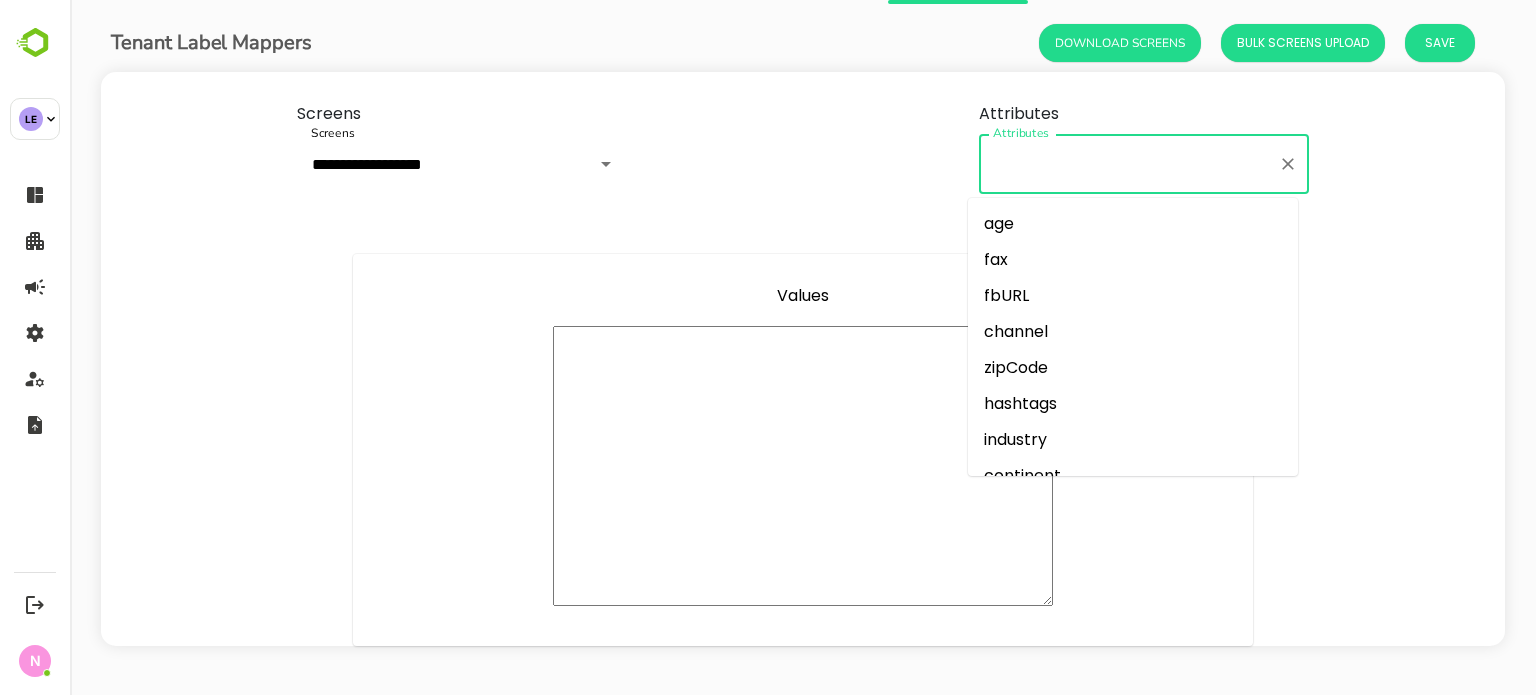 click on "Attributes" at bounding box center [1129, 164] 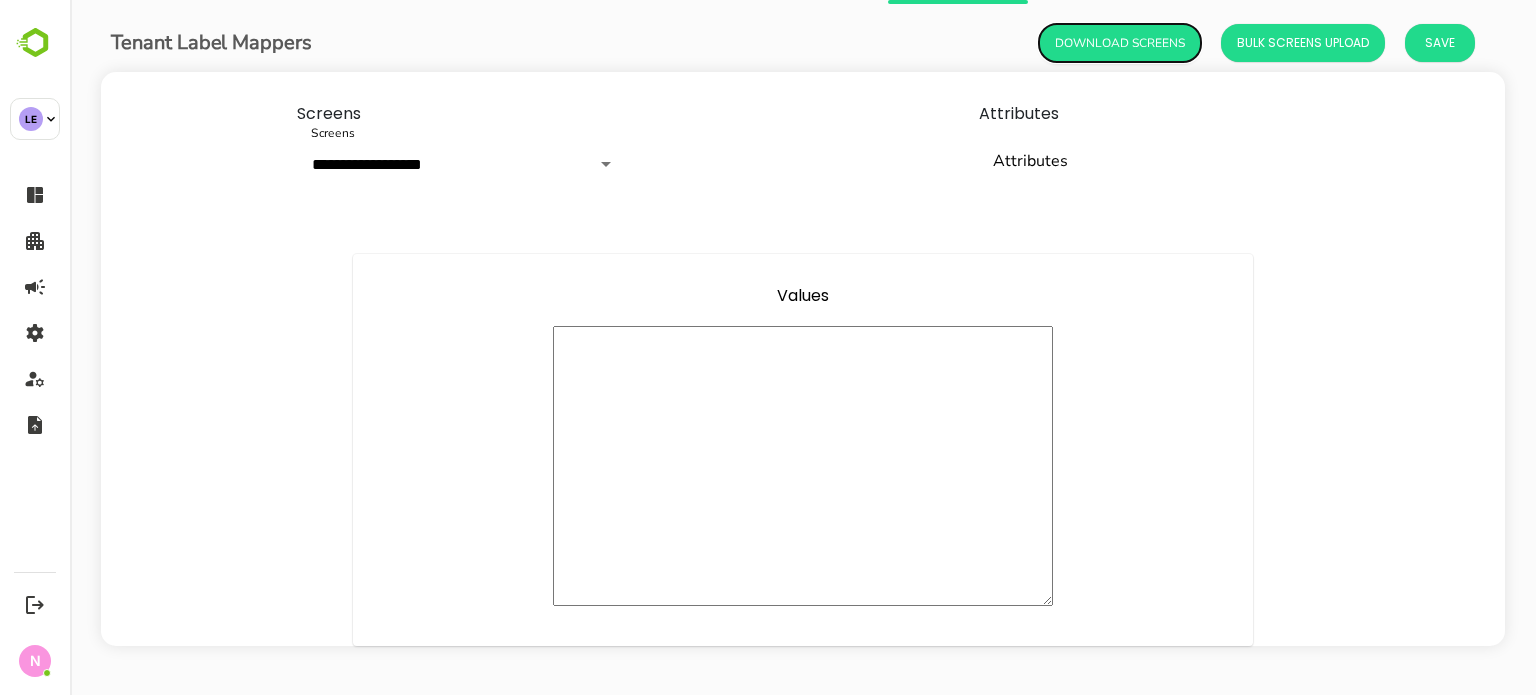 click on "Download Screens" at bounding box center (1120, 43) 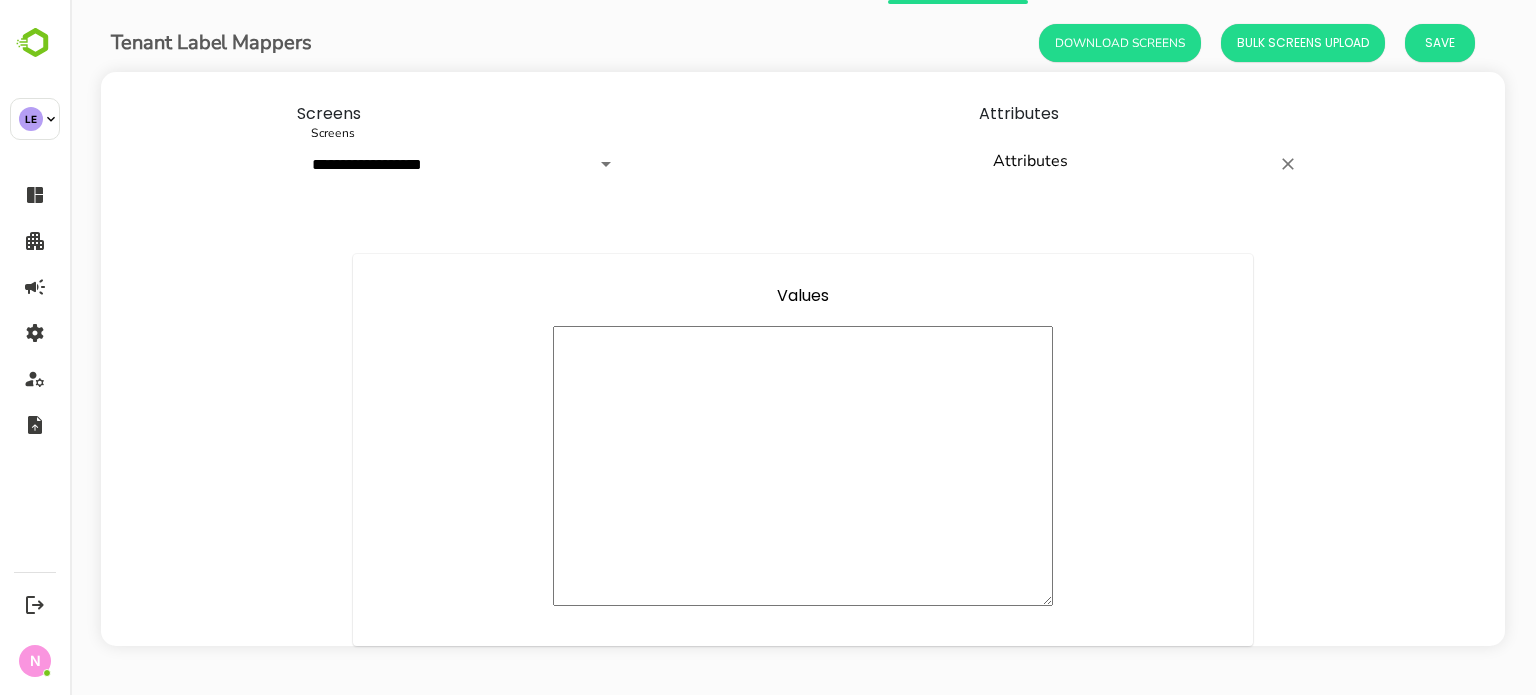 click on "Attributes" at bounding box center [1129, 164] 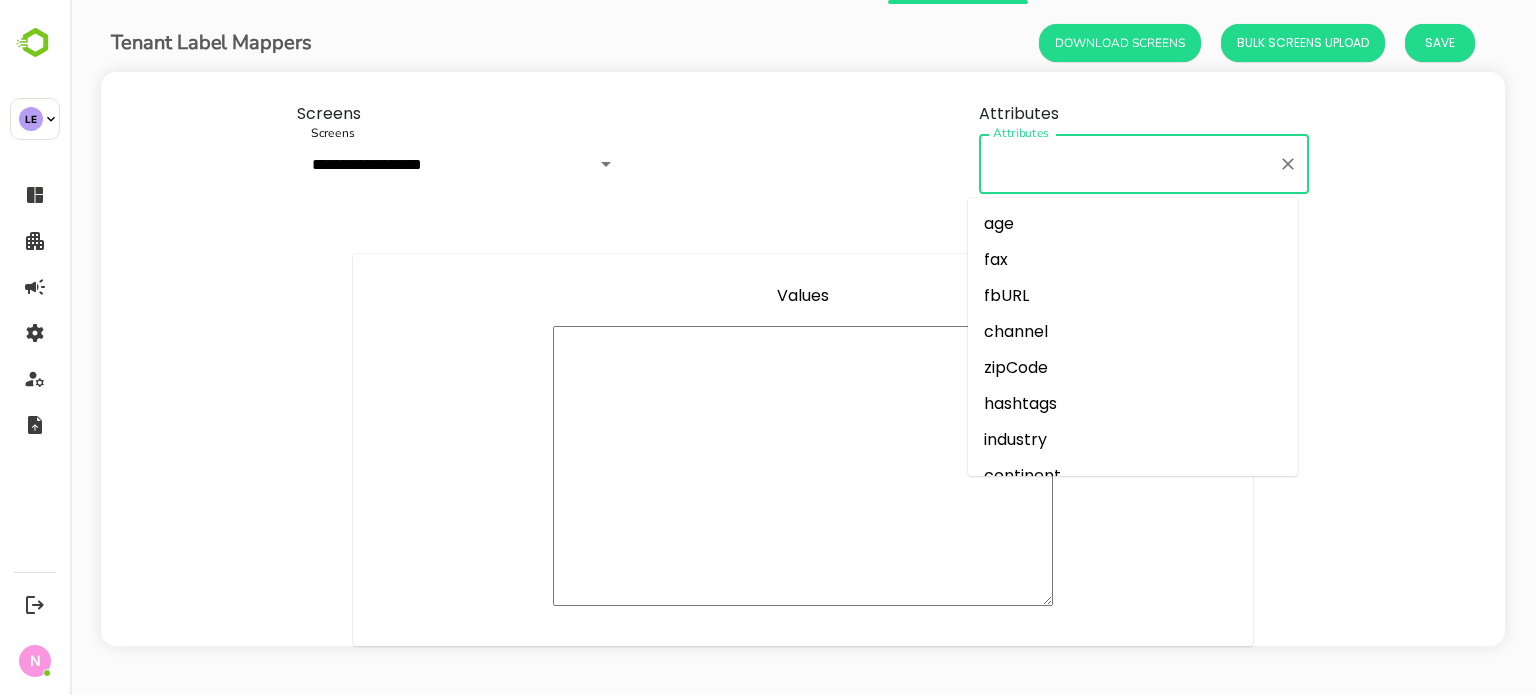 paste on "**********" 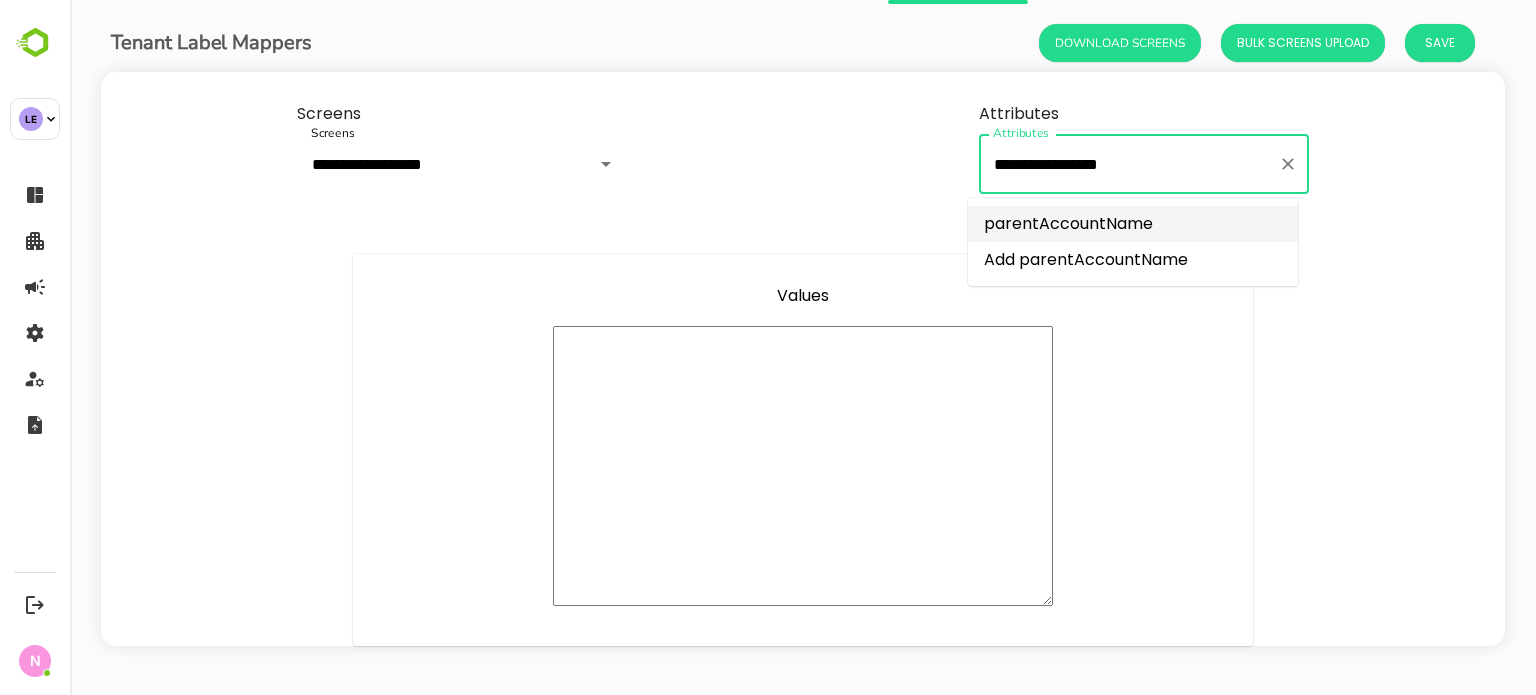 click on "parentAccountName" at bounding box center [1133, 224] 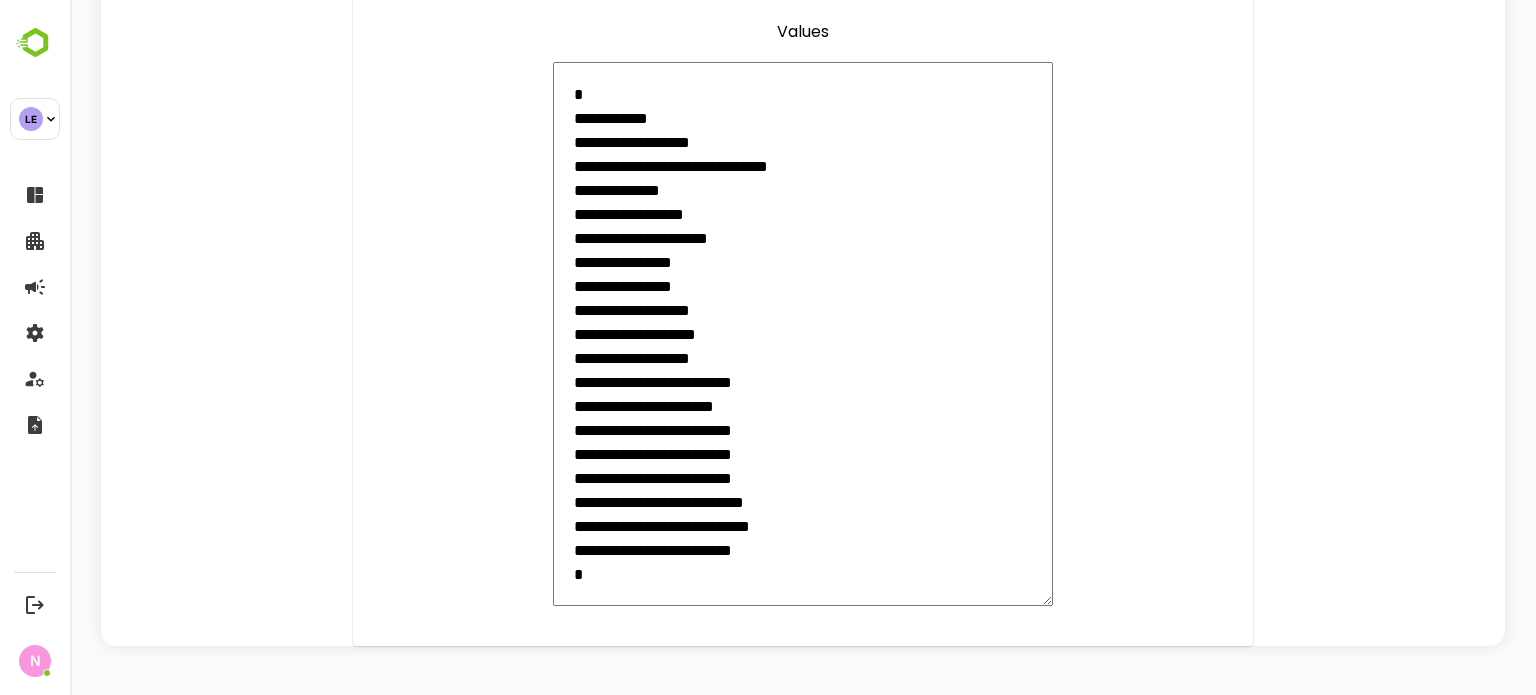 scroll, scrollTop: 0, scrollLeft: 0, axis: both 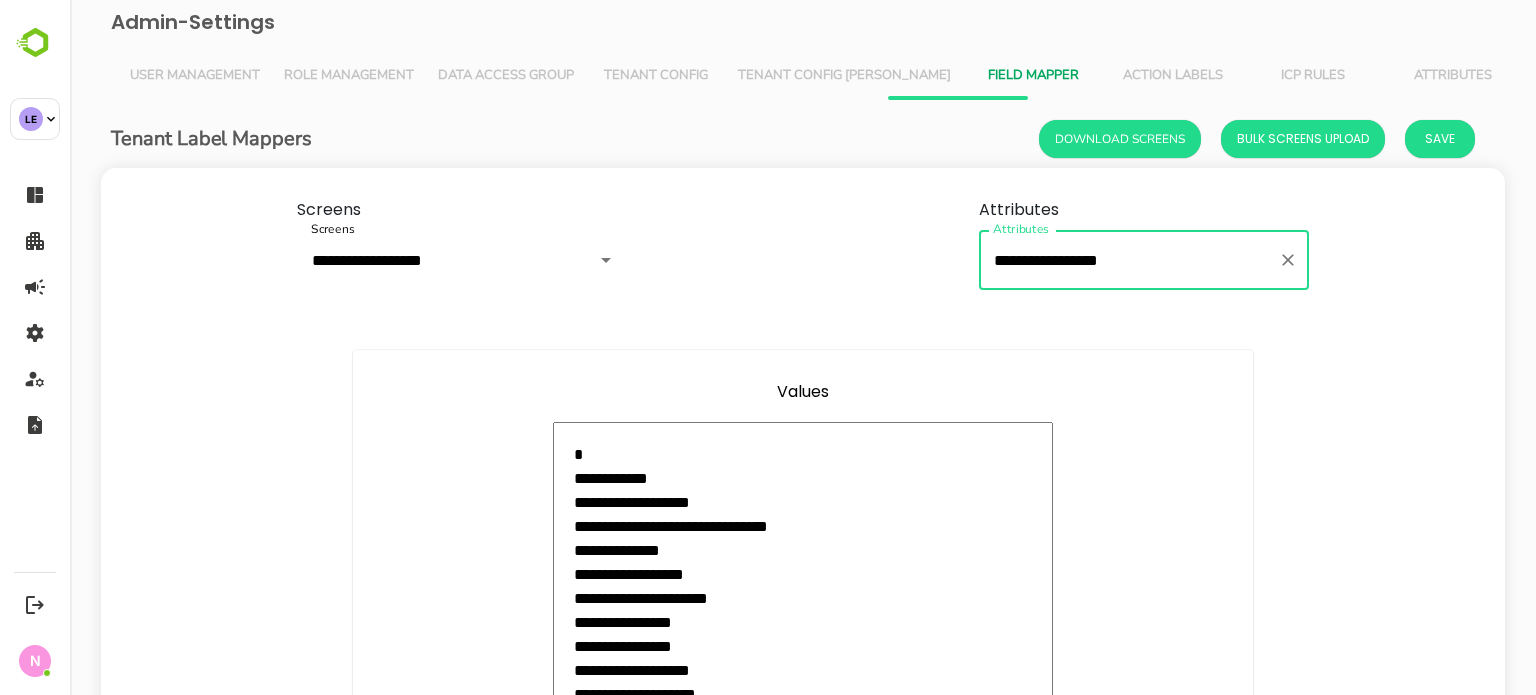 type on "**********" 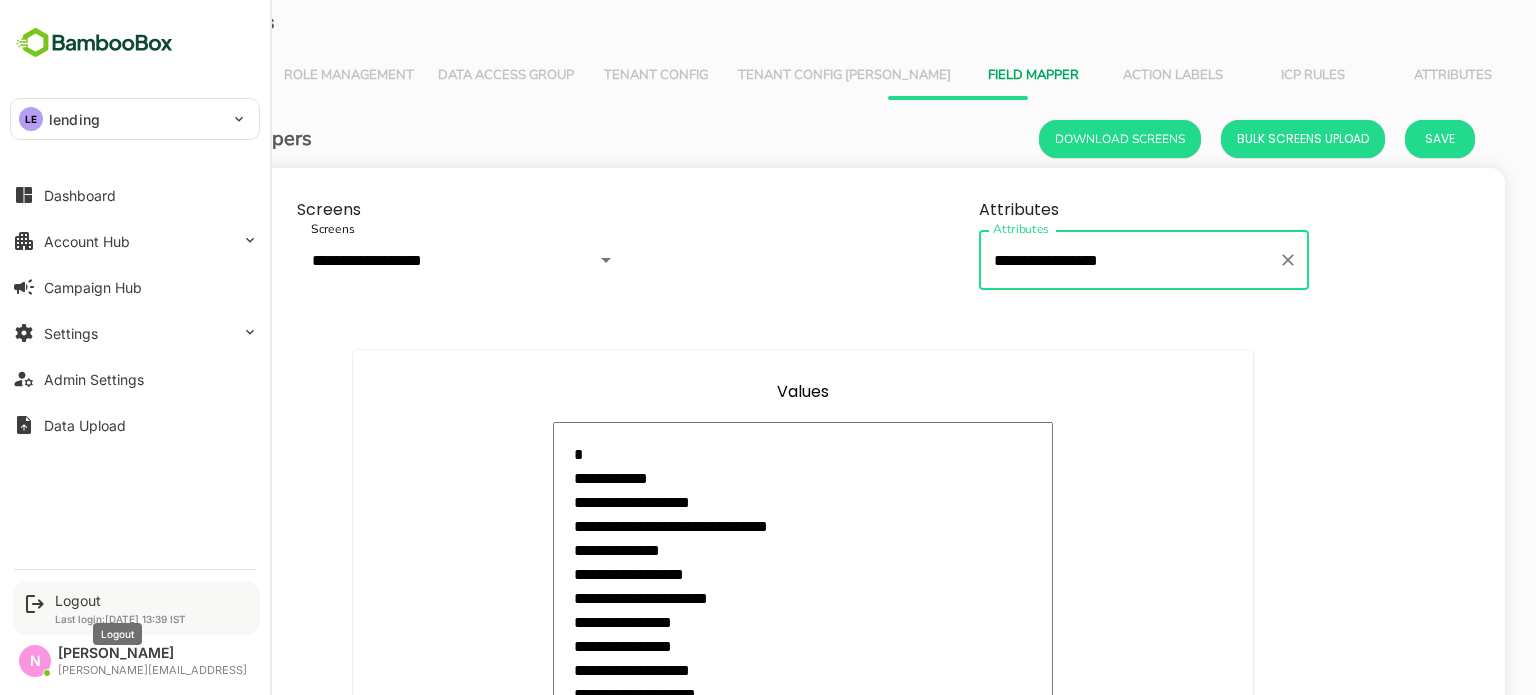 type on "*" 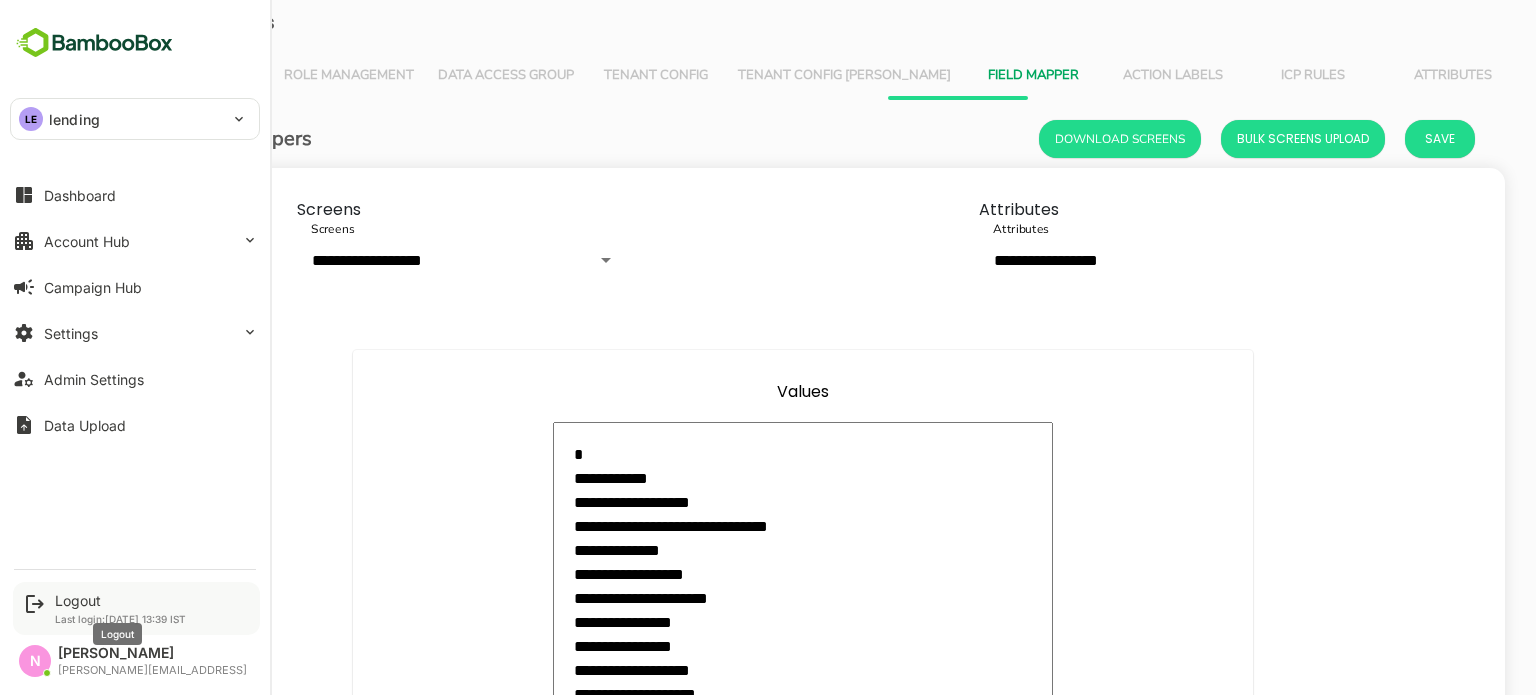 click on "Logout" at bounding box center (120, 600) 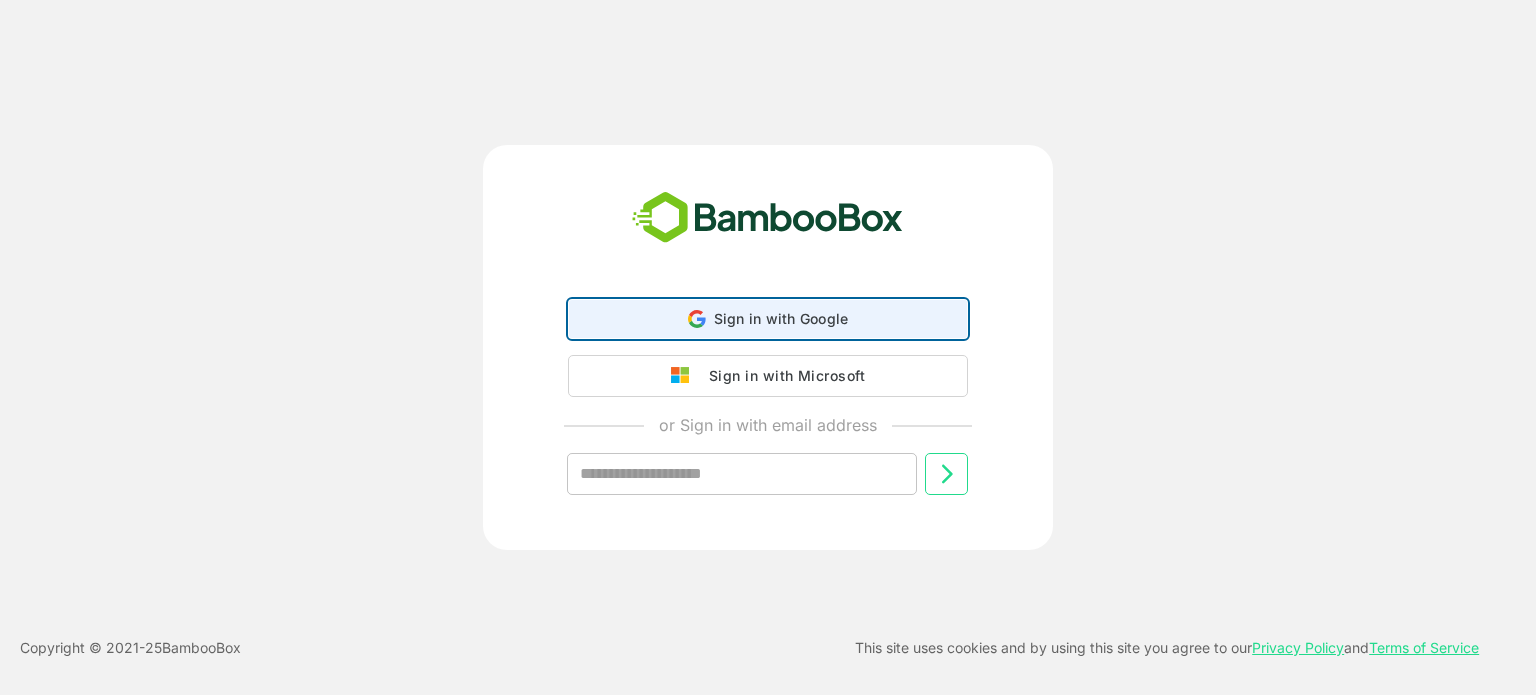 click 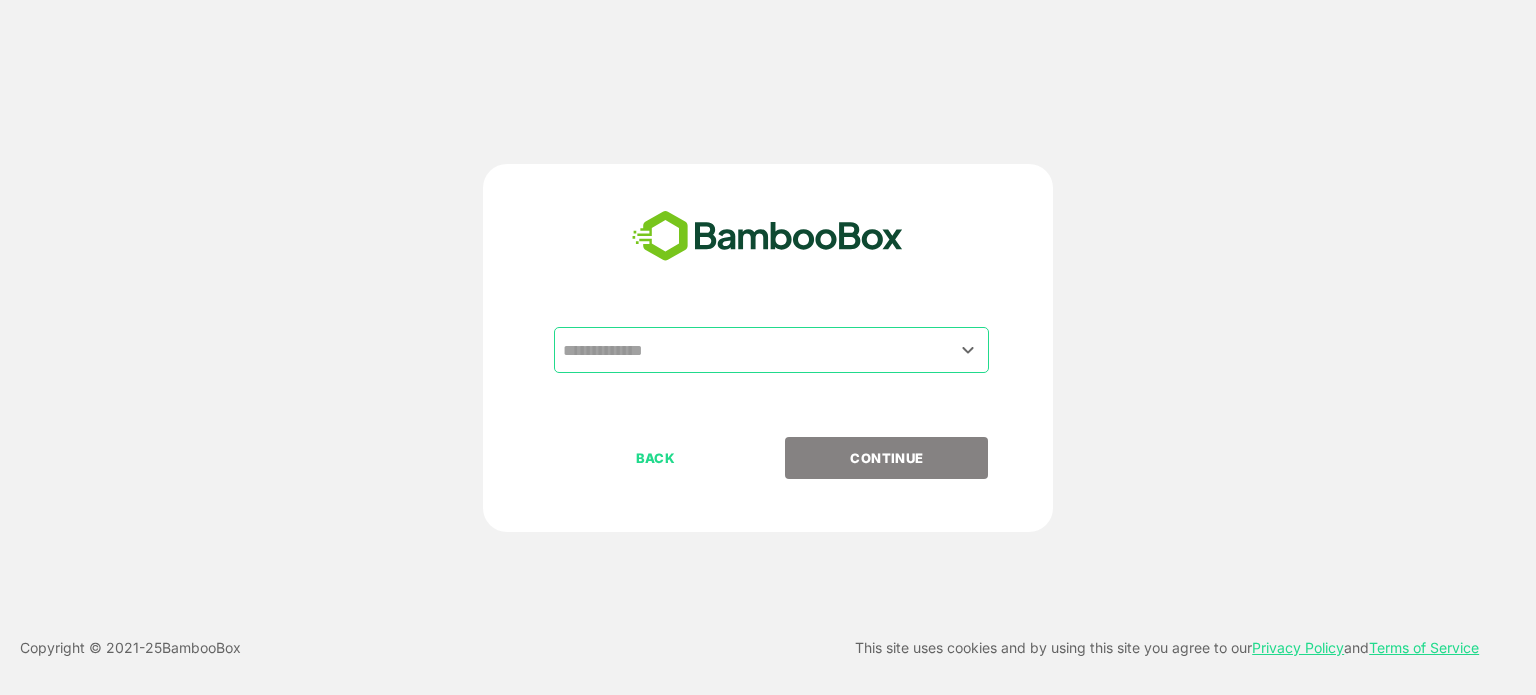click at bounding box center (771, 350) 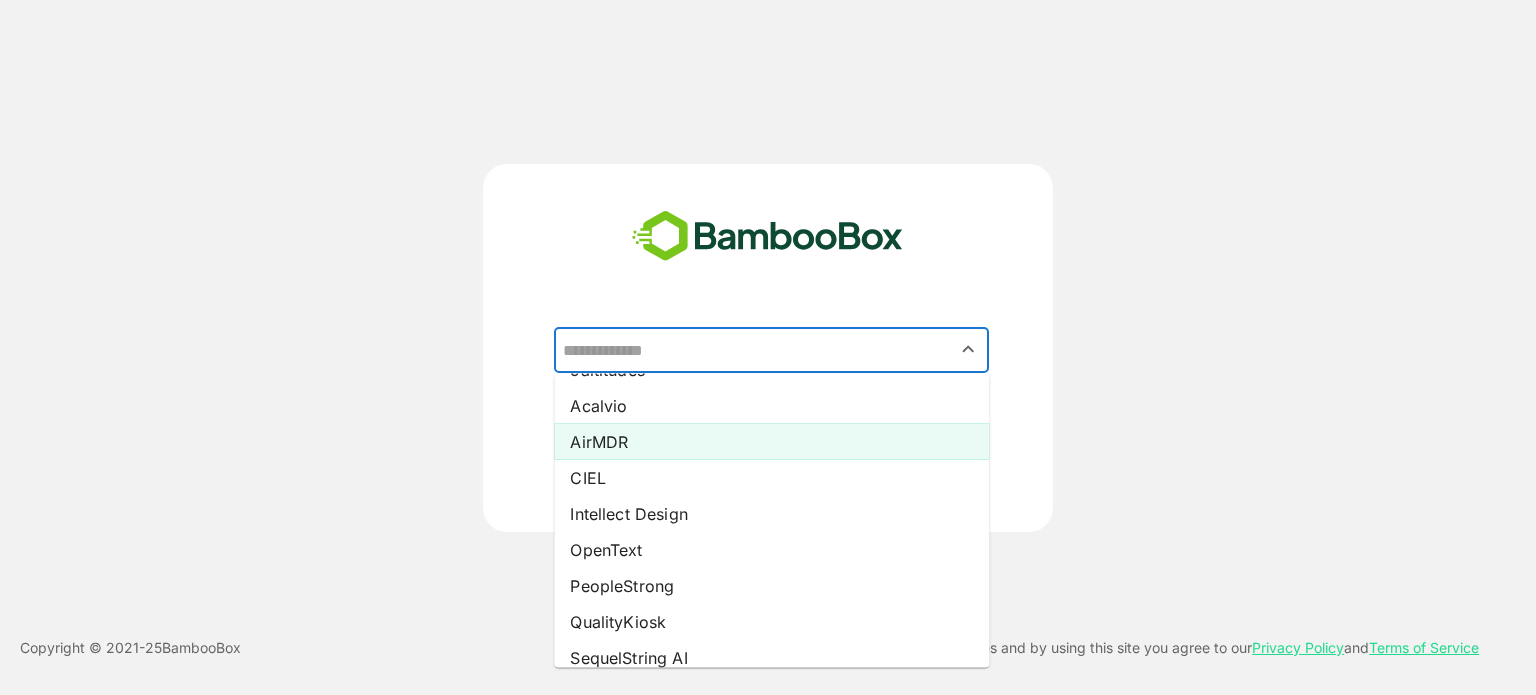 scroll, scrollTop: 45, scrollLeft: 0, axis: vertical 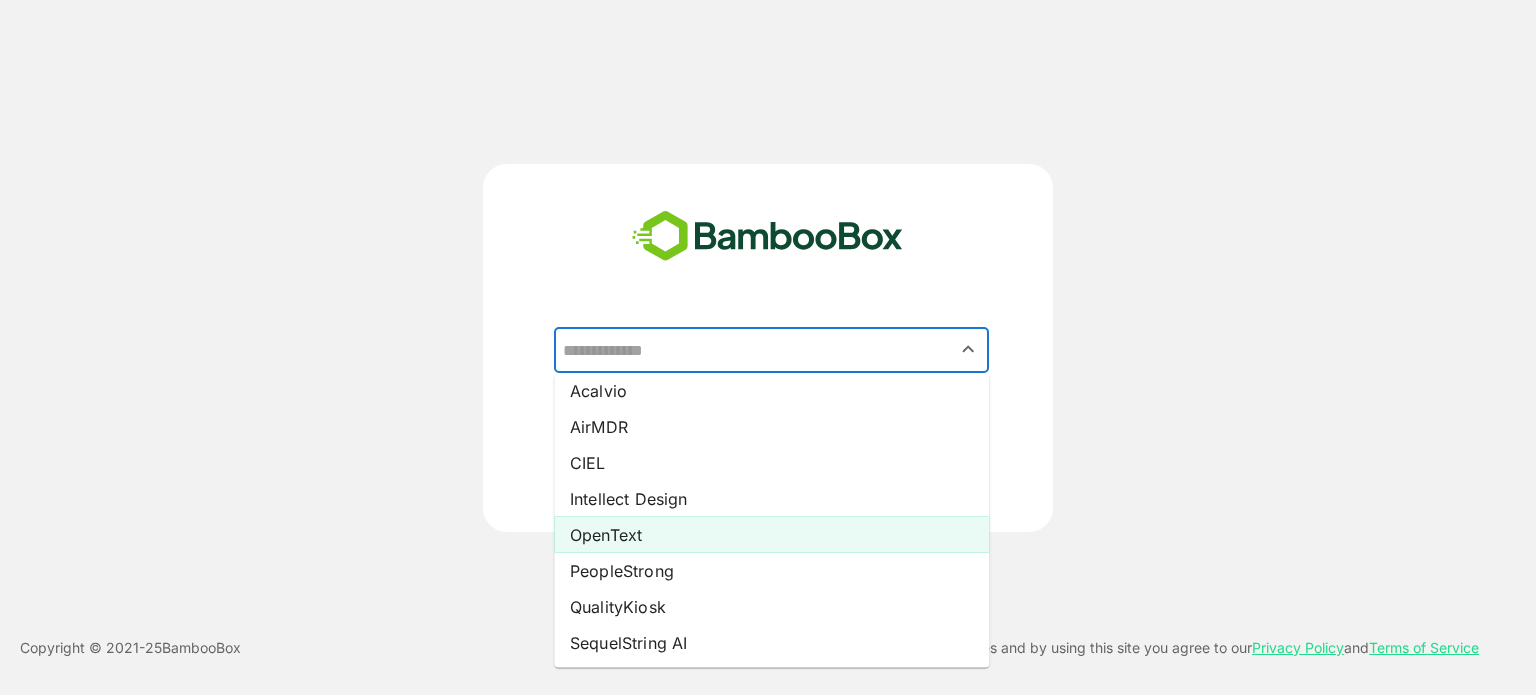 click on "OpenText" at bounding box center (771, 535) 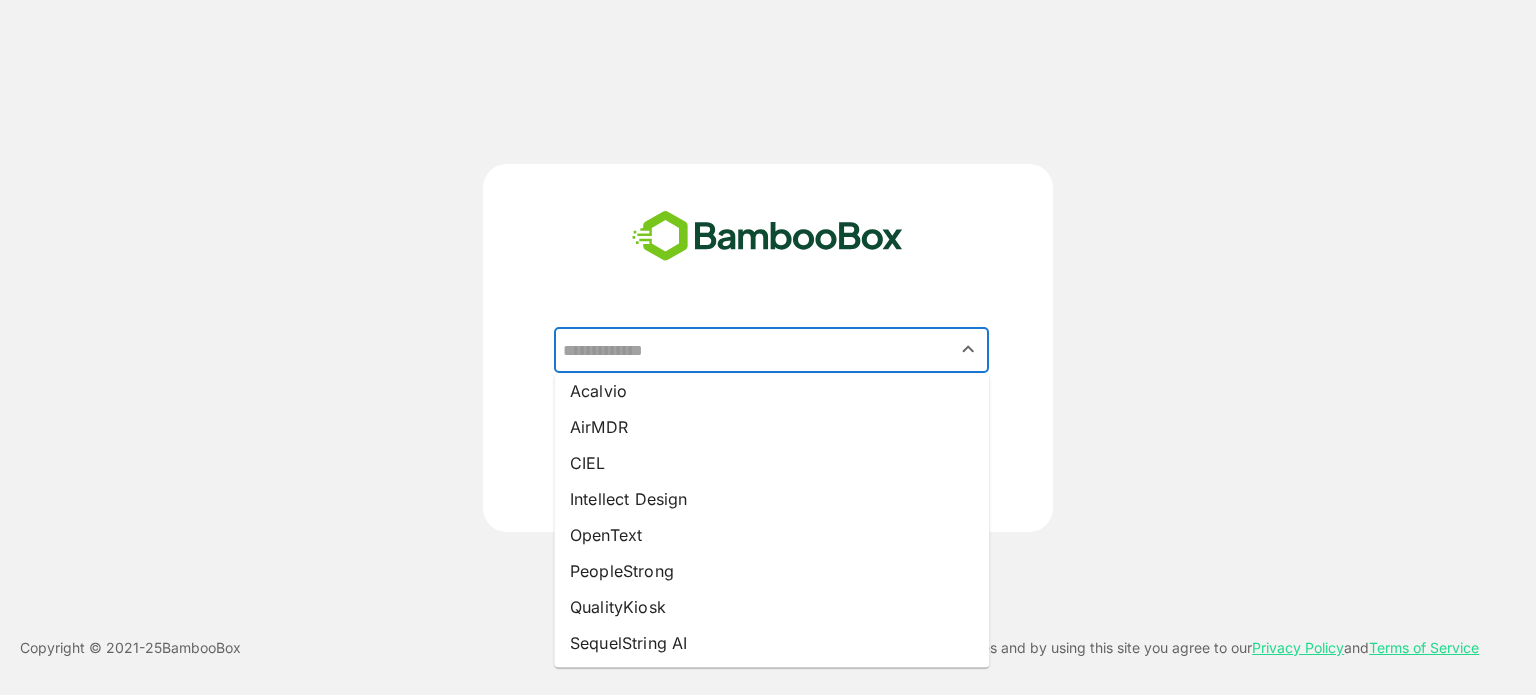 type on "********" 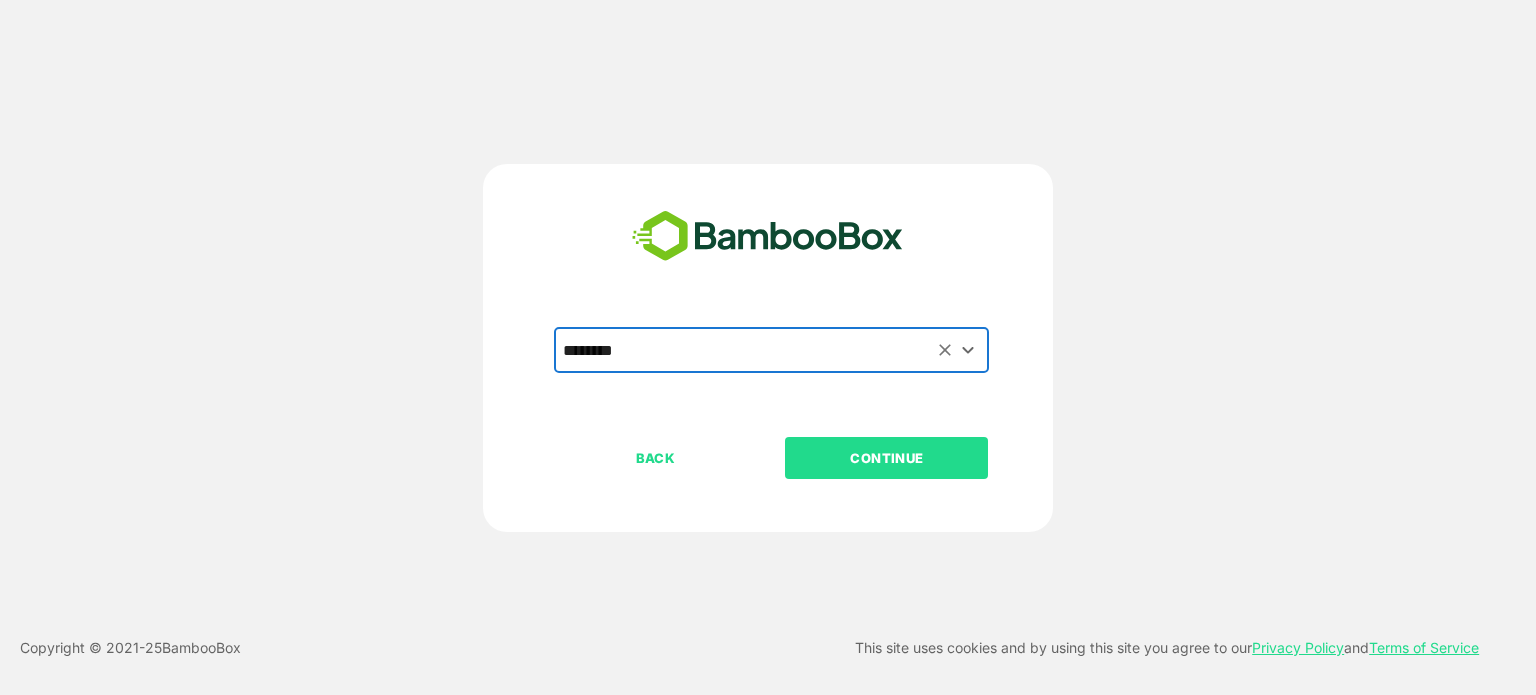 click on "BACK CONTINUE" at bounding box center (785, 522) 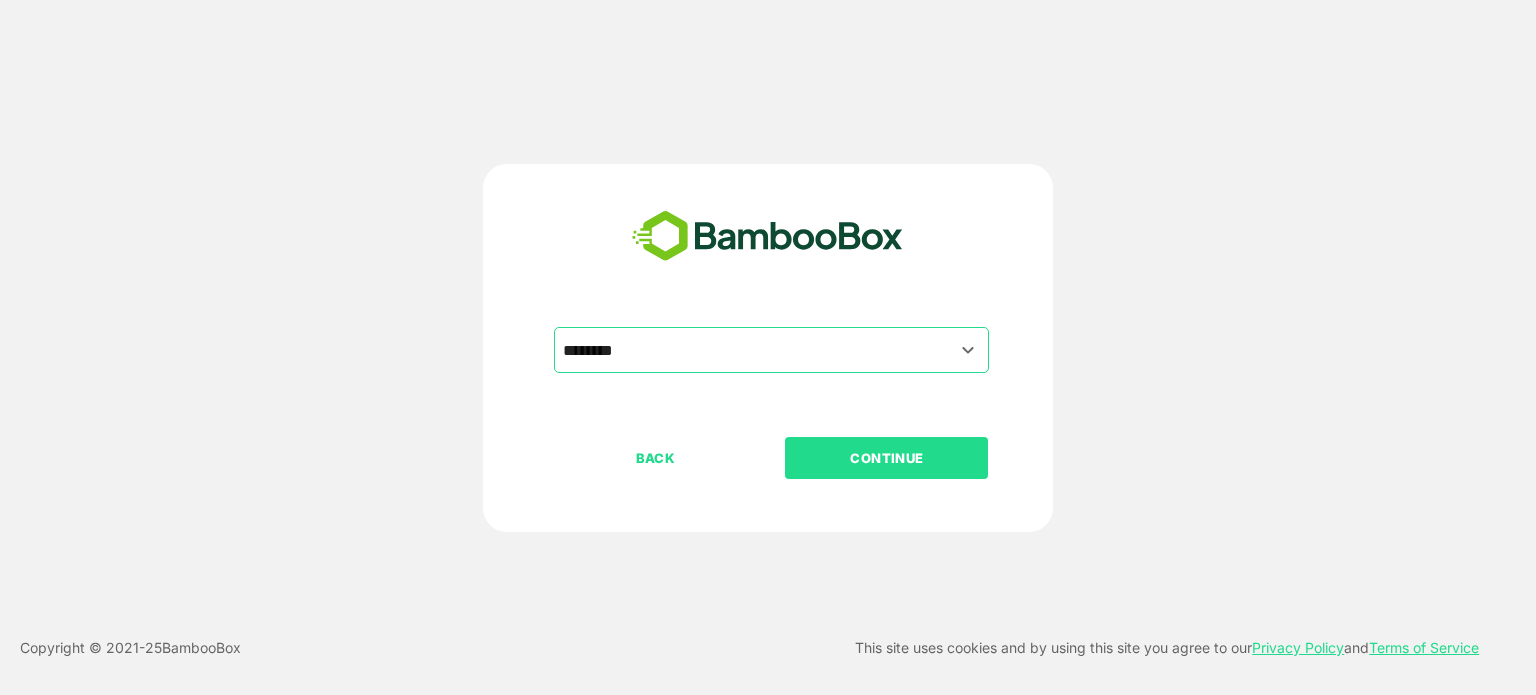 click on "CONTINUE" at bounding box center (886, 458) 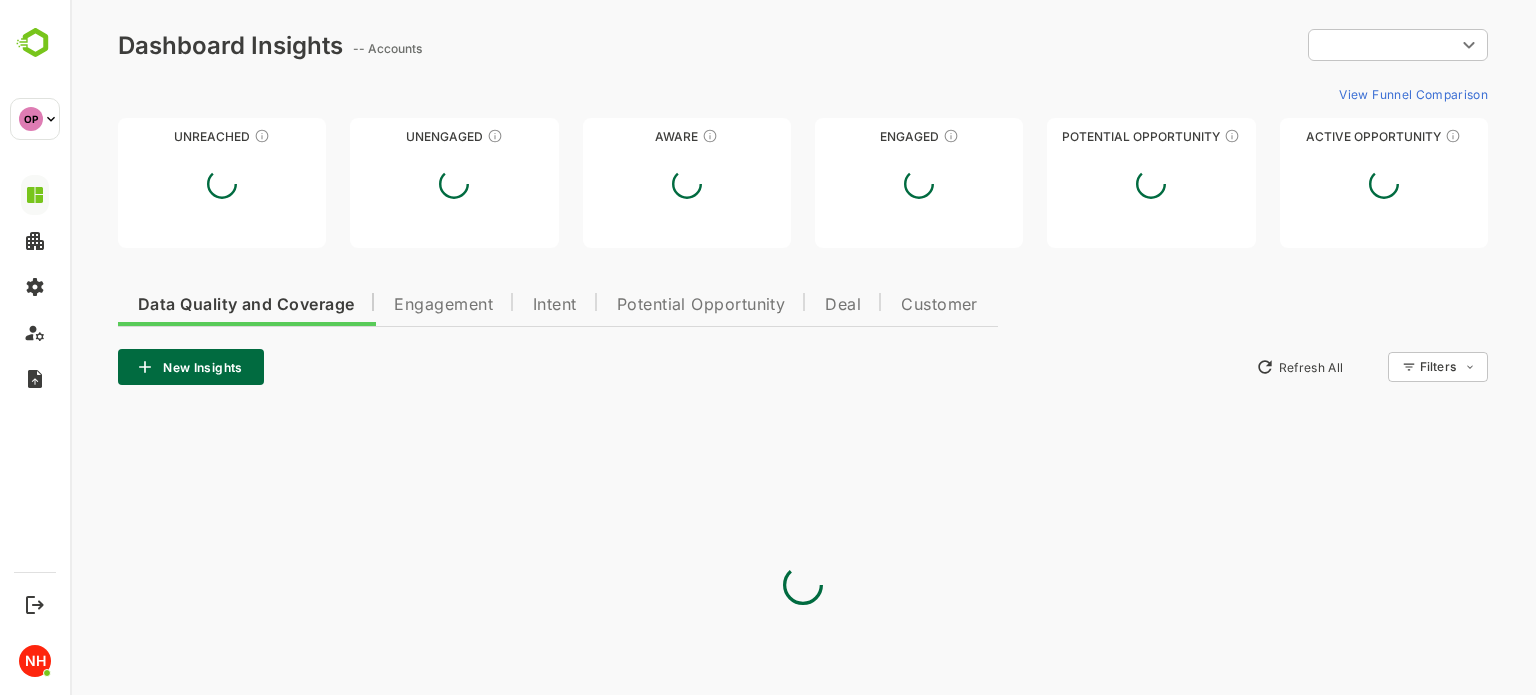 scroll, scrollTop: 0, scrollLeft: 0, axis: both 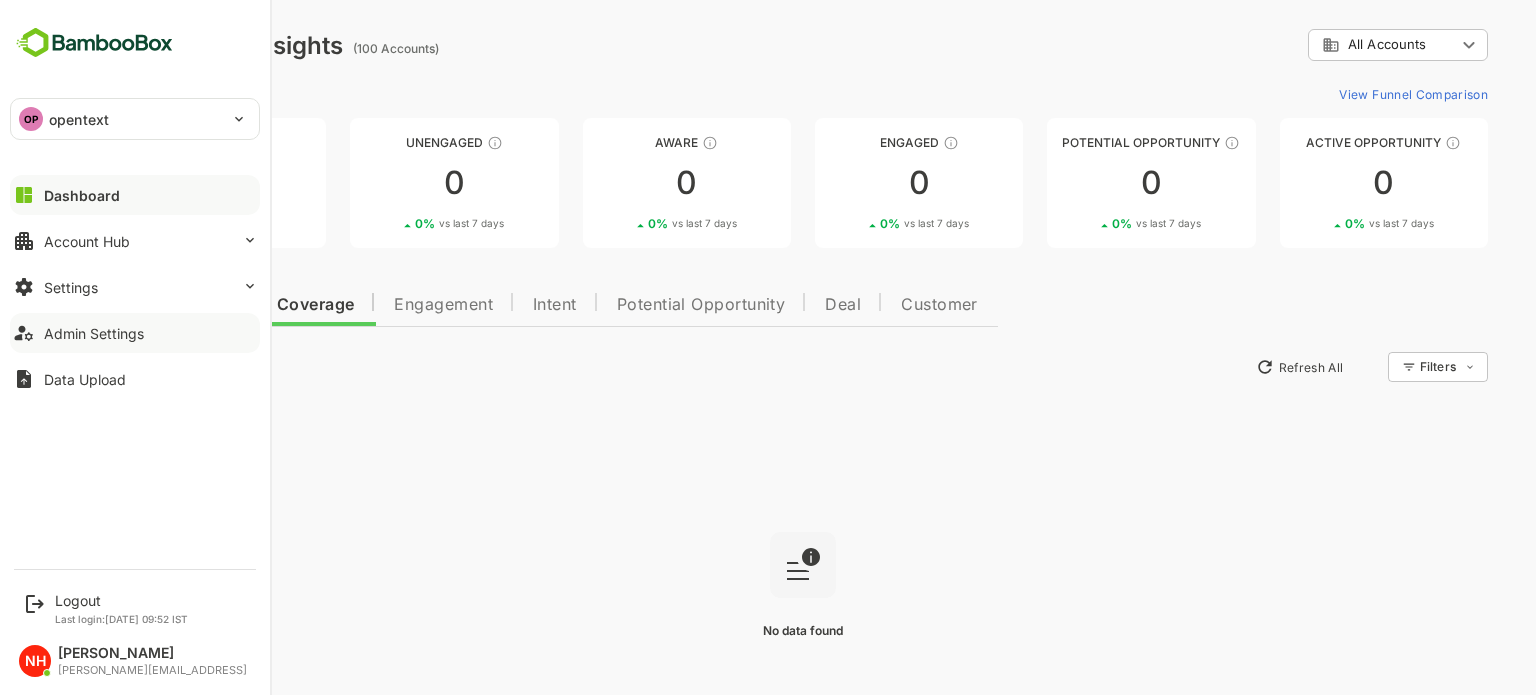 click on "Admin Settings" at bounding box center [135, 333] 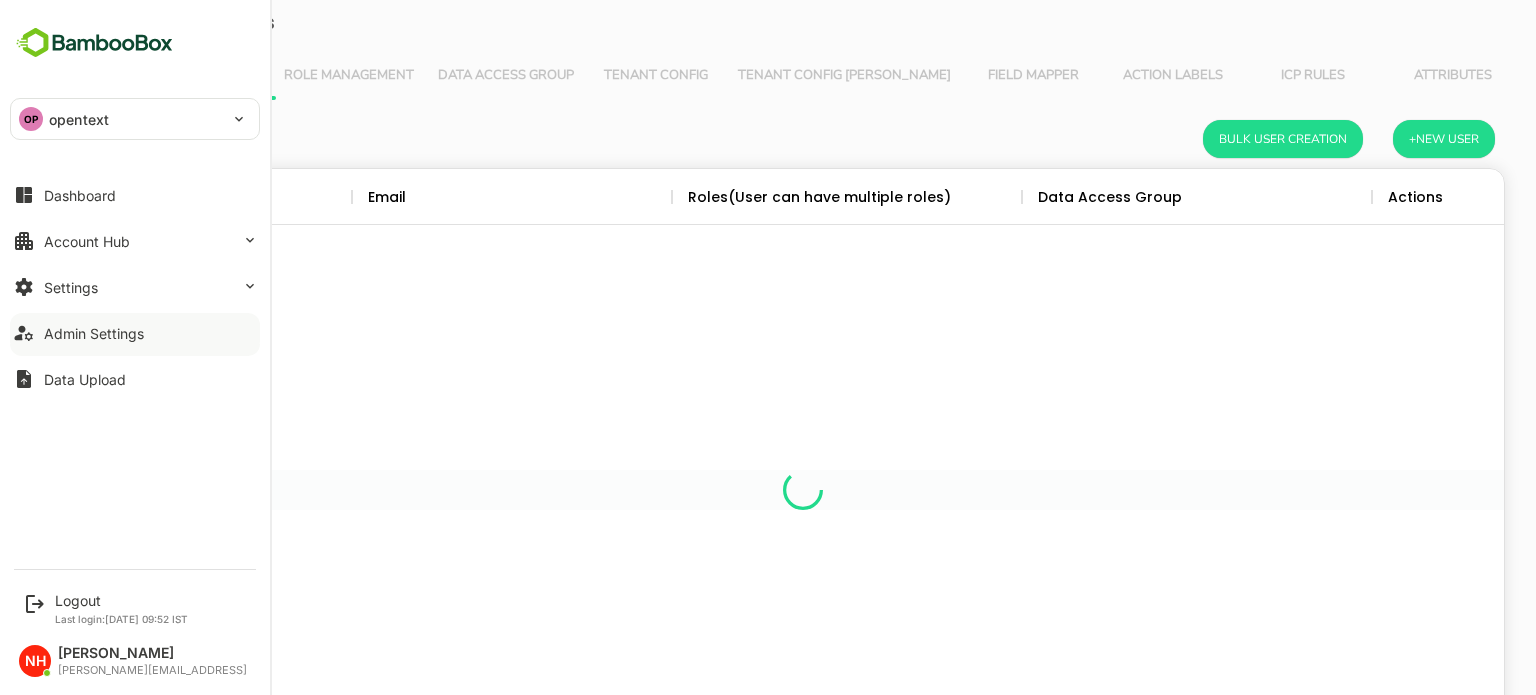scroll, scrollTop: 0, scrollLeft: 0, axis: both 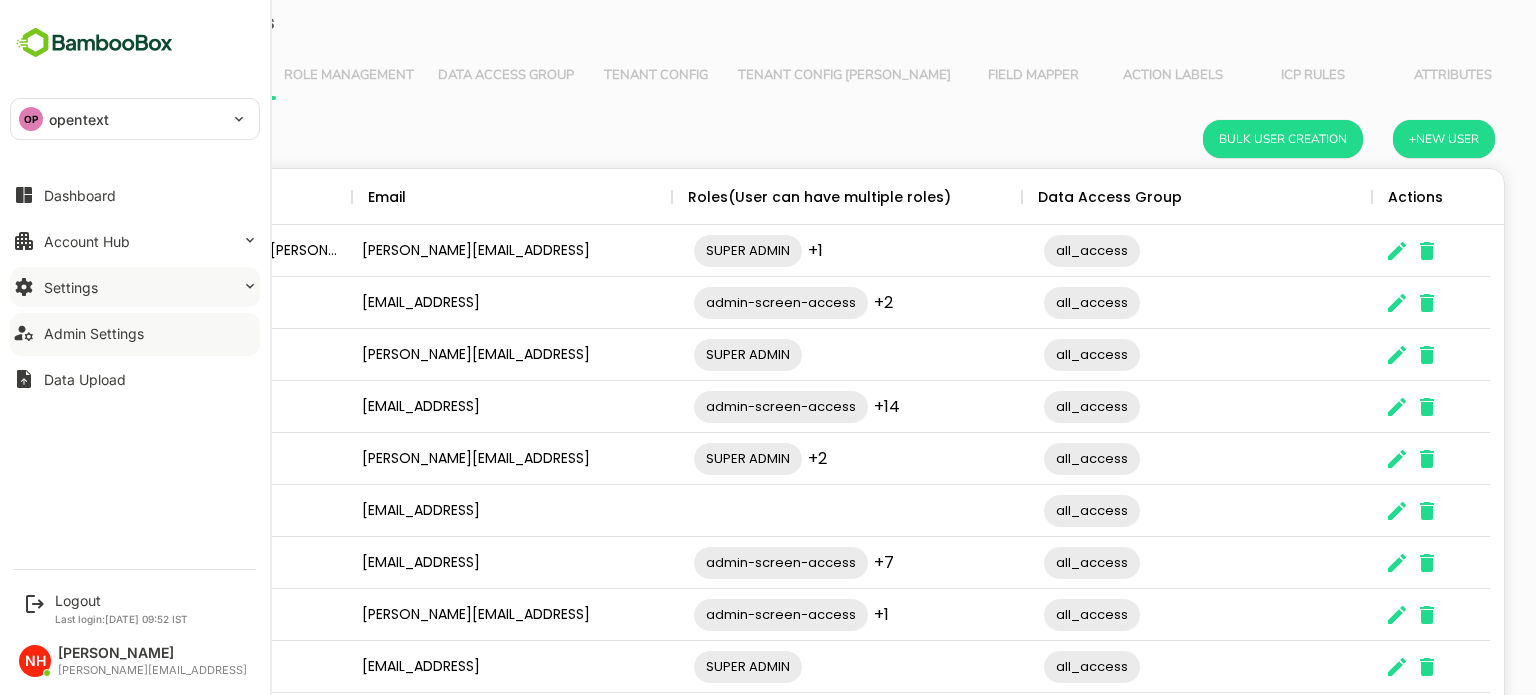 click on "Settings" at bounding box center [135, 287] 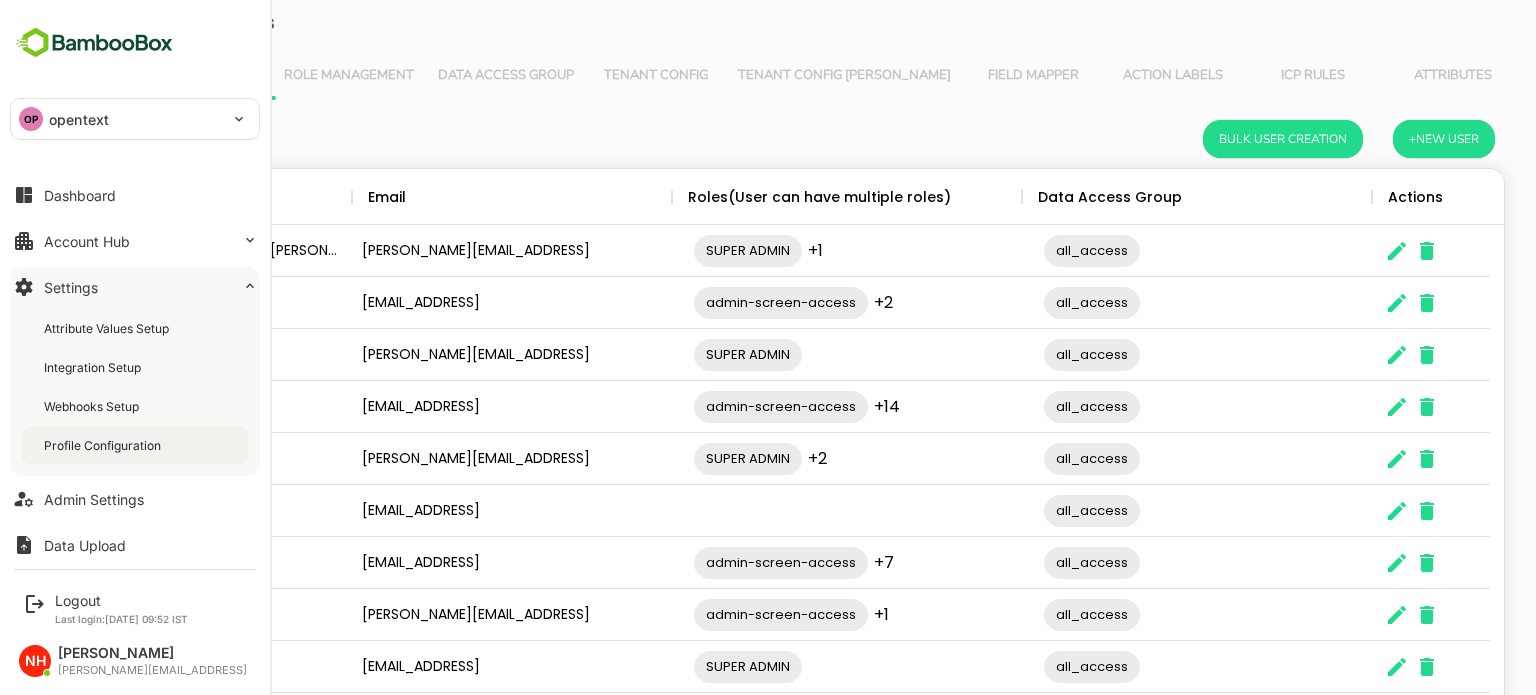 click on "Profile Configuration" at bounding box center (104, 445) 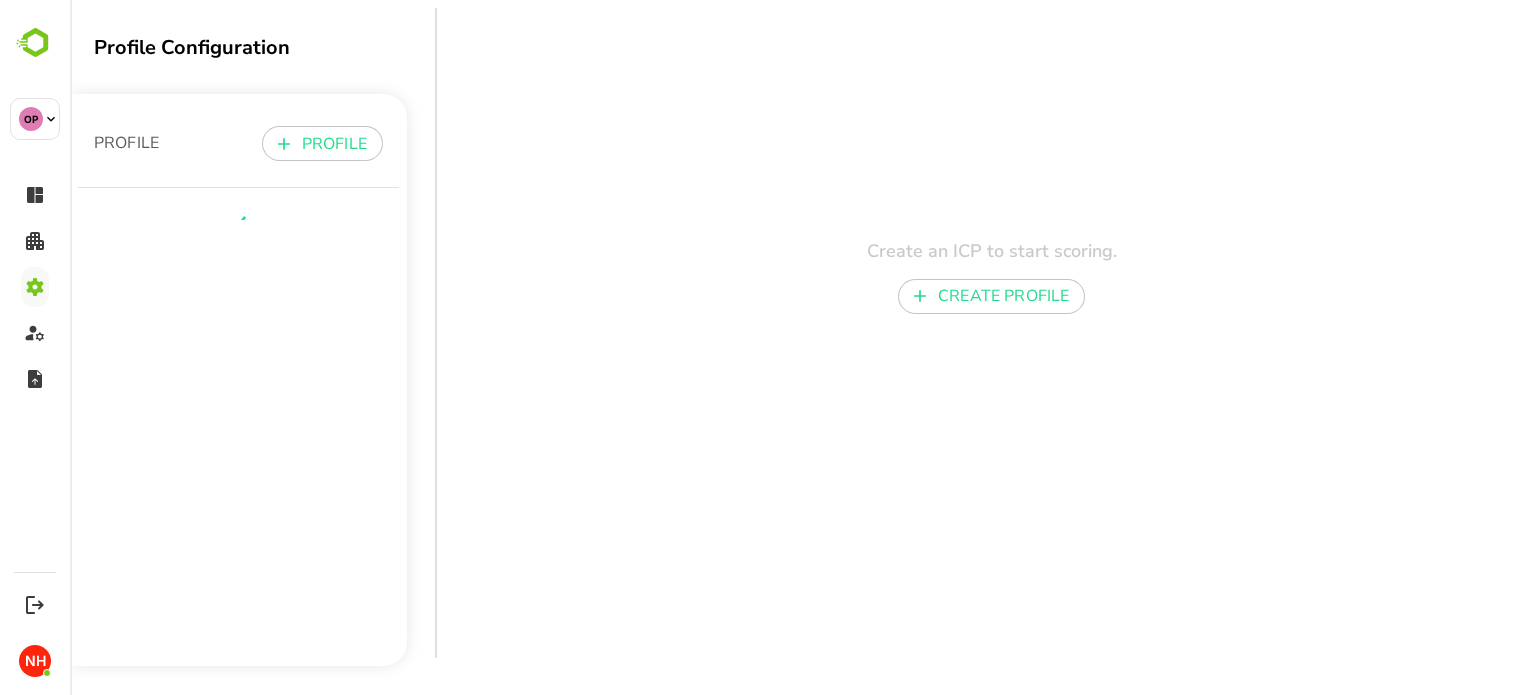 scroll, scrollTop: 0, scrollLeft: 0, axis: both 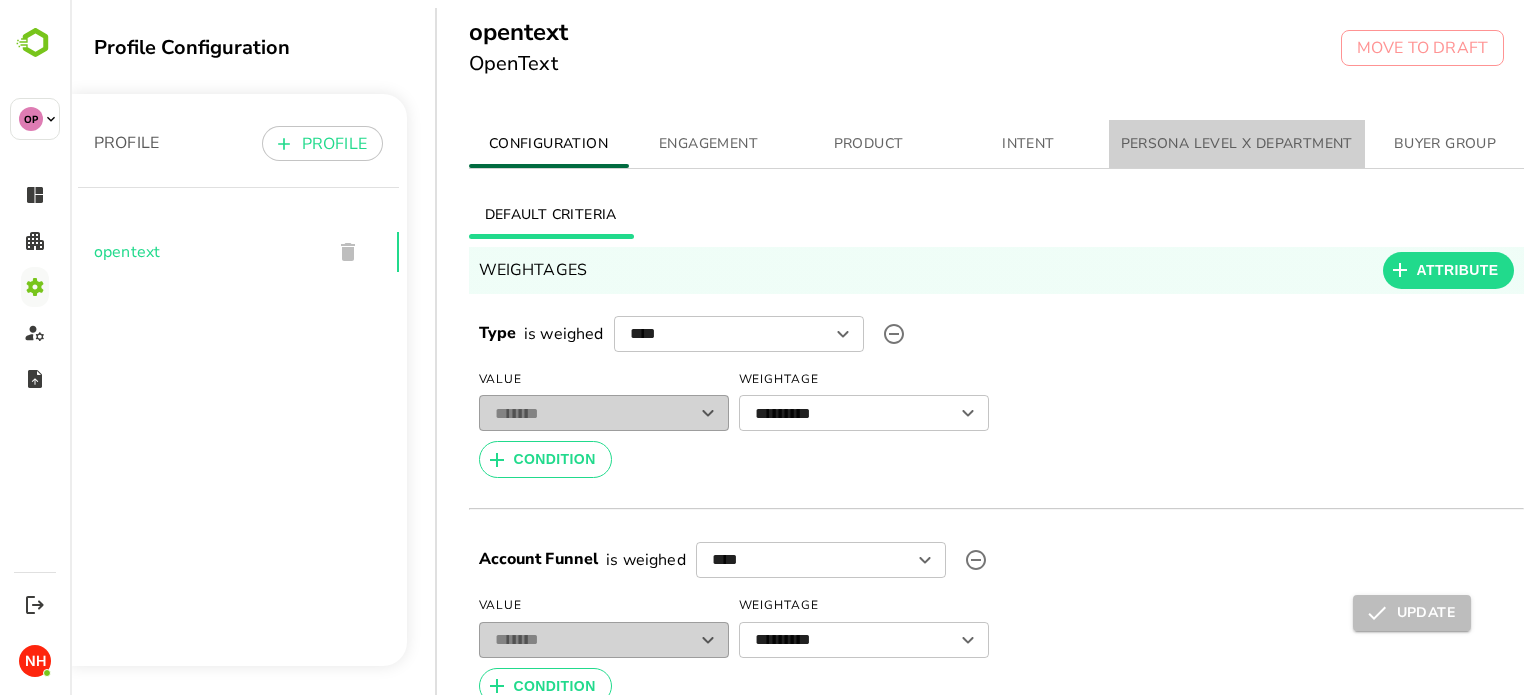 click on "PERSONA LEVEL X DEPARTMENT" at bounding box center (1237, 144) 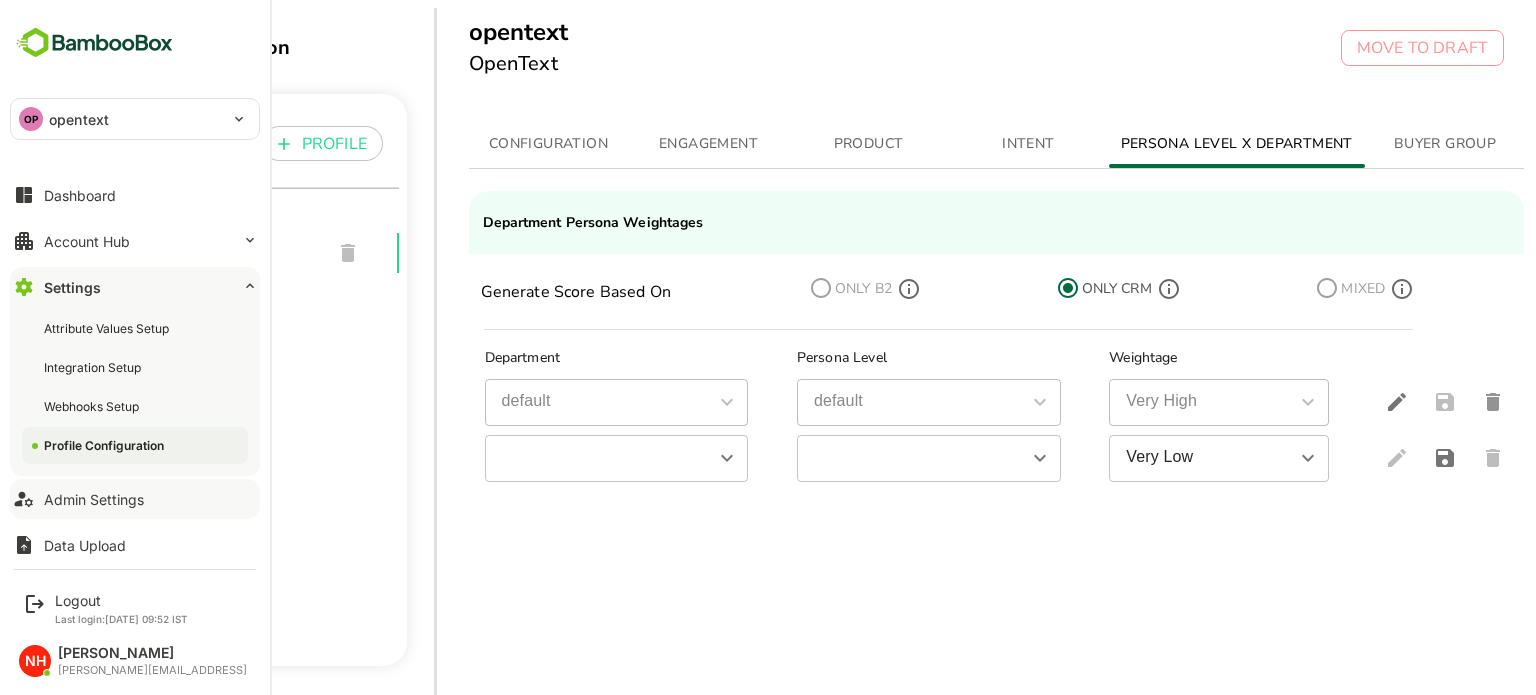 click on "Admin Settings" at bounding box center [135, 499] 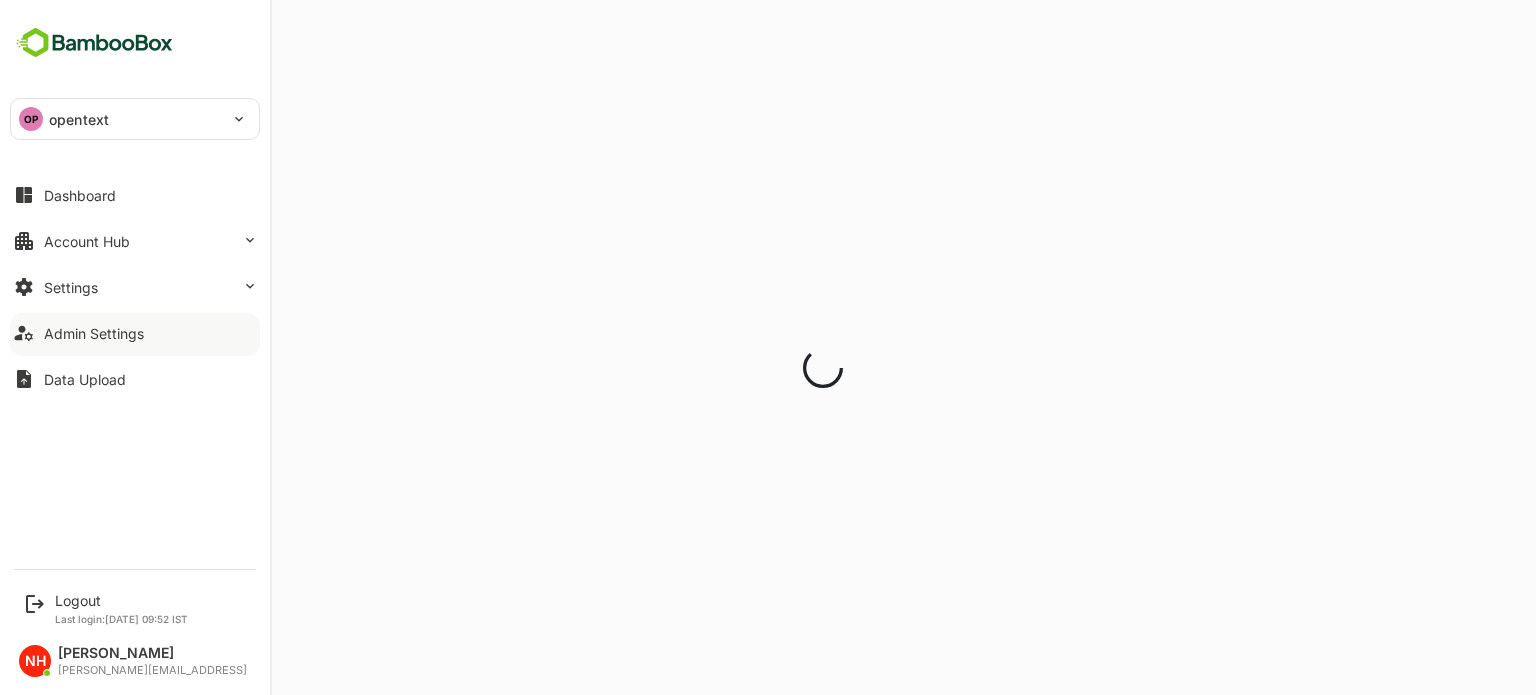 scroll, scrollTop: 0, scrollLeft: 0, axis: both 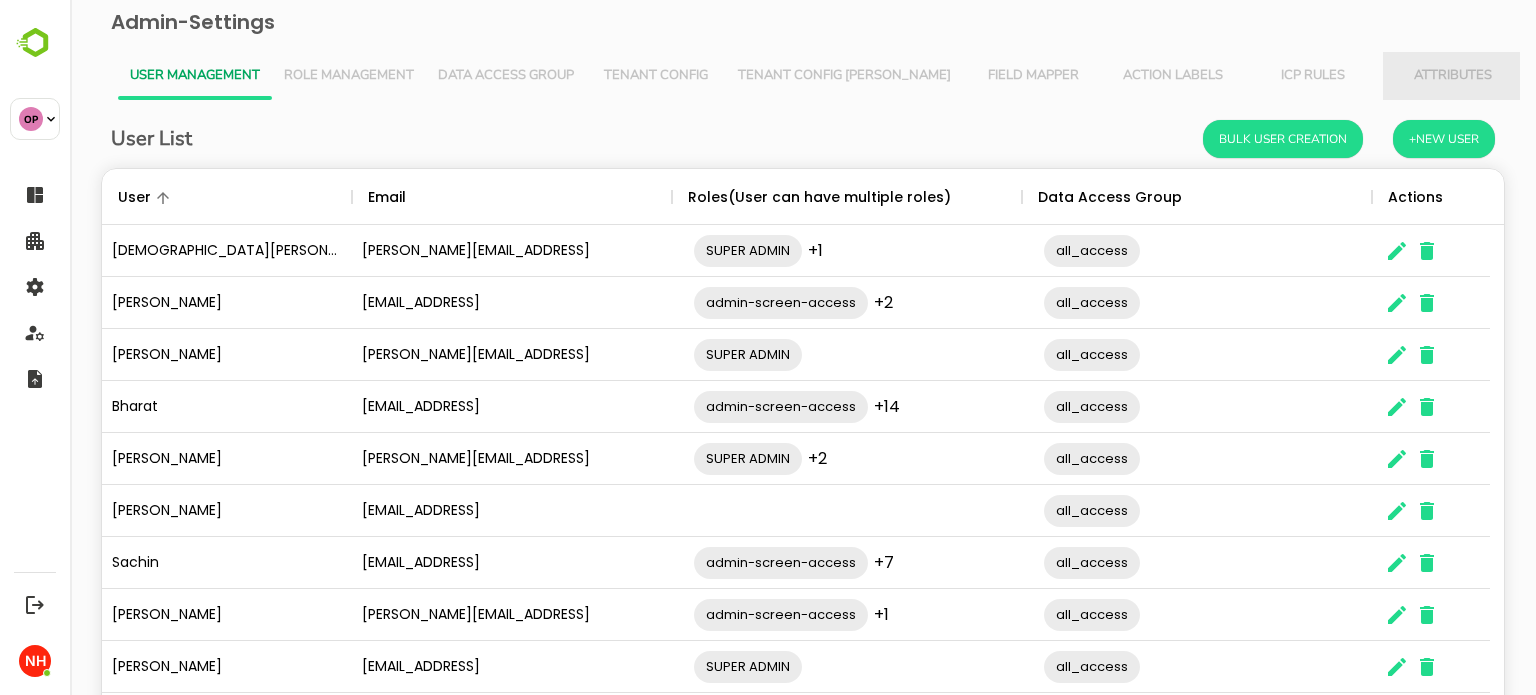 drag, startPoint x: 1392, startPoint y: 81, endPoint x: 1357, endPoint y: 99, distance: 39.357338 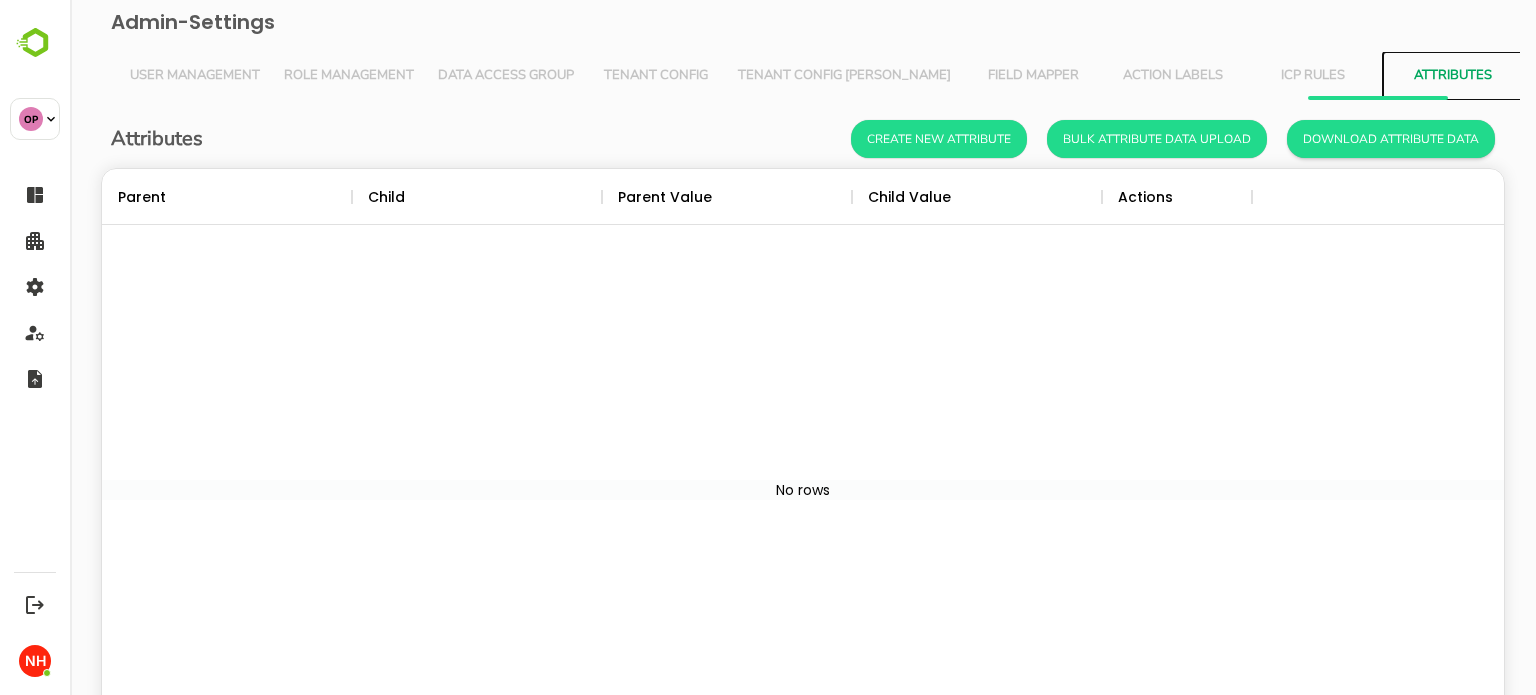 scroll, scrollTop: 16, scrollLeft: 16, axis: both 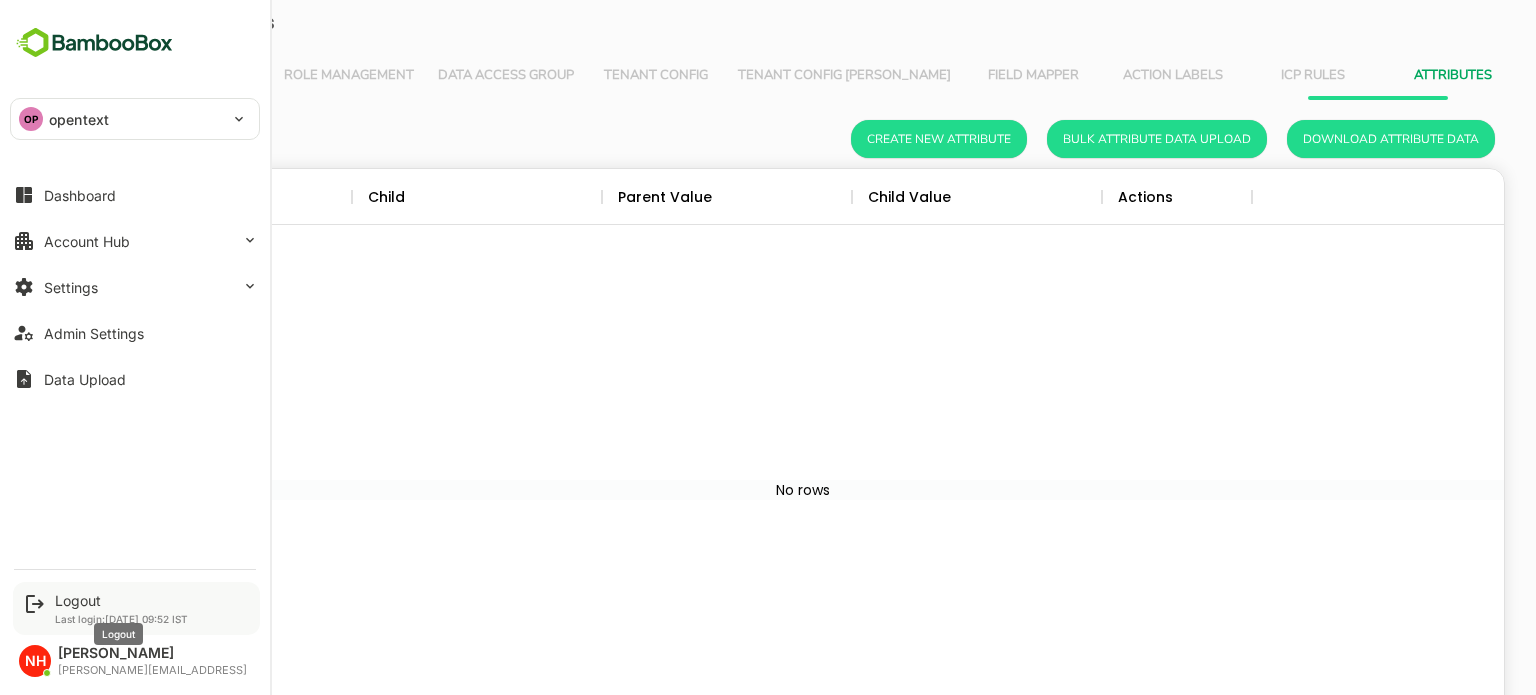 click on "Logout" at bounding box center [121, 600] 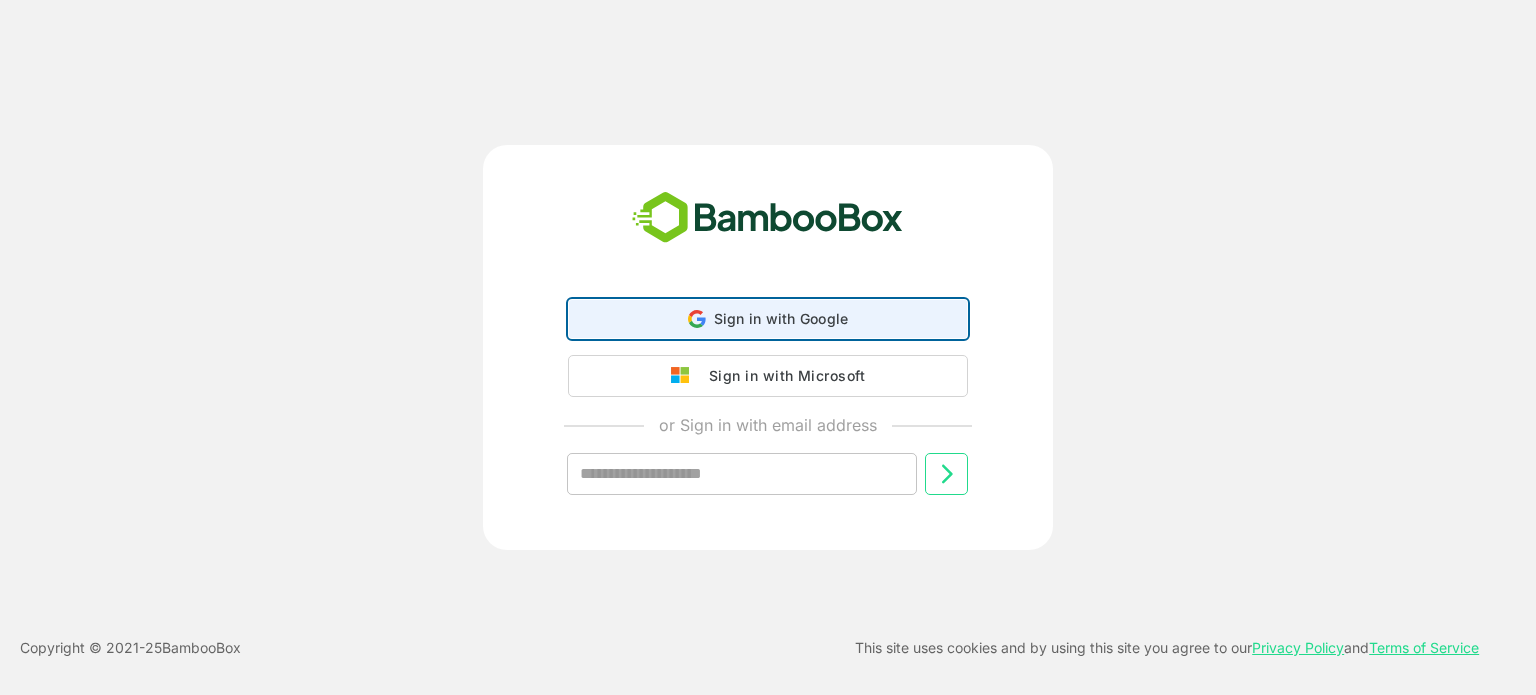 click on "Sign in with Google" at bounding box center (781, 318) 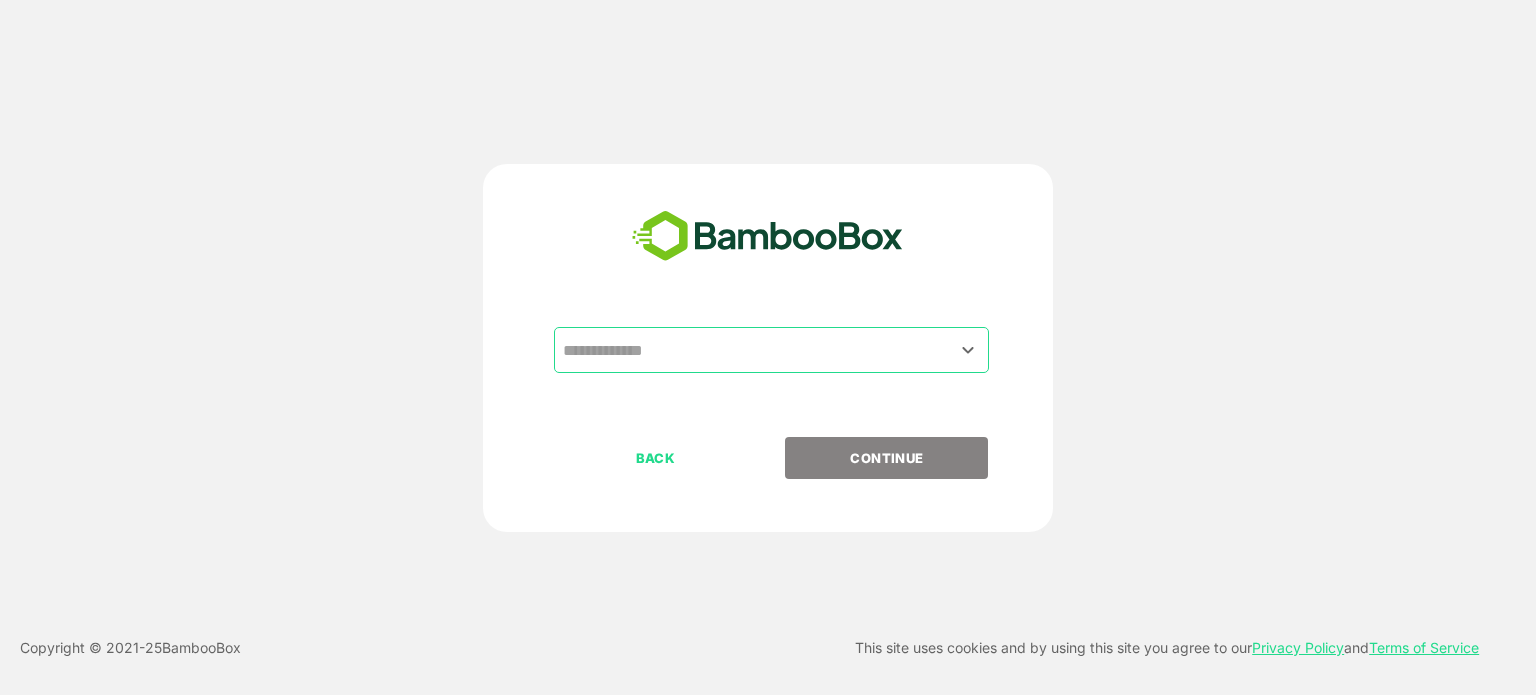 drag, startPoint x: 695, startPoint y: 370, endPoint x: 671, endPoint y: 370, distance: 24 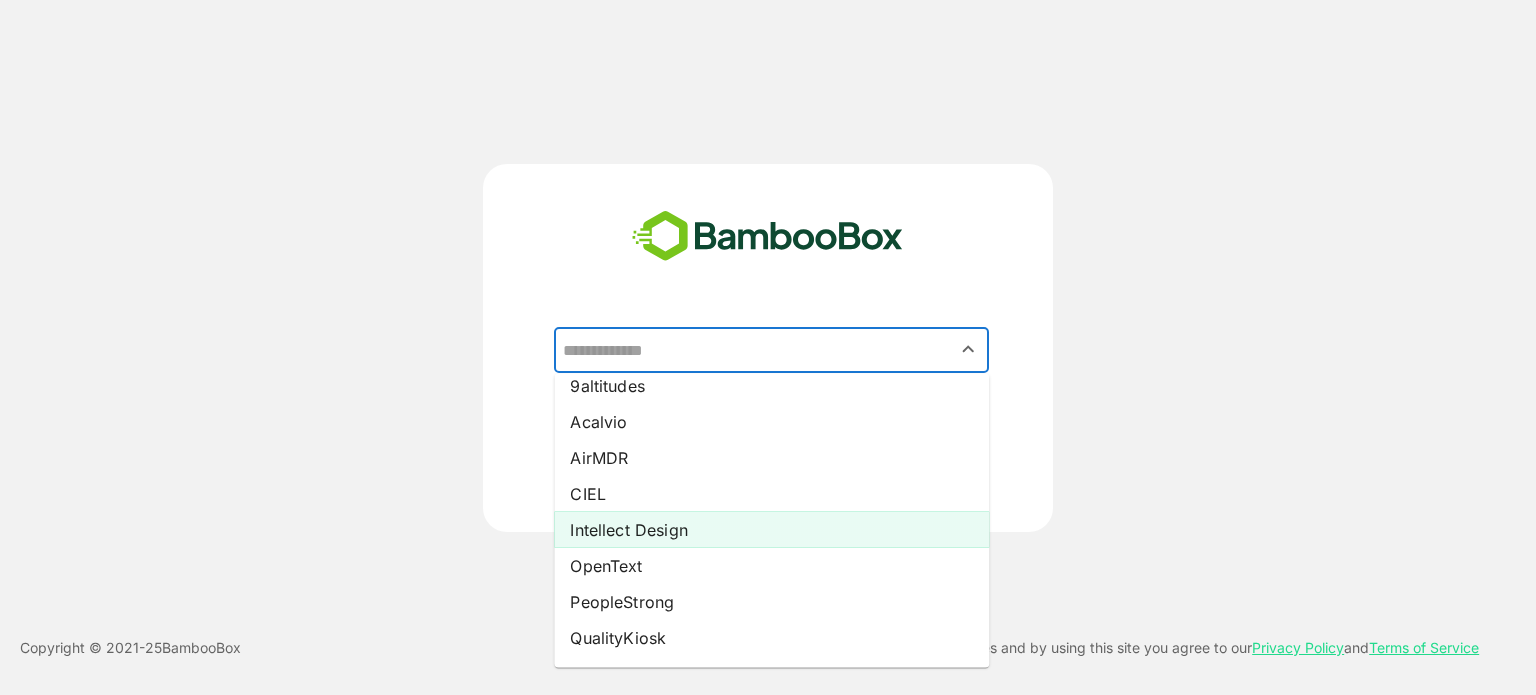 scroll, scrollTop: 0, scrollLeft: 0, axis: both 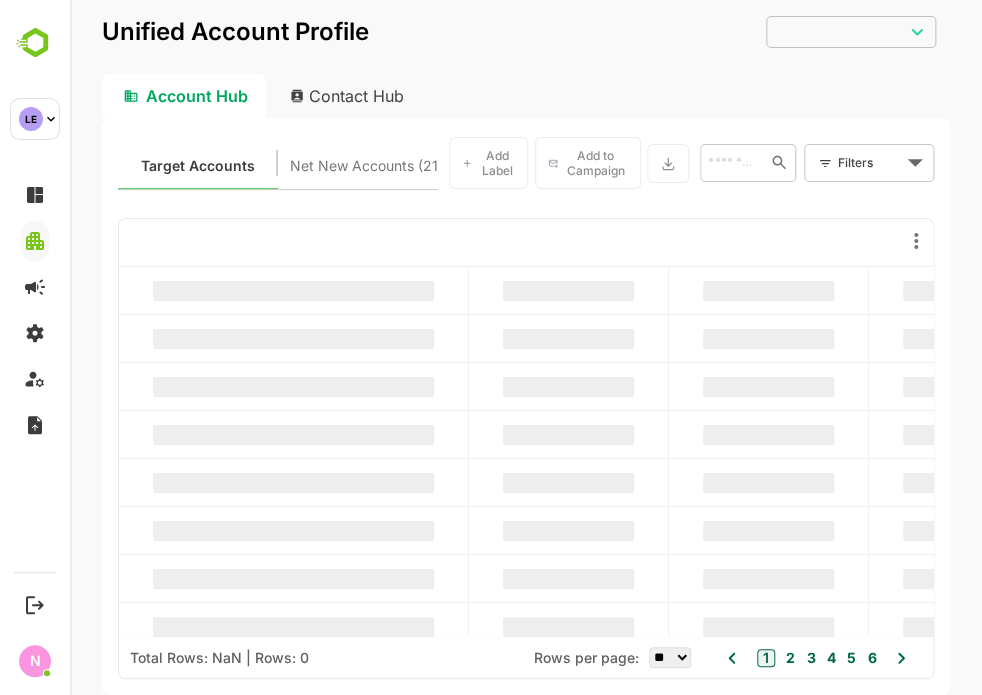 type on "**********" 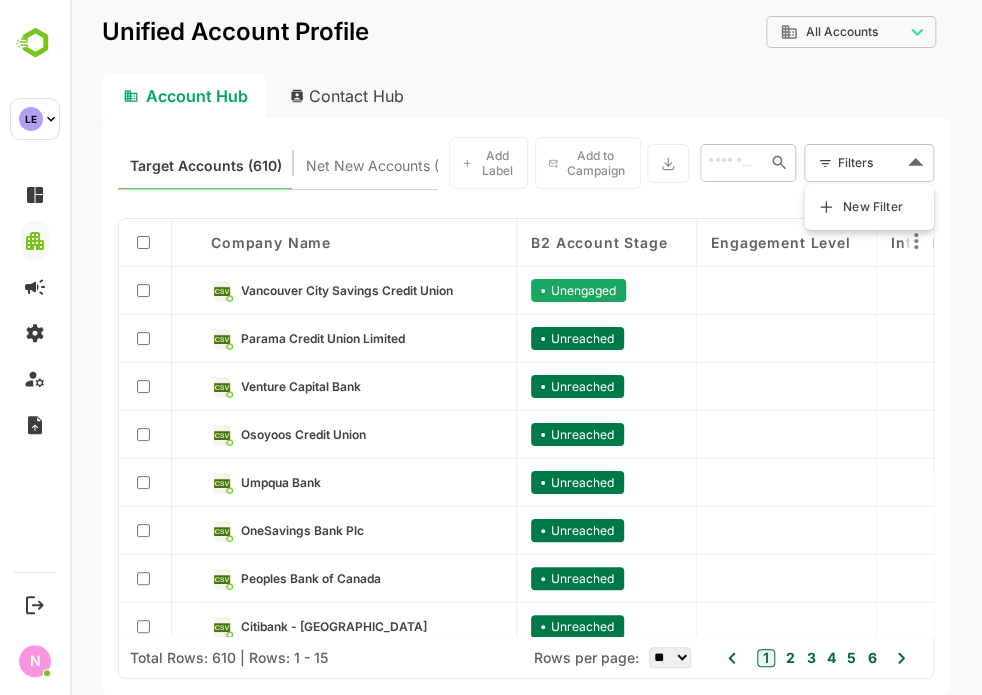 click on "**********" at bounding box center [526, 347] 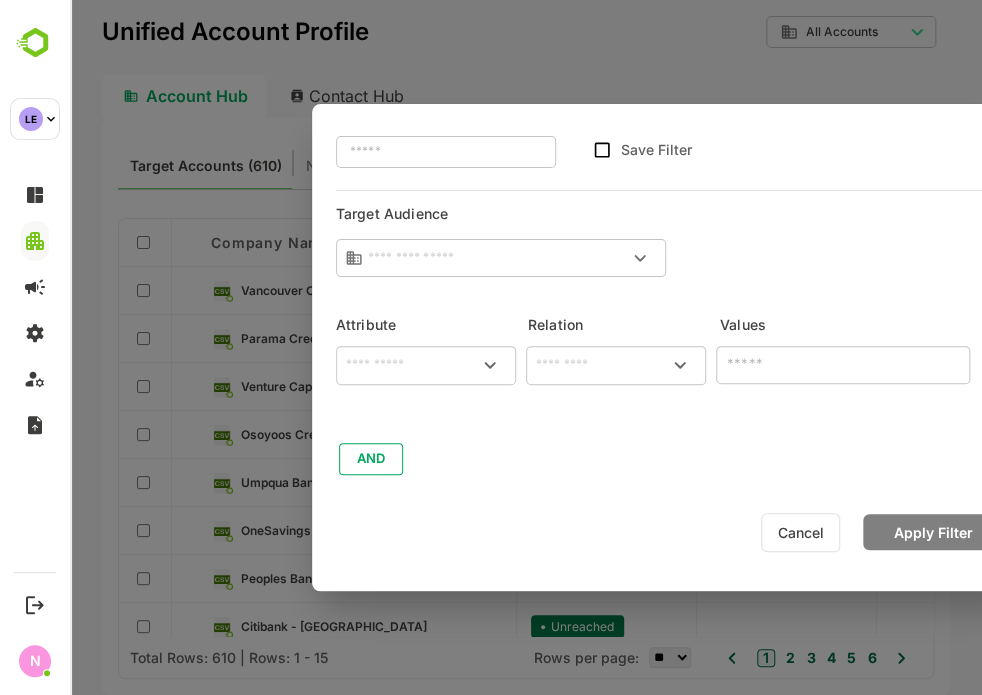 type on "**********" 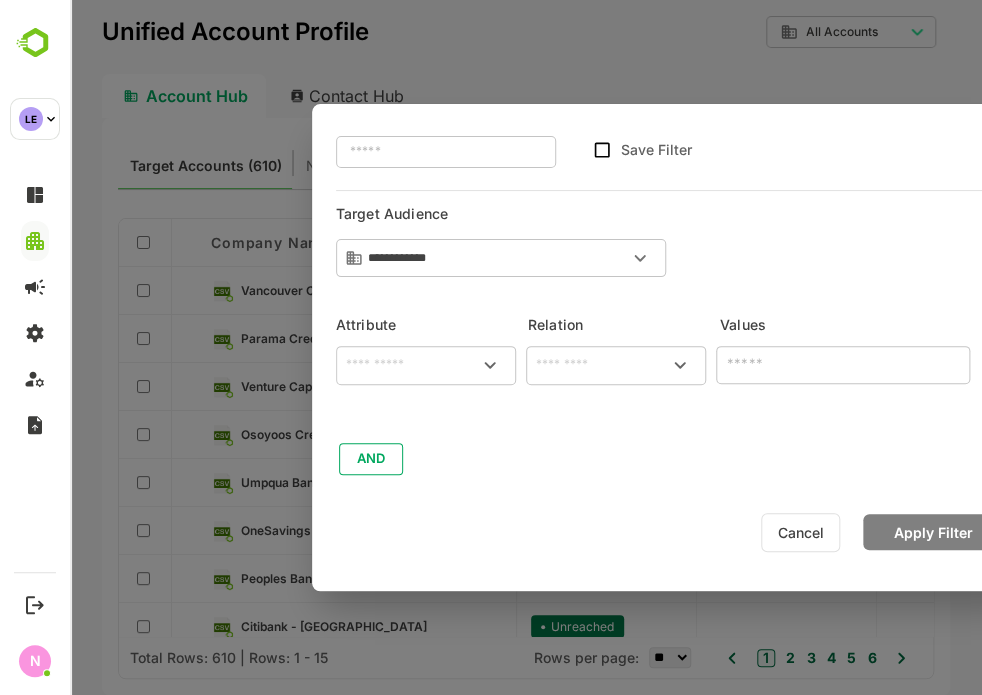 click on "​" at bounding box center (426, 365) 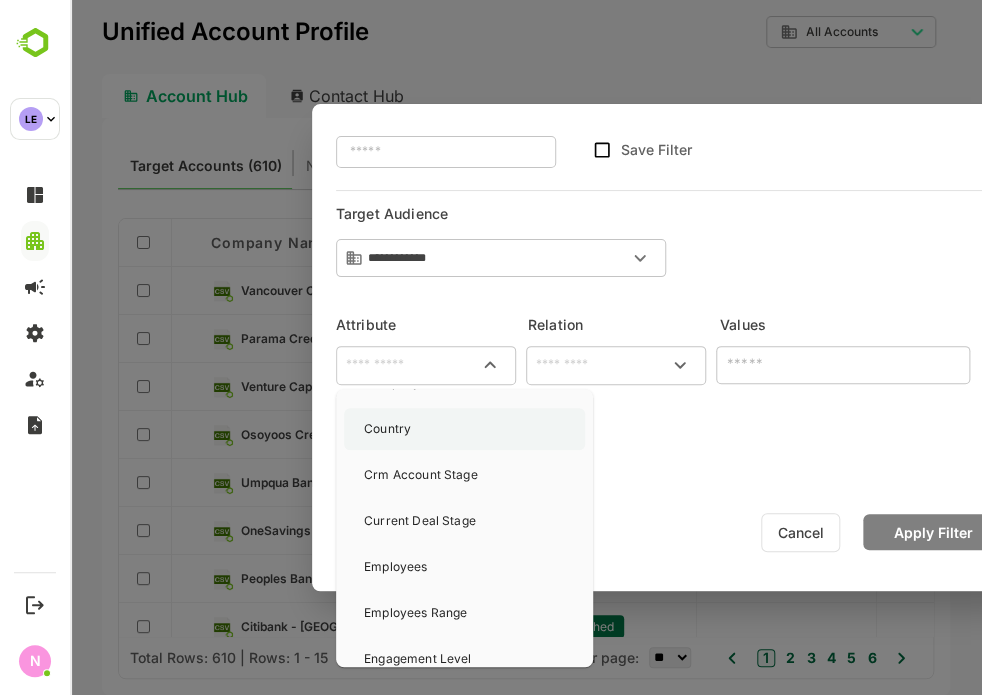 scroll, scrollTop: 260, scrollLeft: 0, axis: vertical 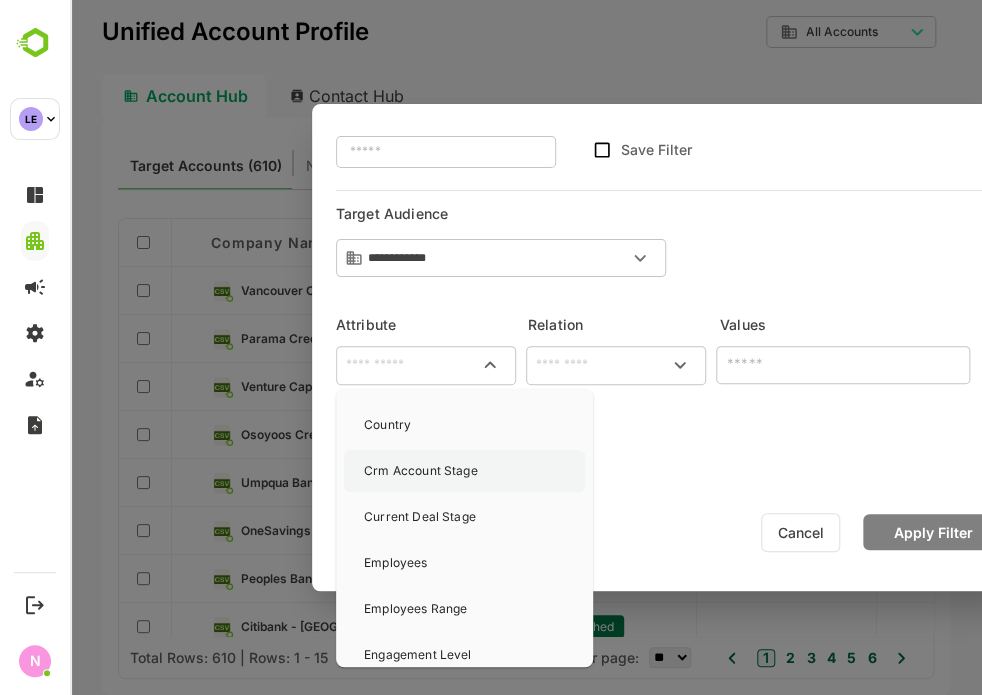 click on "Crm Account Stage" at bounding box center [421, 471] 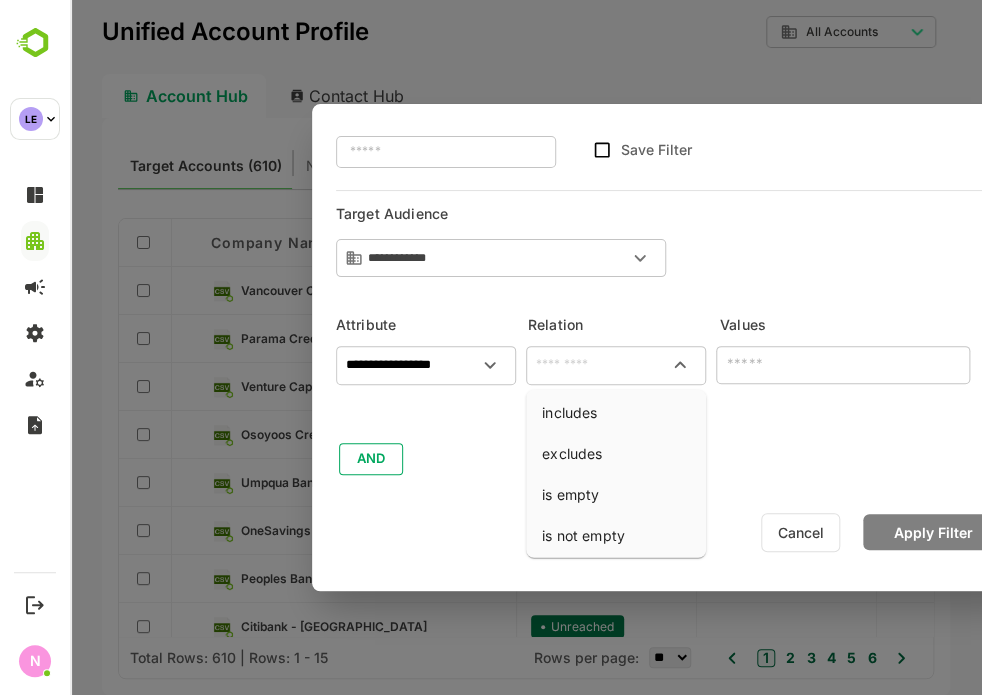 click at bounding box center (616, 365) 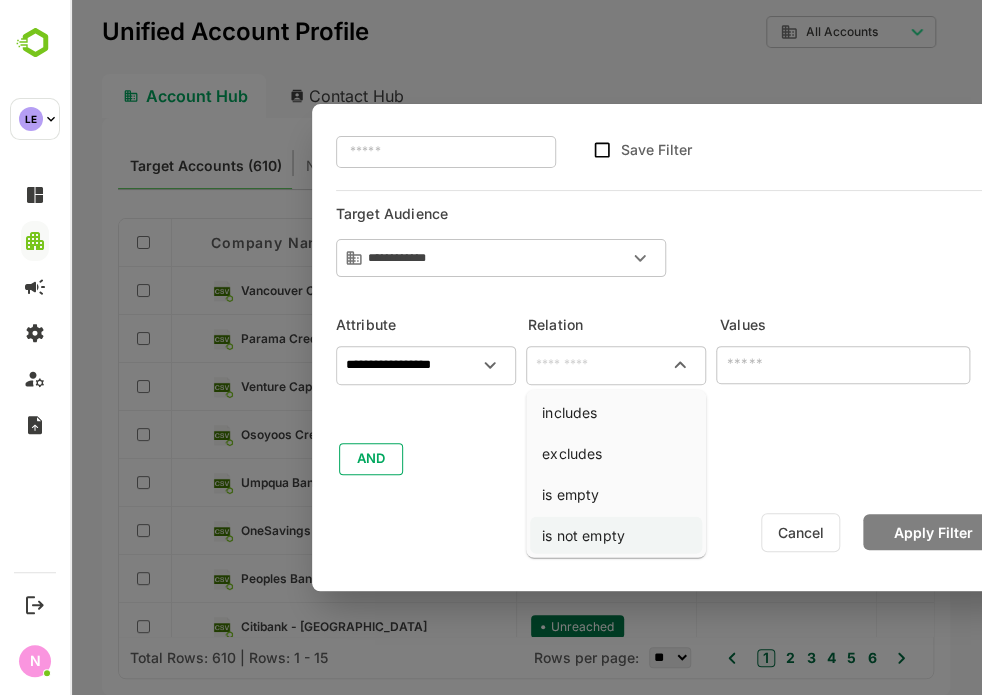 click on "is not empty" at bounding box center [616, 535] 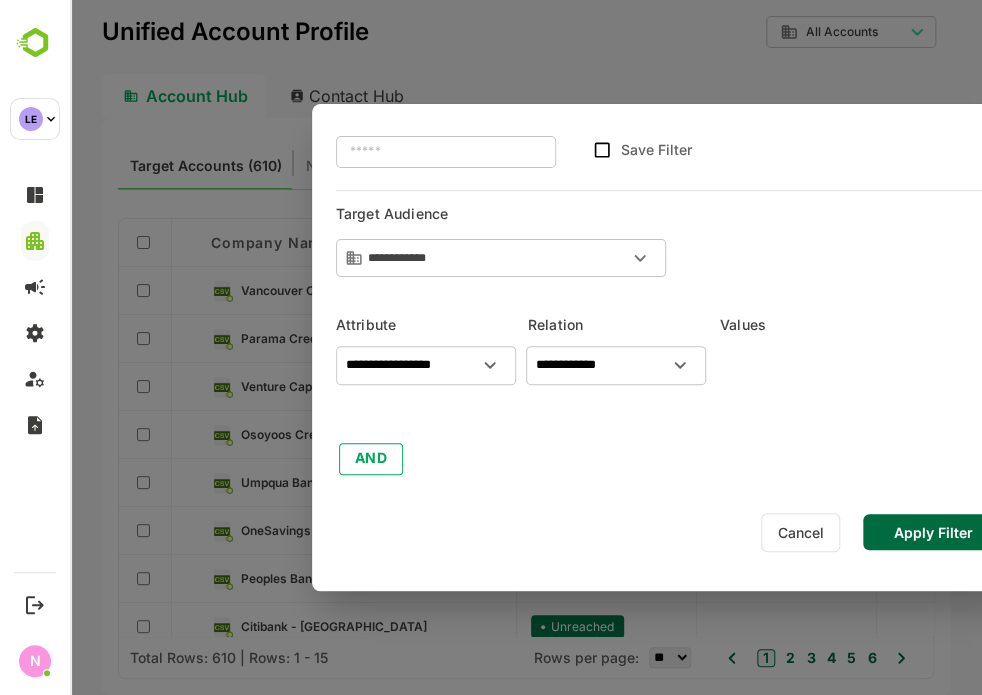 click on "Apply Filter" at bounding box center (934, 532) 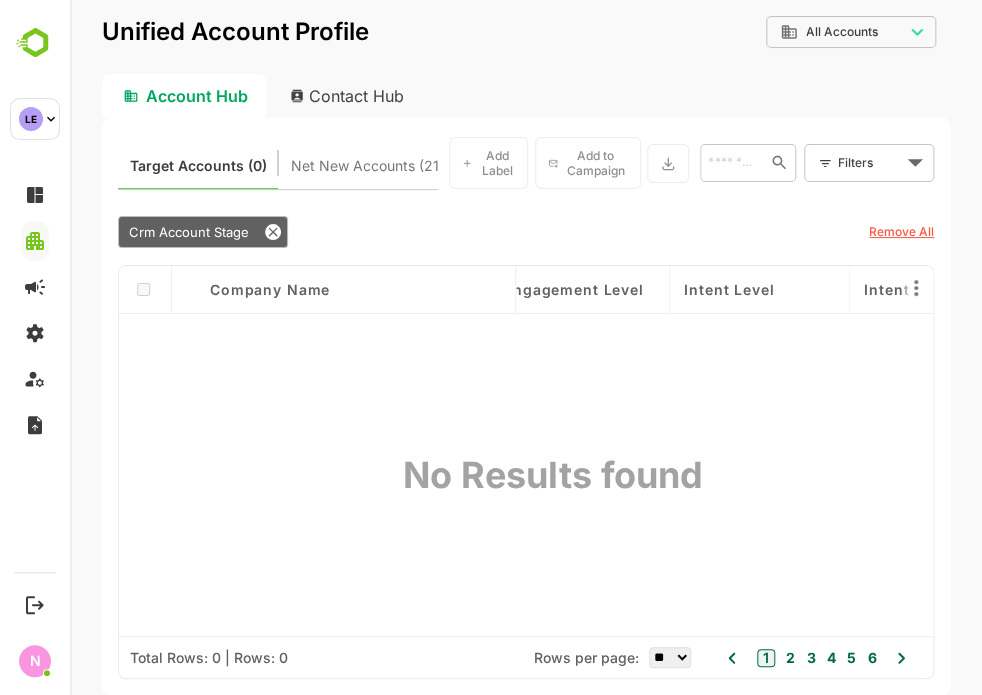 scroll, scrollTop: 0, scrollLeft: 0, axis: both 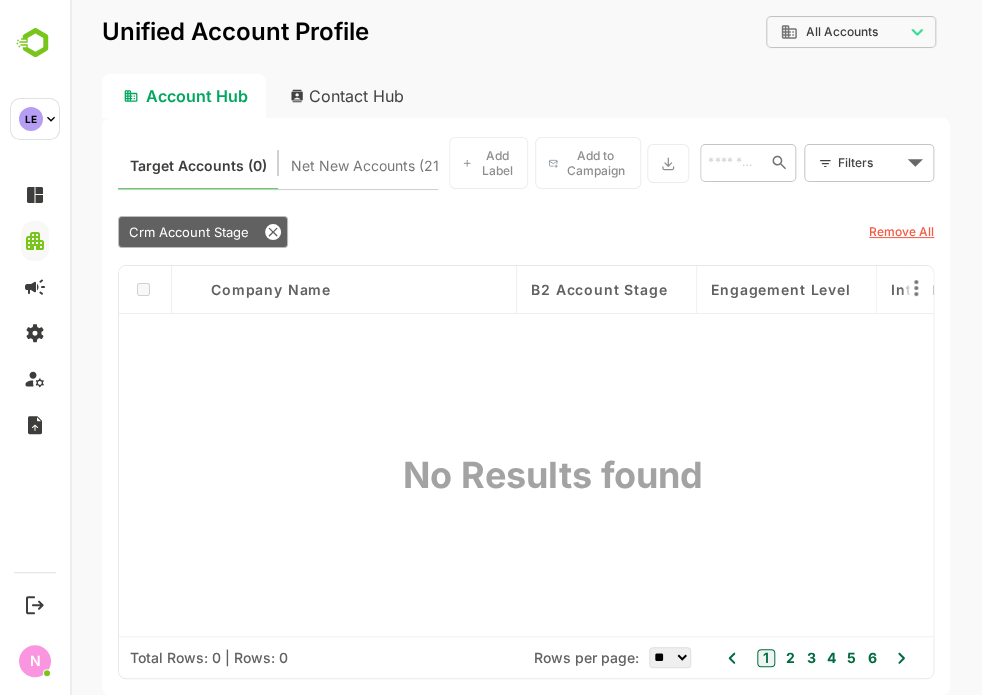 click on "Remove All" at bounding box center (901, 231) 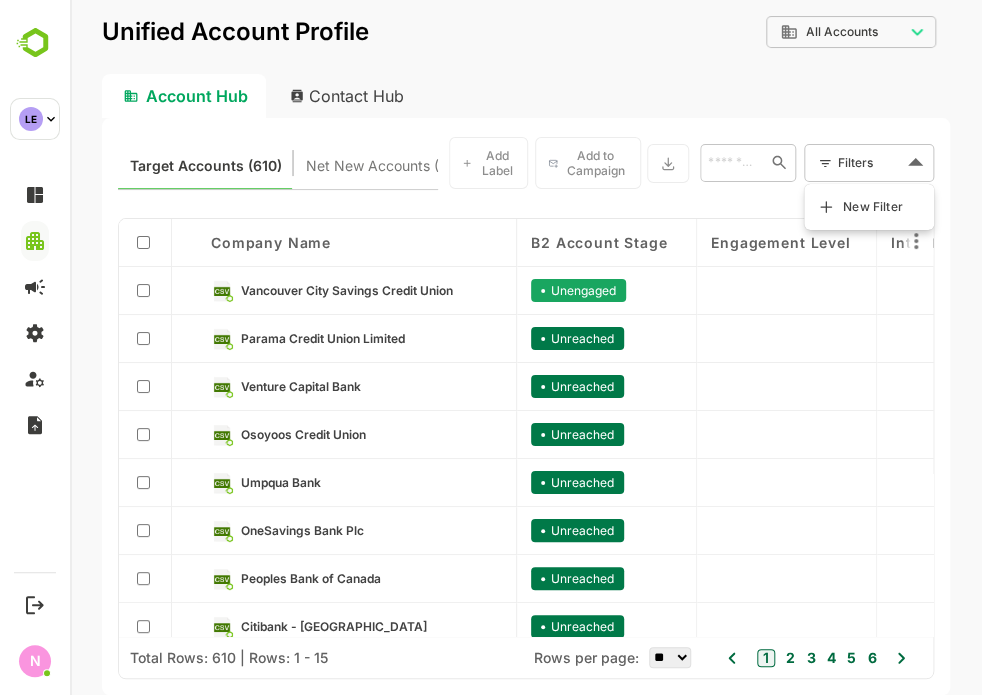 click on "**********" at bounding box center (526, 347) 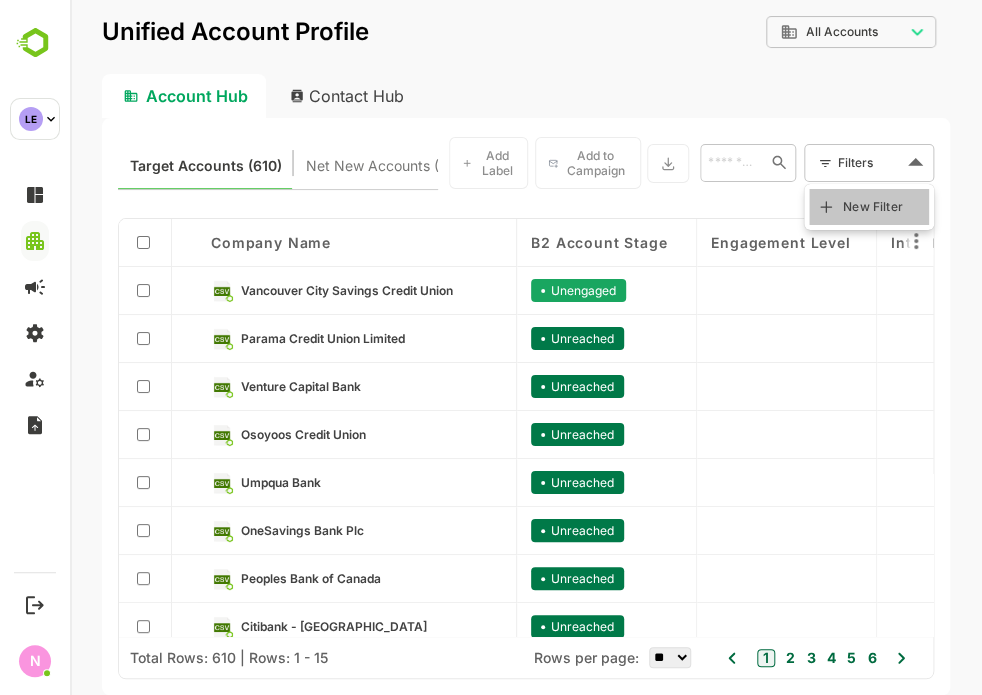 click on "New Filter" at bounding box center [869, 207] 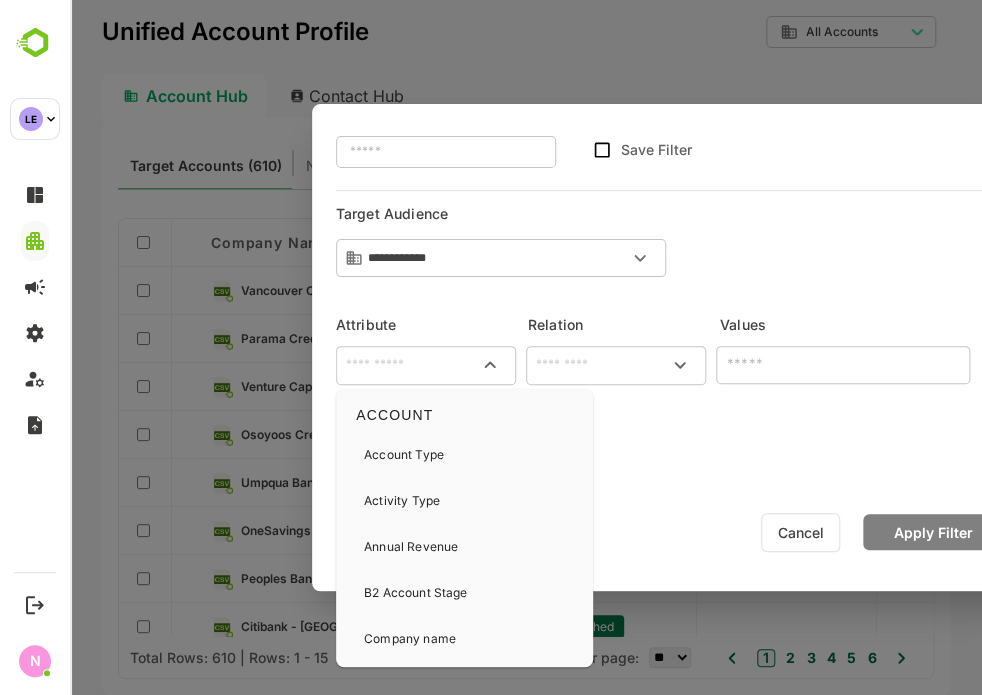 click at bounding box center [426, 365] 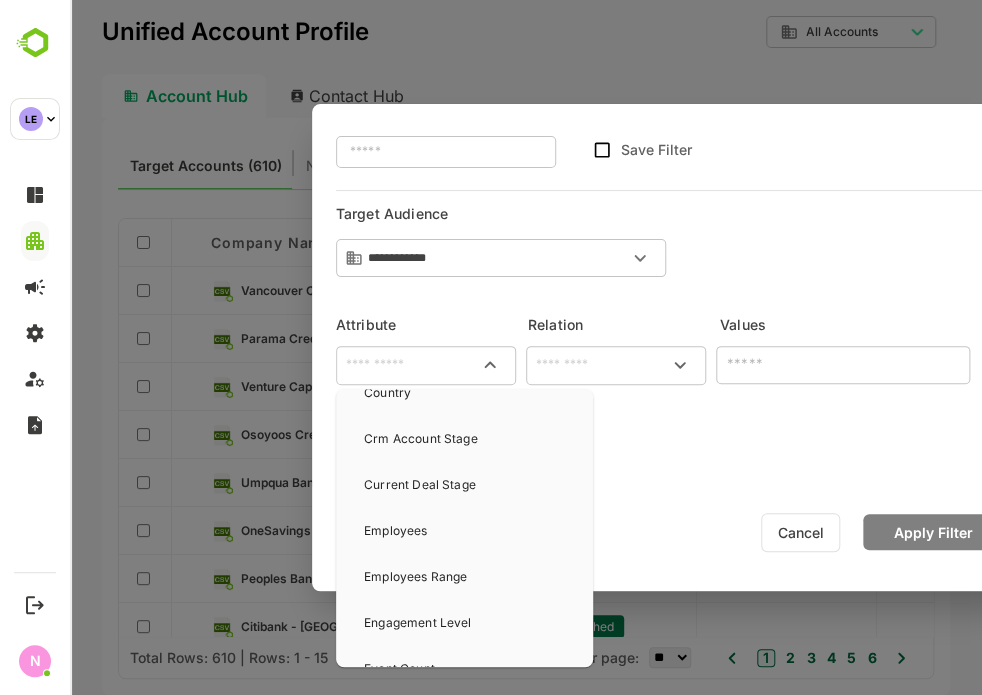 scroll, scrollTop: 292, scrollLeft: 0, axis: vertical 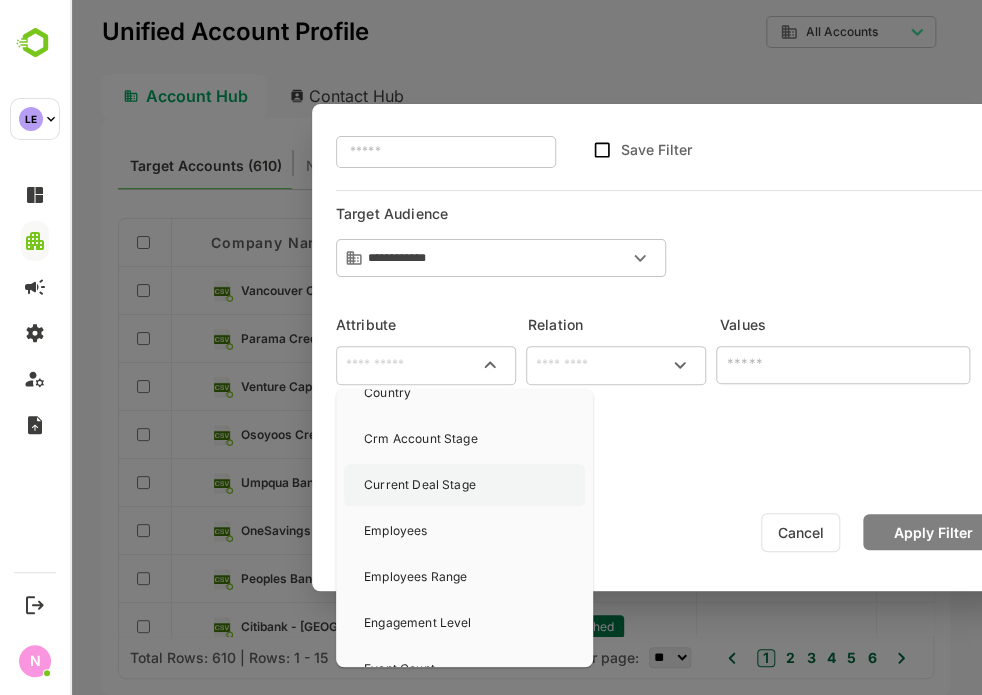click on "Current Deal Stage" at bounding box center (420, 485) 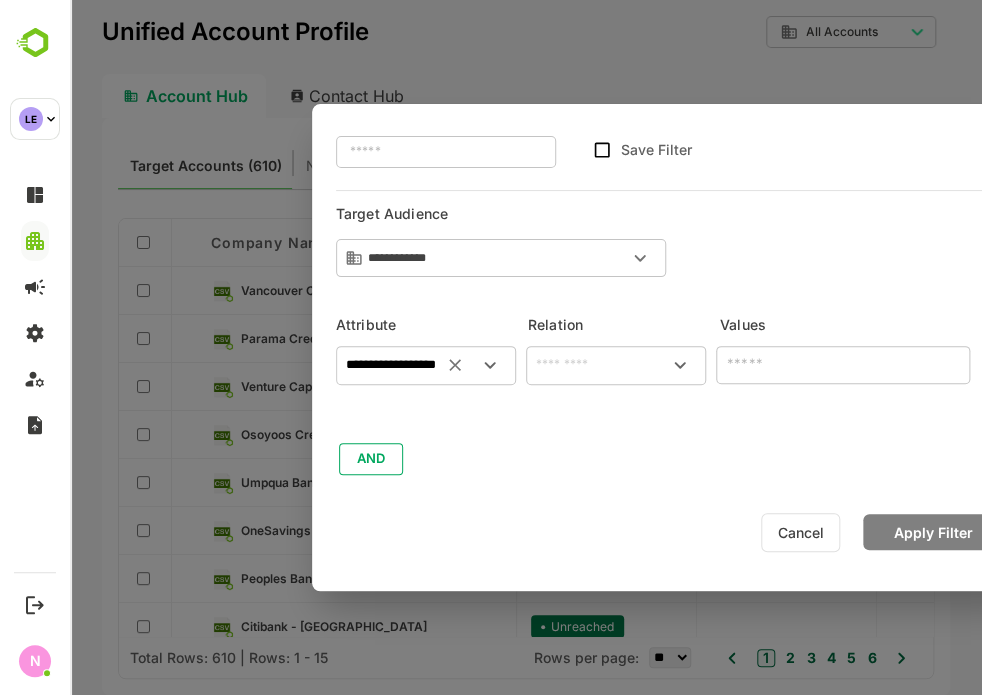 click on "​" at bounding box center [616, 365] 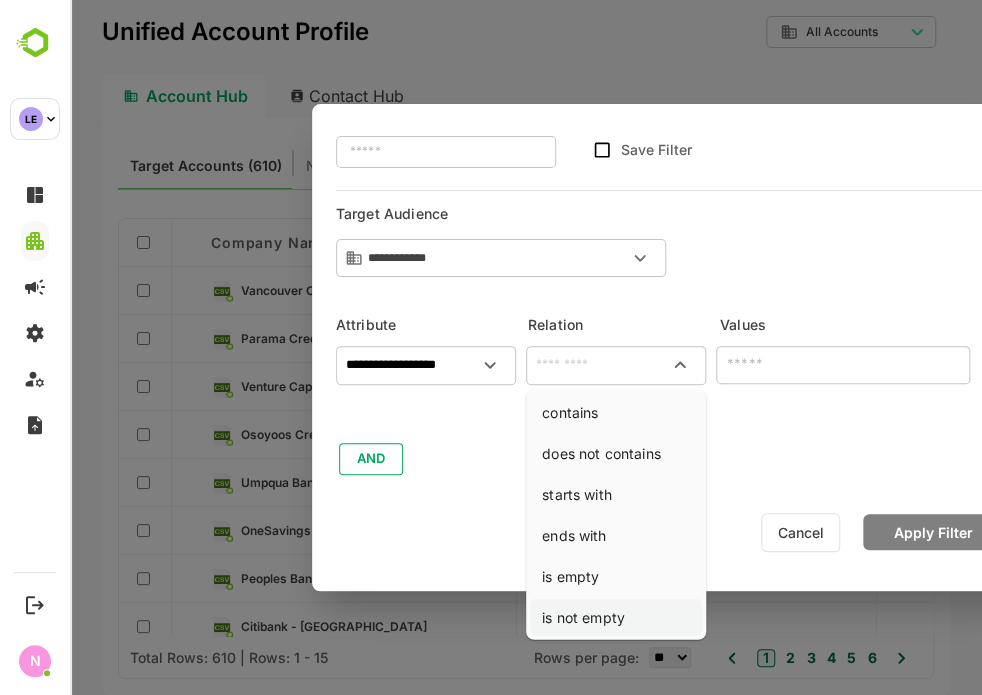 click on "is not empty" at bounding box center [616, 617] 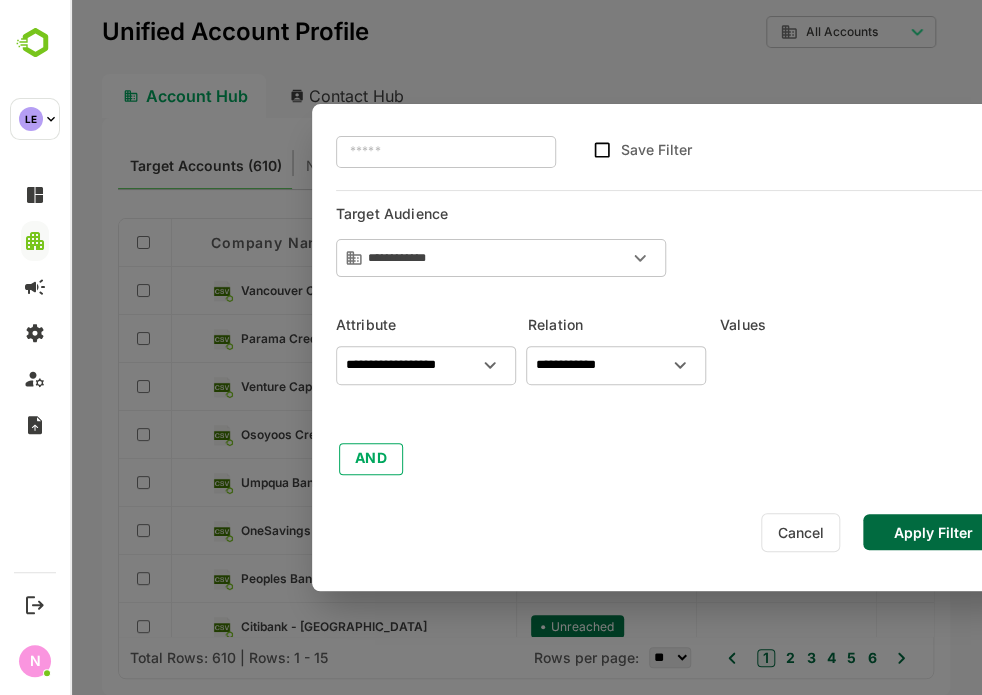 click on "Apply Filter" at bounding box center (934, 532) 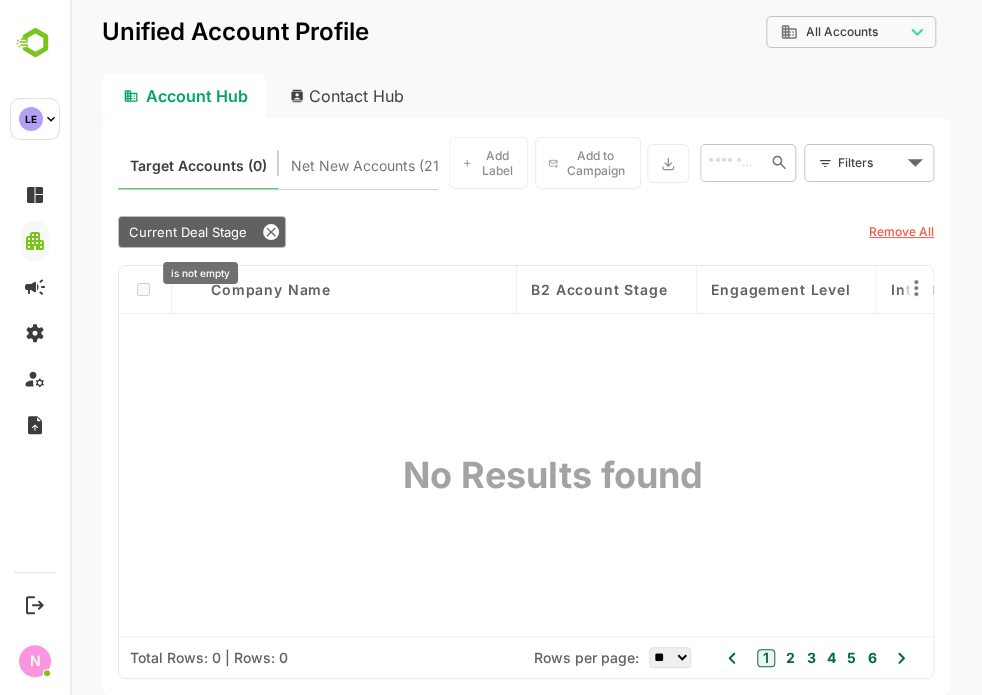 drag, startPoint x: 269, startPoint y: 237, endPoint x: 308, endPoint y: 219, distance: 42.953465 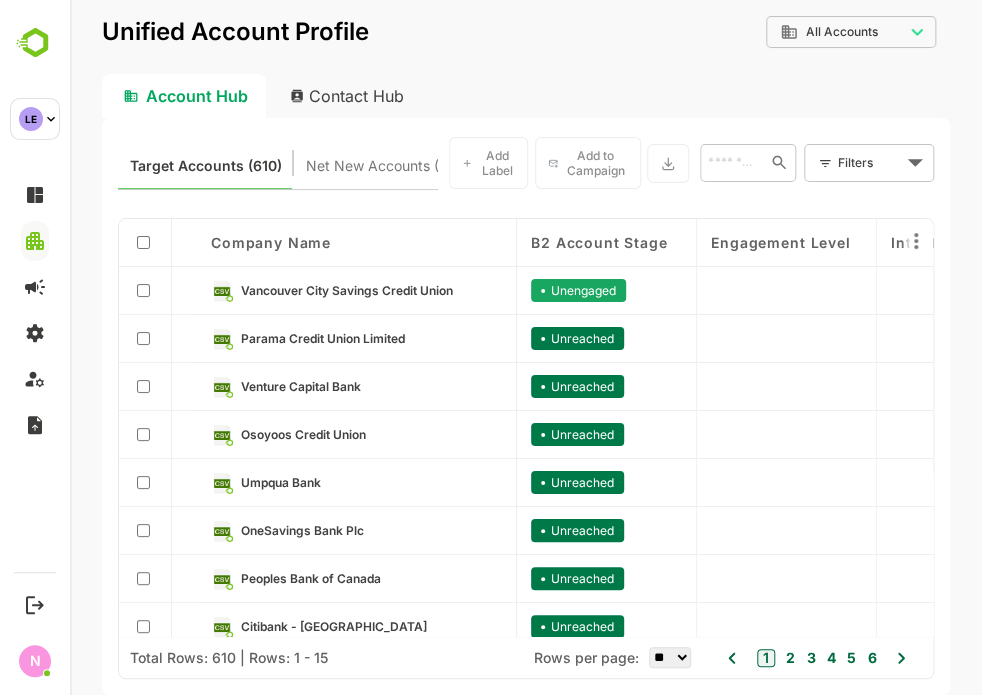 click on "**********" at bounding box center (526, 347) 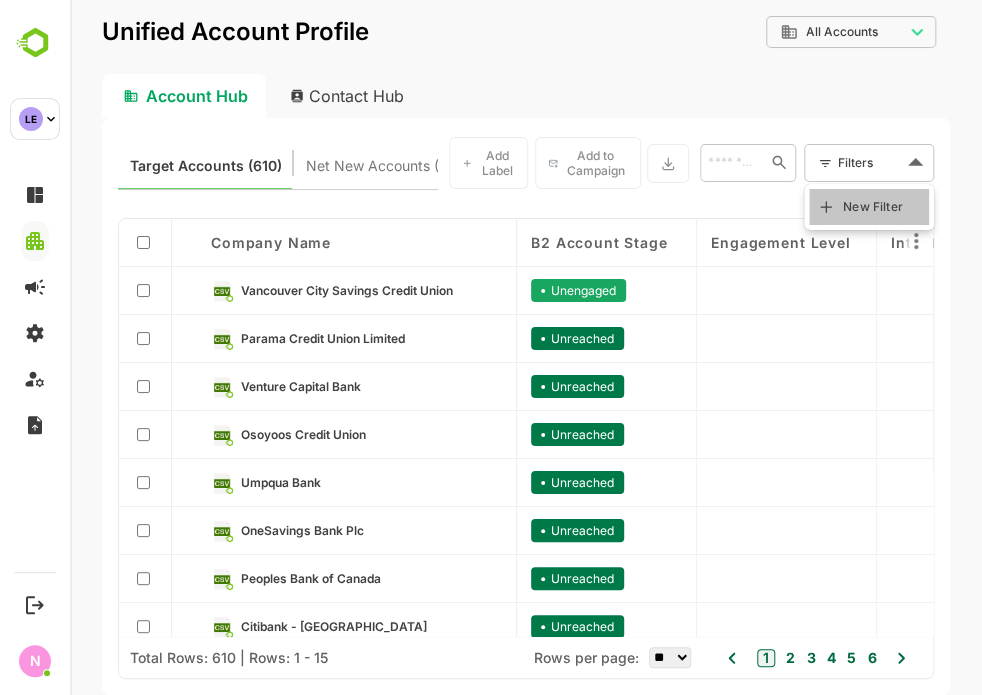 click on "New Filter" at bounding box center [873, 207] 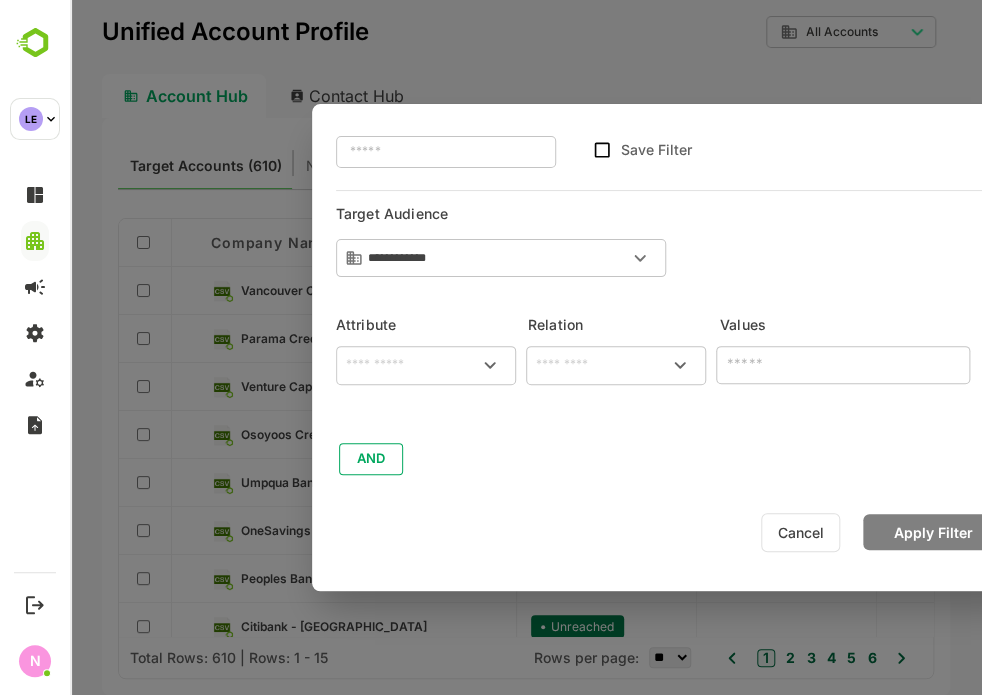 click on "​" at bounding box center (426, 365) 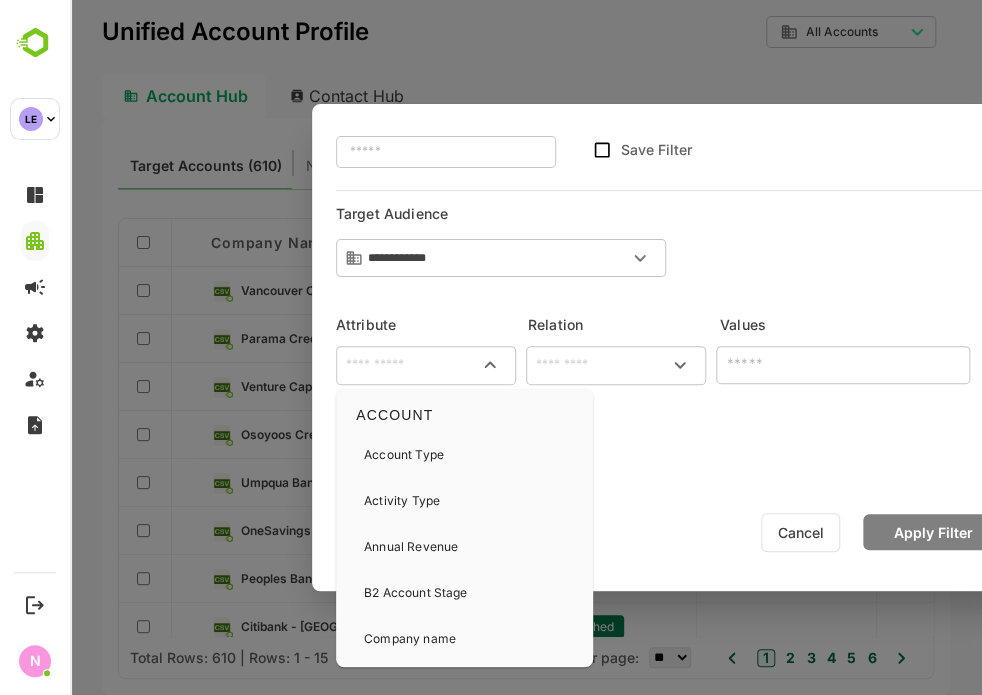 click at bounding box center (426, 365) 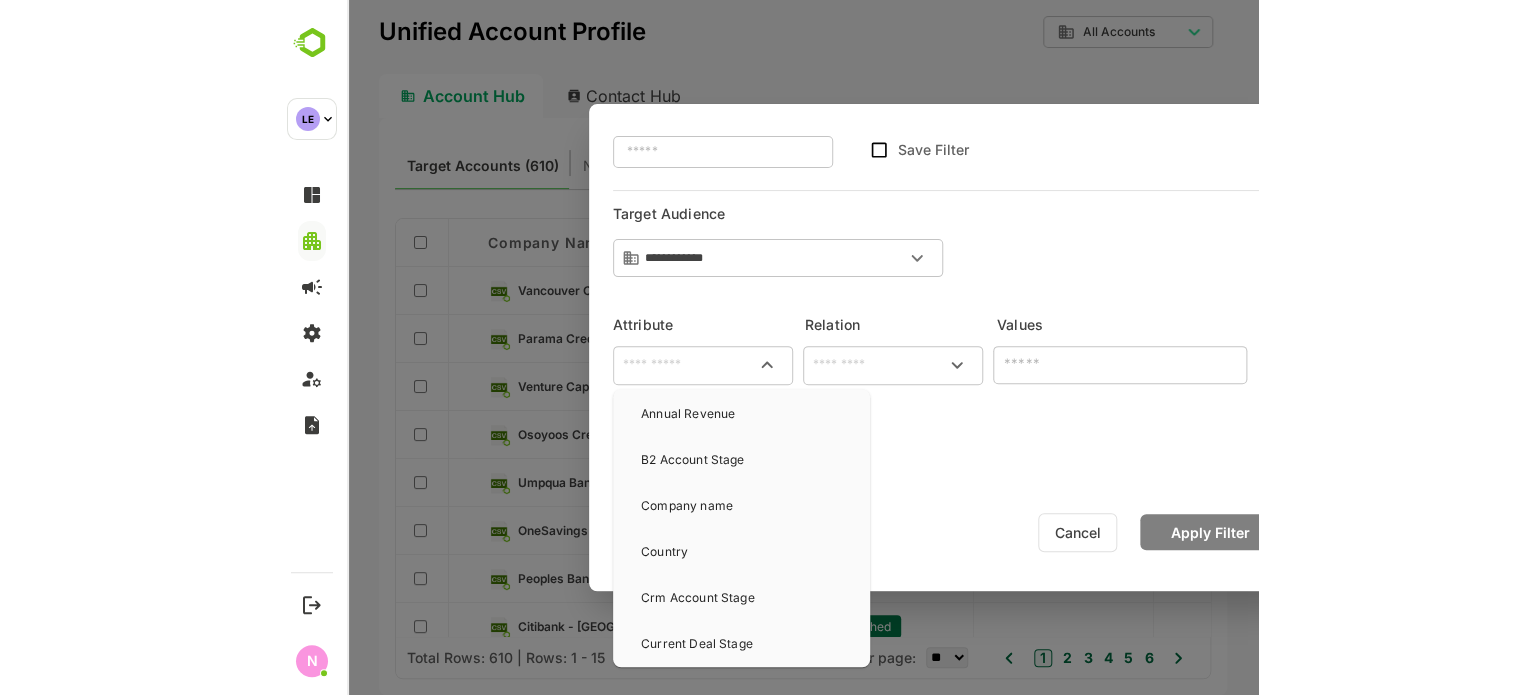 scroll, scrollTop: 200, scrollLeft: 0, axis: vertical 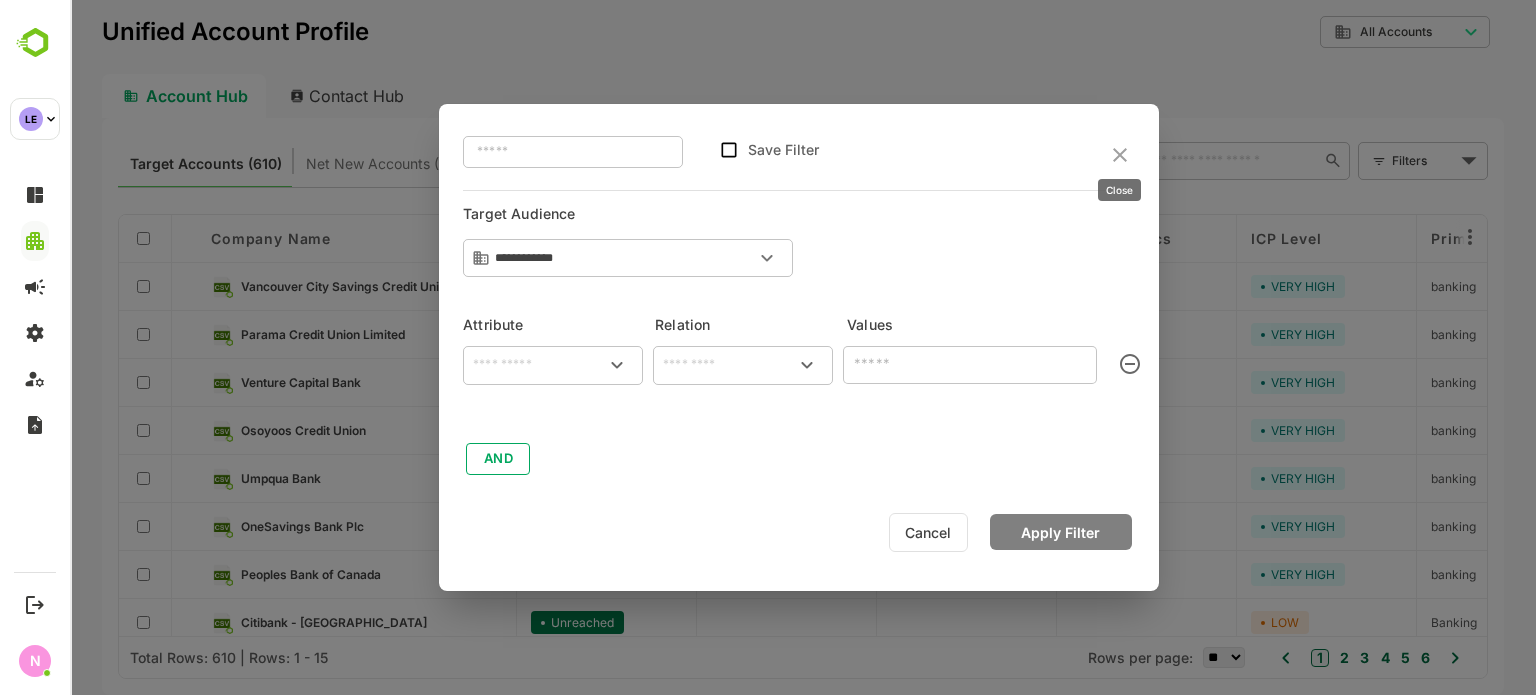 click 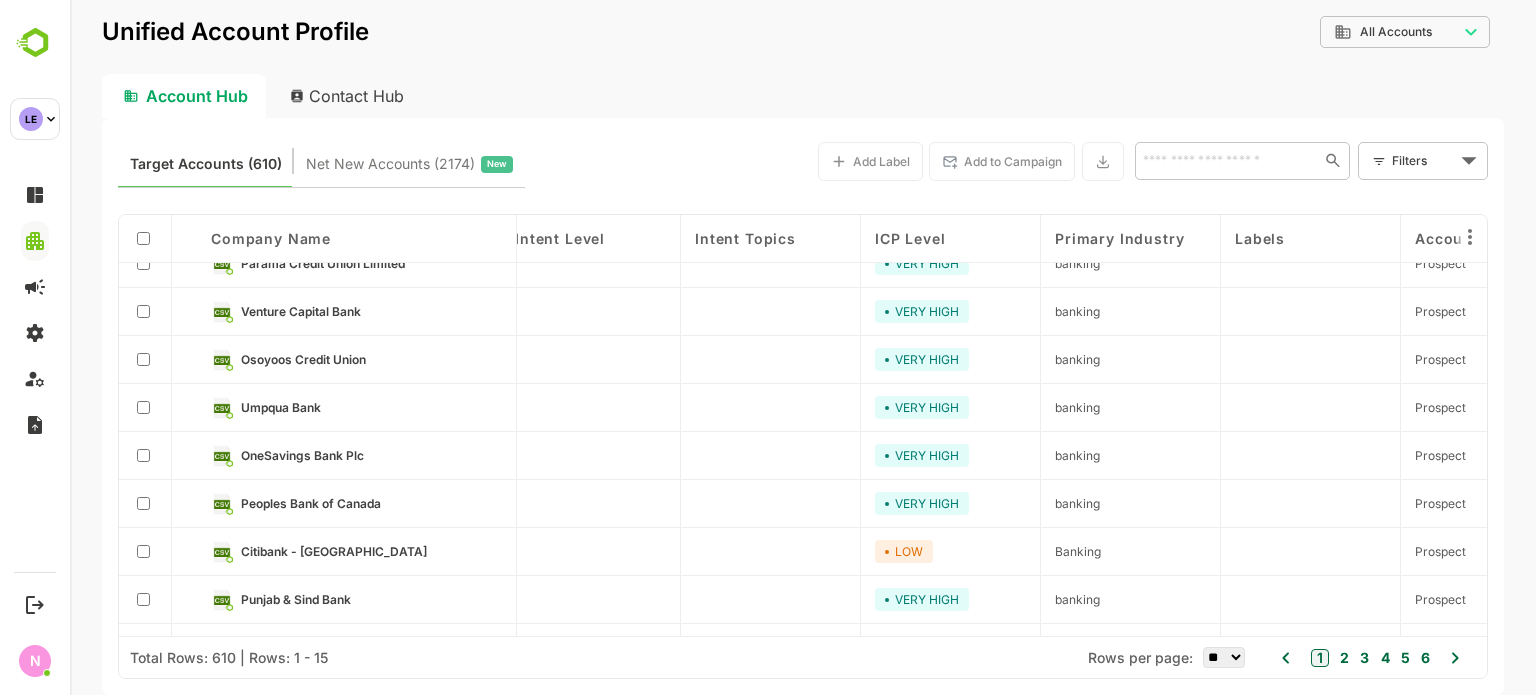 scroll, scrollTop: 71, scrollLeft: 0, axis: vertical 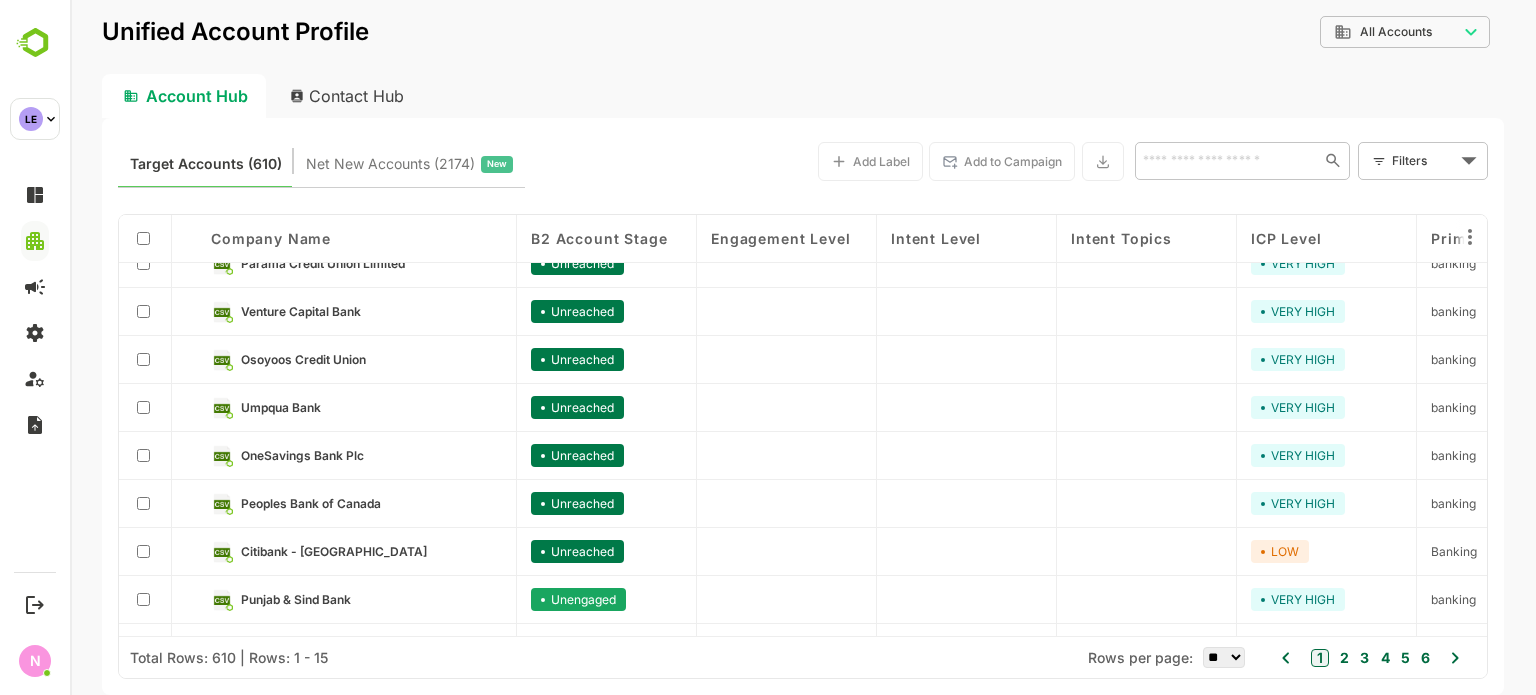 click on "**********" at bounding box center (803, 347) 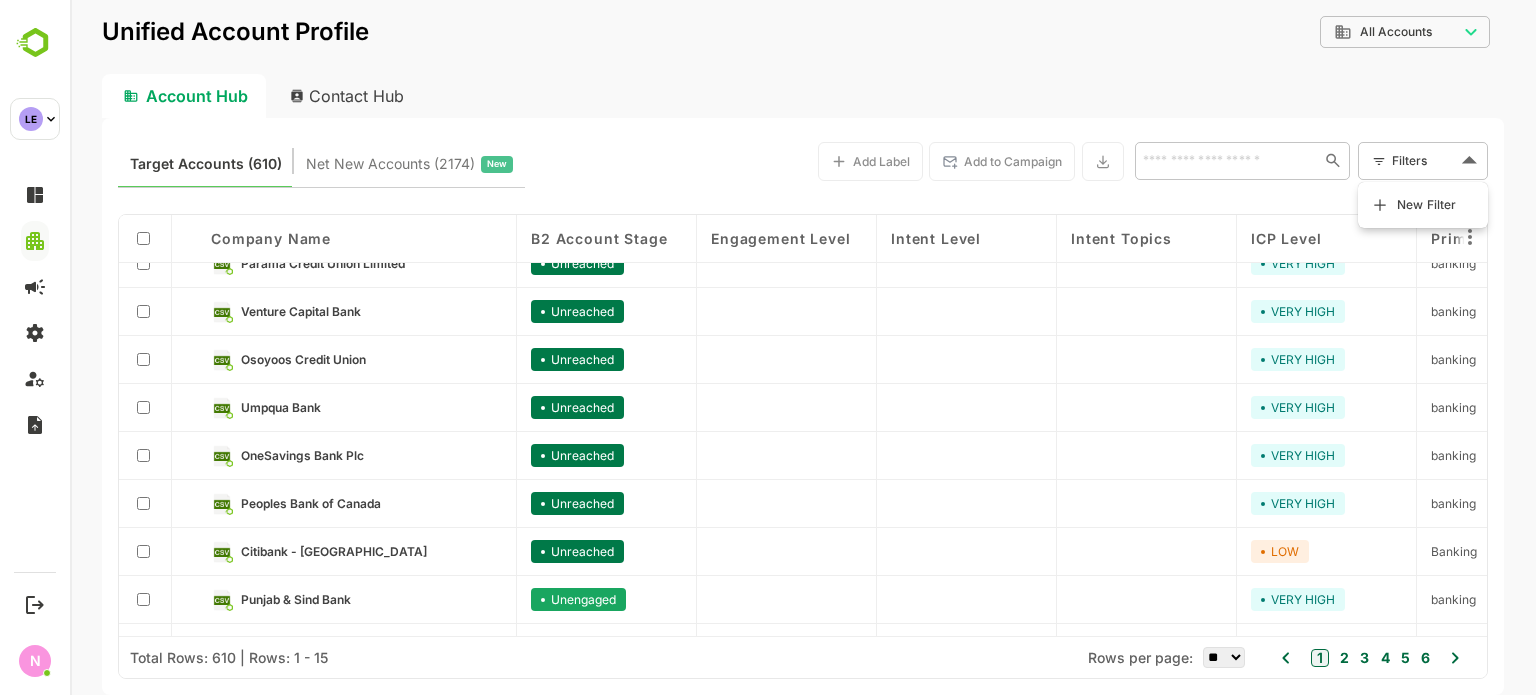 click on "New Filter" at bounding box center (1427, 205) 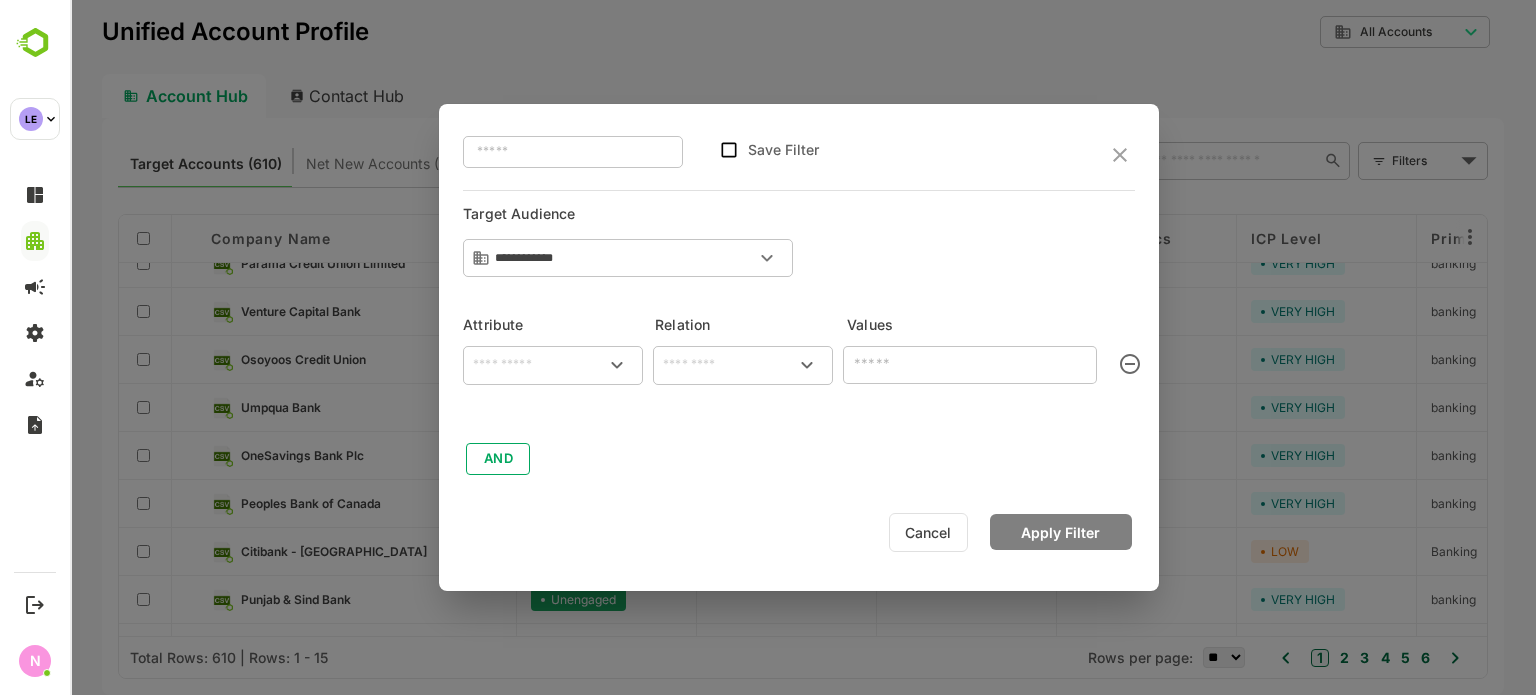 click at bounding box center [553, 365] 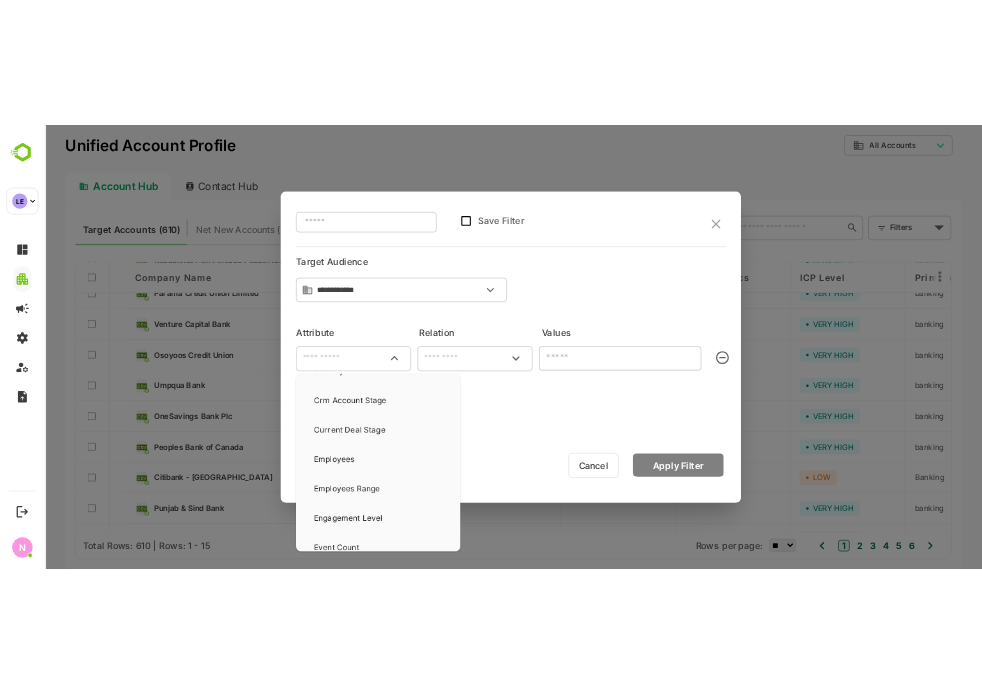 scroll, scrollTop: 200, scrollLeft: 0, axis: vertical 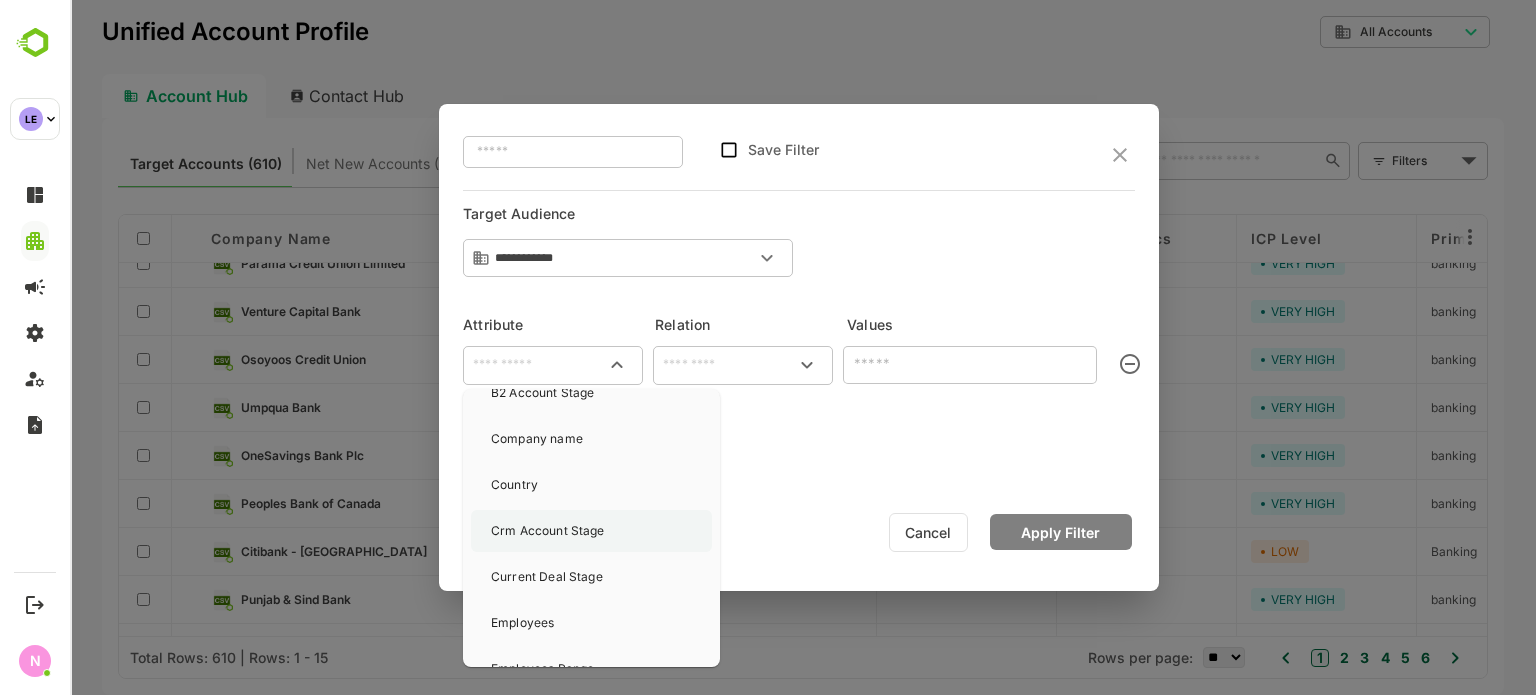 click on "Crm Account Stage" at bounding box center (591, 531) 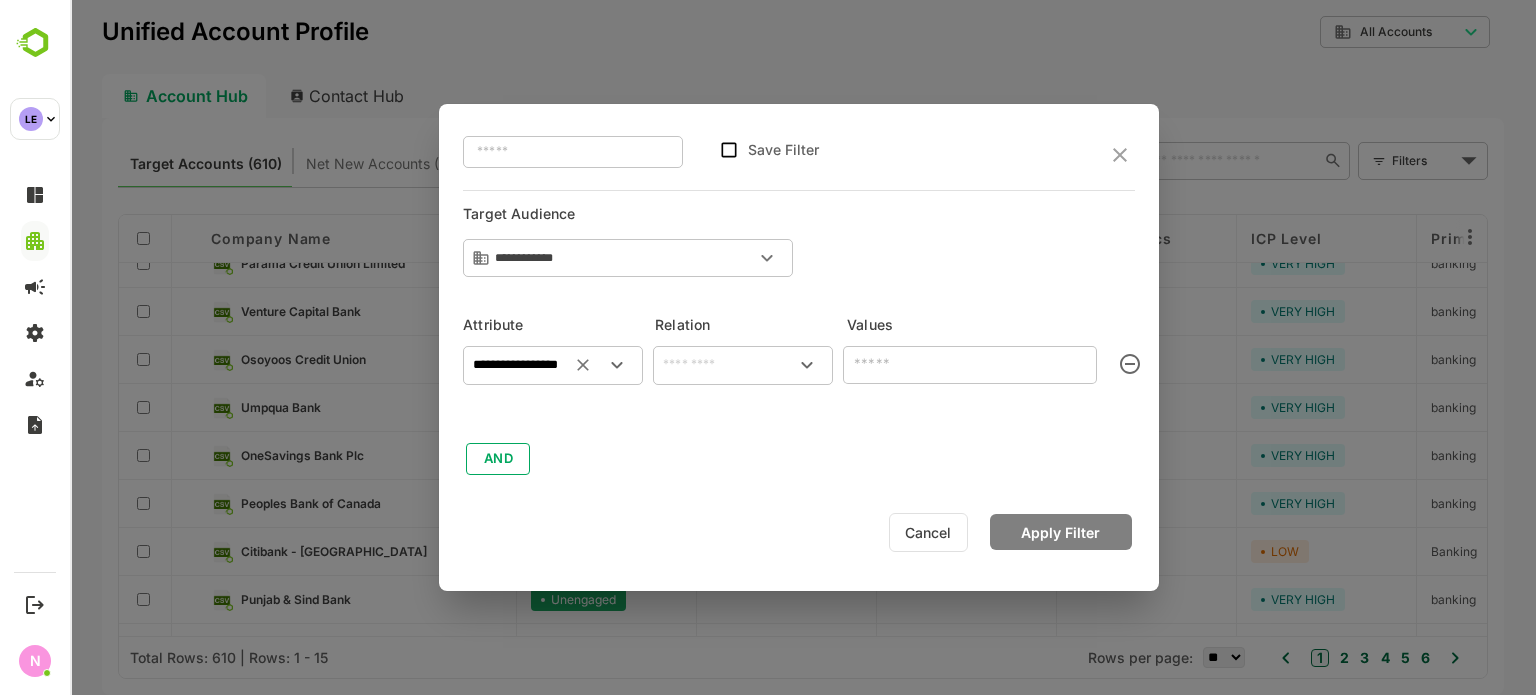 click 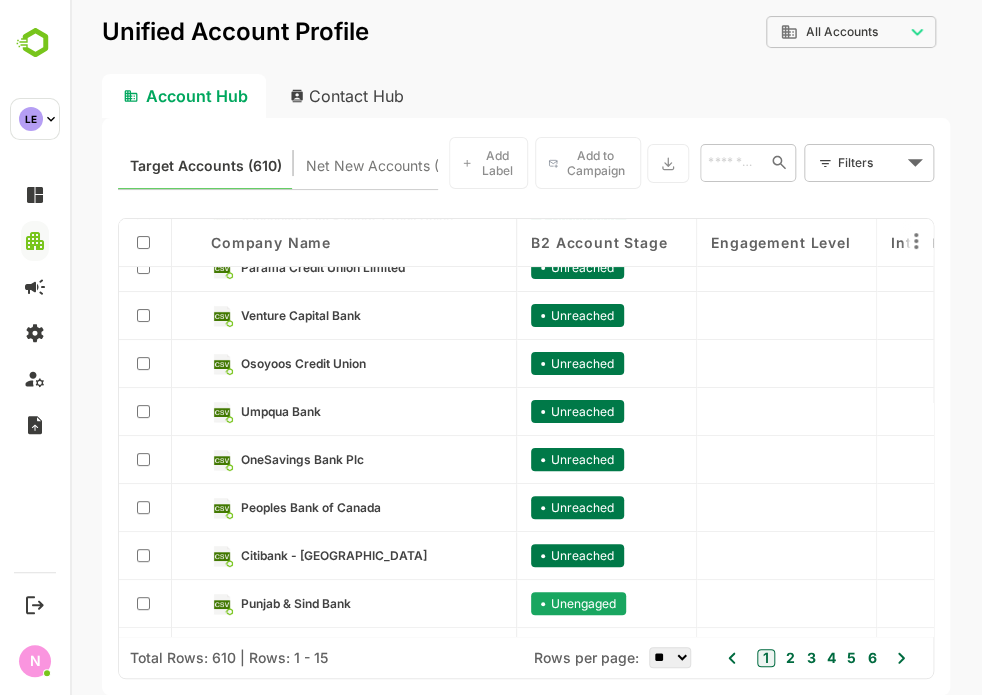 click on "Filters ​" at bounding box center [869, 163] 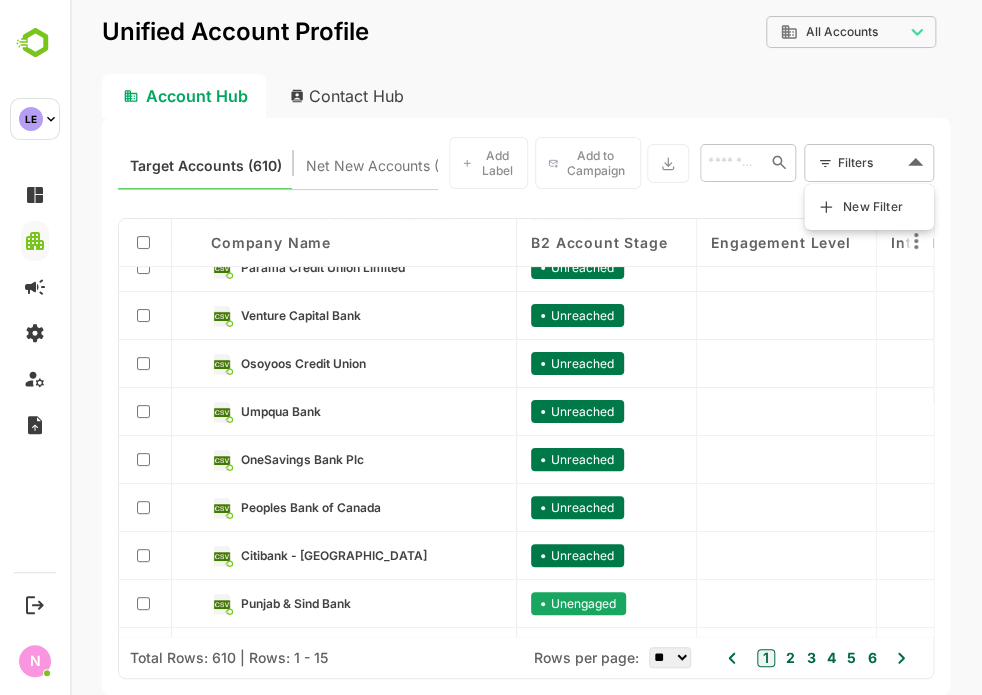 click on "New Filter" at bounding box center (873, 207) 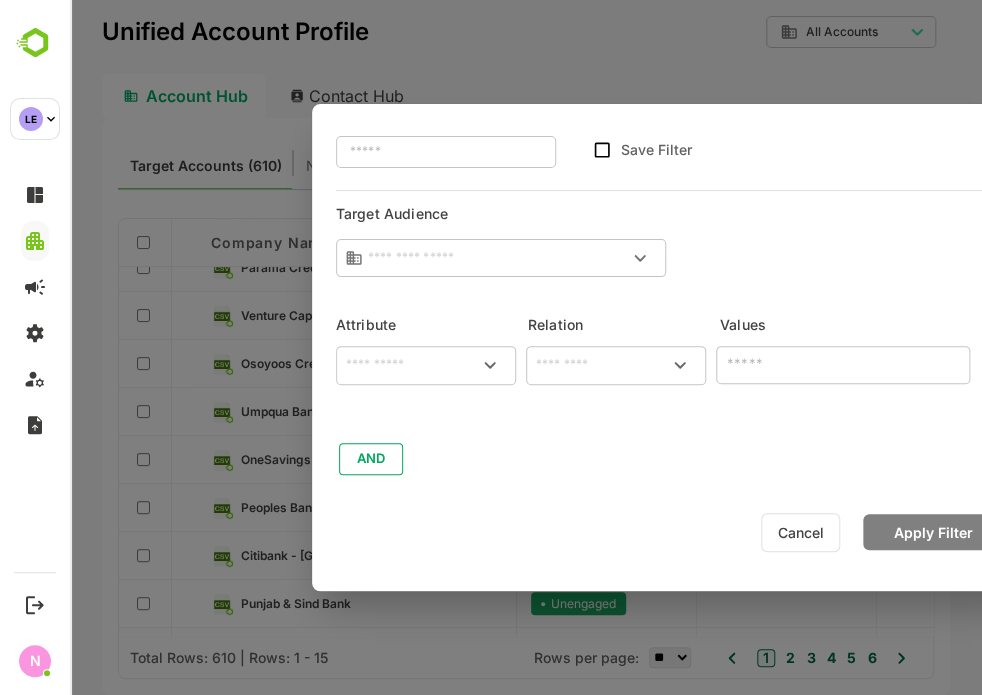 type on "**********" 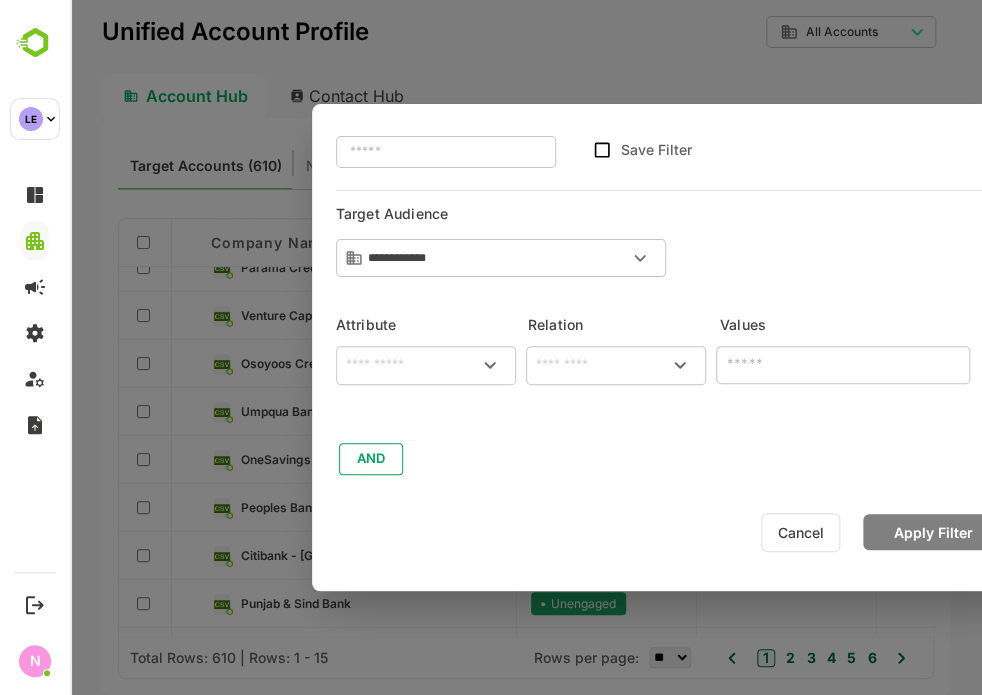 click on "​" at bounding box center (426, 365) 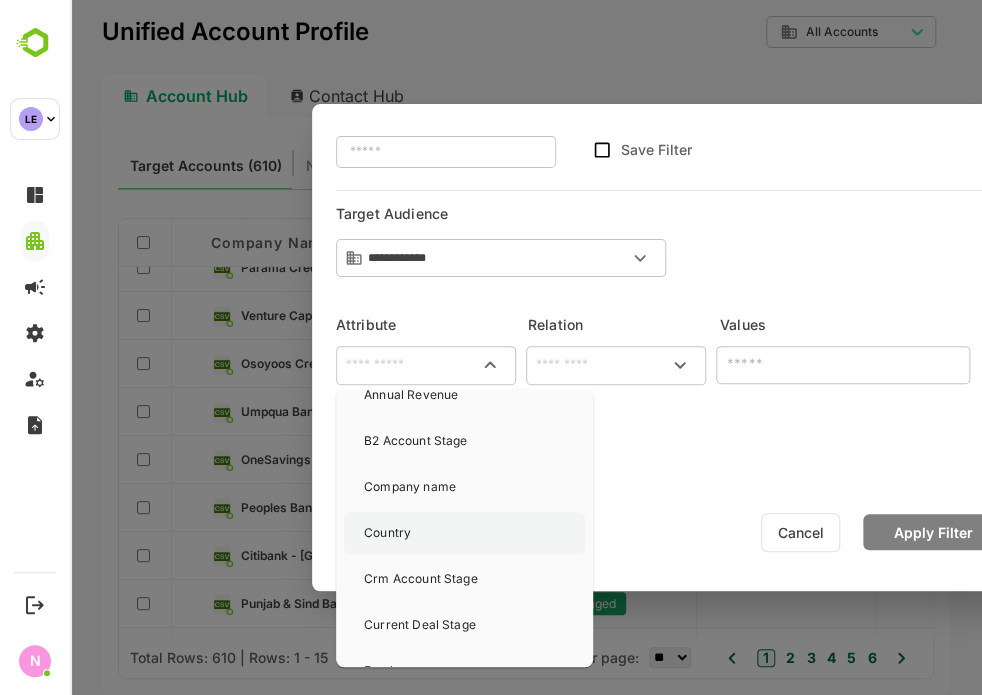 scroll, scrollTop: 200, scrollLeft: 0, axis: vertical 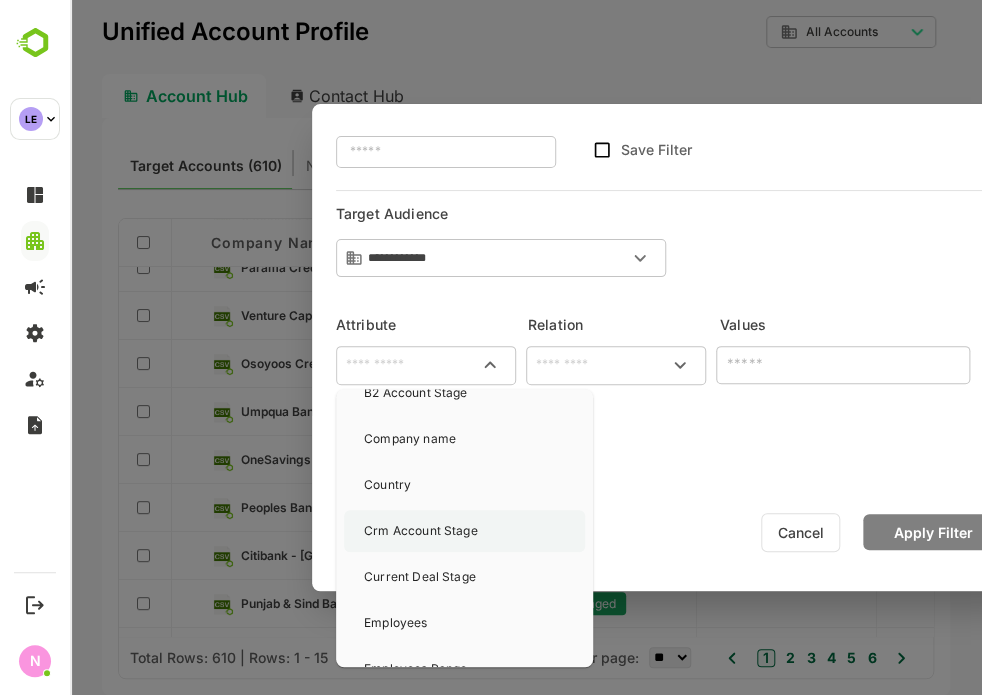 click on "Crm Account Stage" at bounding box center (464, 531) 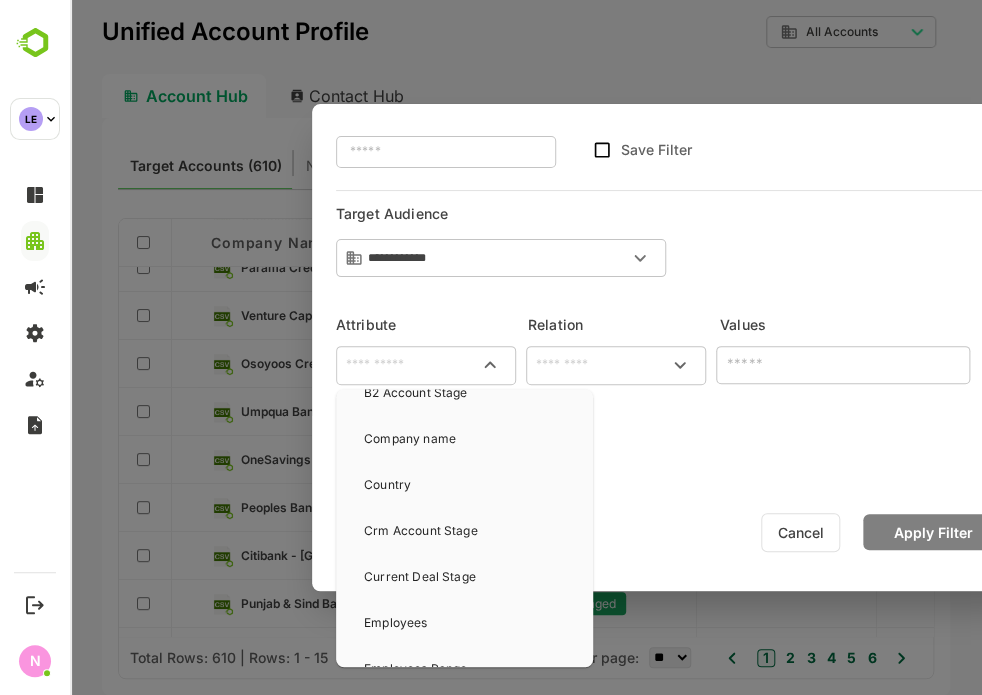 type on "**********" 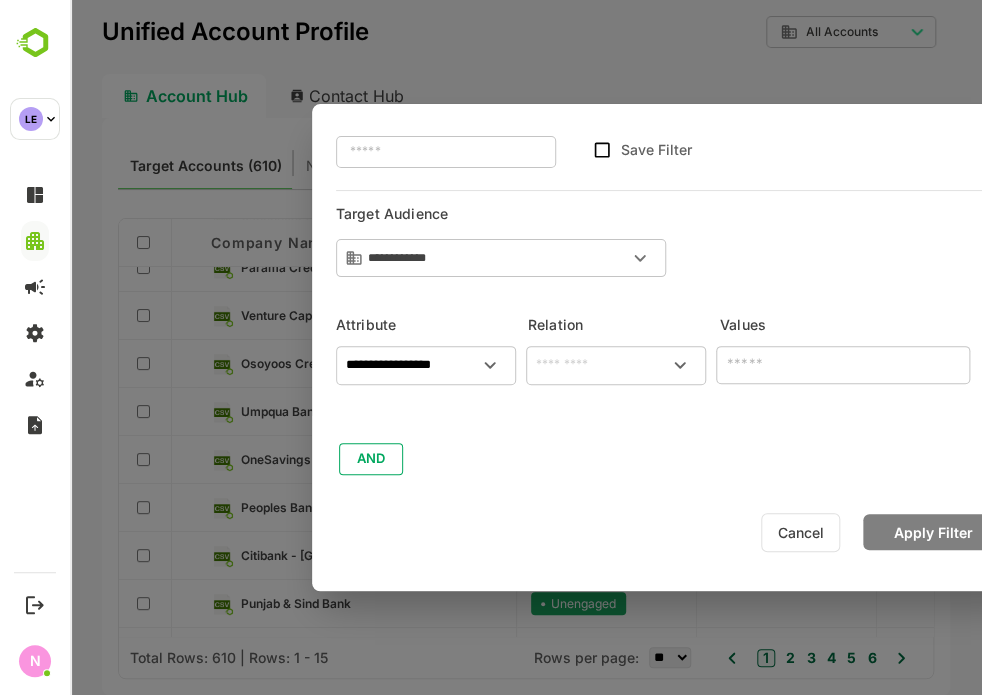 click on "​" at bounding box center [616, 365] 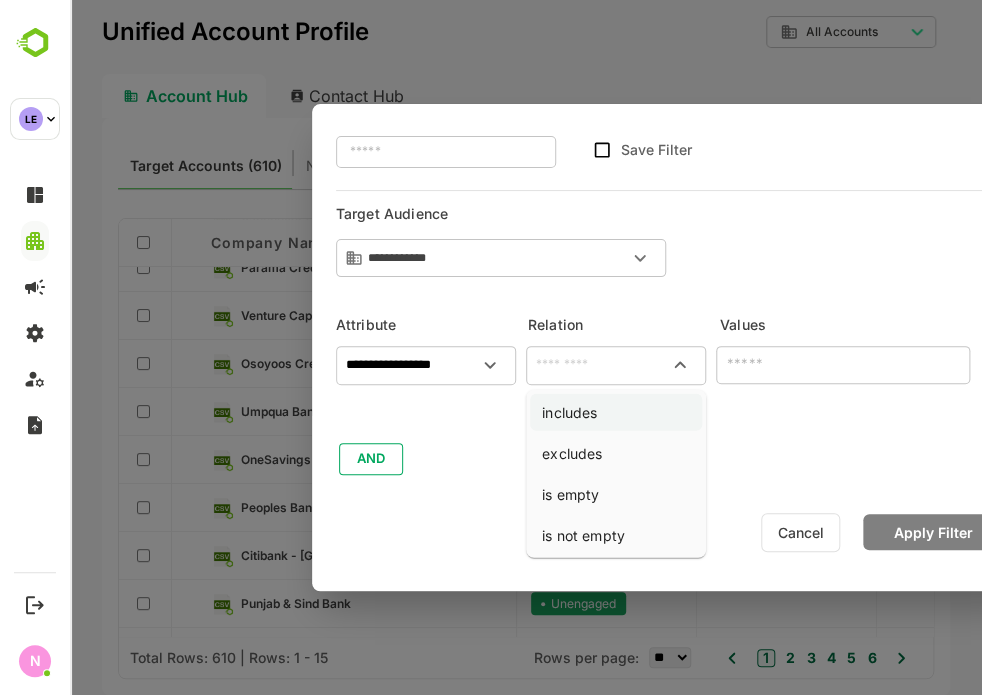 click on "includes" at bounding box center (616, 412) 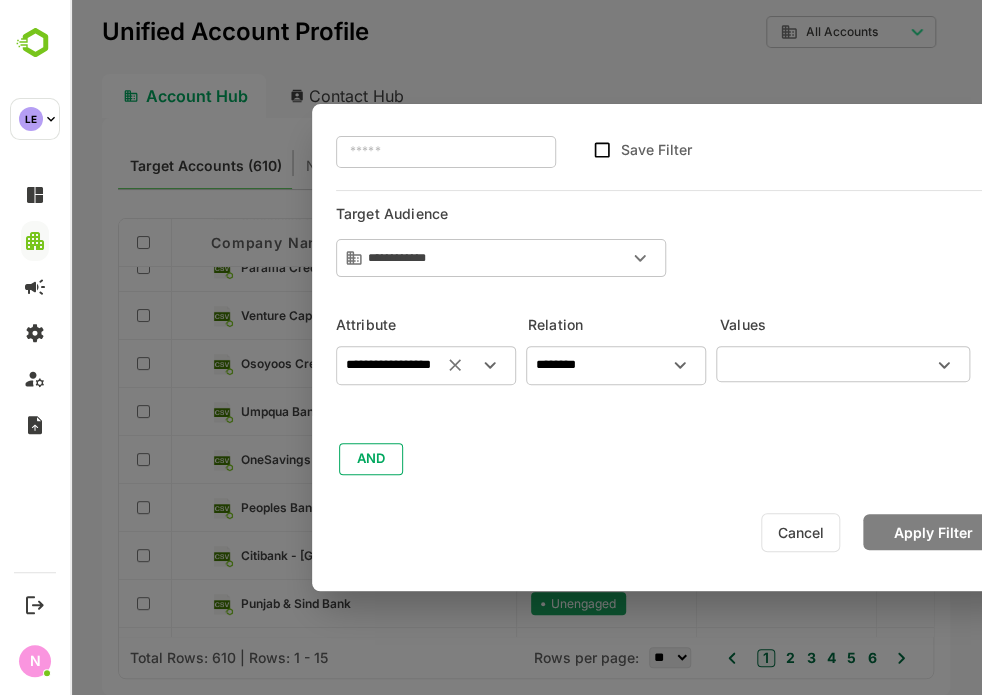 click 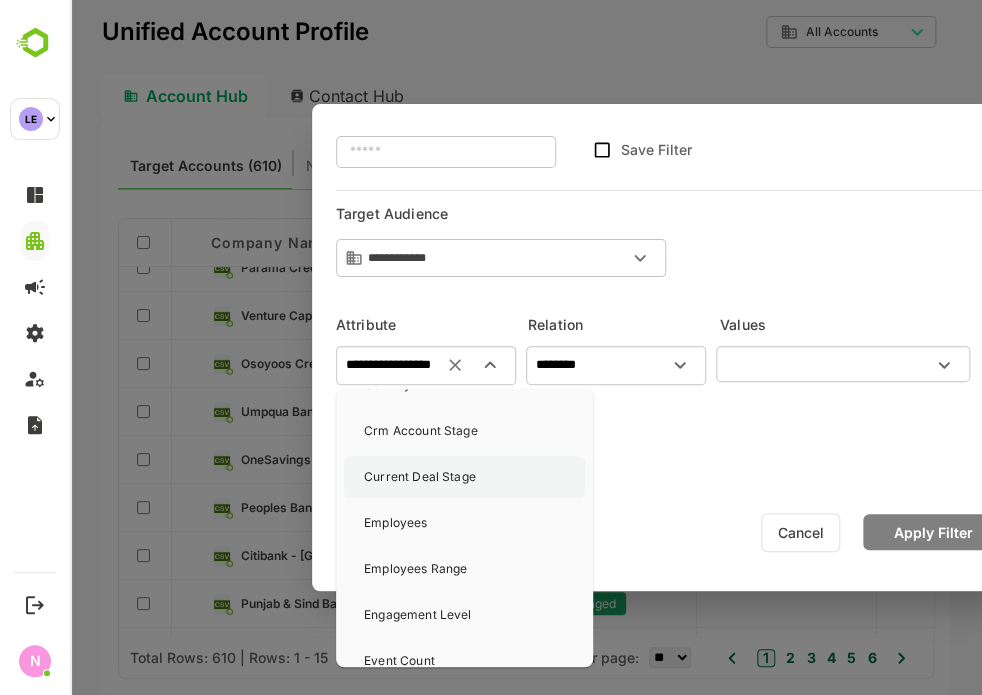 scroll, scrollTop: 200, scrollLeft: 0, axis: vertical 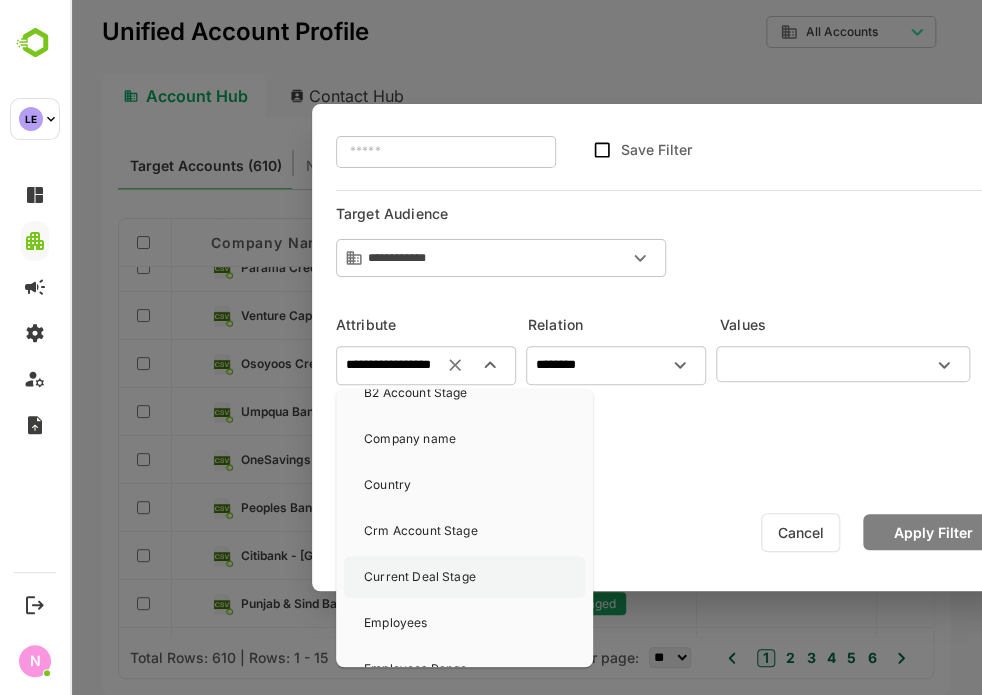 click on "Current Deal Stage" at bounding box center [420, 577] 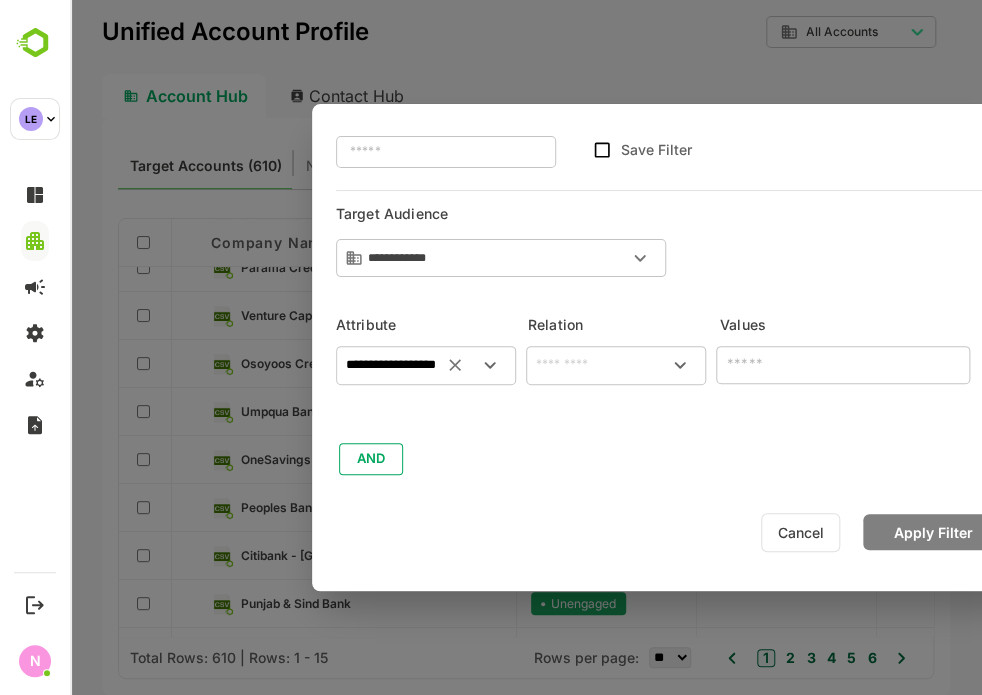 drag, startPoint x: 616, startPoint y: 359, endPoint x: 625, endPoint y: 370, distance: 14.21267 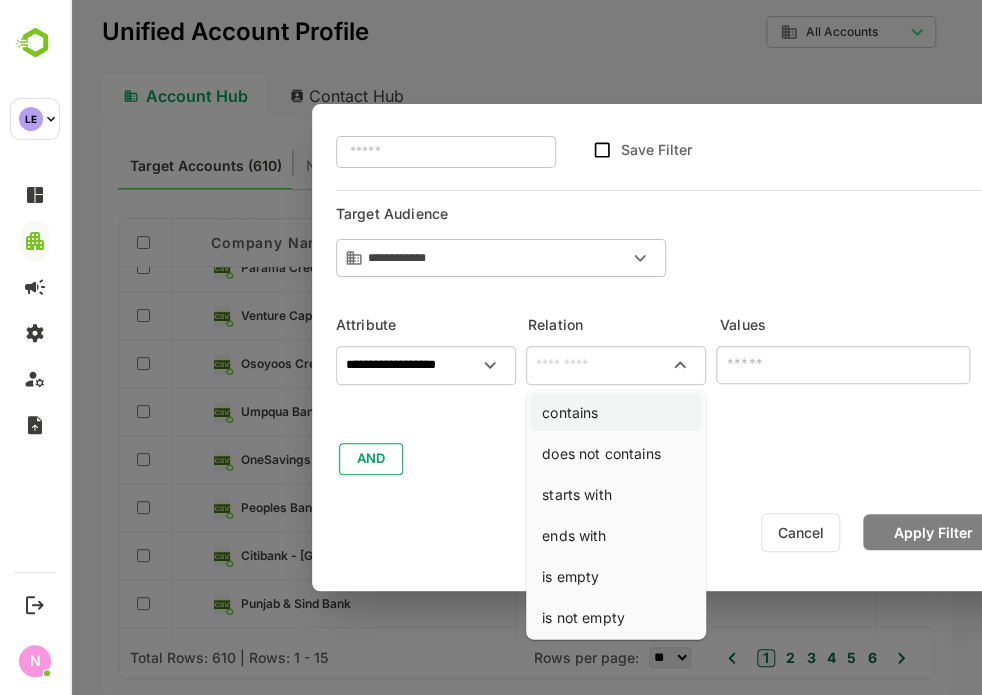 click on "contains" at bounding box center [616, 412] 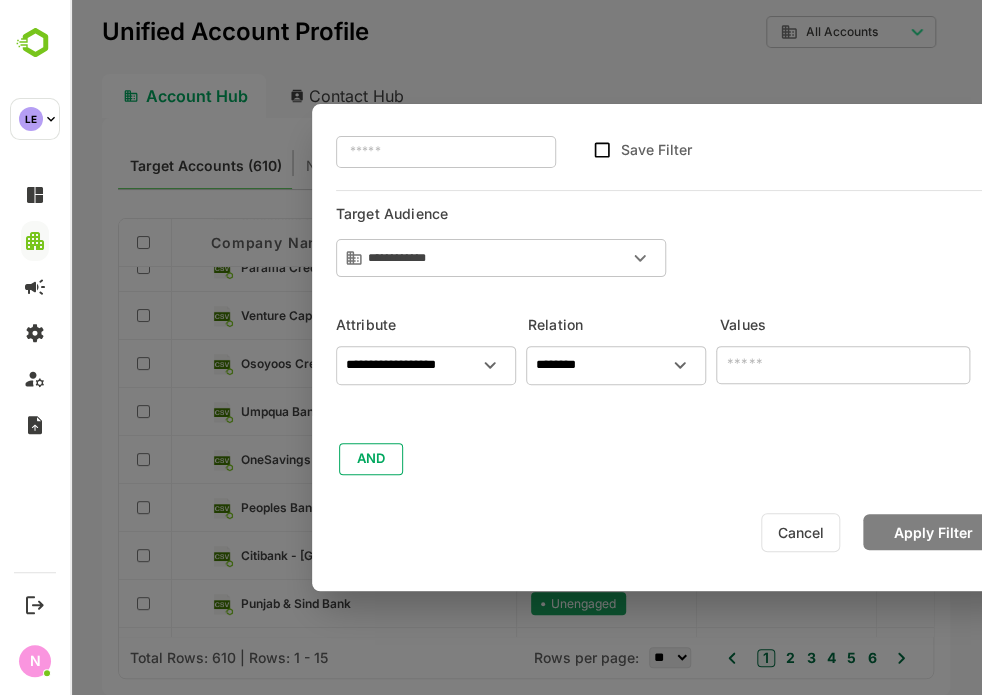 click on "Cancel" at bounding box center [800, 532] 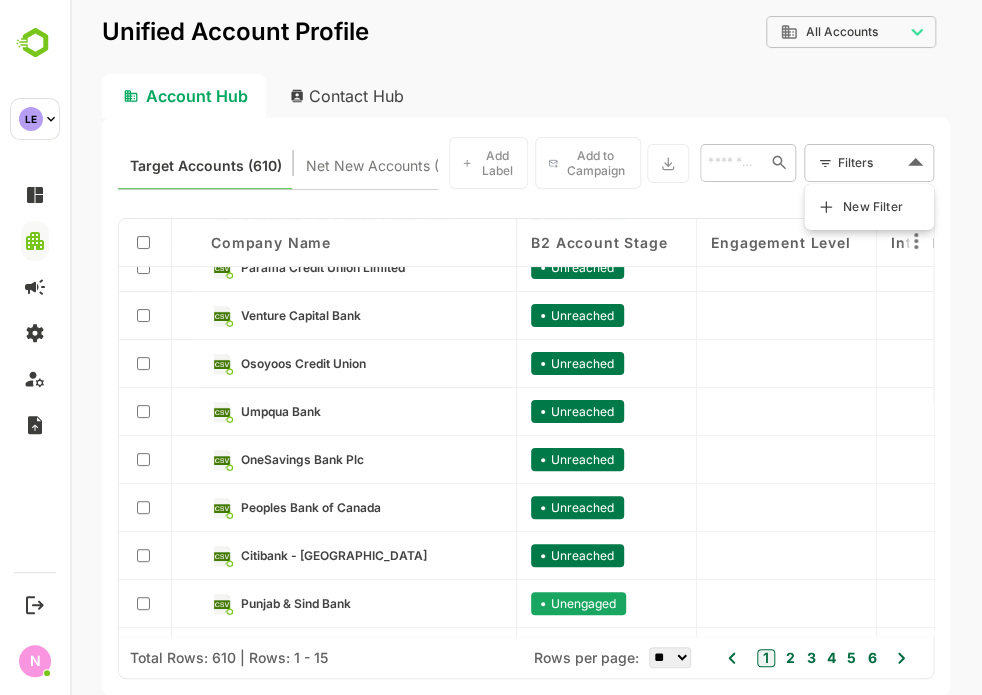 drag, startPoint x: 856, startPoint y: 152, endPoint x: 847, endPoint y: 175, distance: 24.698177 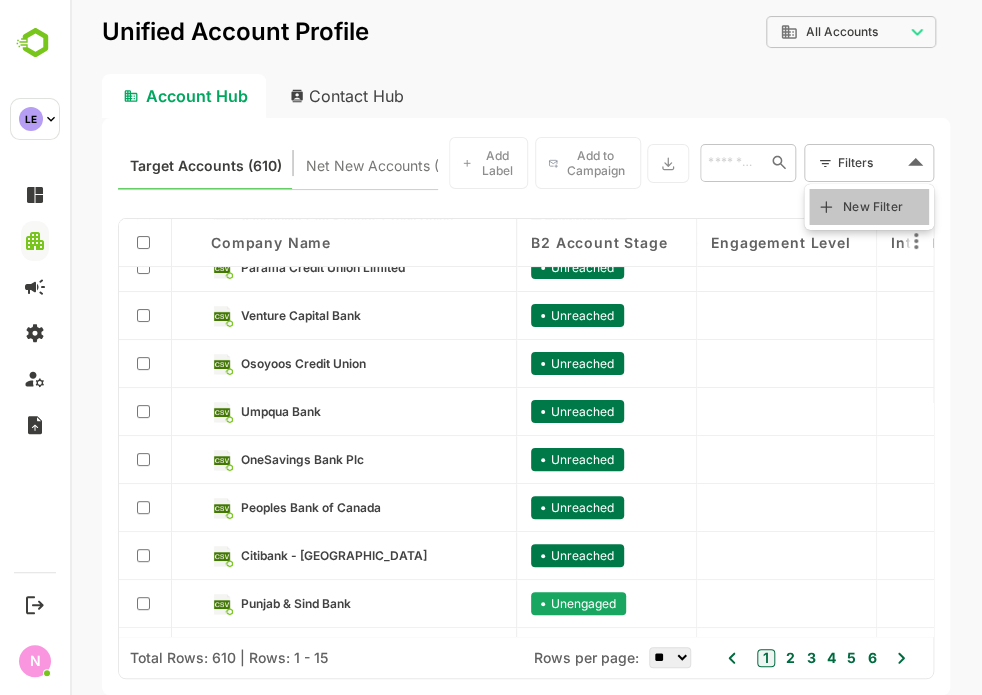 click on "New Filter" at bounding box center (873, 207) 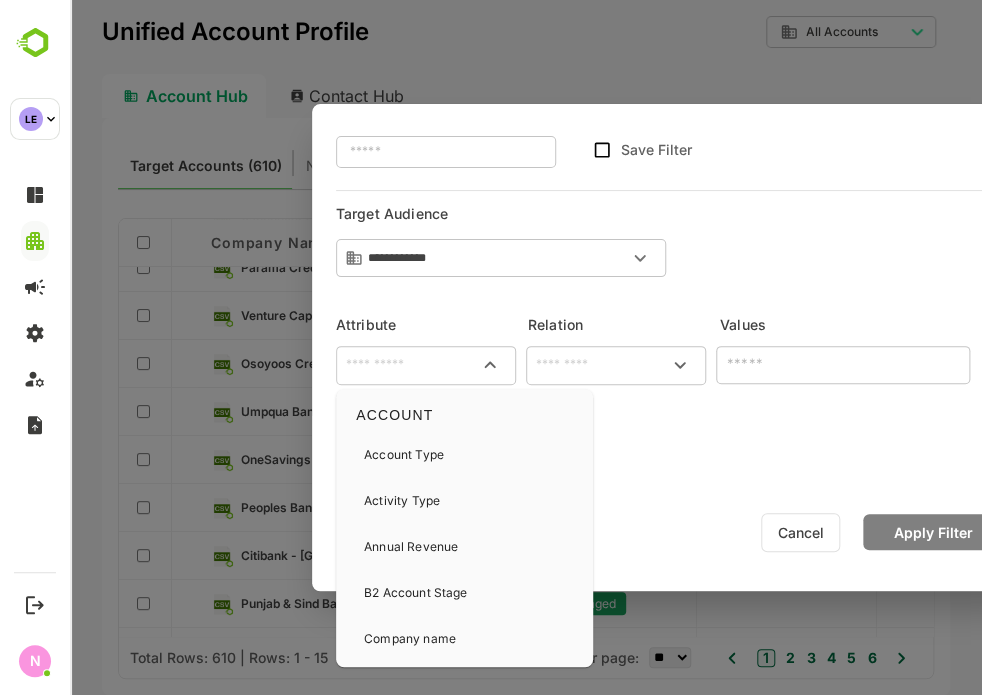 click at bounding box center [426, 365] 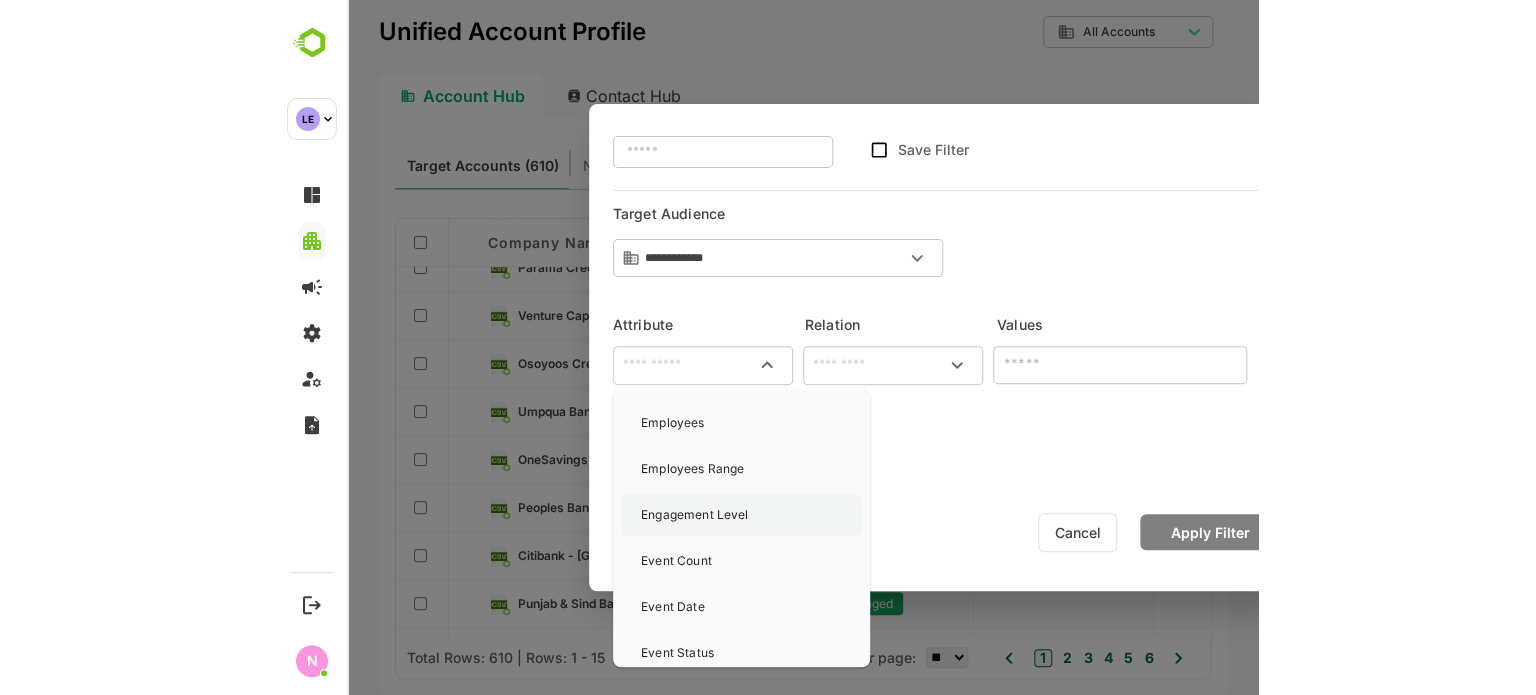 scroll, scrollTop: 300, scrollLeft: 0, axis: vertical 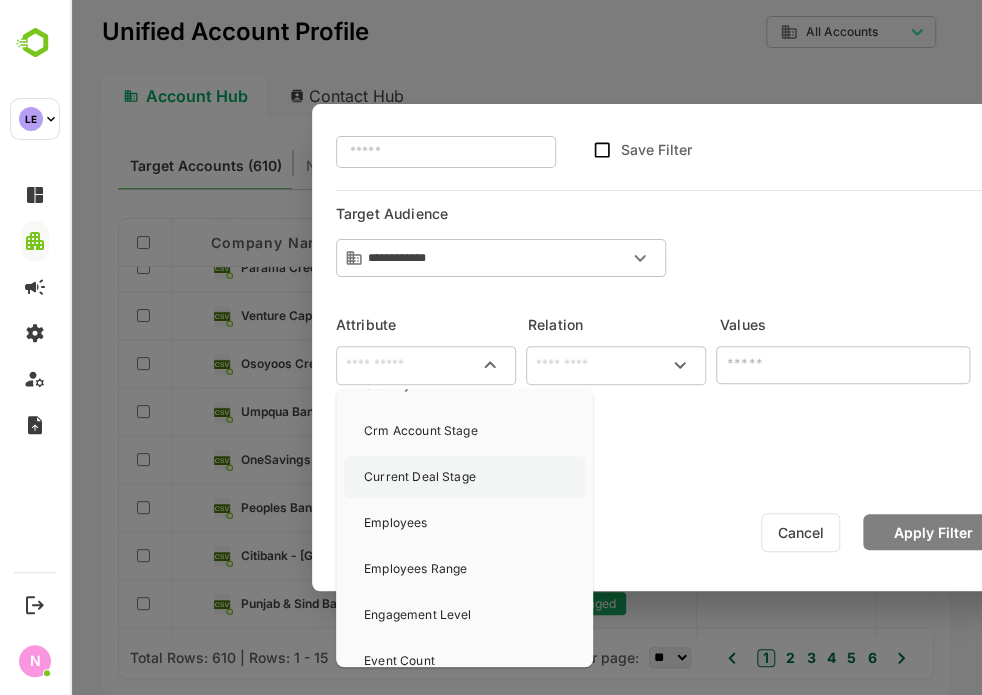 click on "Current Deal Stage" at bounding box center [464, 477] 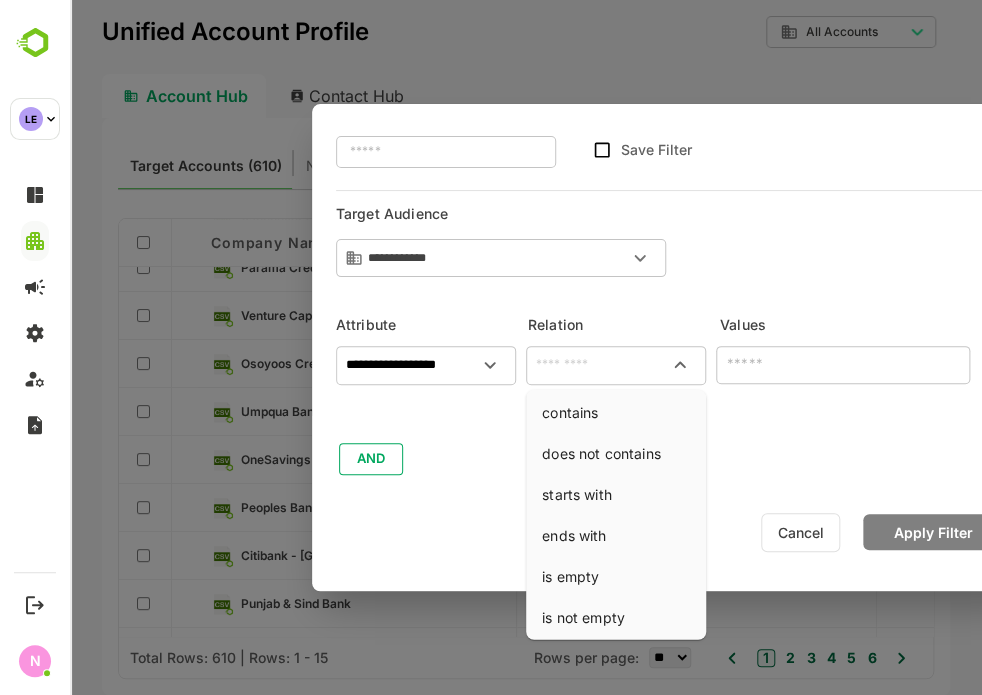 click at bounding box center [616, 365] 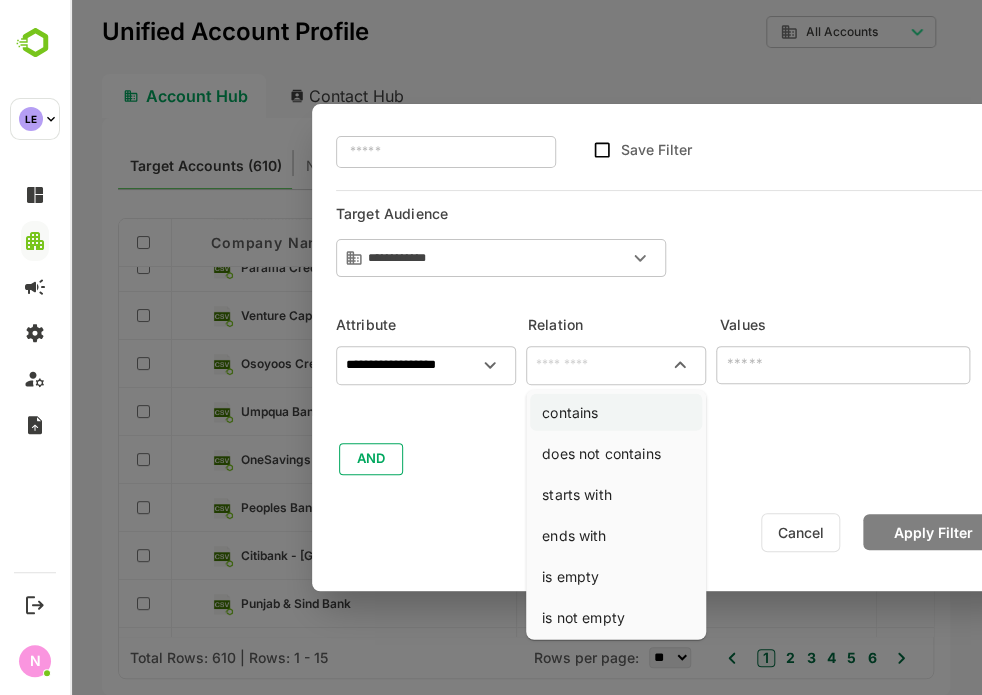 click on "contains" at bounding box center (616, 412) 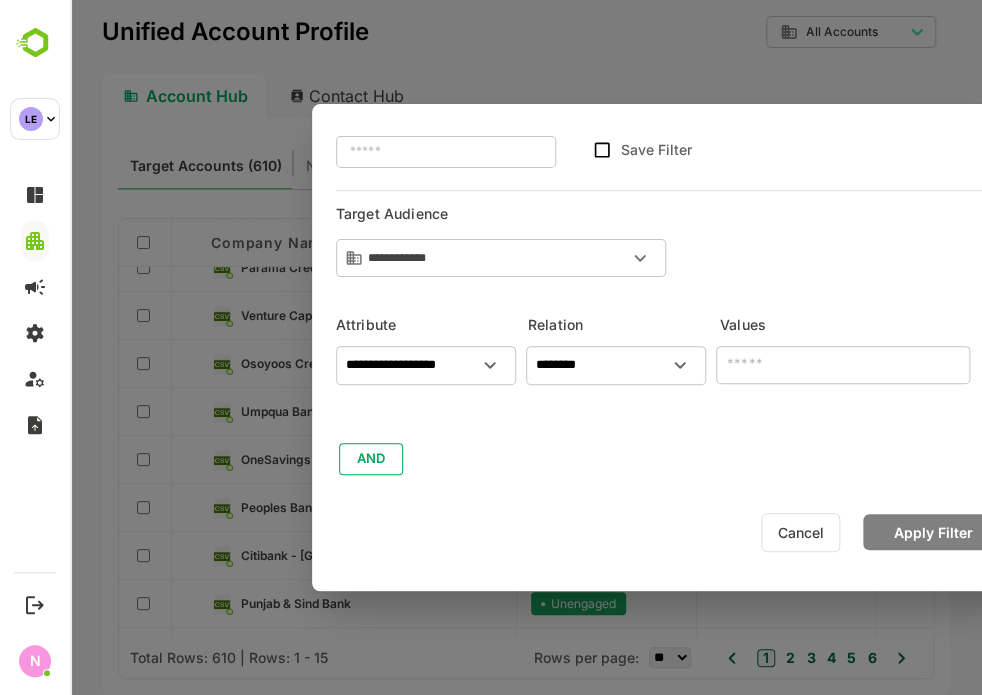 click at bounding box center (843, 365) 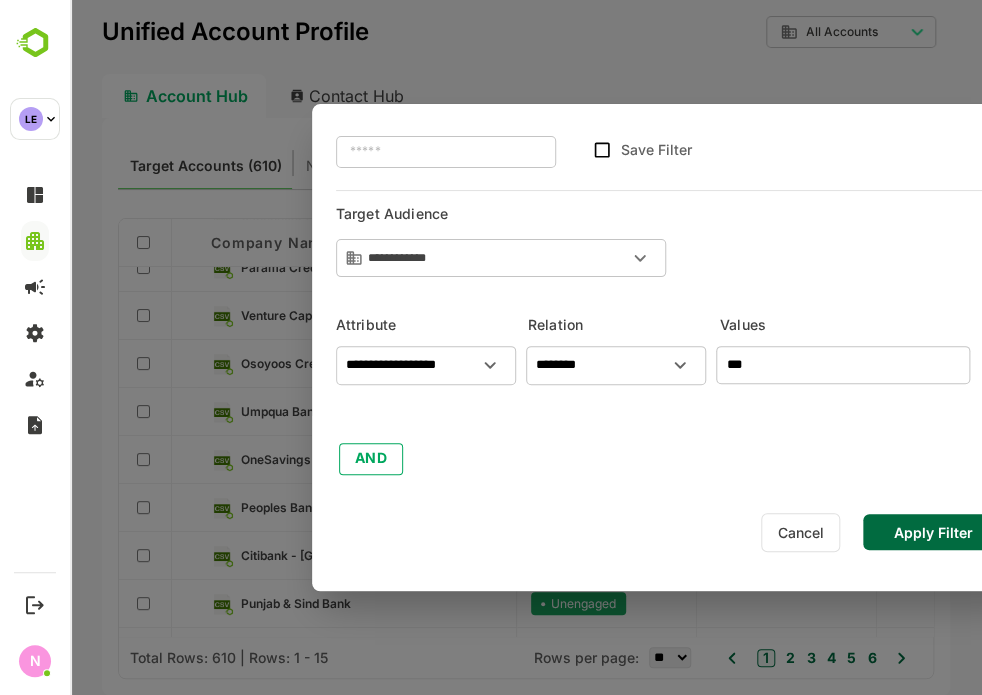 type on "***" 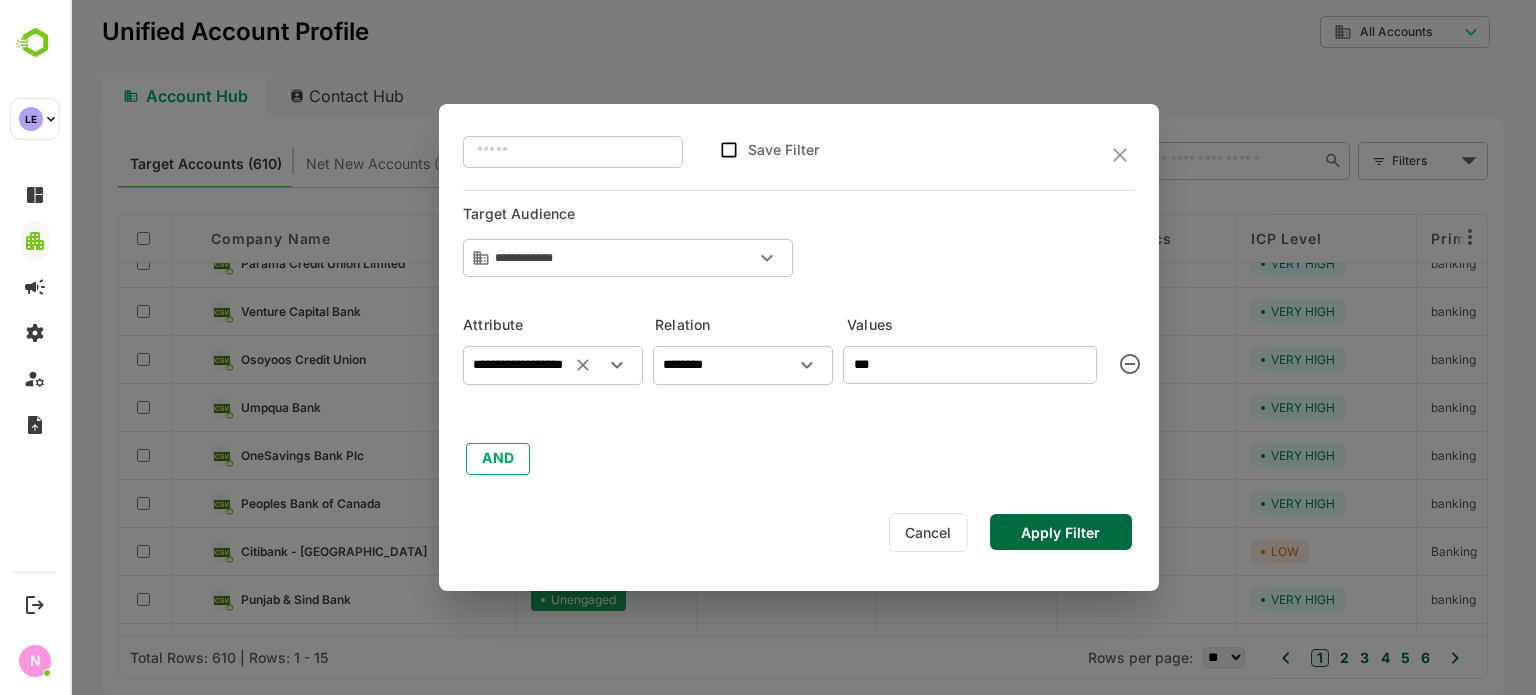 click 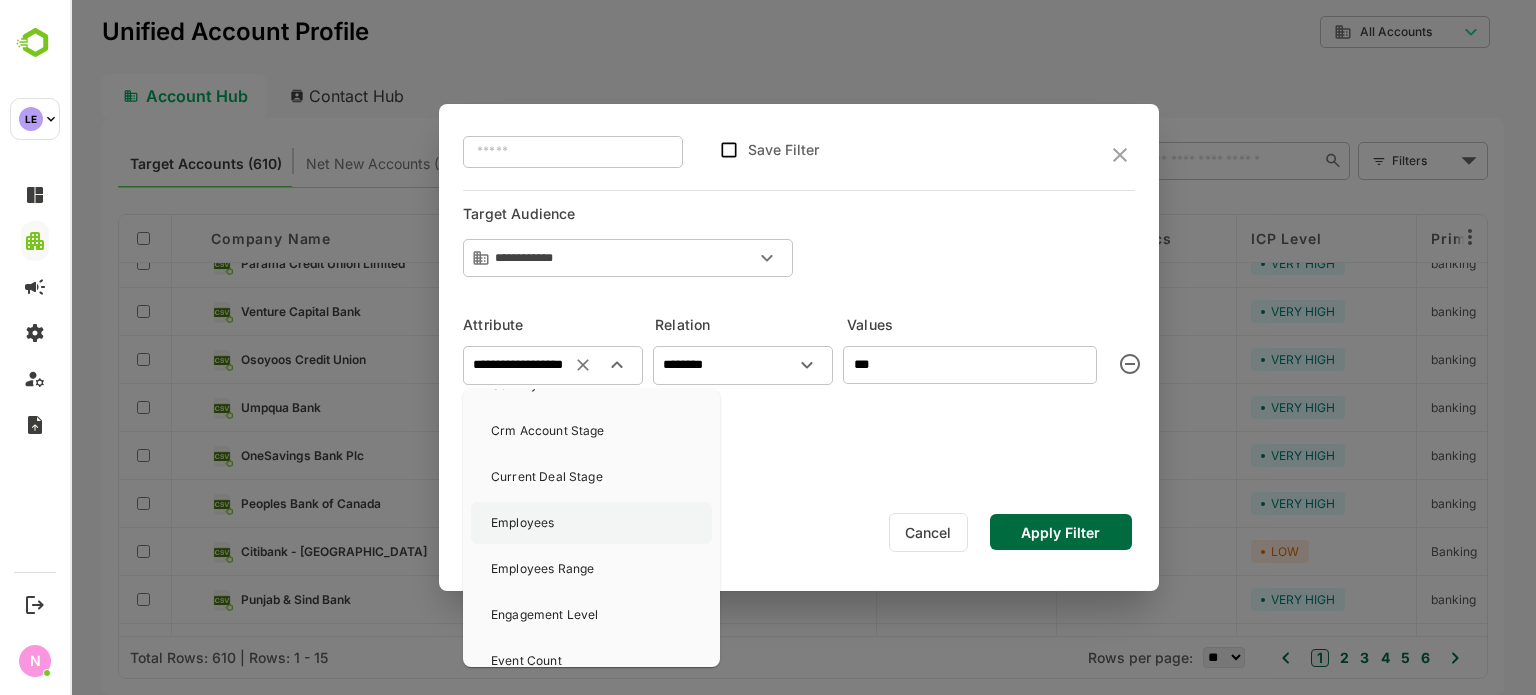 click on "Employees" at bounding box center (591, 523) 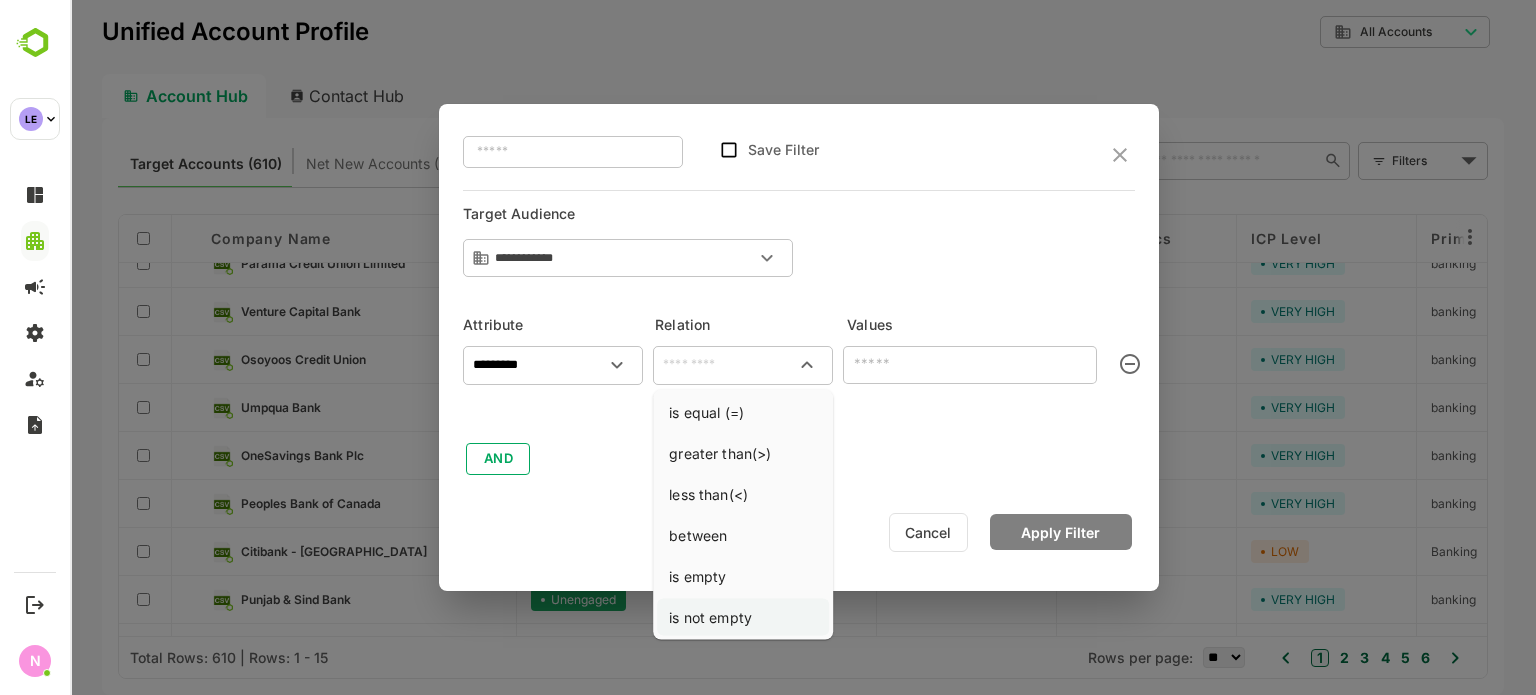 click on "is not empty" at bounding box center [743, 617] 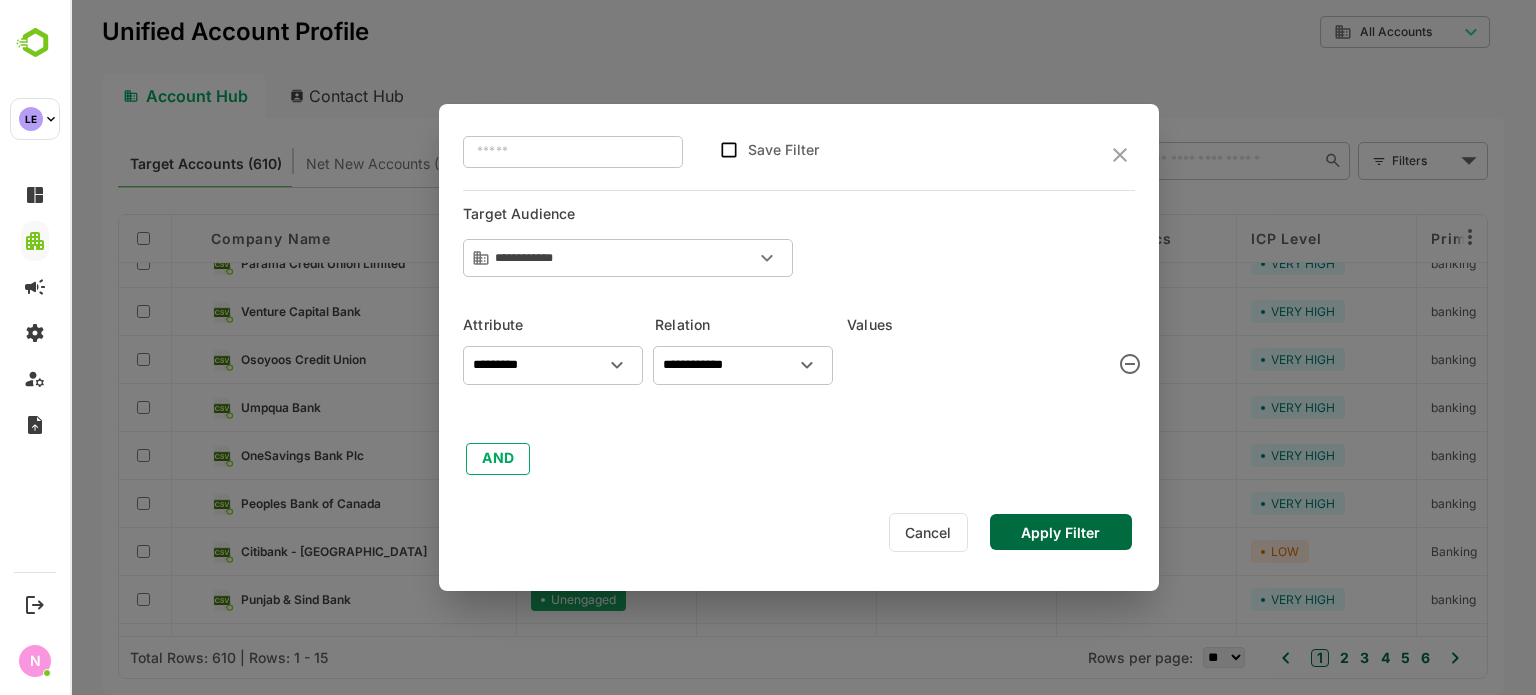 click on "Apply Filter" at bounding box center (1061, 532) 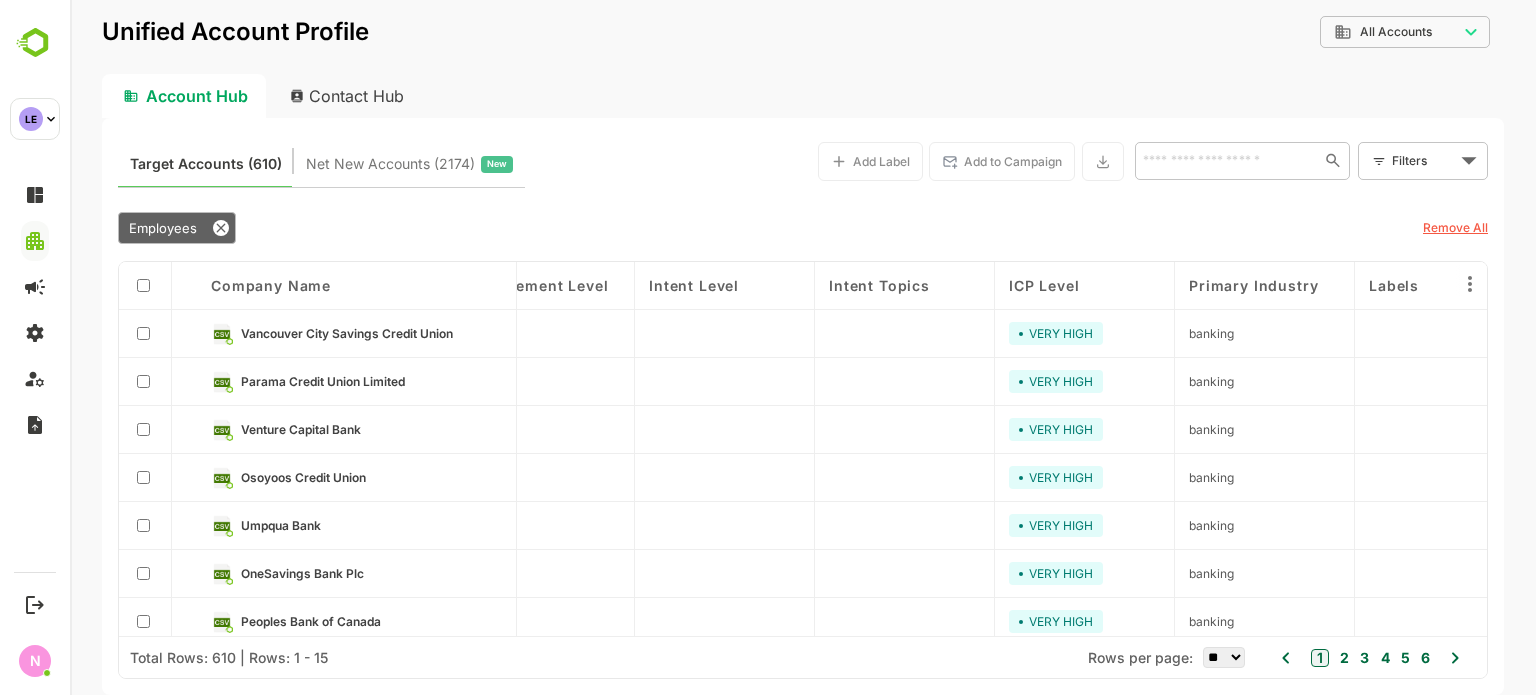 scroll, scrollTop: 0, scrollLeft: 0, axis: both 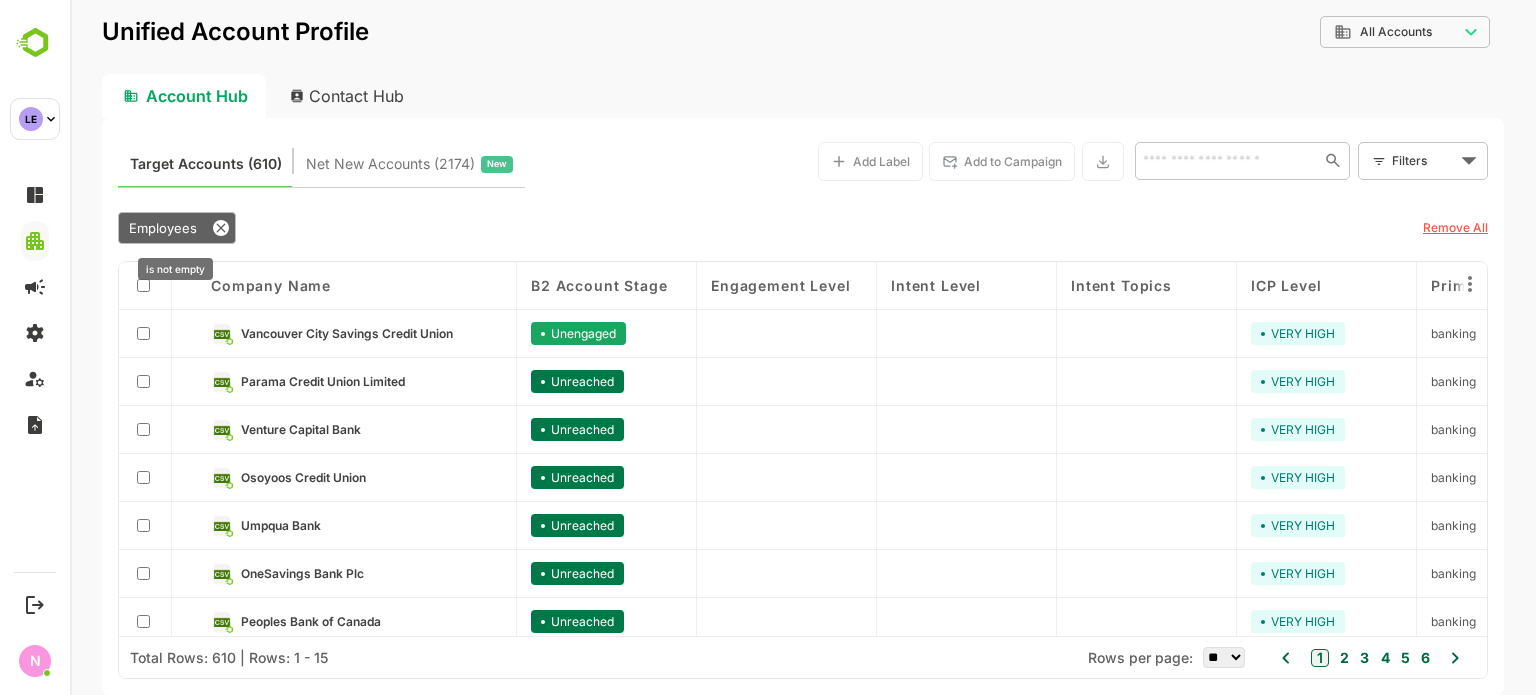click on "Employees" at bounding box center (163, 228) 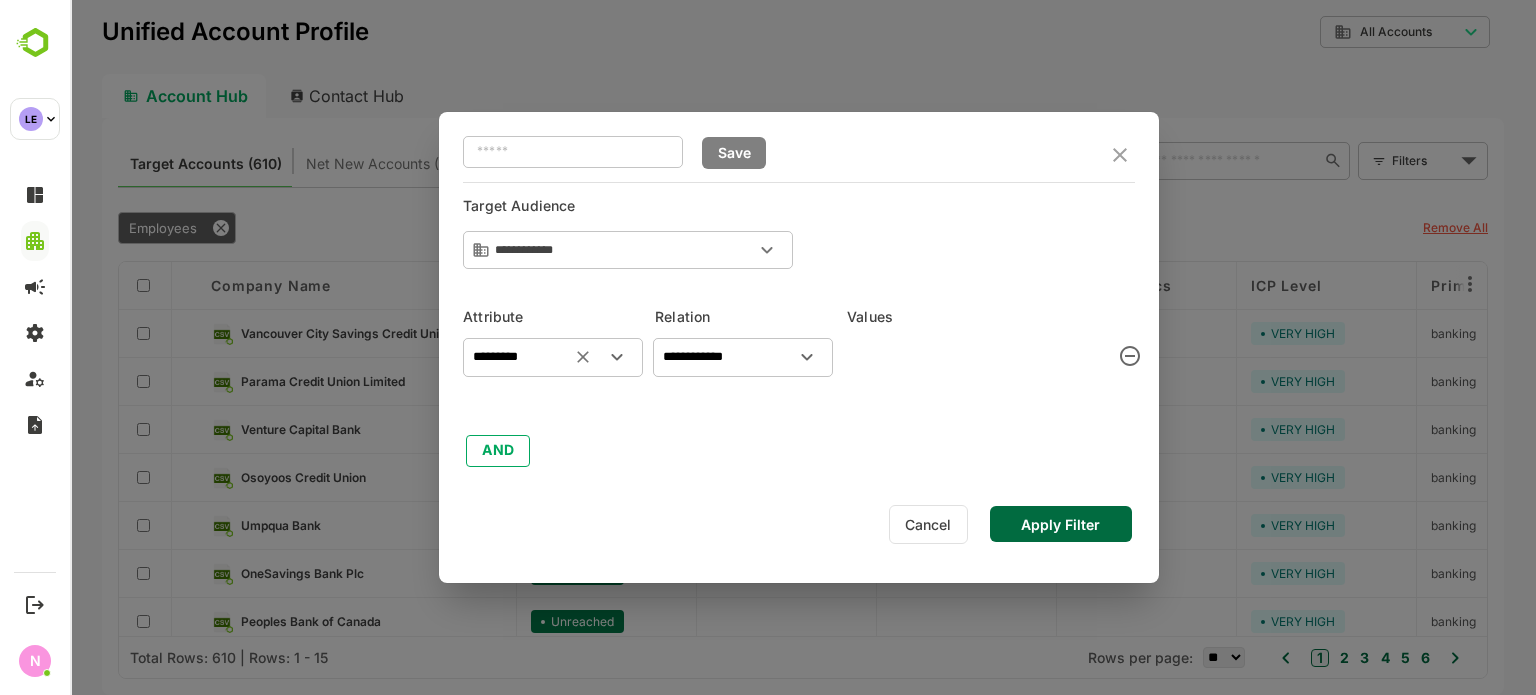 click 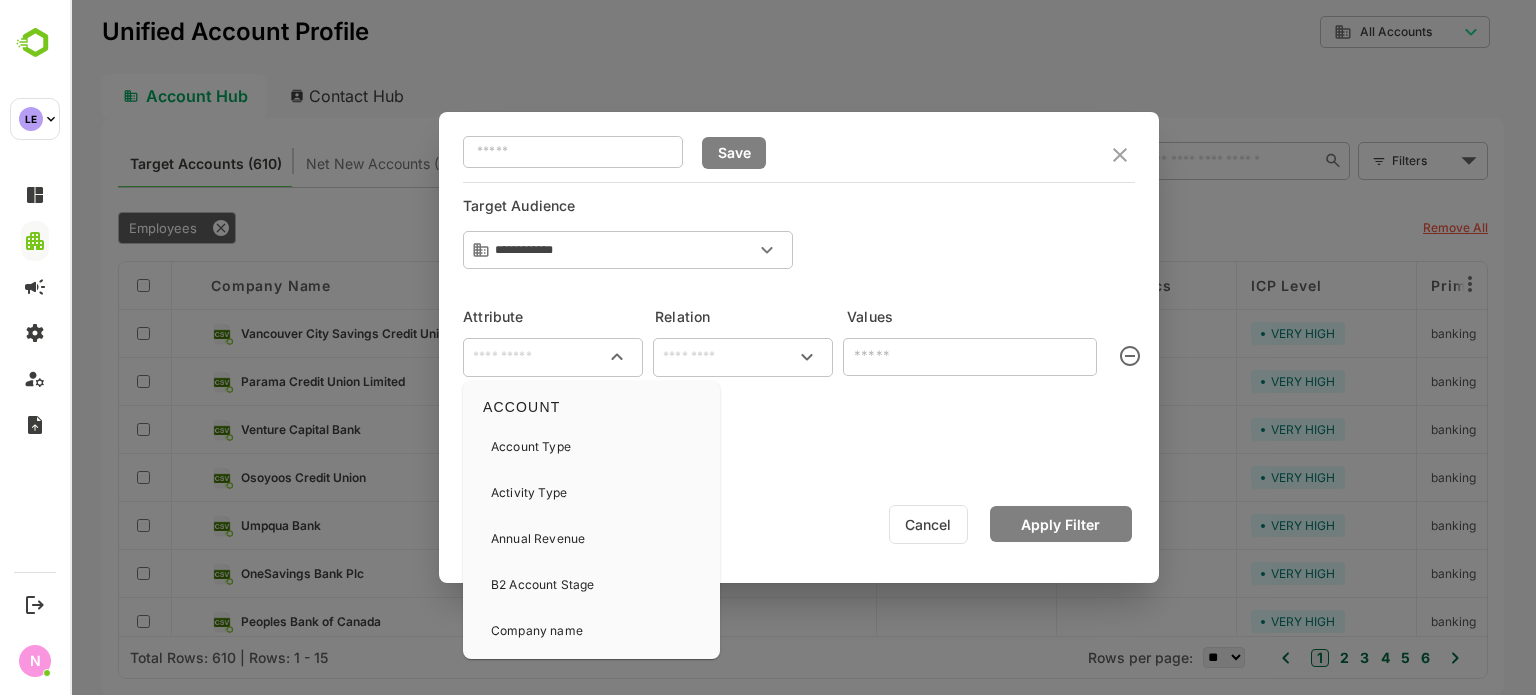 click at bounding box center [553, 357] 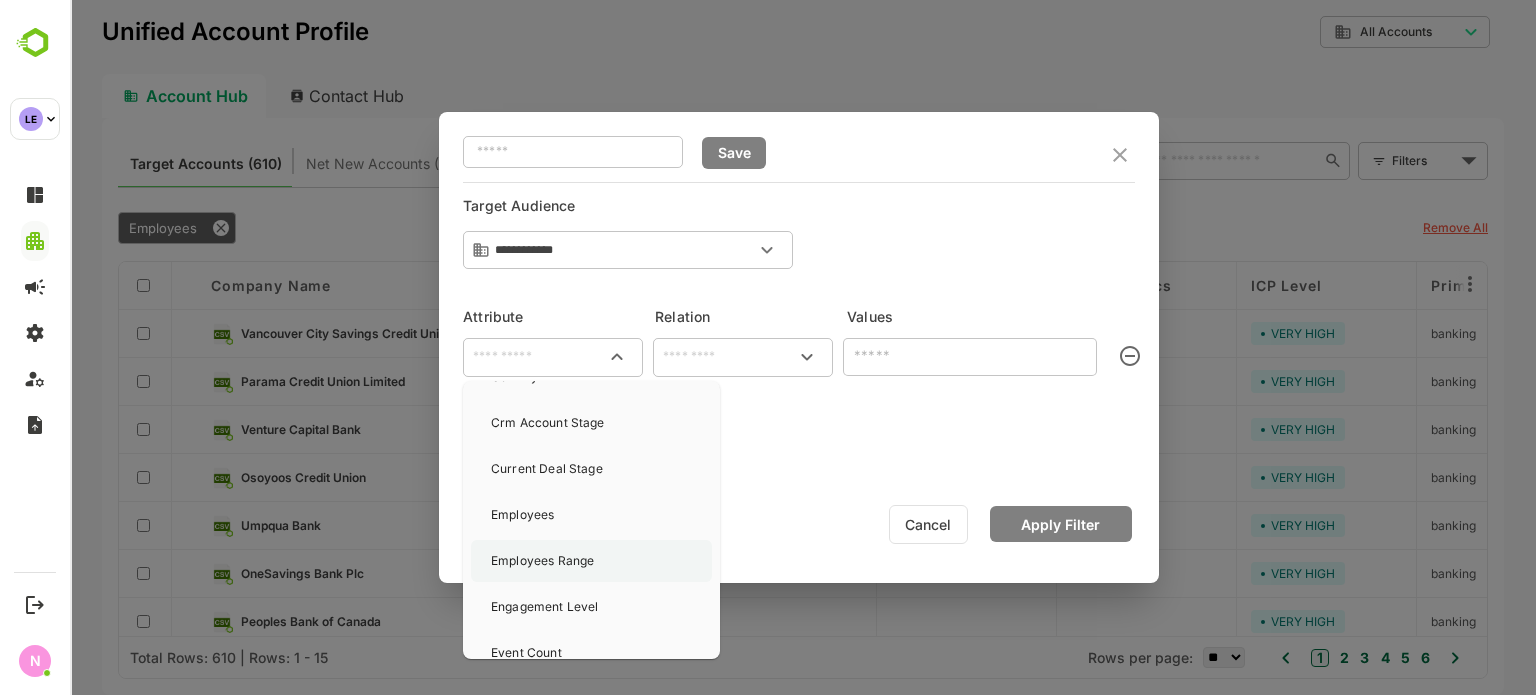 click on "Employees Range" at bounding box center [542, 561] 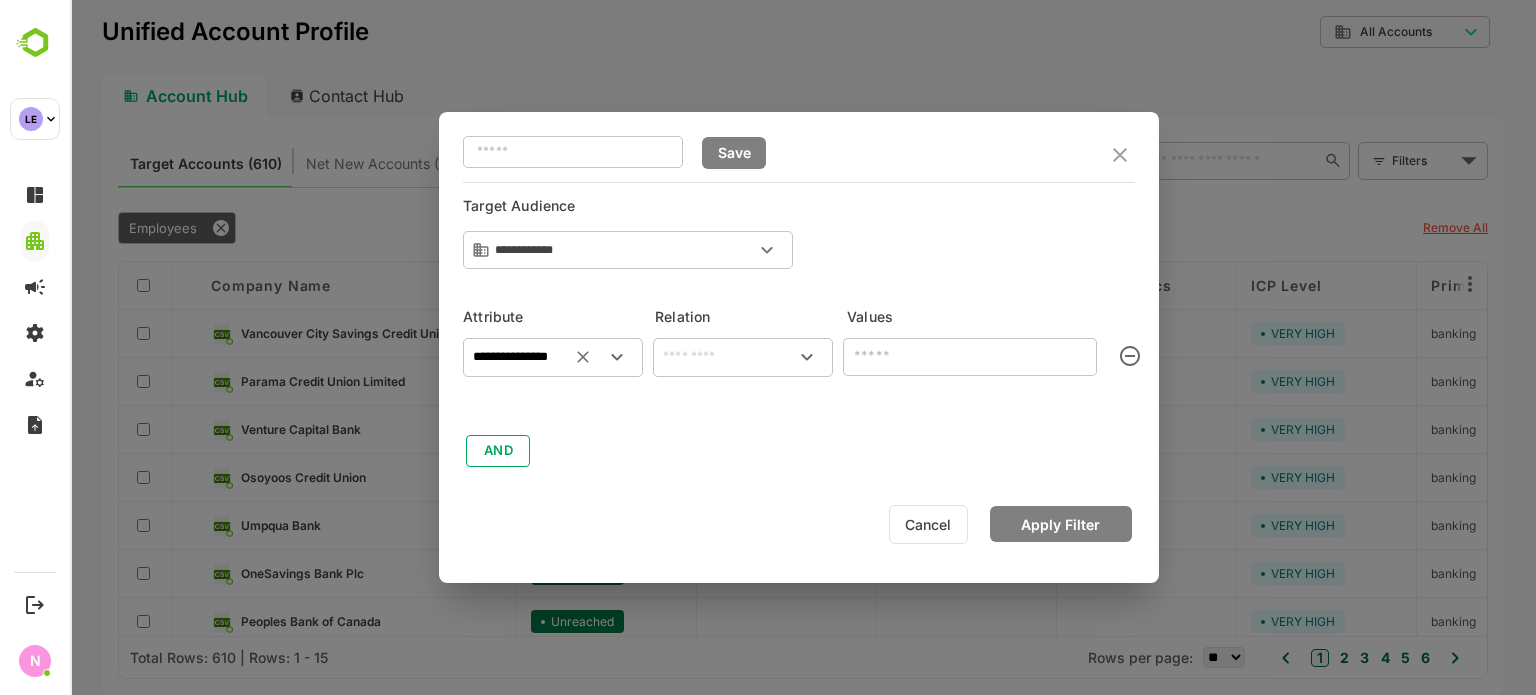 click at bounding box center (743, 357) 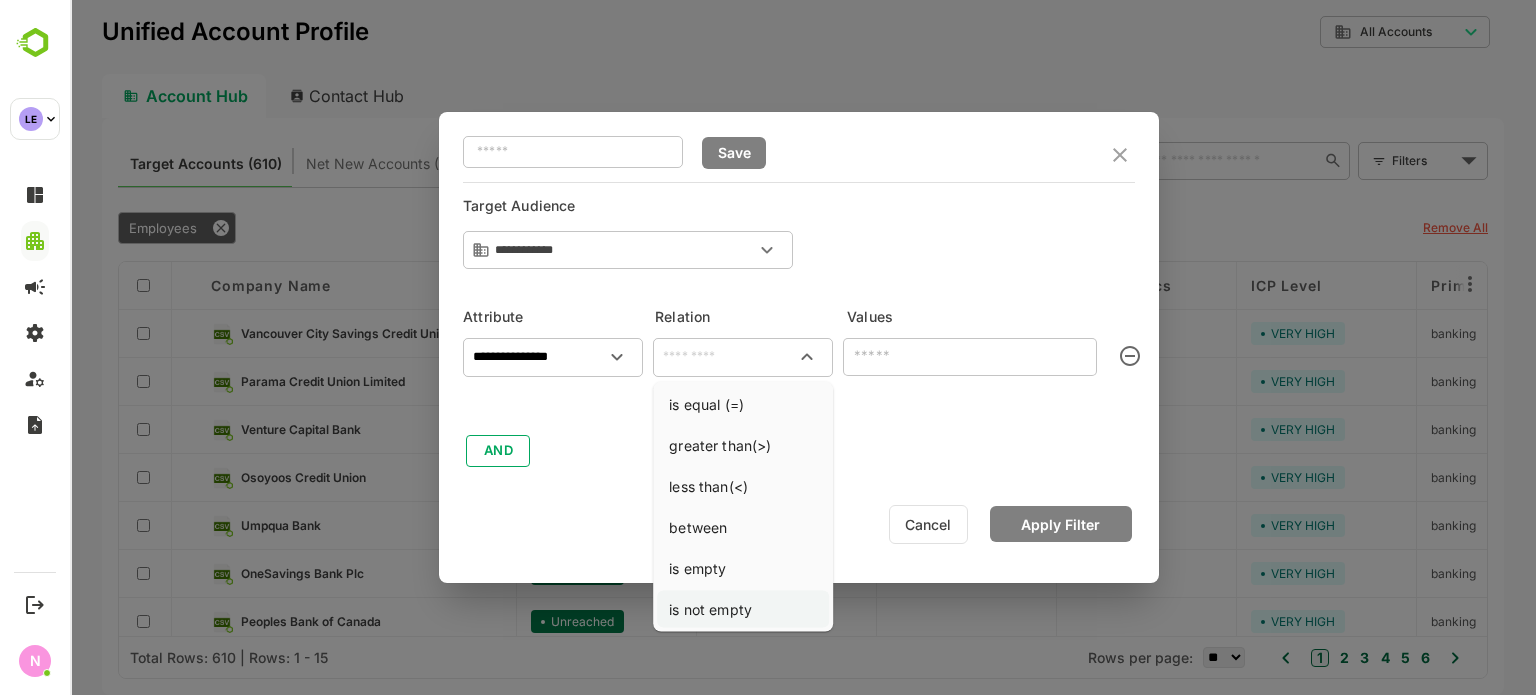 click on "is not empty" at bounding box center (743, 609) 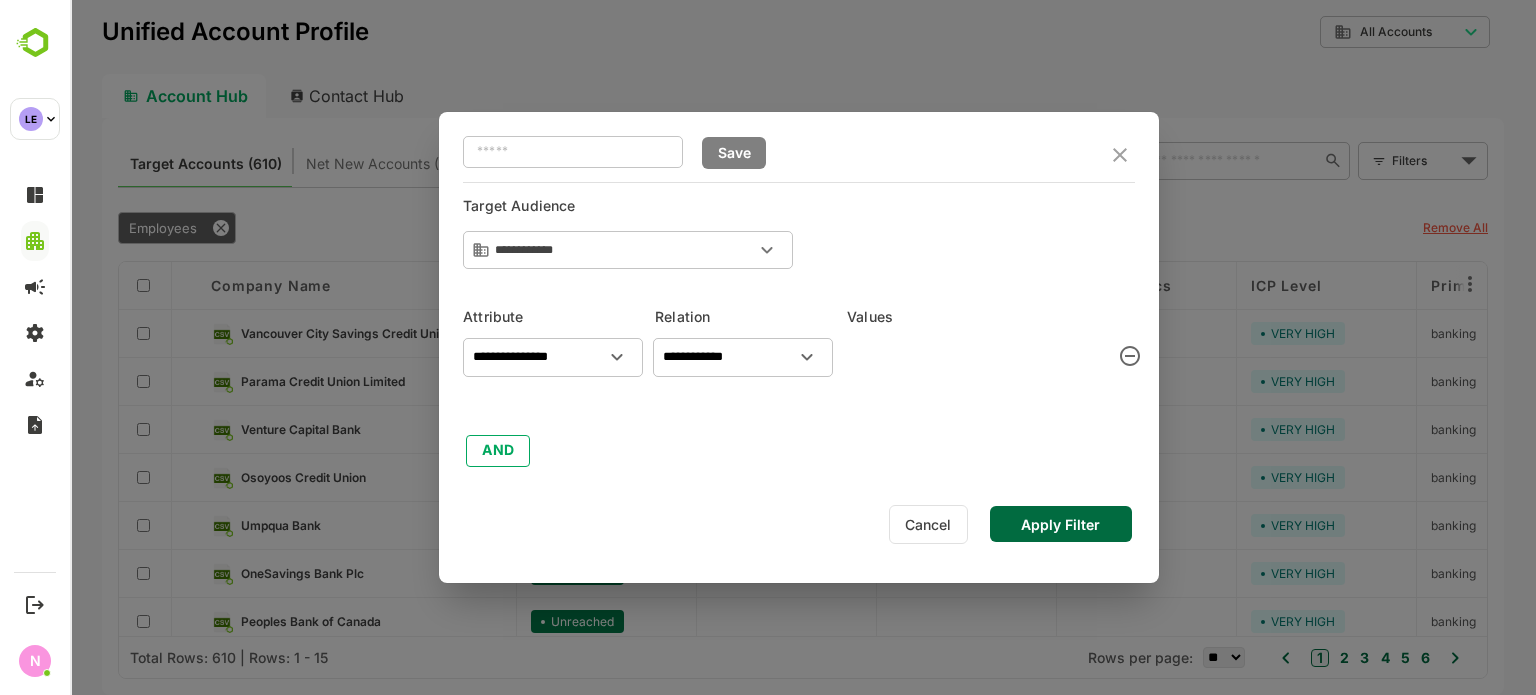 click on "Apply Filter" at bounding box center (1061, 524) 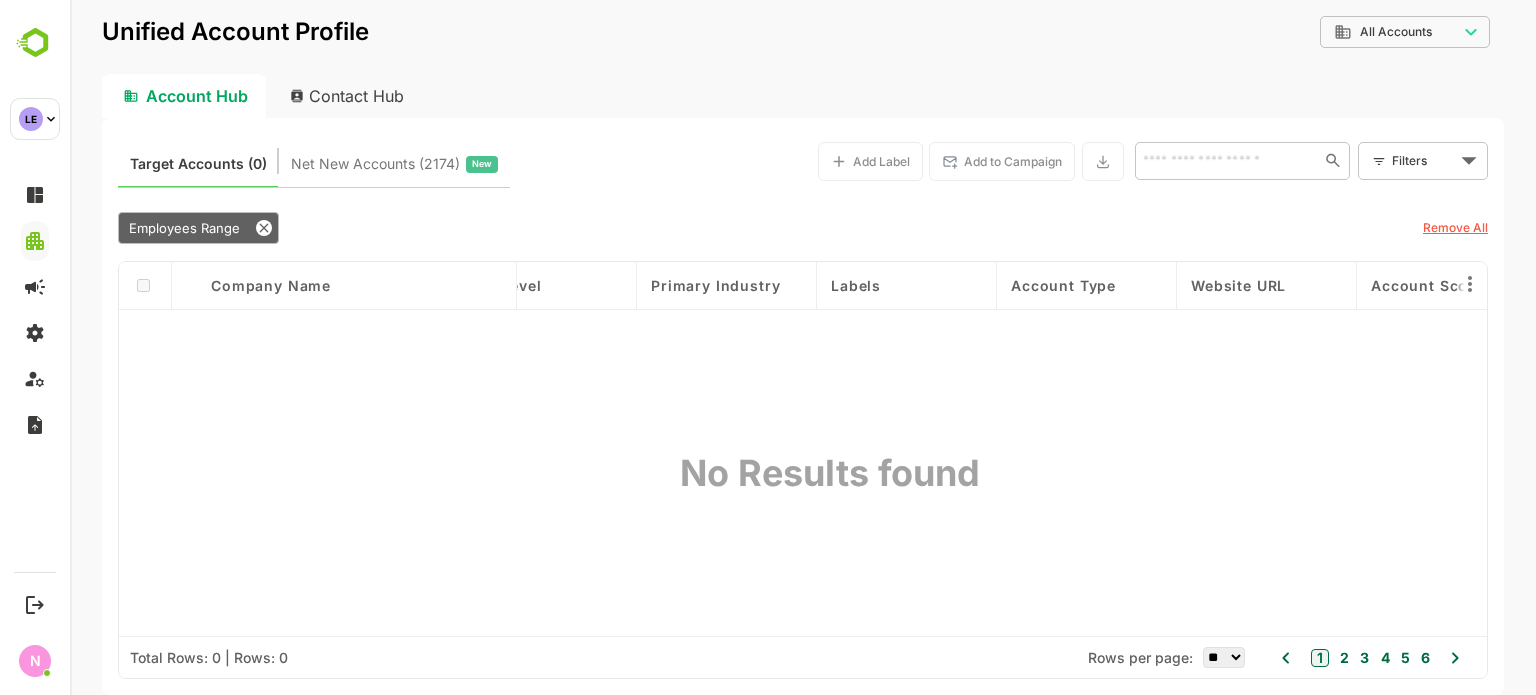 scroll, scrollTop: 0, scrollLeft: 714, axis: horizontal 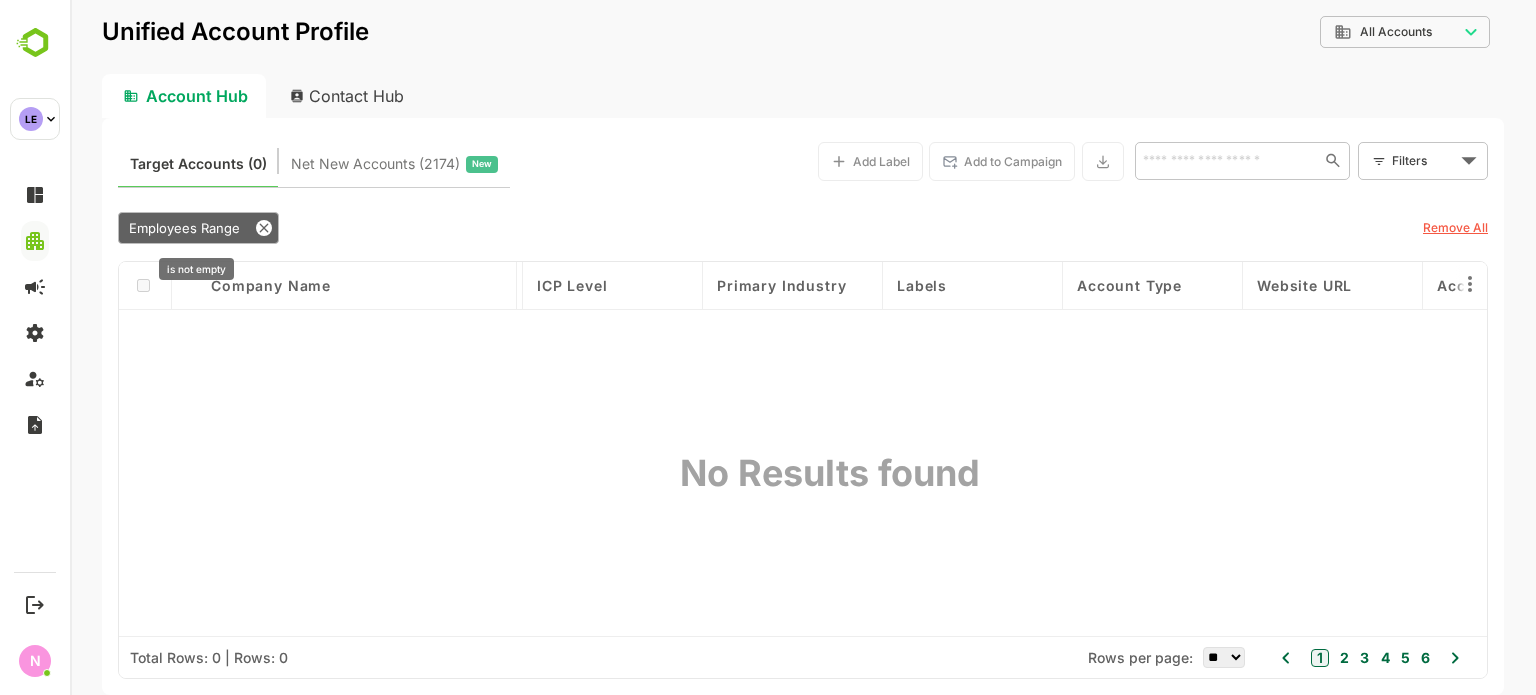 click on "Employees Range" at bounding box center (184, 228) 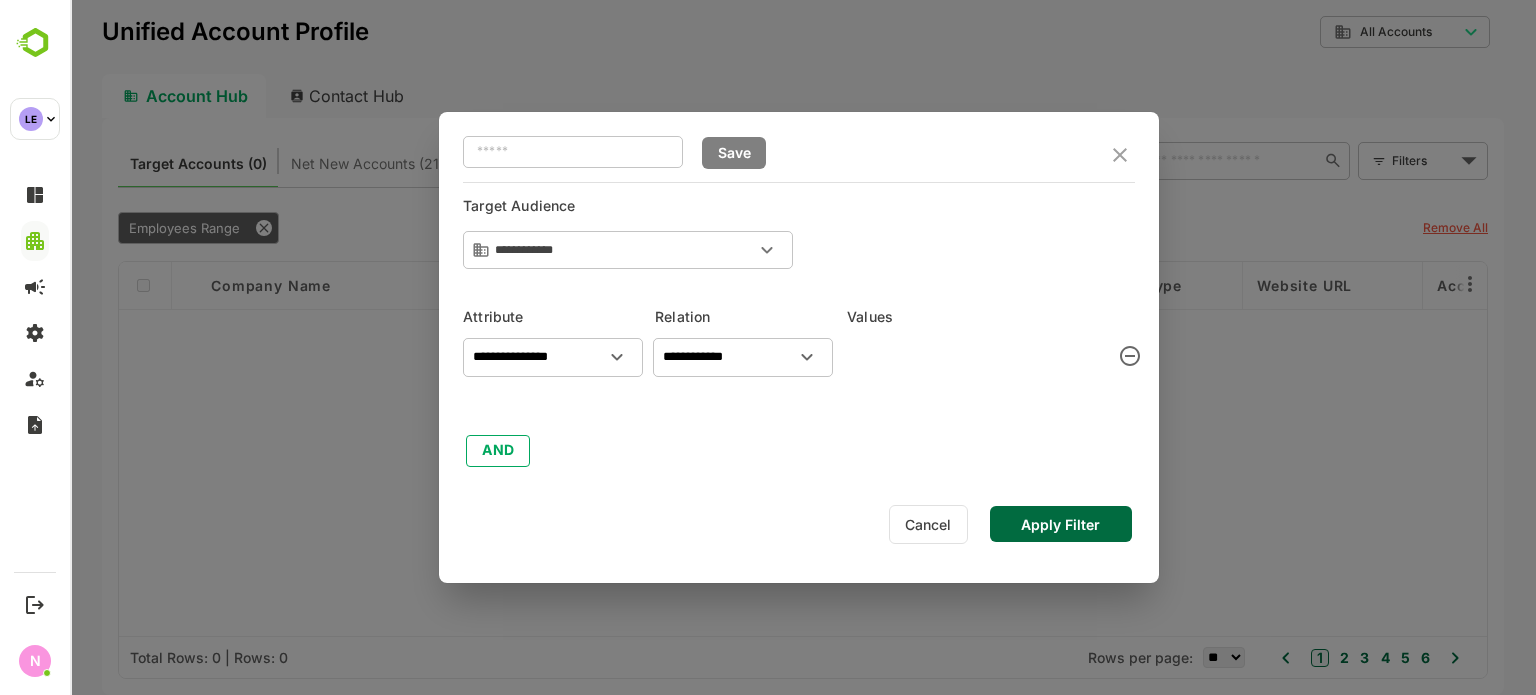 click 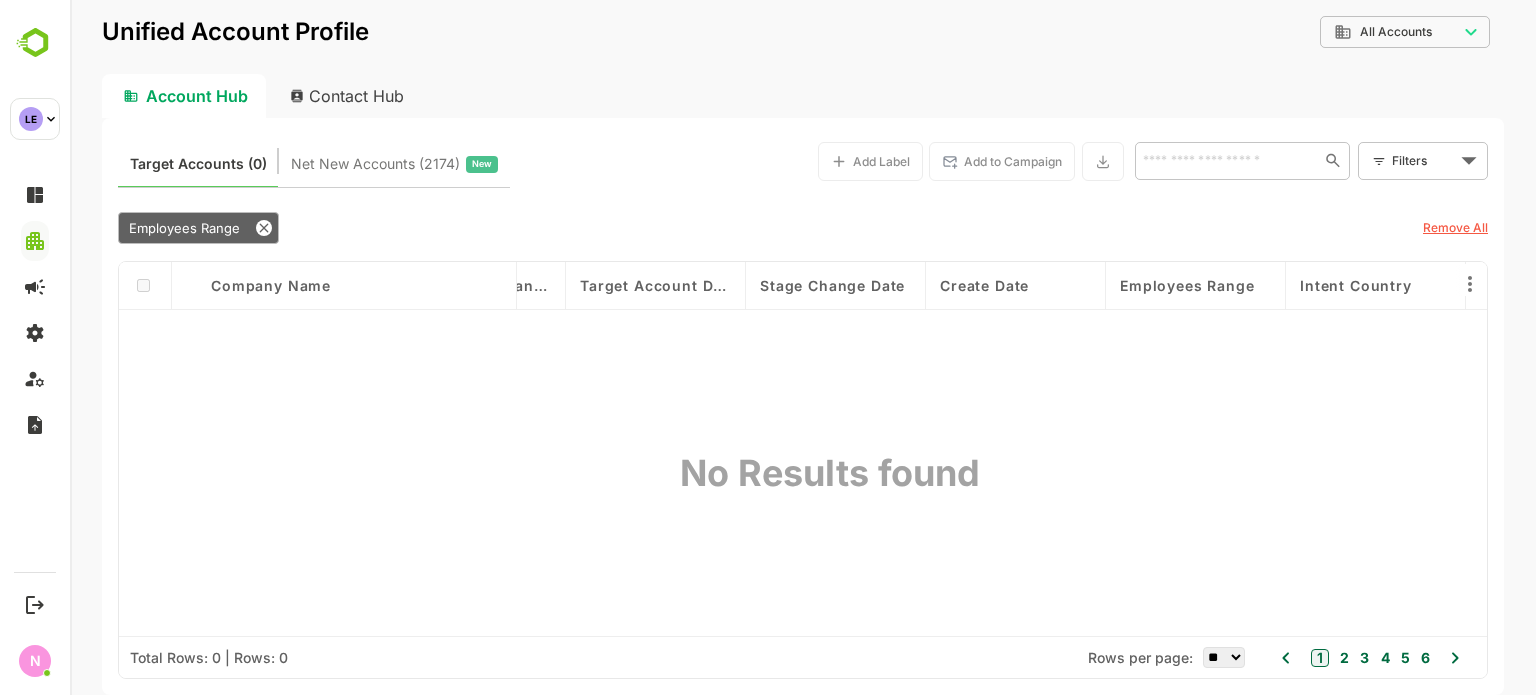 scroll, scrollTop: 0, scrollLeft: 3738, axis: horizontal 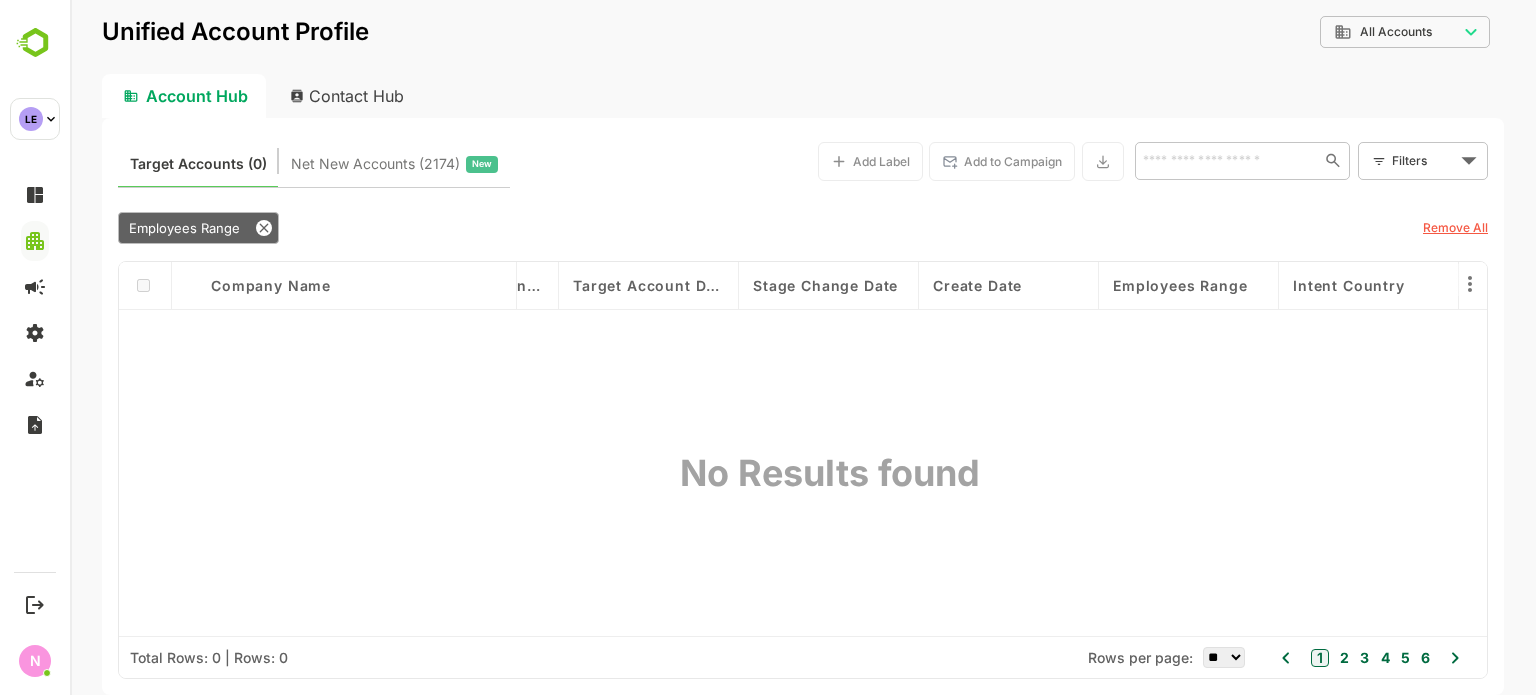 click on "Employees Range" at bounding box center (1180, 285) 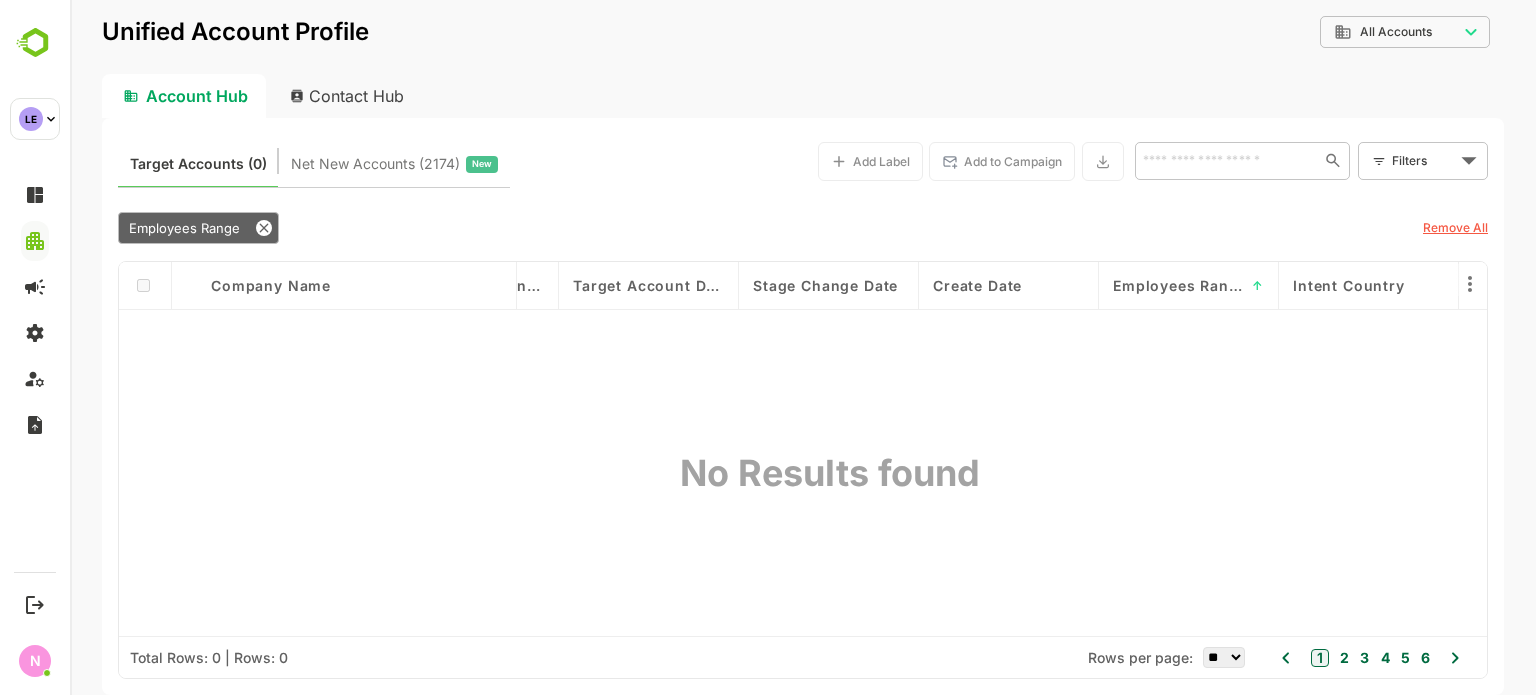 click on "Employees Range" at bounding box center [1179, 285] 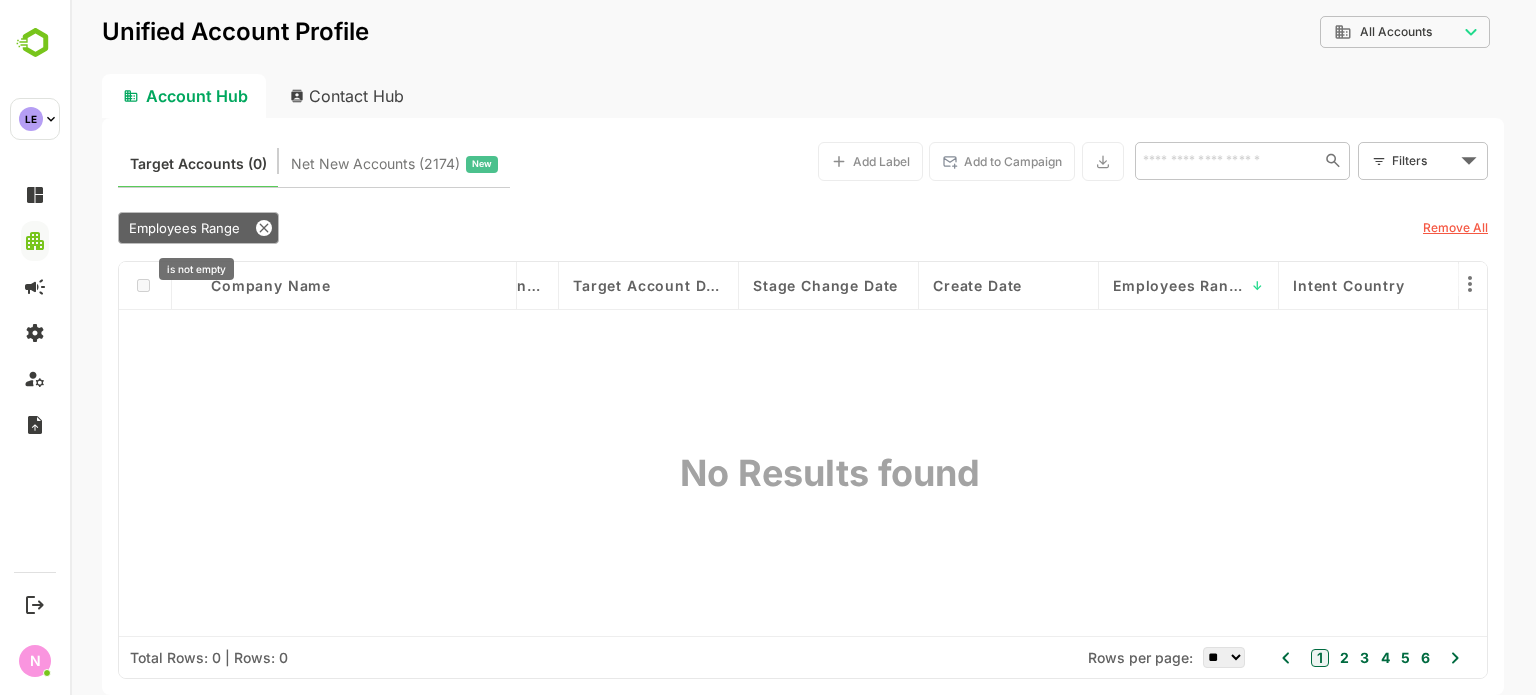 click on "Employees Range" at bounding box center [198, 228] 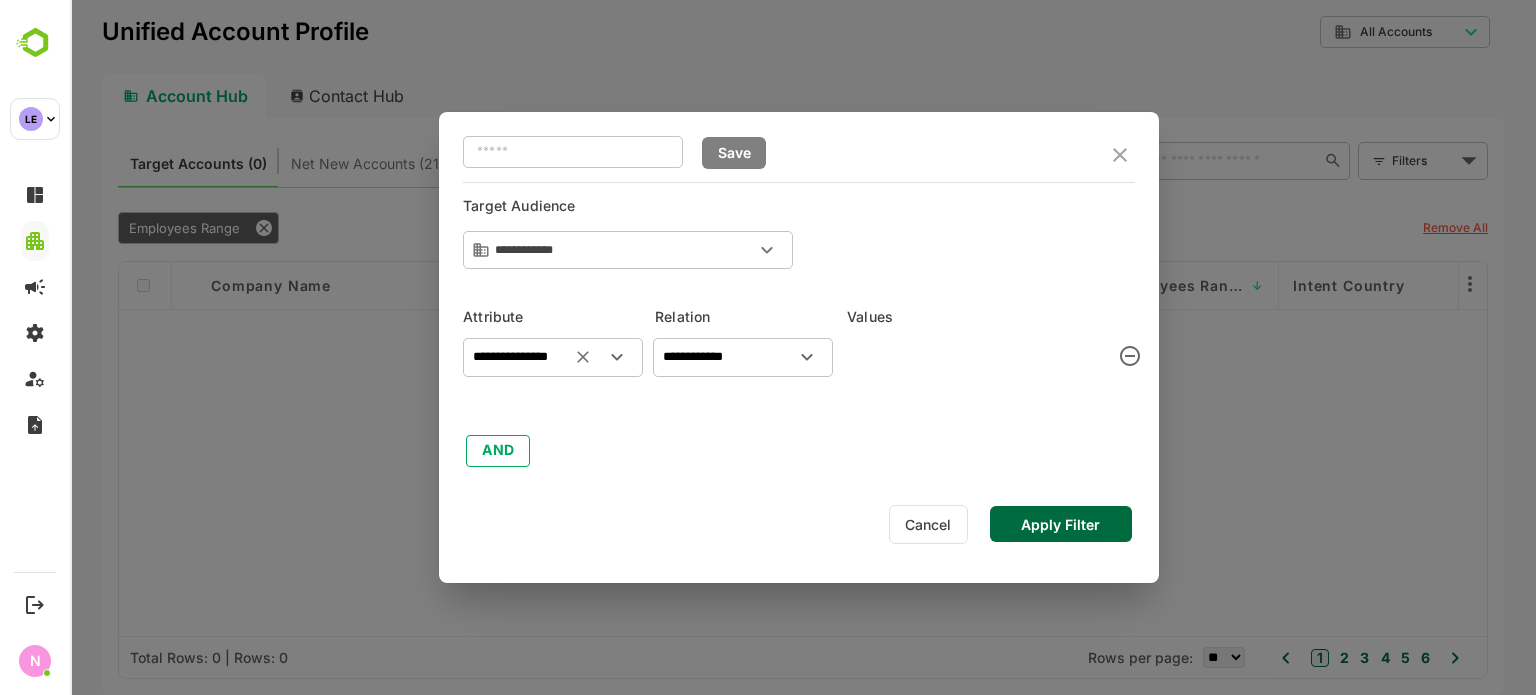 click 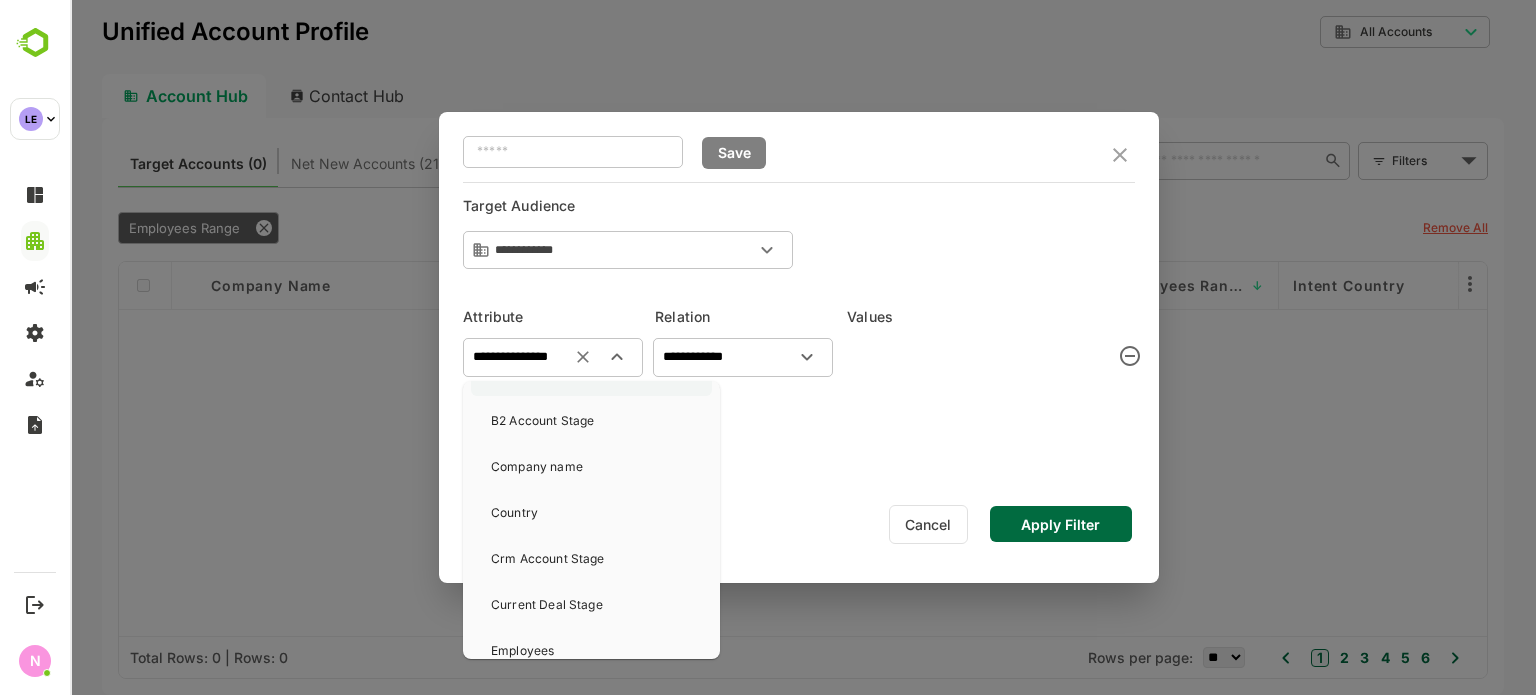 scroll, scrollTop: 238, scrollLeft: 0, axis: vertical 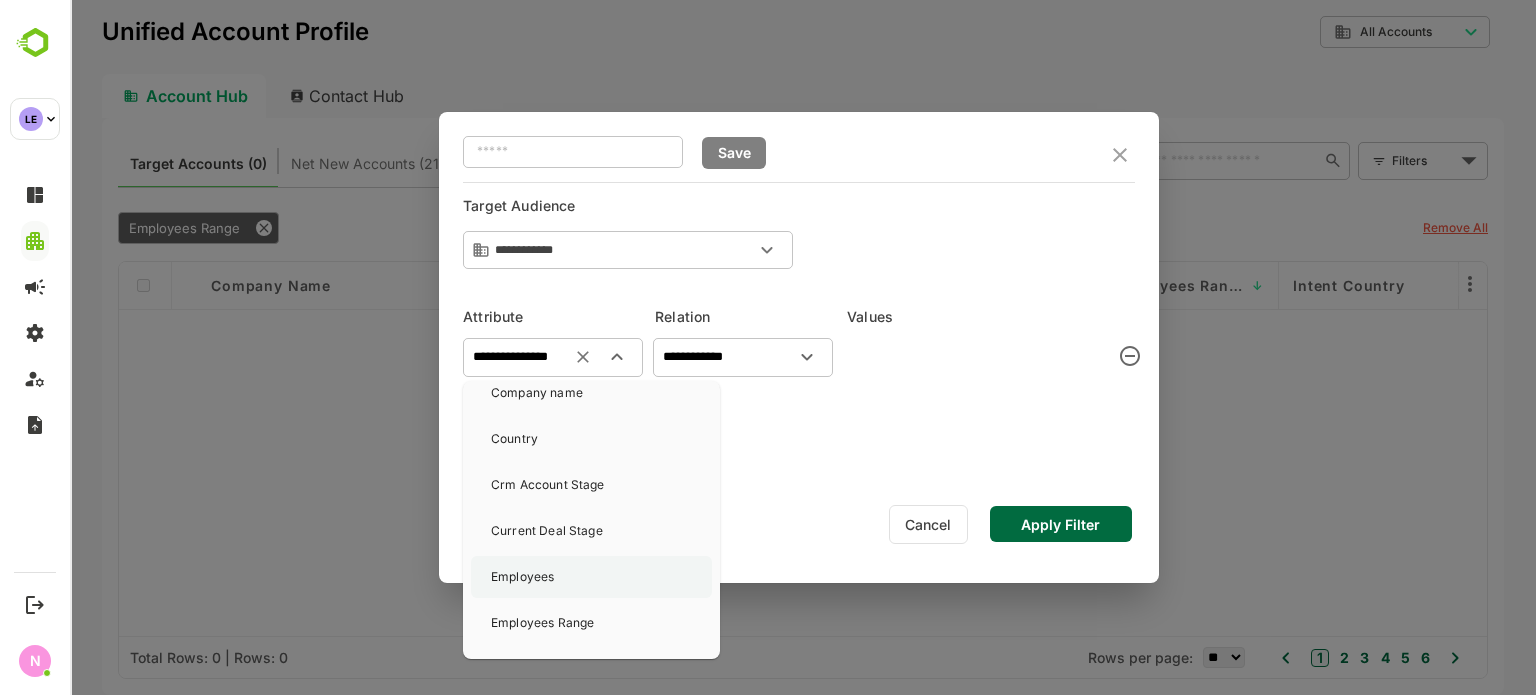click on "Employees" at bounding box center (591, 577) 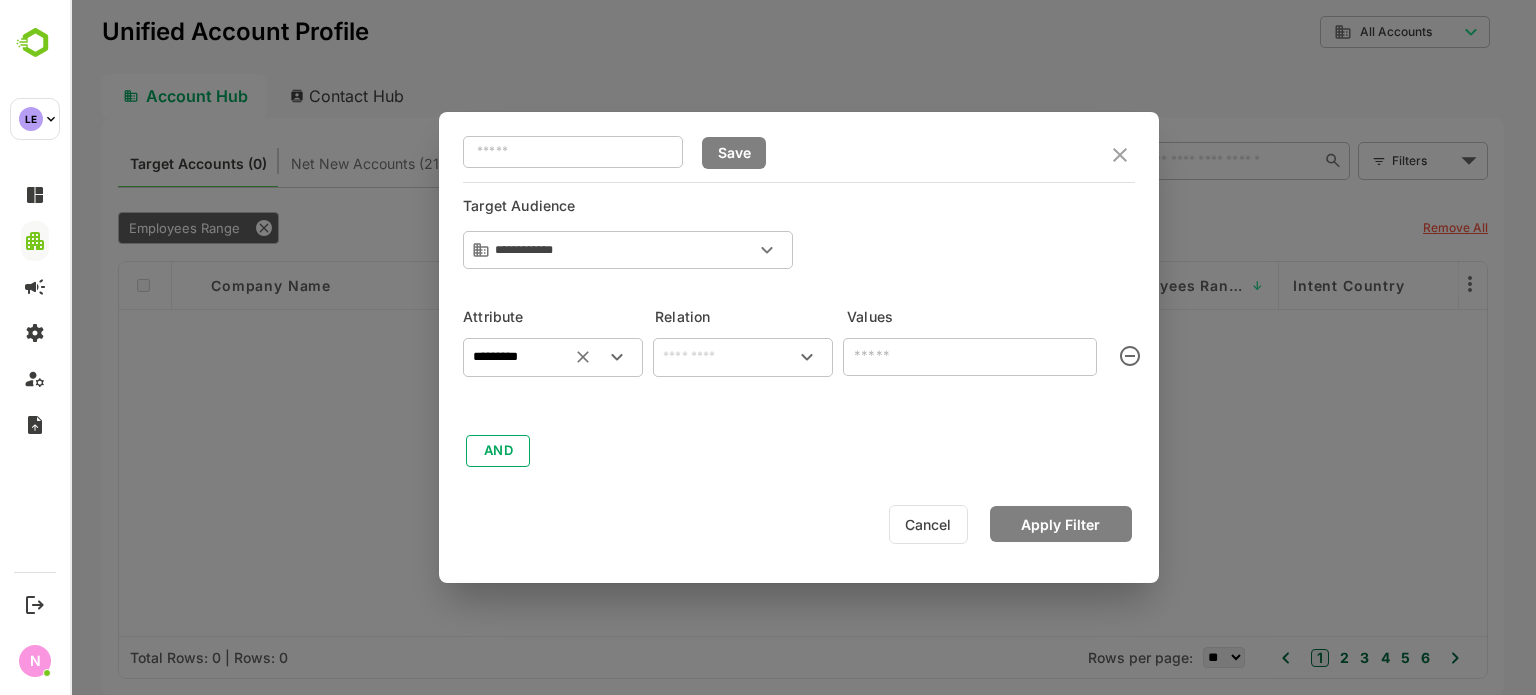 type on "*********" 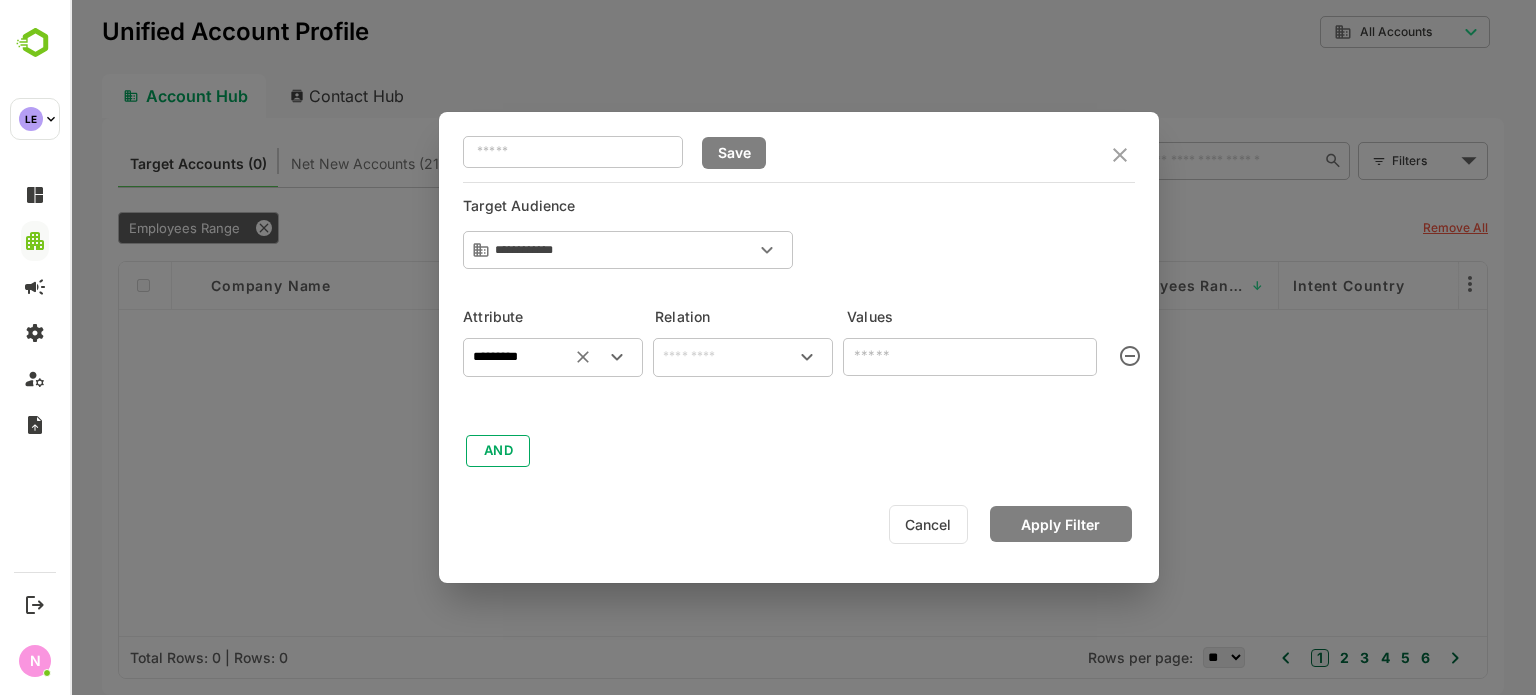 click at bounding box center [743, 357] 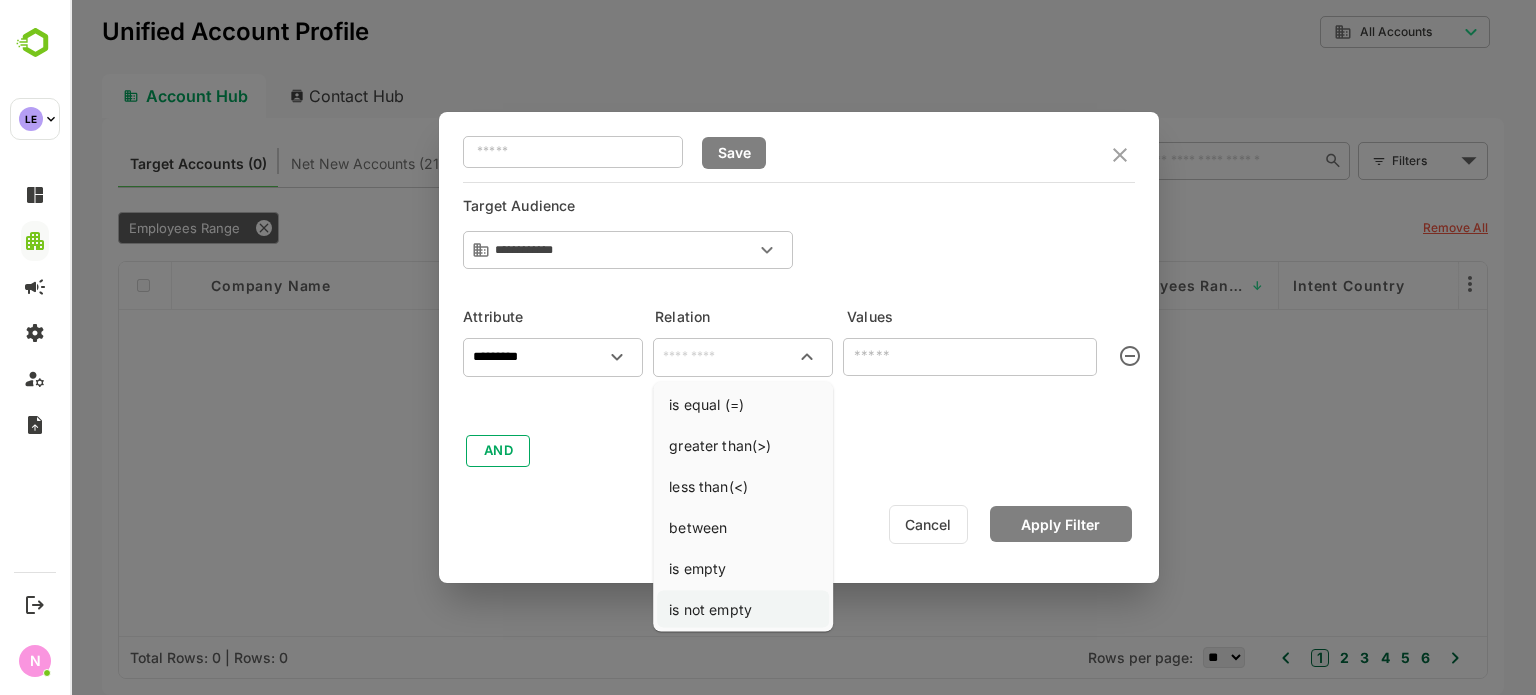 click on "is not empty" at bounding box center (743, 609) 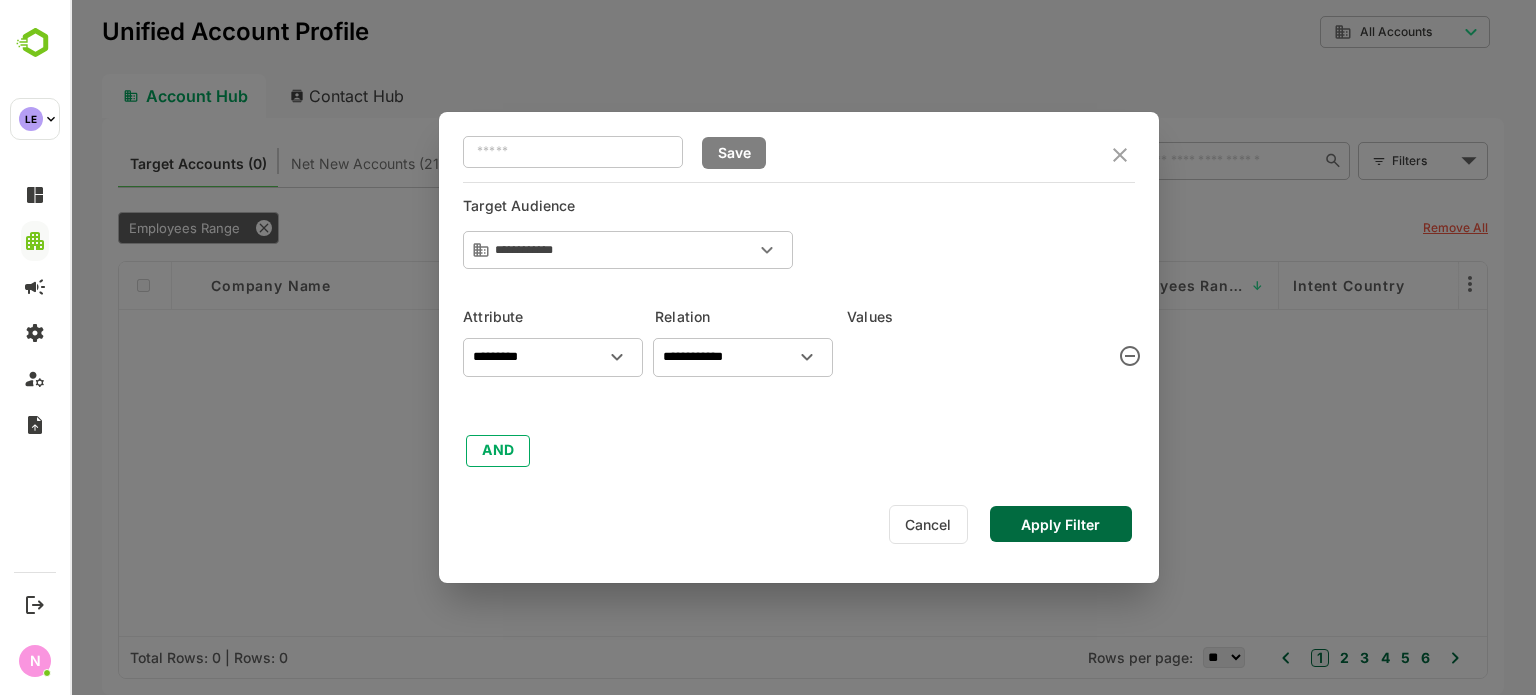 click on "Apply Filter" at bounding box center [1061, 524] 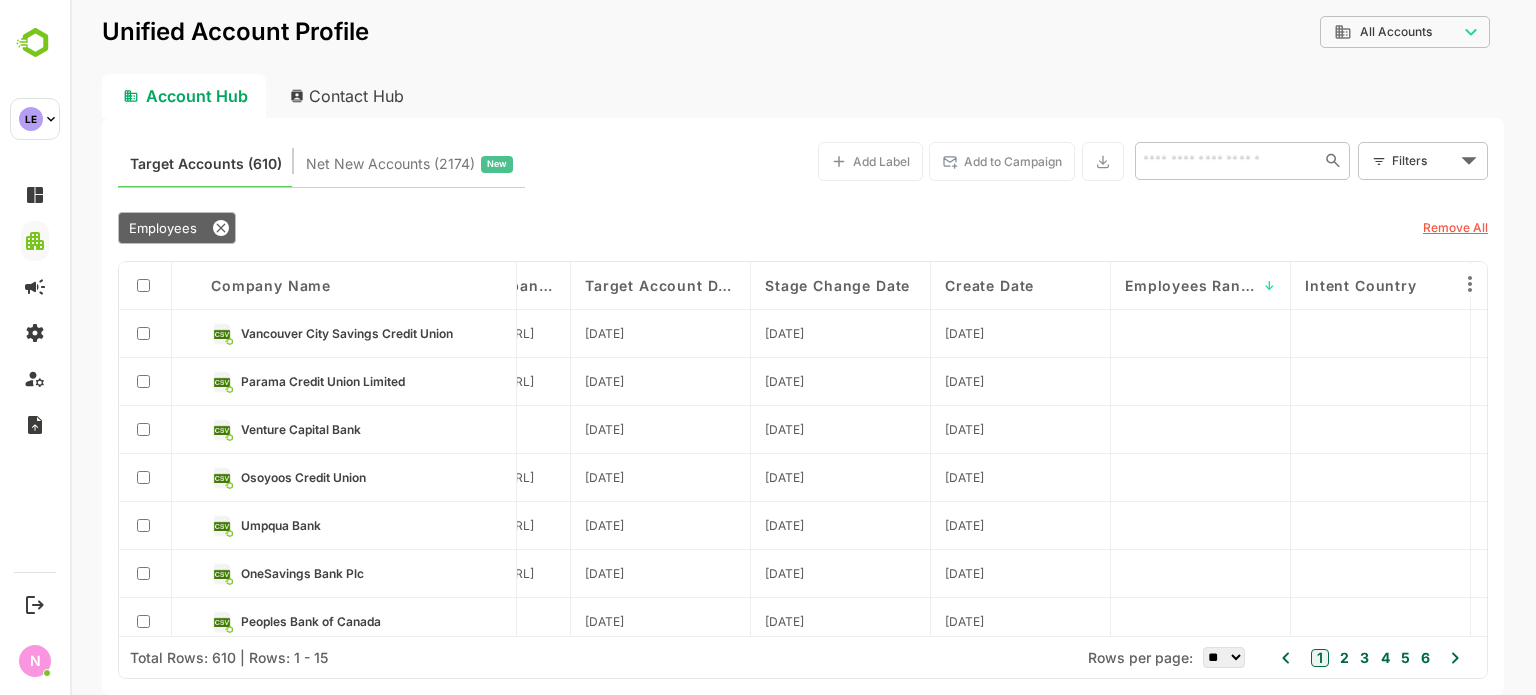 scroll, scrollTop: 0, scrollLeft: 3726, axis: horizontal 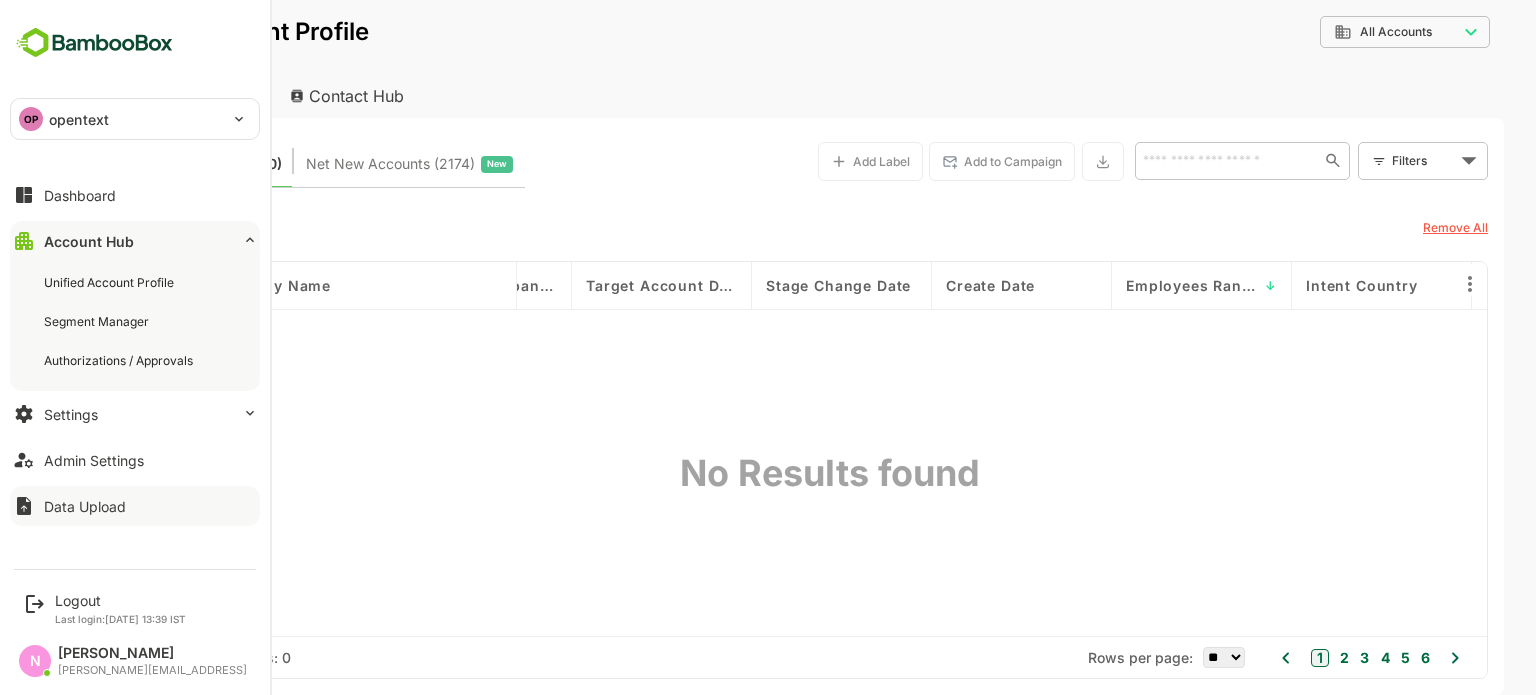 click on "Data Upload" at bounding box center [135, 506] 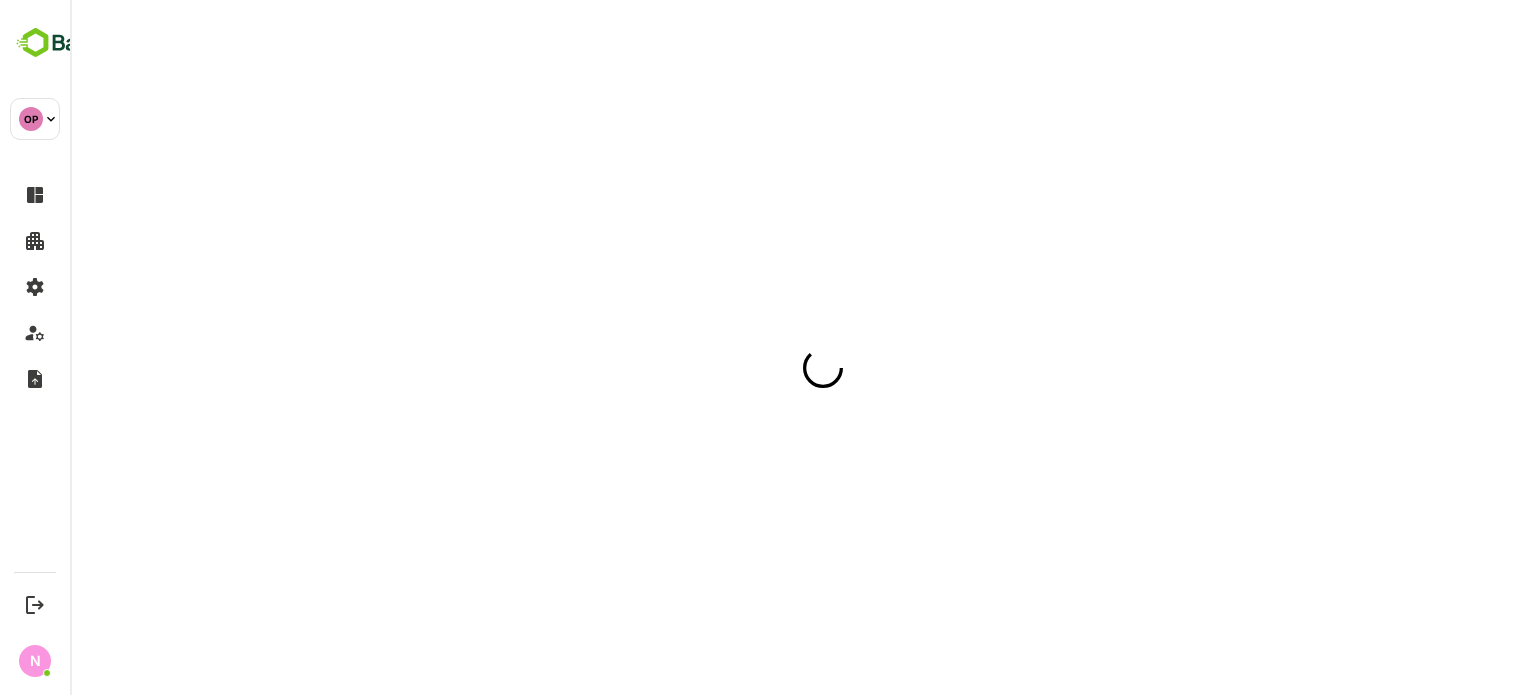scroll, scrollTop: 0, scrollLeft: 0, axis: both 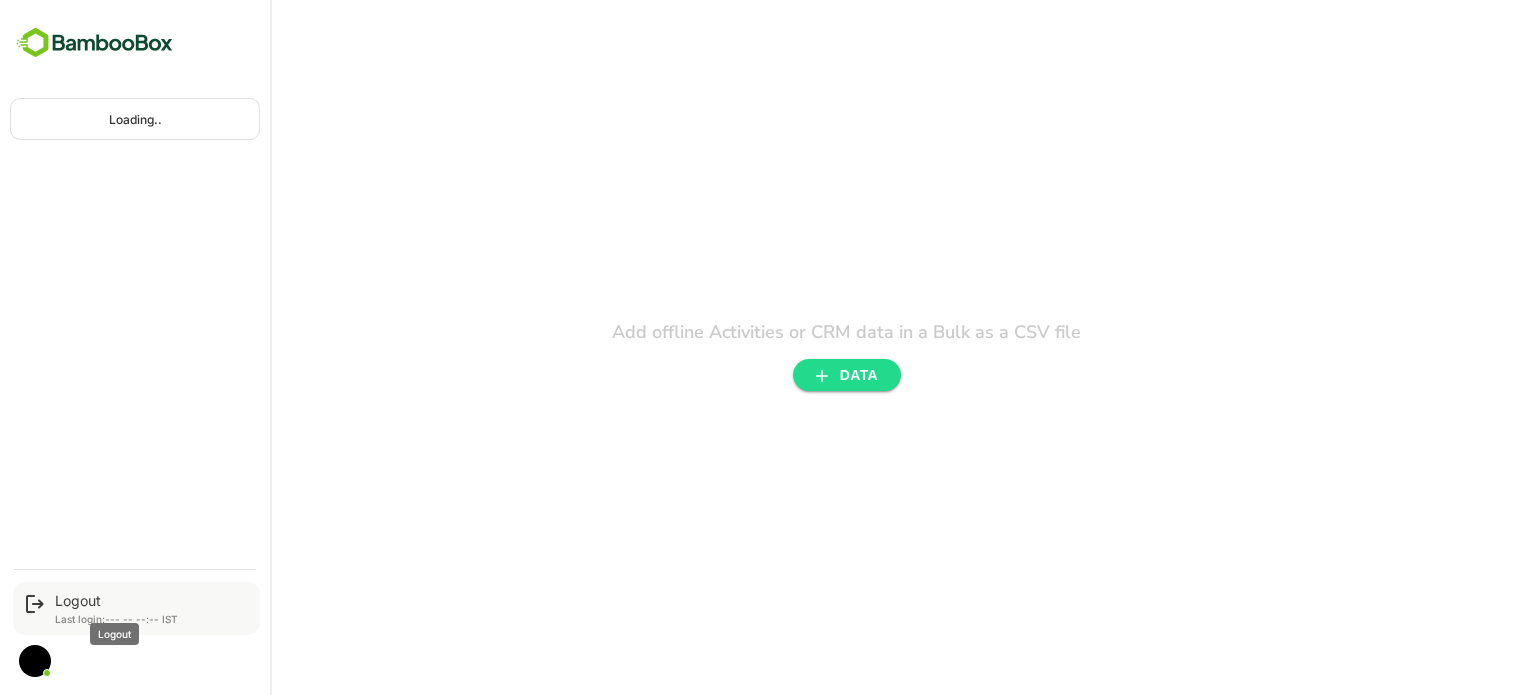 click on "Logout" at bounding box center (116, 600) 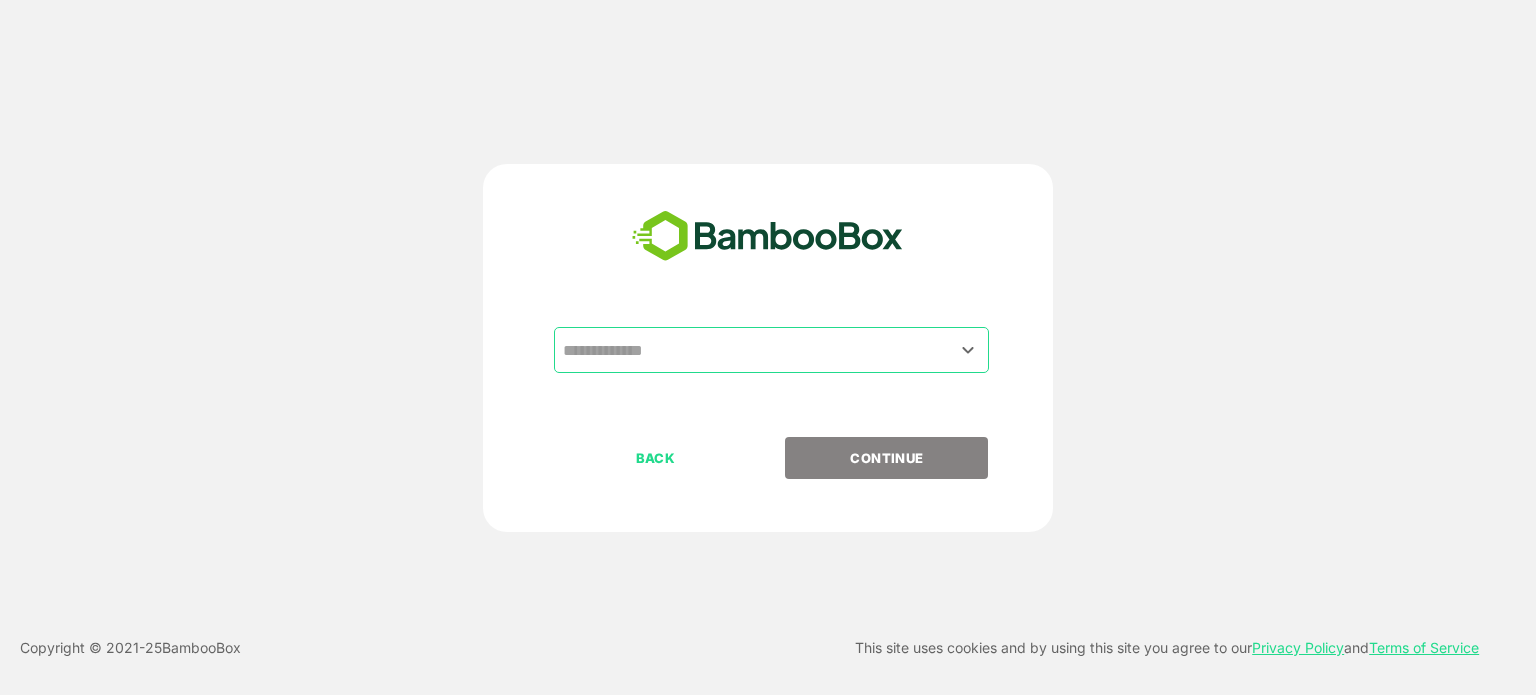 click at bounding box center (771, 350) 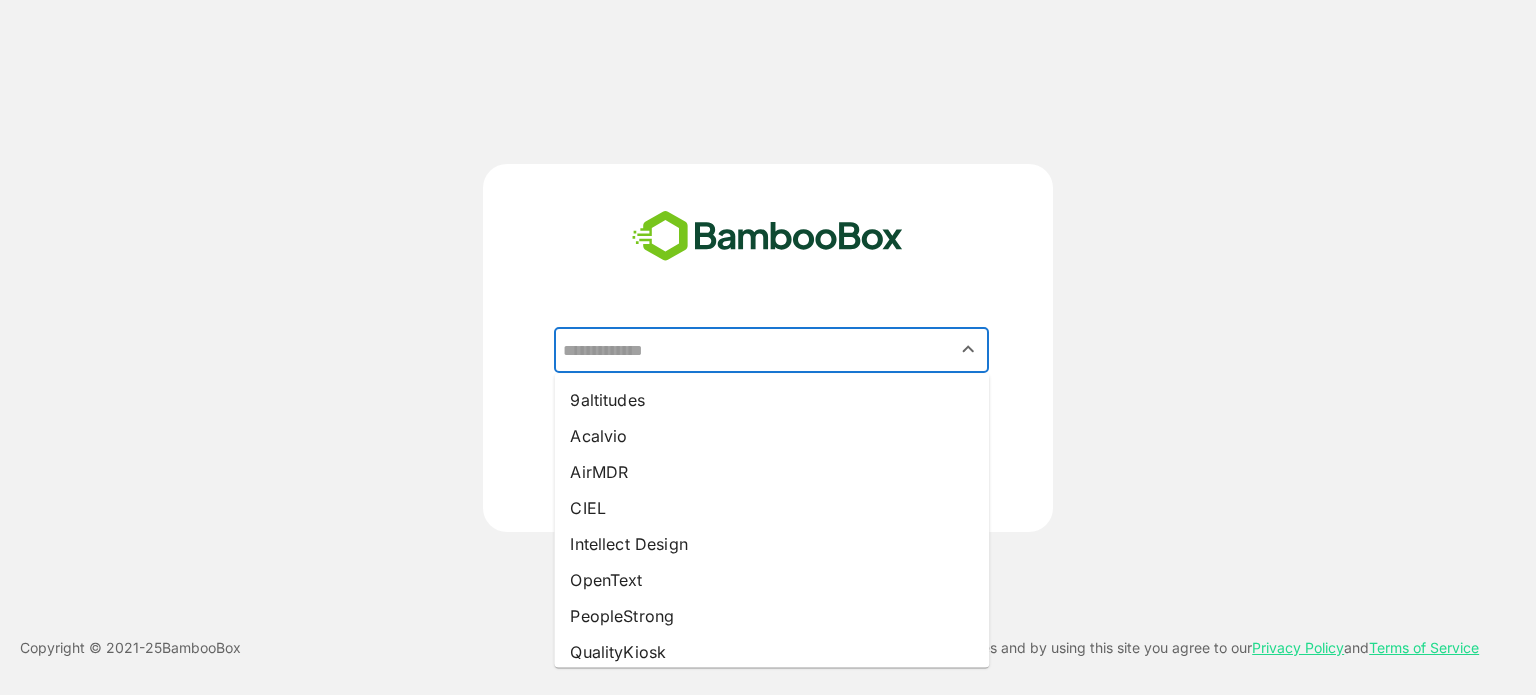 click on "OpenText" at bounding box center (771, 580) 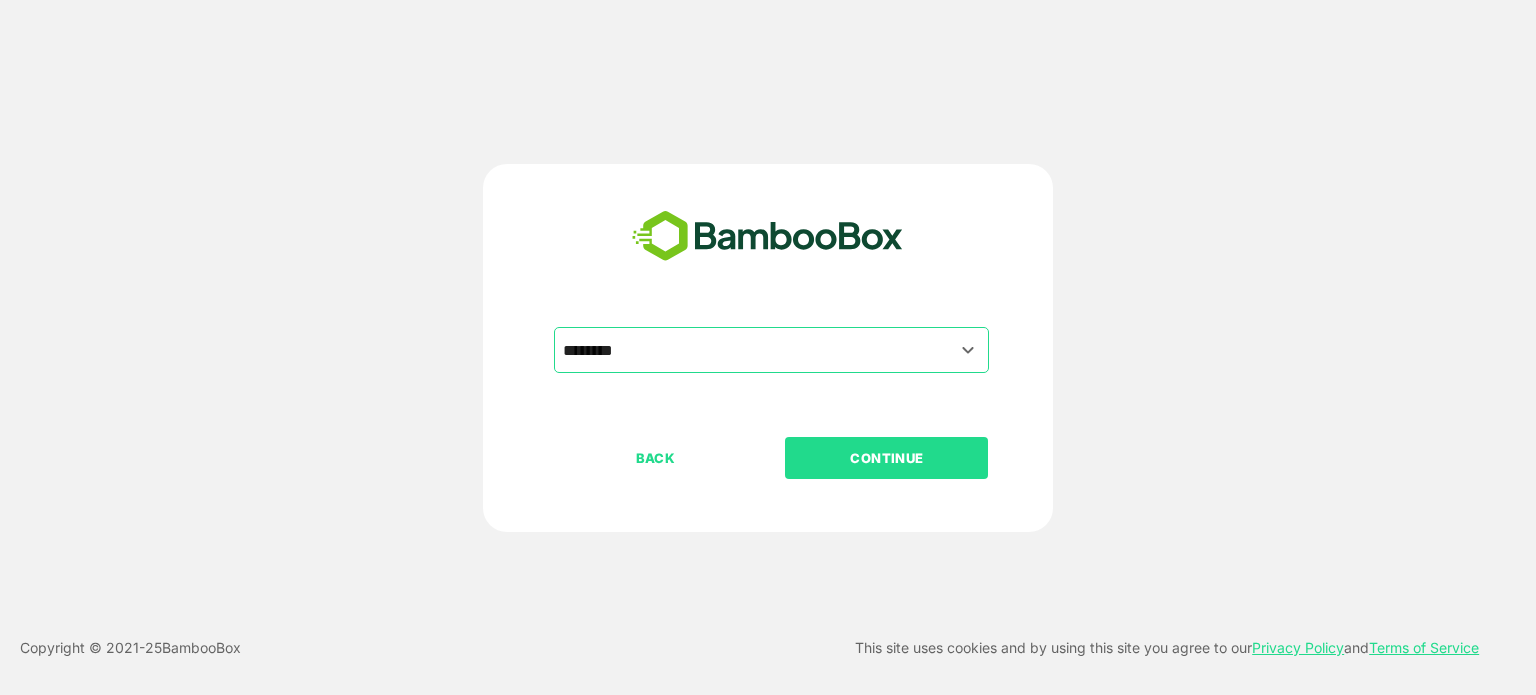 click on "CONTINUE" at bounding box center (887, 458) 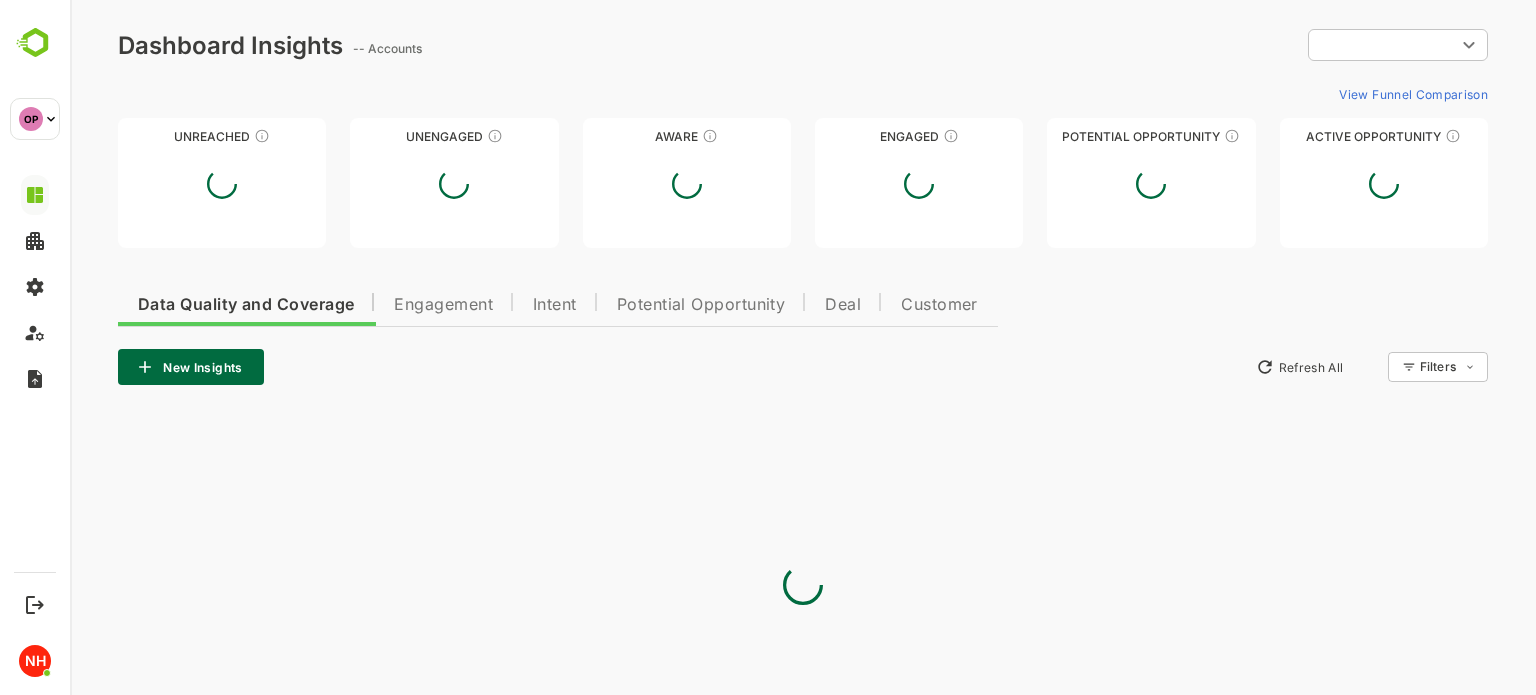 scroll, scrollTop: 0, scrollLeft: 0, axis: both 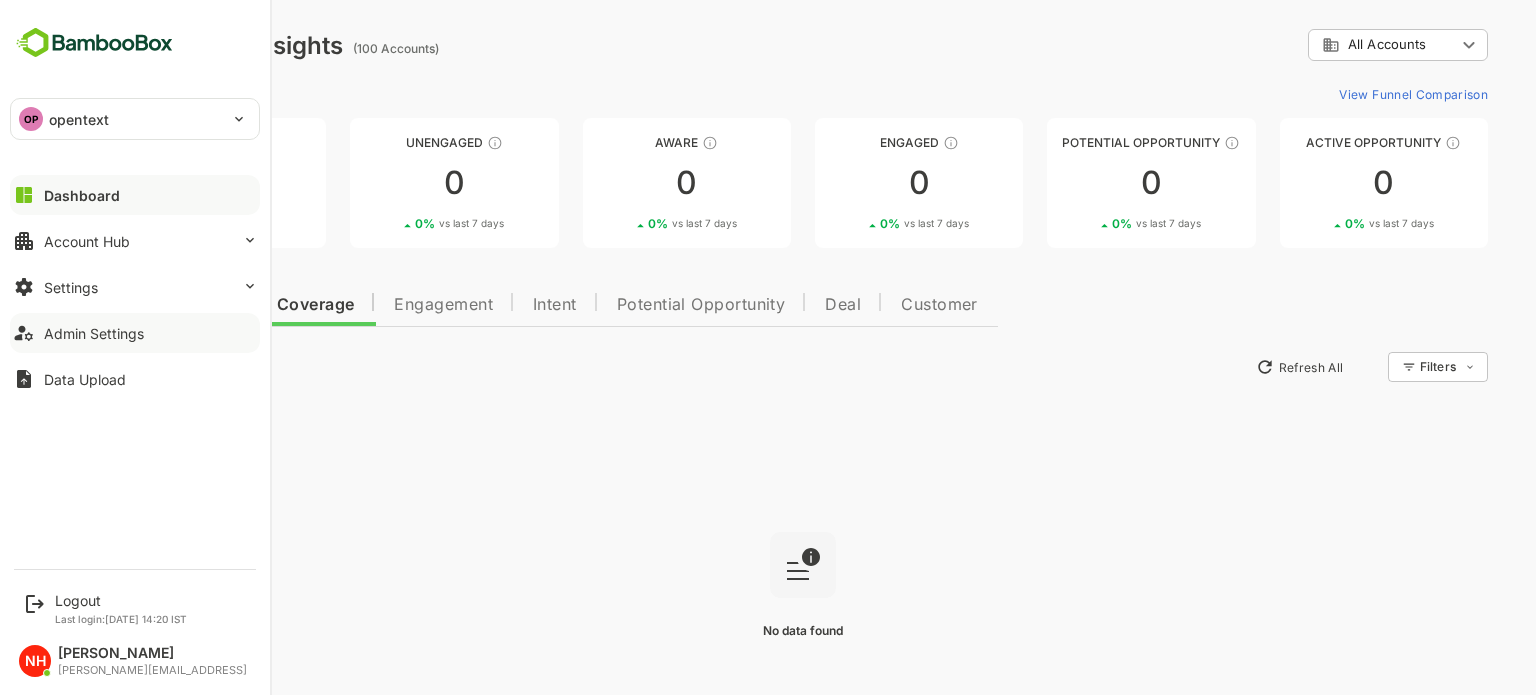 click on "Admin Settings" at bounding box center (94, 333) 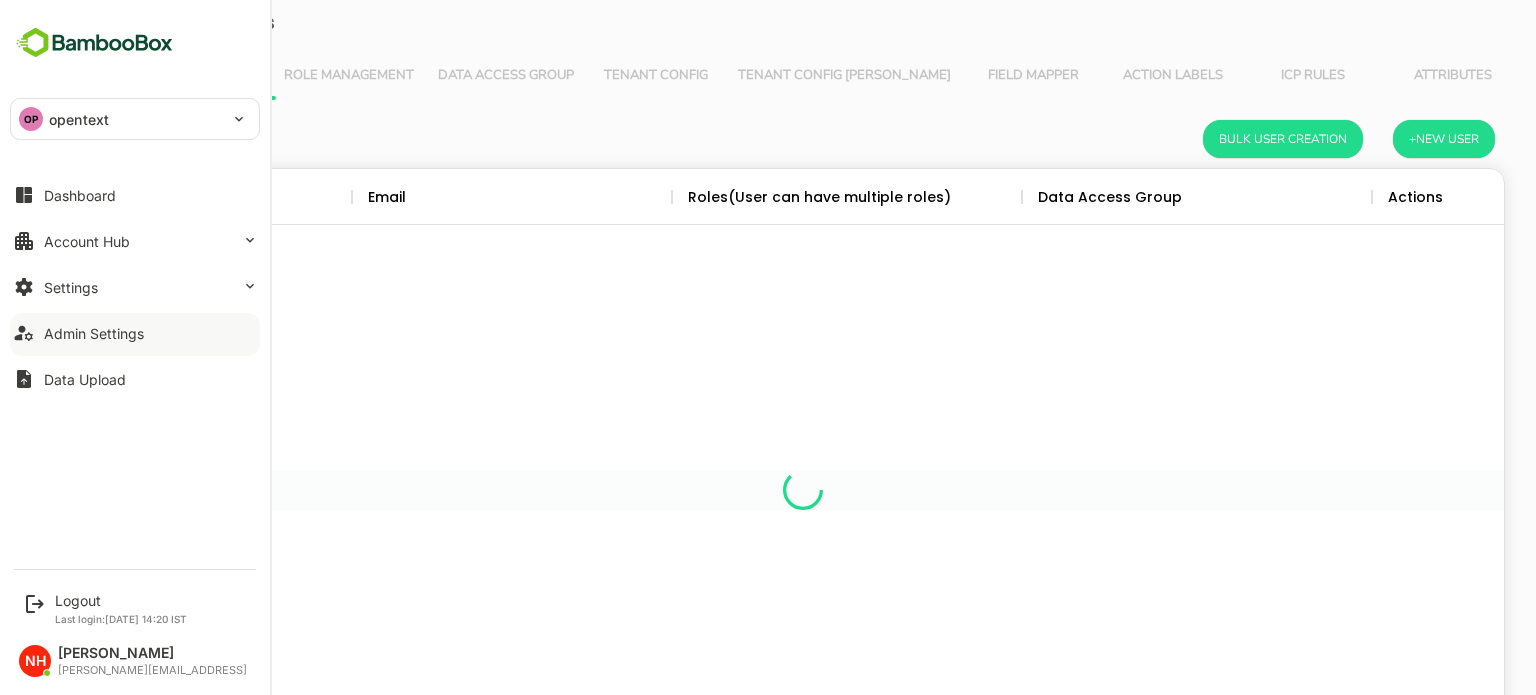 scroll, scrollTop: 0, scrollLeft: 0, axis: both 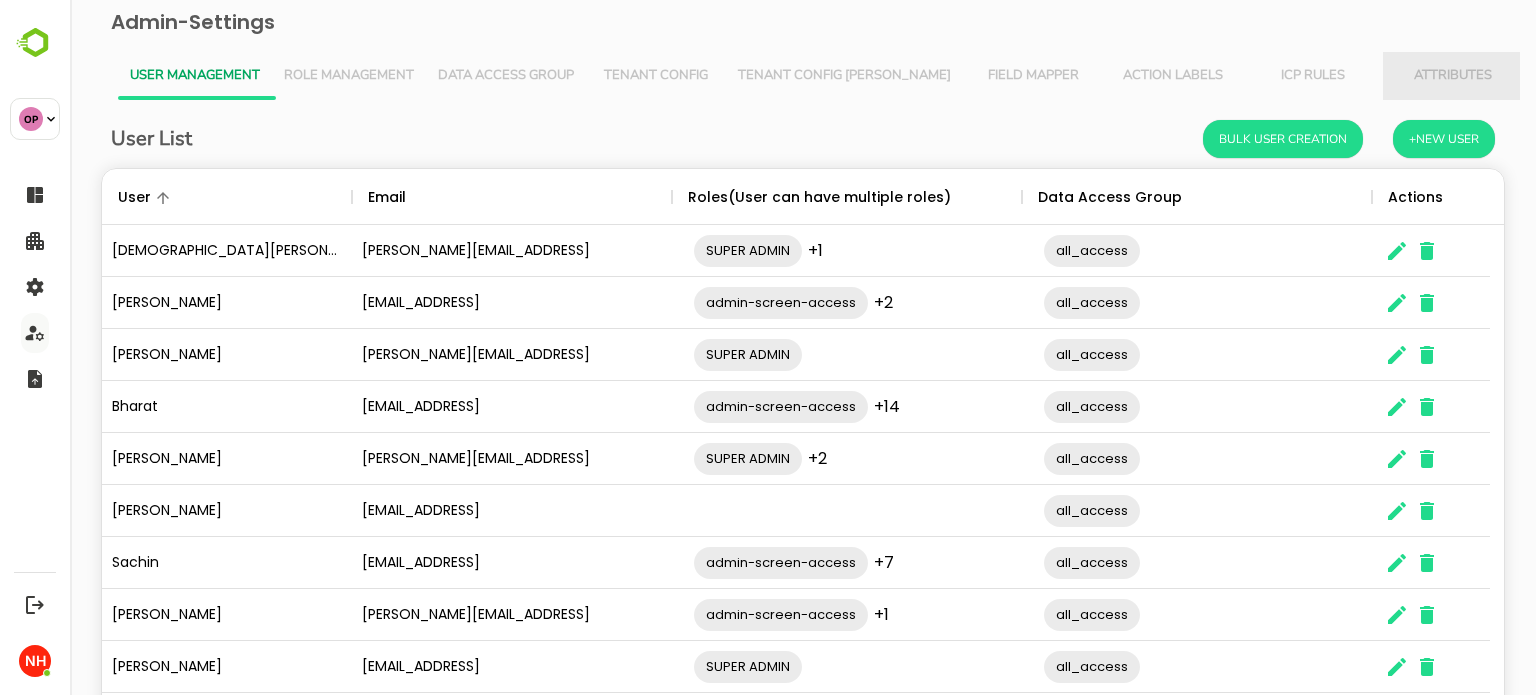 click on "Attributes" at bounding box center [1453, 76] 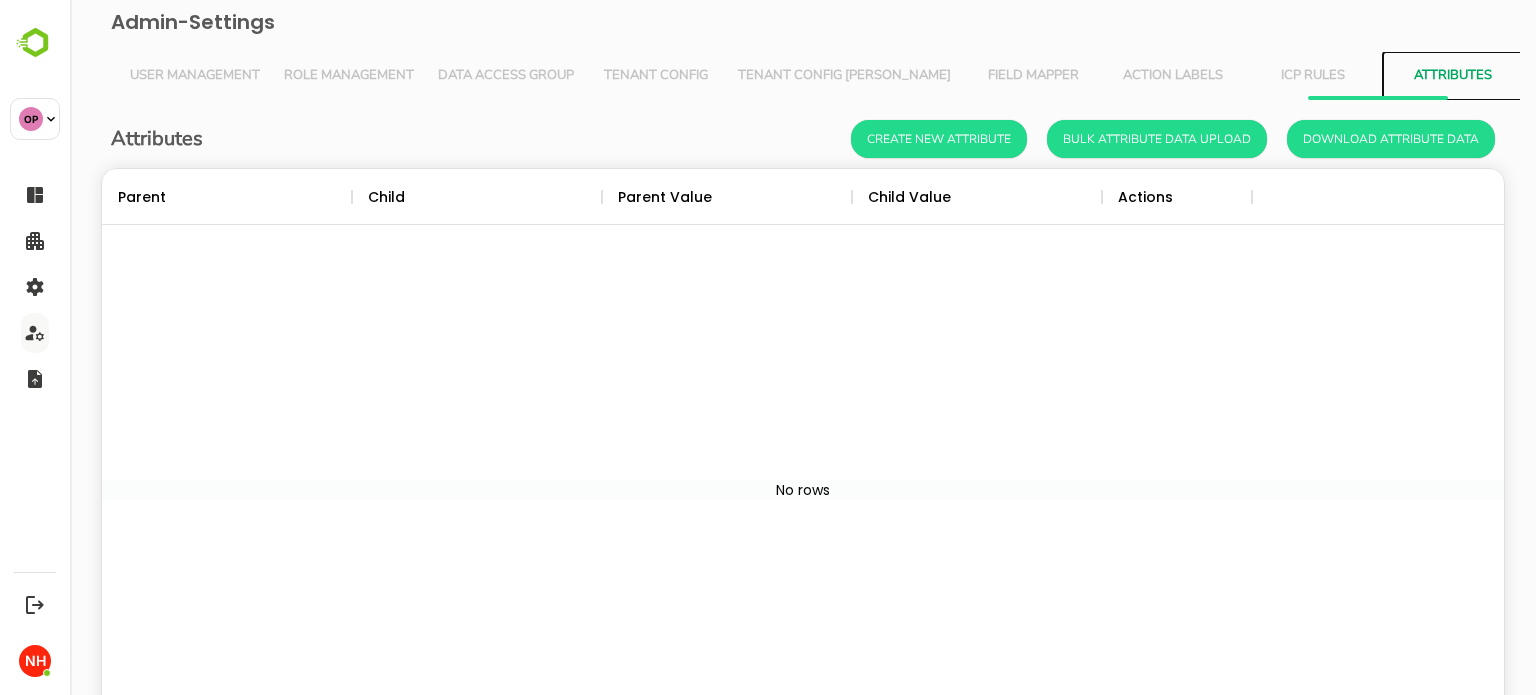 scroll, scrollTop: 16, scrollLeft: 16, axis: both 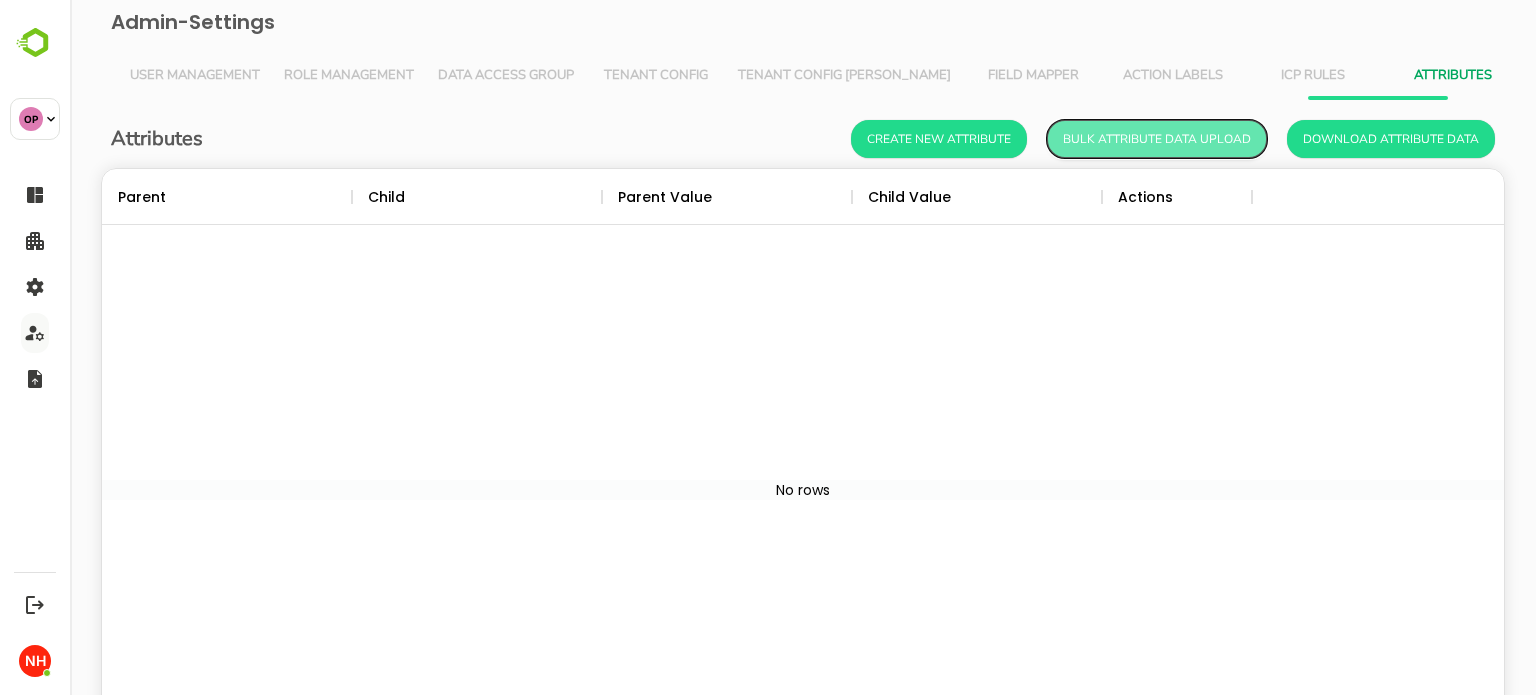 click on "Bulk Attribute Data Upload" at bounding box center [1157, 139] 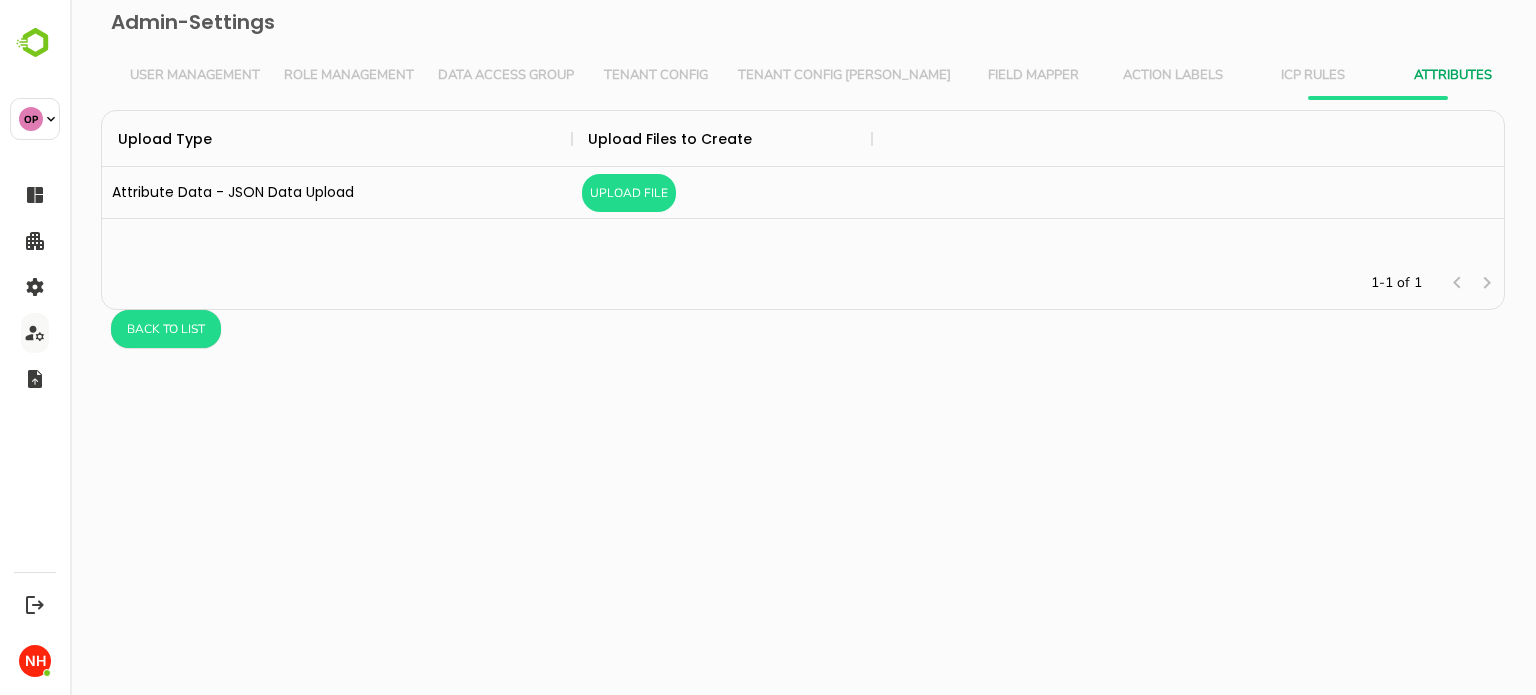 scroll, scrollTop: 16, scrollLeft: 16, axis: both 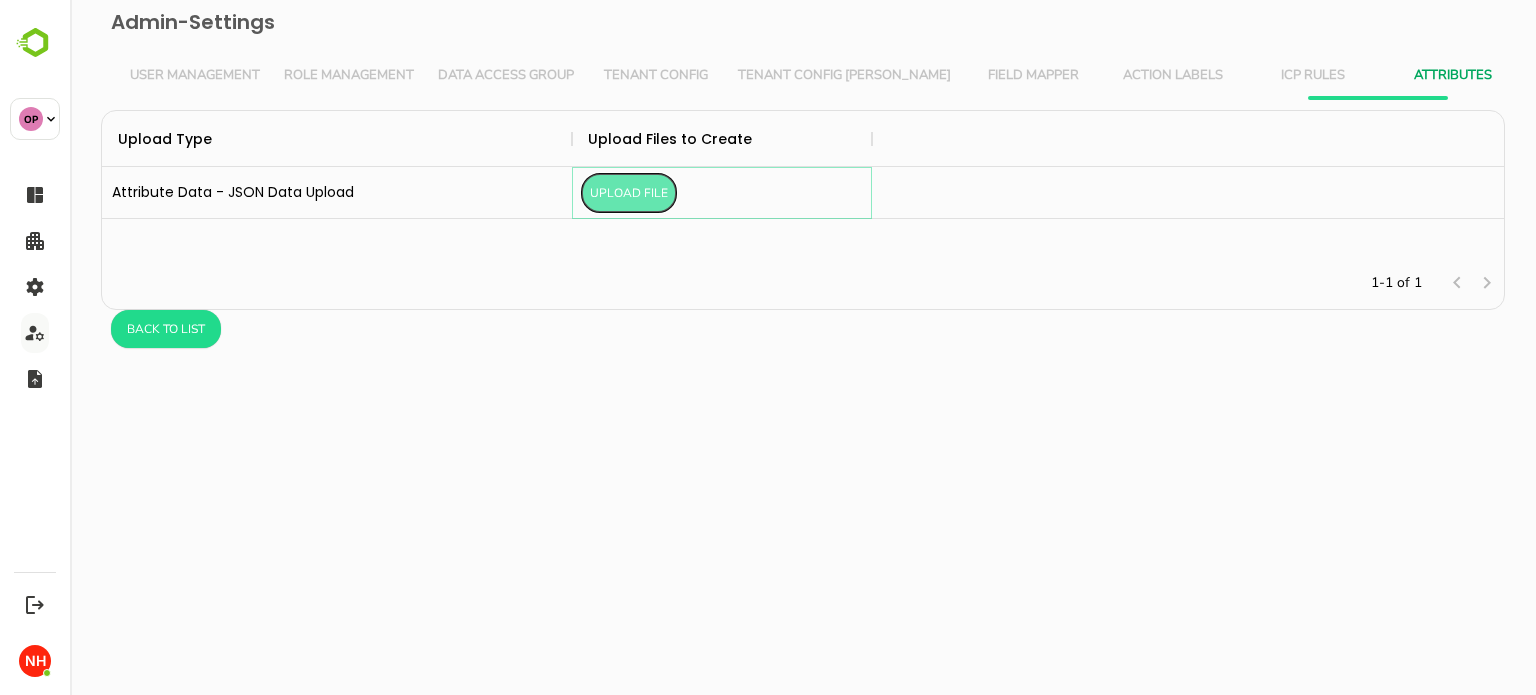 click on "Upload File" at bounding box center [629, 193] 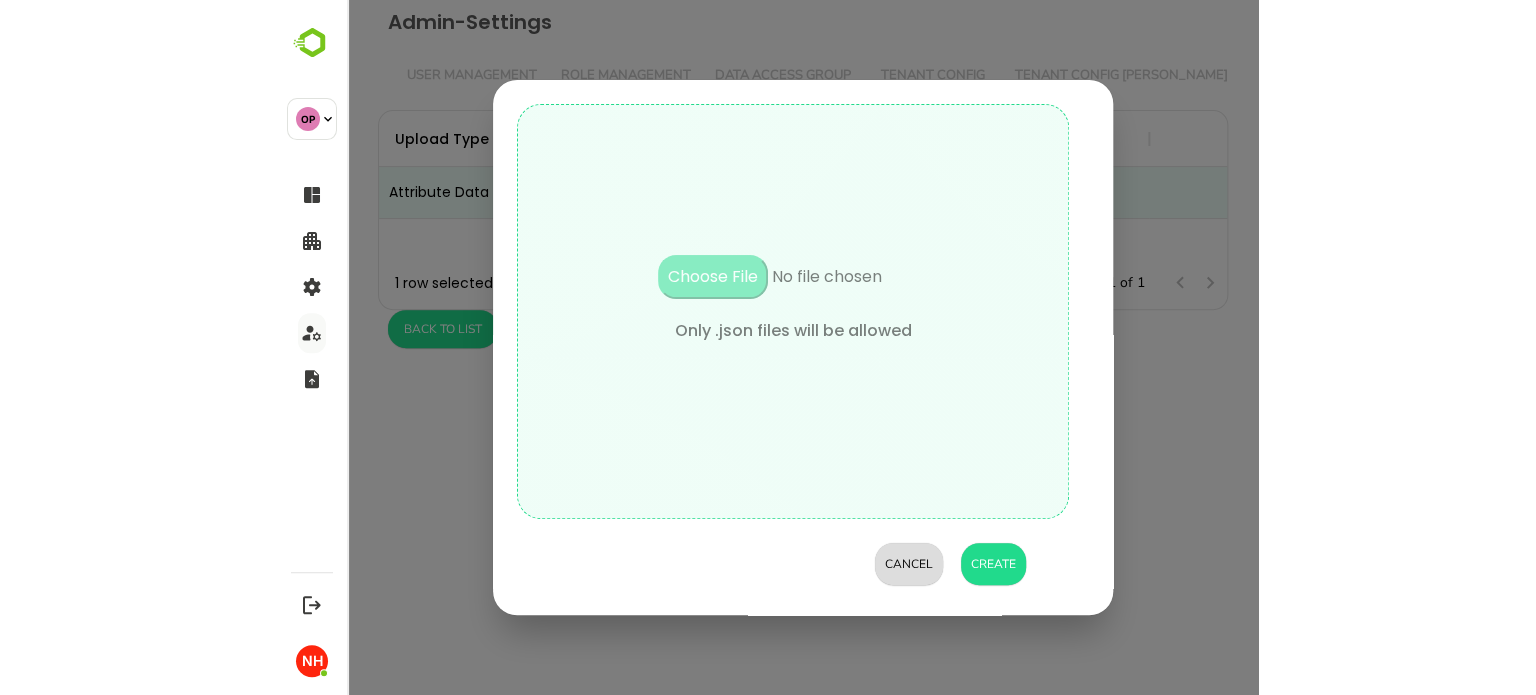 scroll, scrollTop: 131, scrollLeft: 832, axis: both 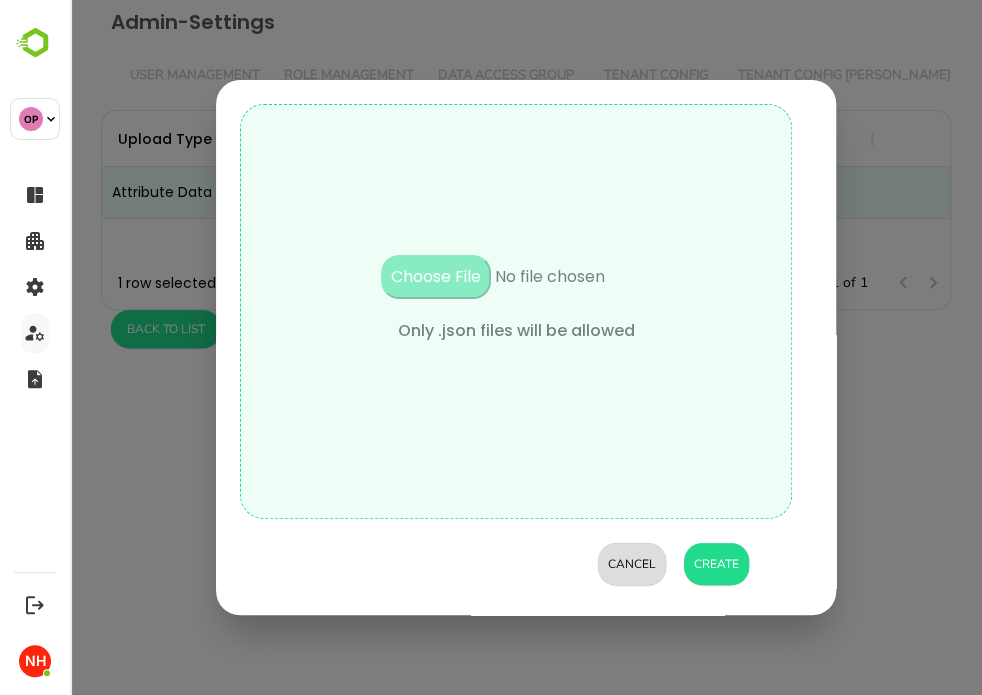 click at bounding box center [516, 287] 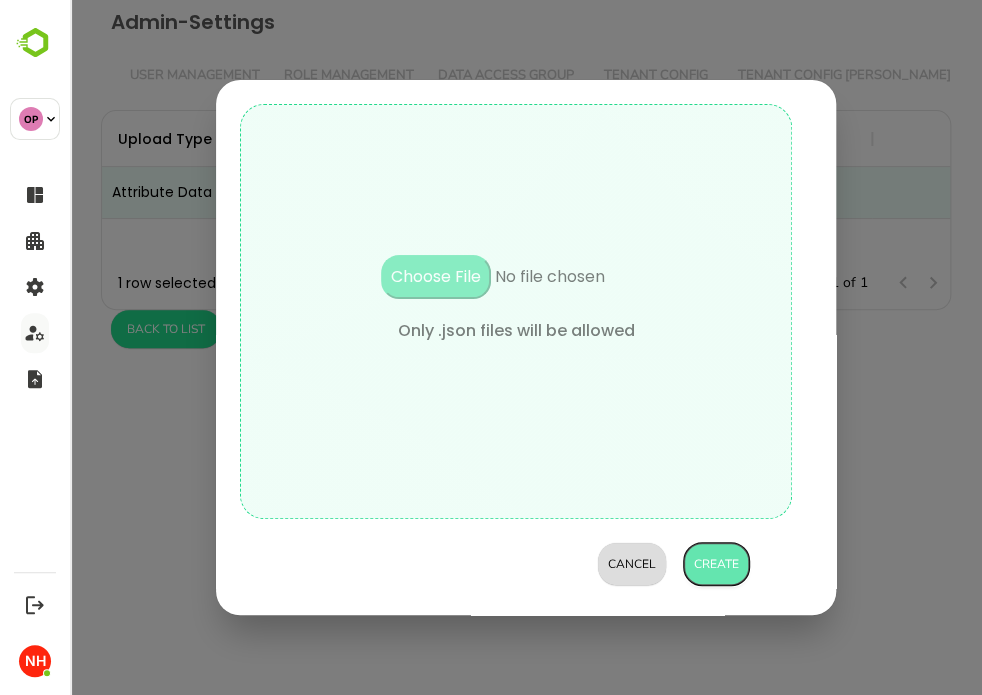 click on "Create" at bounding box center [716, 564] 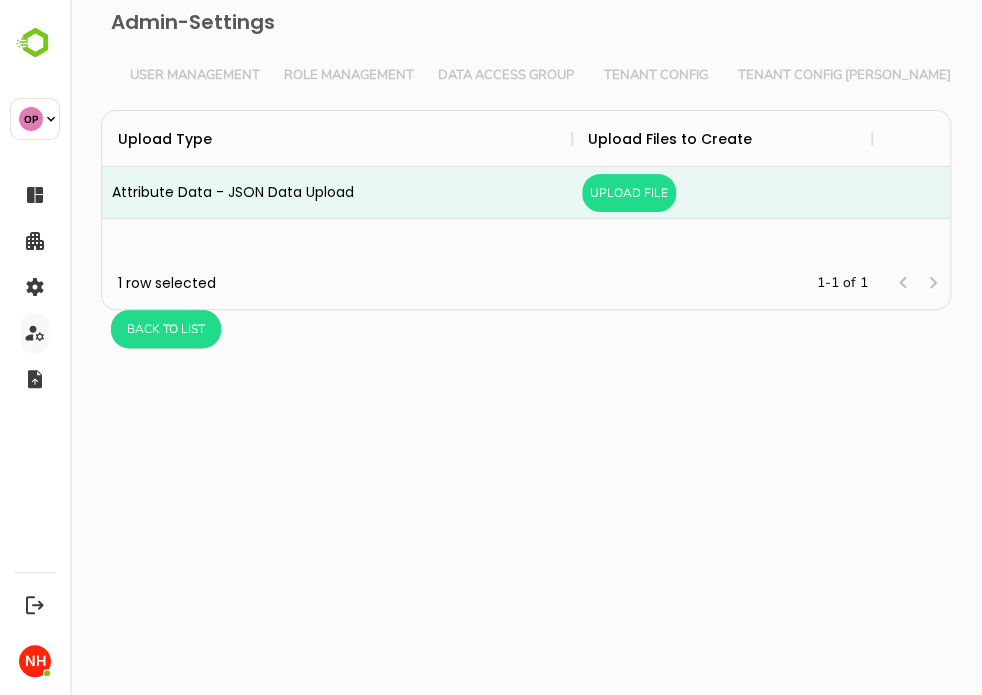 click on "Tenant Config [PERSON_NAME]" at bounding box center (844, 76) 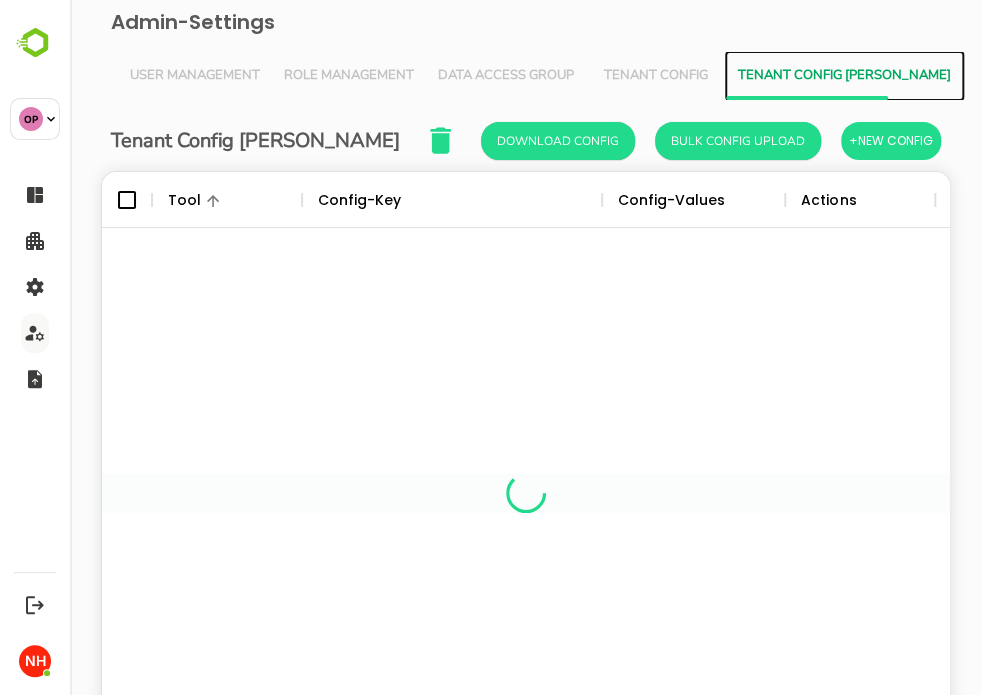 scroll, scrollTop: 16, scrollLeft: 16, axis: both 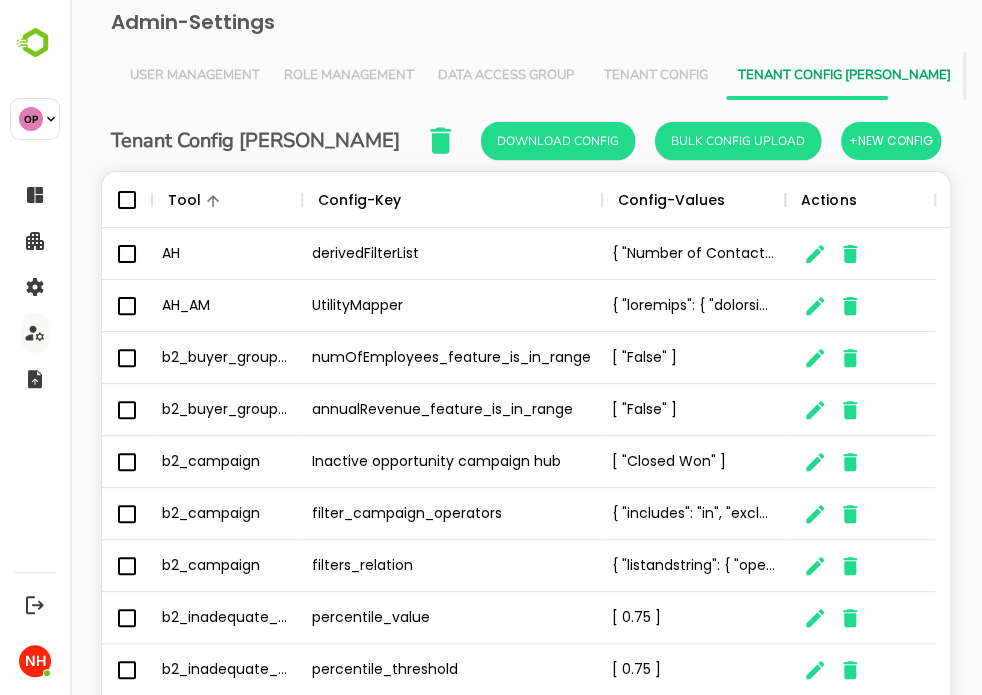 click on "Field Mapper" at bounding box center (1033, 76) 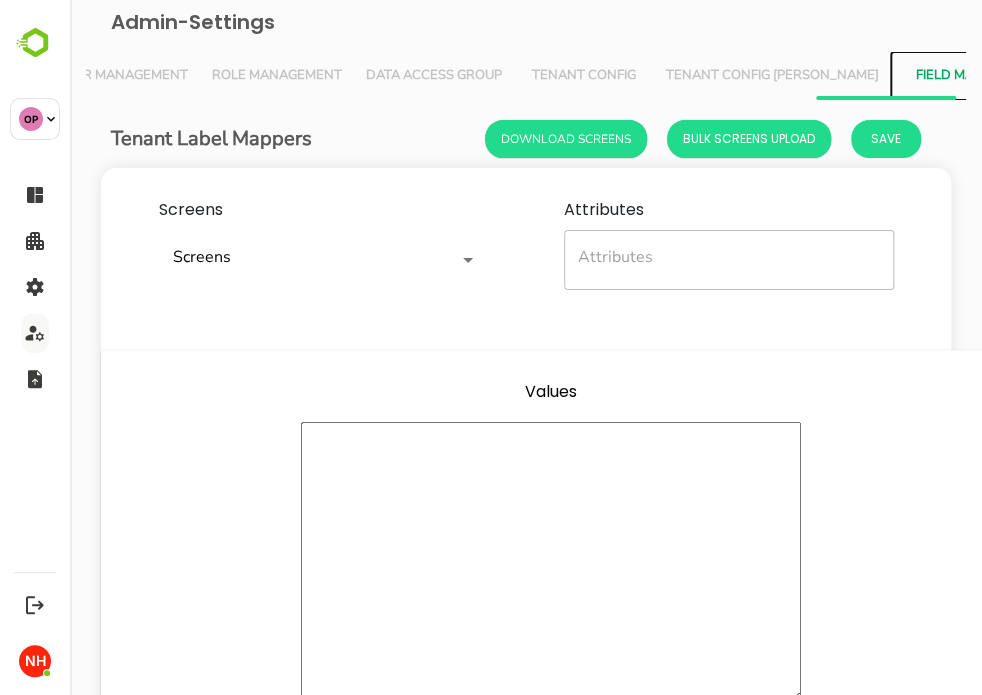 scroll, scrollTop: 0, scrollLeft: 77, axis: horizontal 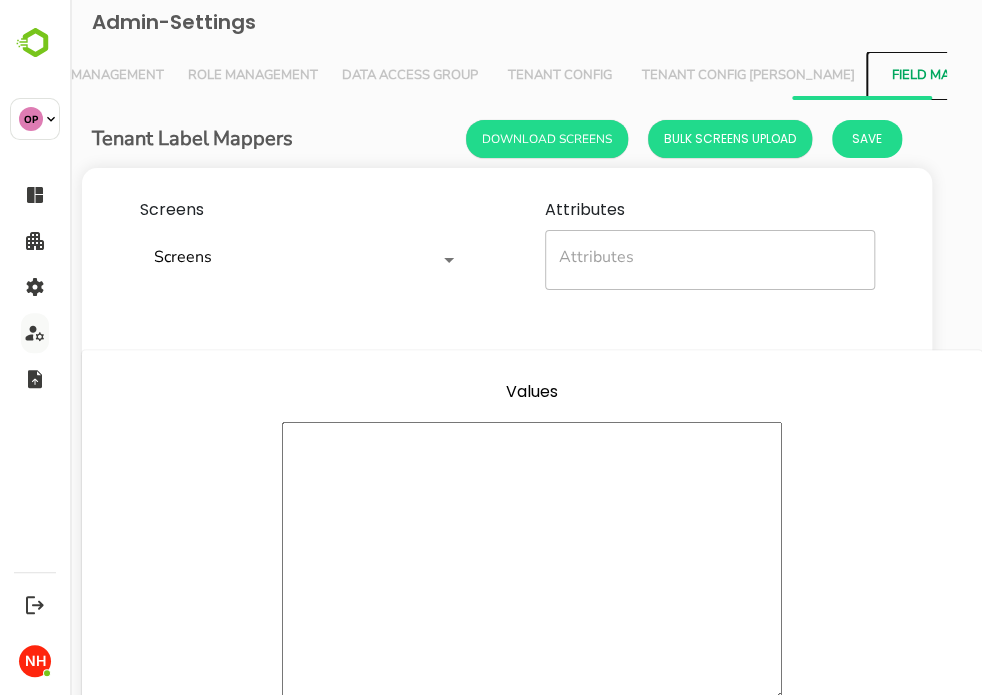 type 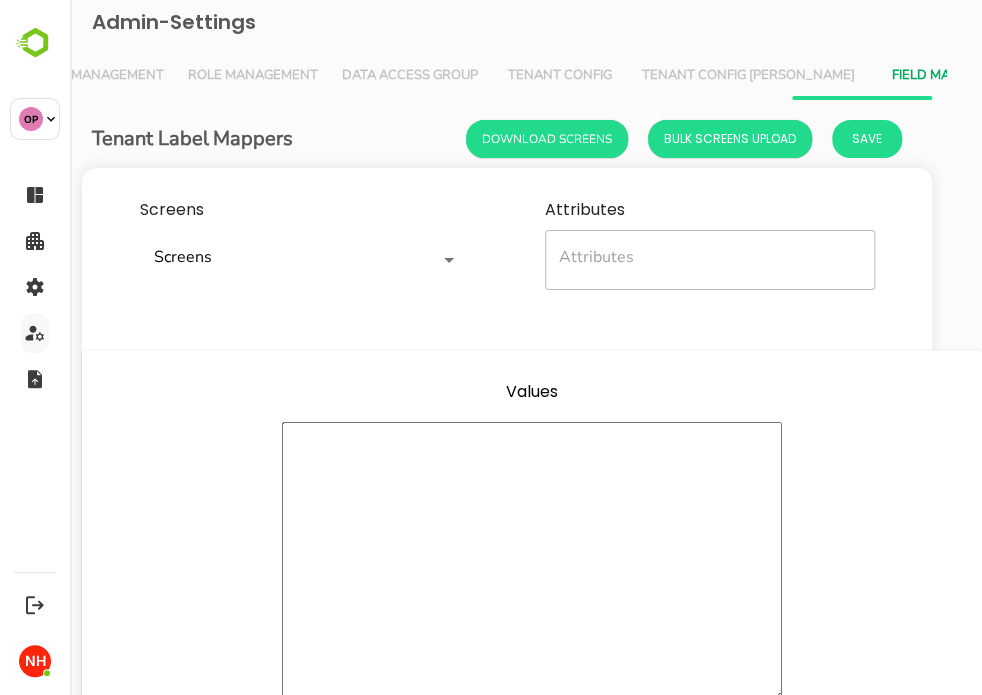 type 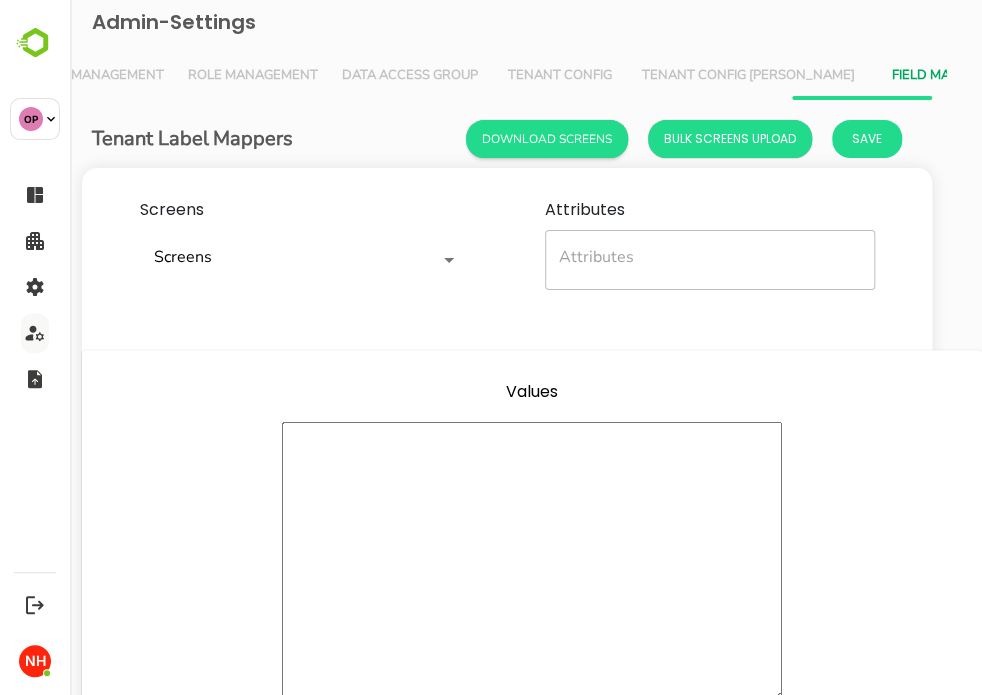 scroll, scrollTop: 0, scrollLeft: 0, axis: both 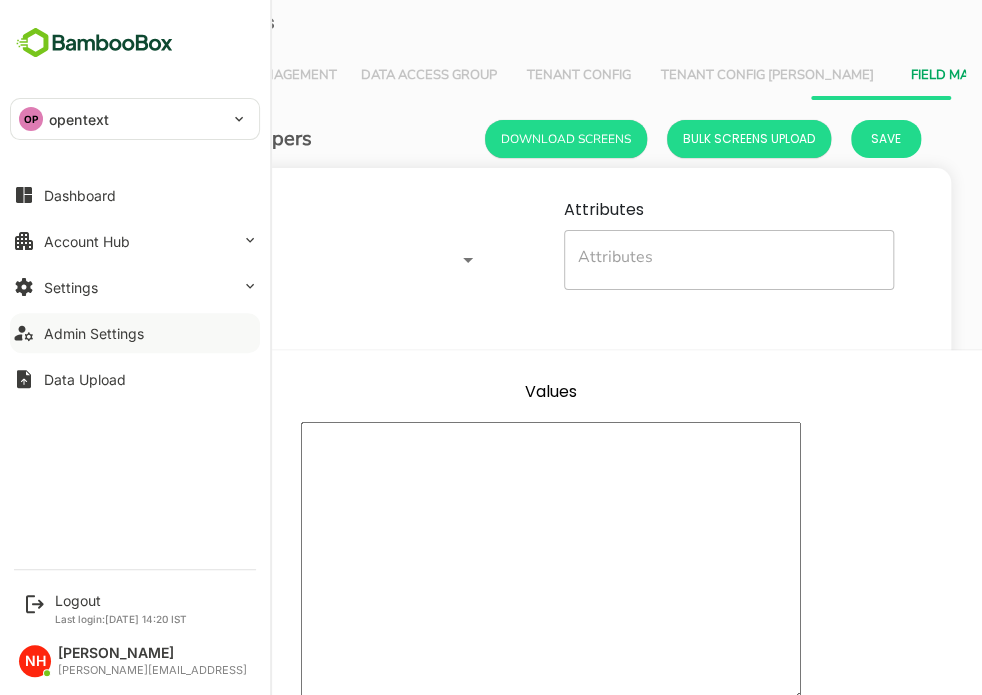 click on "Admin Settings" at bounding box center (94, 333) 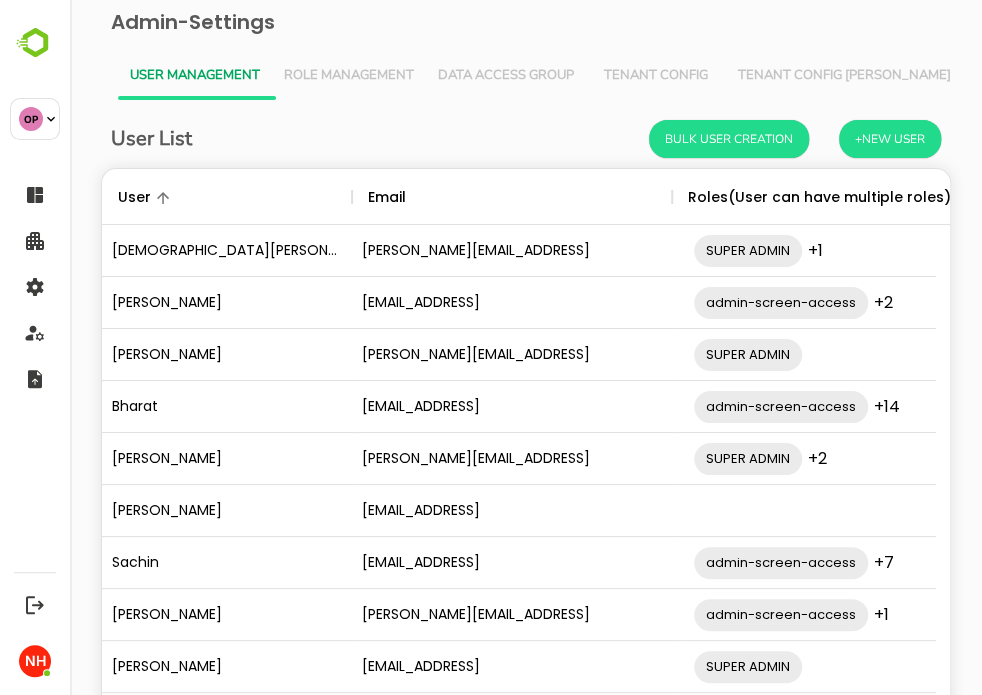 scroll, scrollTop: 0, scrollLeft: 0, axis: both 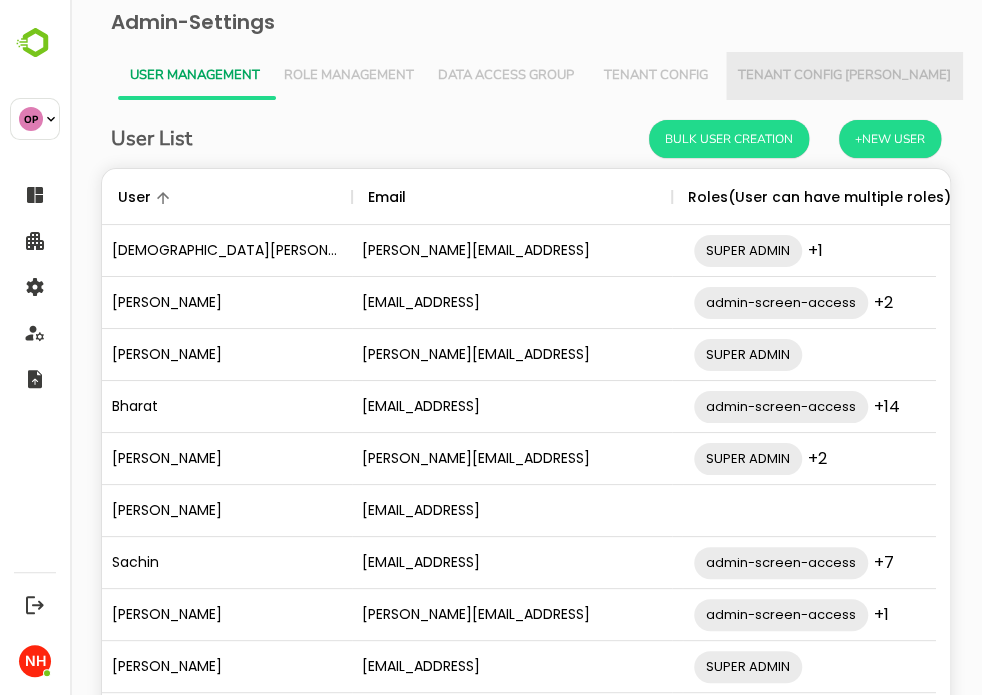 click on "Tenant Config [PERSON_NAME]" at bounding box center [844, 76] 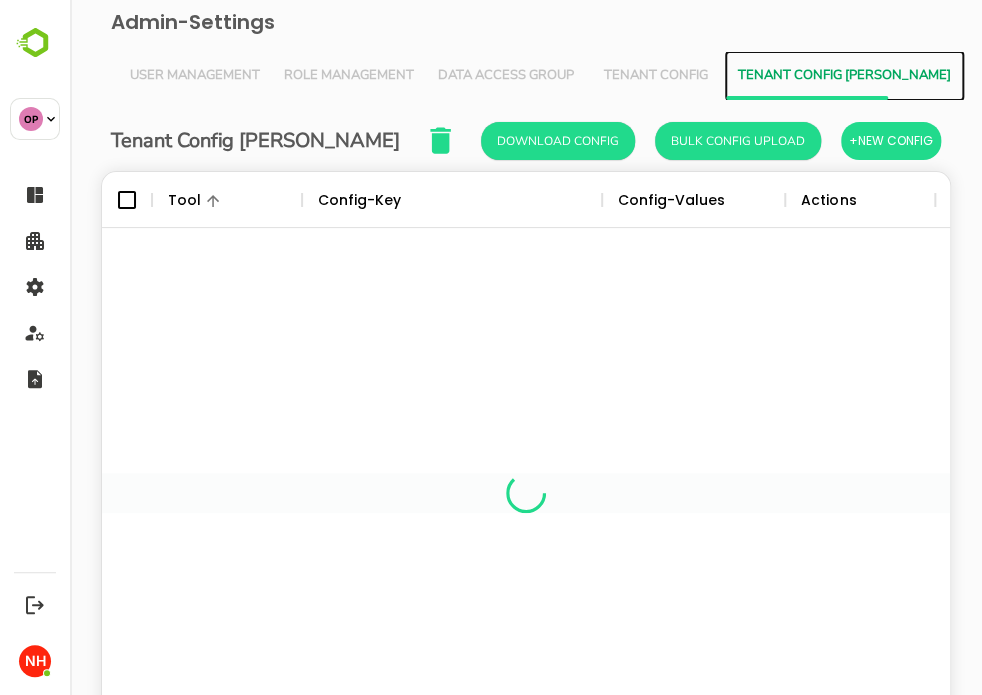 scroll, scrollTop: 16, scrollLeft: 16, axis: both 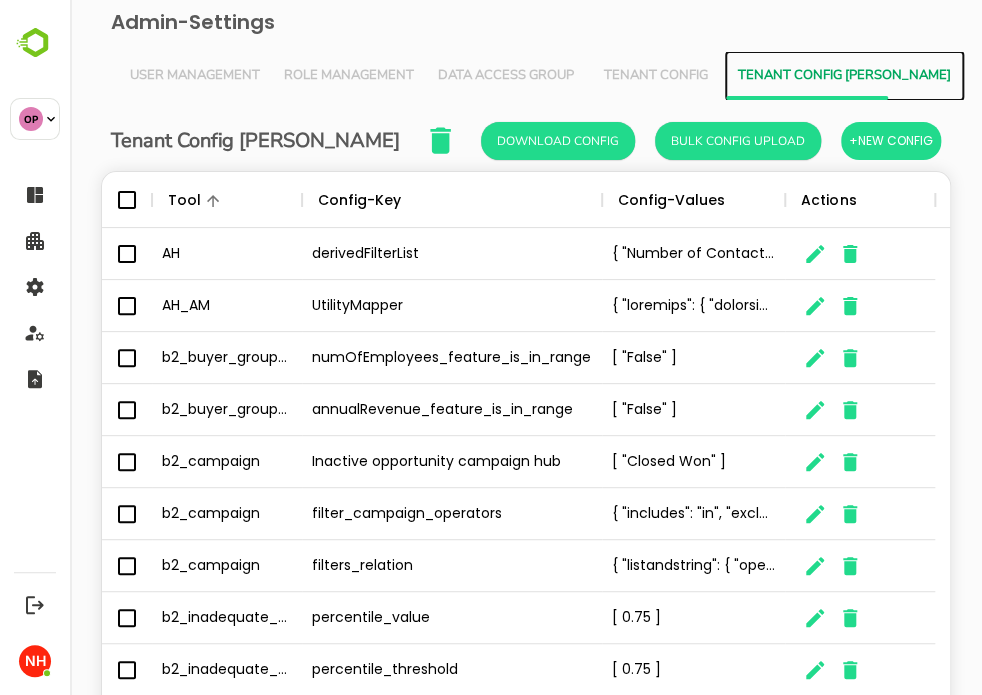 type 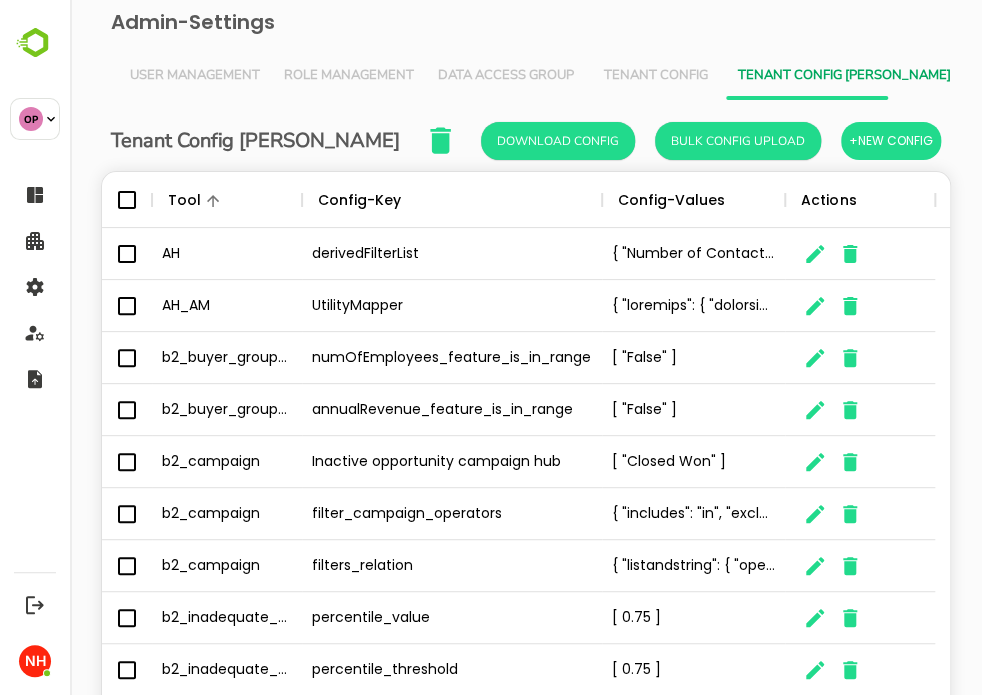 type 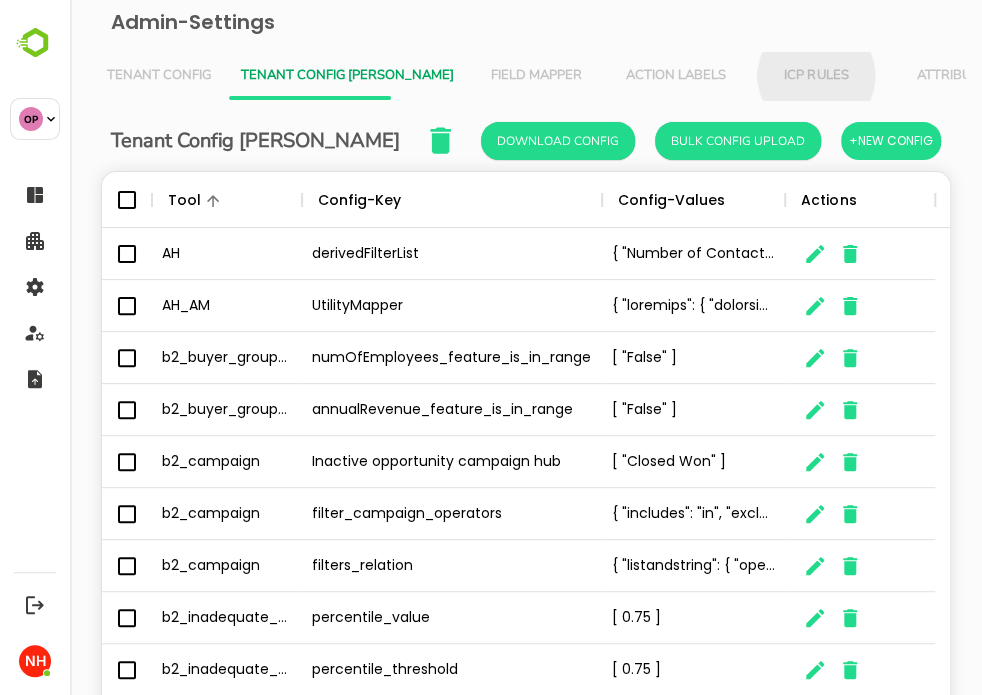 type 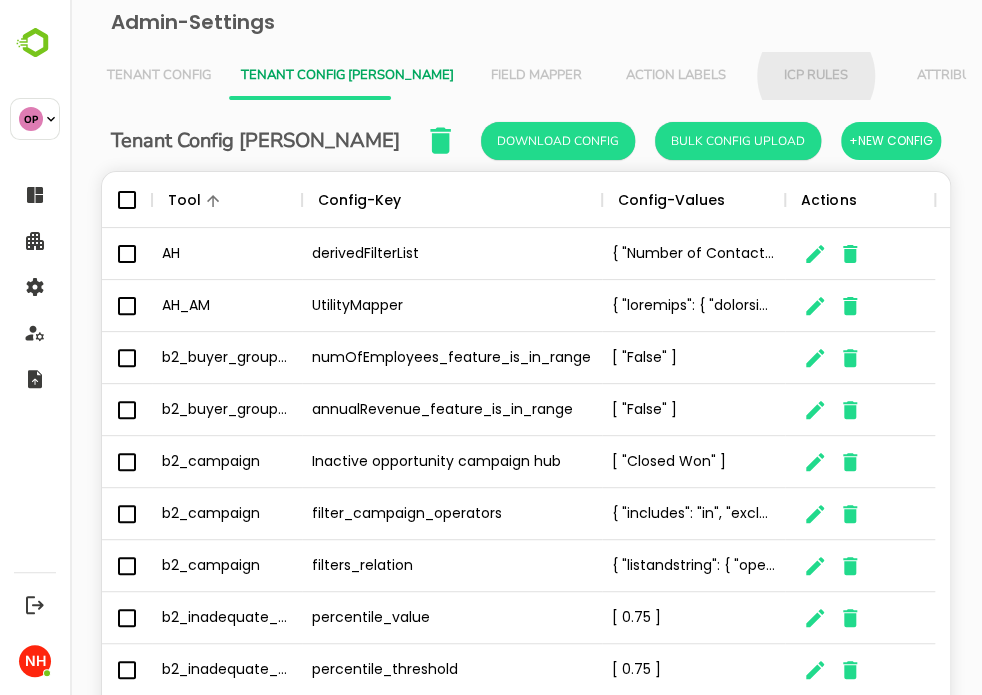 type 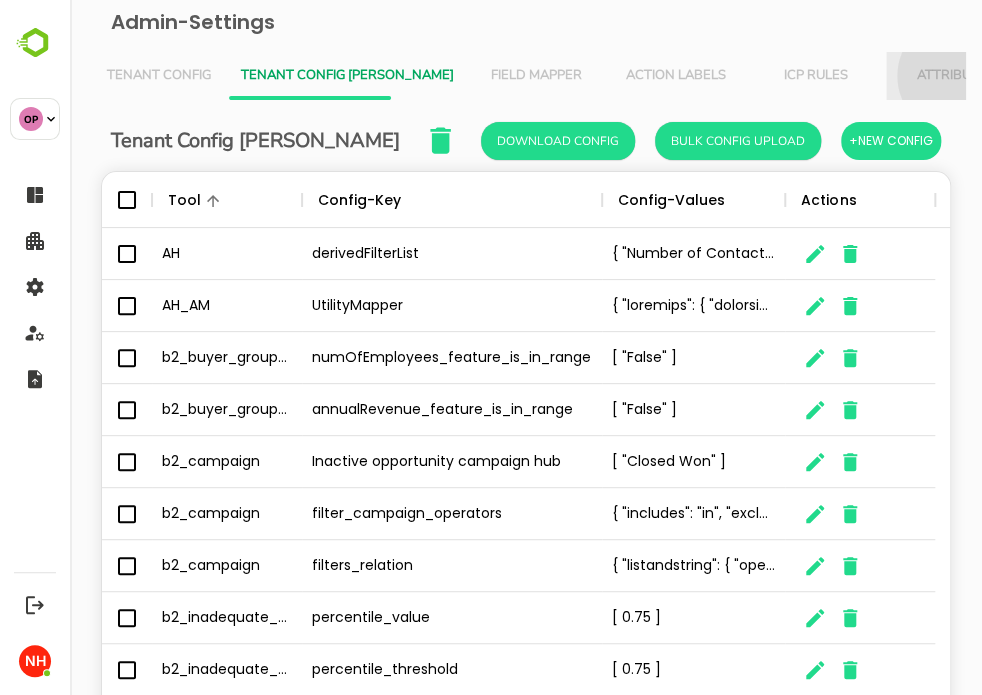 click on "Attributes" at bounding box center [956, 76] 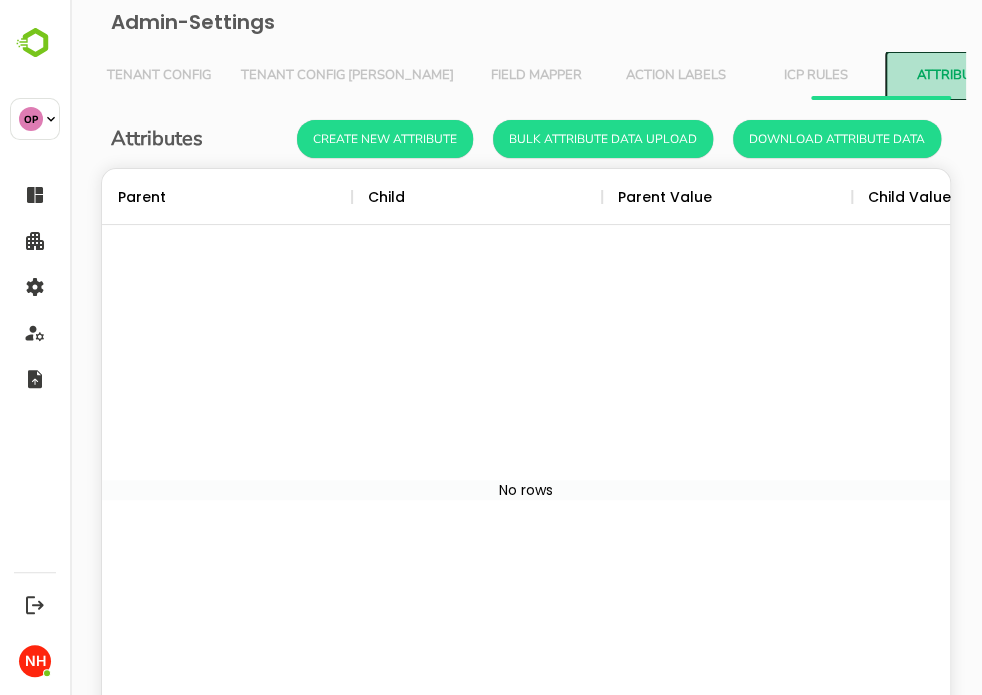 scroll, scrollTop: 16, scrollLeft: 16, axis: both 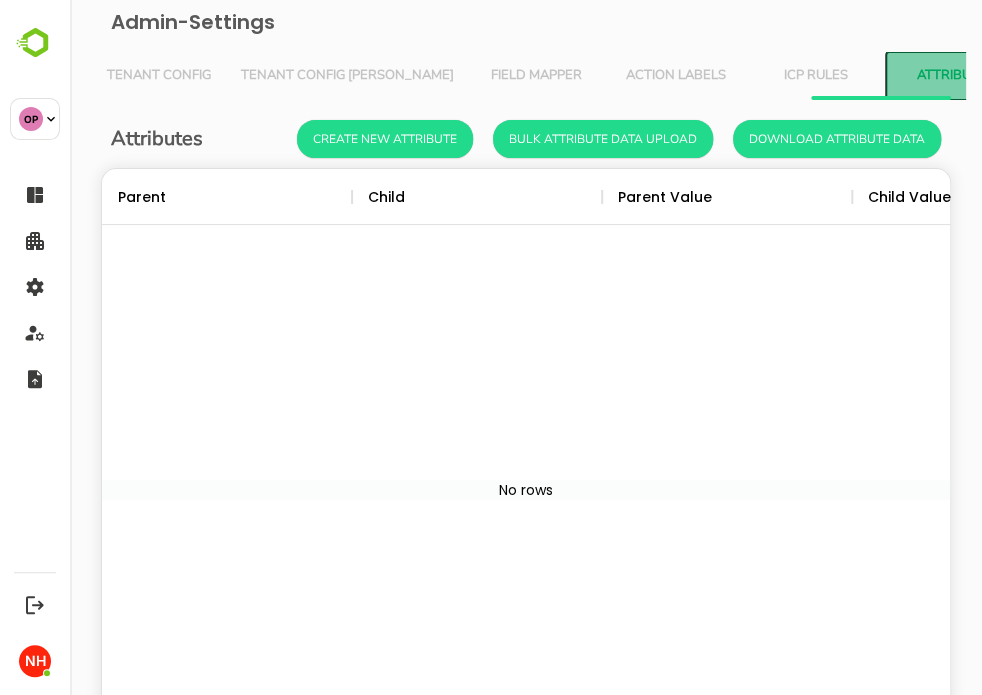 click on "Attributes" at bounding box center [956, 76] 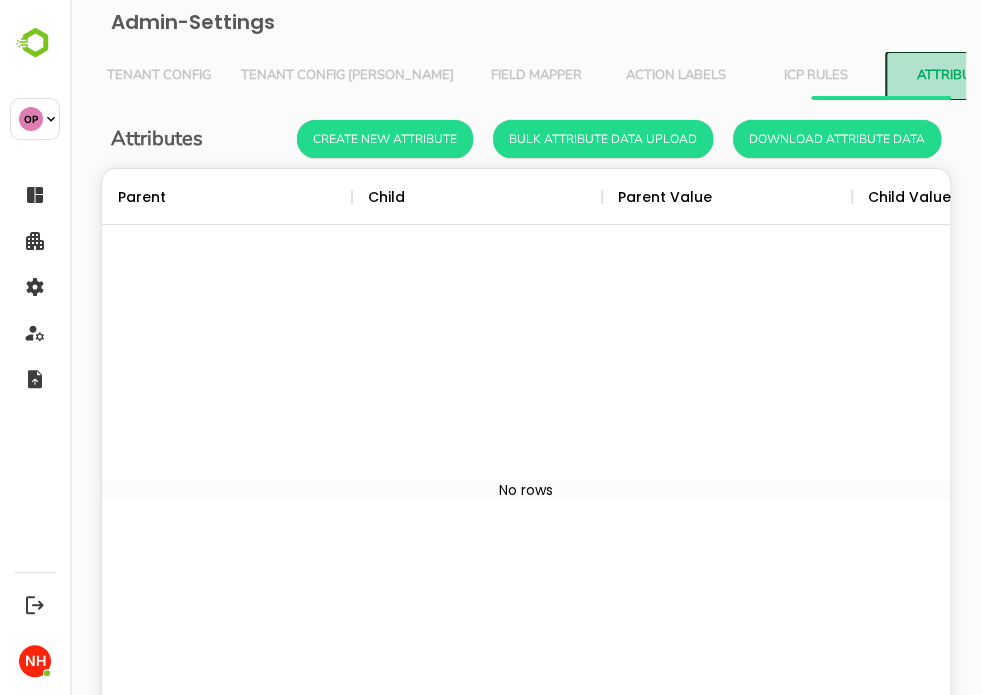 click on "Attributes" at bounding box center (956, 76) 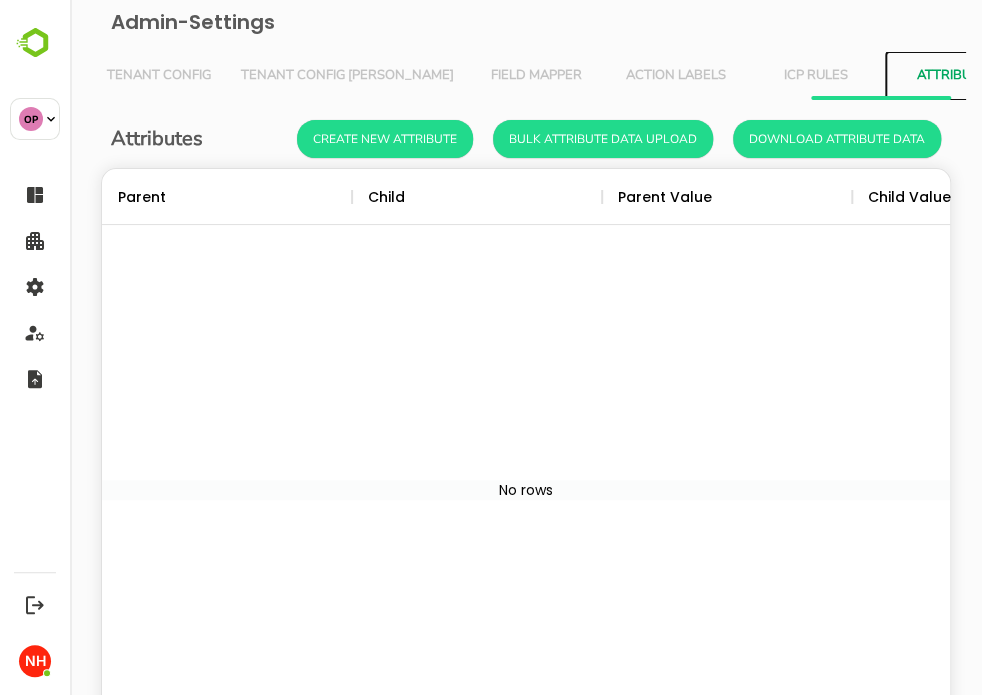 scroll, scrollTop: 0, scrollLeft: 0, axis: both 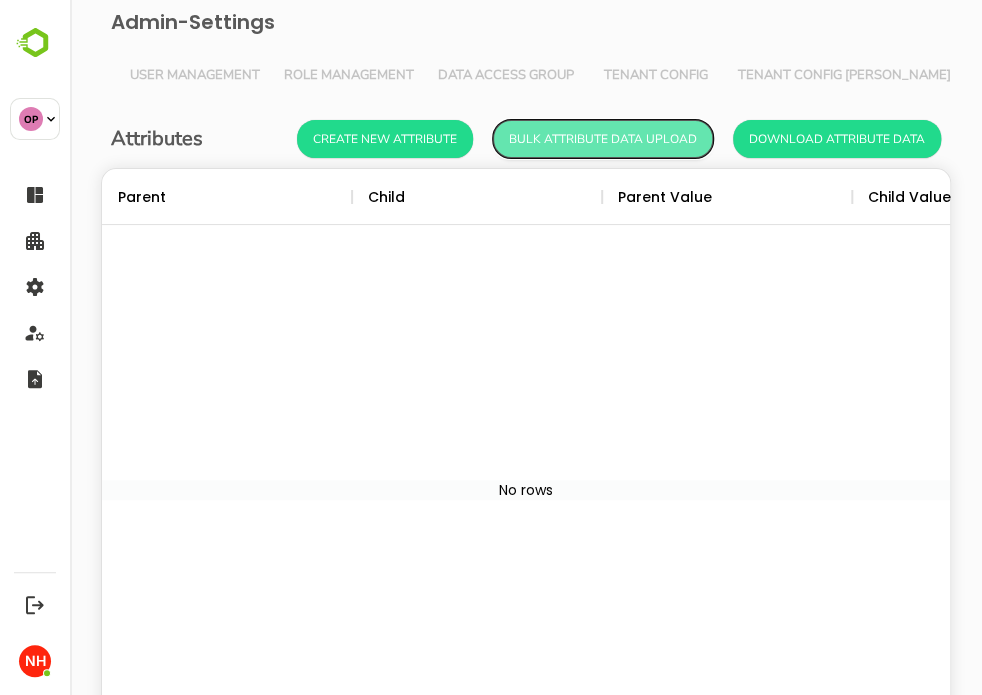 click on "Bulk Attribute Data Upload" at bounding box center [603, 139] 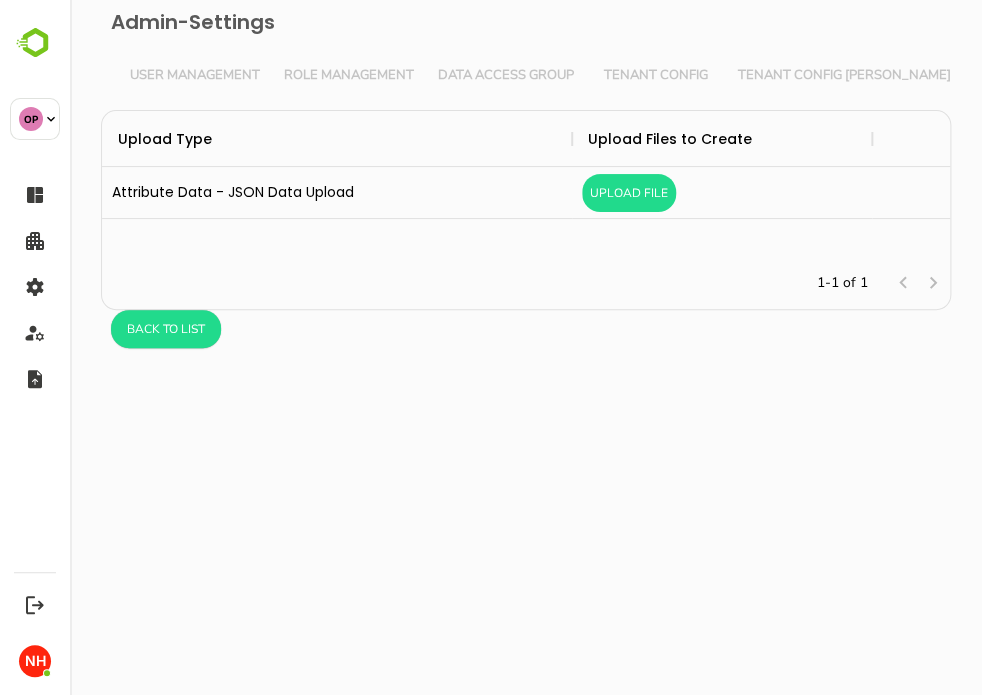 scroll, scrollTop: 16, scrollLeft: 15, axis: both 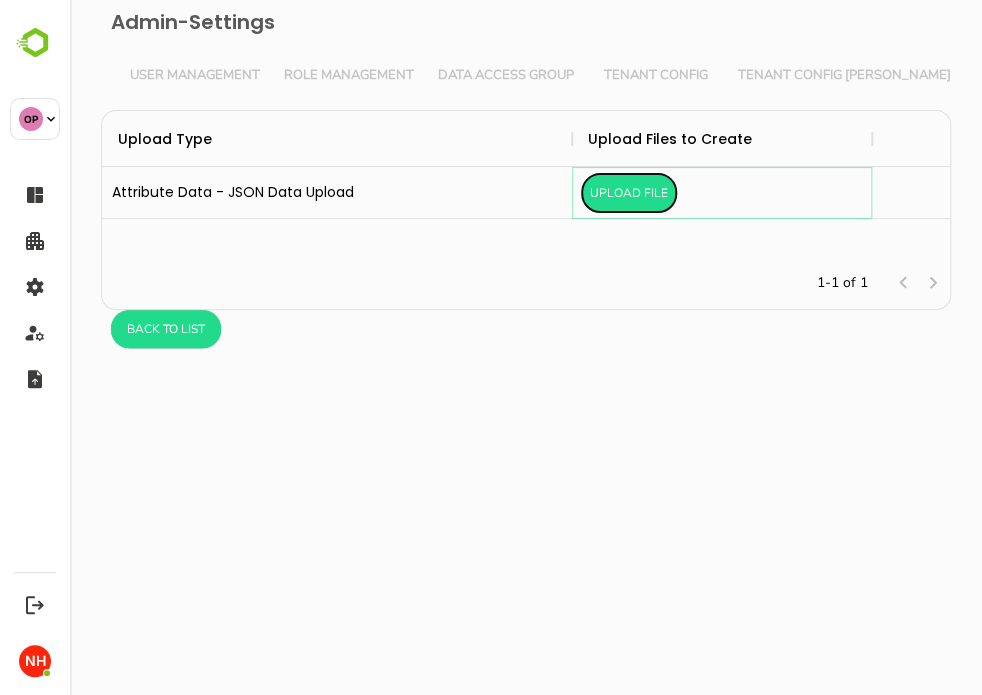 click on "Upload File" at bounding box center (629, 193) 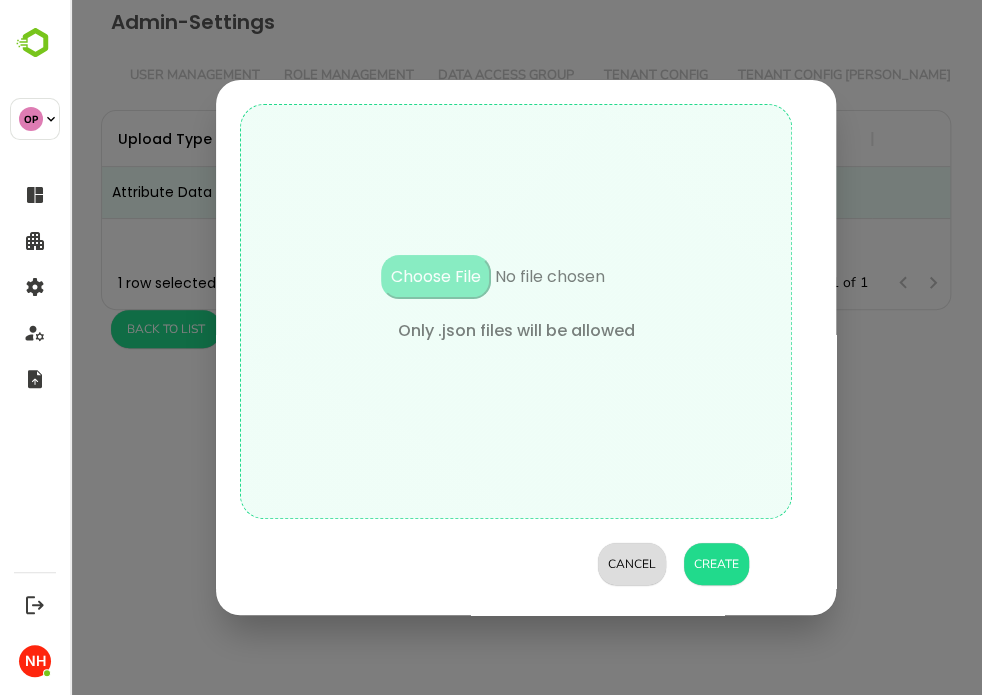 click at bounding box center [516, 287] 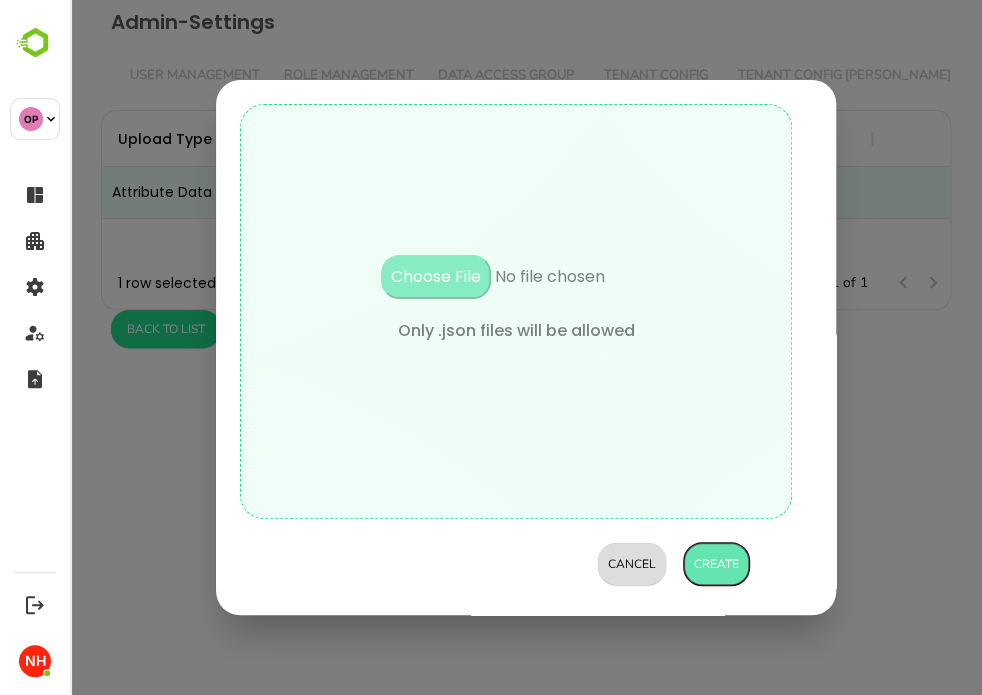 click on "Create" at bounding box center [716, 564] 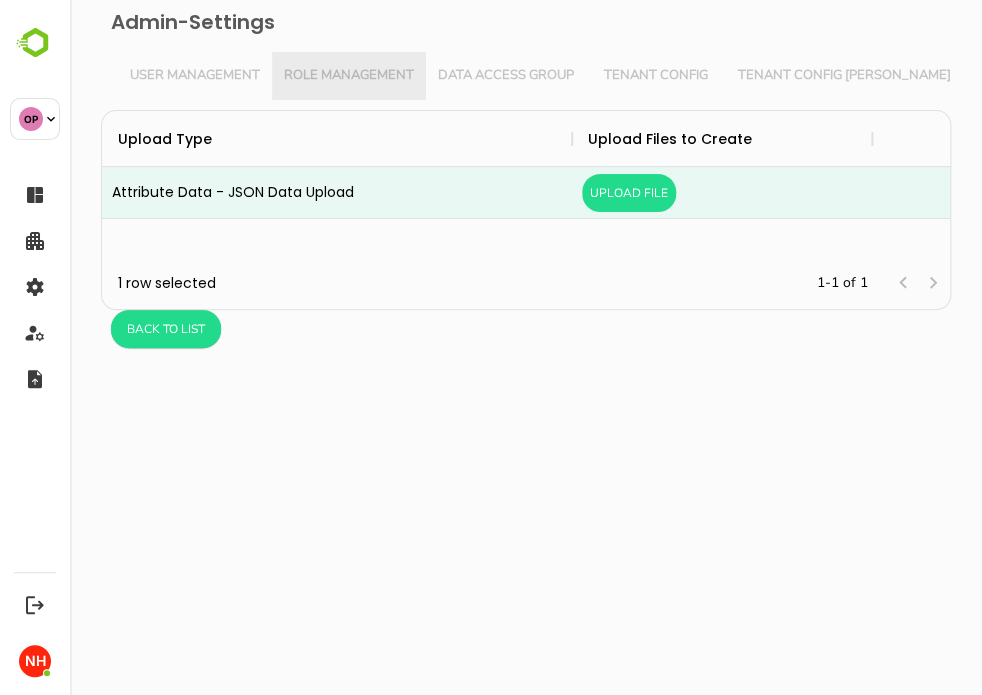 click on "Role Management" at bounding box center (349, 76) 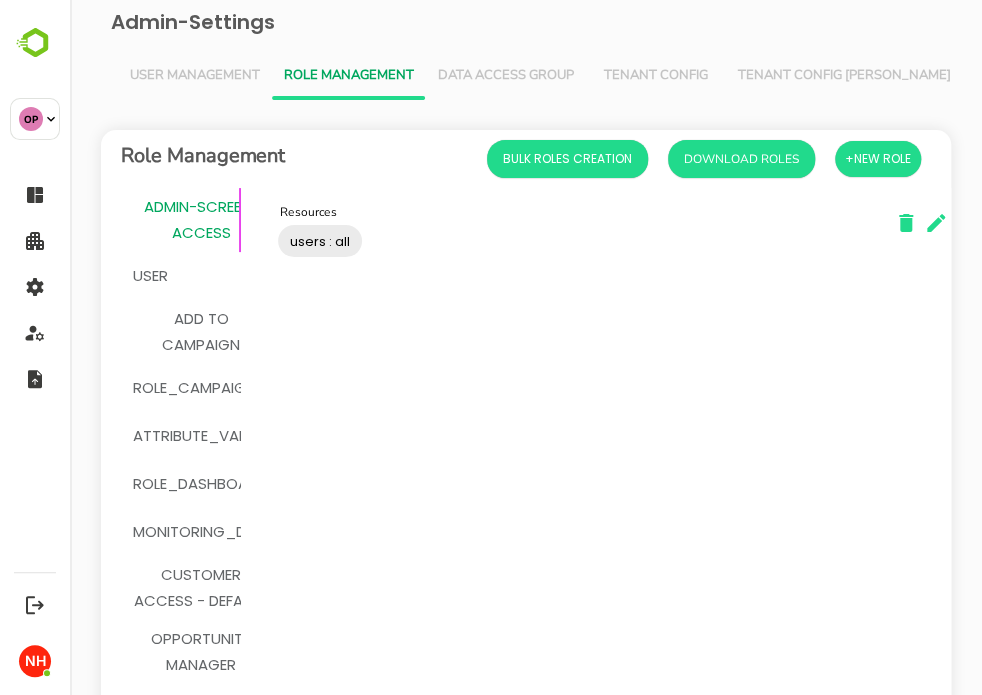 click on "User Management" at bounding box center (195, 76) 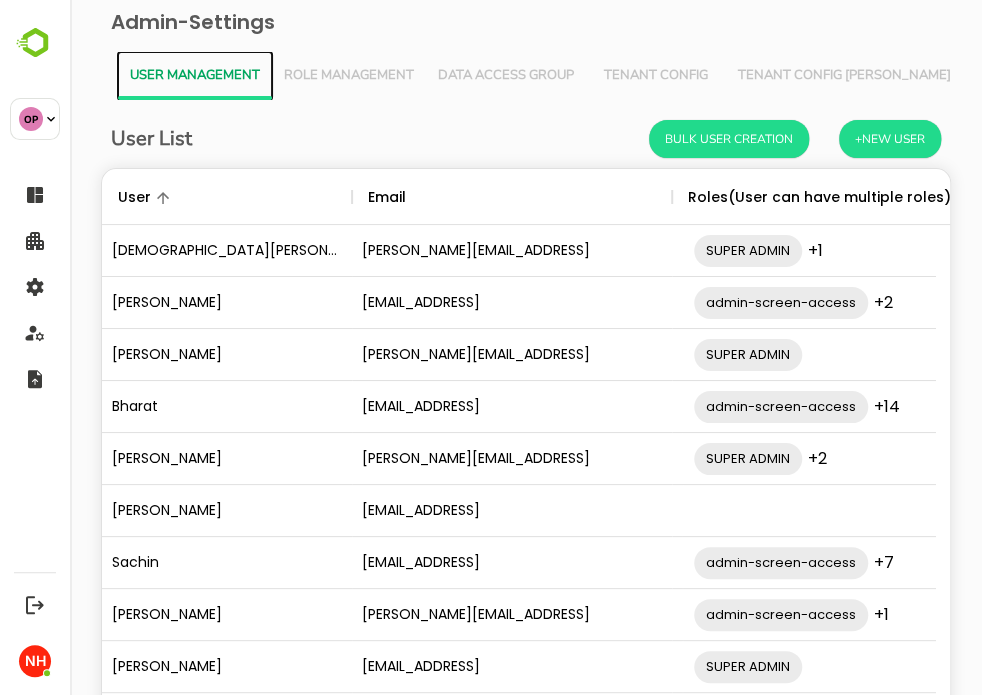 scroll, scrollTop: 16, scrollLeft: 16, axis: both 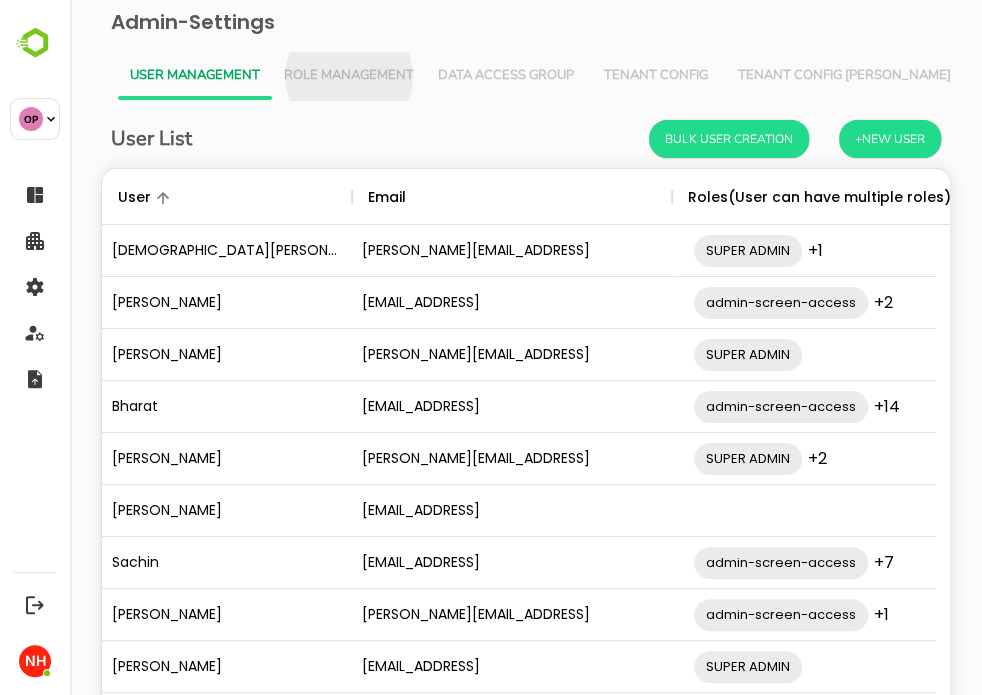 type 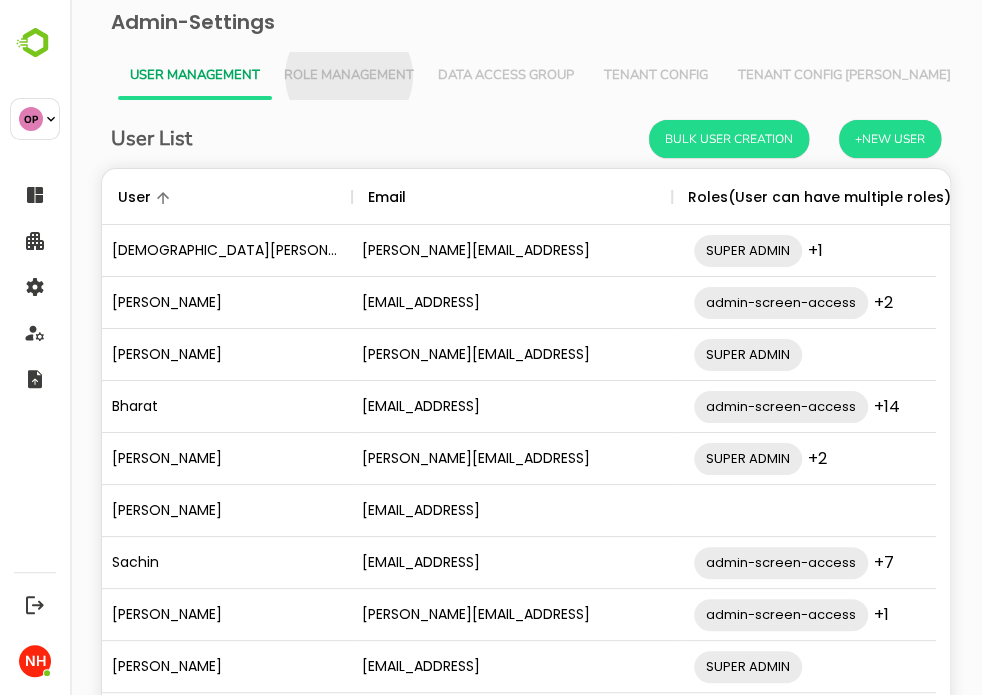 type 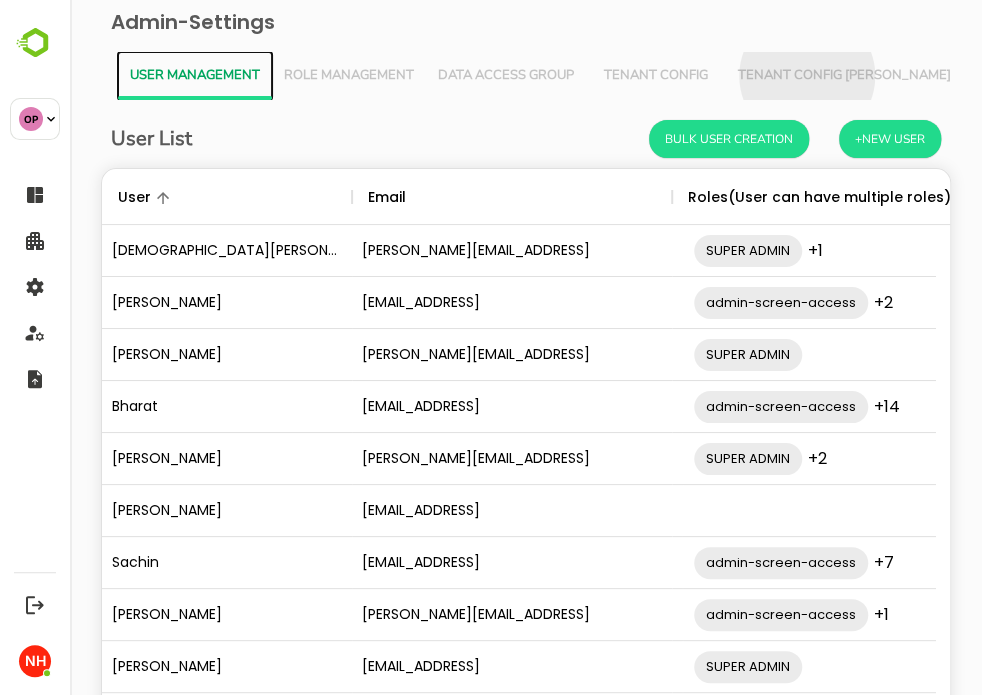 scroll, scrollTop: 0, scrollLeft: 0, axis: both 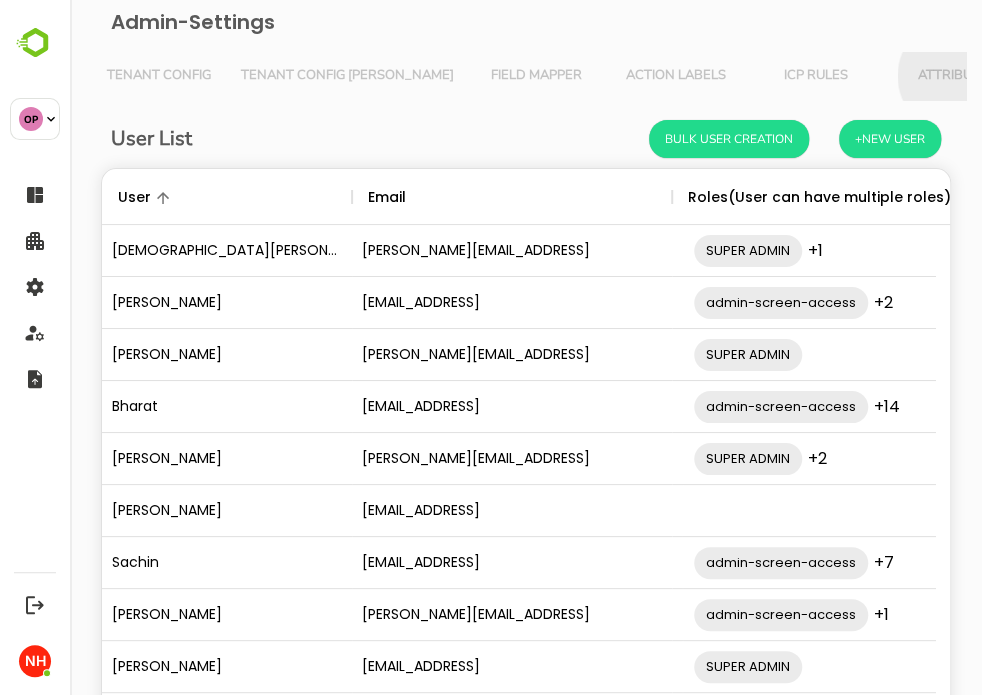 click on "Attributes" at bounding box center [956, 76] 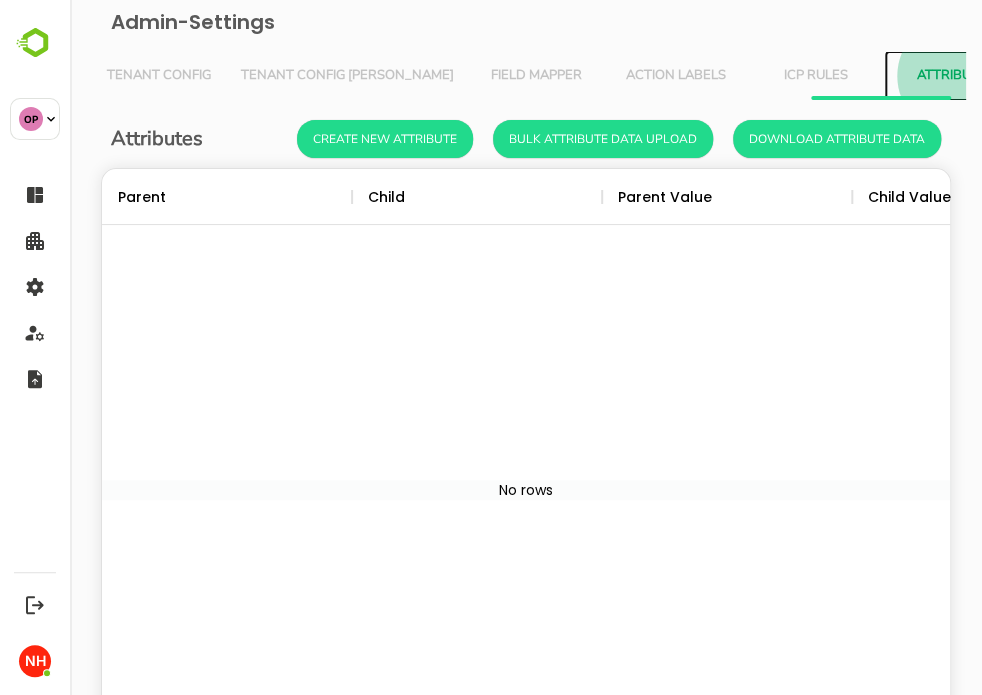 scroll, scrollTop: 16, scrollLeft: 16, axis: both 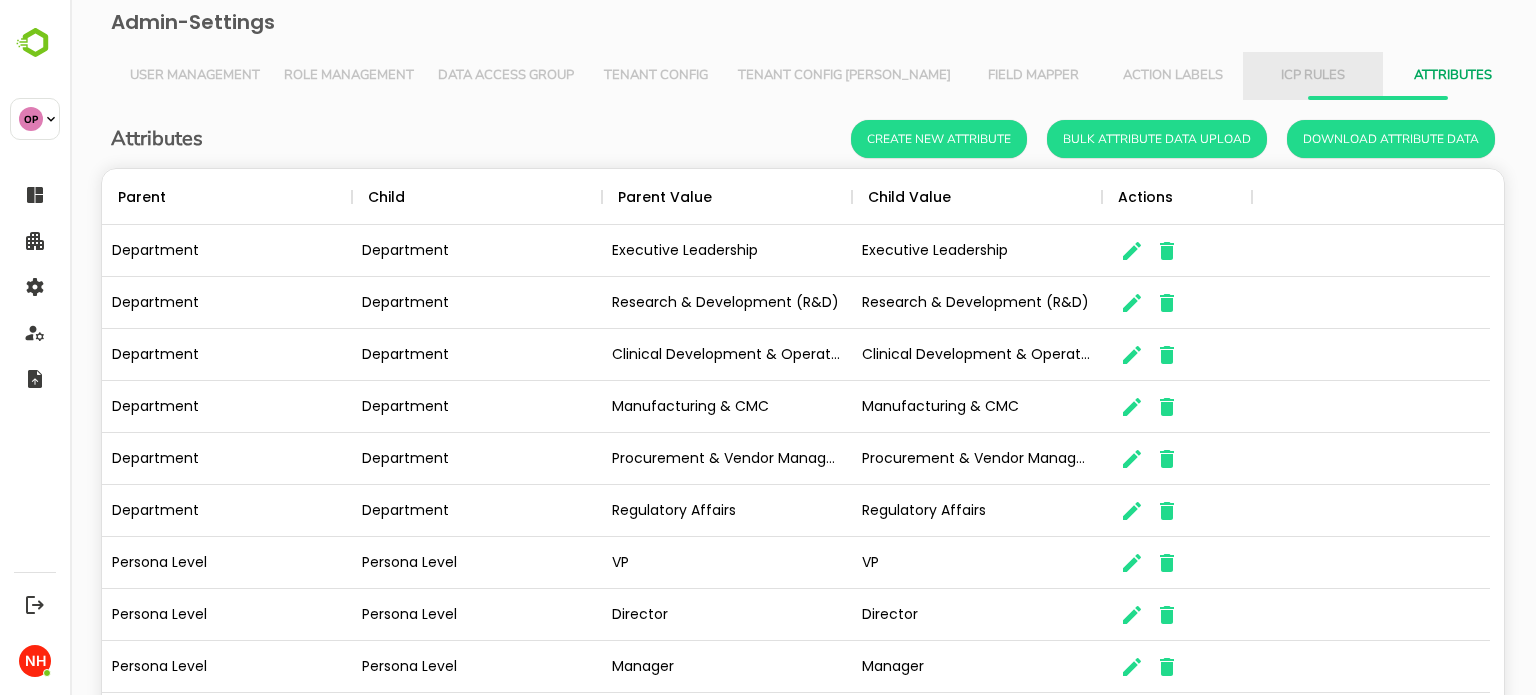 click on "ICP Rules" at bounding box center [1313, 76] 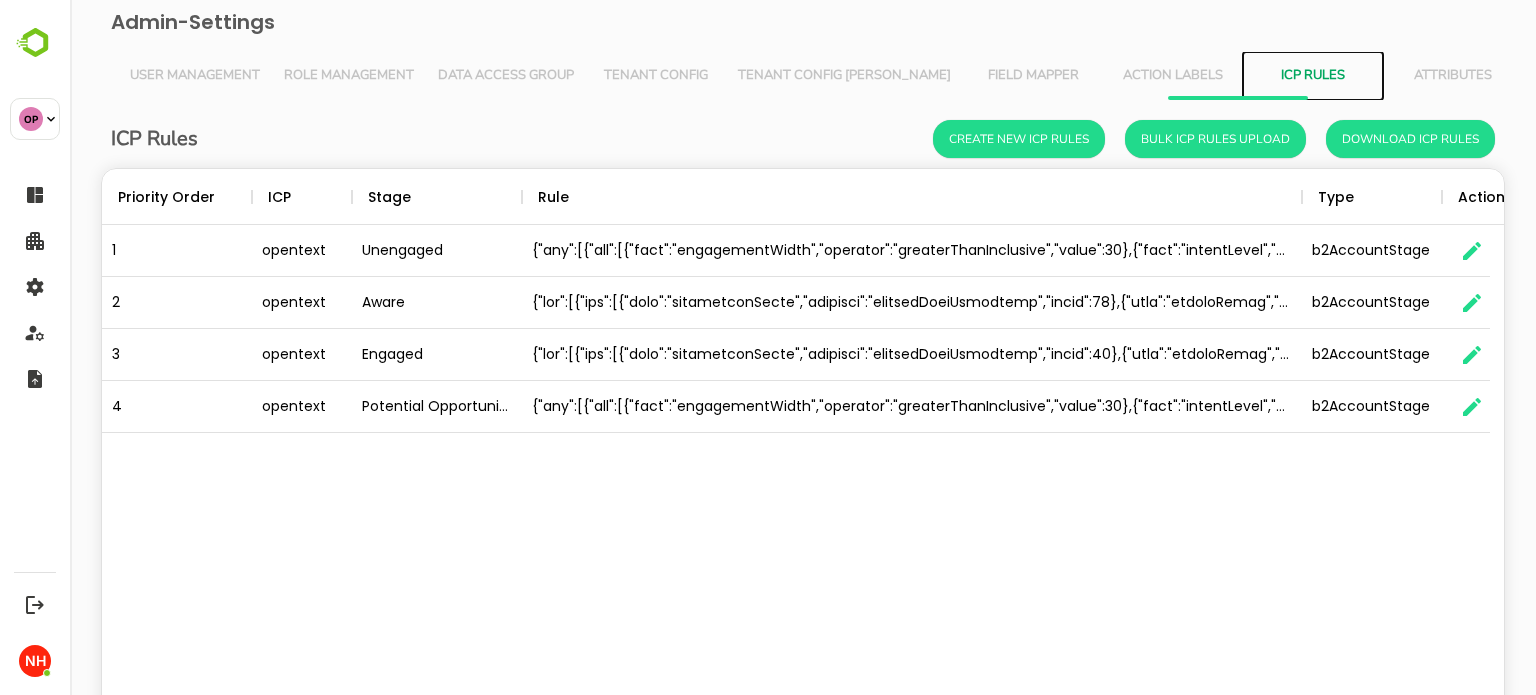 scroll, scrollTop: 16, scrollLeft: 16, axis: both 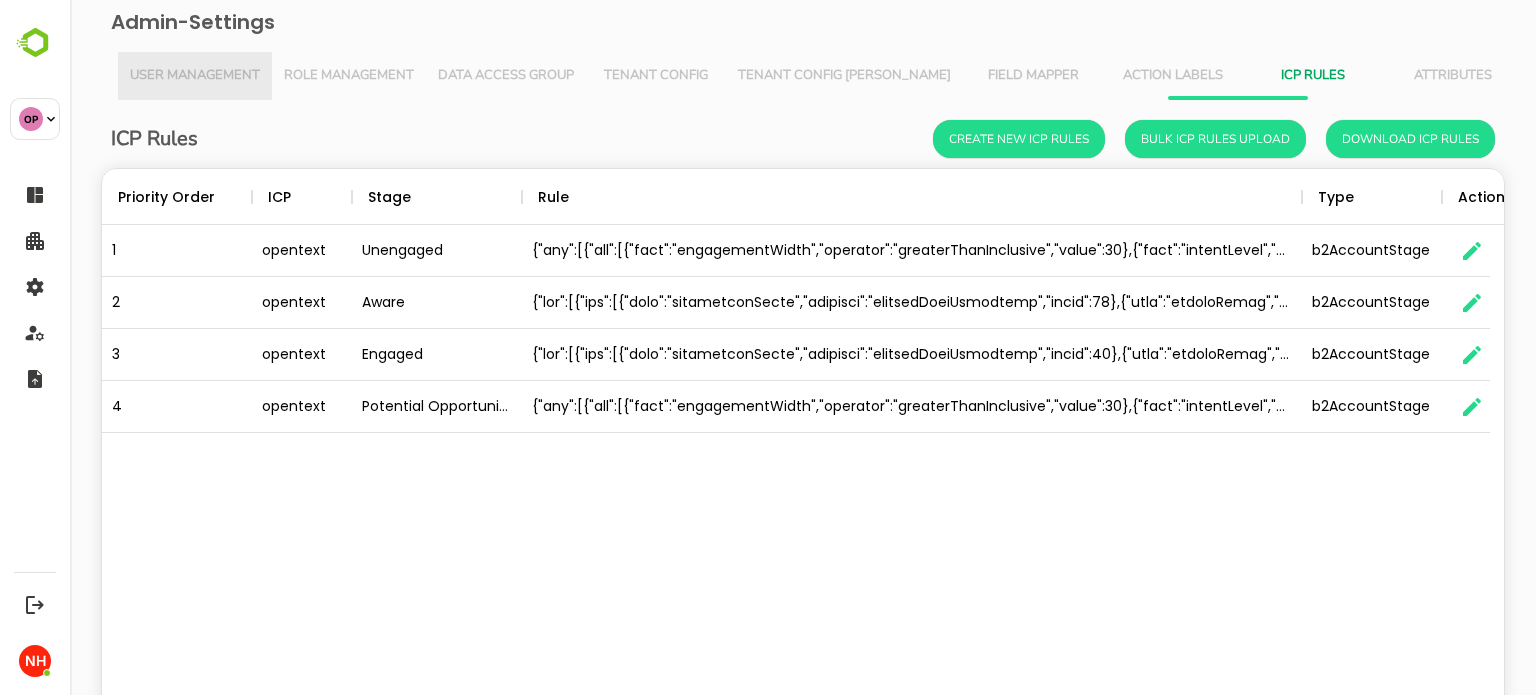 click on "User Management" at bounding box center (195, 76) 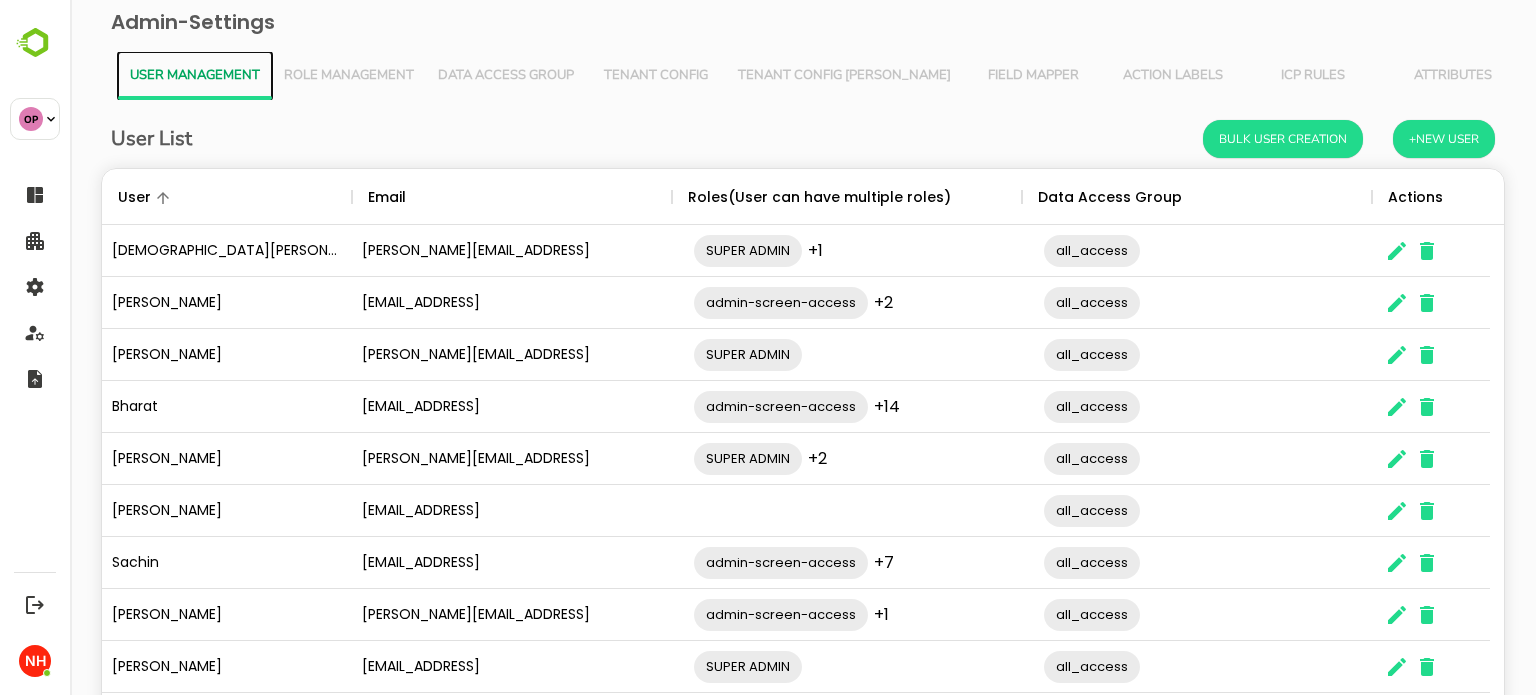scroll, scrollTop: 16, scrollLeft: 16, axis: both 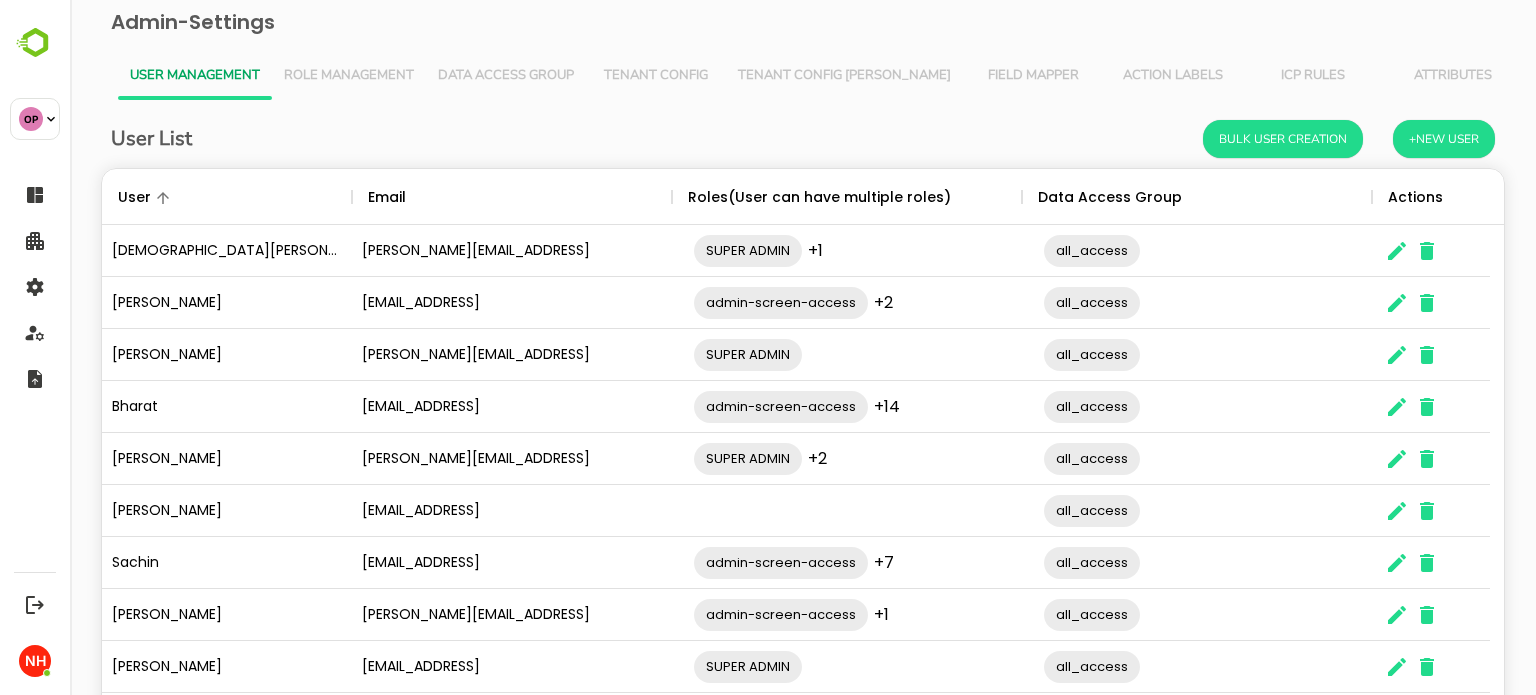 click on "Role Management" at bounding box center (349, 76) 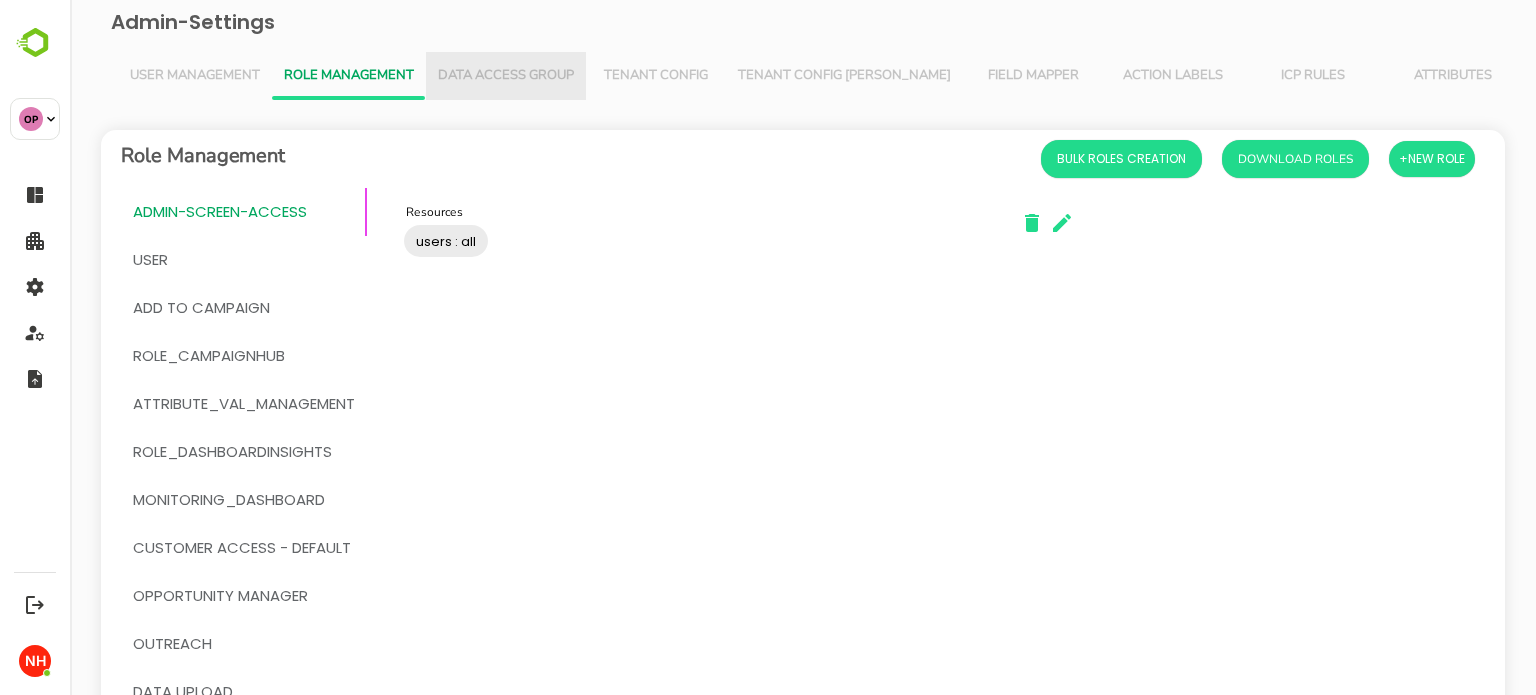 click on "Data Access Group" at bounding box center (506, 76) 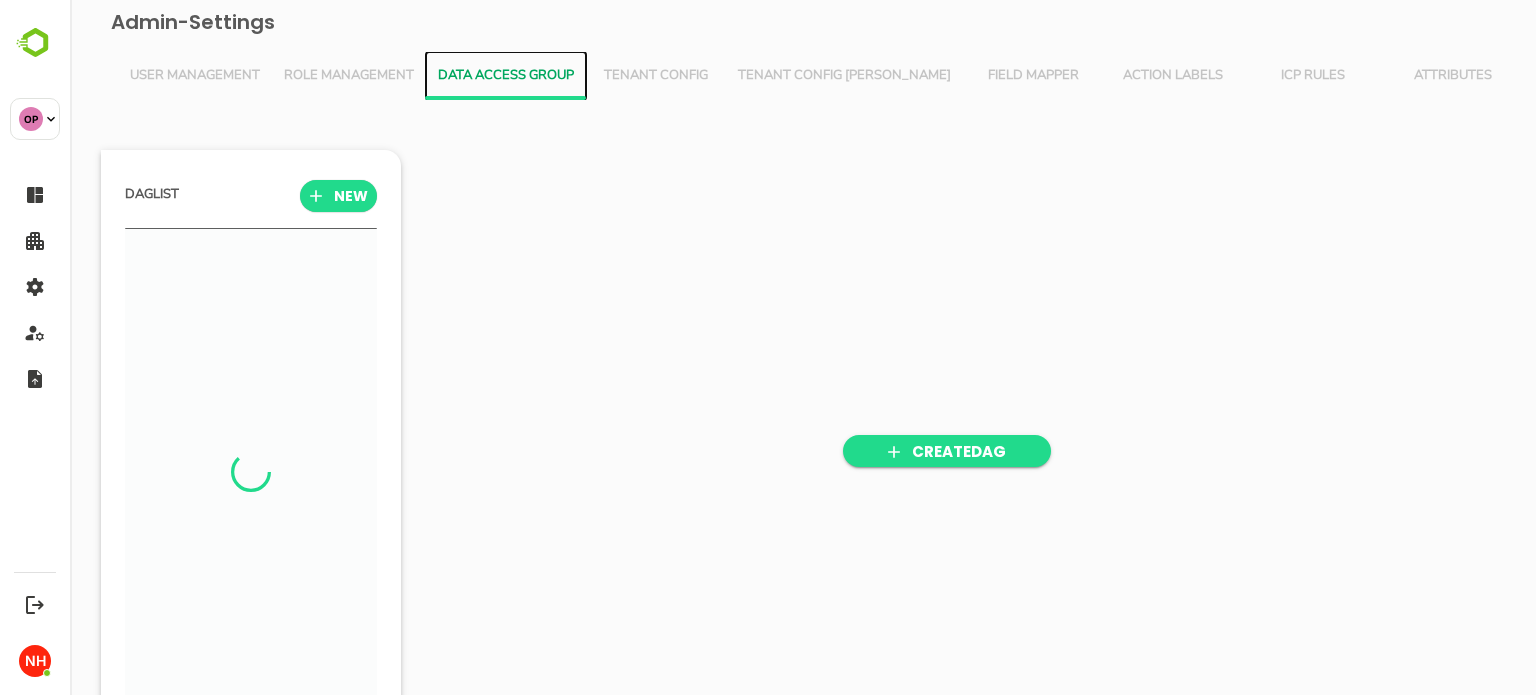 scroll, scrollTop: 6, scrollLeft: 5, axis: both 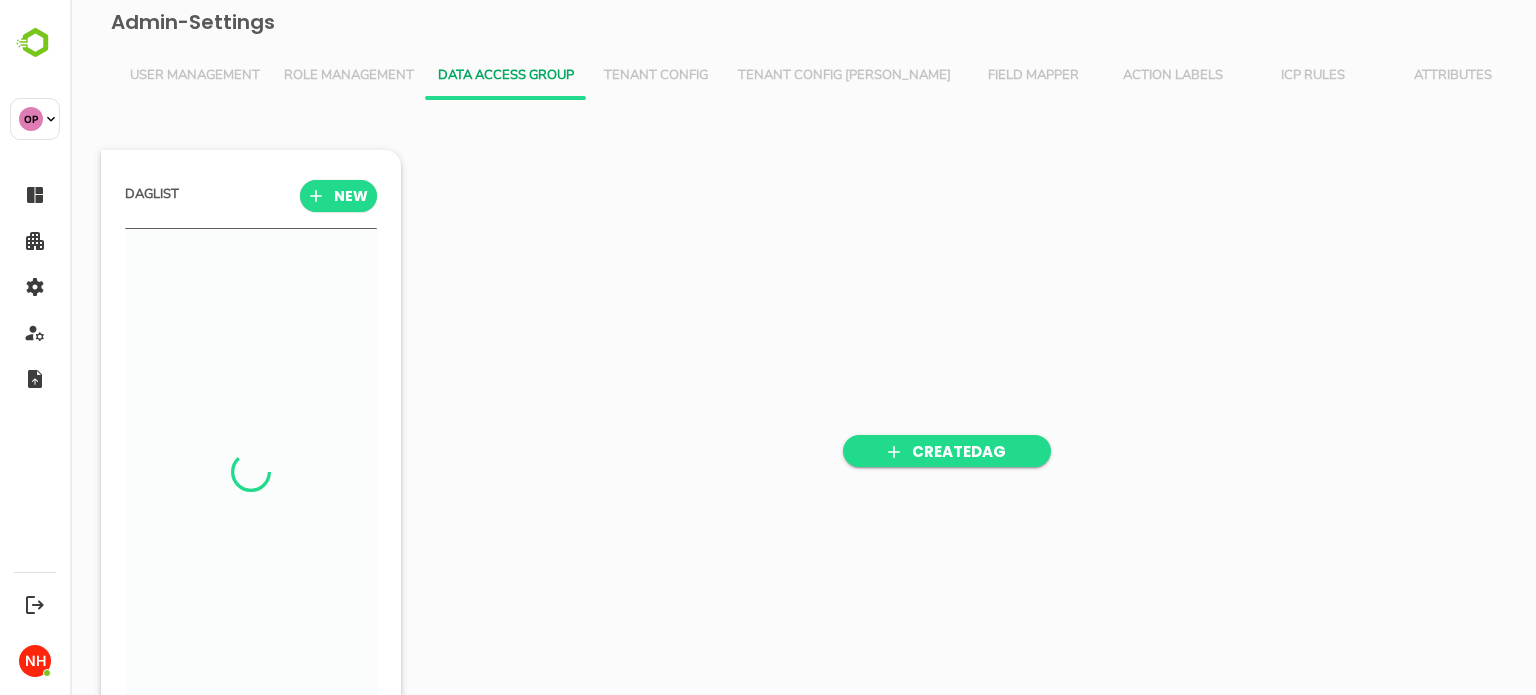 drag, startPoint x: 84, startPoint y: 59, endPoint x: 111, endPoint y: 60, distance: 27.018513 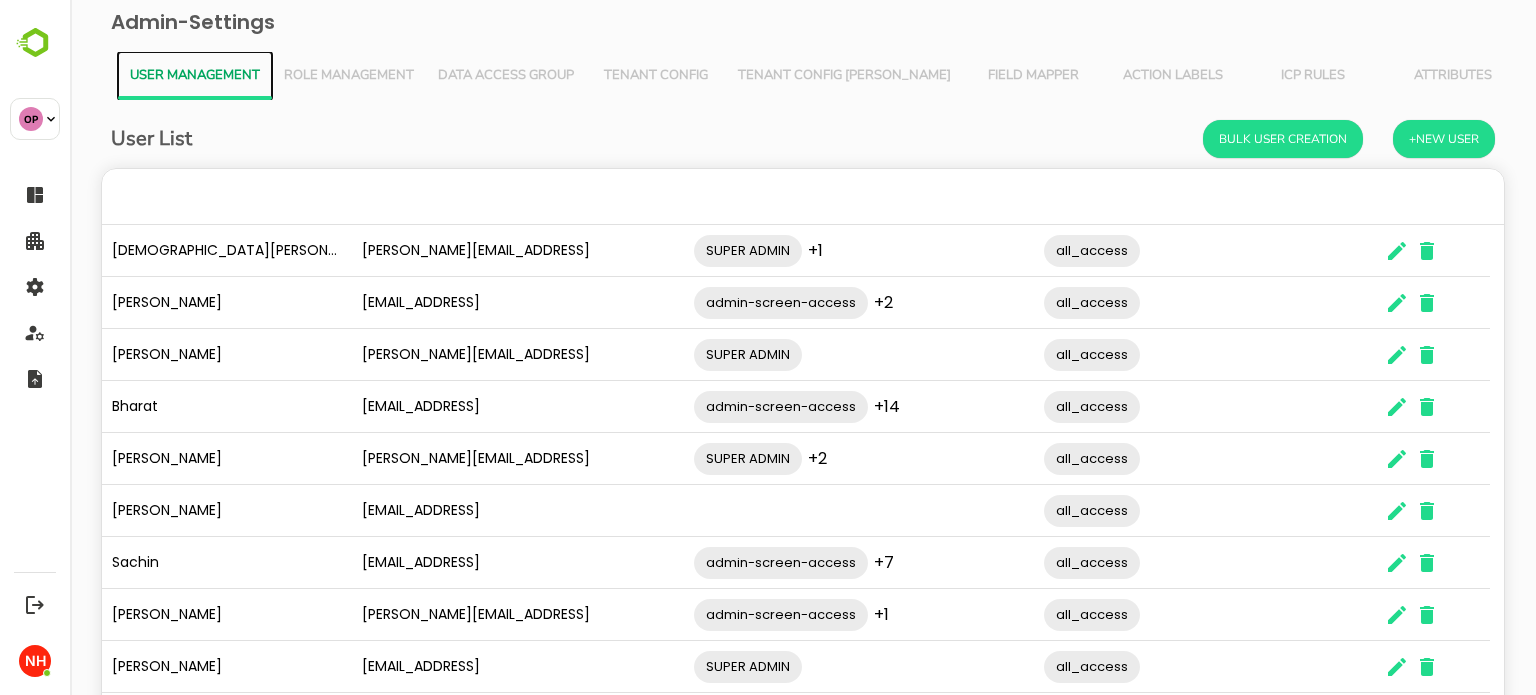 scroll, scrollTop: 16, scrollLeft: 16, axis: both 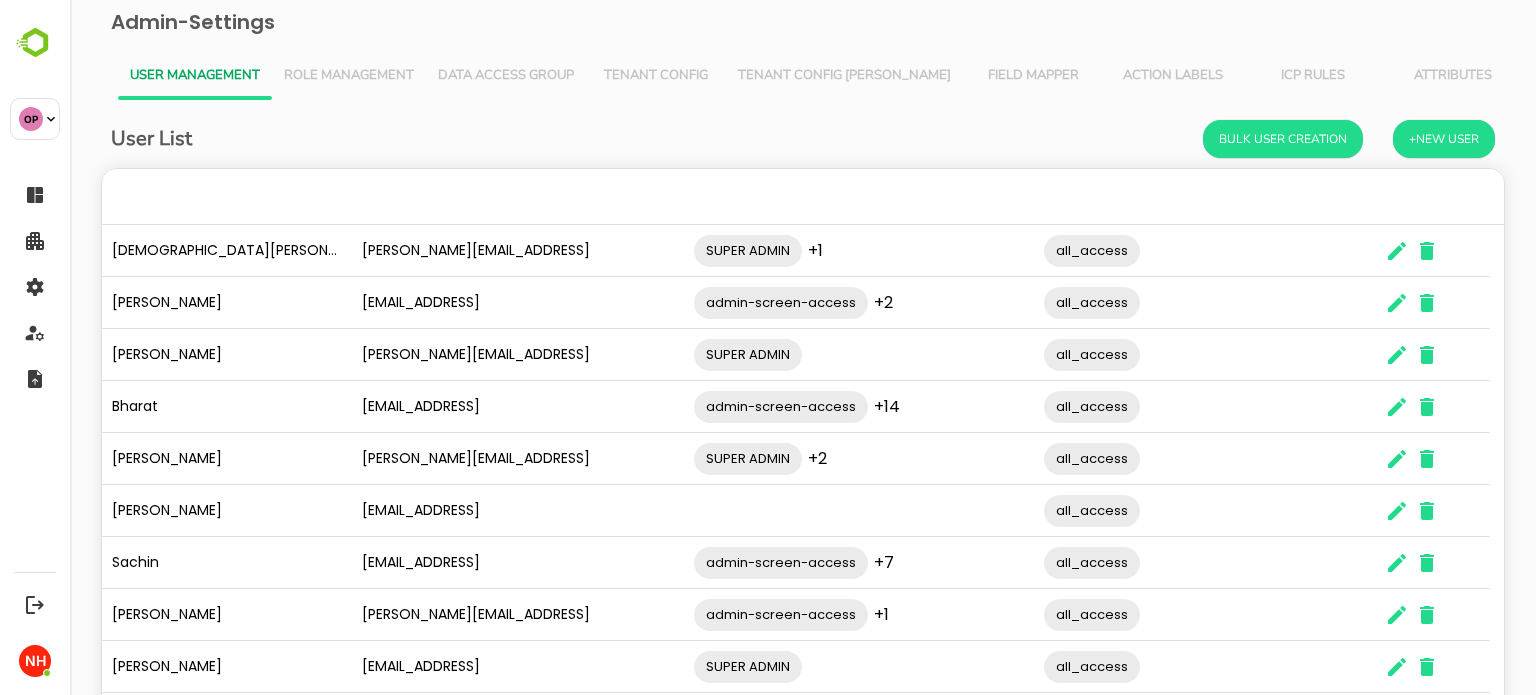 click on "Tenant Config" at bounding box center (656, 76) 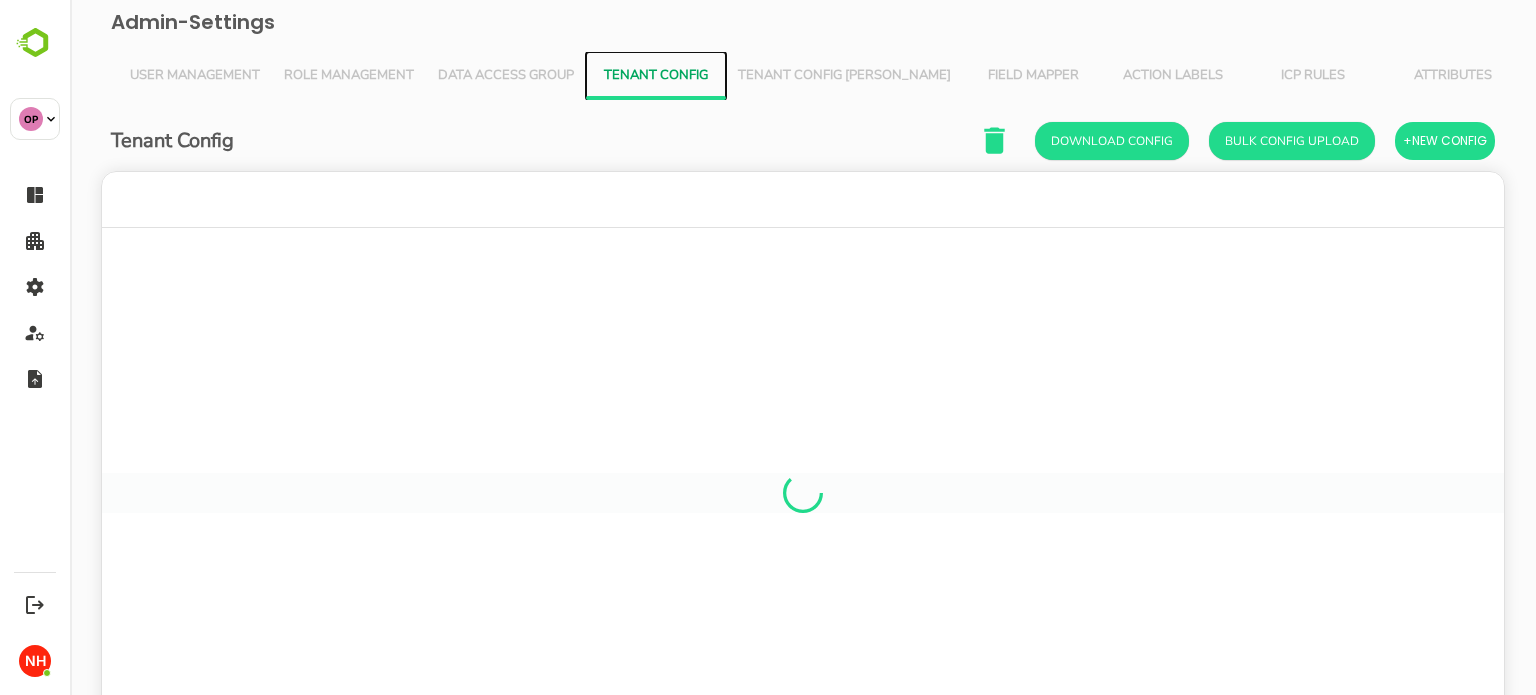 scroll, scrollTop: 16, scrollLeft: 16, axis: both 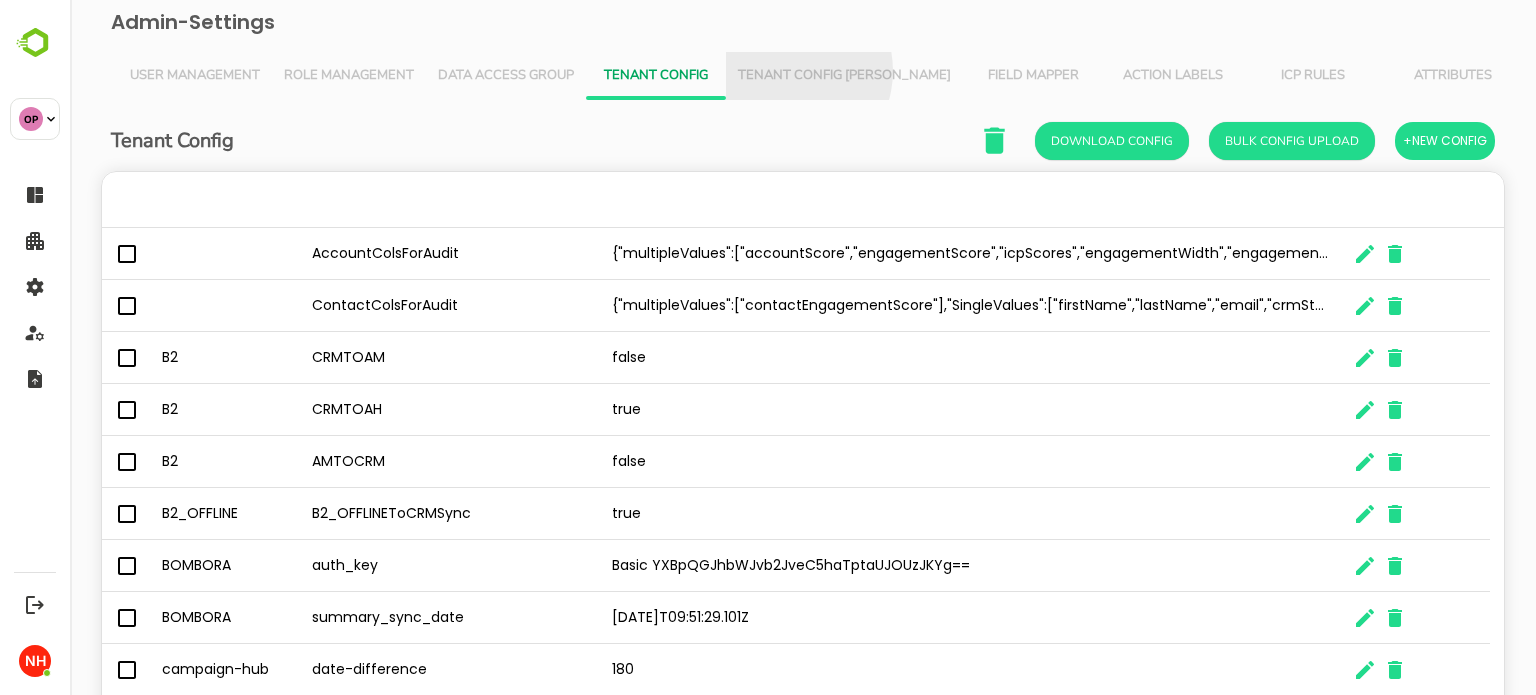 click on "Tenant Config [PERSON_NAME]" at bounding box center [844, 76] 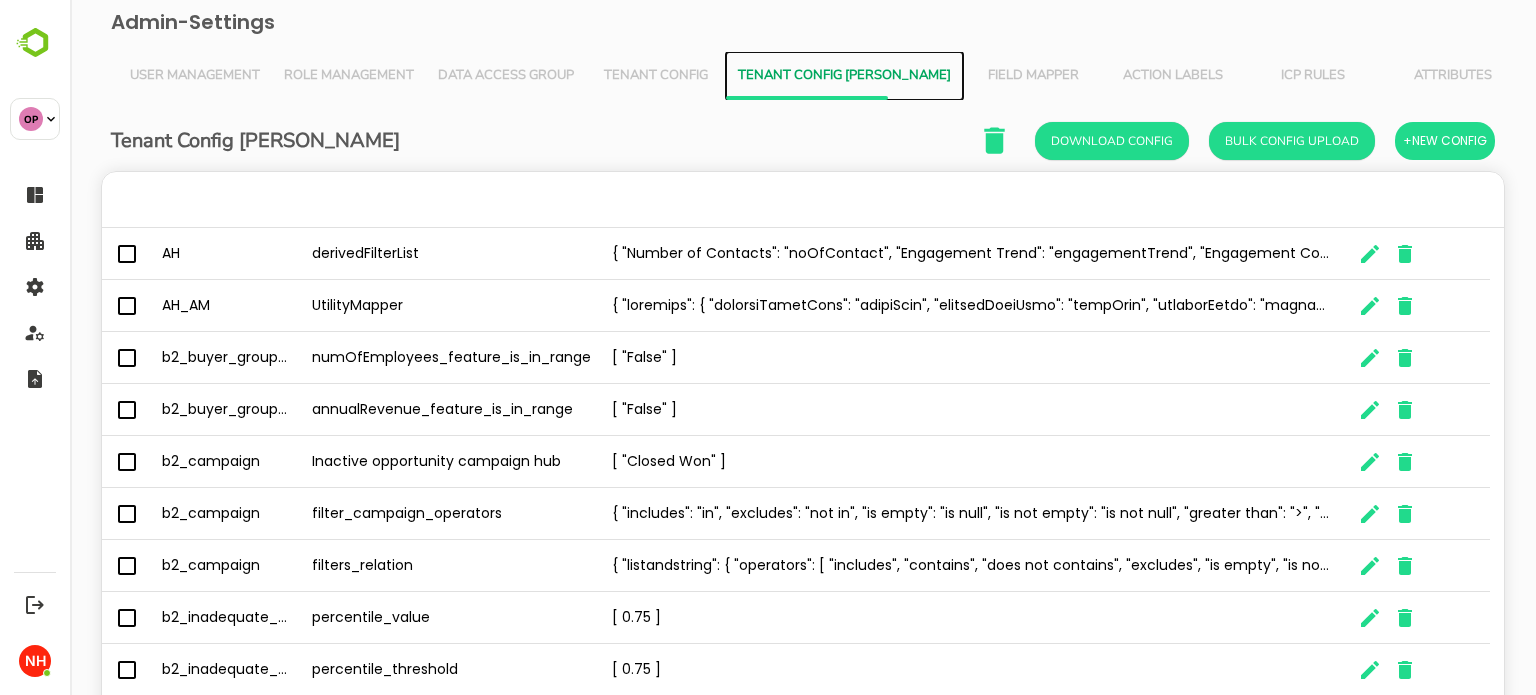scroll, scrollTop: 16, scrollLeft: 16, axis: both 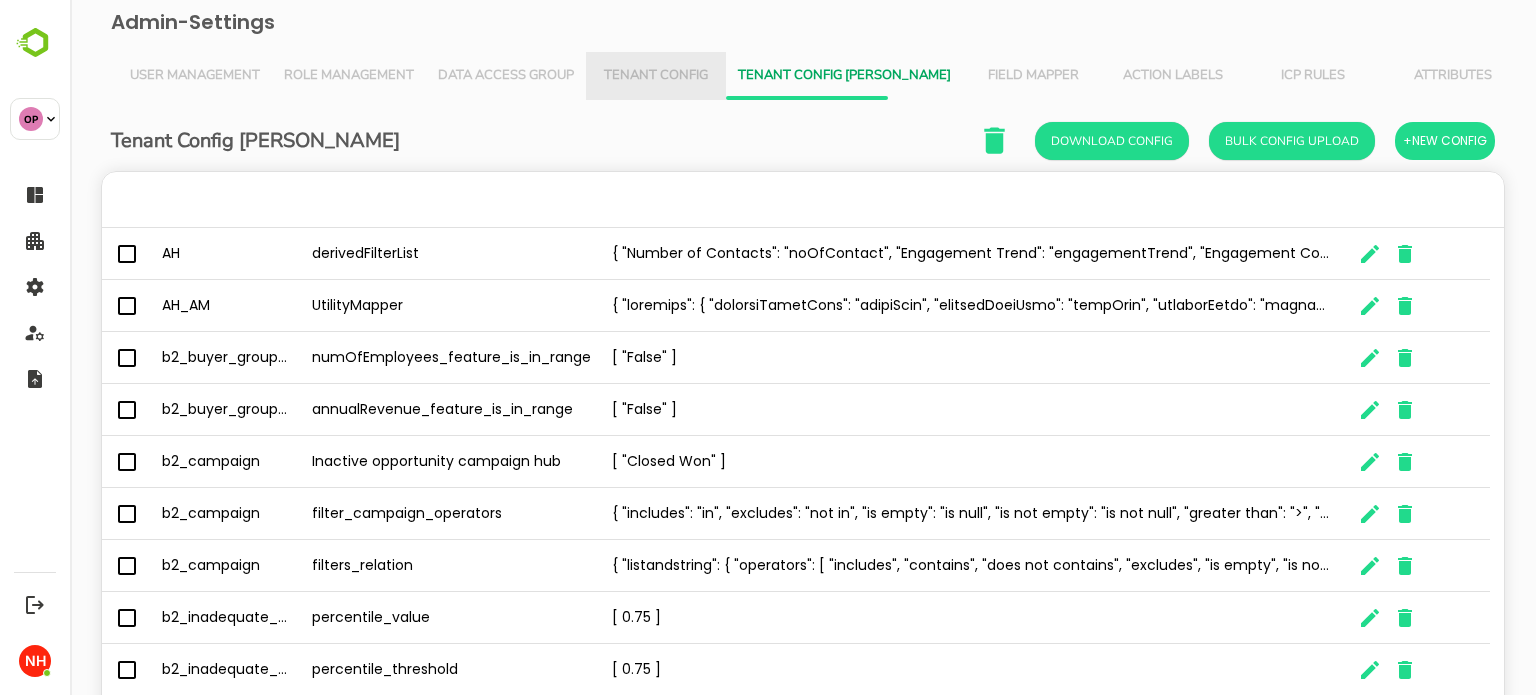 click on "Tenant Config" at bounding box center (656, 76) 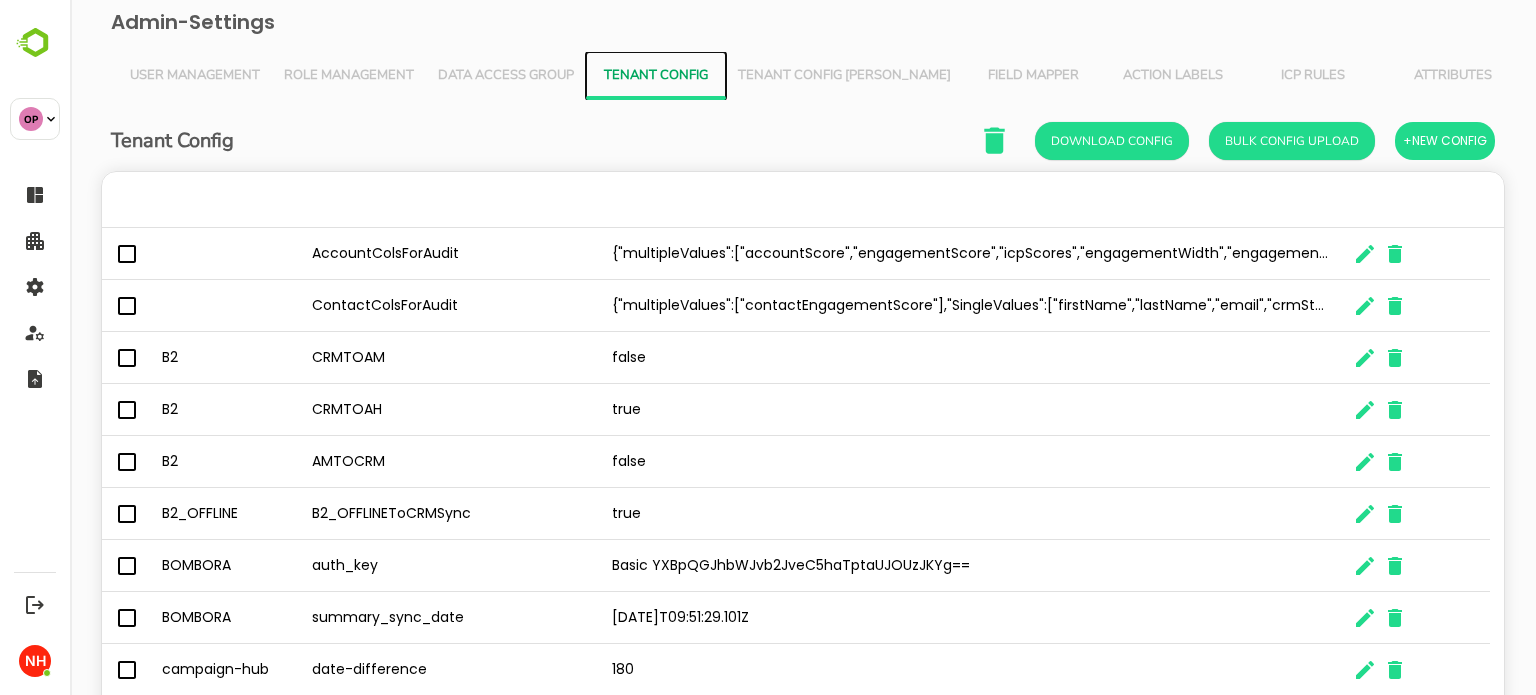 scroll, scrollTop: 16, scrollLeft: 16, axis: both 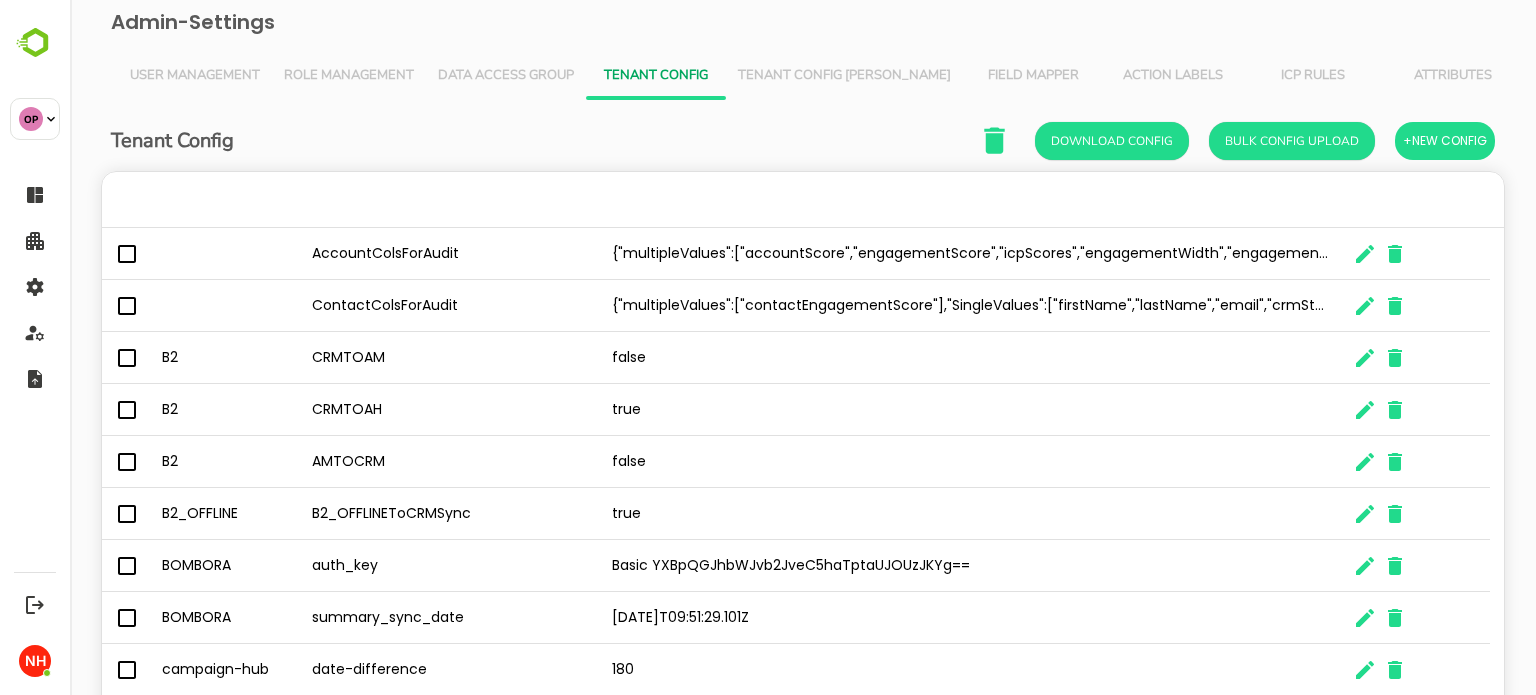 click on "Tenant Config [PERSON_NAME]" at bounding box center (844, 76) 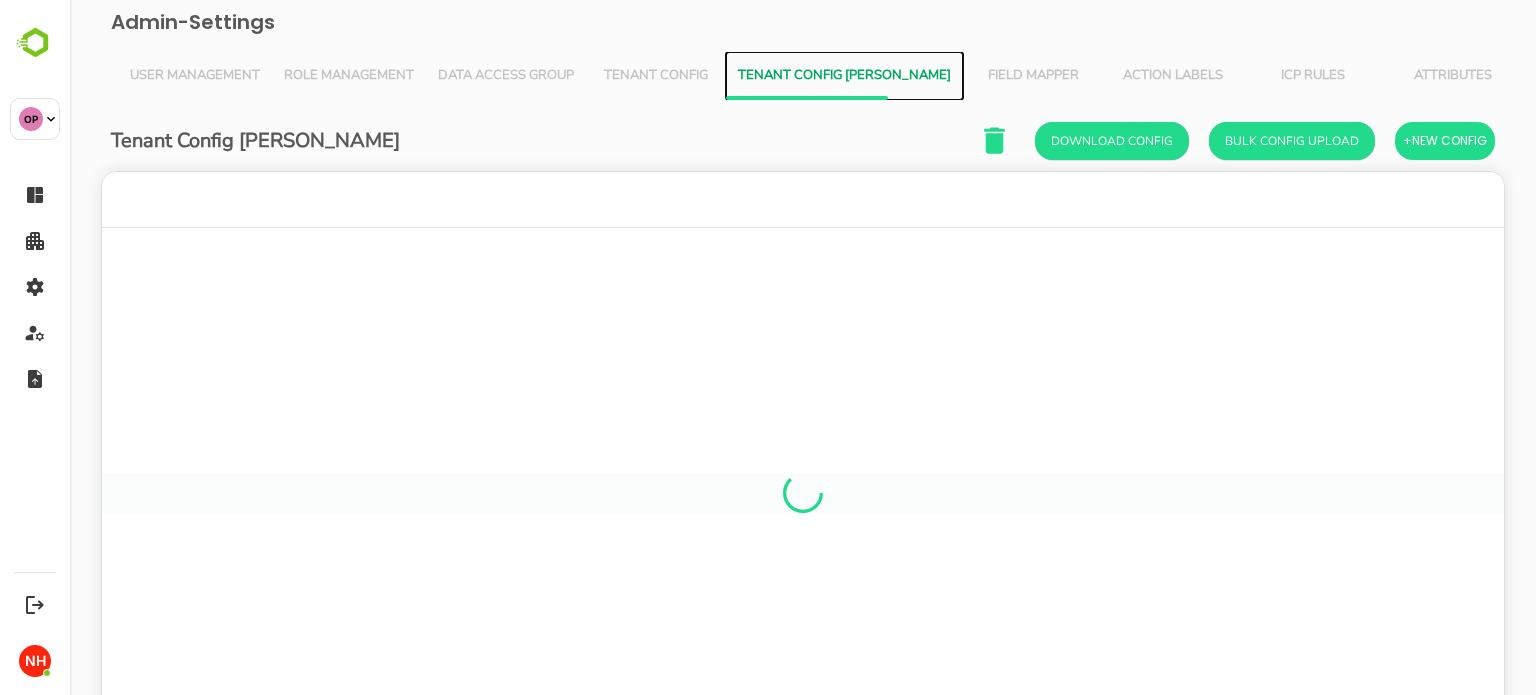 scroll, scrollTop: 16, scrollLeft: 16, axis: both 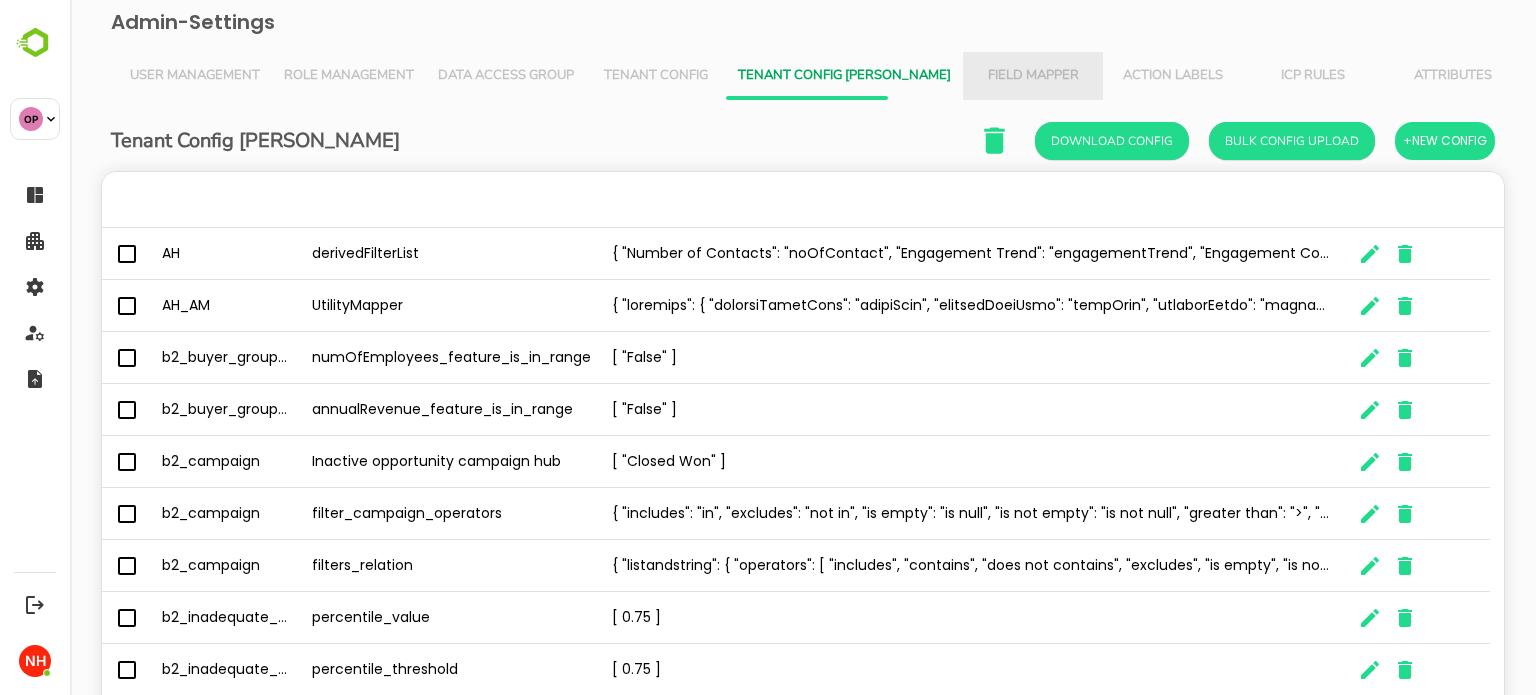 click on "Field Mapper" at bounding box center [1033, 76] 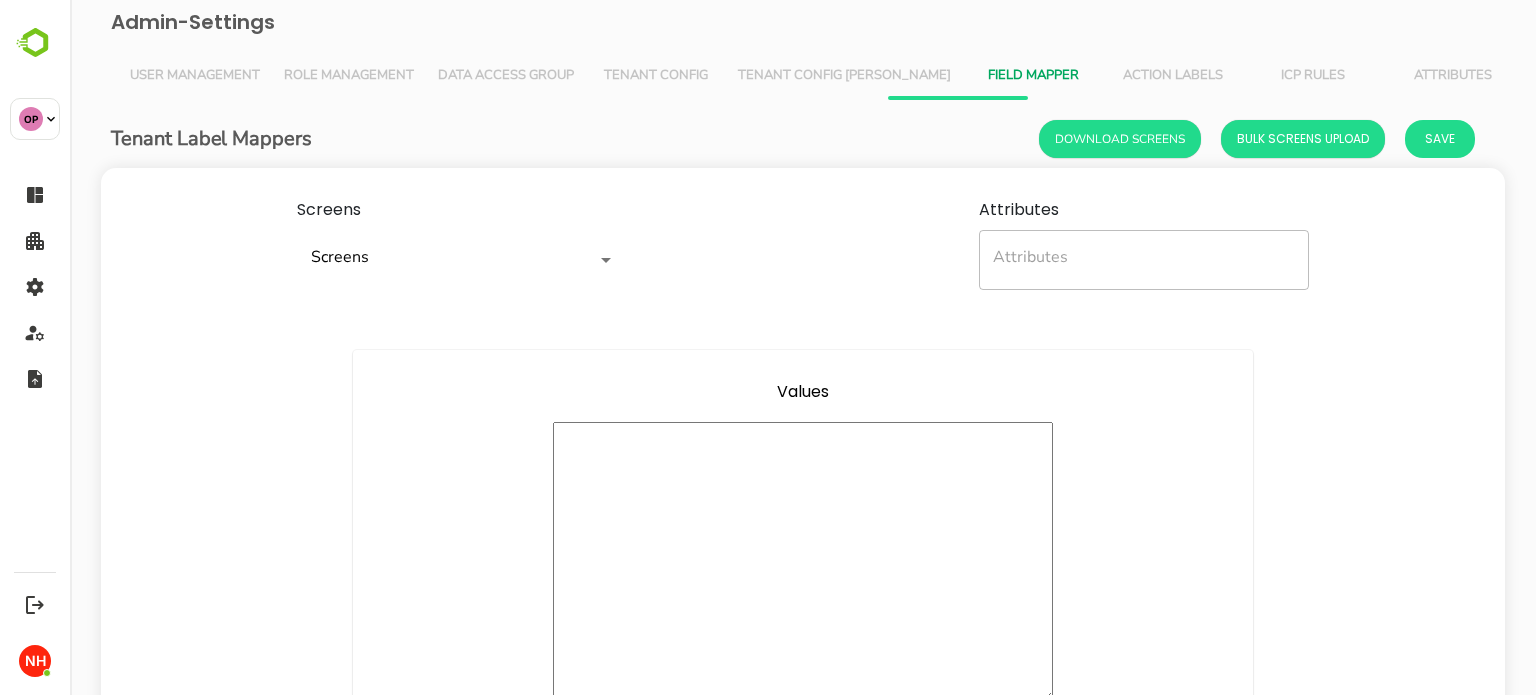 click on "Tenant Config" at bounding box center (656, 76) 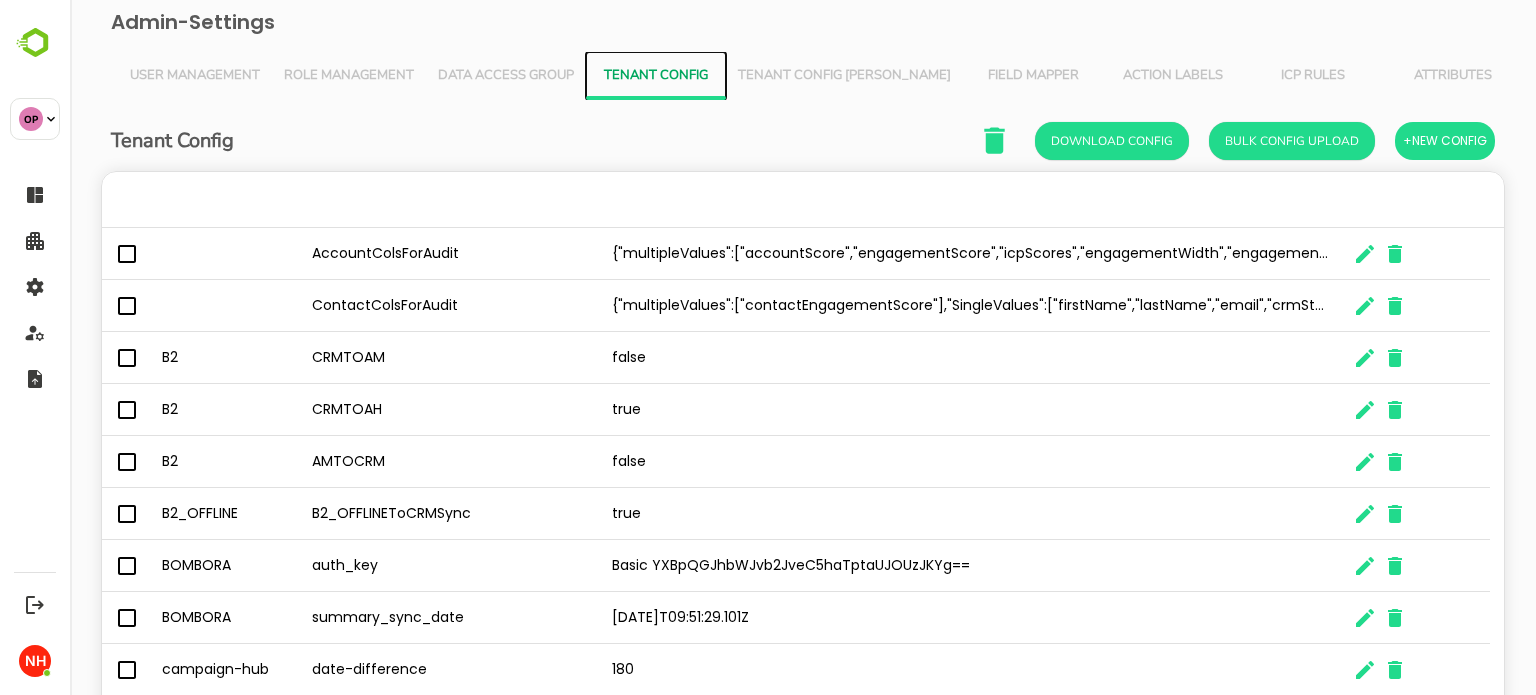 scroll, scrollTop: 16, scrollLeft: 16, axis: both 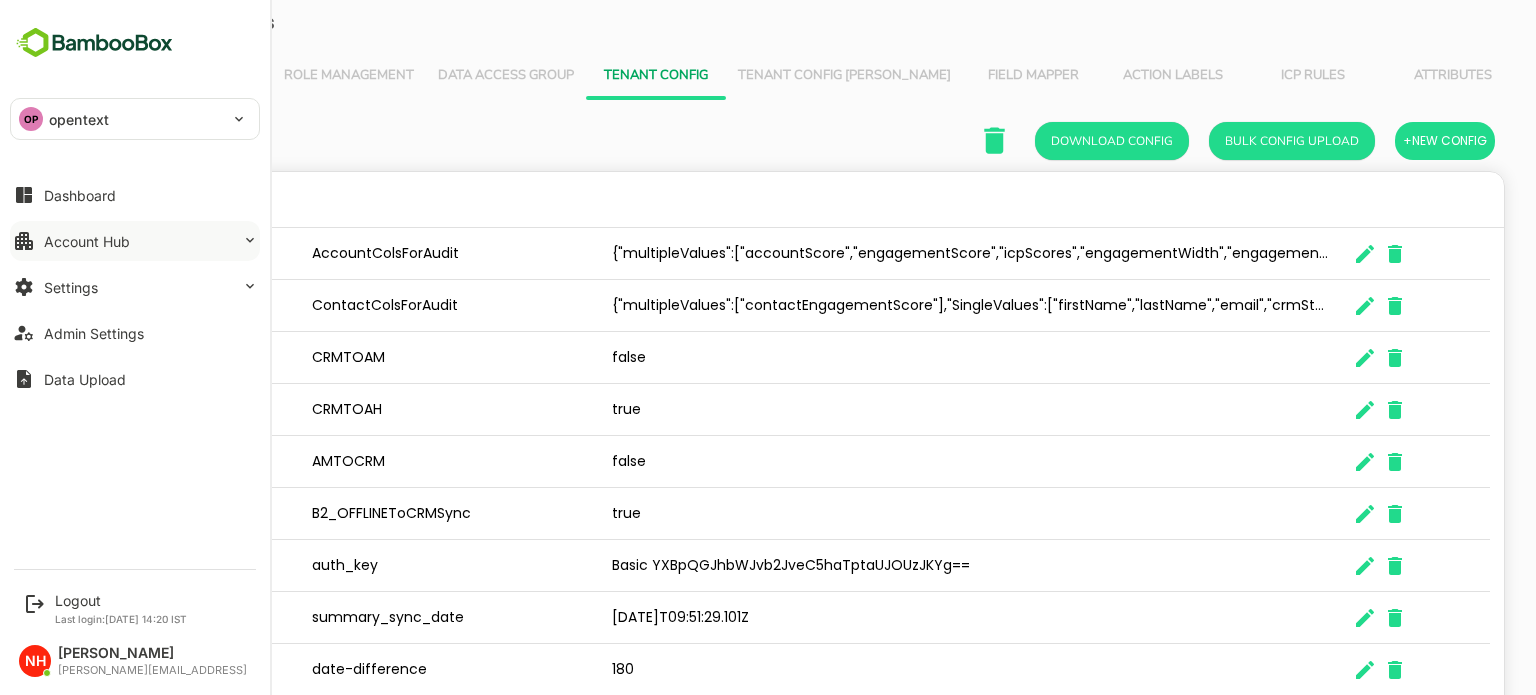 click on "Account Hub" at bounding box center (135, 241) 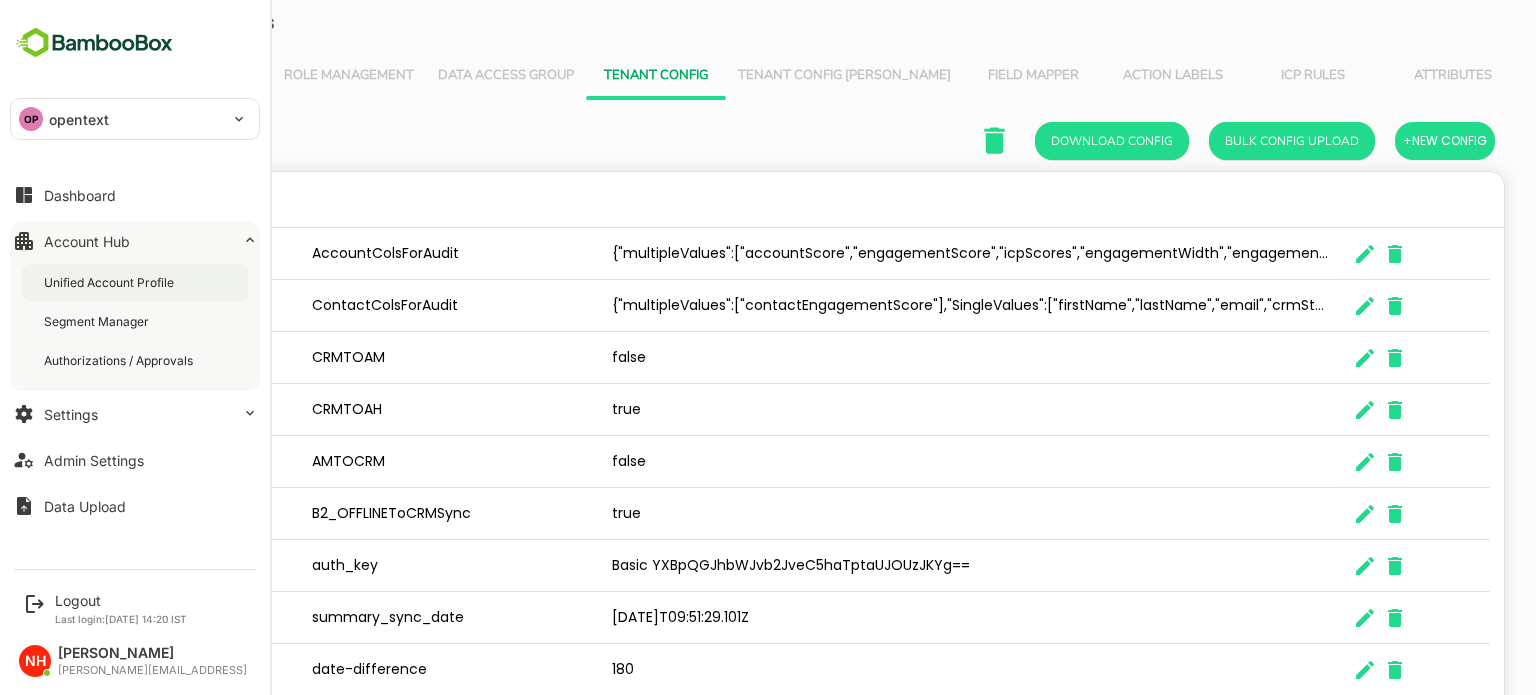 click on "Unified Account Profile" at bounding box center (135, 282) 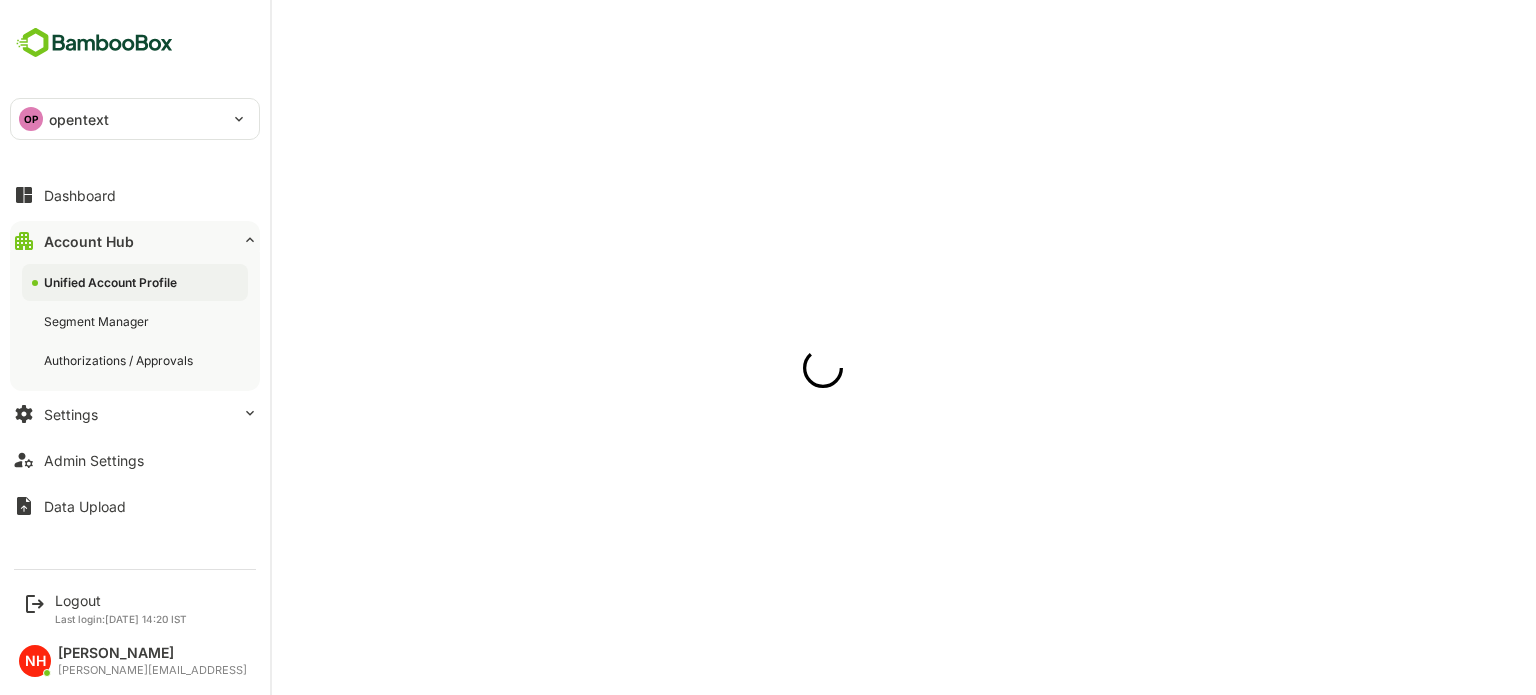 scroll, scrollTop: 0, scrollLeft: 0, axis: both 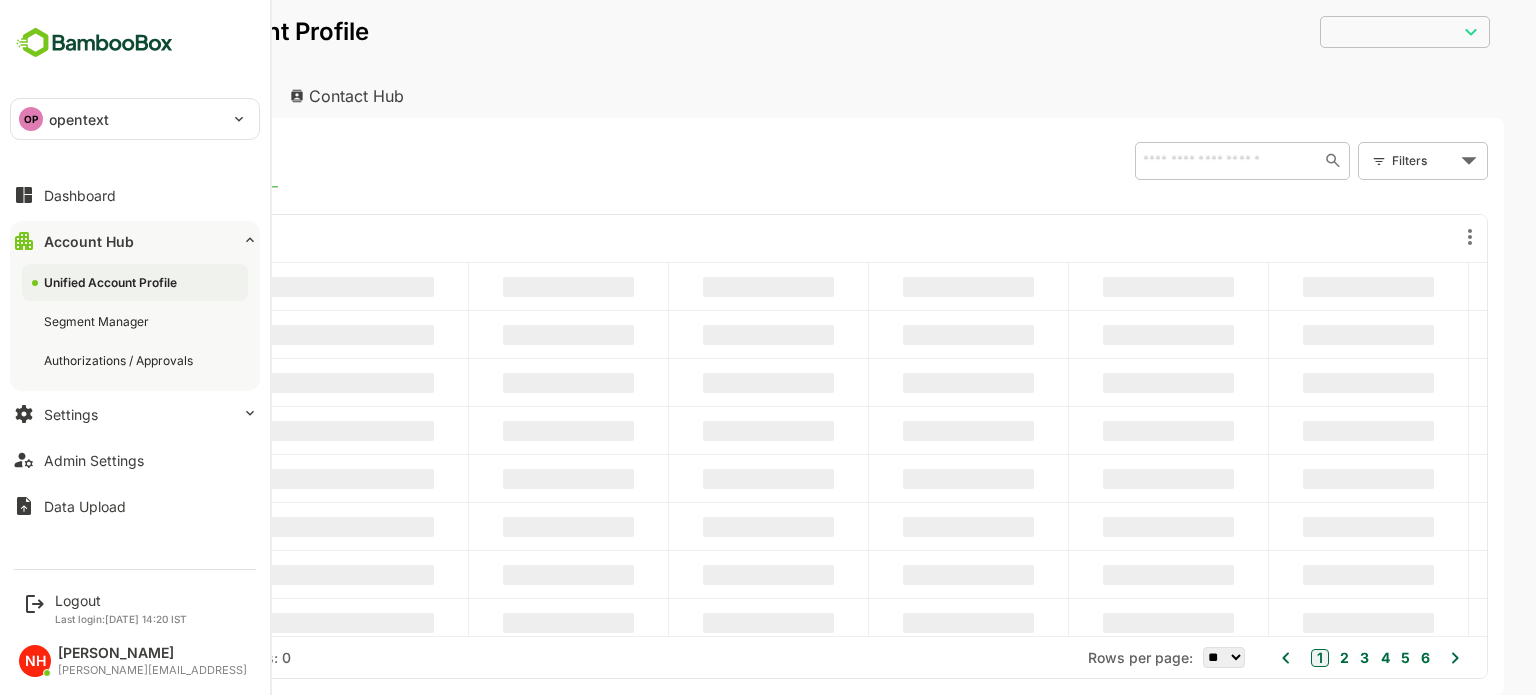 type on "**********" 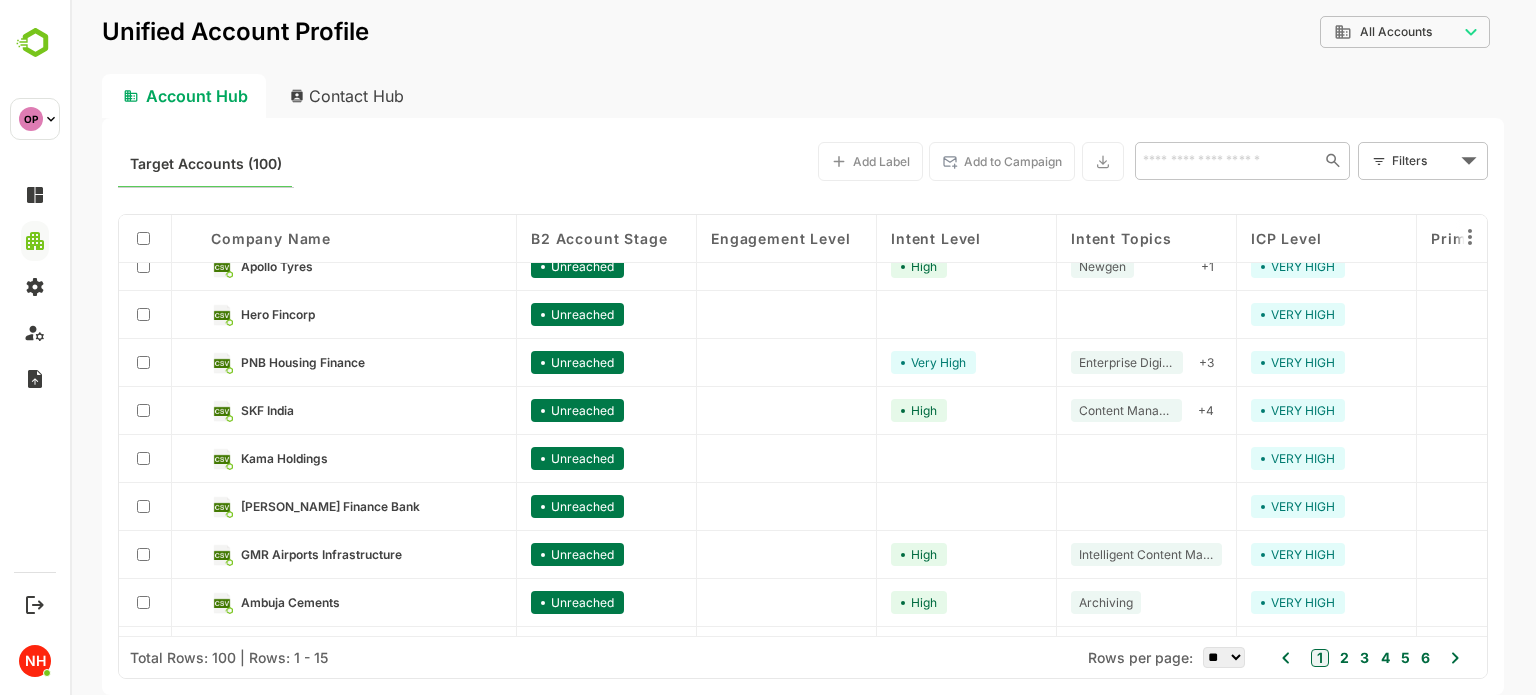 scroll, scrollTop: 0, scrollLeft: 0, axis: both 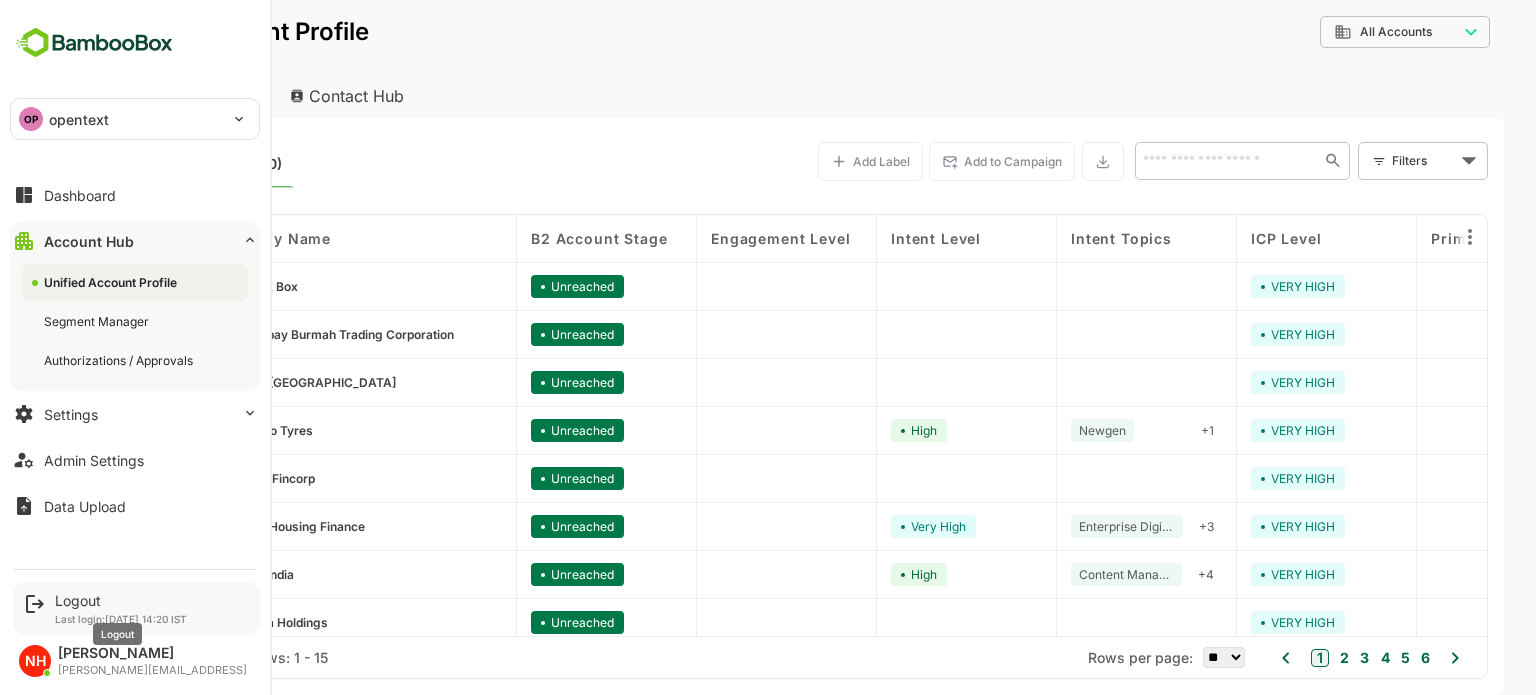 click on "Logout" at bounding box center [121, 600] 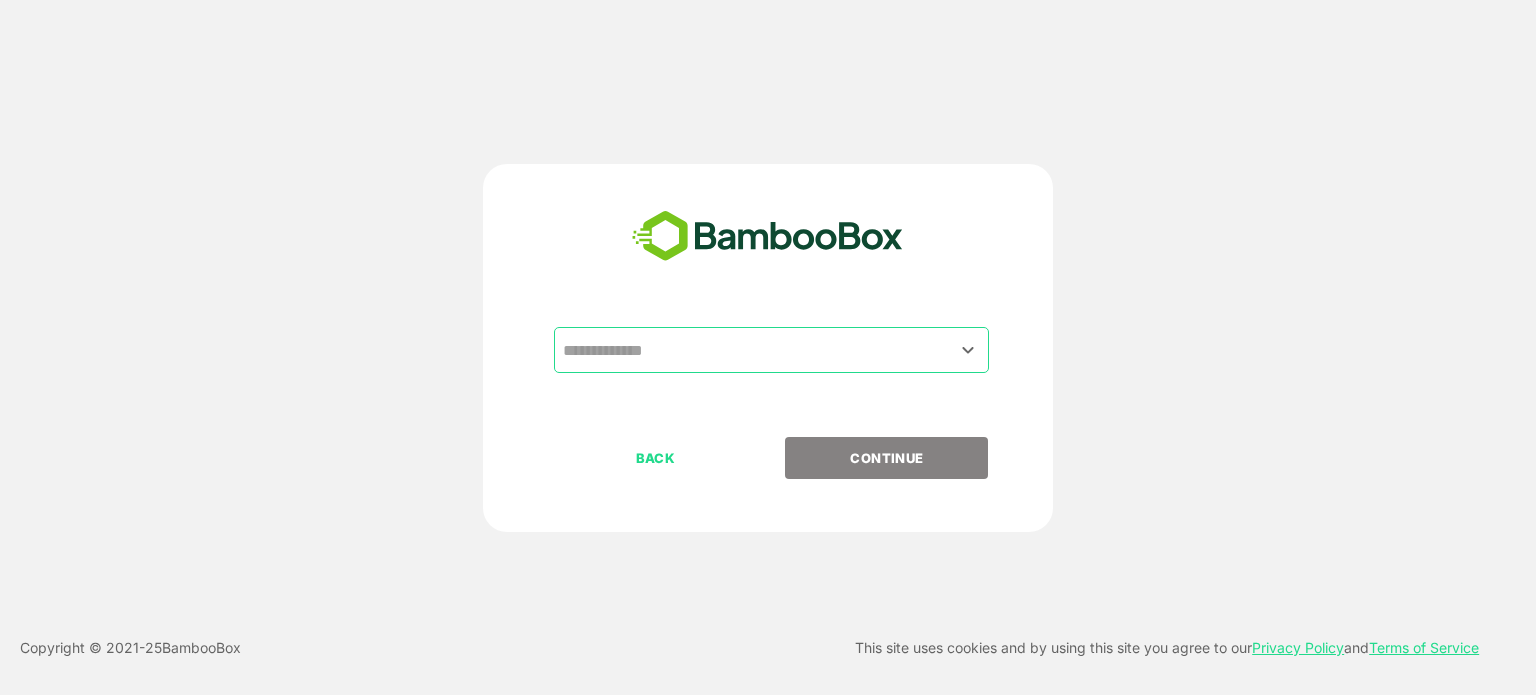 click at bounding box center [771, 350] 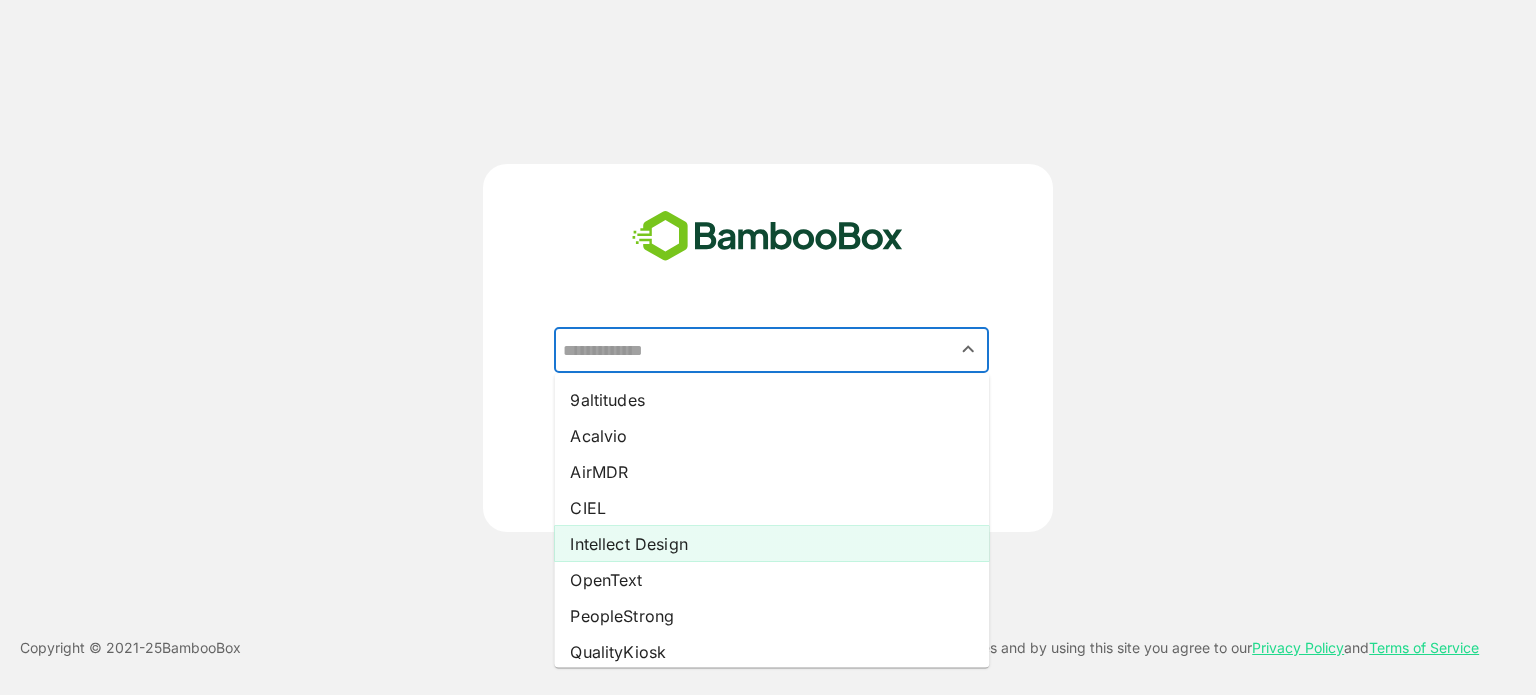 click on "Intellect Design" at bounding box center [771, 544] 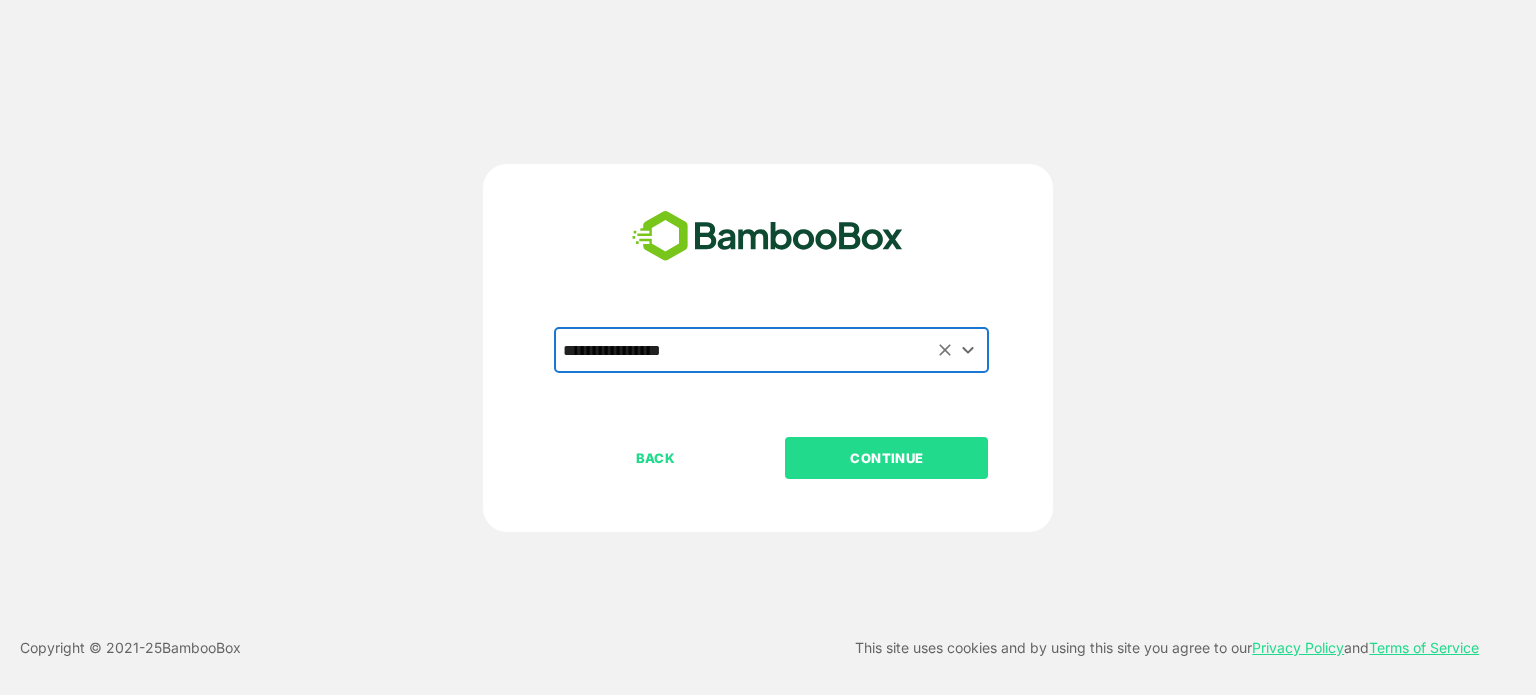 click on "CONTINUE" at bounding box center [886, 458] 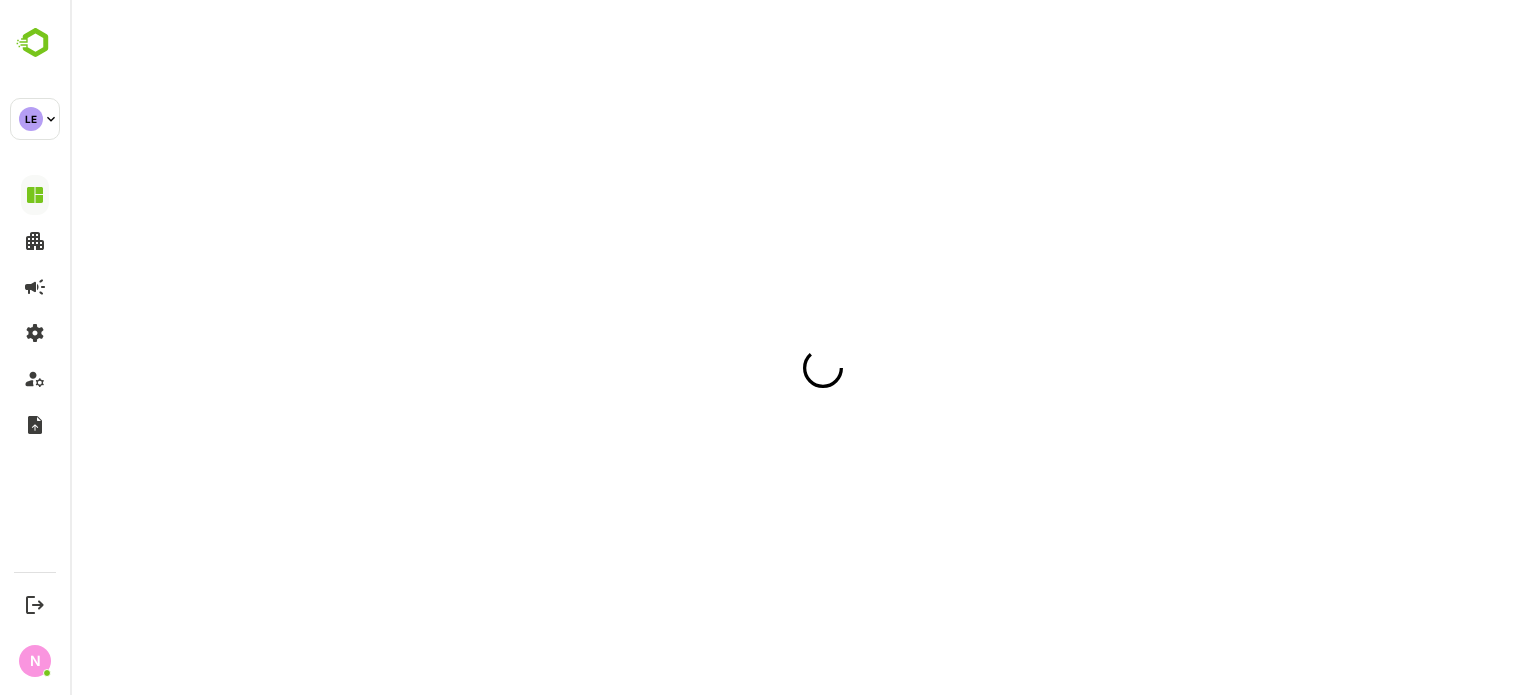 scroll, scrollTop: 0, scrollLeft: 0, axis: both 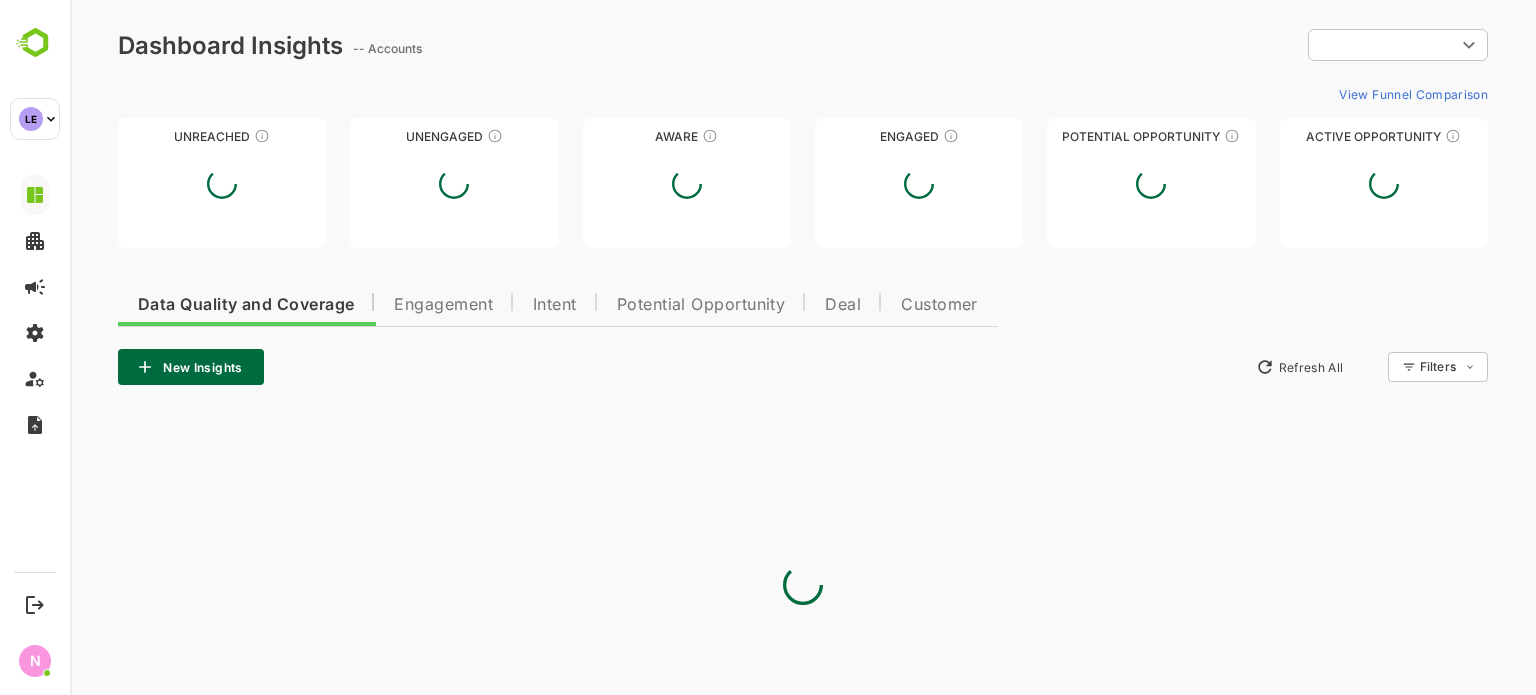 type on "**********" 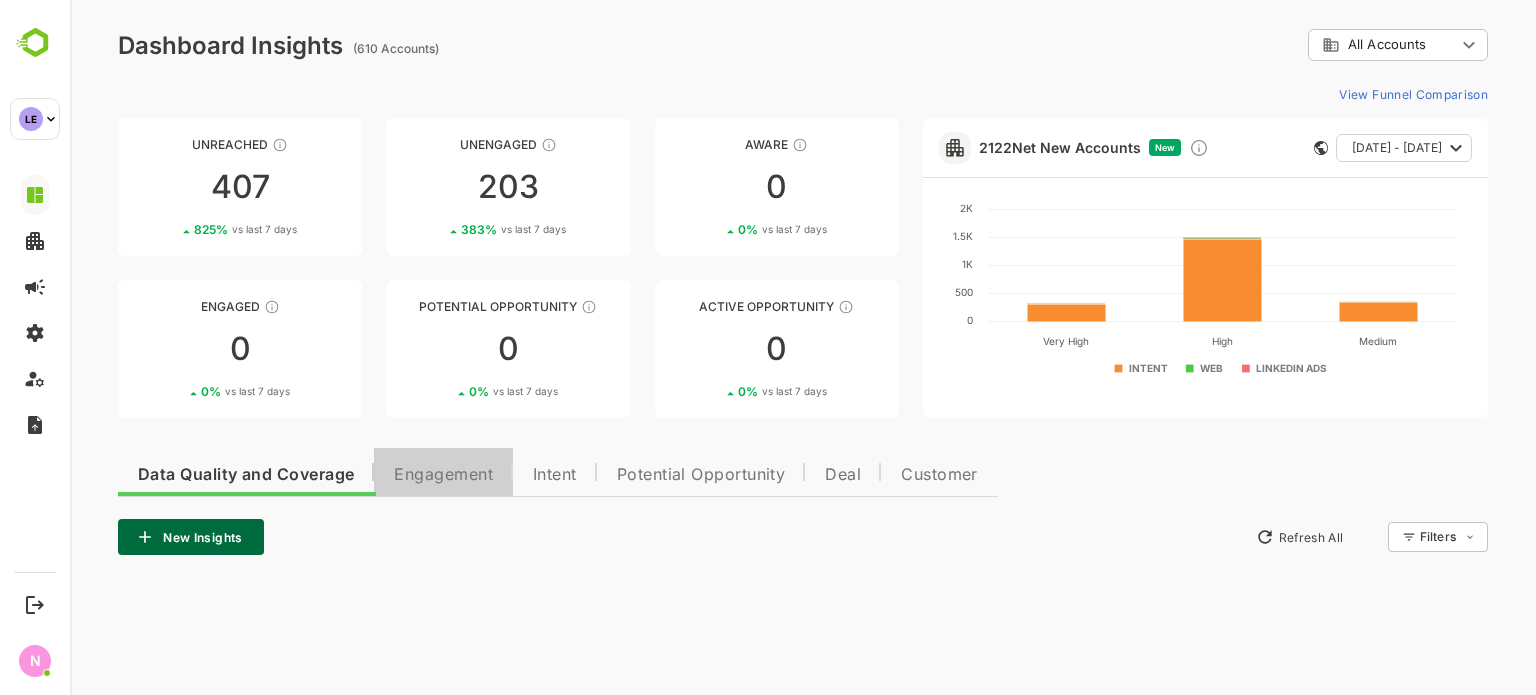 click on "Engagement" at bounding box center (443, 472) 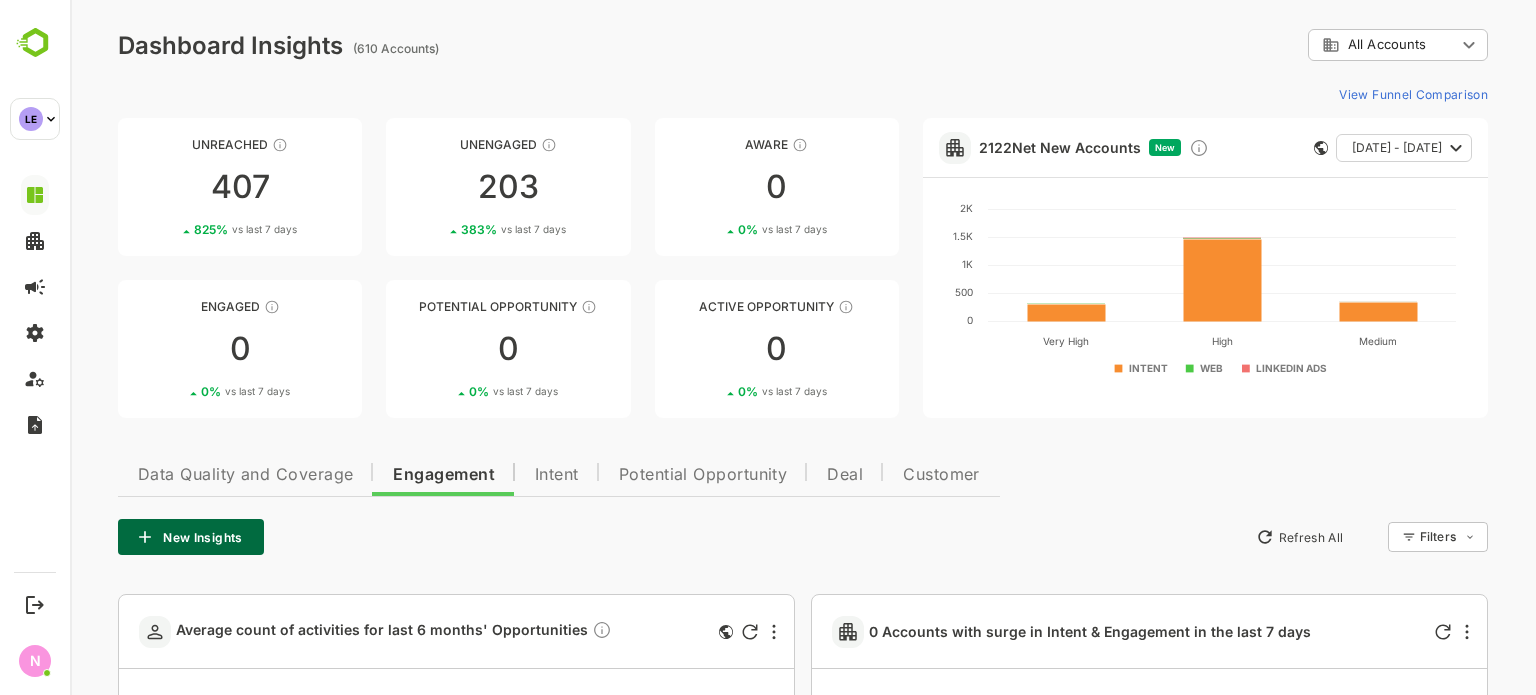 click on "Intent" at bounding box center [557, 475] 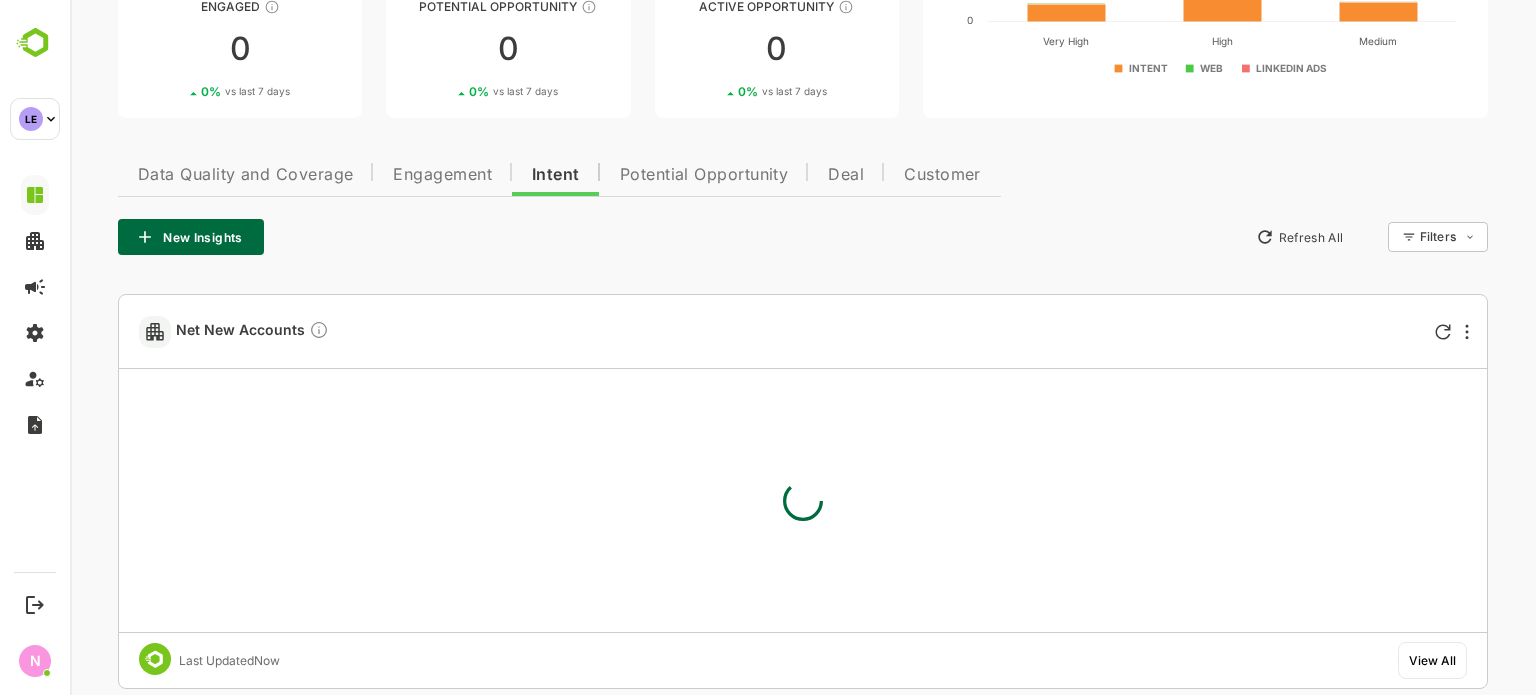 scroll, scrollTop: 0, scrollLeft: 0, axis: both 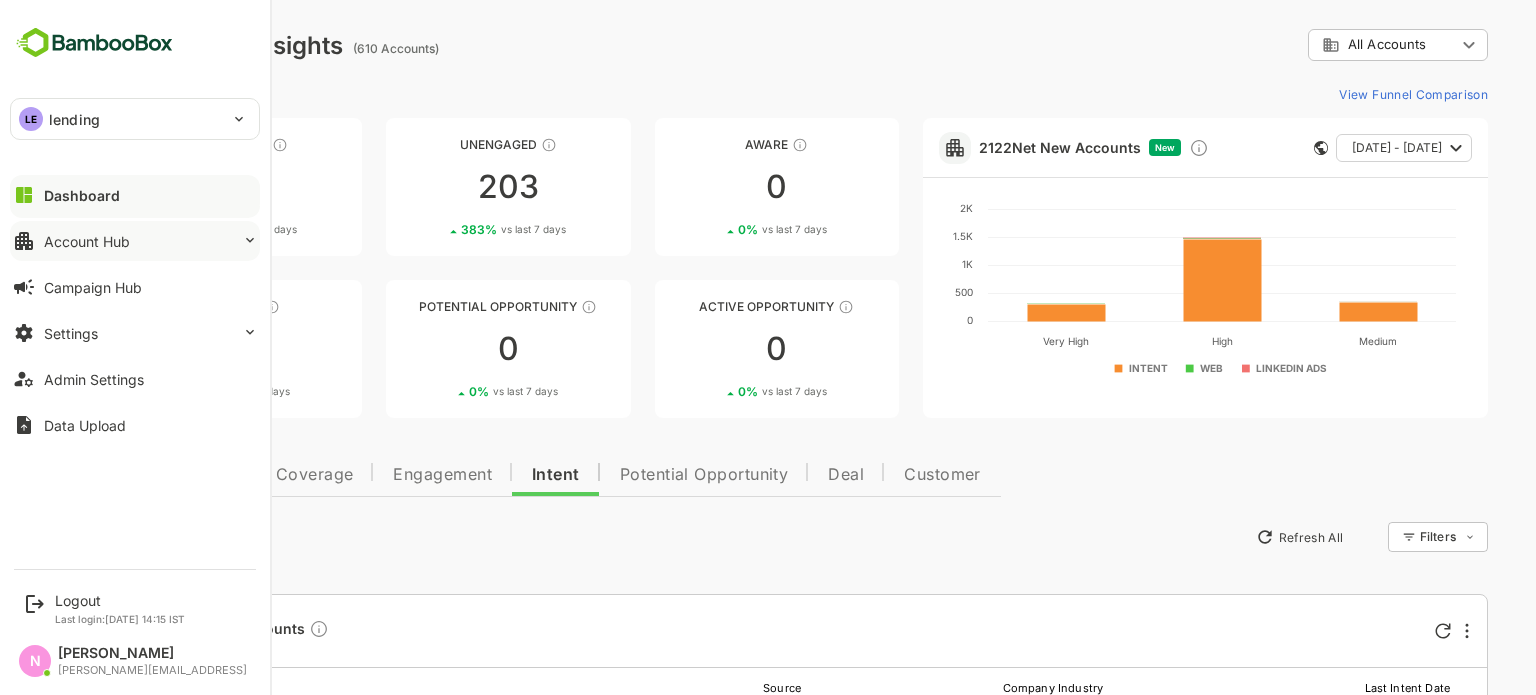 click on "Account Hub" at bounding box center (87, 241) 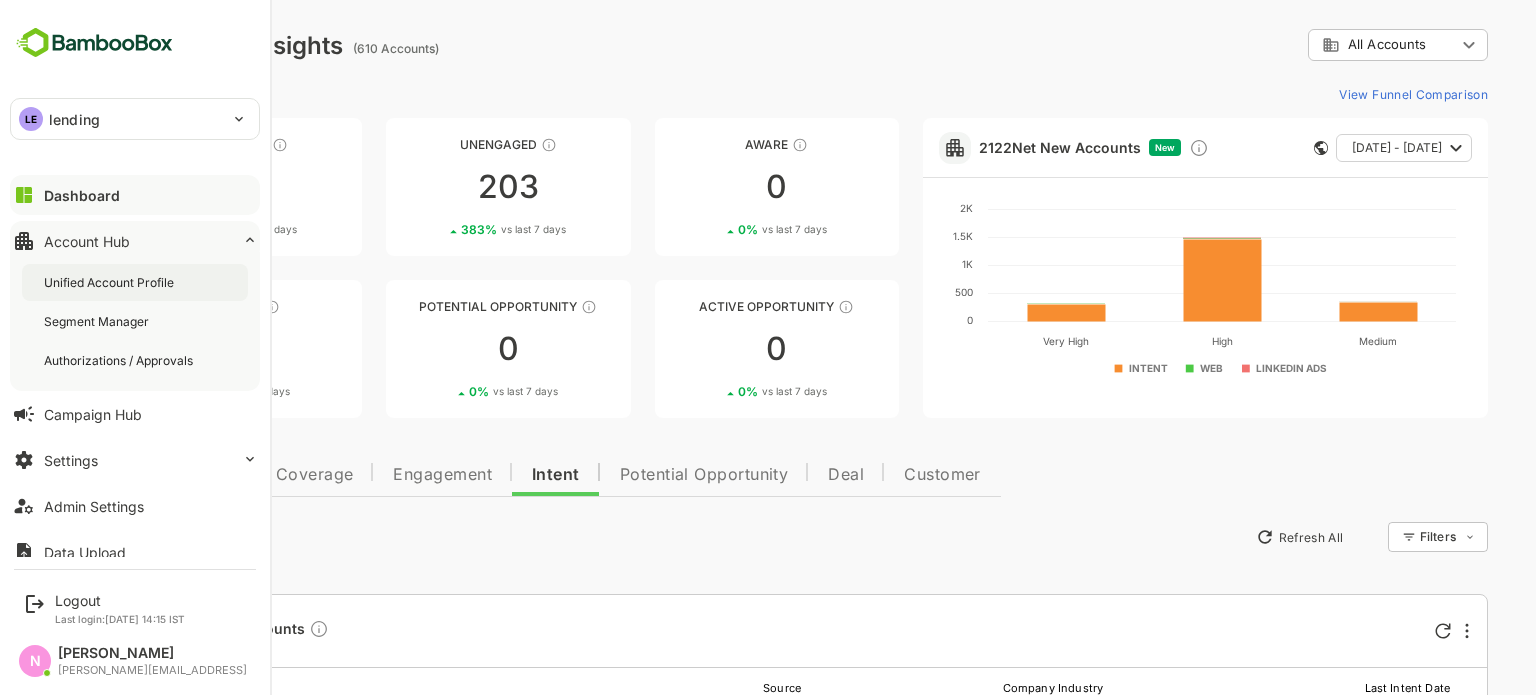 click on "Unified Account Profile" at bounding box center (111, 282) 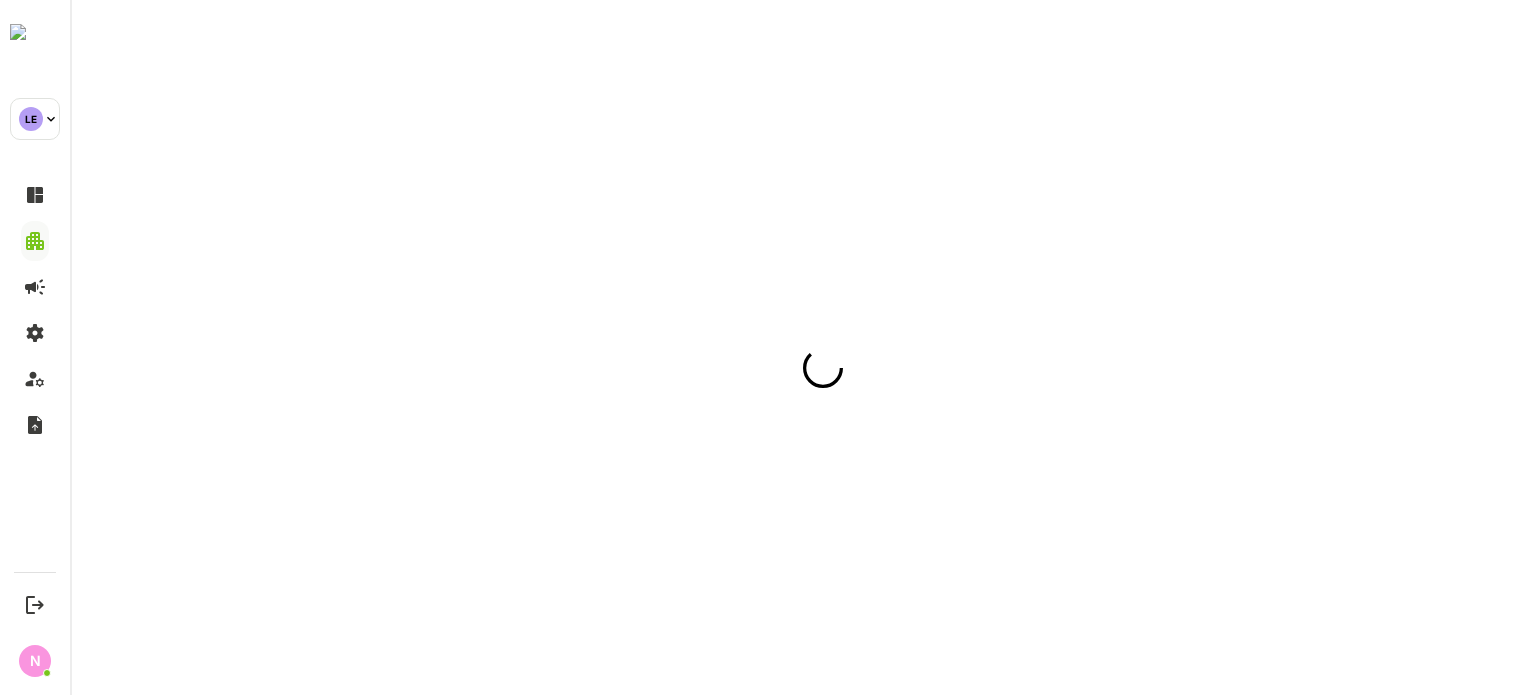 scroll, scrollTop: 0, scrollLeft: 0, axis: both 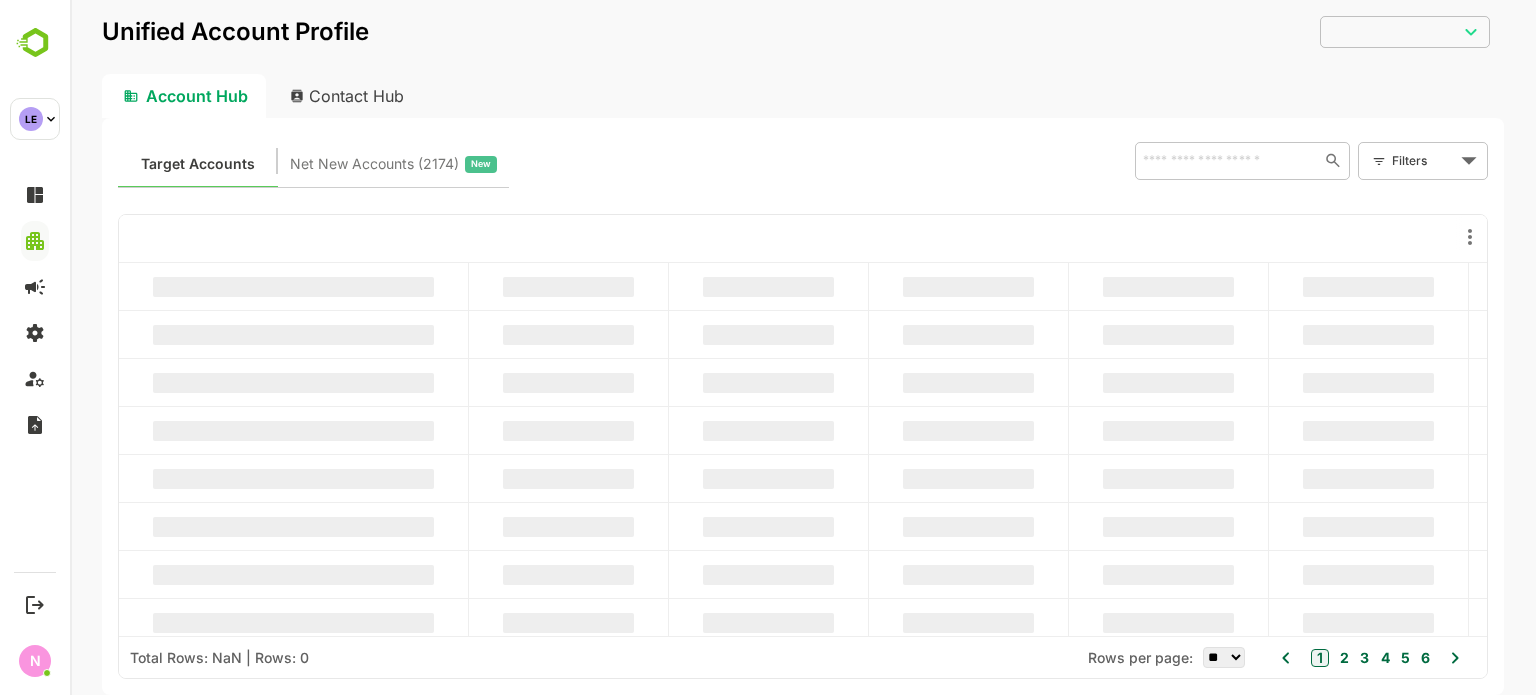 type on "**********" 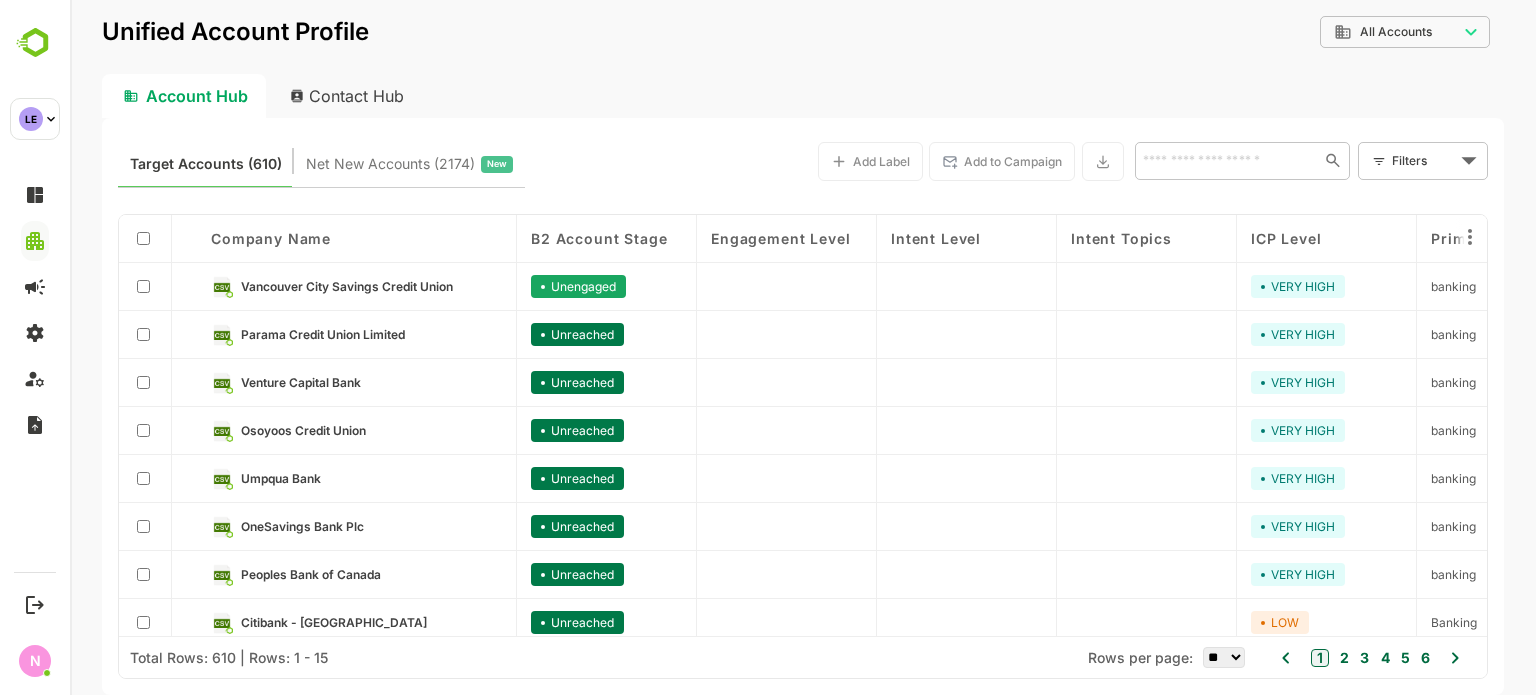 click on "**********" at bounding box center [803, 347] 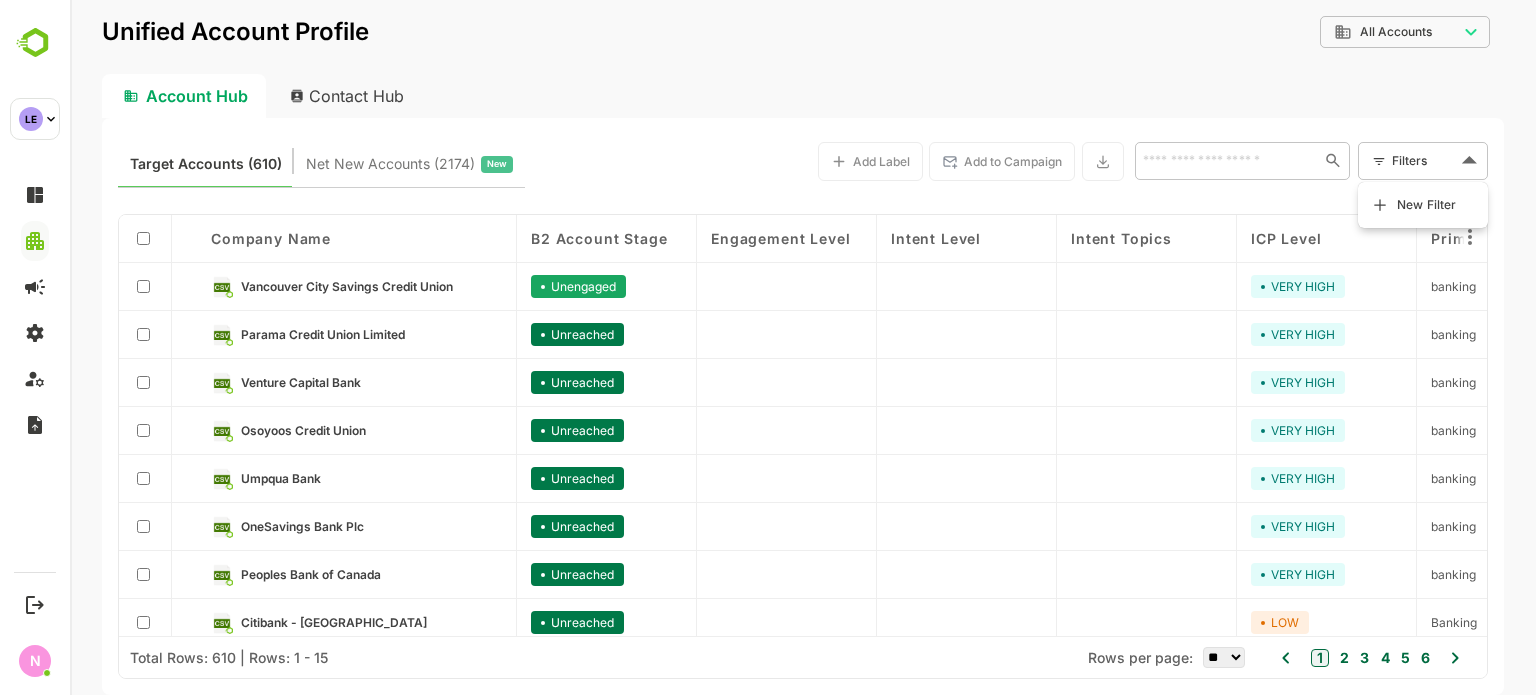 click on "New Filter" at bounding box center (1427, 205) 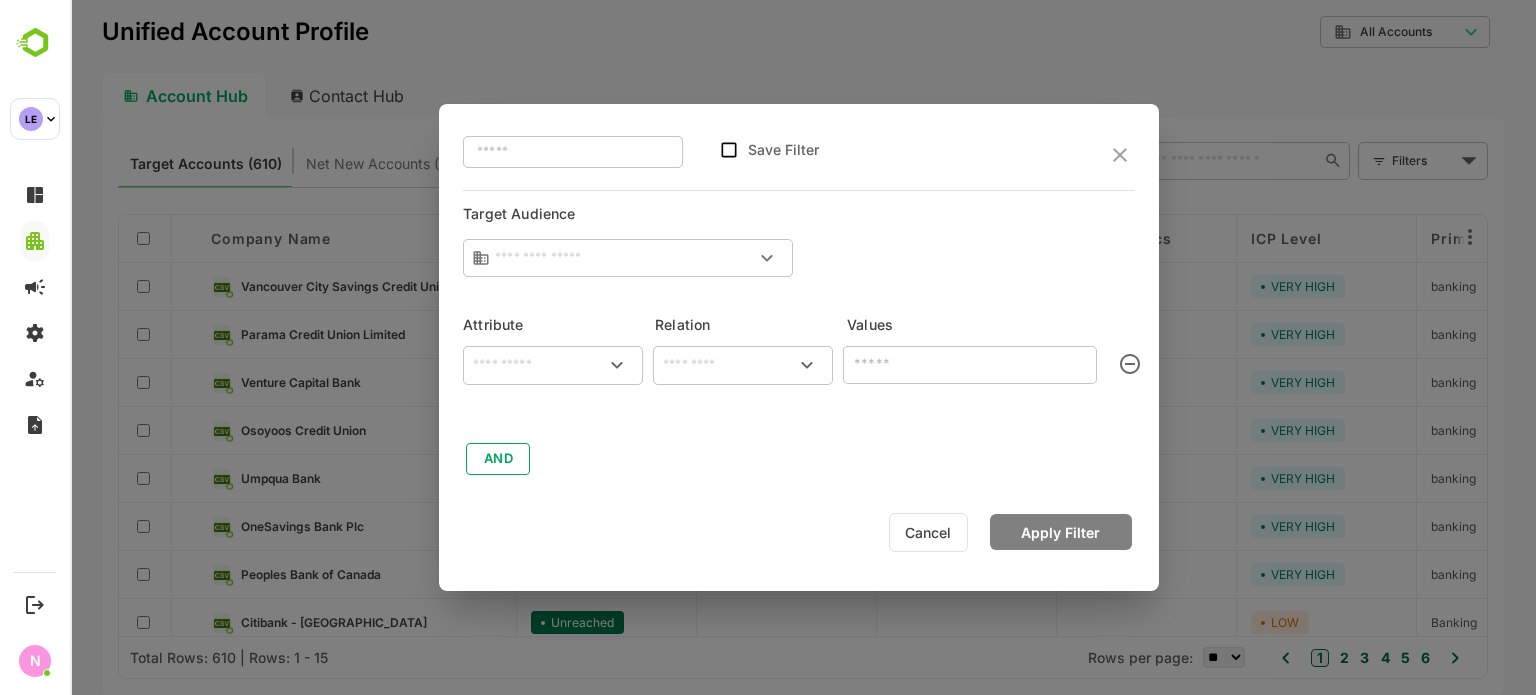 type on "**********" 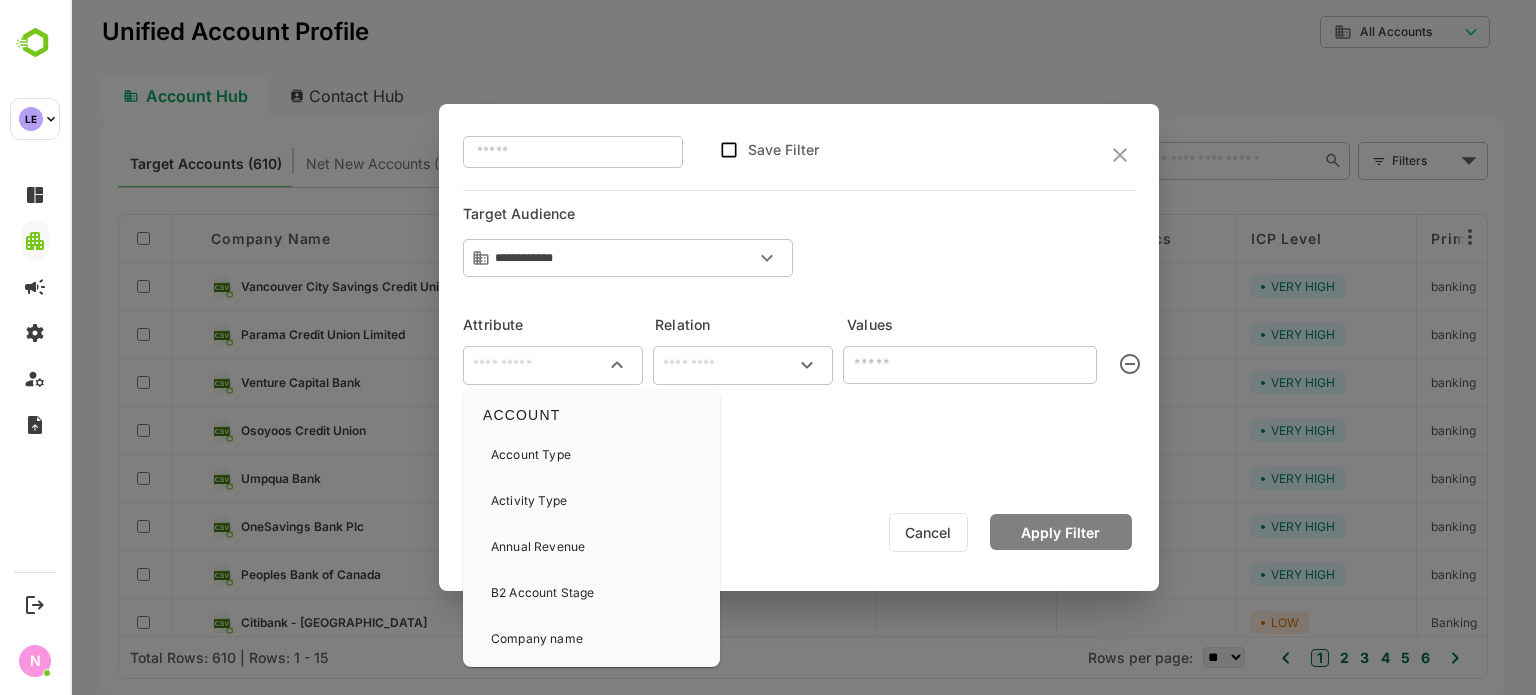 click at bounding box center [553, 365] 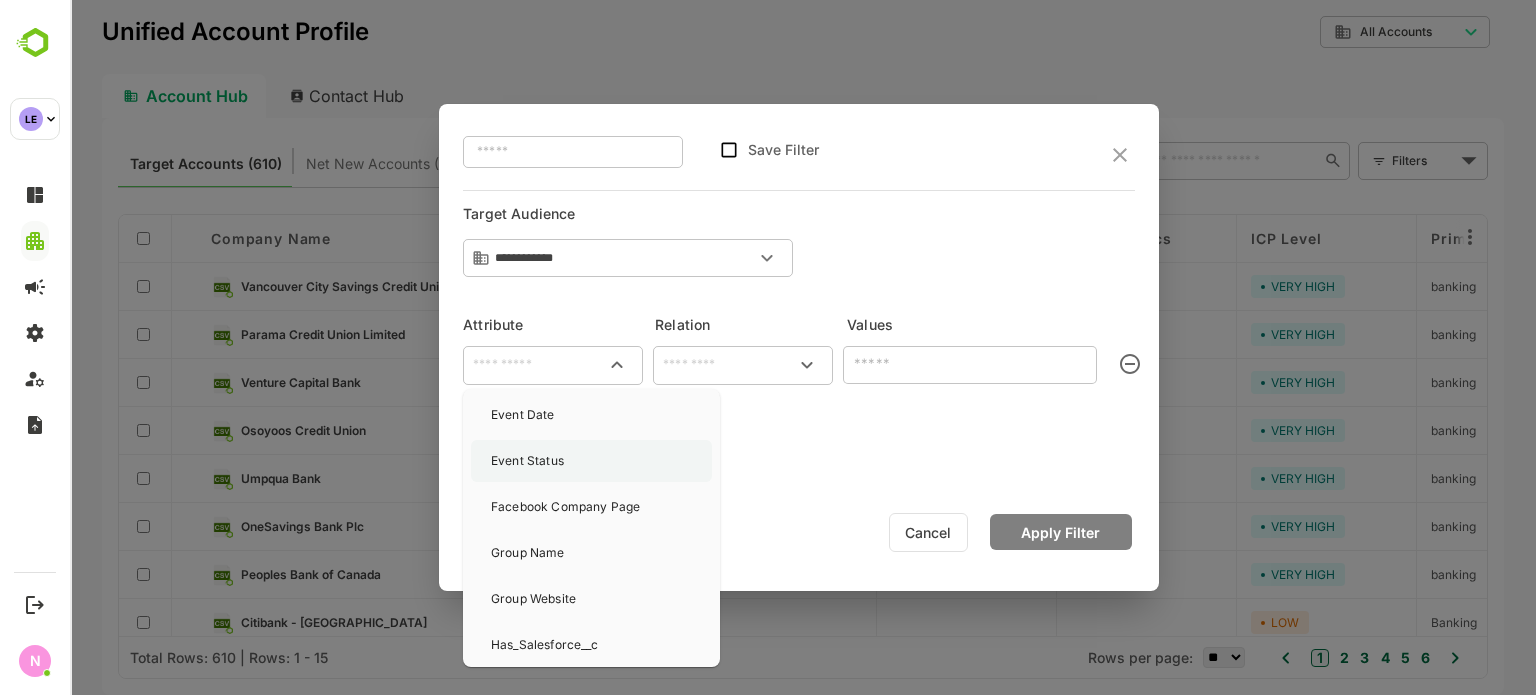 scroll, scrollTop: 400, scrollLeft: 0, axis: vertical 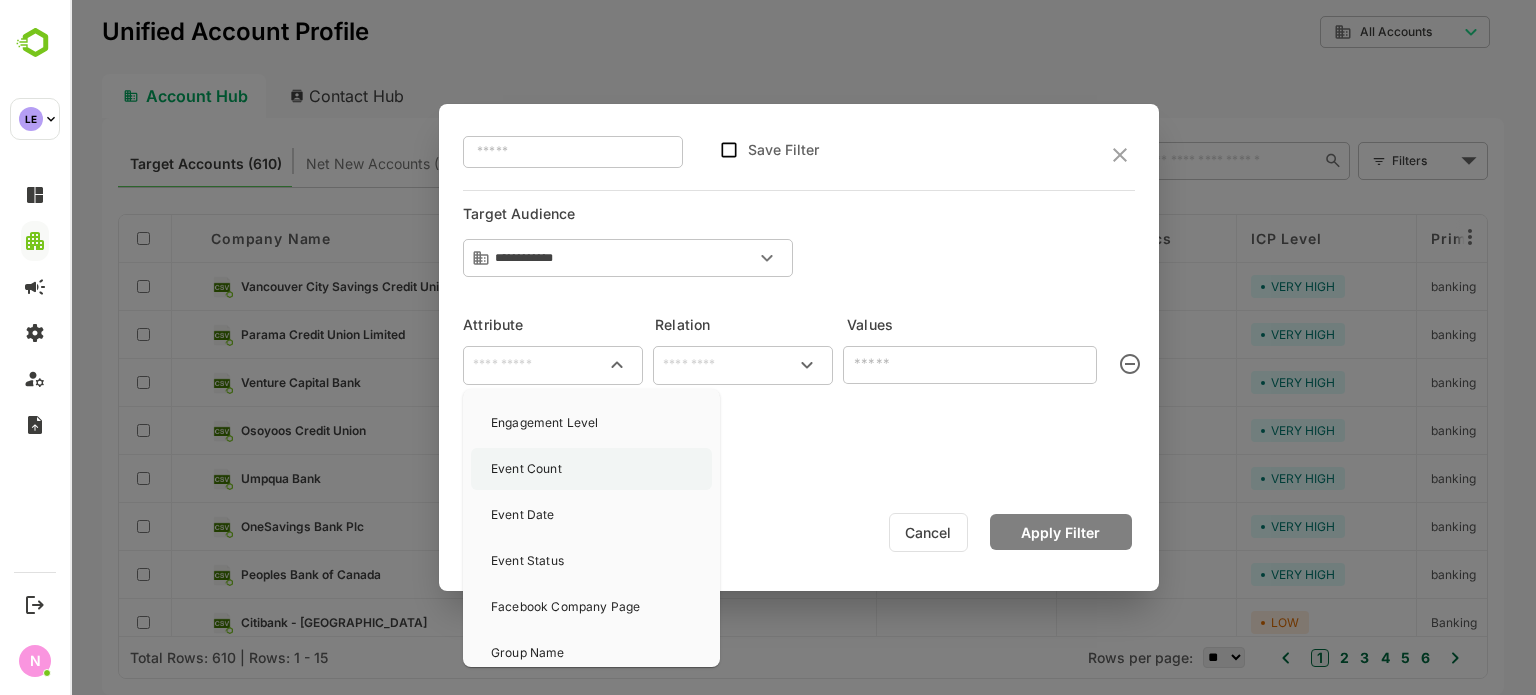 click on "Event Count" at bounding box center [591, 469] 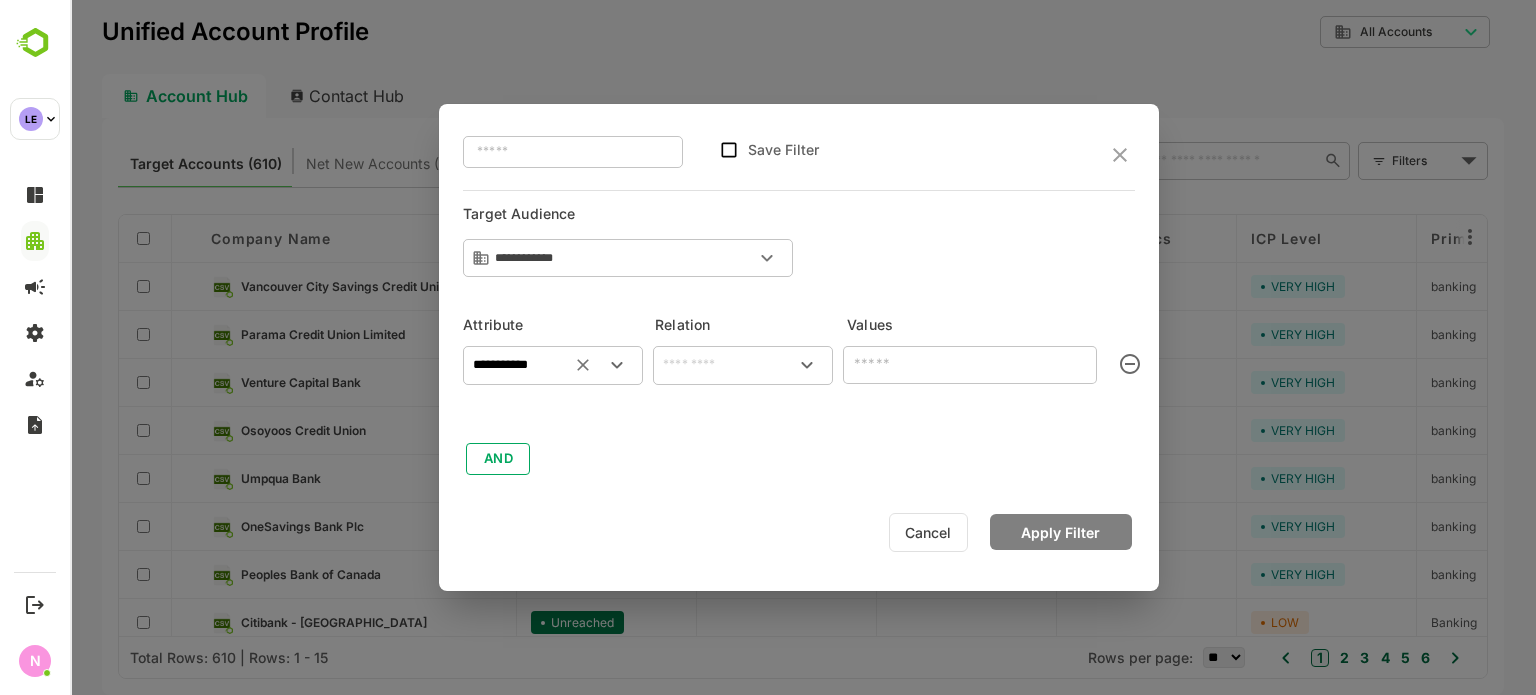 click at bounding box center (743, 365) 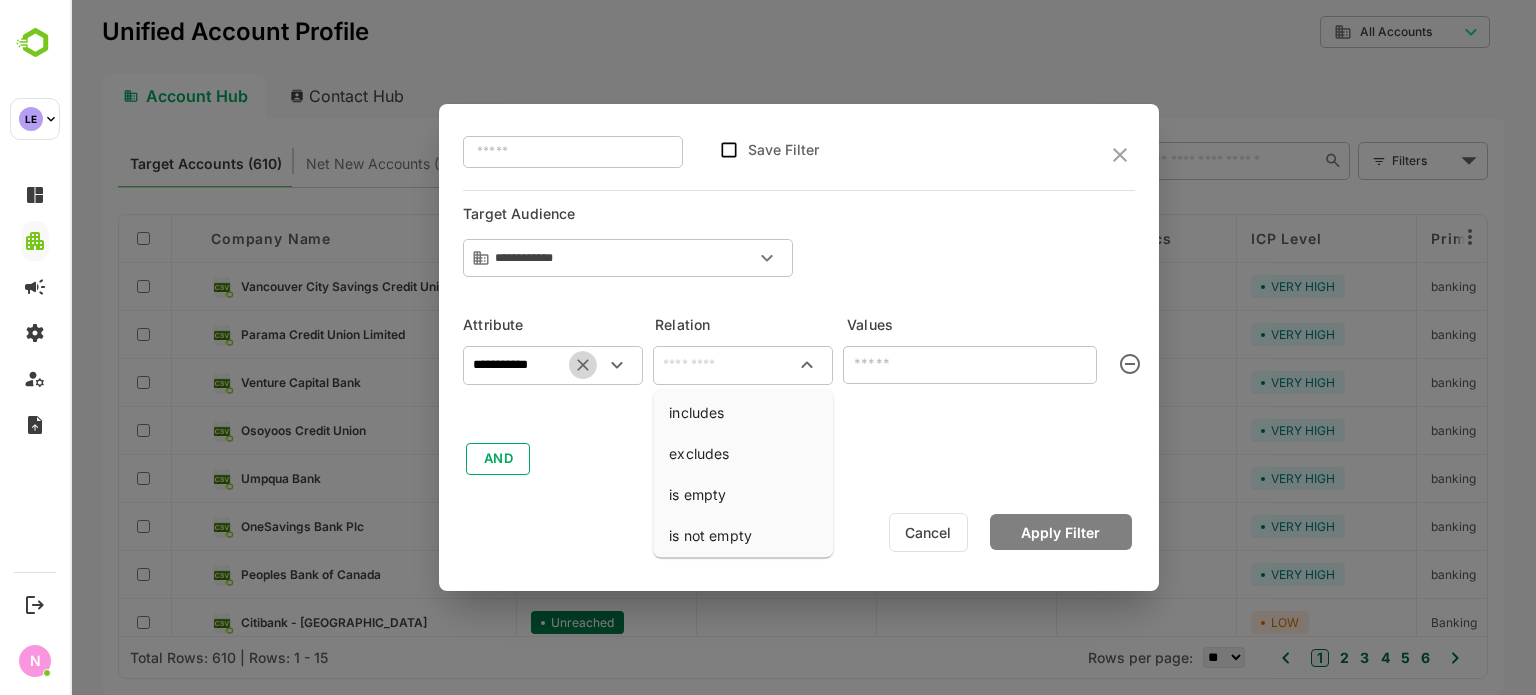 click at bounding box center (583, 365) 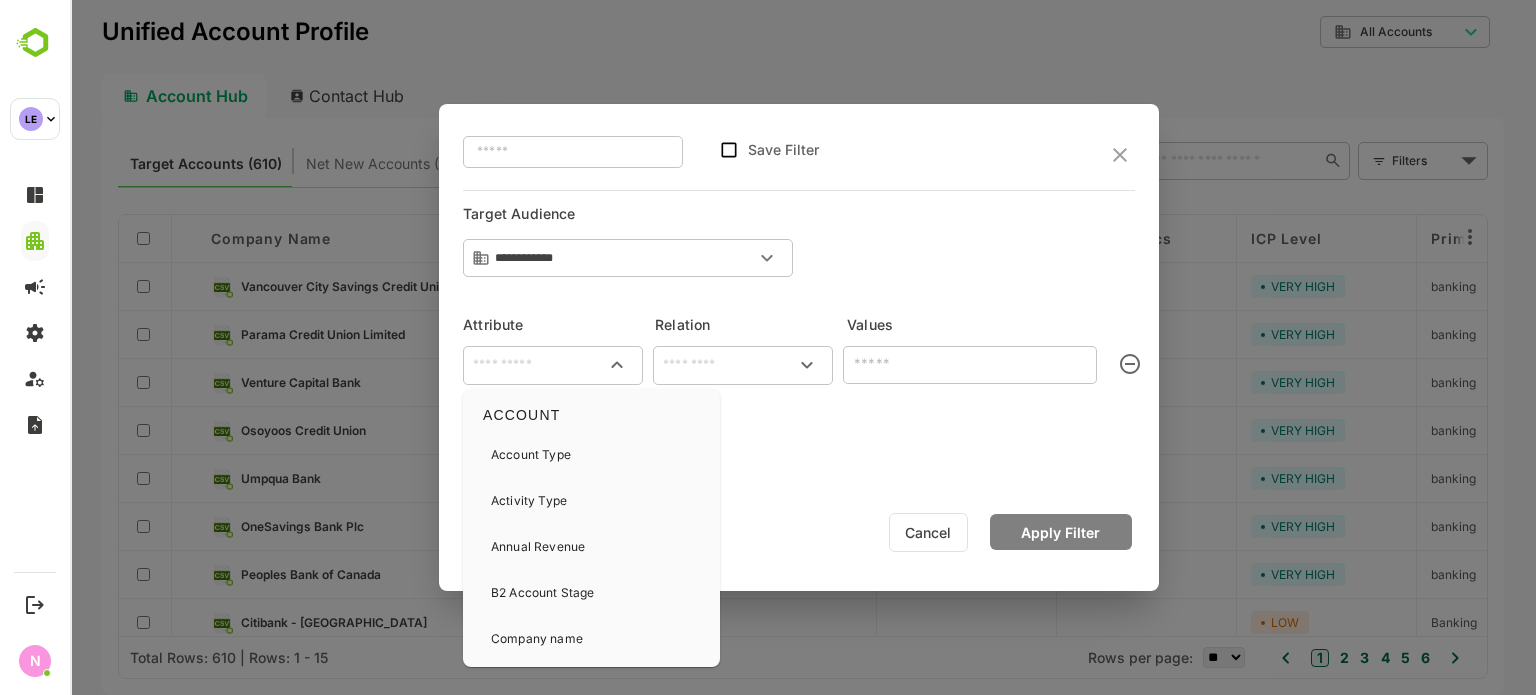 click at bounding box center (553, 365) 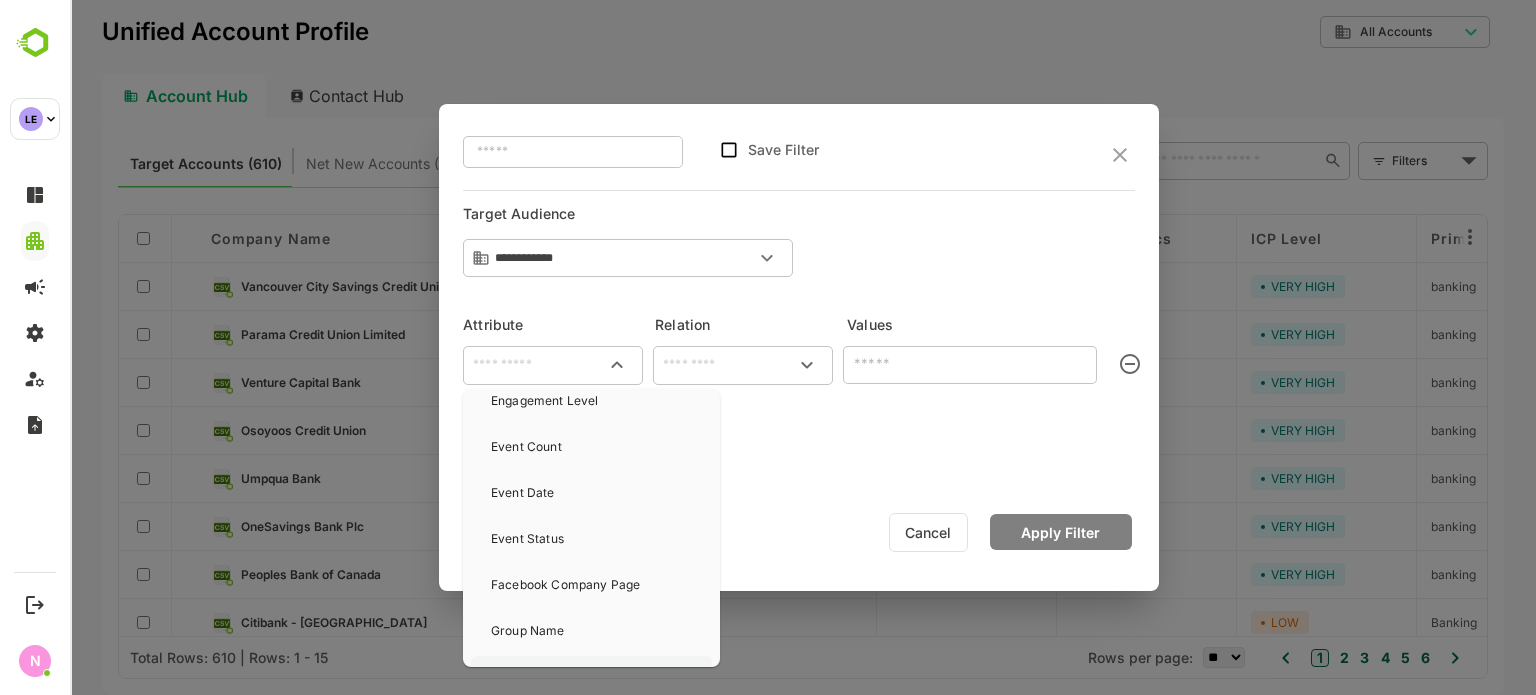 scroll, scrollTop: 471, scrollLeft: 0, axis: vertical 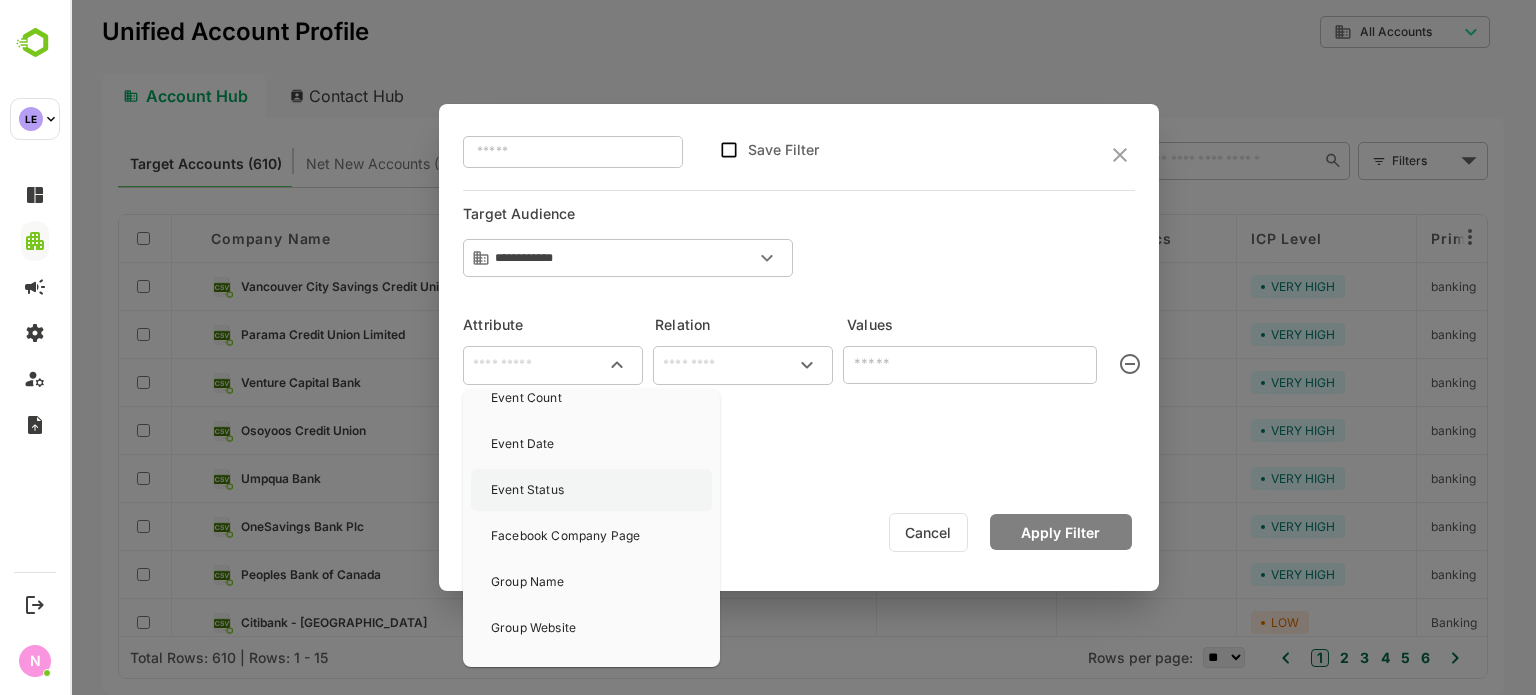 click on "Event Status" at bounding box center (591, 490) 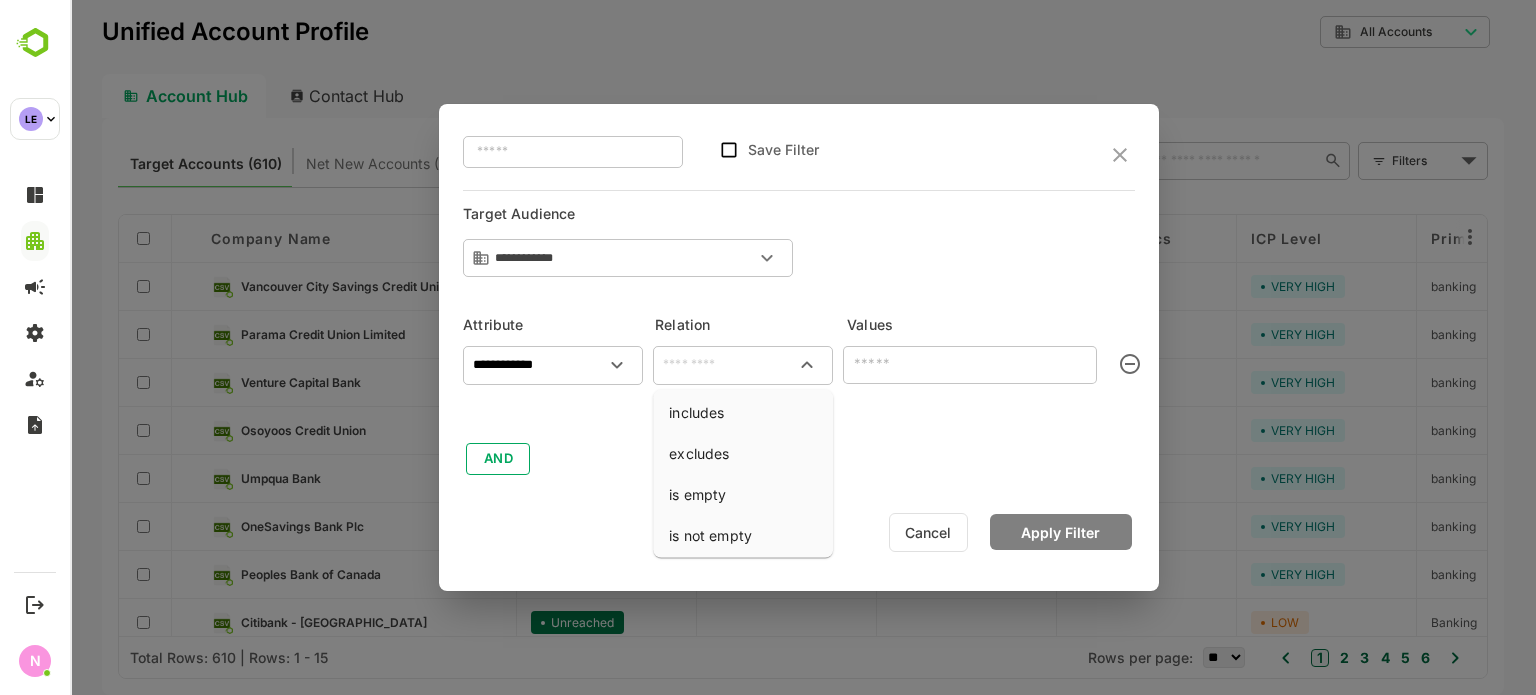 click at bounding box center [743, 365] 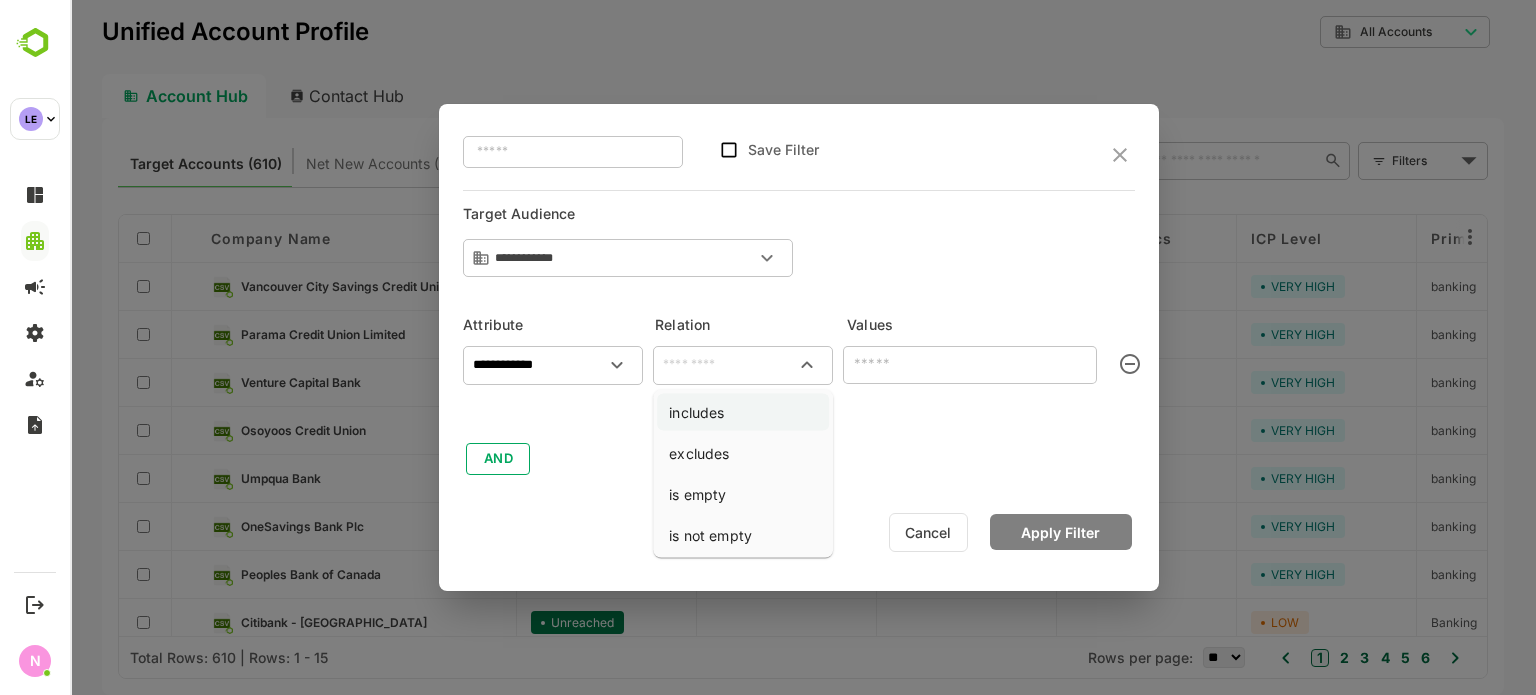 click on "includes" at bounding box center (743, 412) 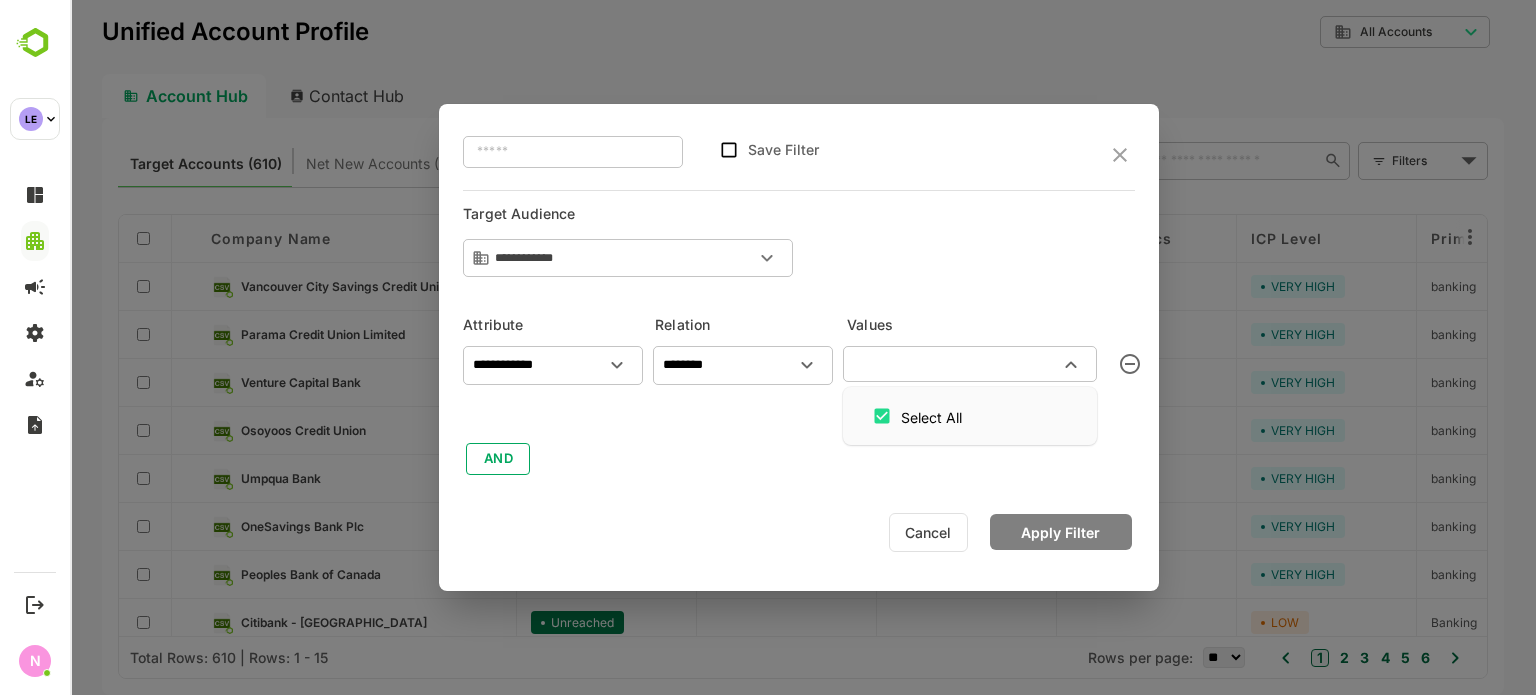 click at bounding box center [953, 364] 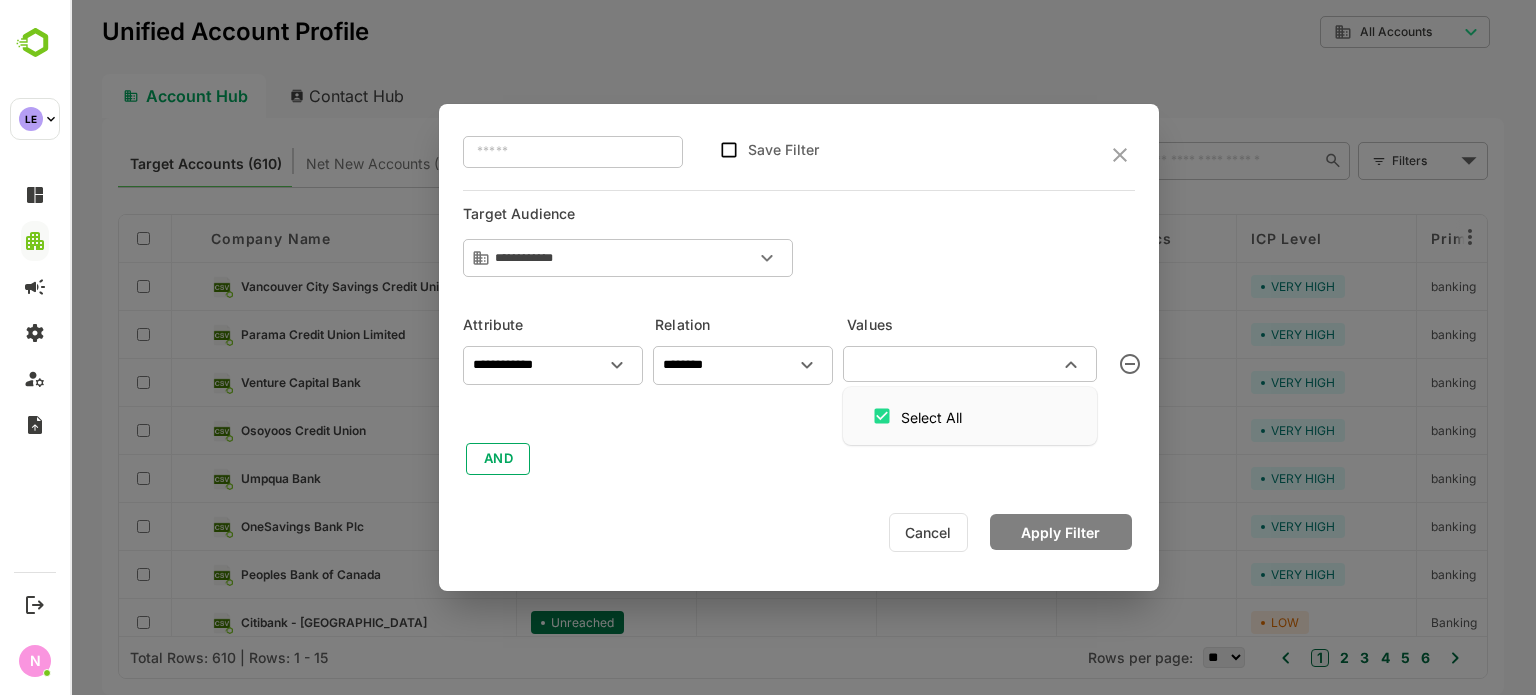 click at bounding box center (599, 365) 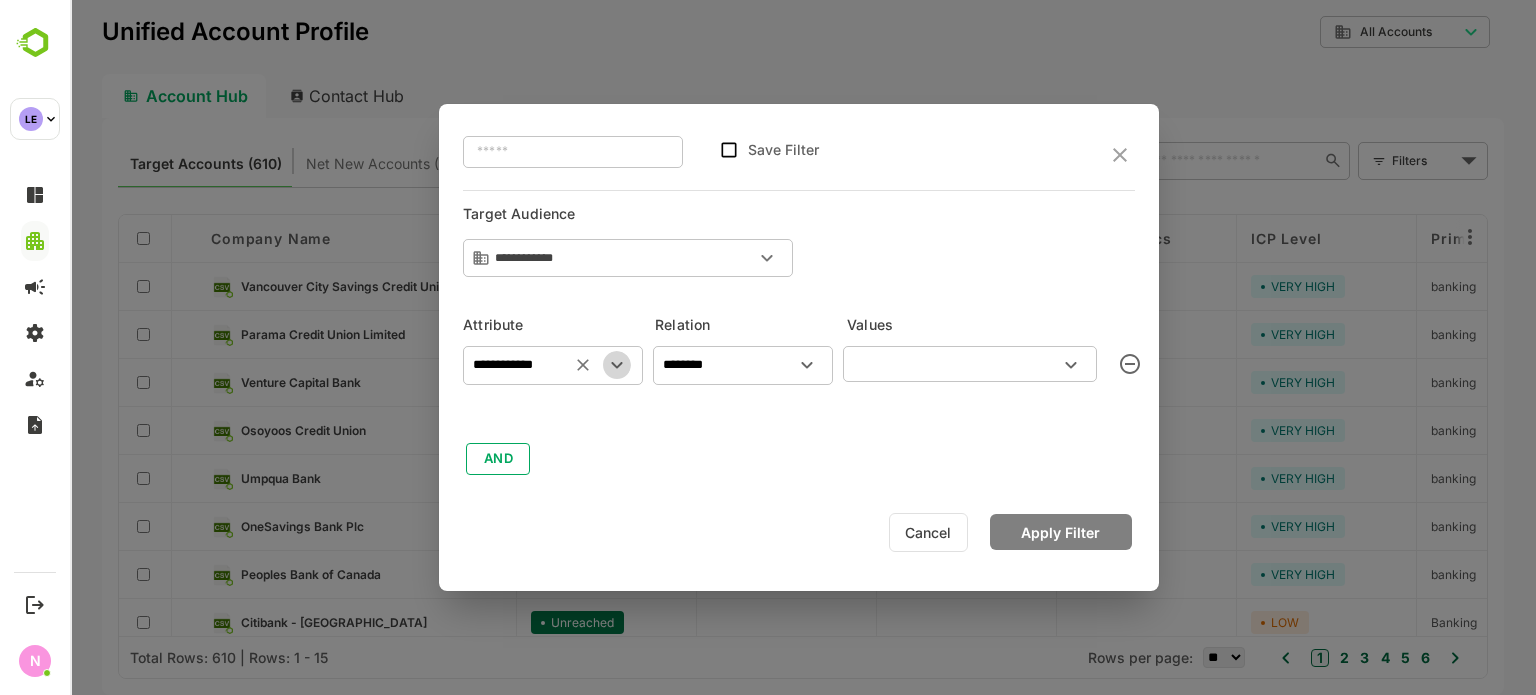 click 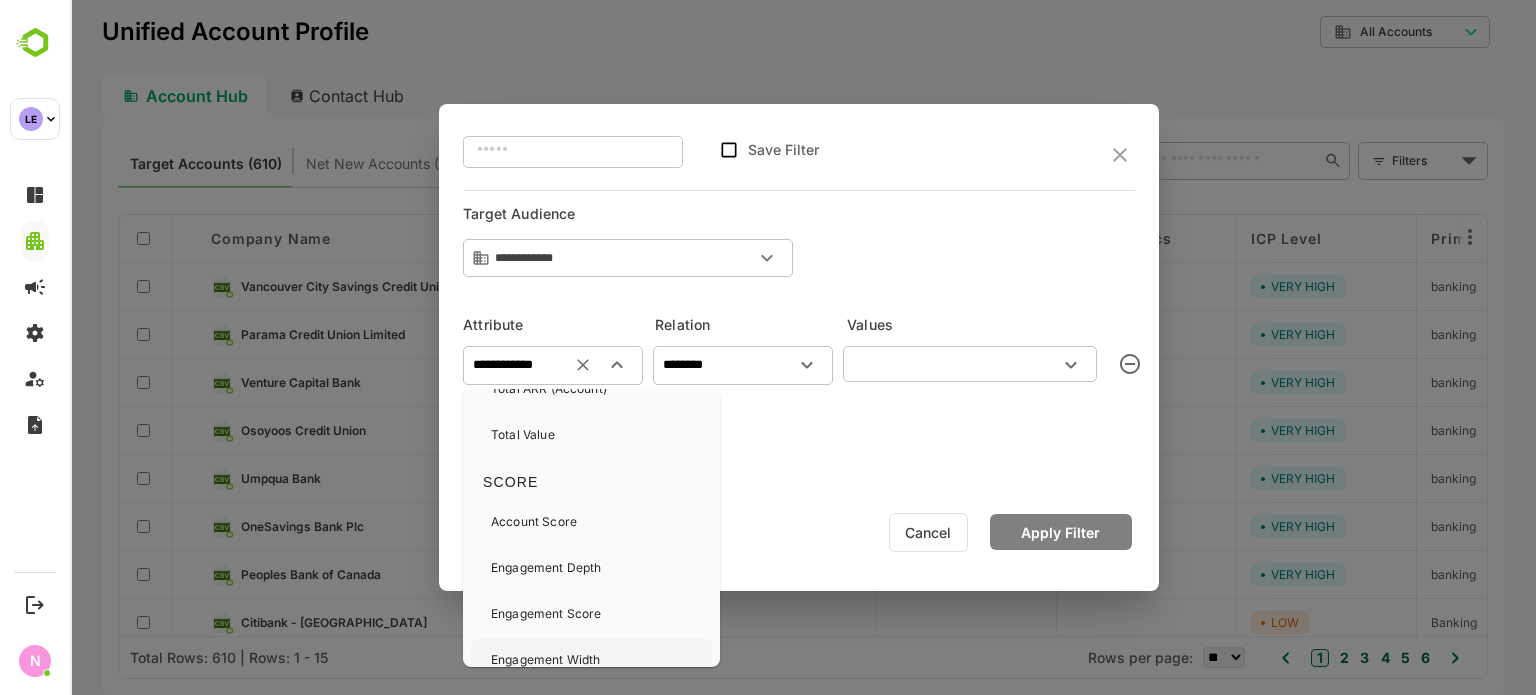 scroll, scrollTop: 4654, scrollLeft: 0, axis: vertical 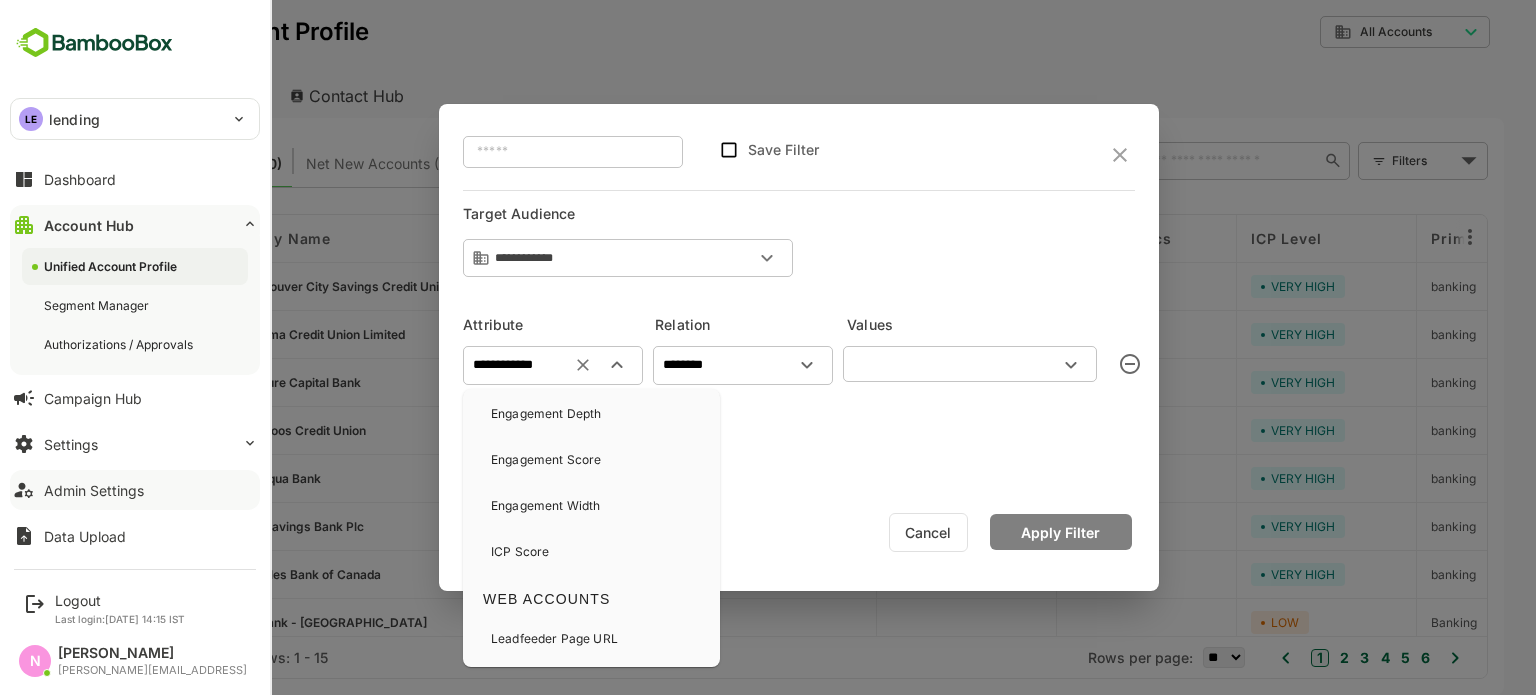 click on "Admin Settings" at bounding box center [94, 490] 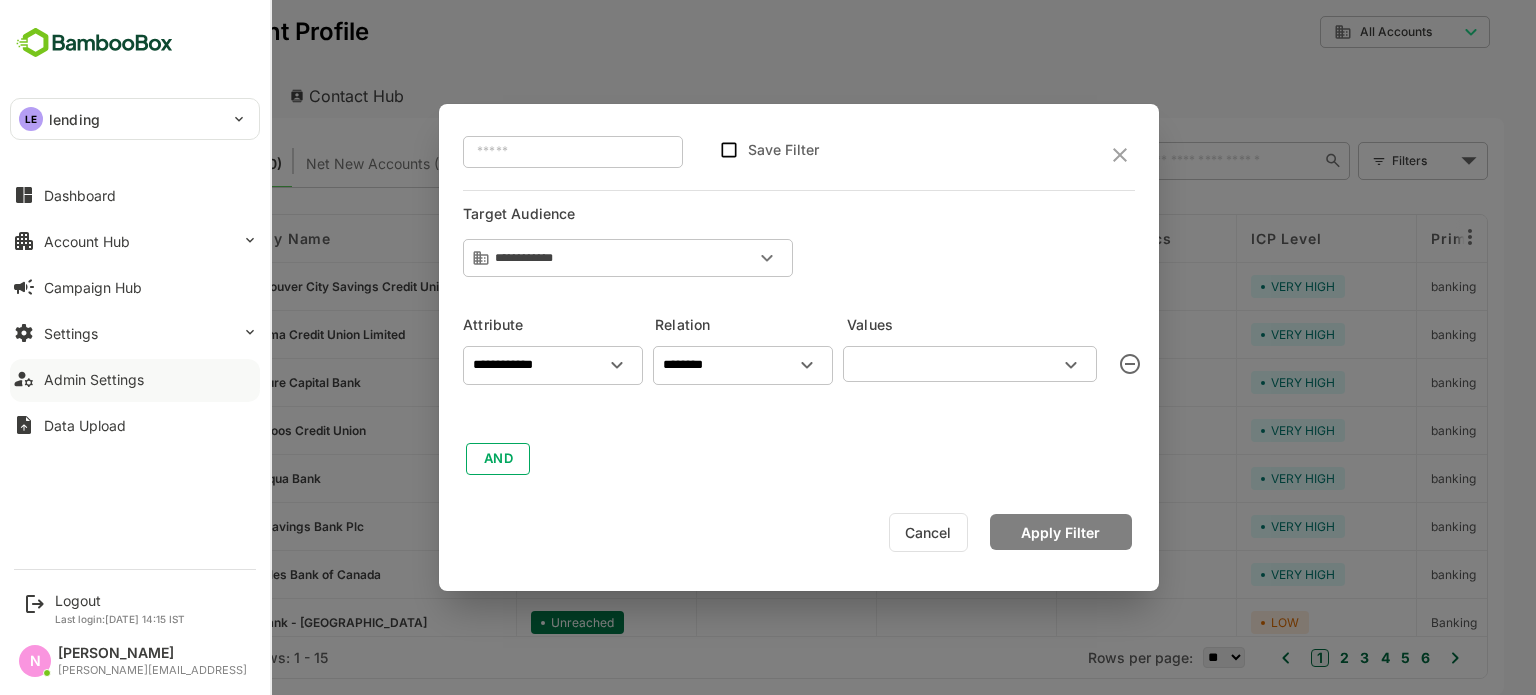 scroll, scrollTop: 0, scrollLeft: 0, axis: both 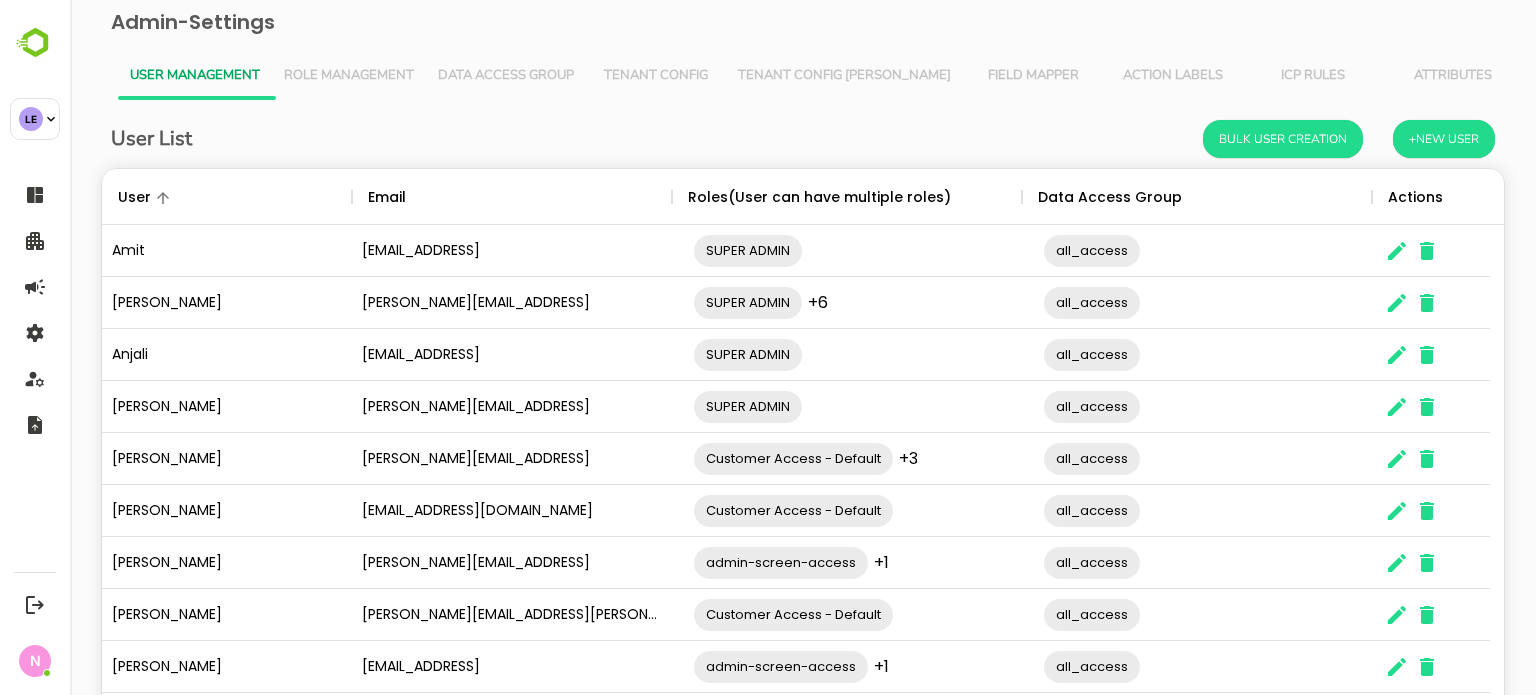 click on "Field Mapper" at bounding box center [1033, 76] 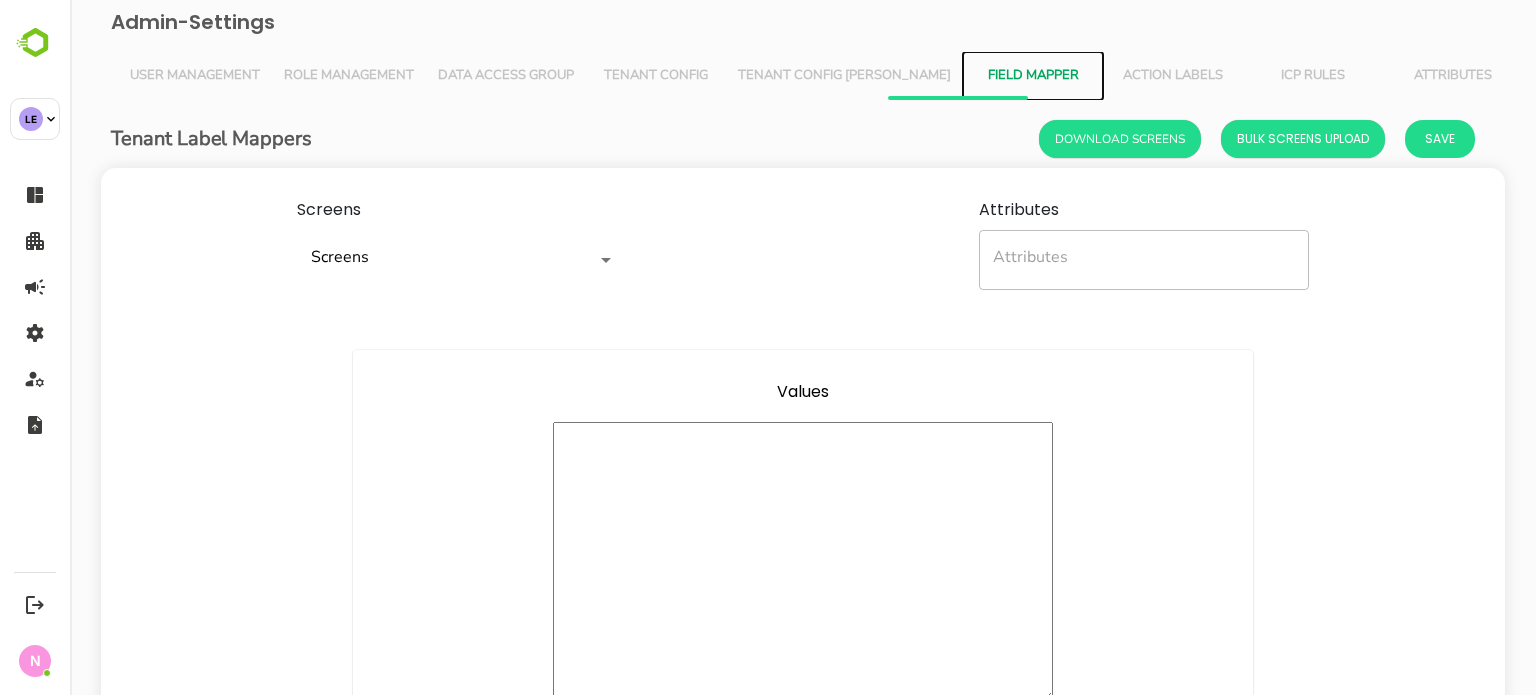 click on "Screens" at bounding box center [462, 260] 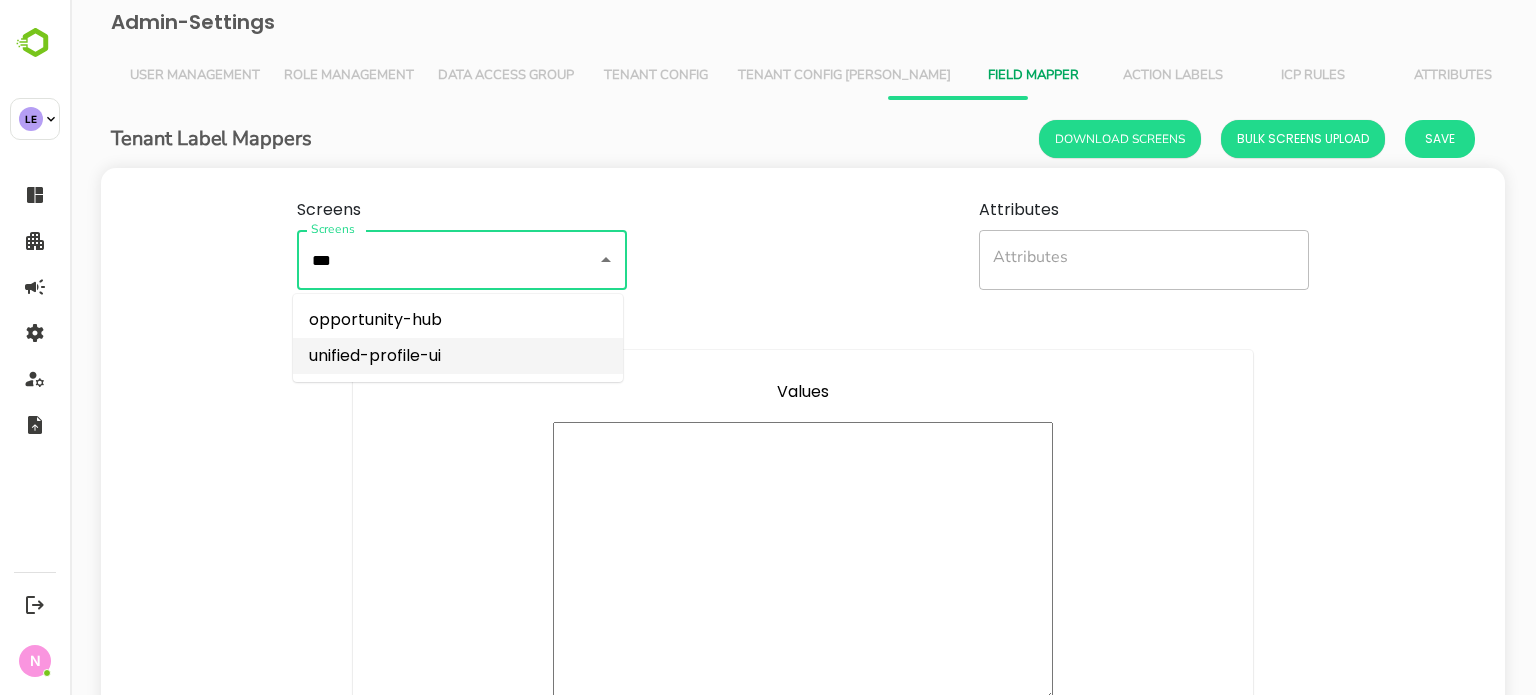 click on "unified-profile-ui" at bounding box center [458, 356] 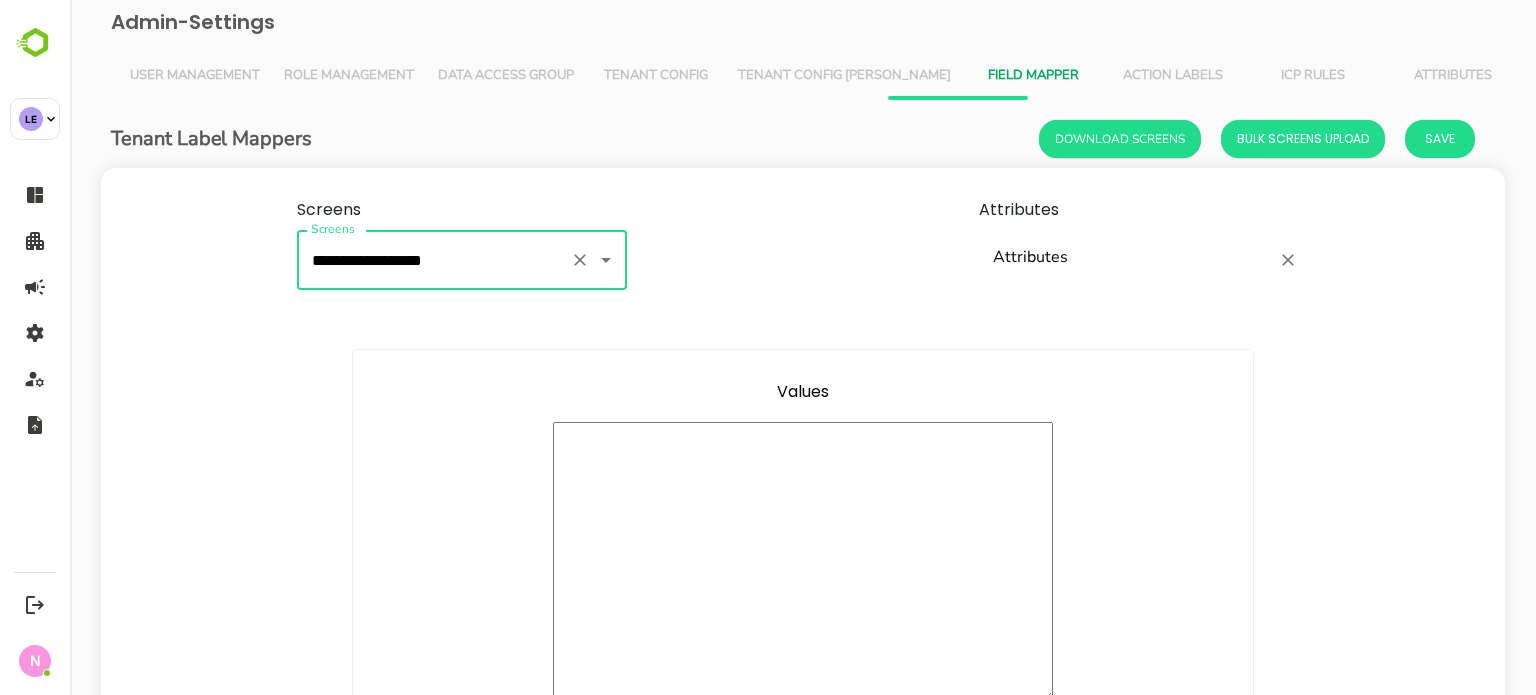 type on "**********" 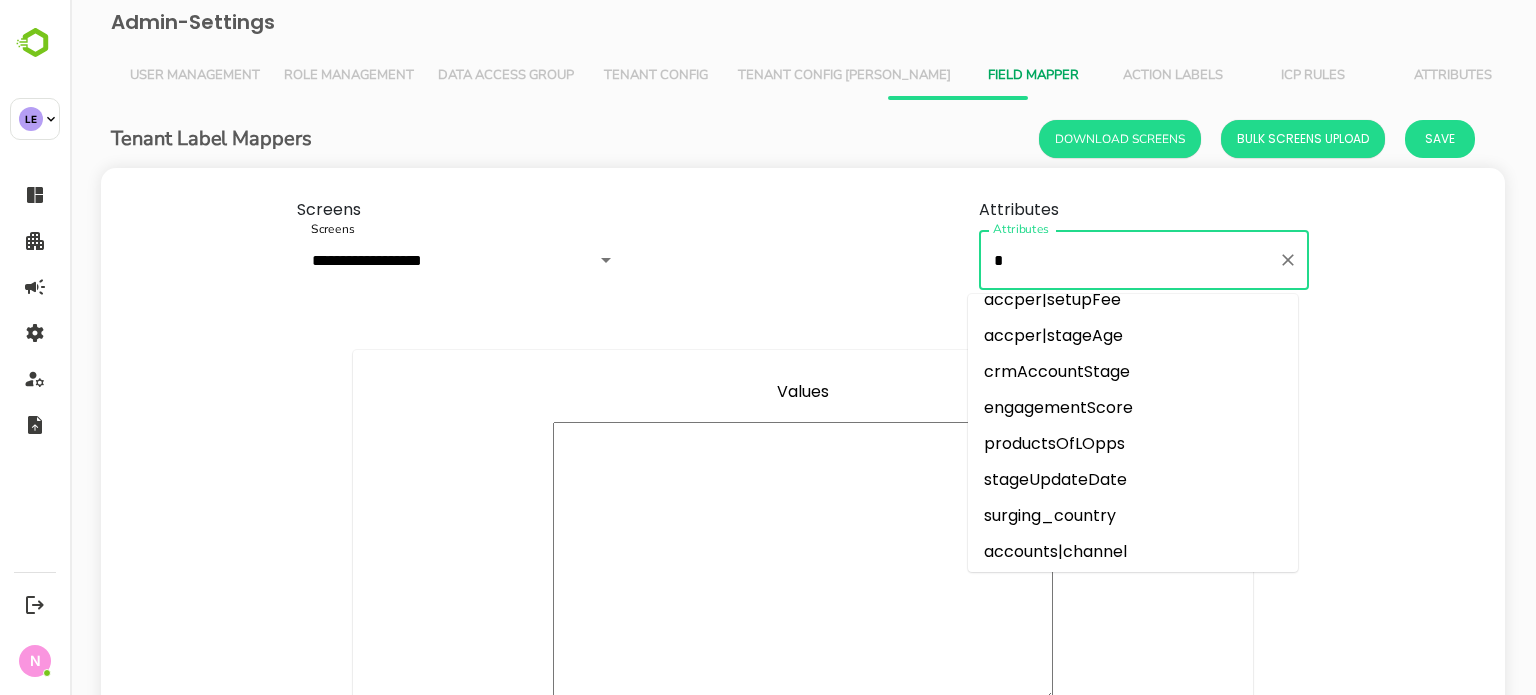 scroll, scrollTop: 0, scrollLeft: 0, axis: both 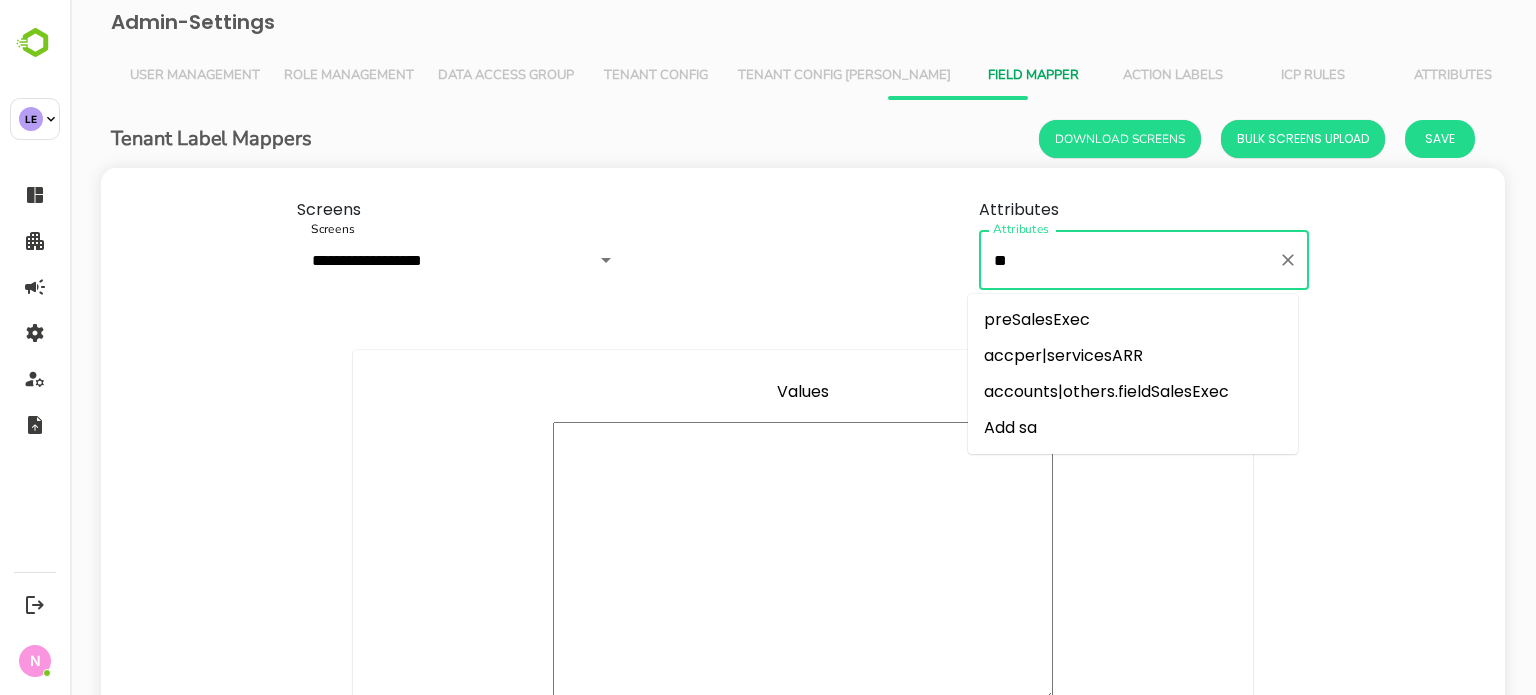type on "*" 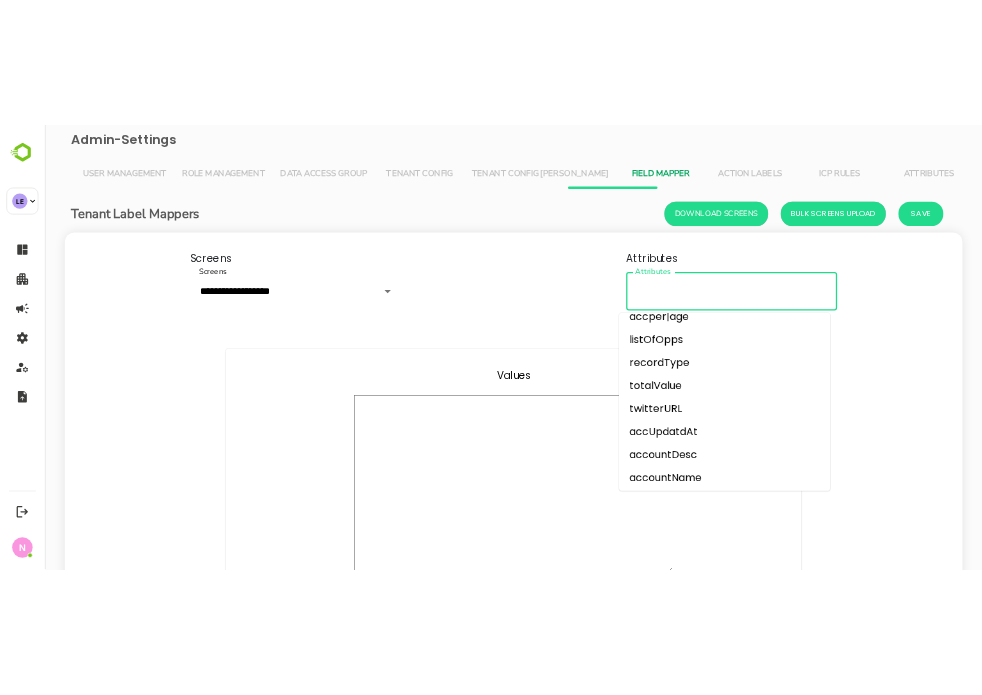 scroll, scrollTop: 500, scrollLeft: 0, axis: vertical 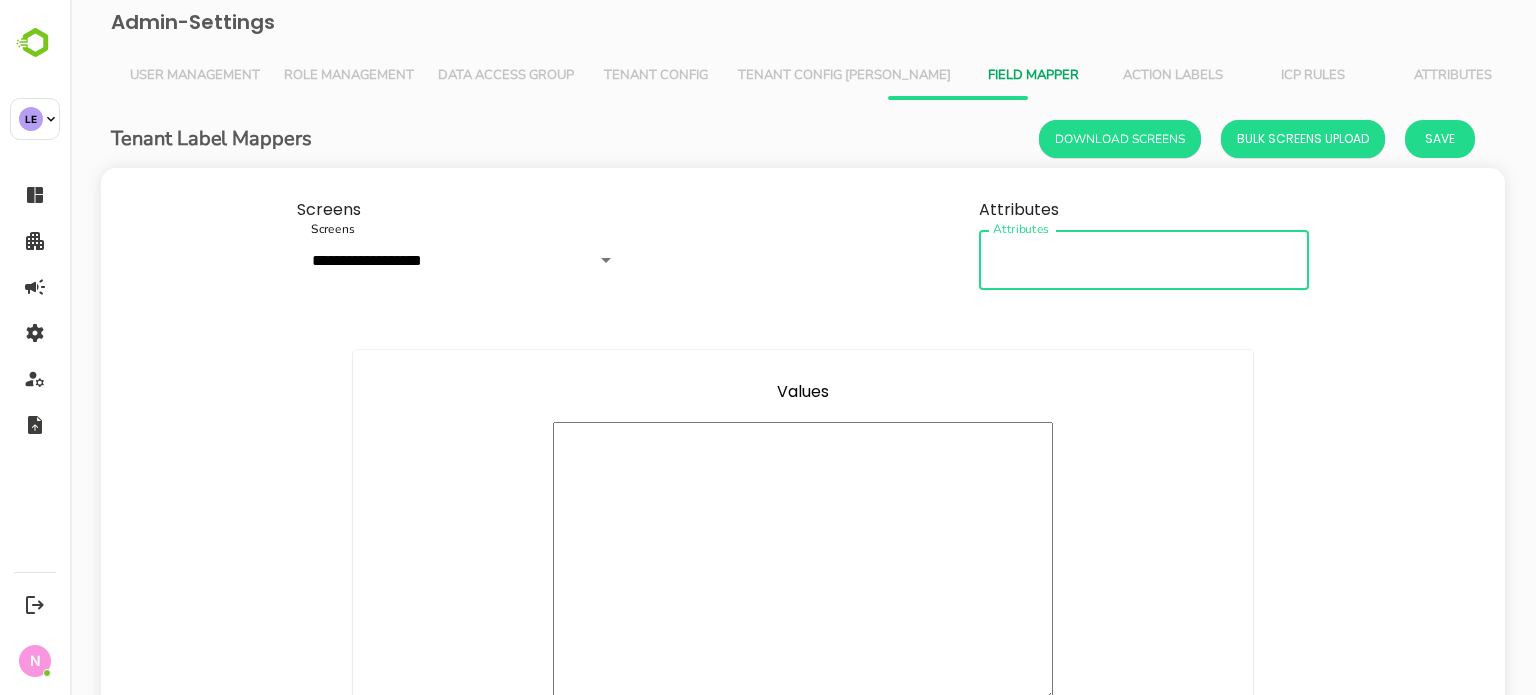type on "*" 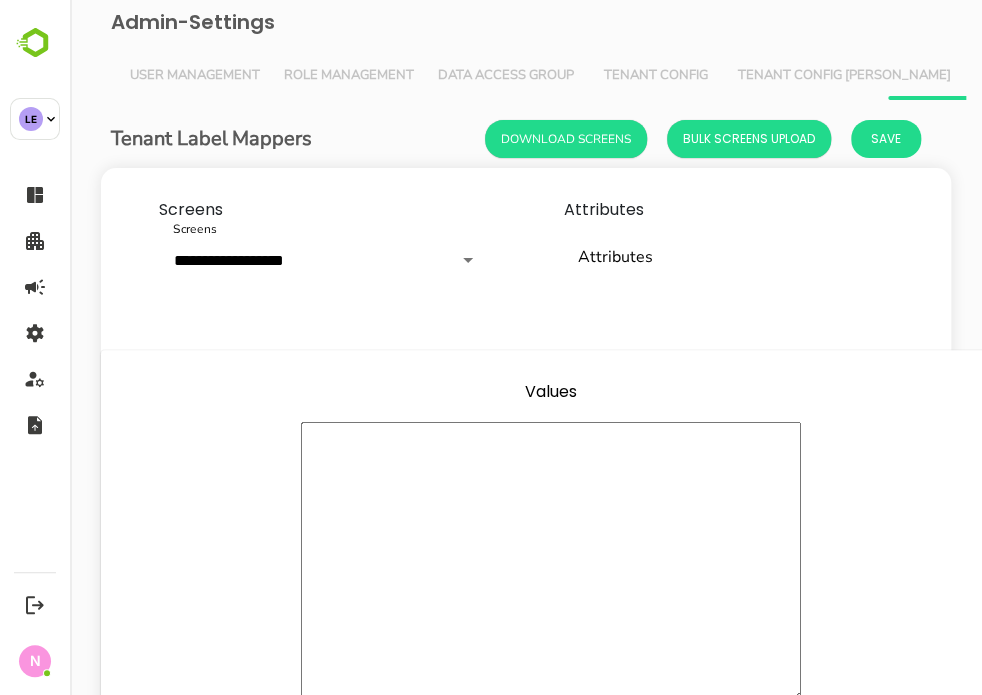 click on "Attributes" at bounding box center [714, 260] 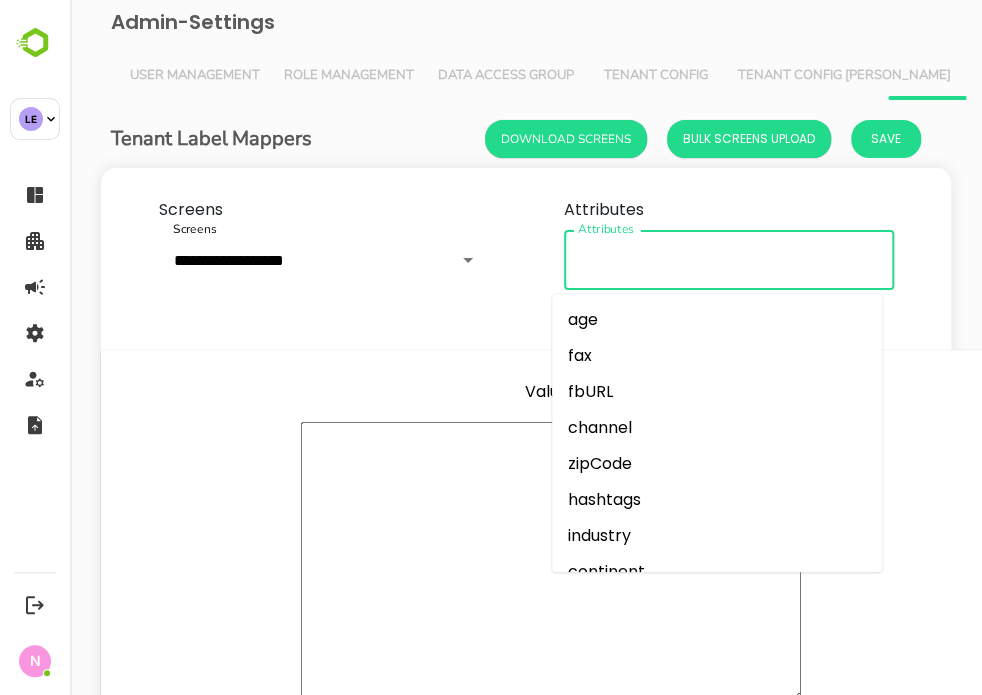 paste on "**********" 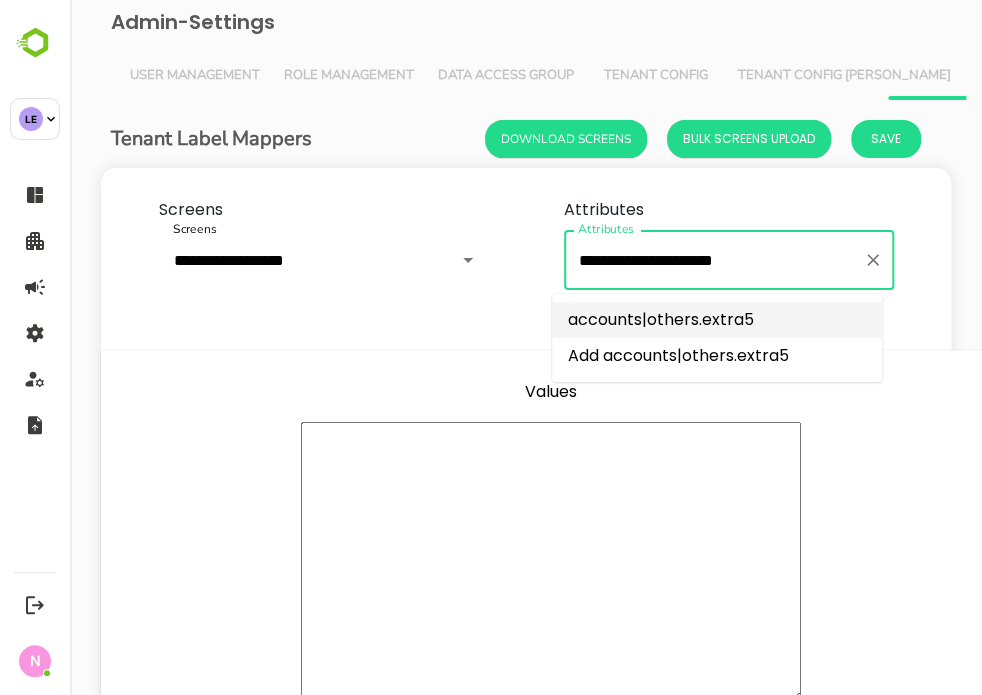 click on "accounts|others.extra5" at bounding box center [717, 320] 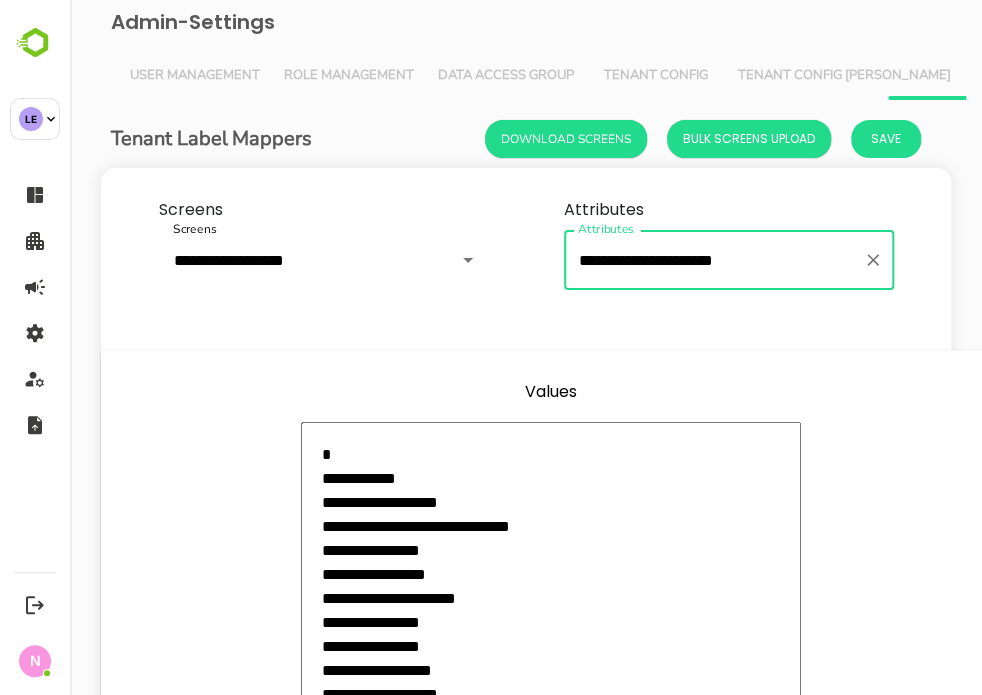 type on "**********" 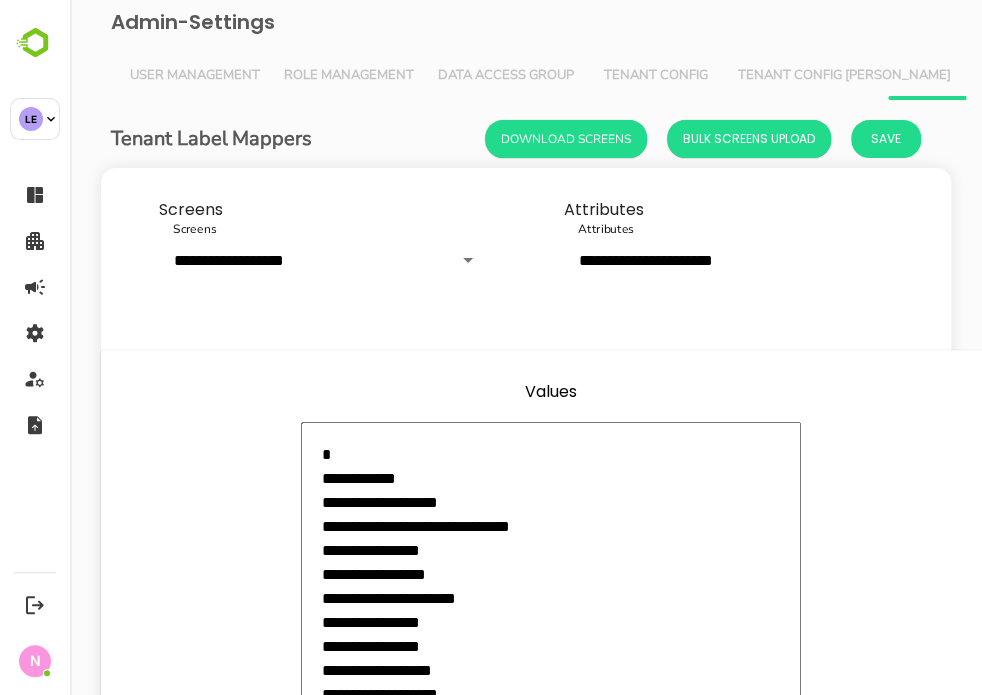 scroll, scrollTop: 300, scrollLeft: 0, axis: vertical 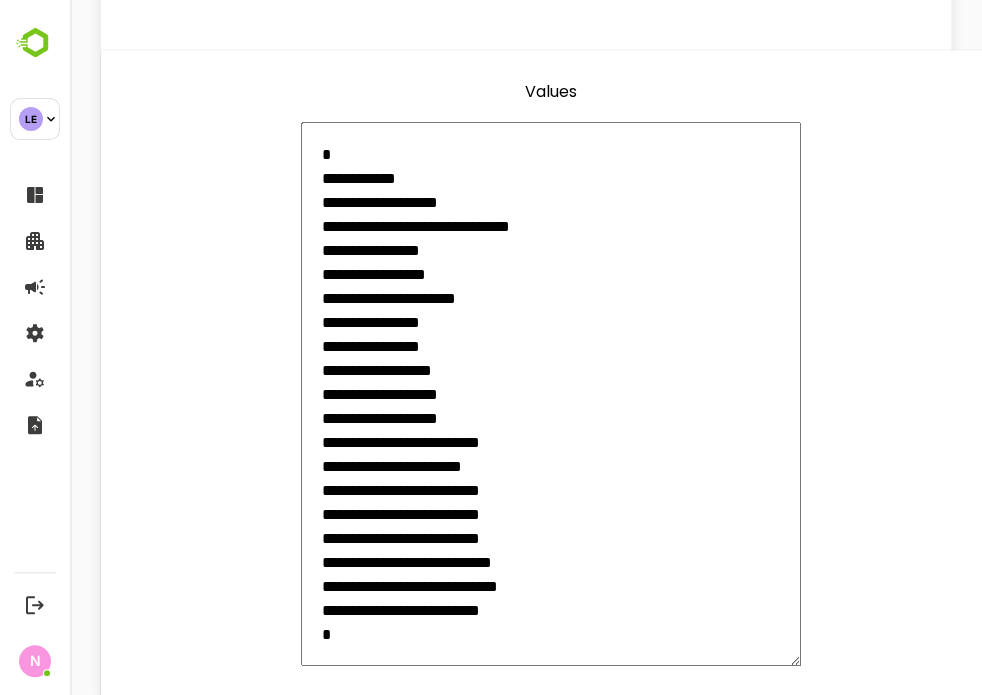 click on "**********" at bounding box center [551, 394] 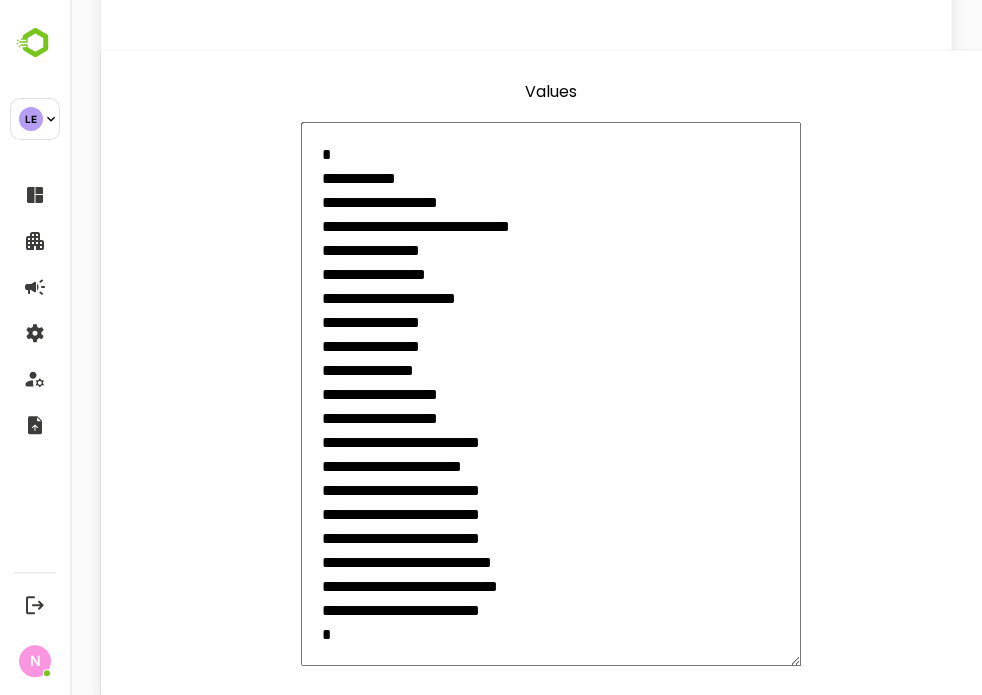 type on "**********" 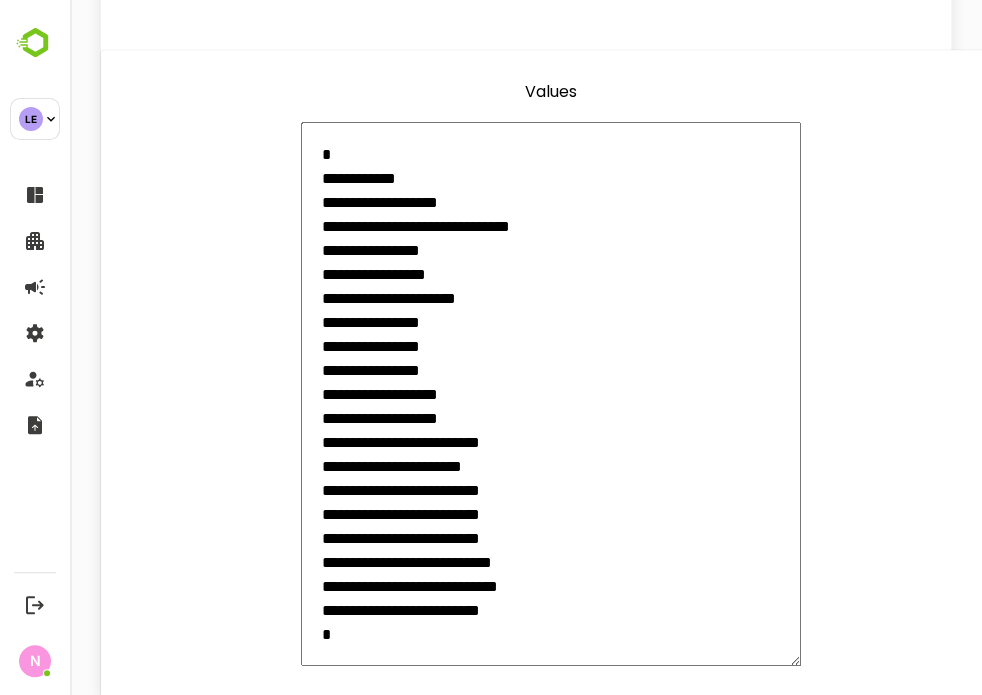 type on "**********" 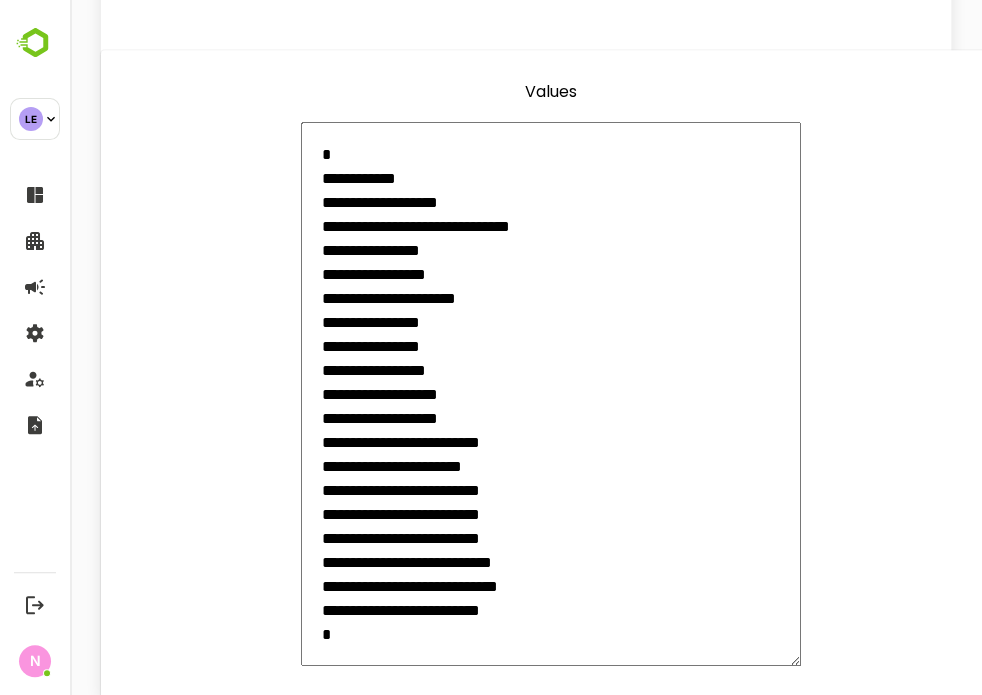 type on "**********" 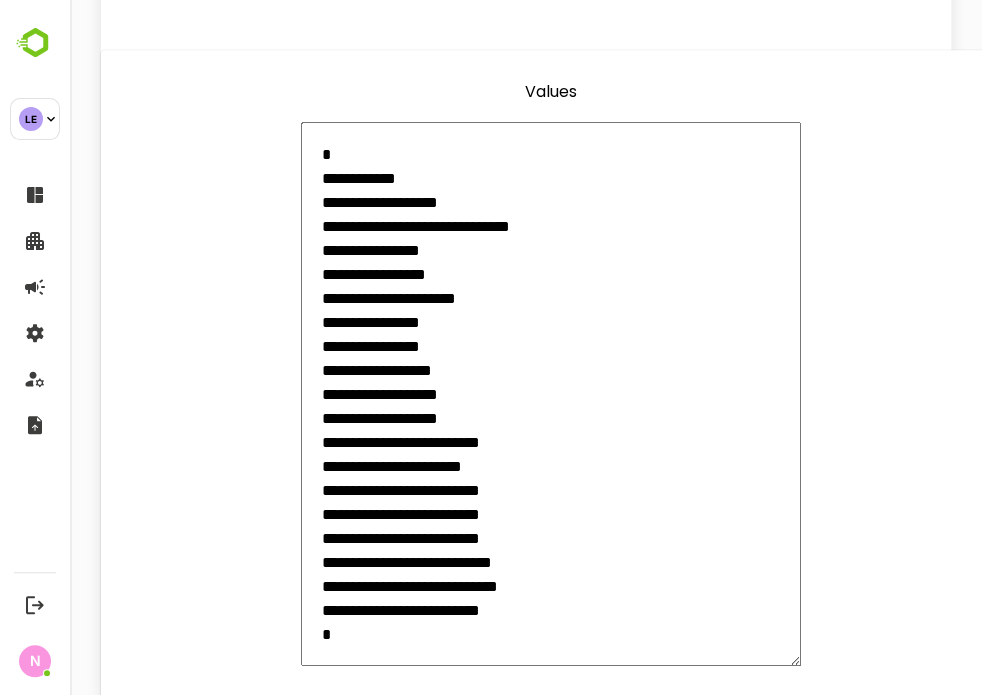 type on "**********" 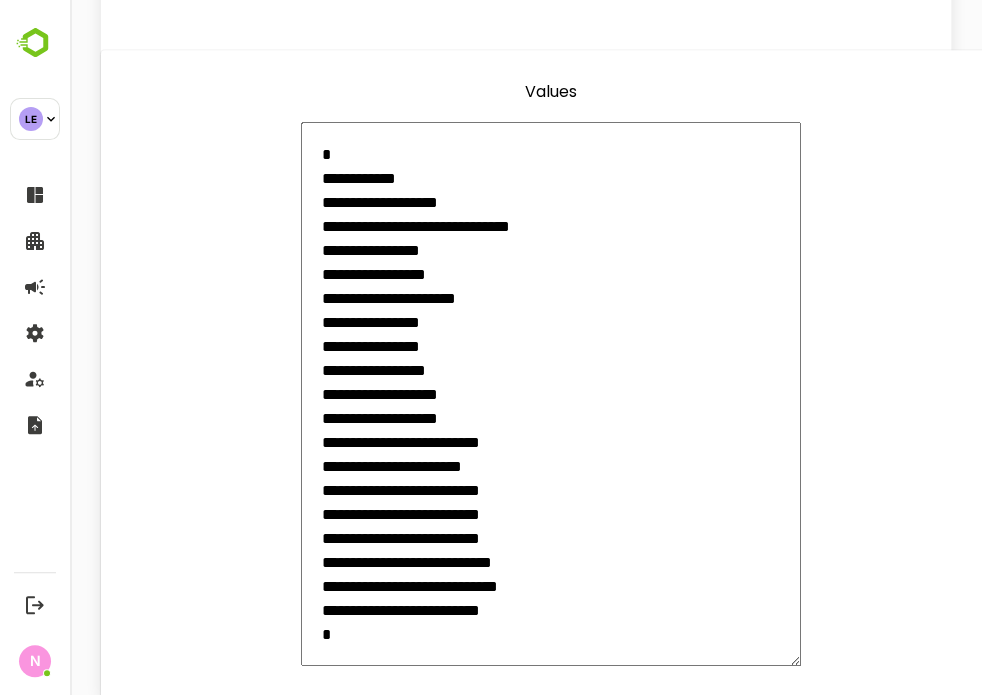 type on "**********" 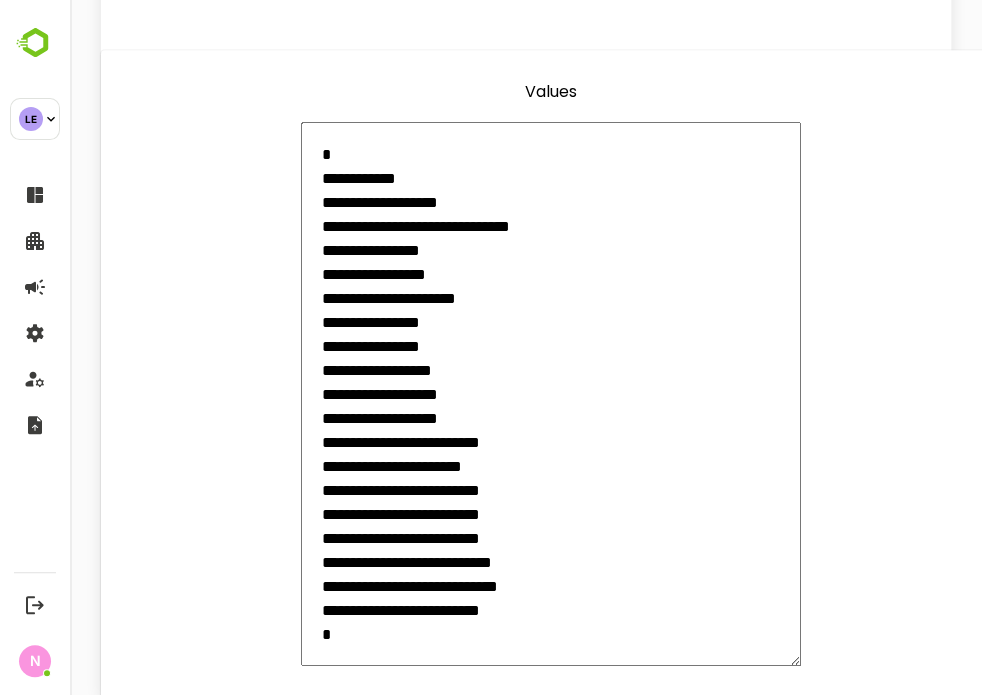 type on "**********" 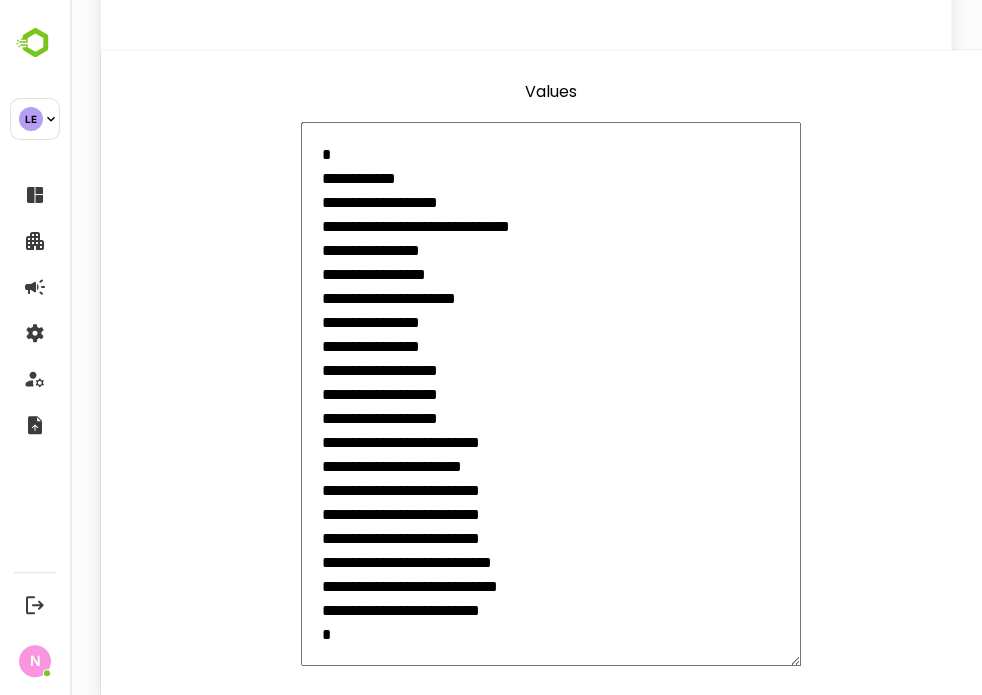 click on "**********" at bounding box center [551, 394] 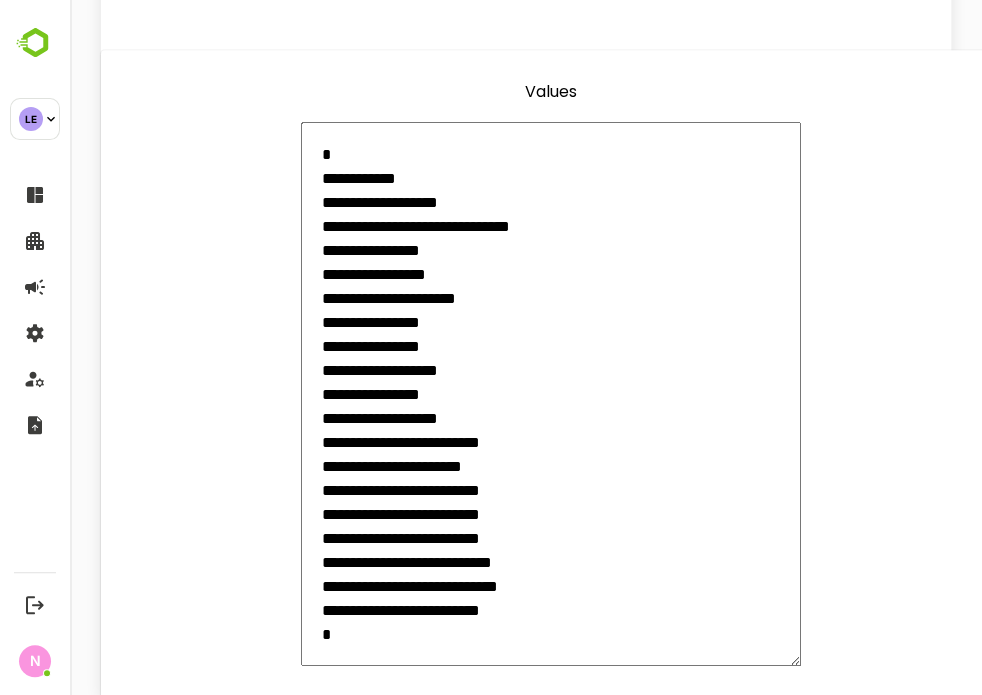 type on "**********" 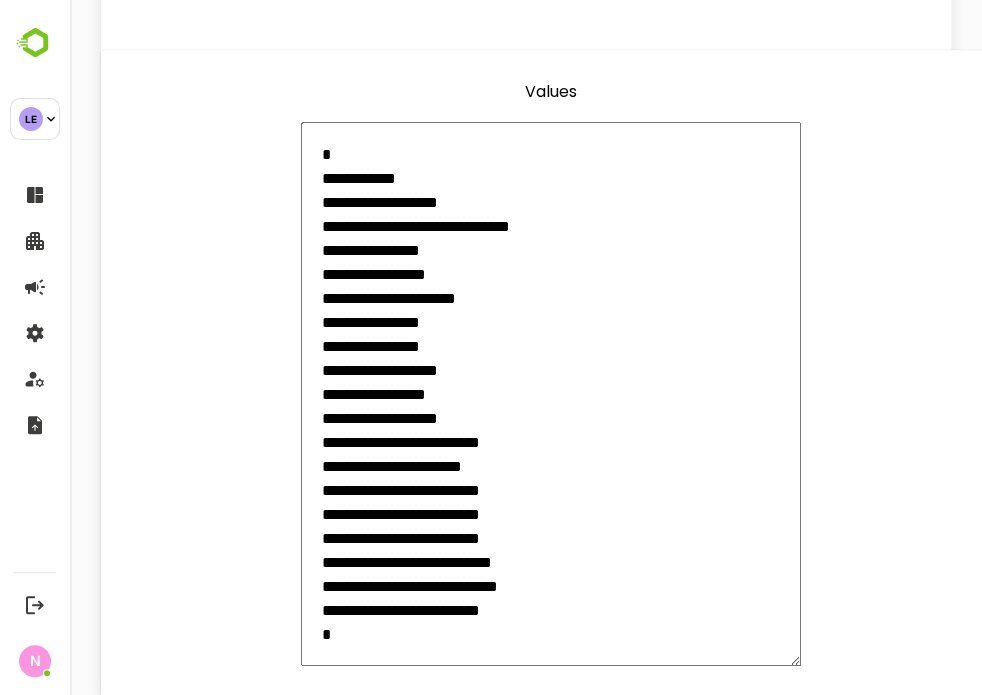 type on "**********" 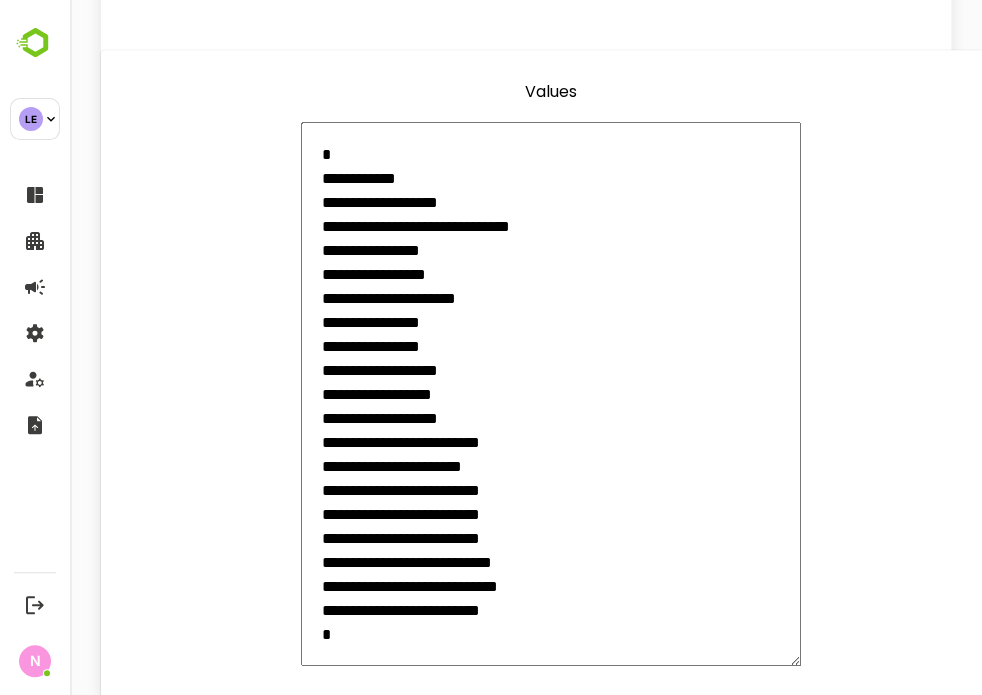 type on "**********" 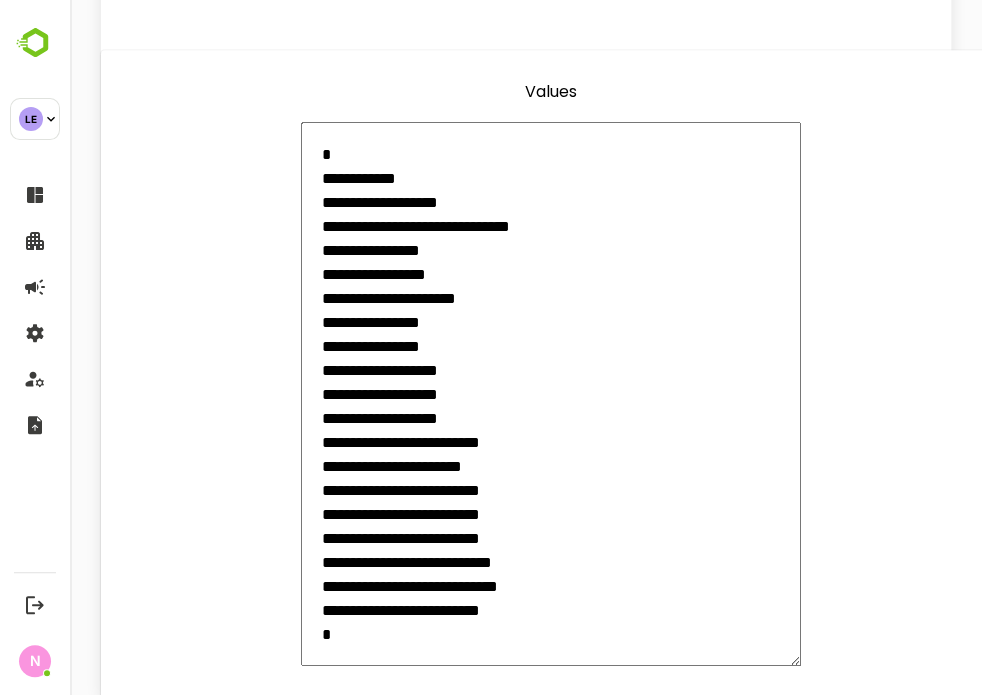 type on "**********" 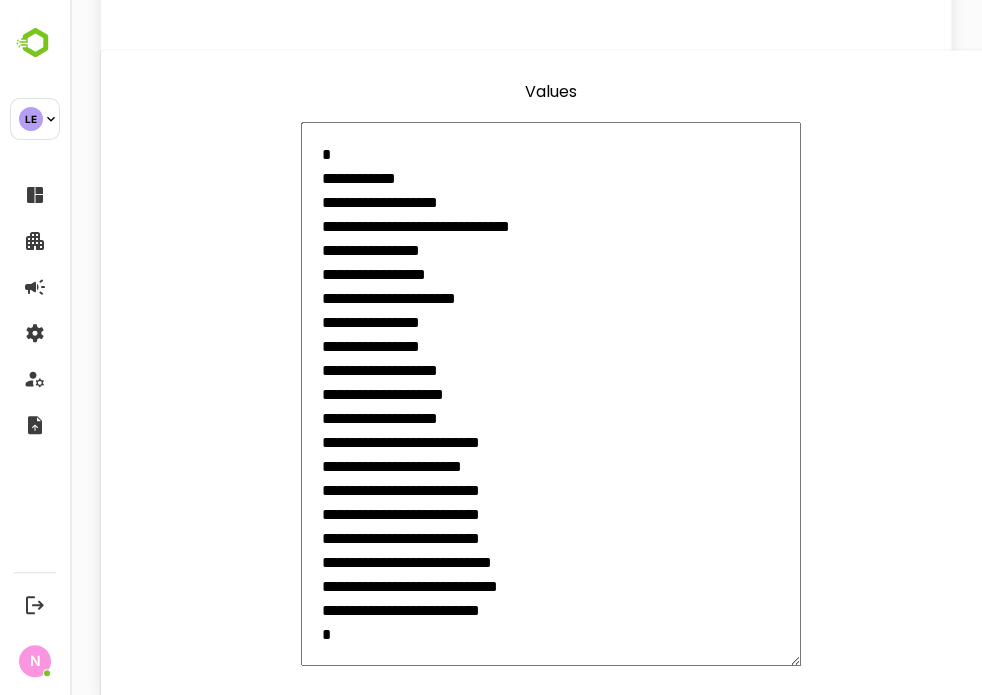 click on "**********" at bounding box center (551, 394) 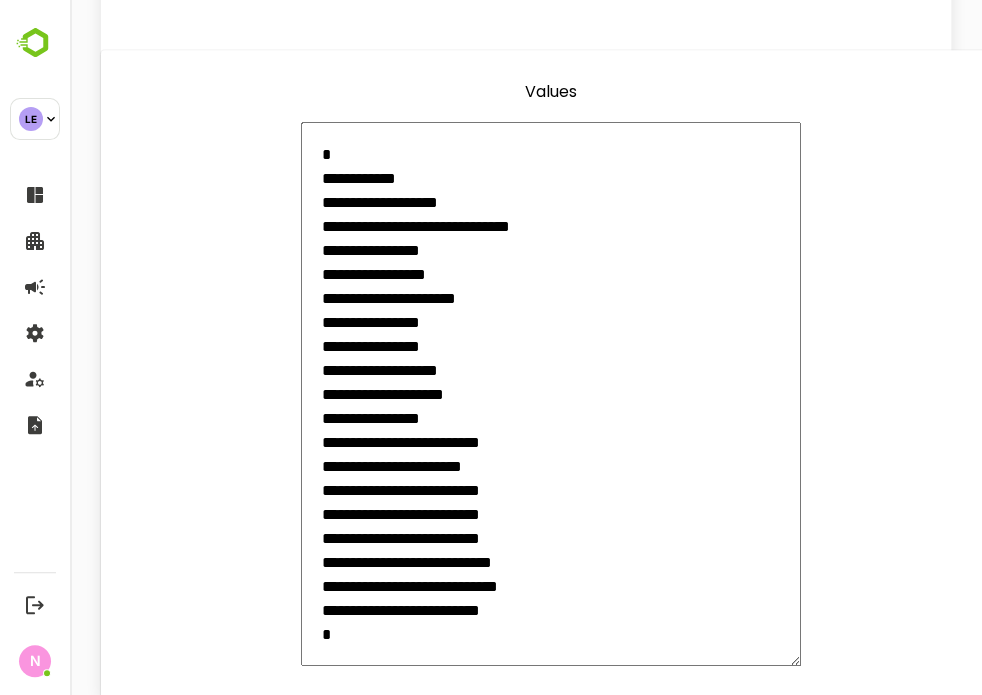 type on "**********" 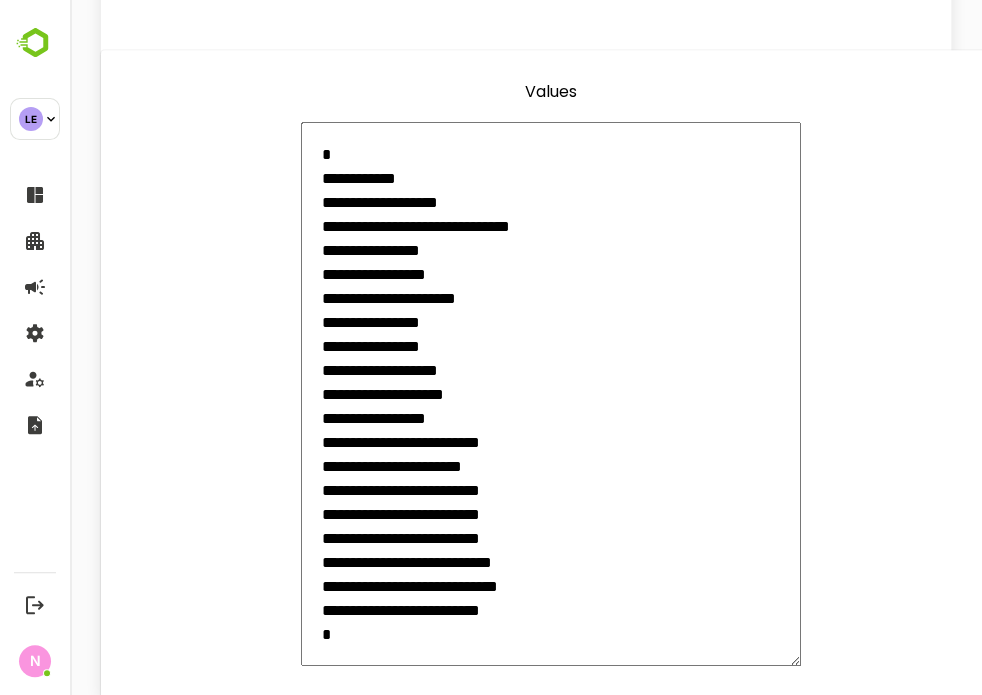 type on "**********" 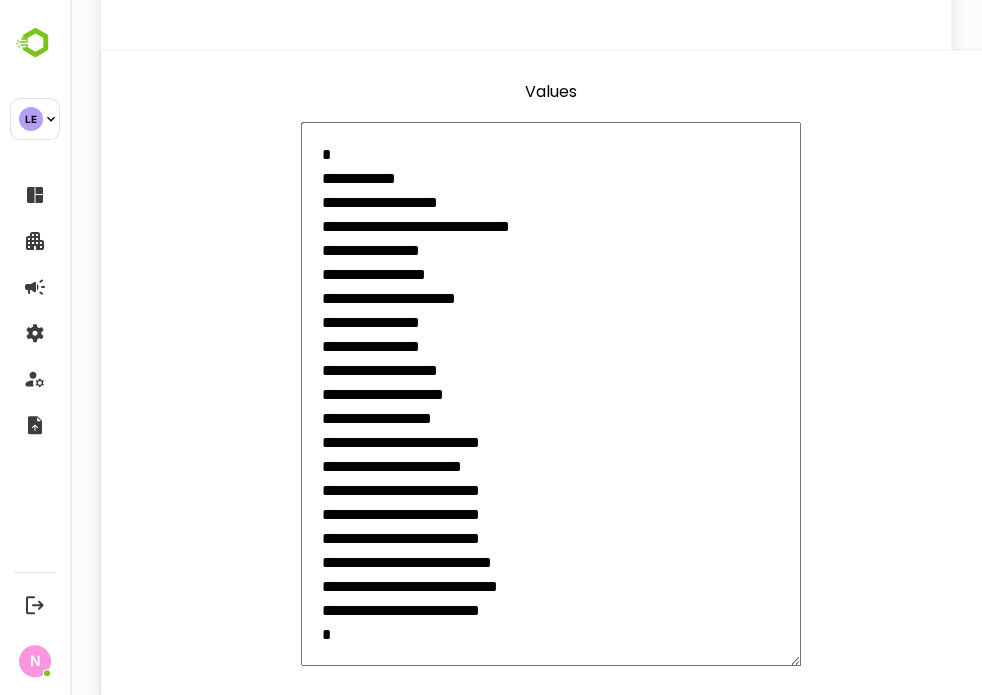 type on "**********" 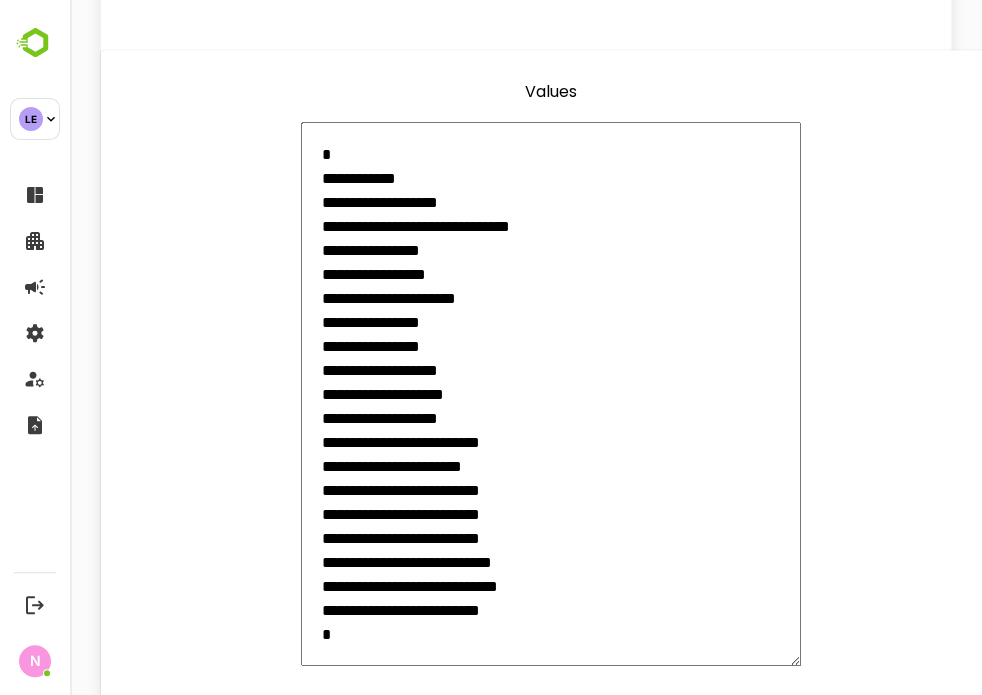 type on "**********" 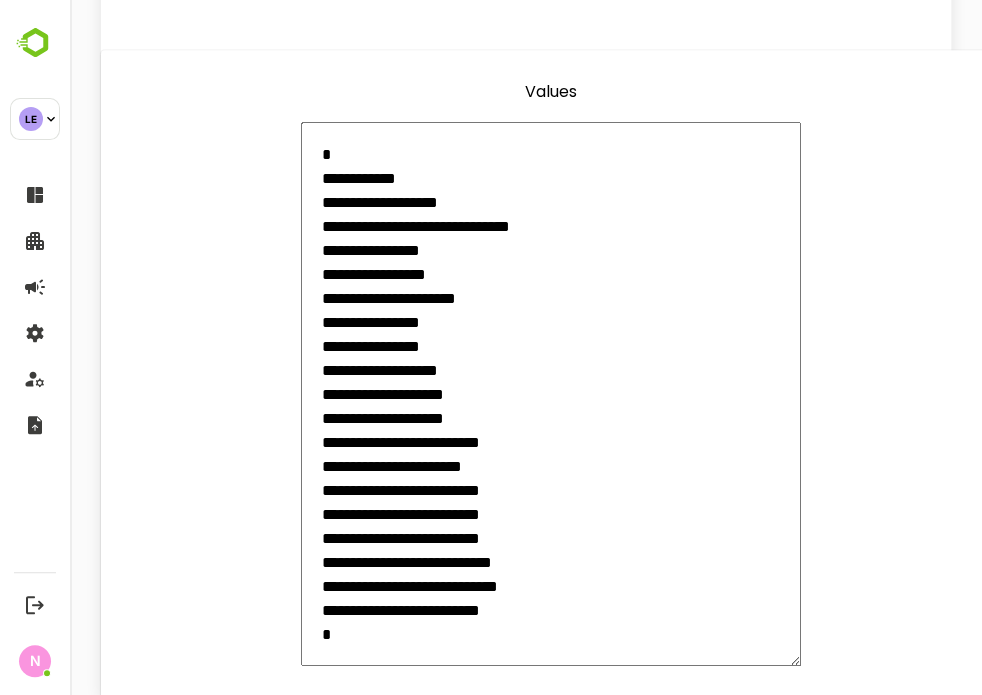 type on "*" 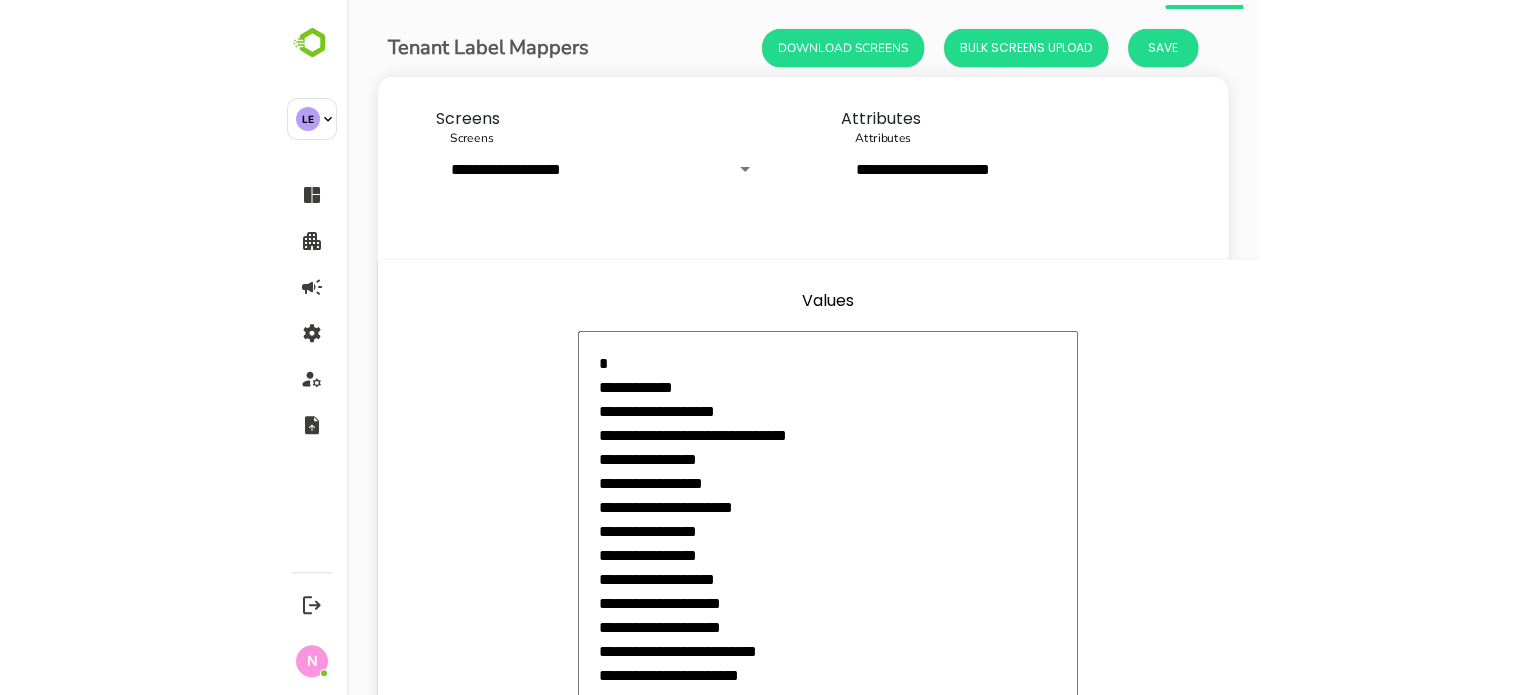 scroll, scrollTop: 0, scrollLeft: 0, axis: both 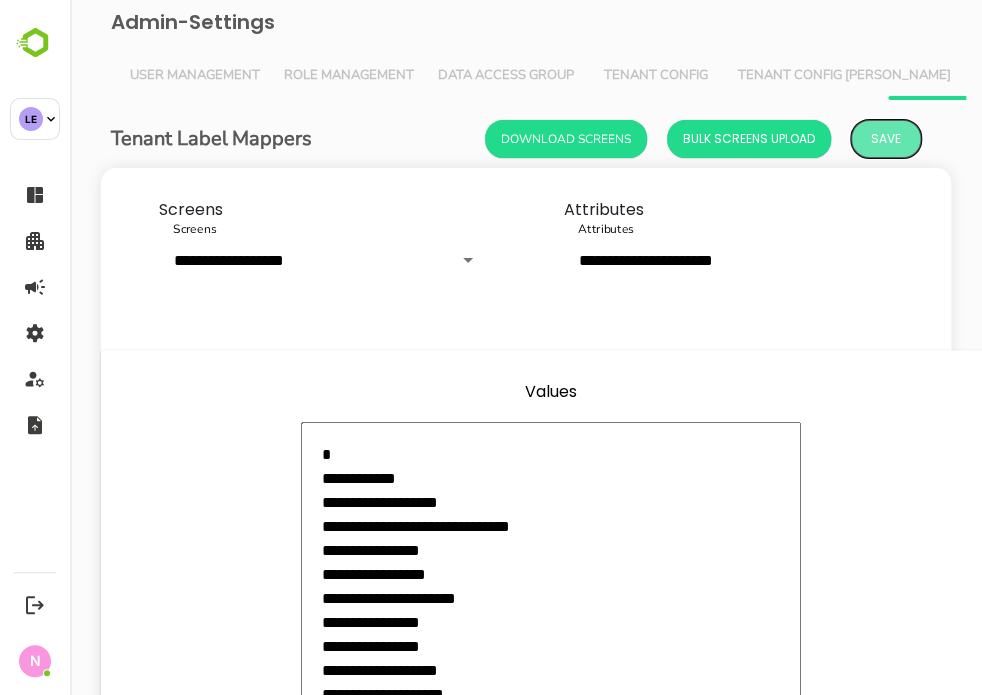 click on "Save" at bounding box center (886, 139) 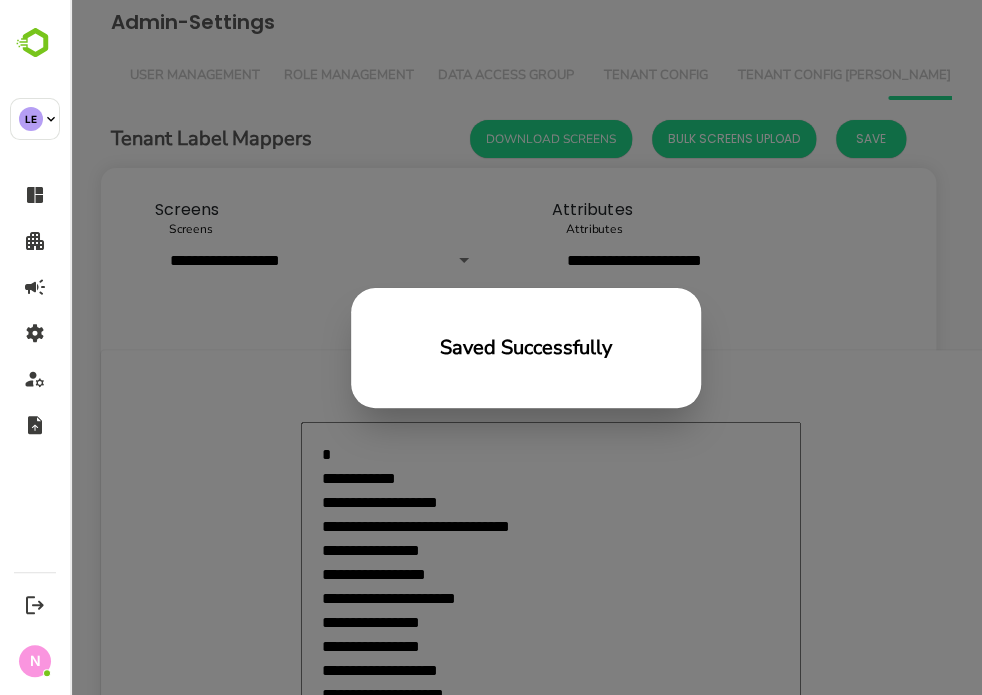 click on "Saved Successfully" at bounding box center [526, 347] 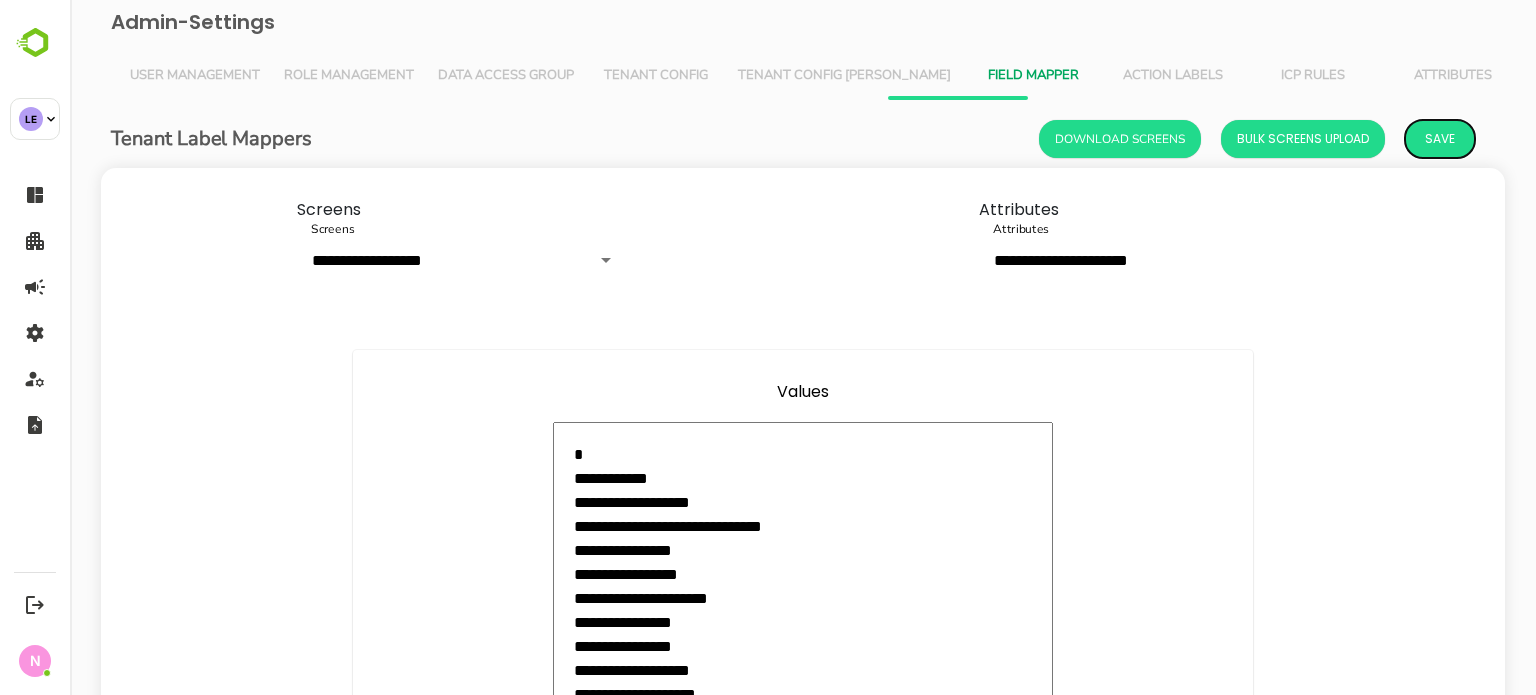 type on "*" 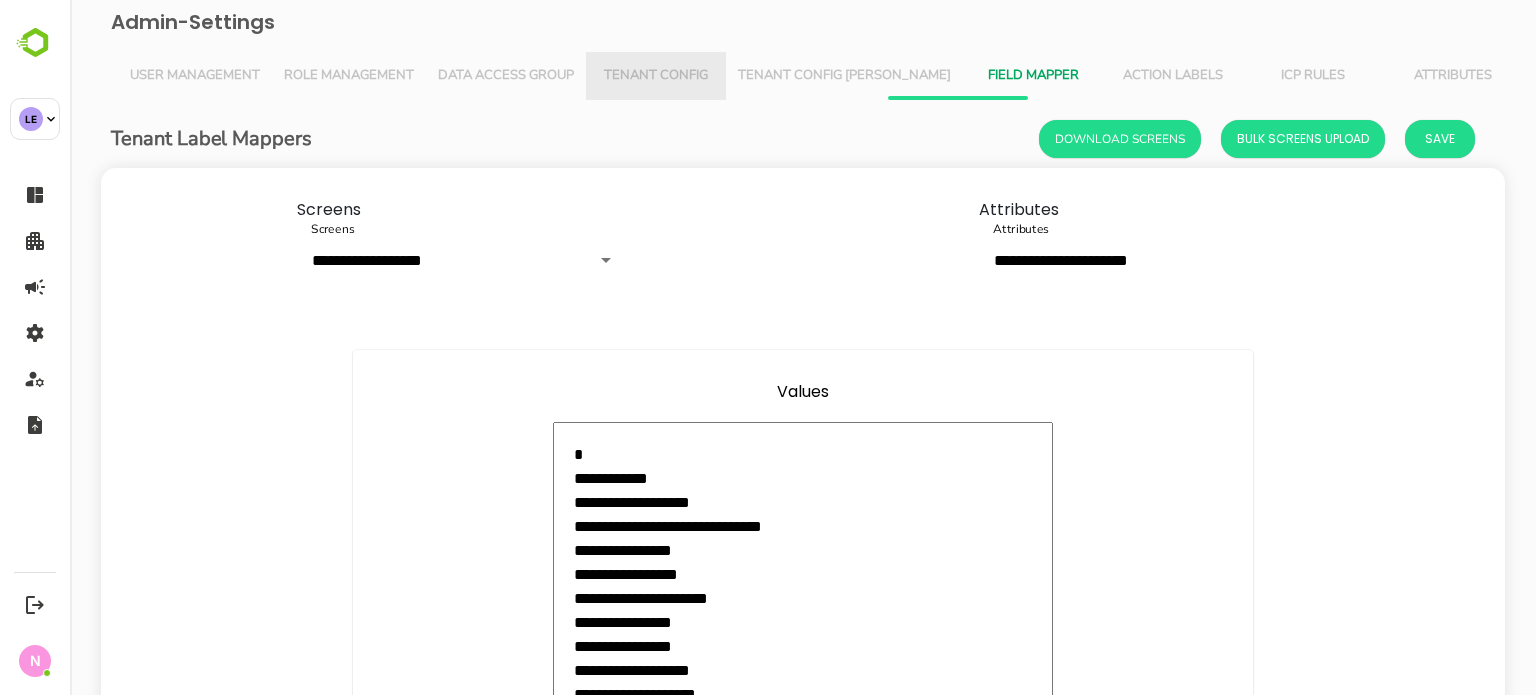 click on "Tenant Config" at bounding box center [656, 76] 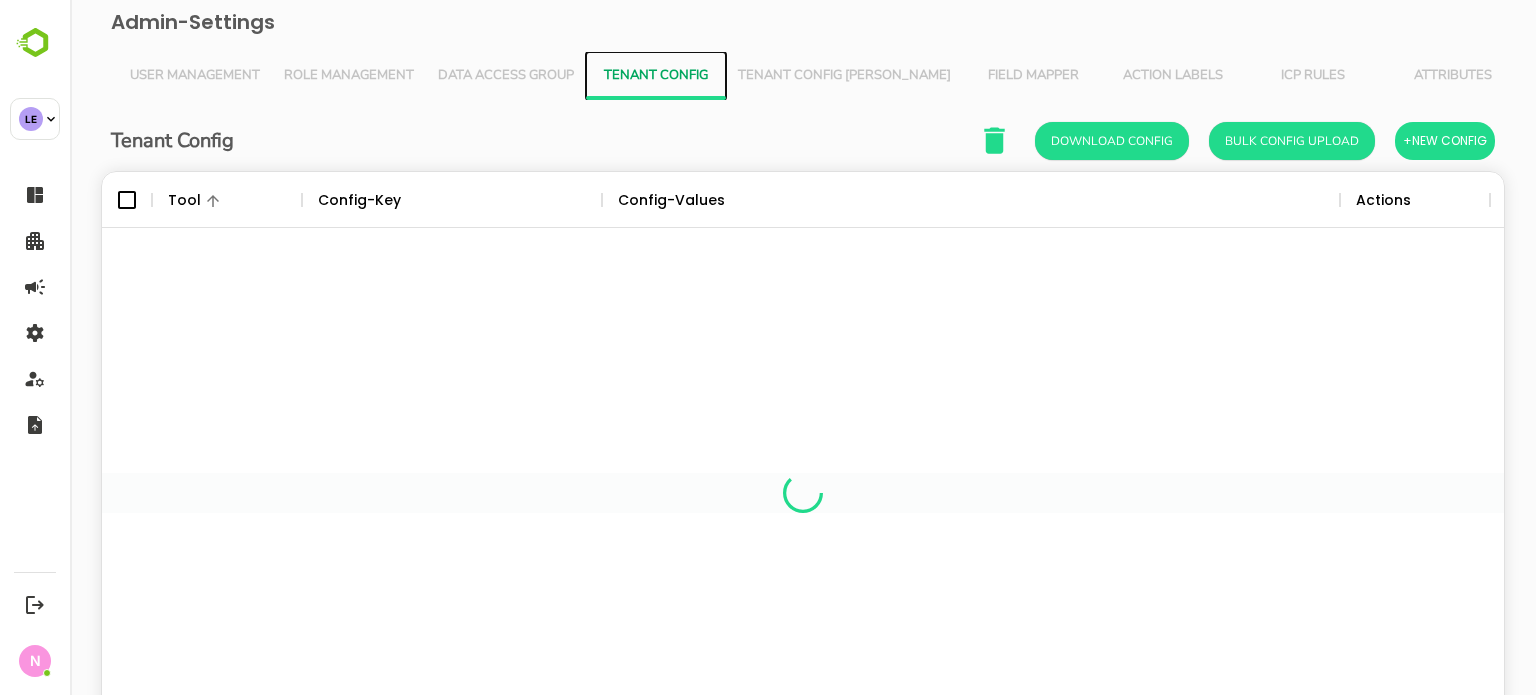 scroll, scrollTop: 16, scrollLeft: 16, axis: both 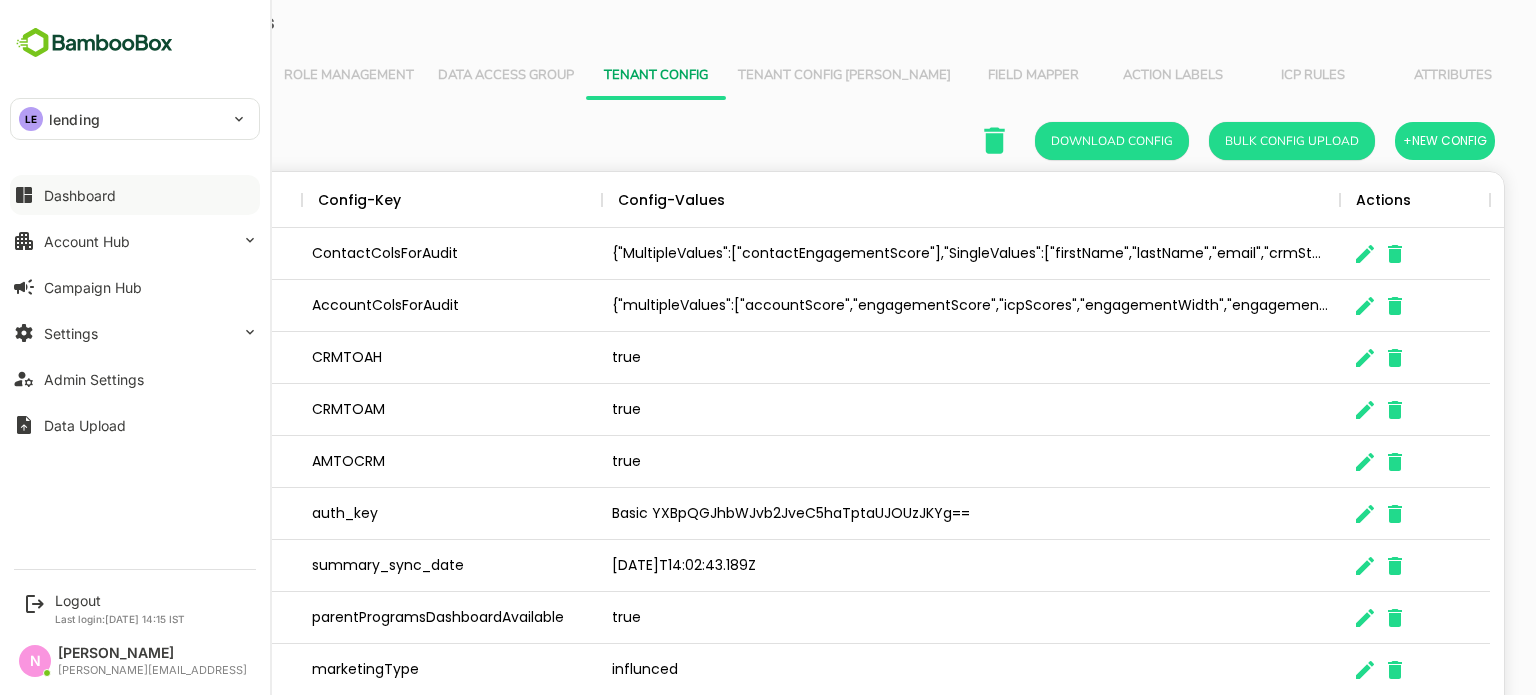 click on "Dashboard" at bounding box center [135, 195] 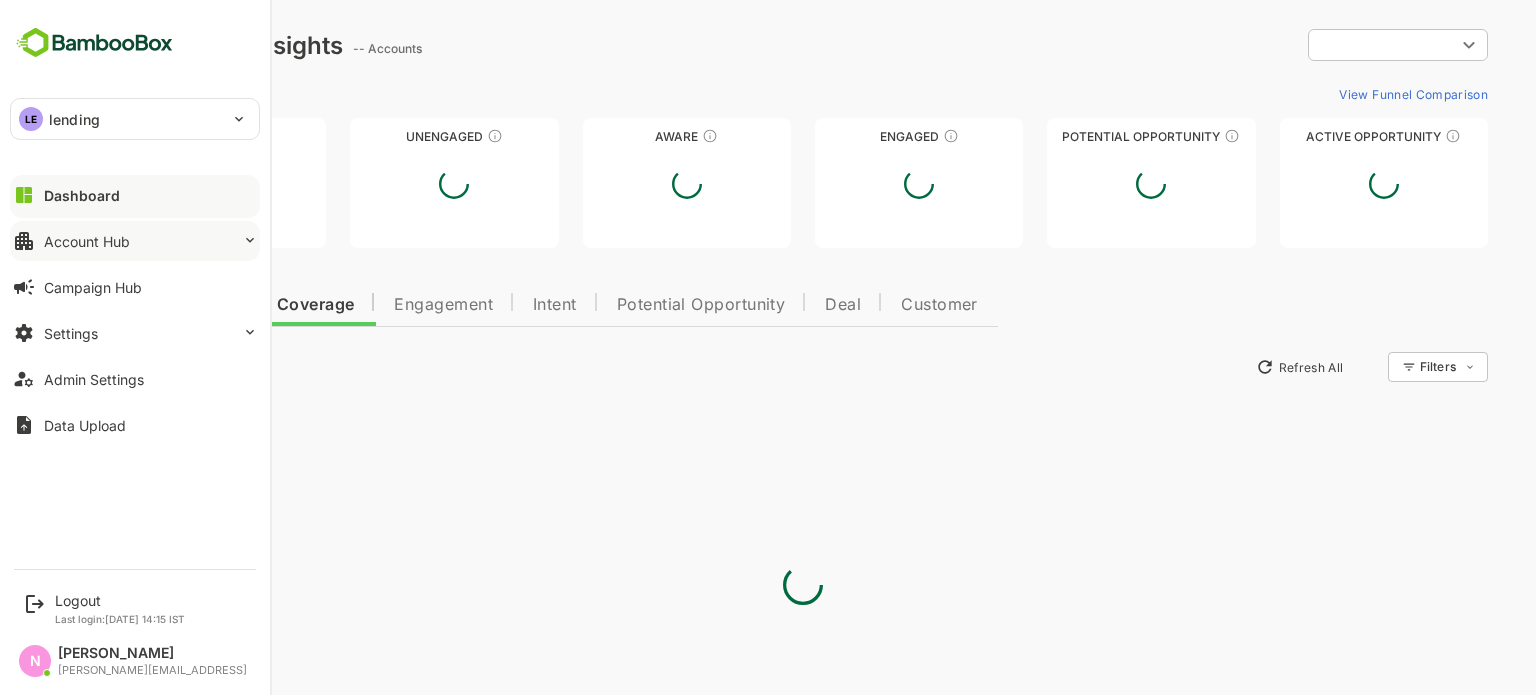 scroll, scrollTop: 0, scrollLeft: 0, axis: both 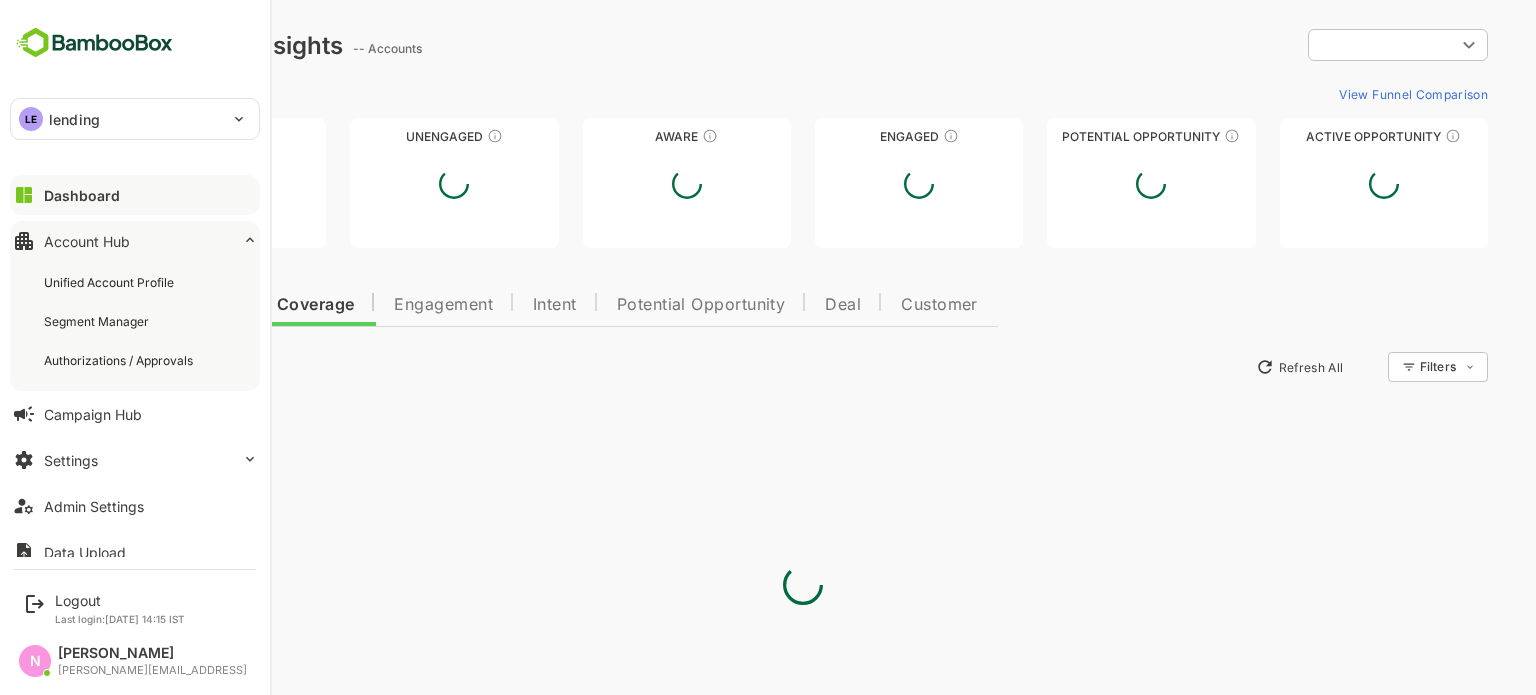 type on "**********" 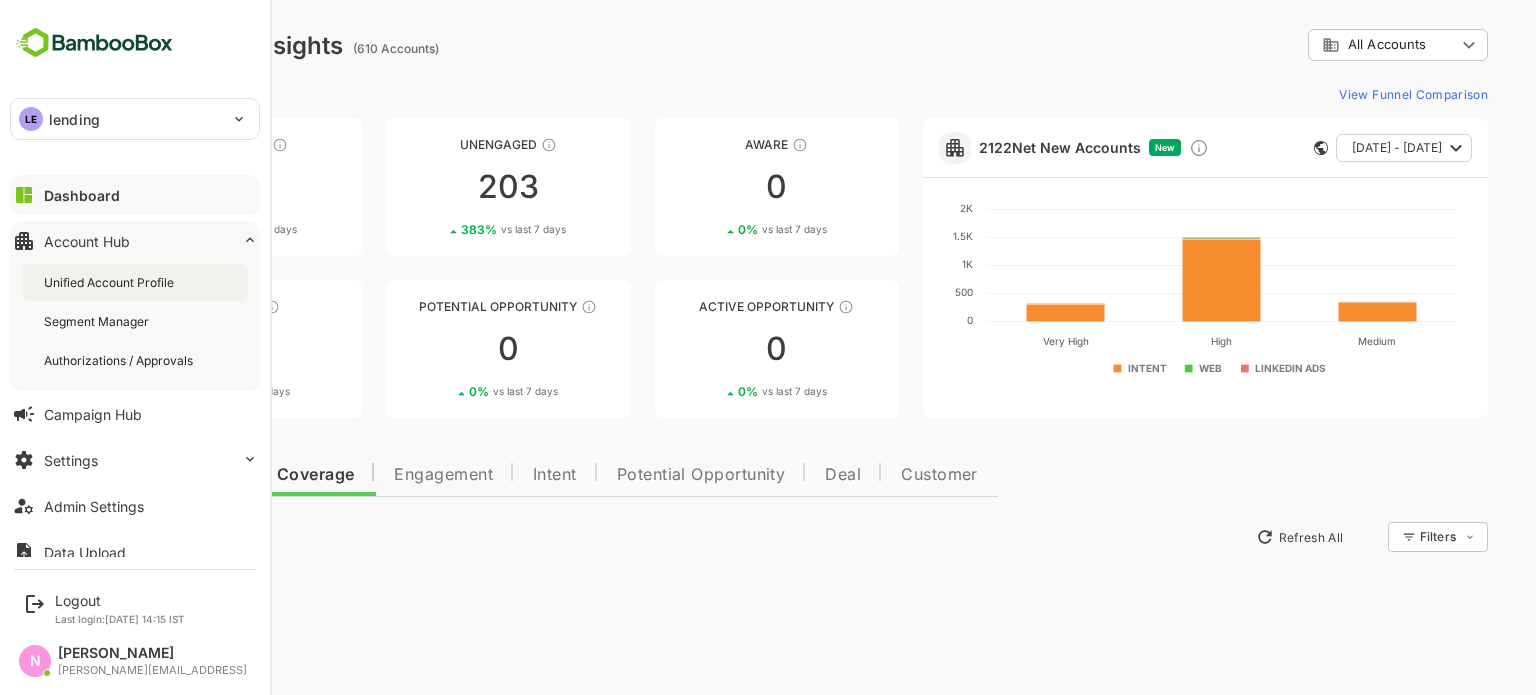 click on "Unified Account Profile" at bounding box center [111, 282] 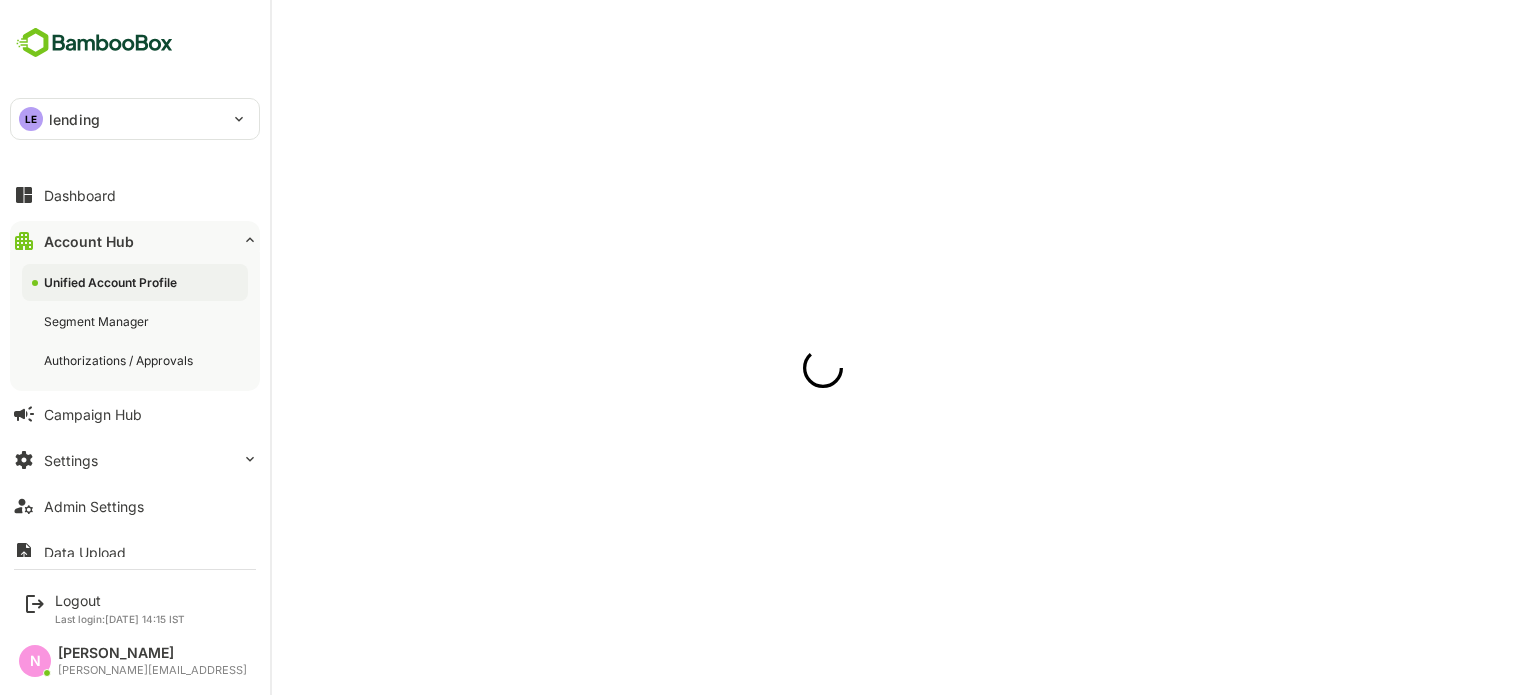 scroll, scrollTop: 0, scrollLeft: 0, axis: both 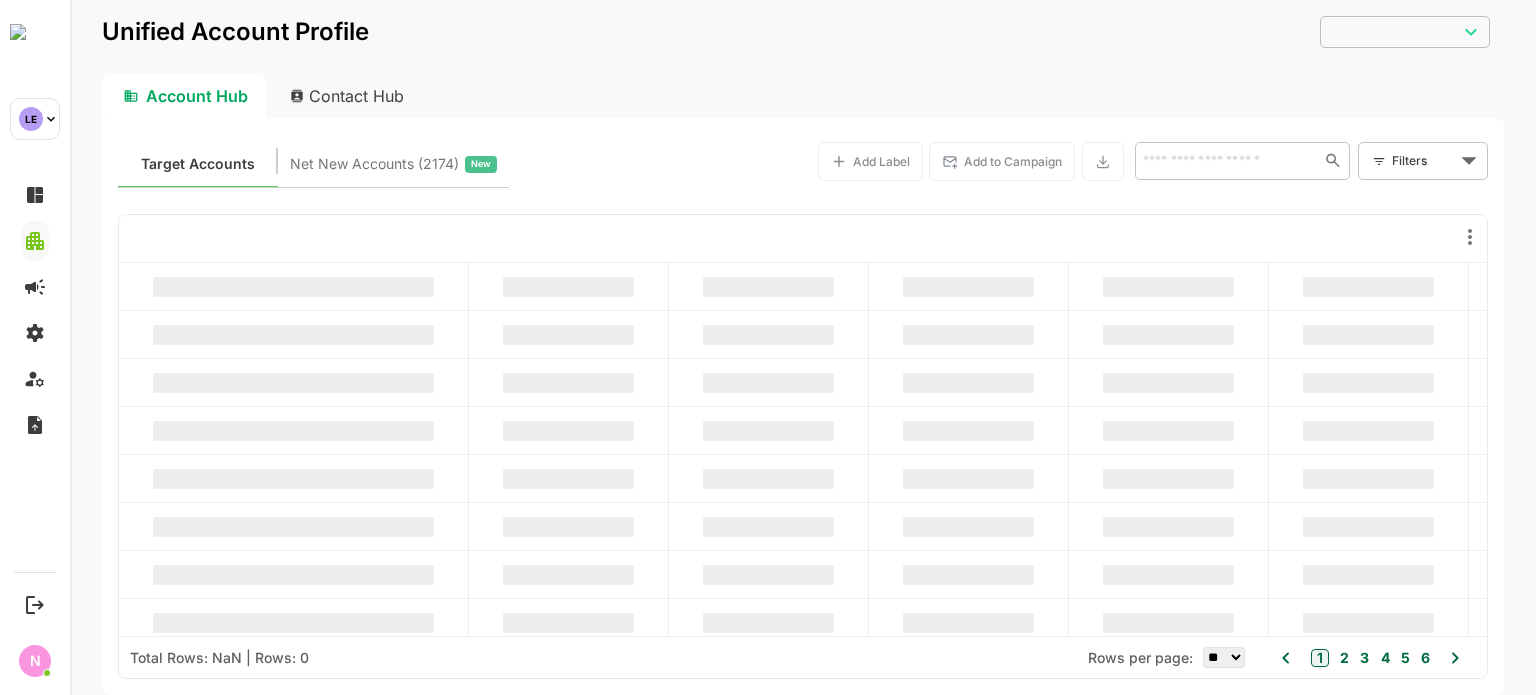 type on "**********" 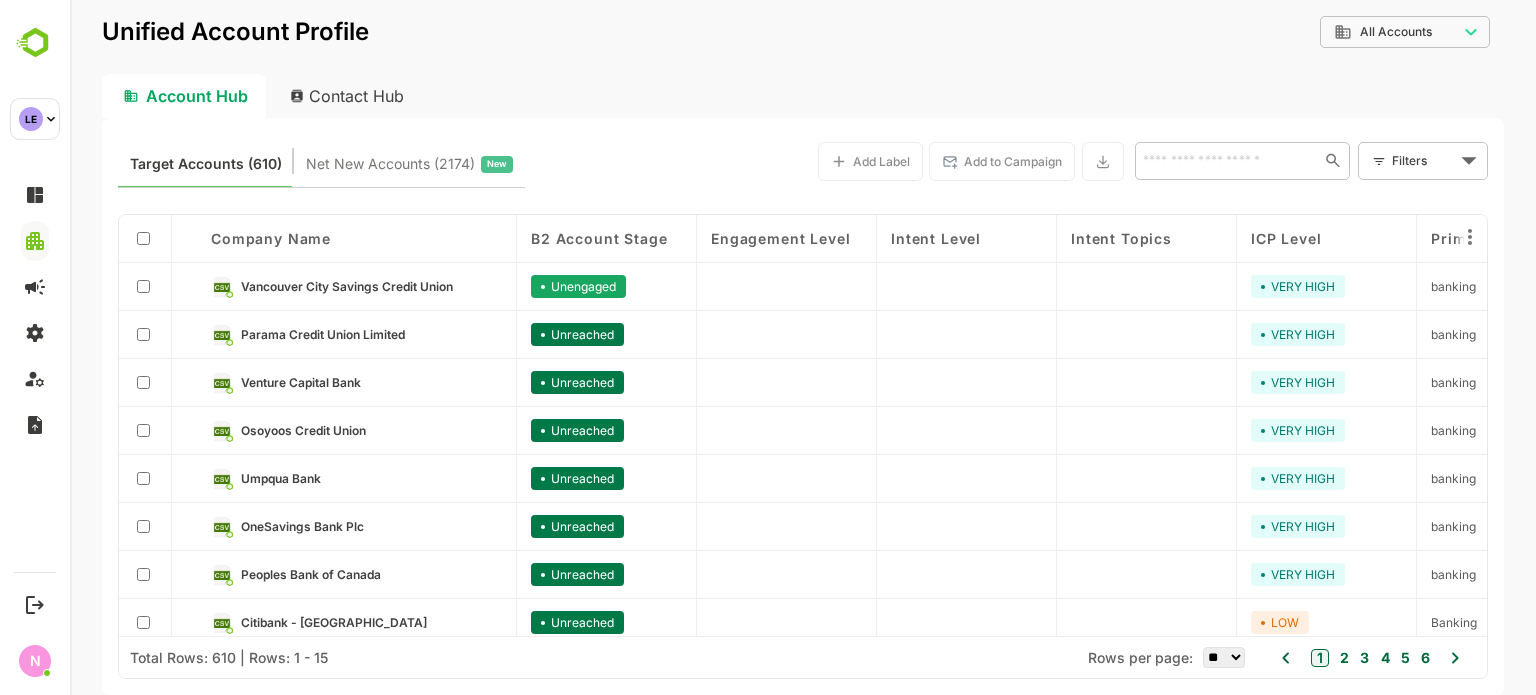 click on "**********" at bounding box center [803, 347] 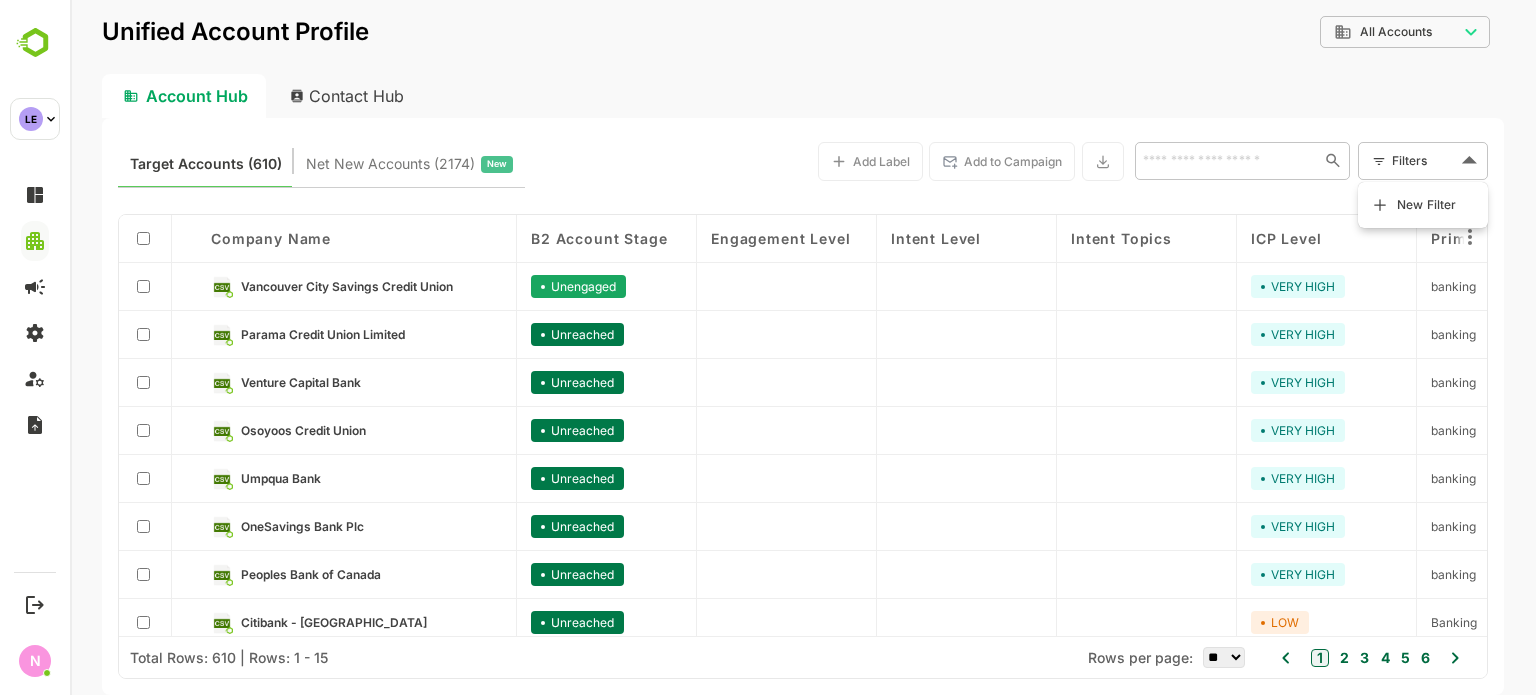 click on "New Filter" at bounding box center [1423, 205] 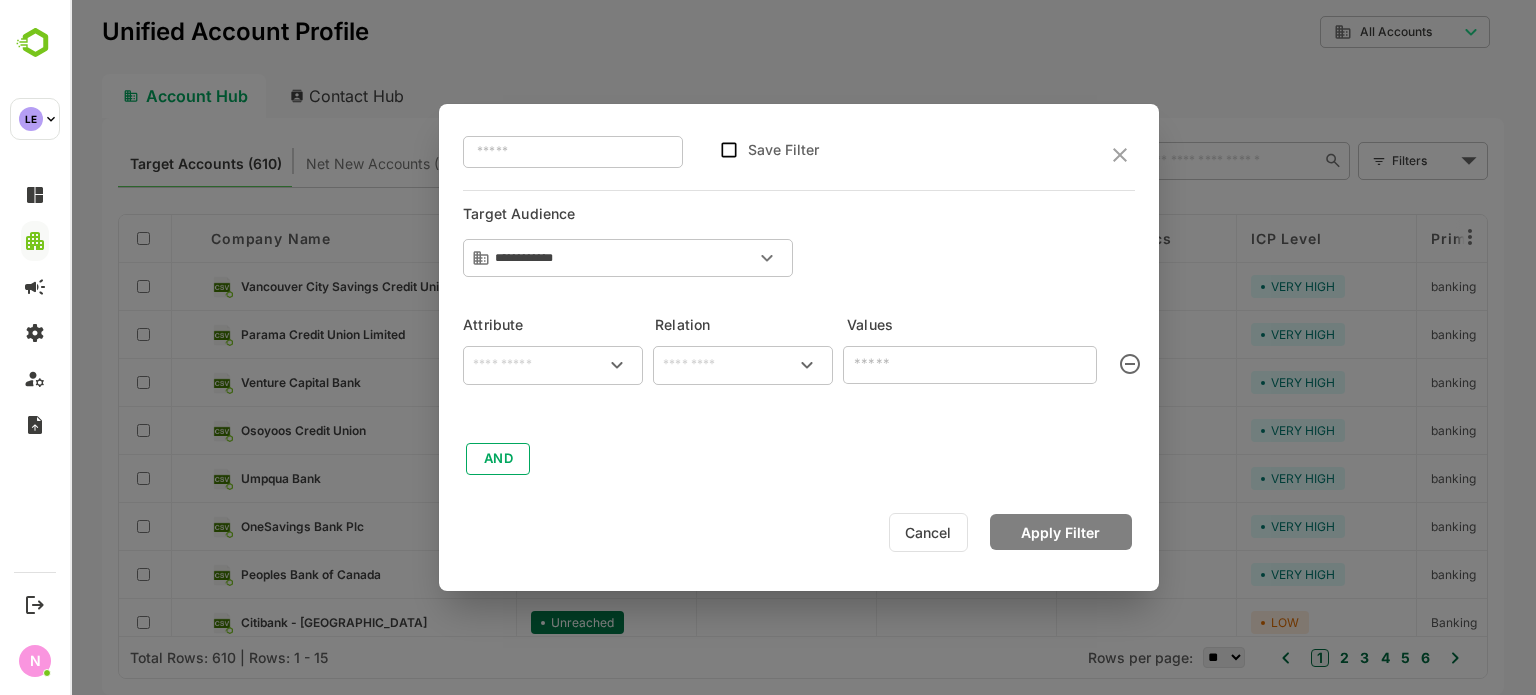 click at bounding box center (553, 365) 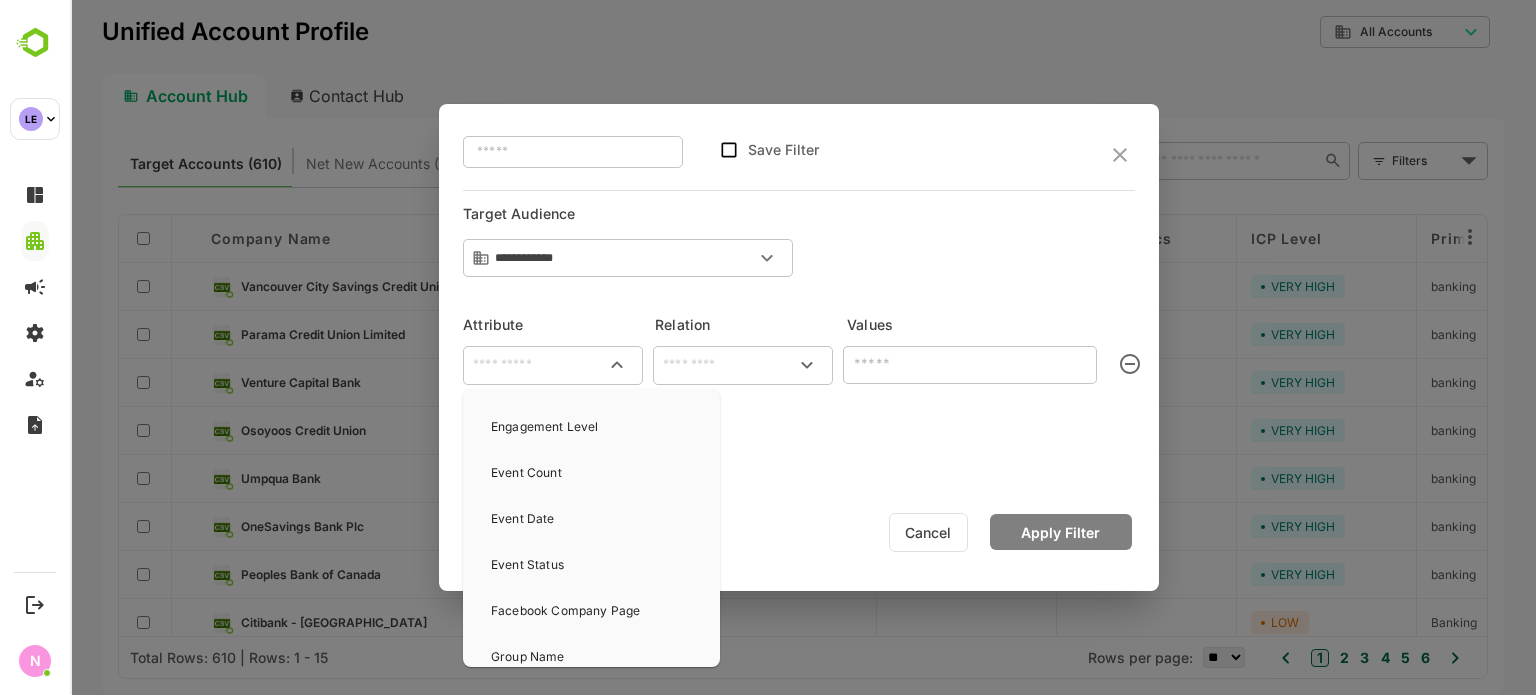 scroll, scrollTop: 399, scrollLeft: 0, axis: vertical 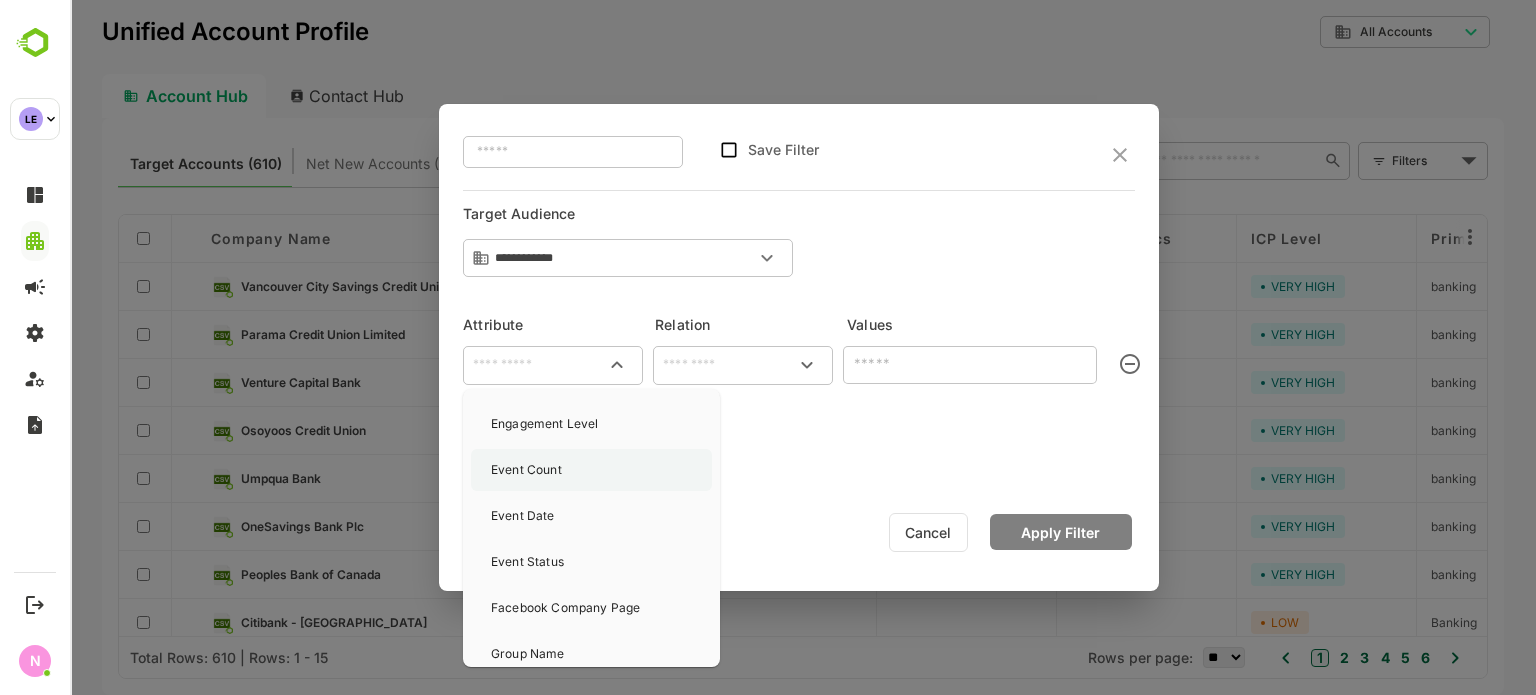 click on "Event Count" at bounding box center (526, 470) 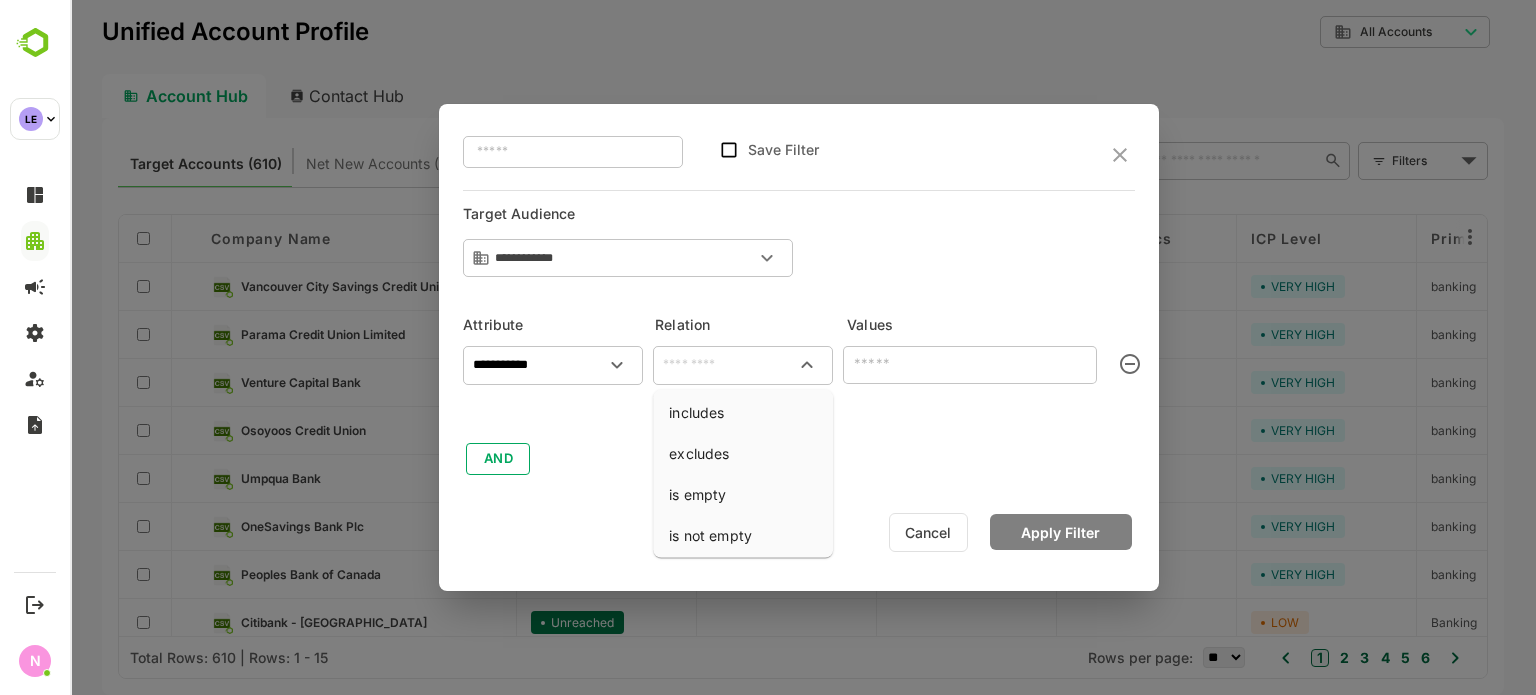 click at bounding box center (743, 365) 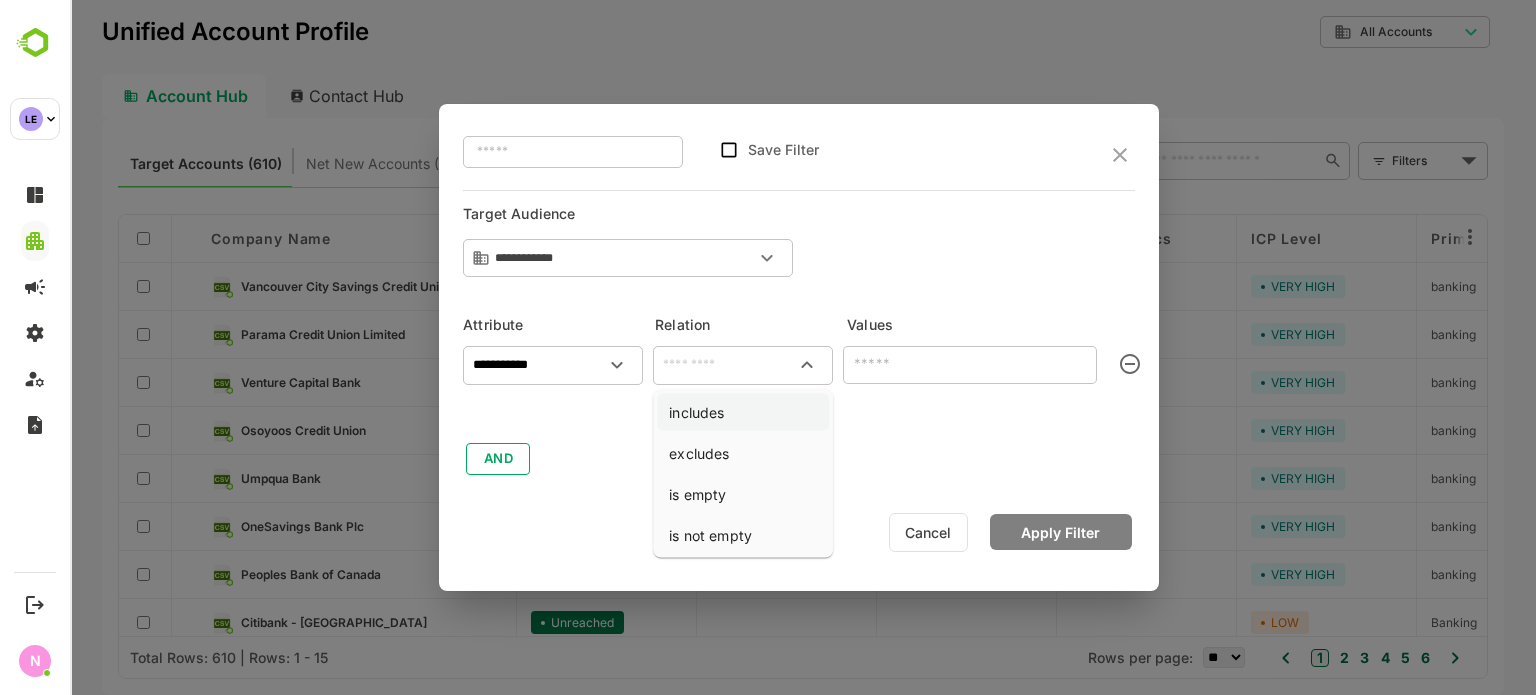 click on "includes" at bounding box center [743, 412] 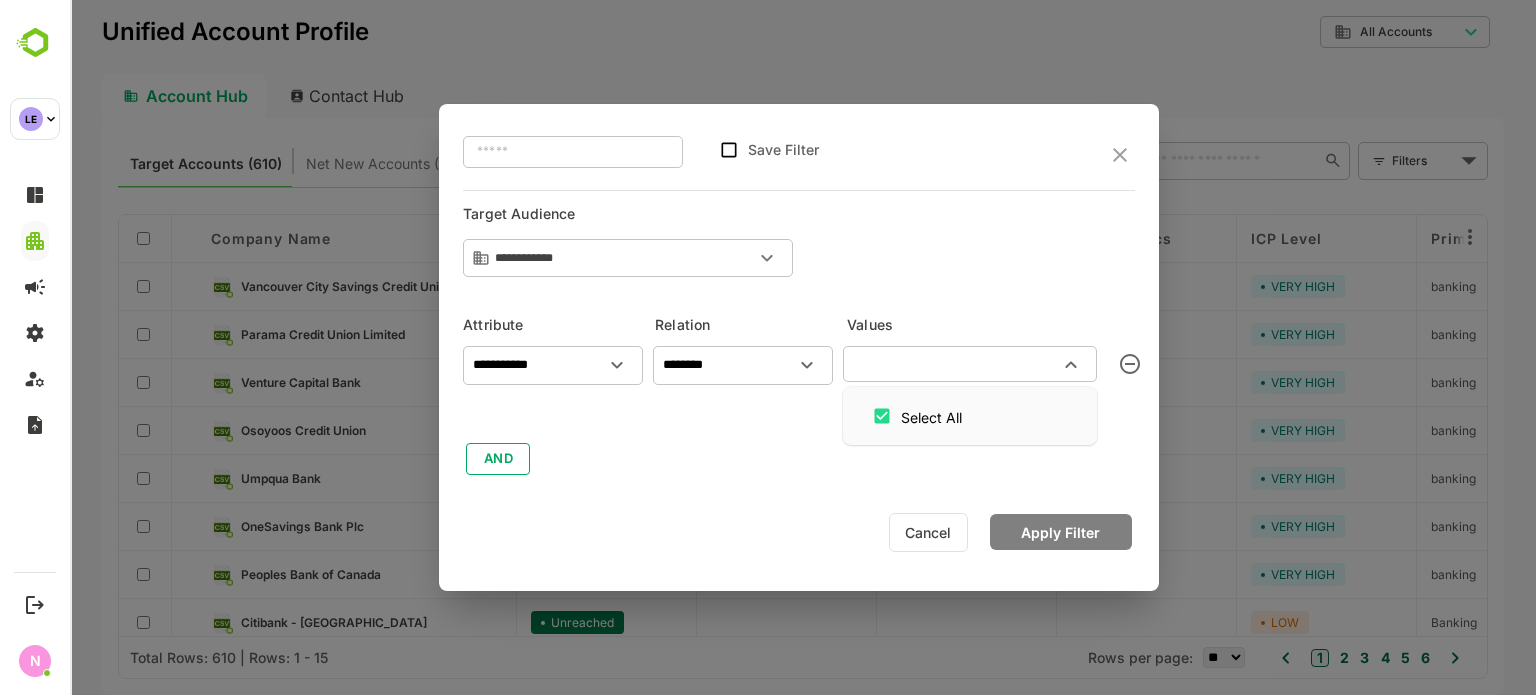 click at bounding box center (953, 364) 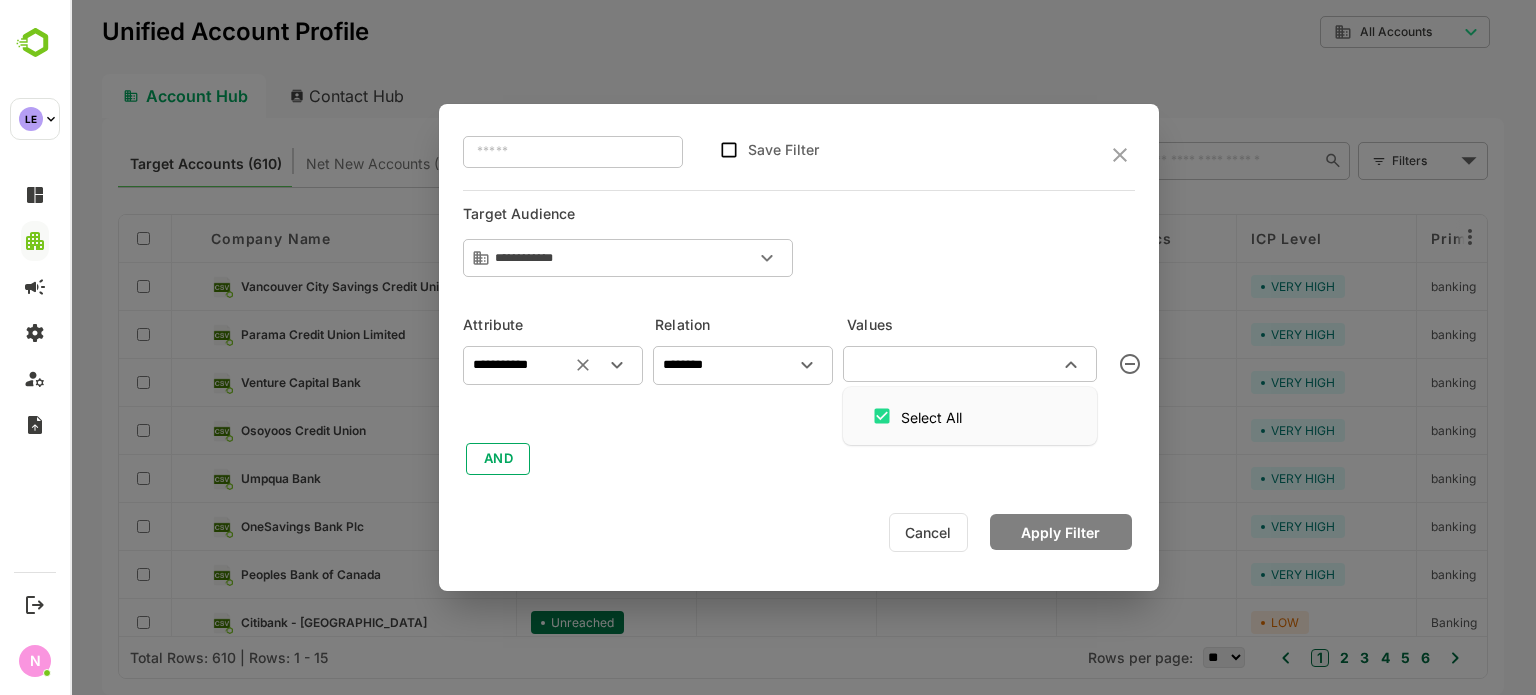 click at bounding box center [599, 365] 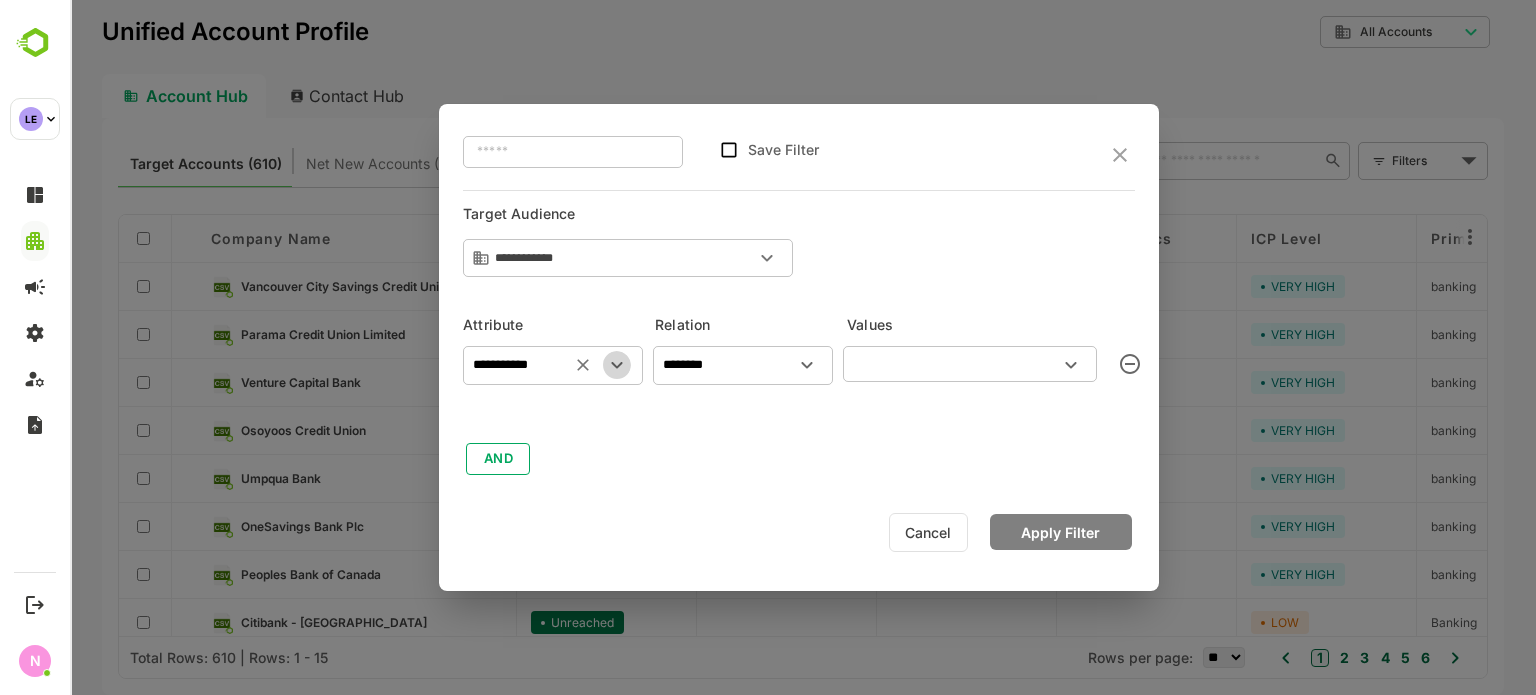 click 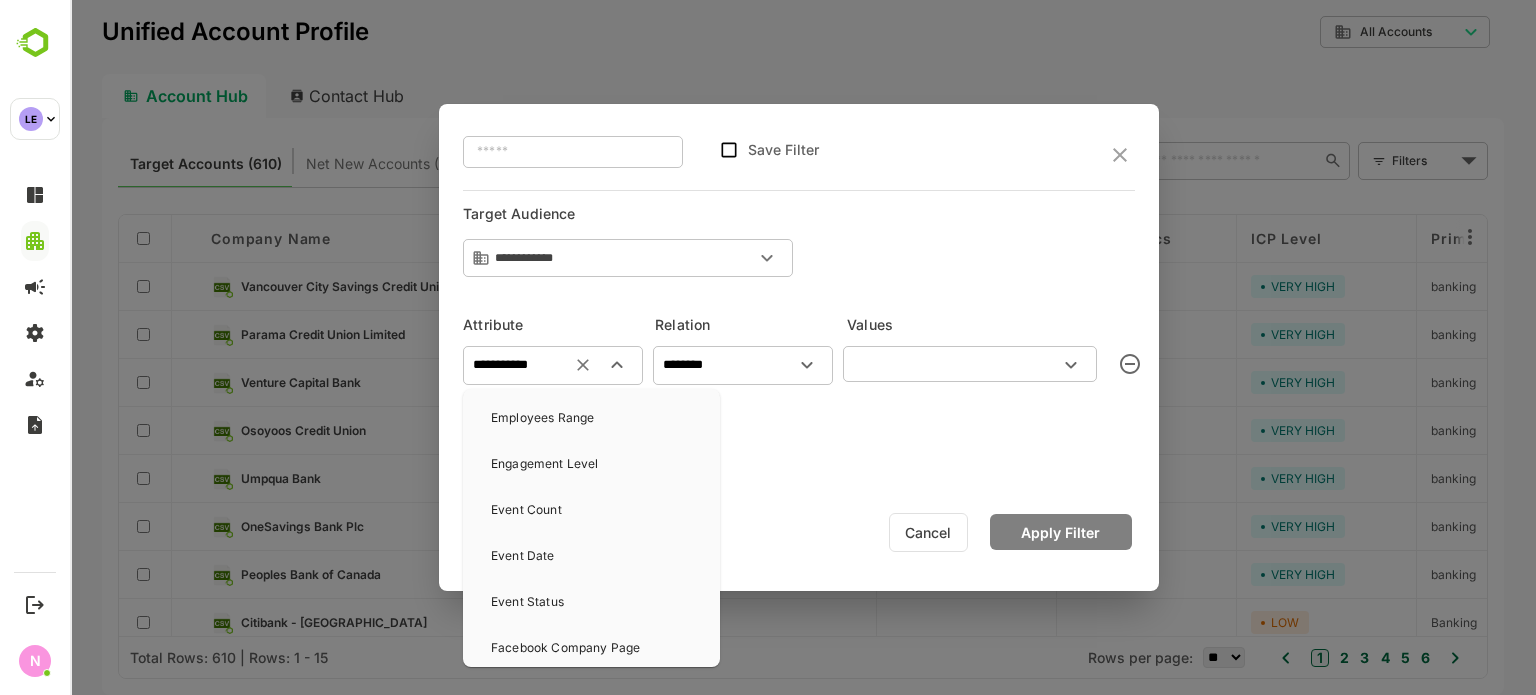 scroll, scrollTop: 360, scrollLeft: 0, axis: vertical 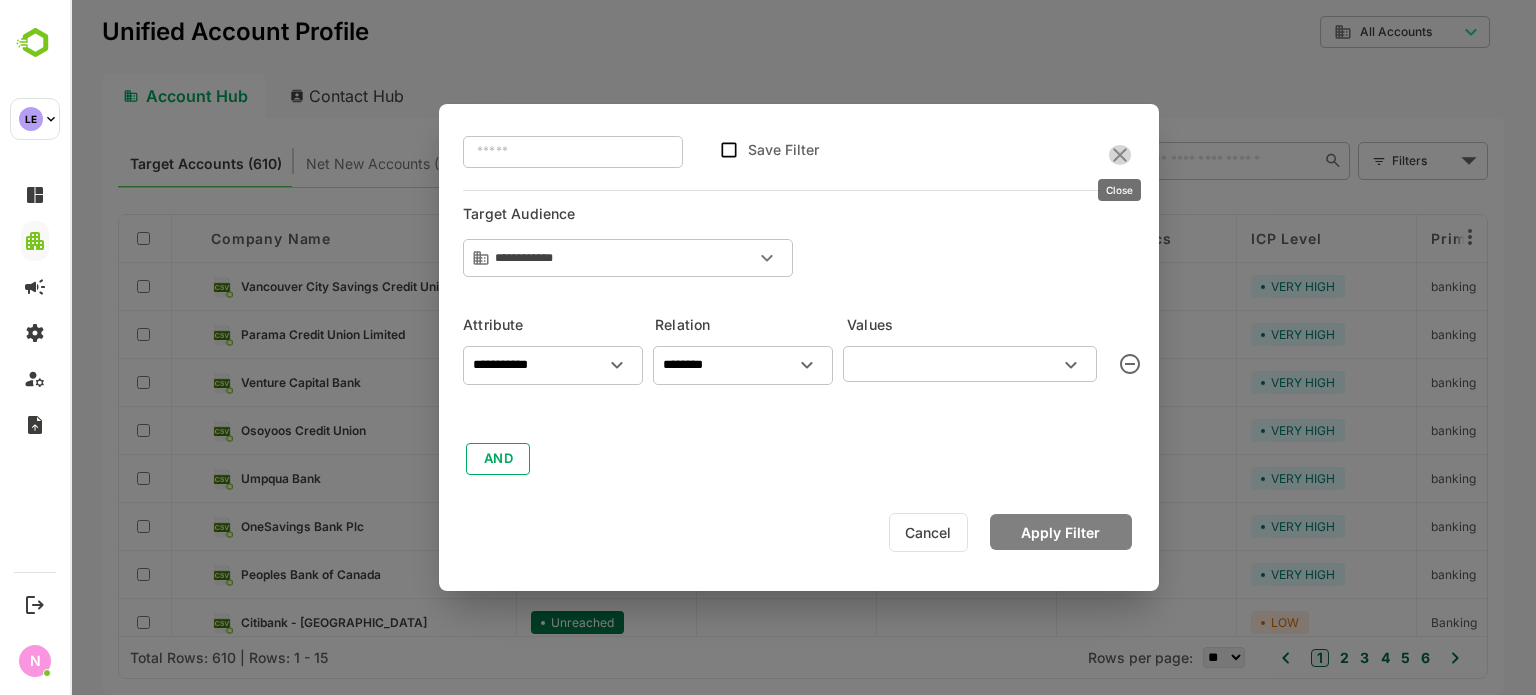 click 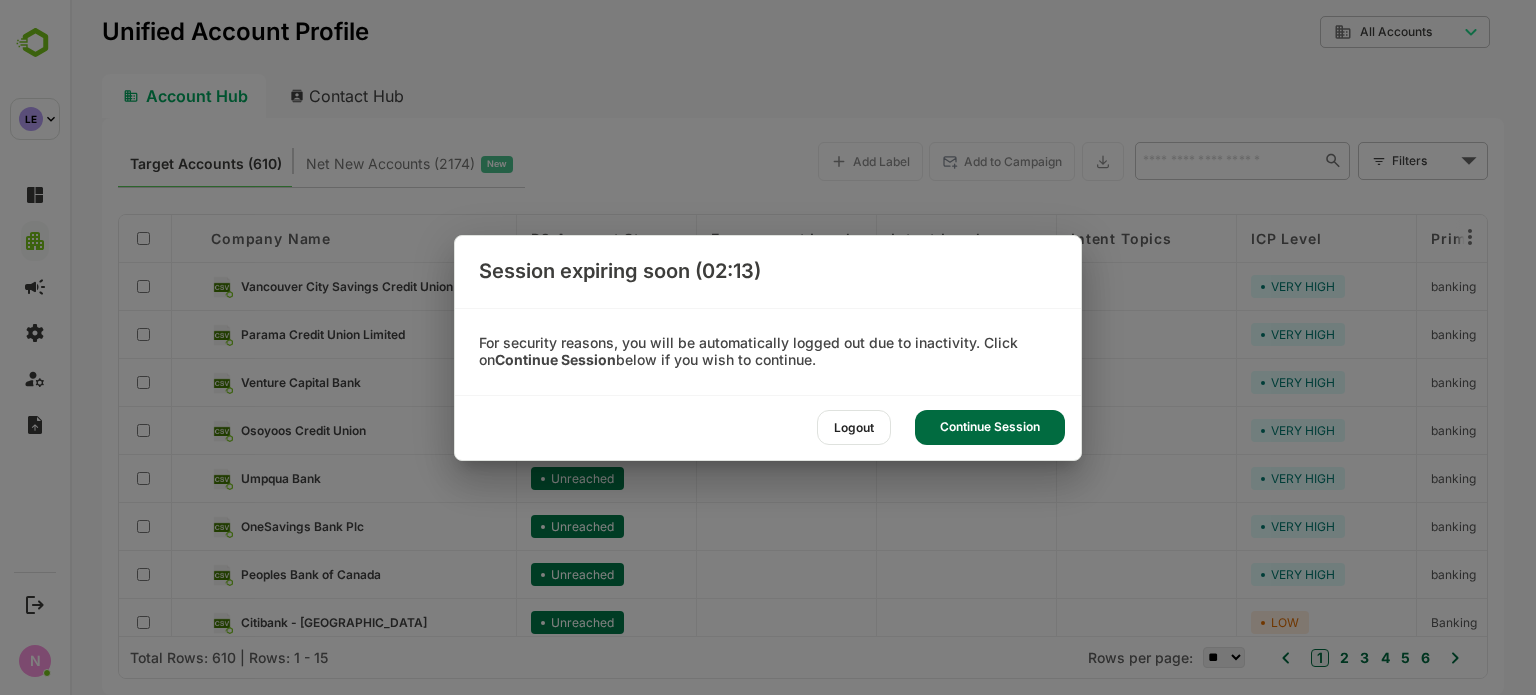 click on "Continue Session" at bounding box center [990, 427] 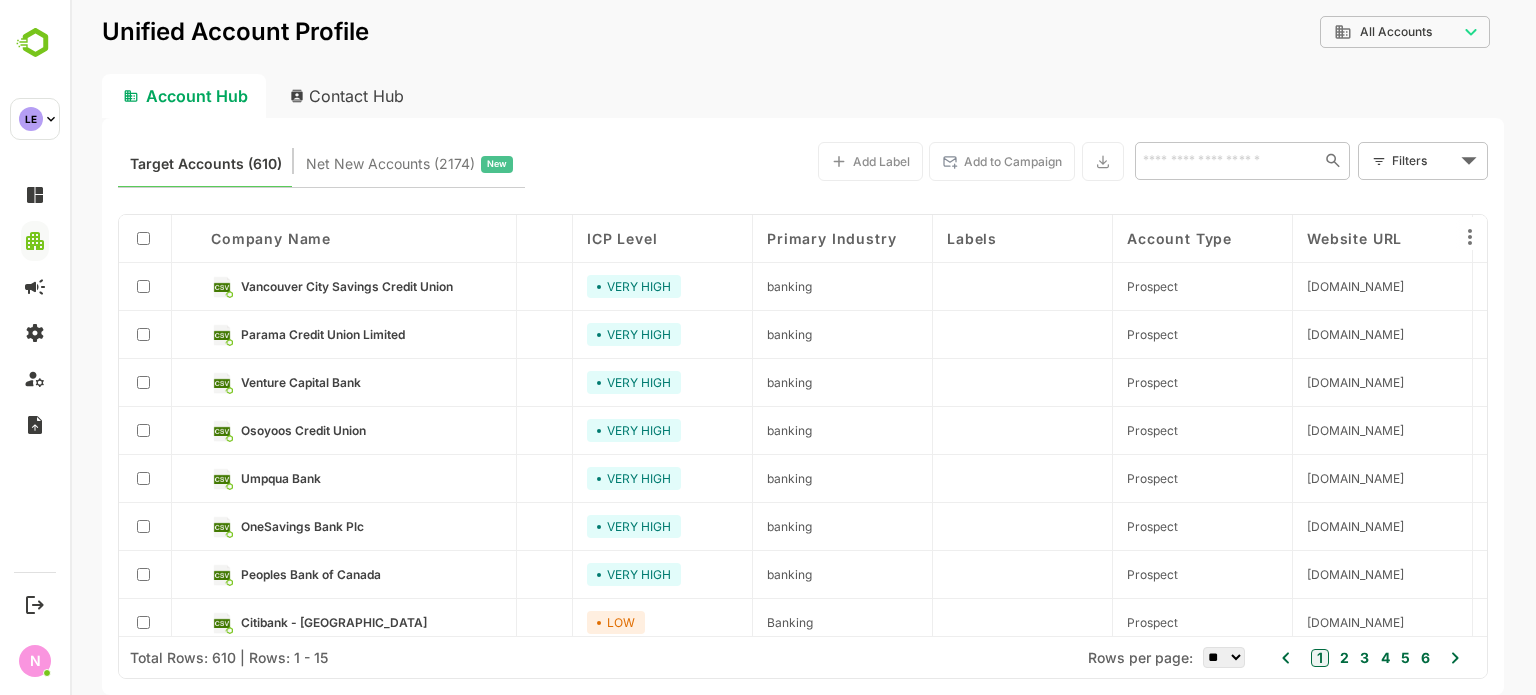scroll, scrollTop: 0, scrollLeft: 671, axis: horizontal 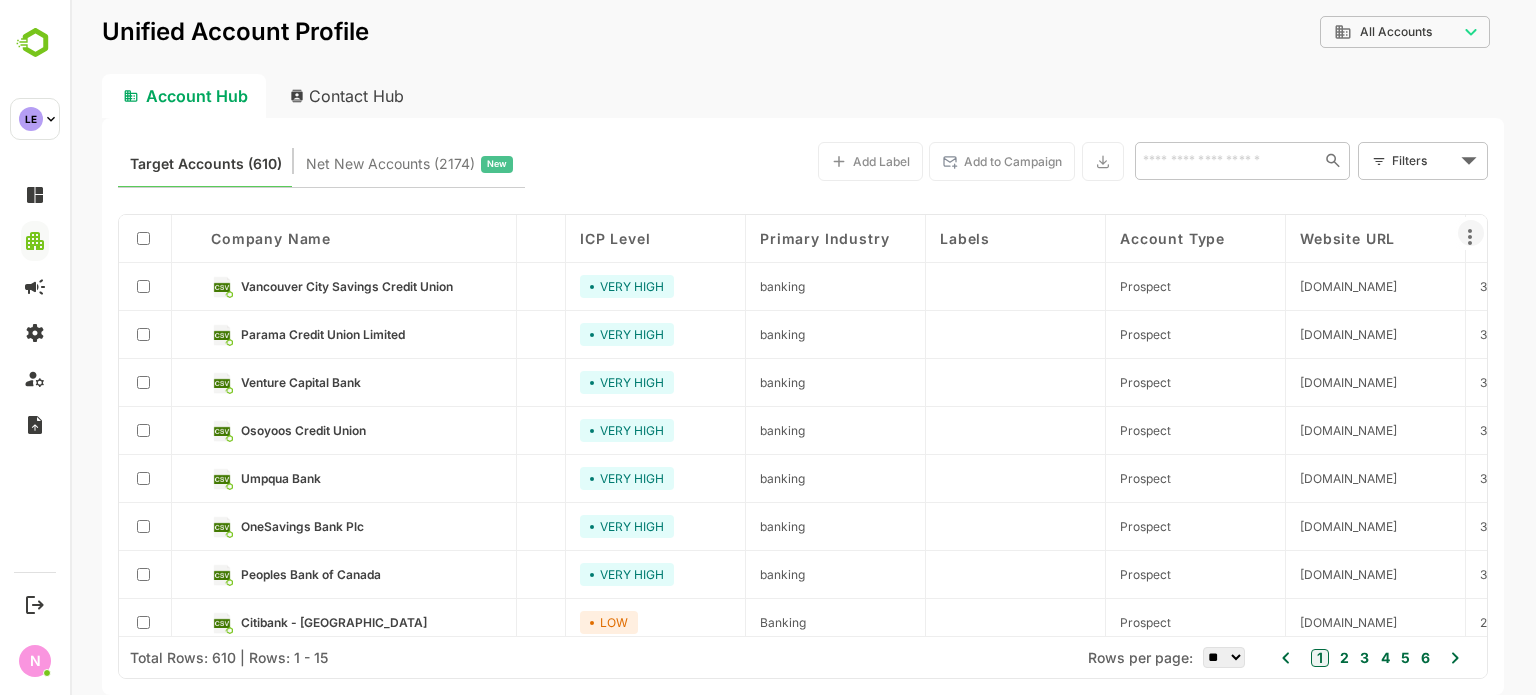 click 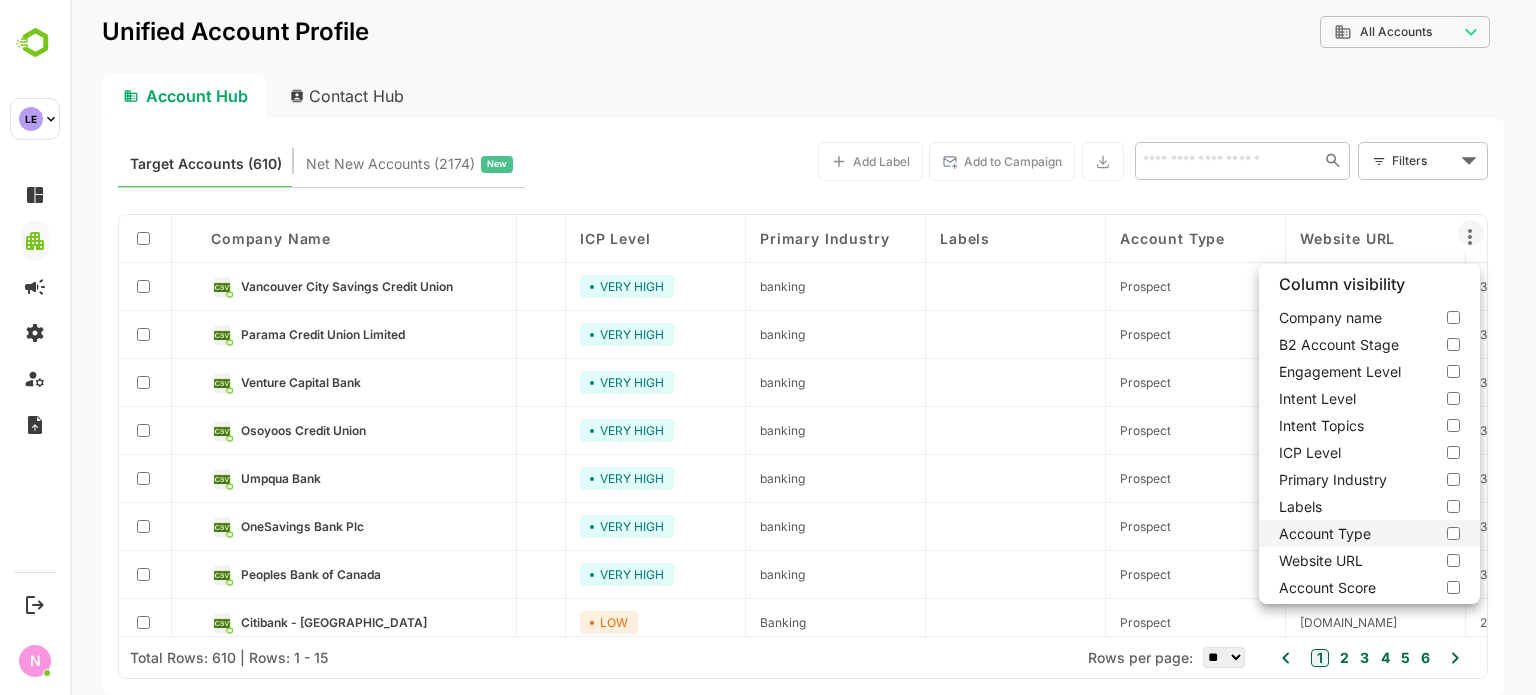 scroll, scrollTop: 433, scrollLeft: 0, axis: vertical 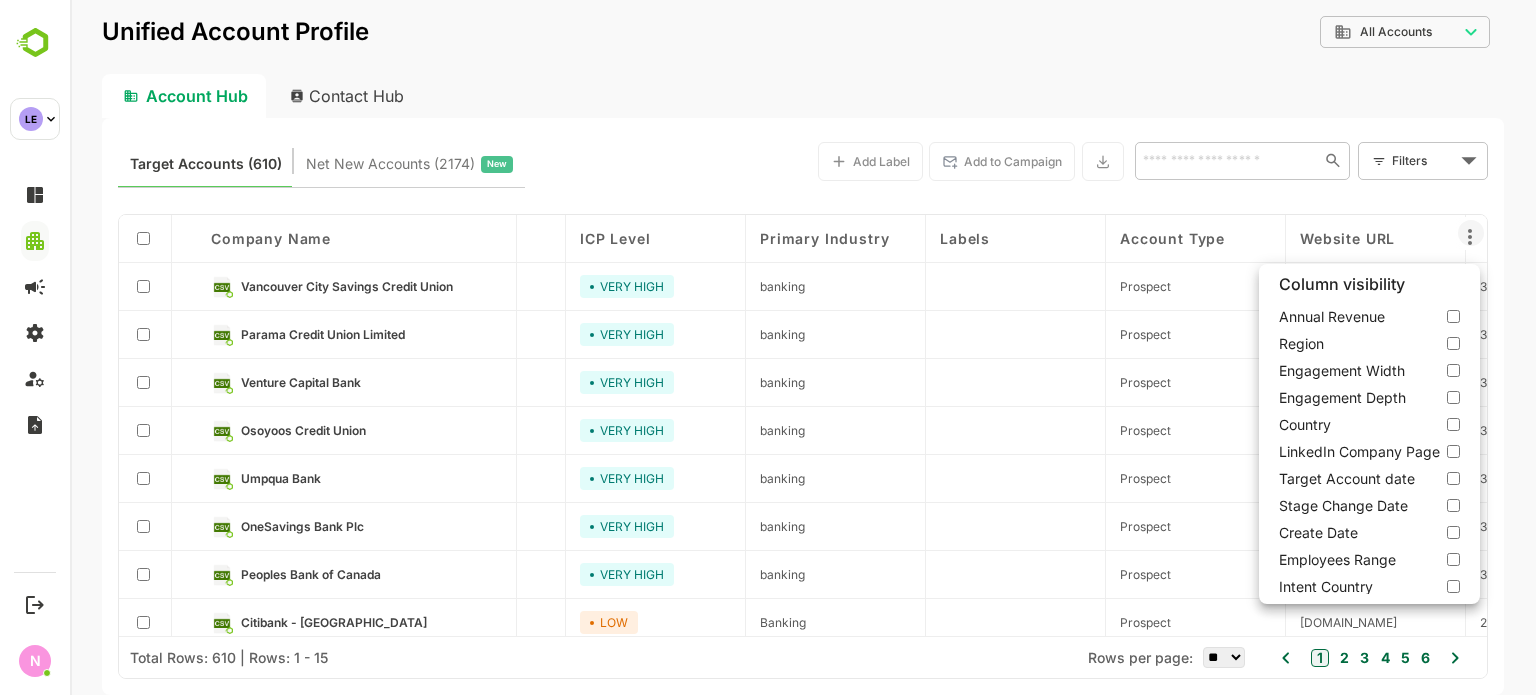 click at bounding box center [803, 347] 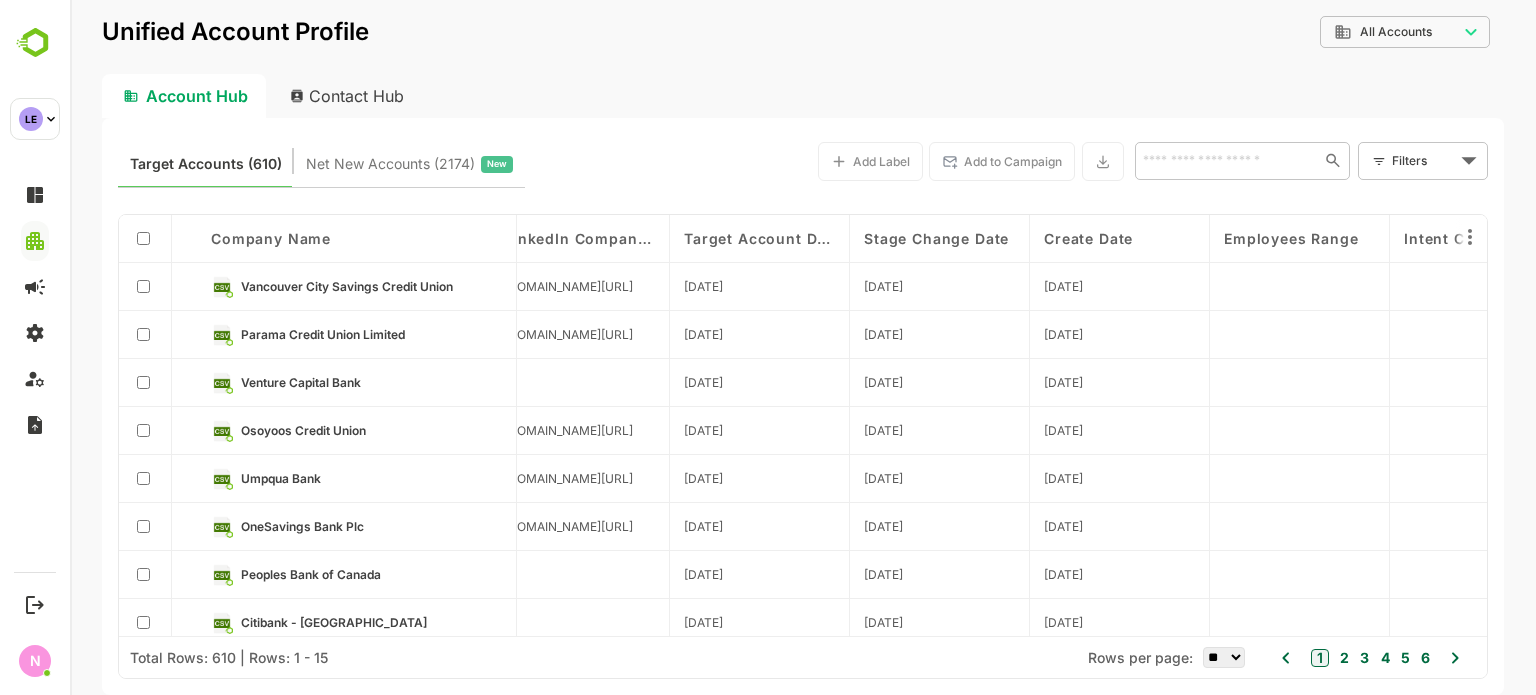 scroll, scrollTop: 0, scrollLeft: 3743, axis: horizontal 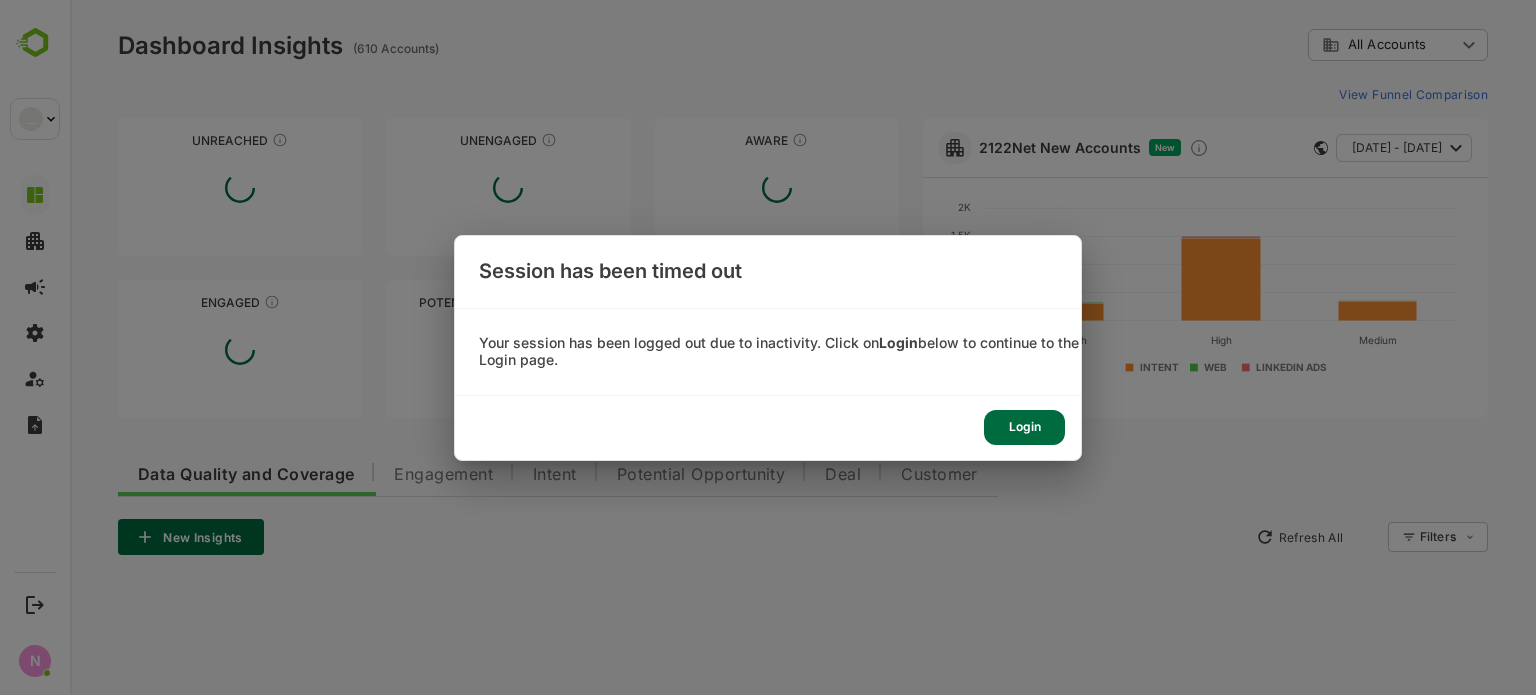 click on "Login" at bounding box center (1024, 427) 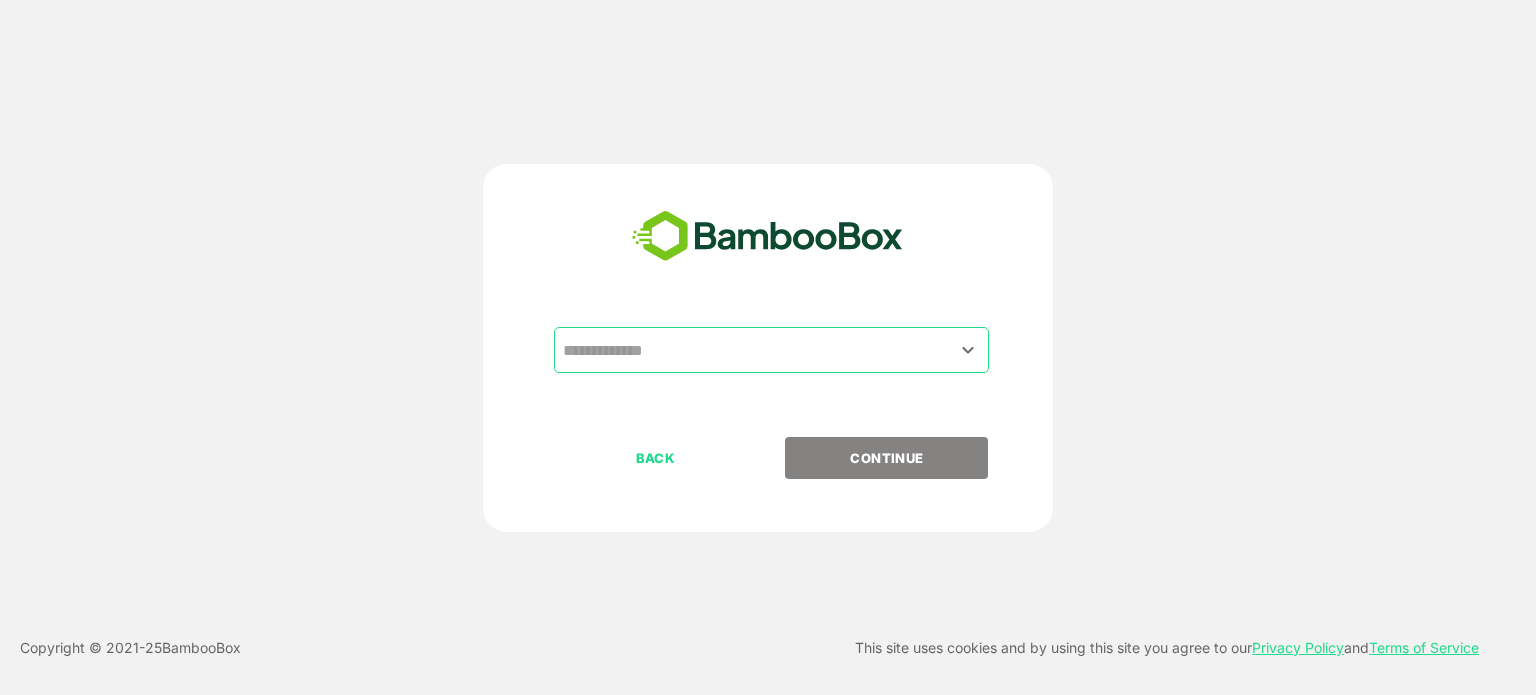 click on "​" at bounding box center (768, 382) 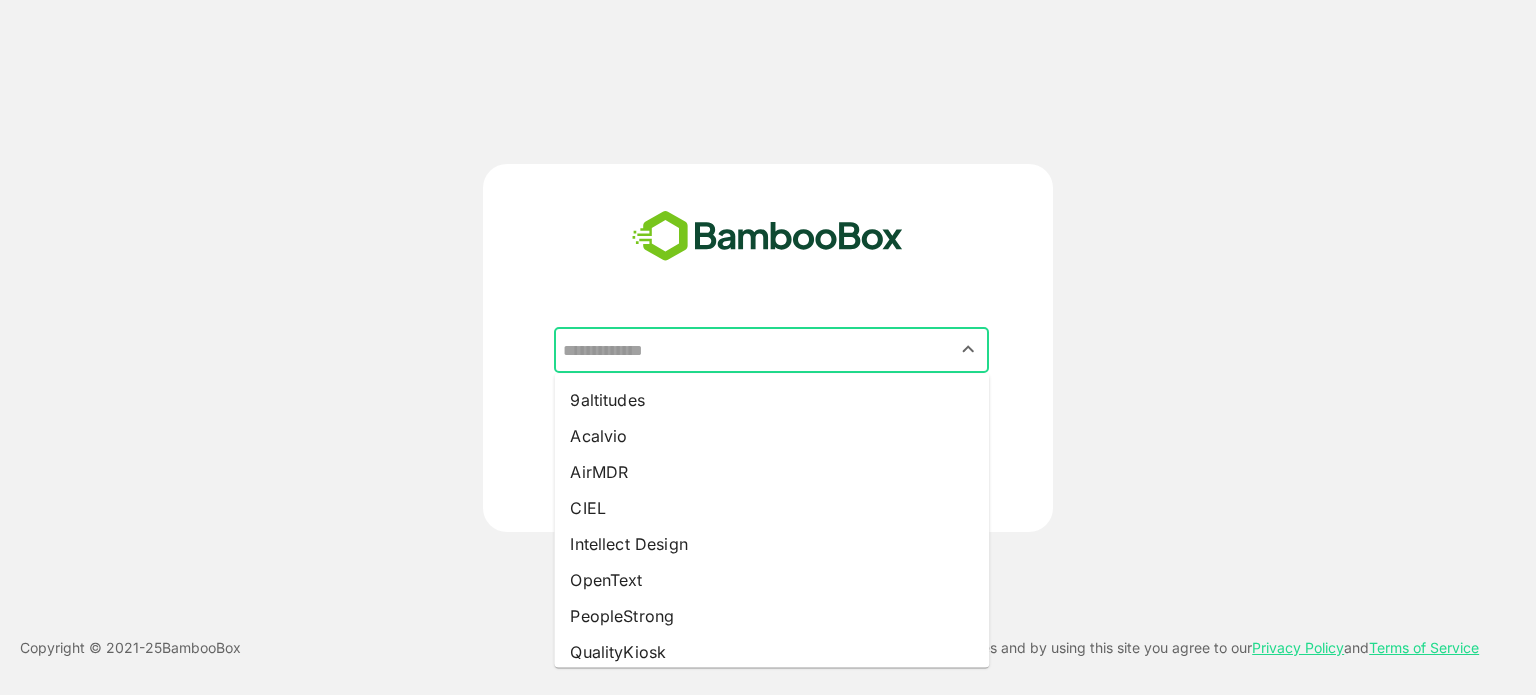 click at bounding box center [771, 350] 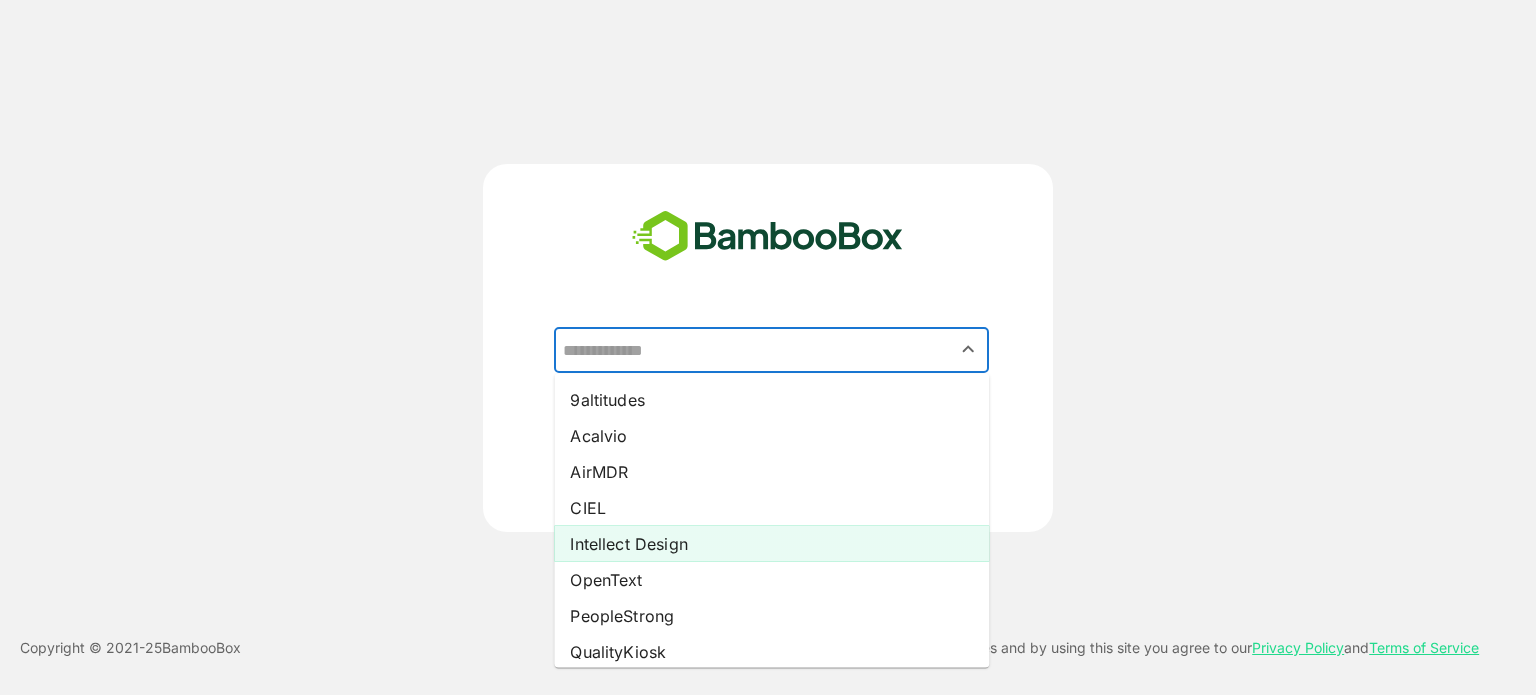 click on "Intellect Design" at bounding box center (771, 544) 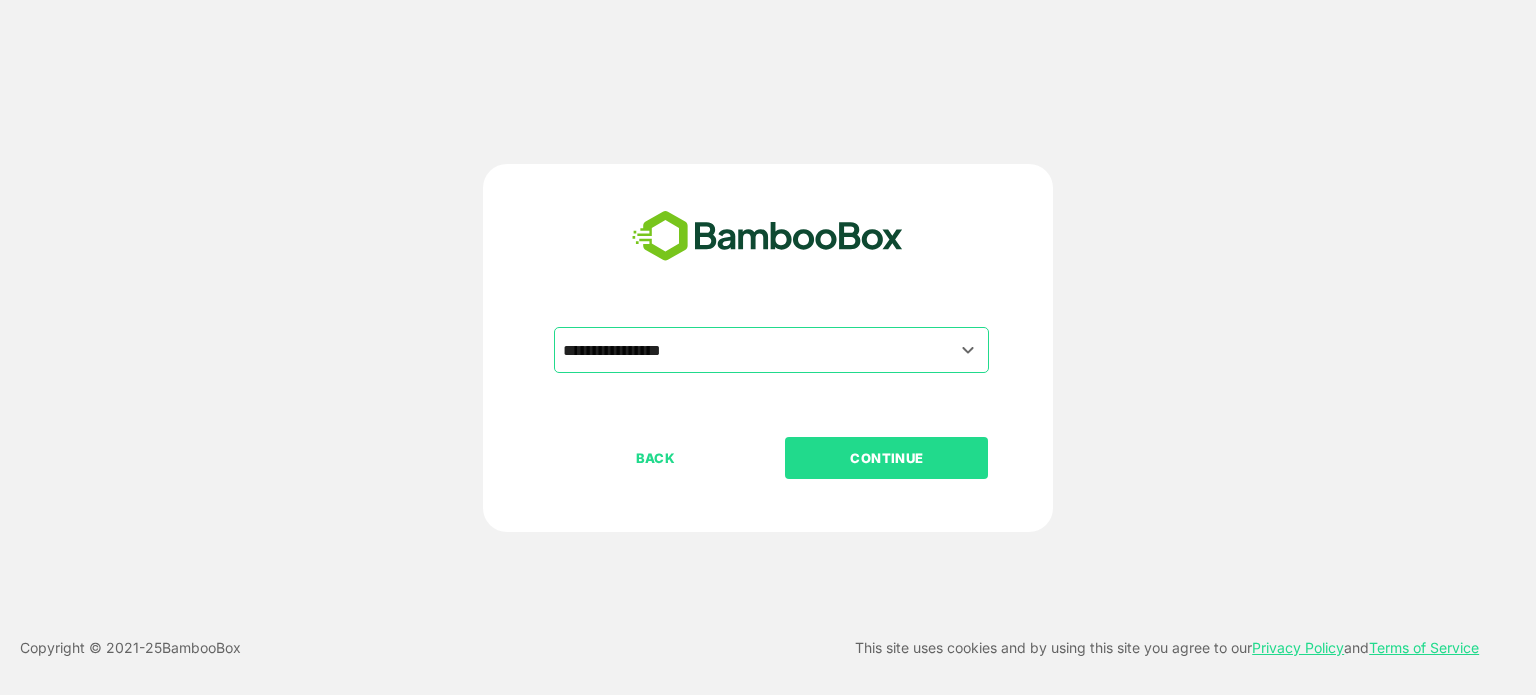 click on "CONTINUE" at bounding box center [887, 458] 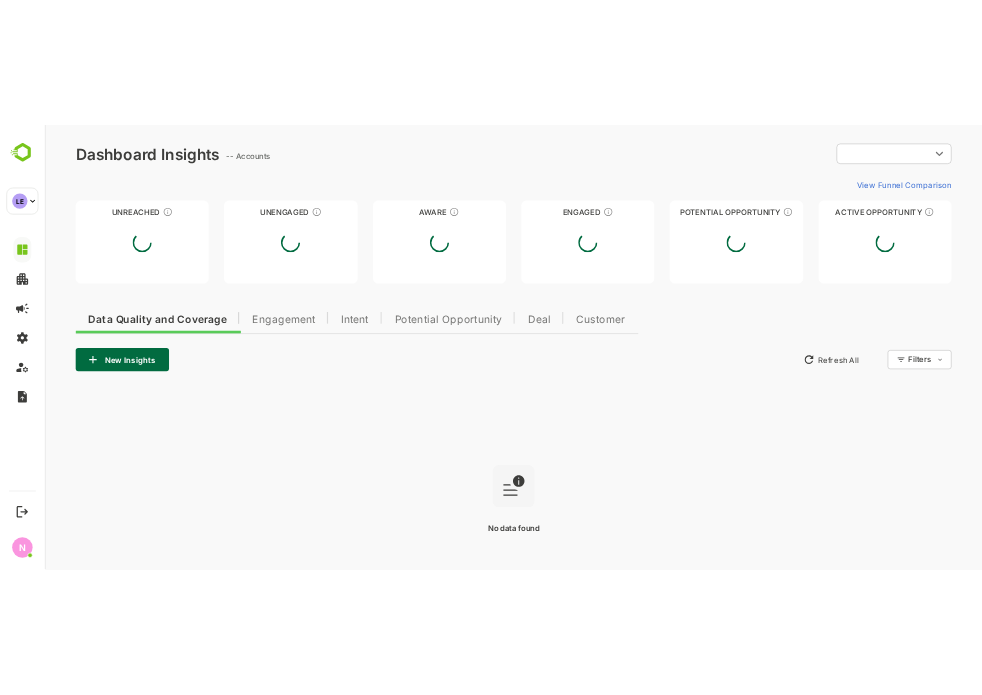 scroll, scrollTop: 0, scrollLeft: 0, axis: both 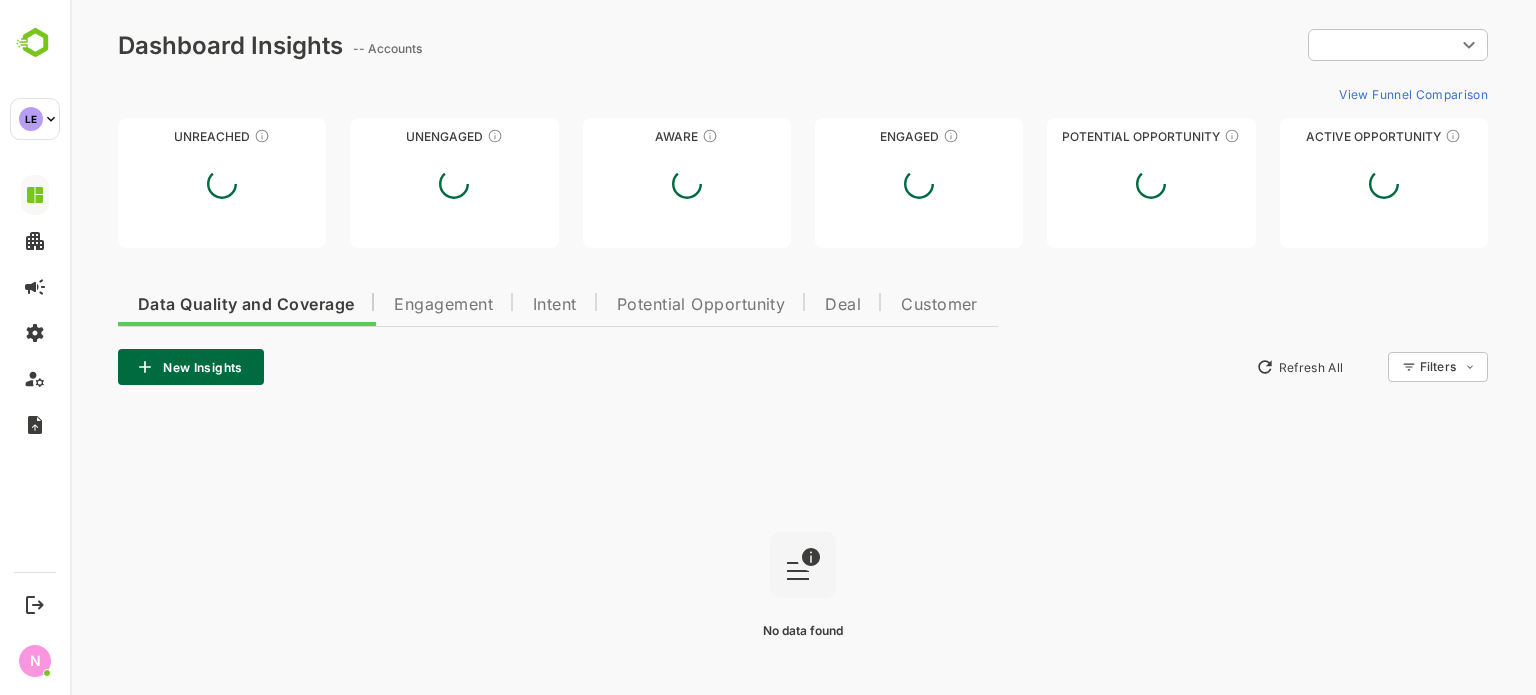 type on "**********" 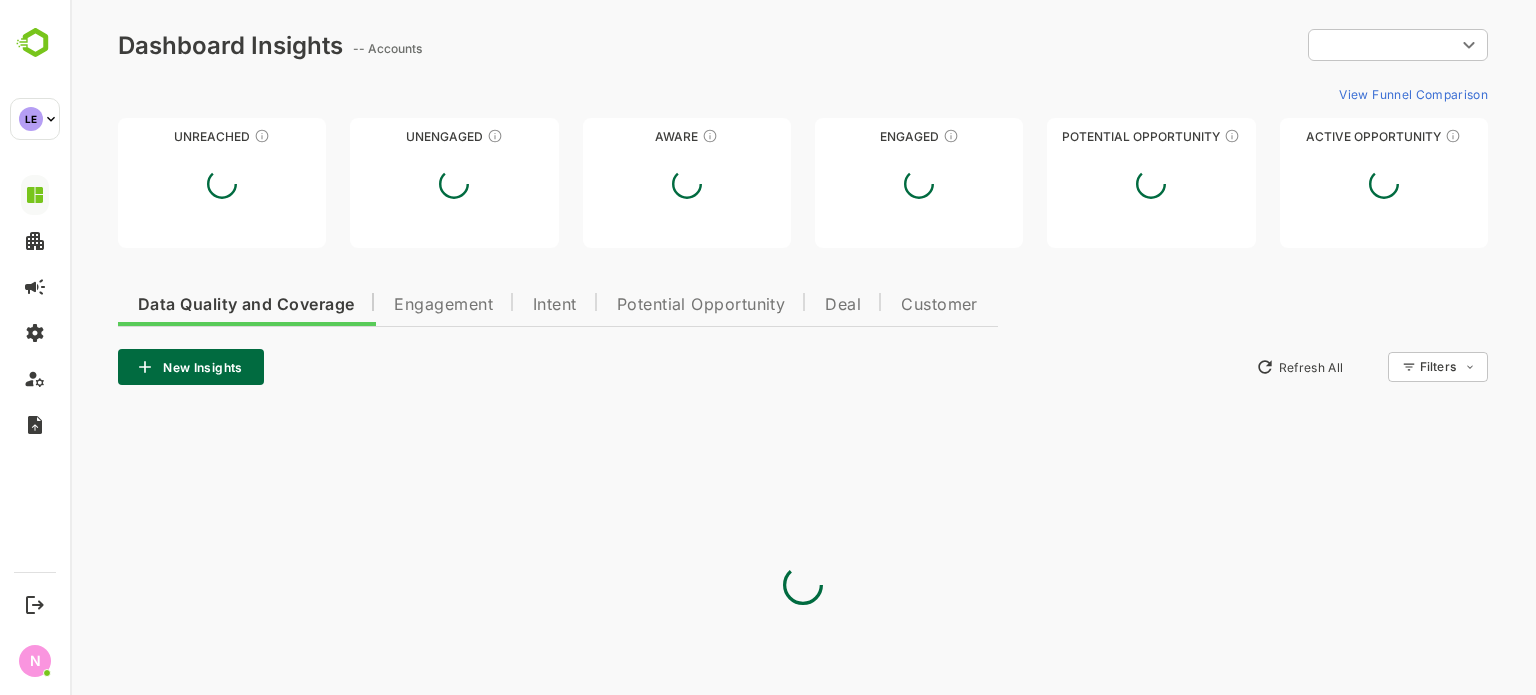 scroll, scrollTop: 0, scrollLeft: 0, axis: both 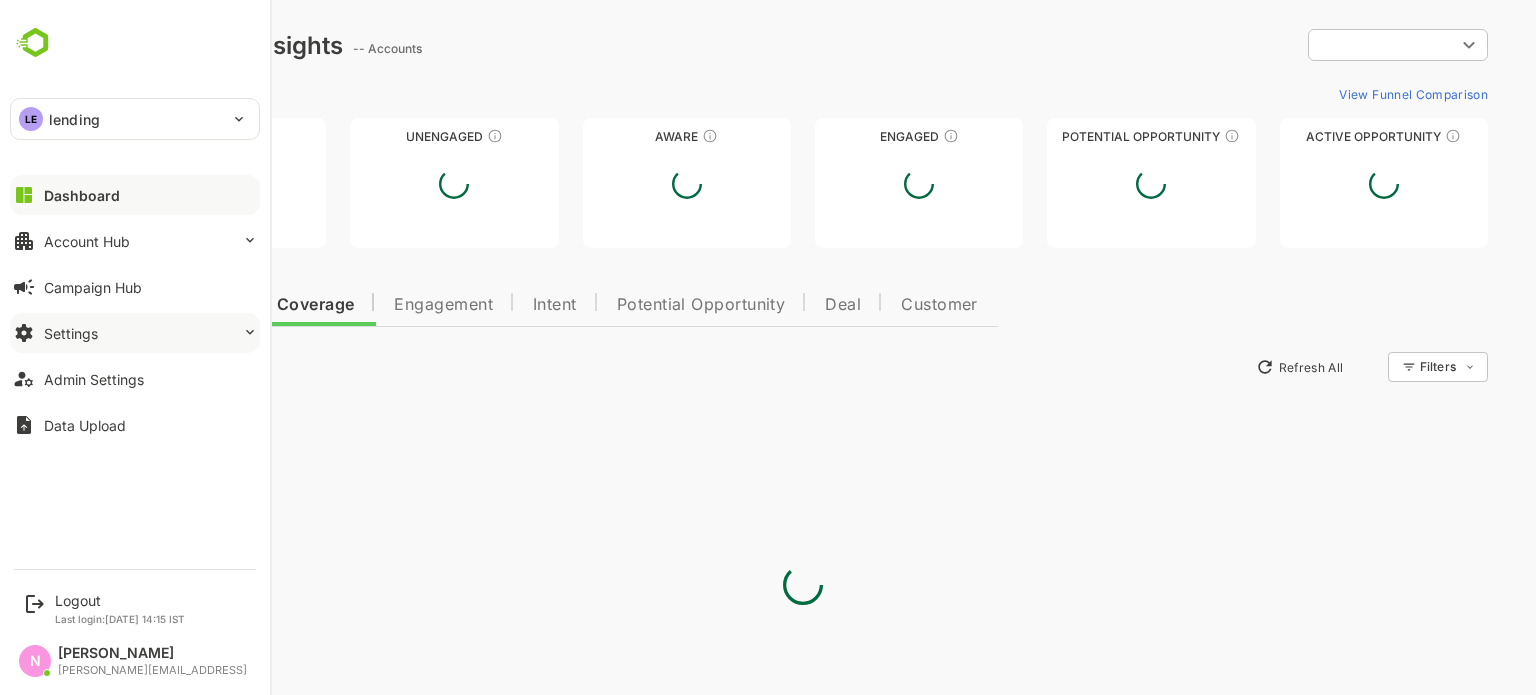 type on "**********" 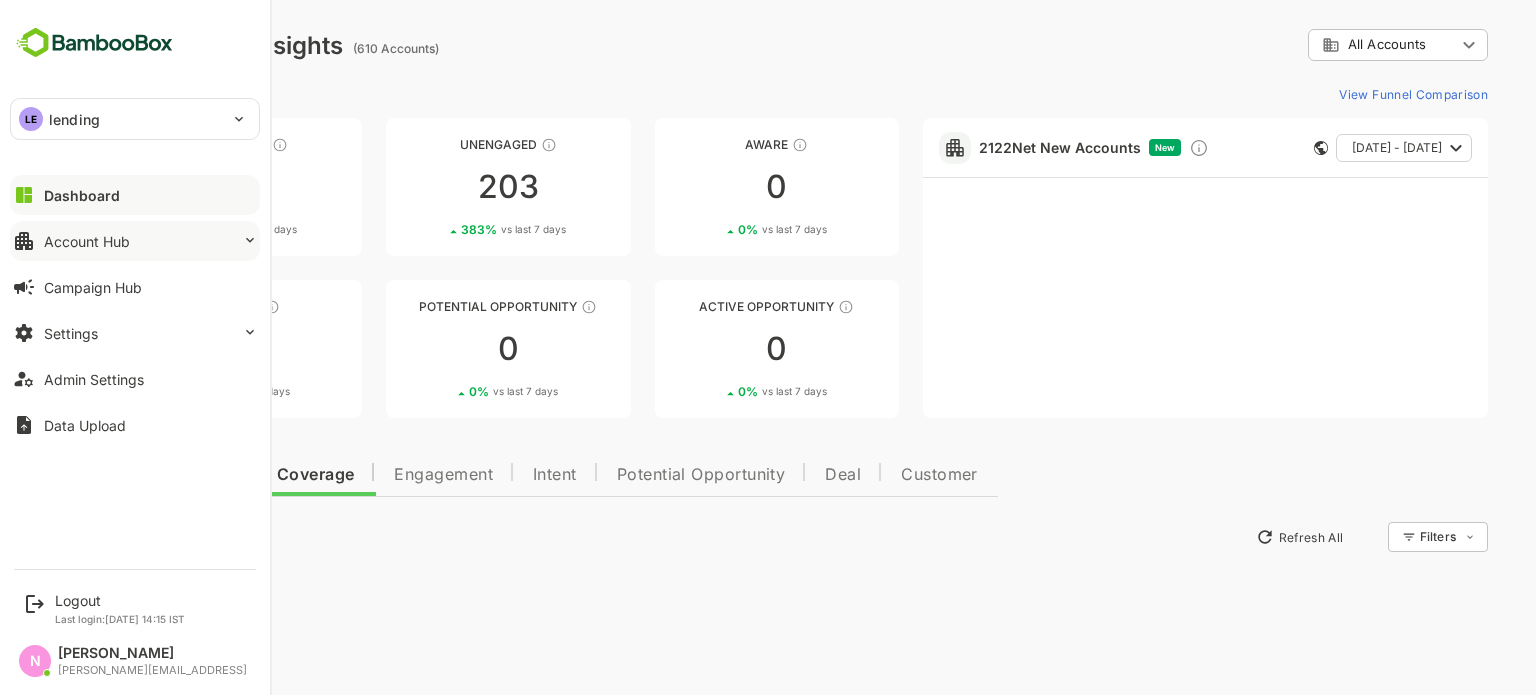 click on "Account Hub" at bounding box center [87, 241] 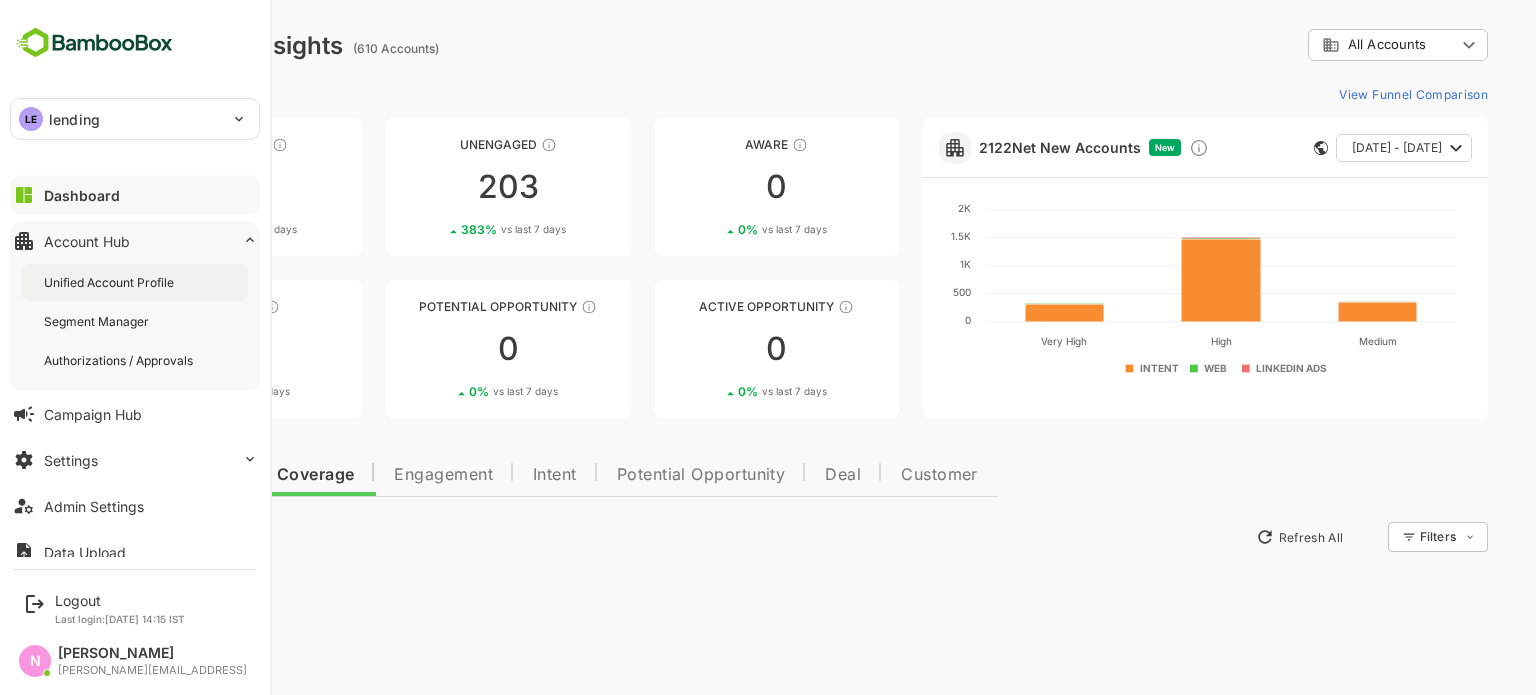 click on "Unified Account Profile" at bounding box center [111, 282] 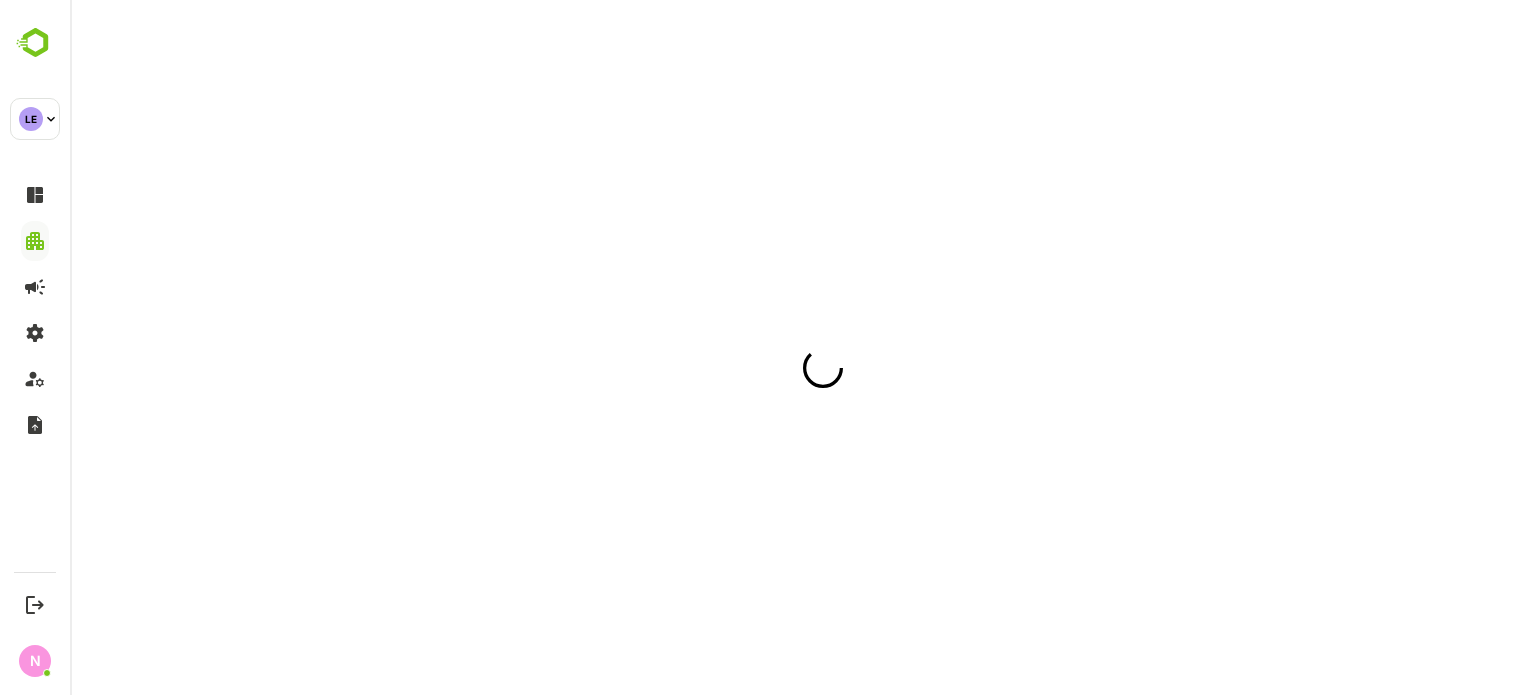 scroll, scrollTop: 0, scrollLeft: 0, axis: both 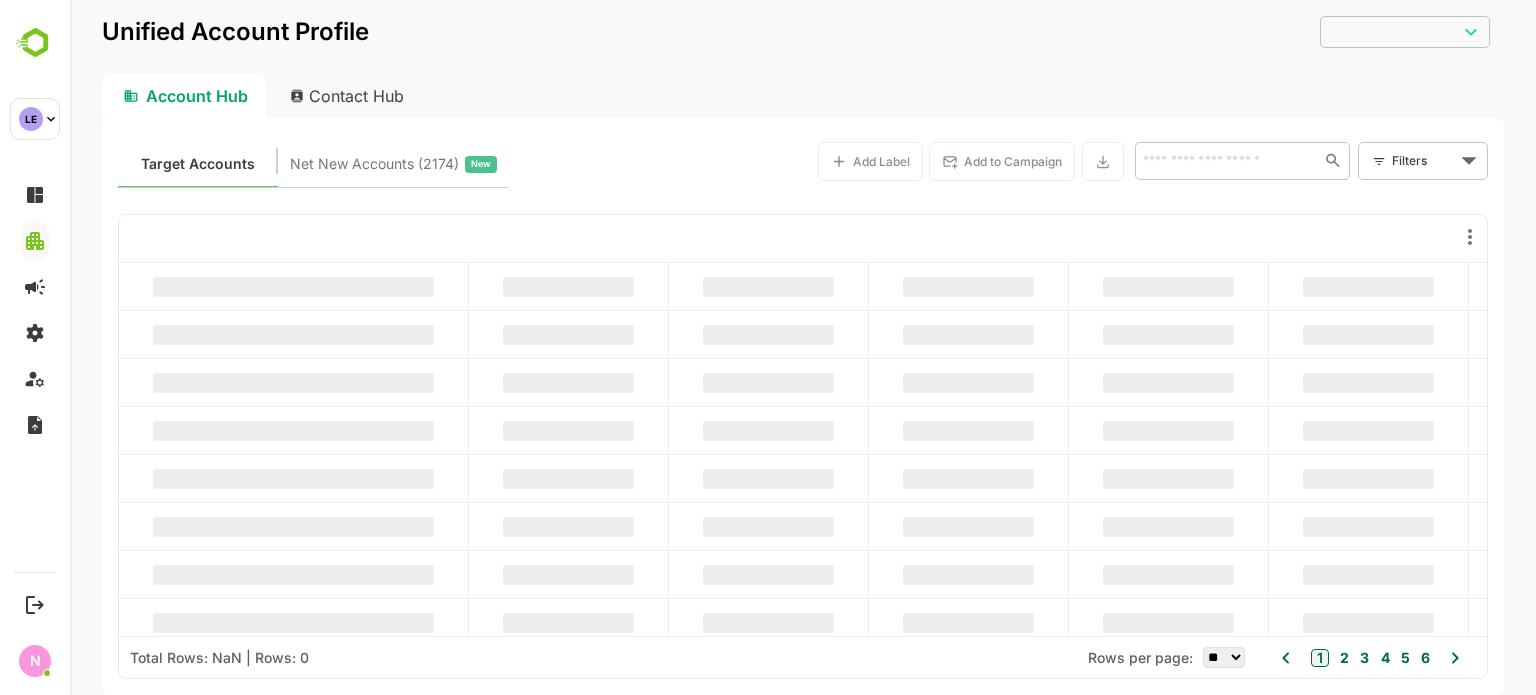 type on "**********" 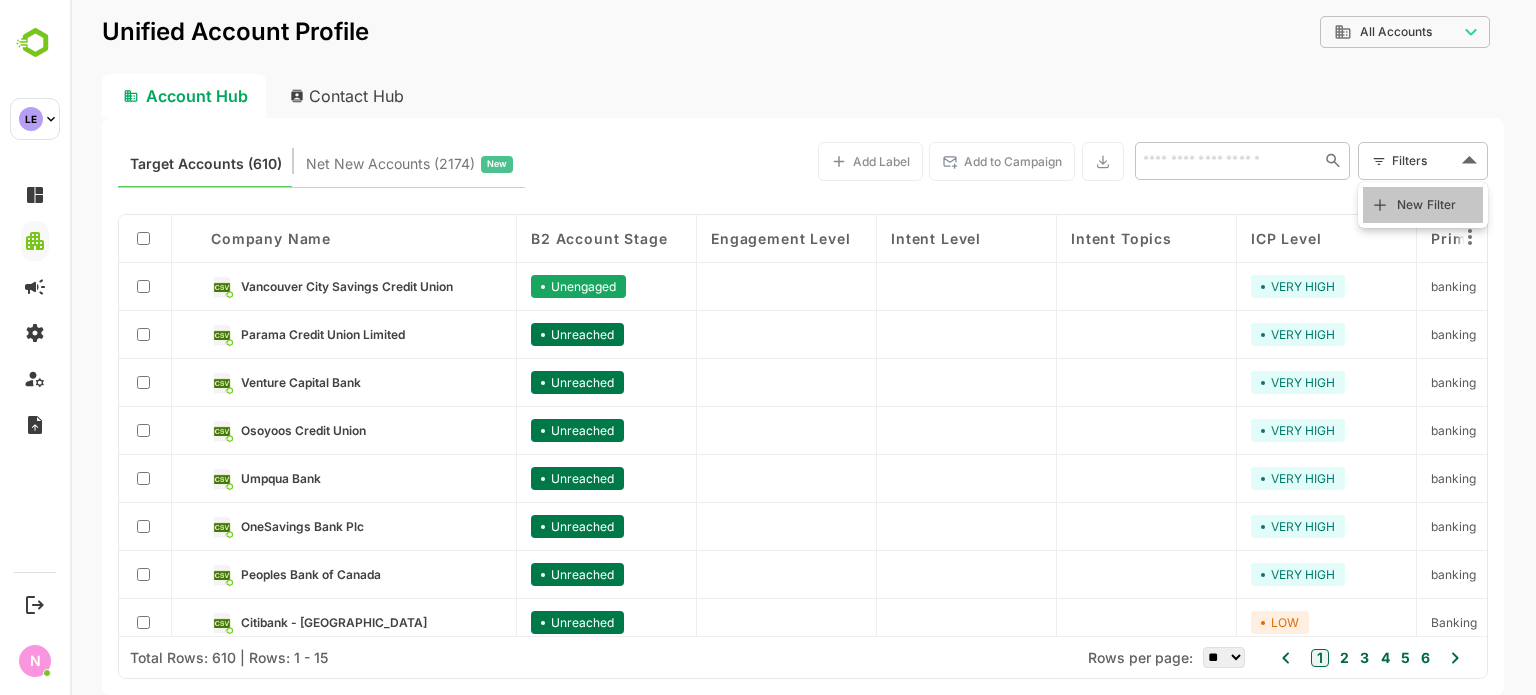 click on "New Filter" at bounding box center (1427, 205) 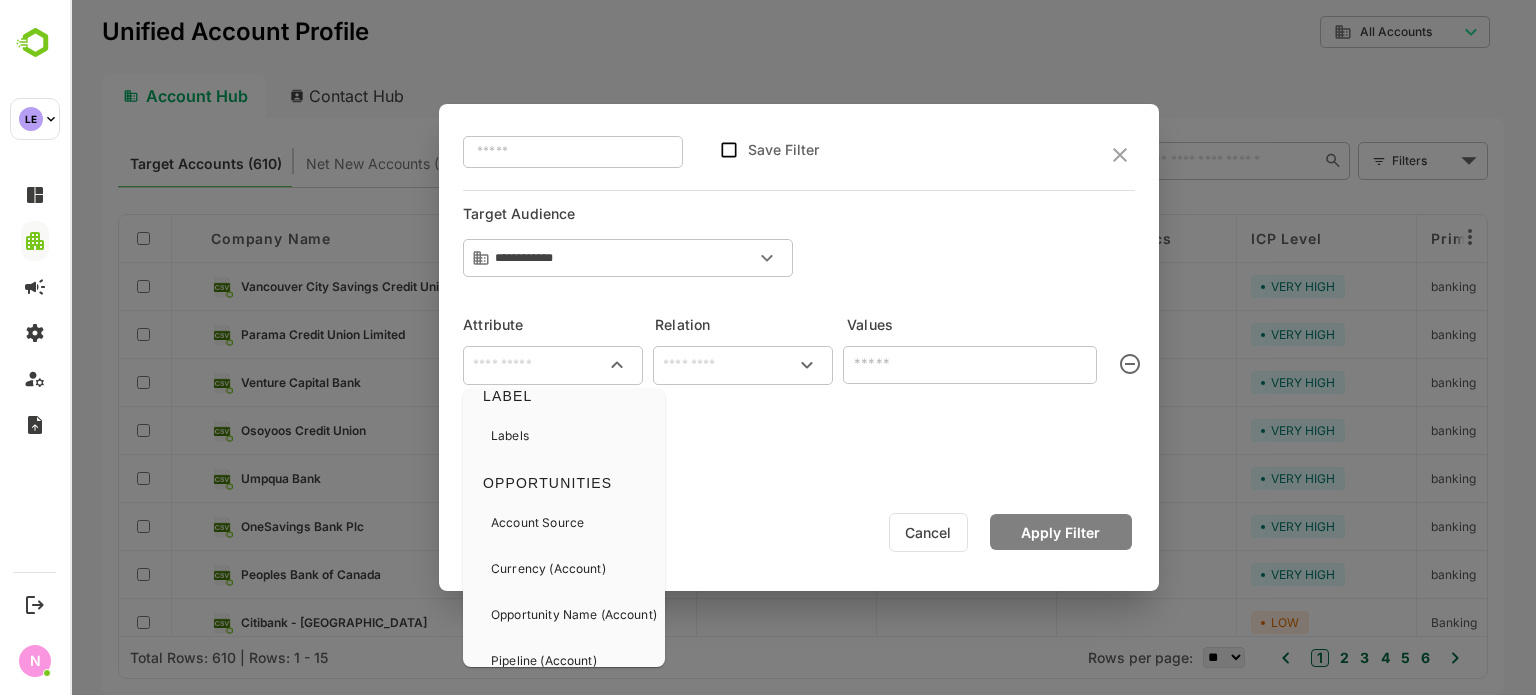scroll, scrollTop: 1082, scrollLeft: 0, axis: vertical 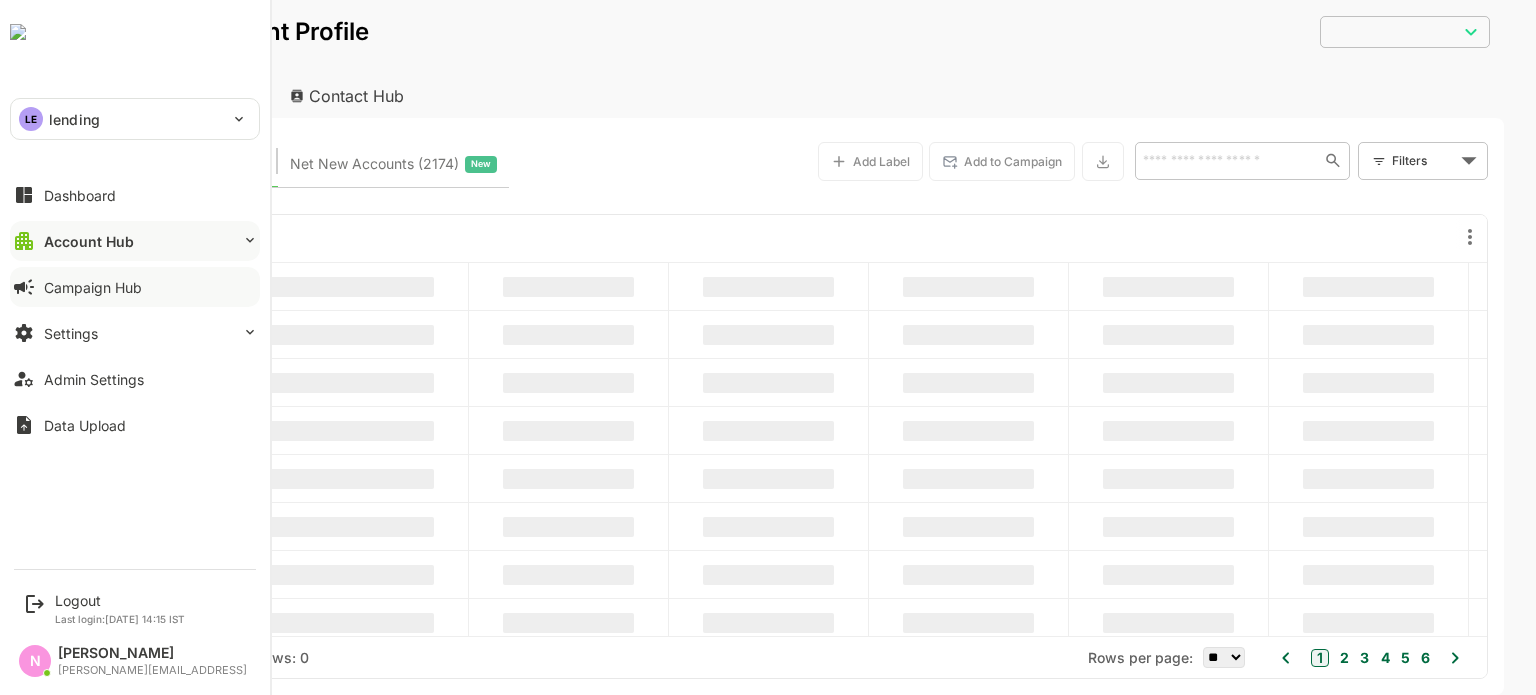 type on "**********" 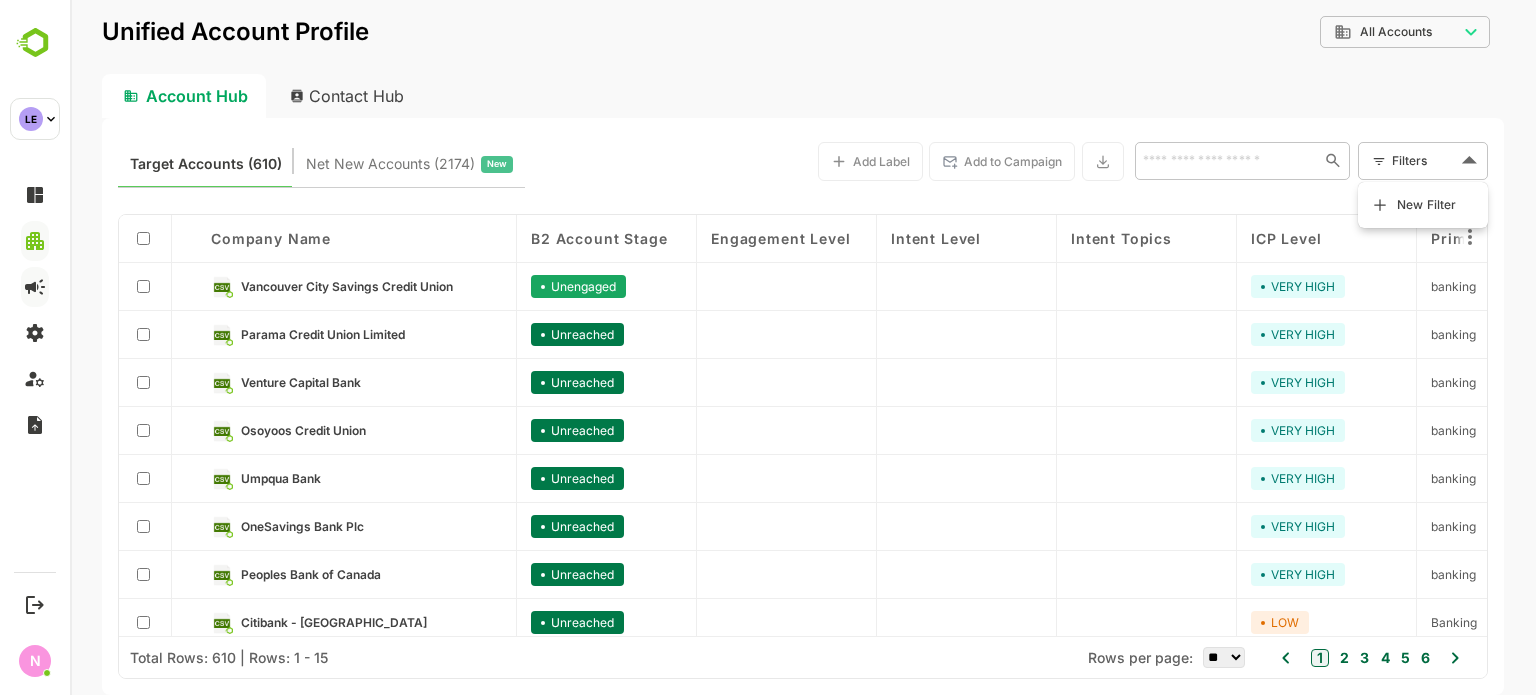 click on "**********" at bounding box center (803, 347) 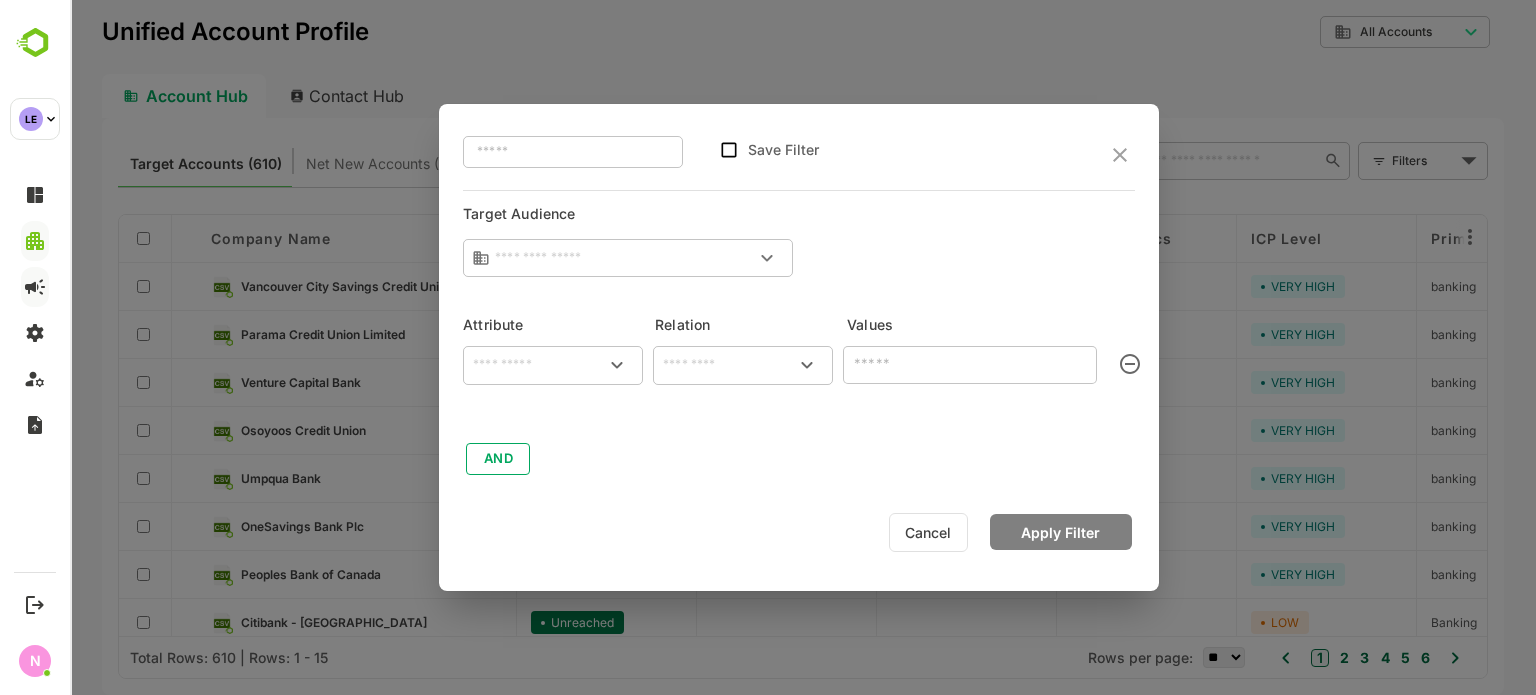type on "**********" 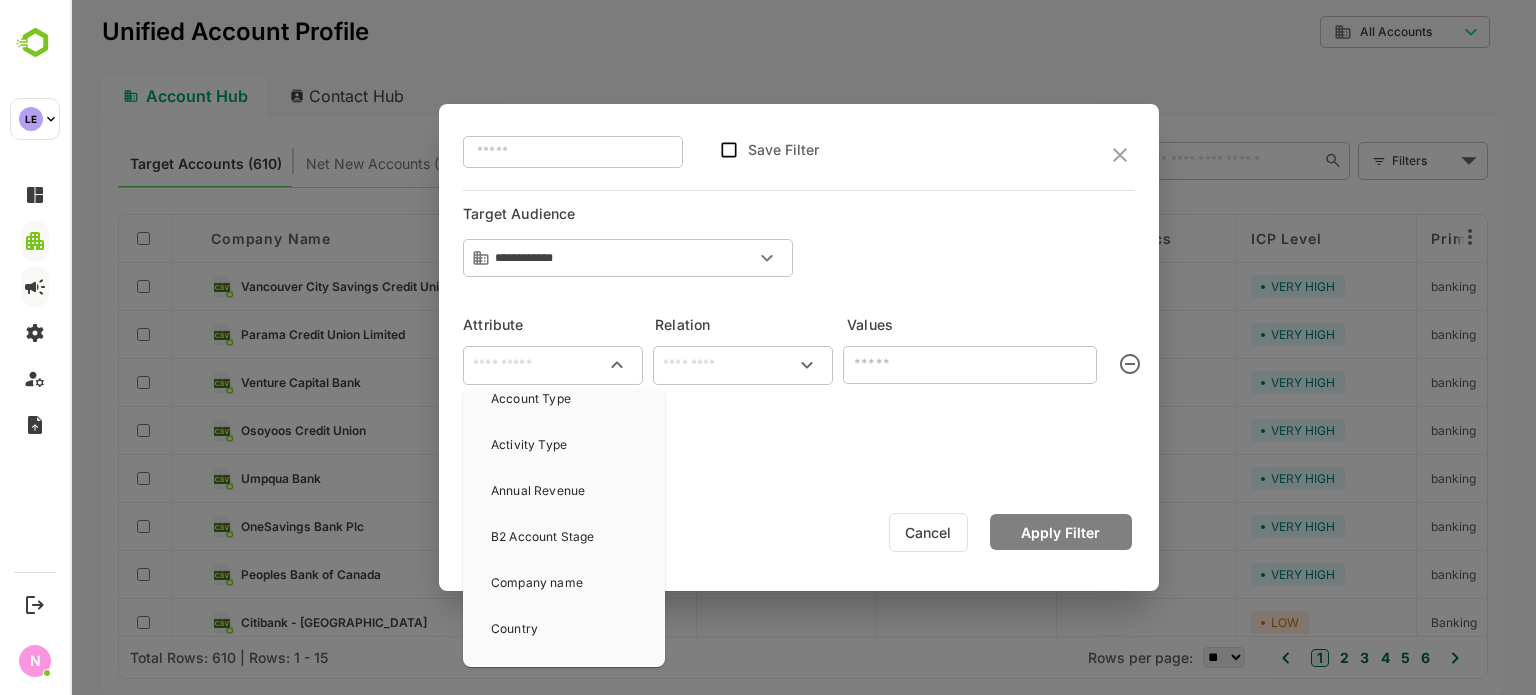 scroll, scrollTop: 0, scrollLeft: 0, axis: both 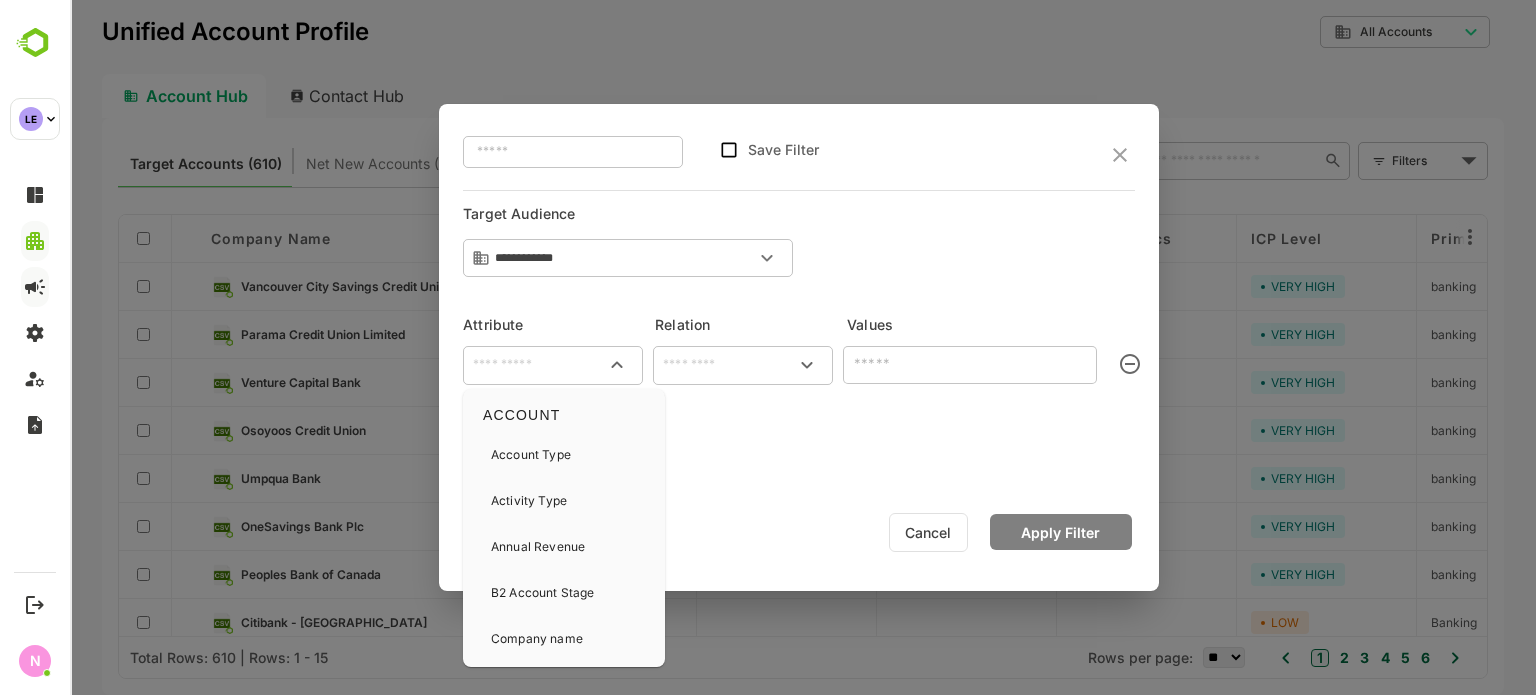 click at bounding box center [553, 365] 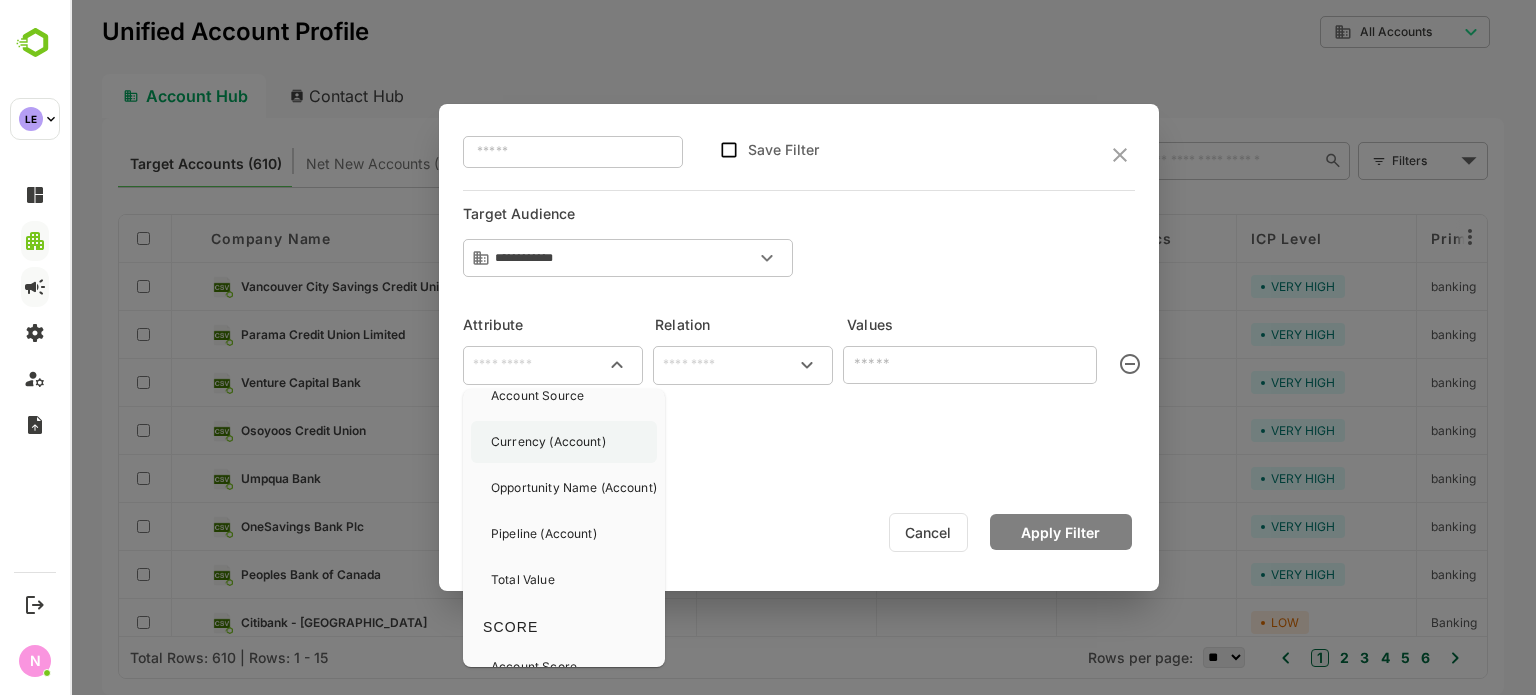 scroll, scrollTop: 1382, scrollLeft: 0, axis: vertical 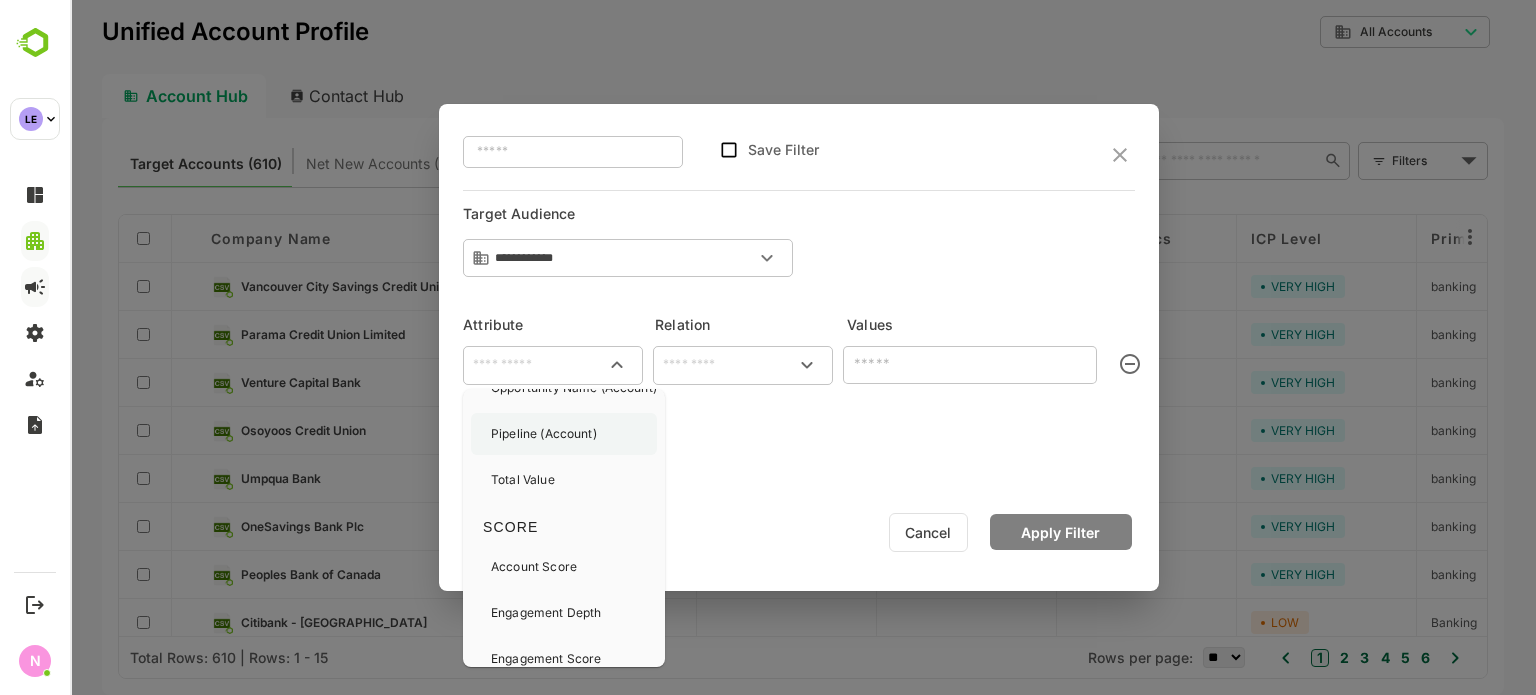 click on "Pipeline (Account)" at bounding box center [544, 434] 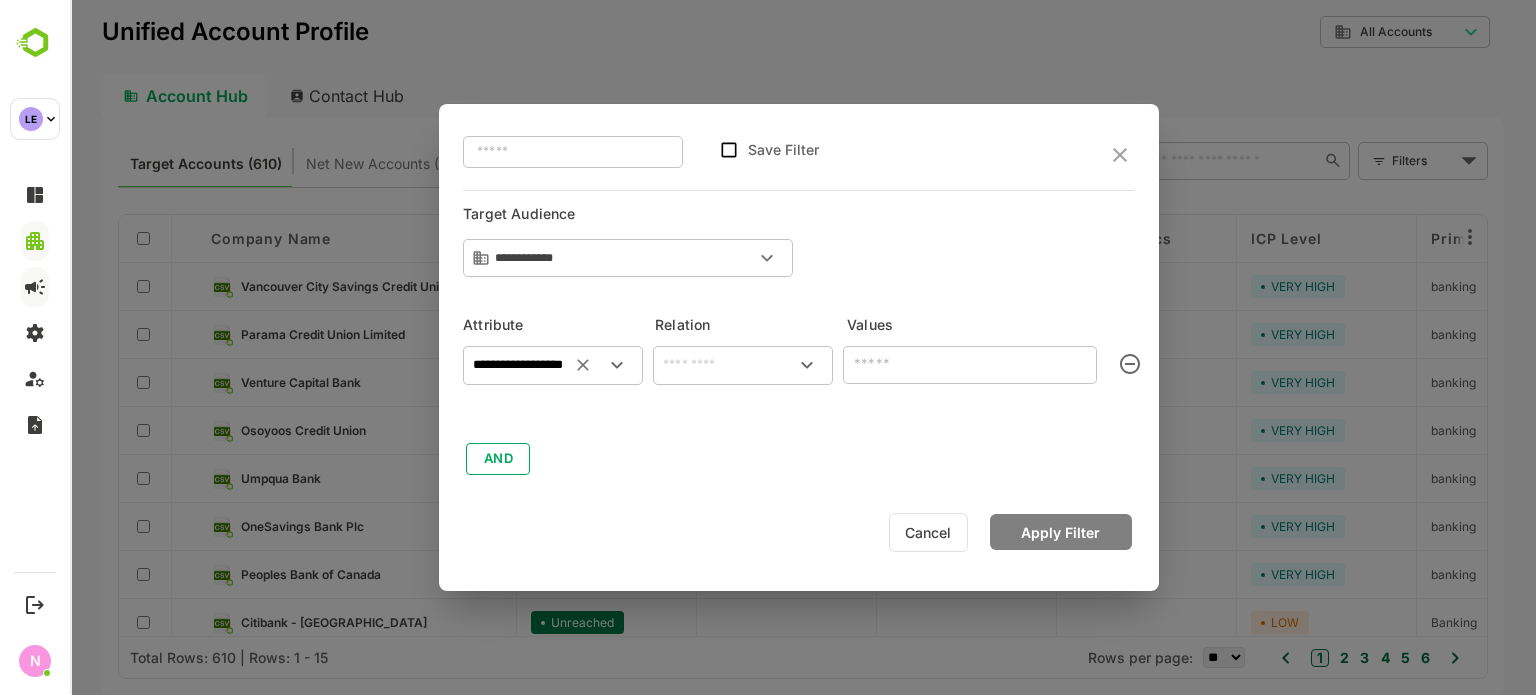 click at bounding box center [743, 365] 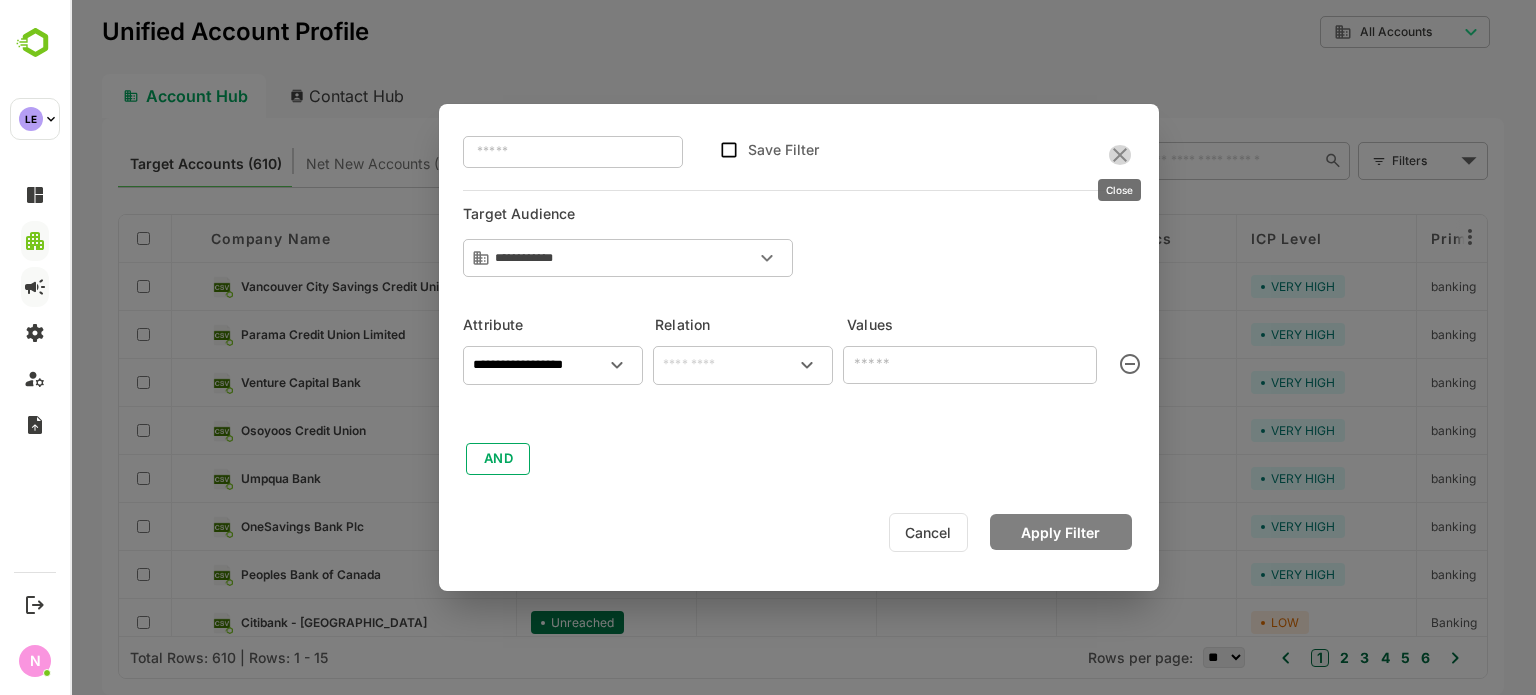 click 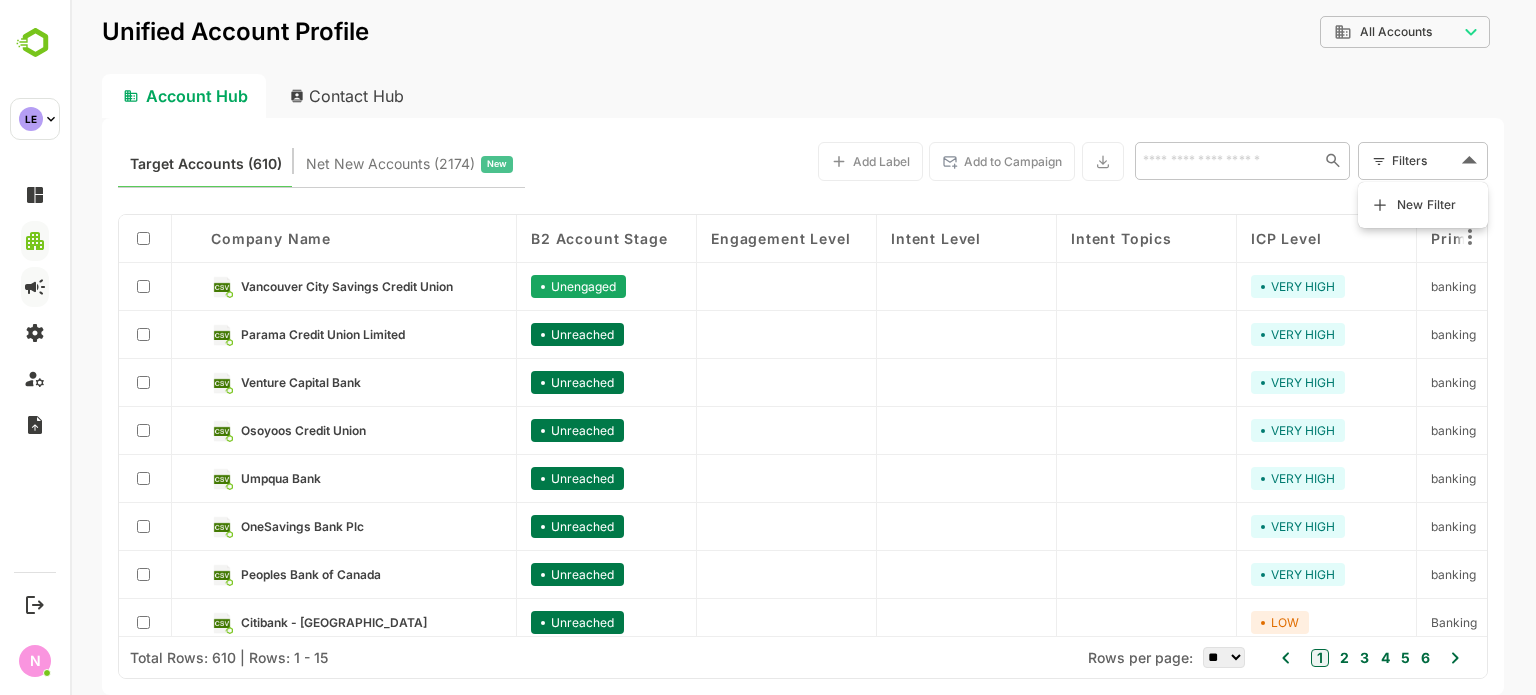 click on "**********" at bounding box center [803, 347] 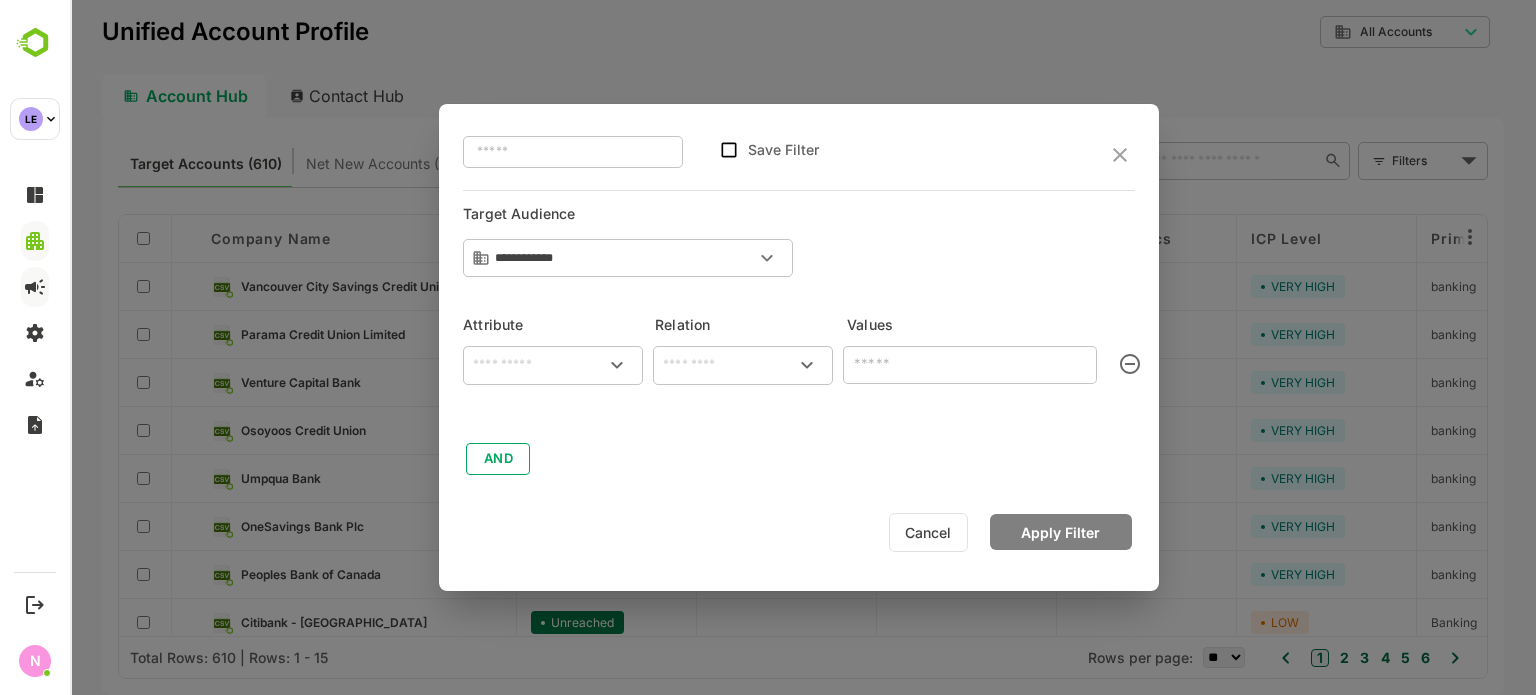 click at bounding box center (553, 365) 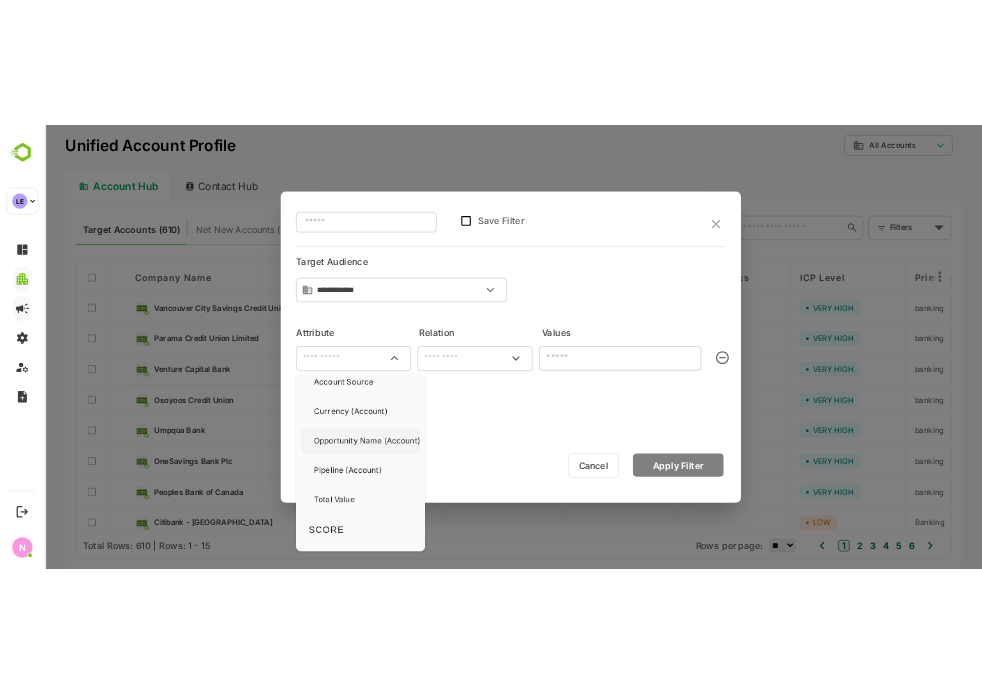 scroll, scrollTop: 1282, scrollLeft: 0, axis: vertical 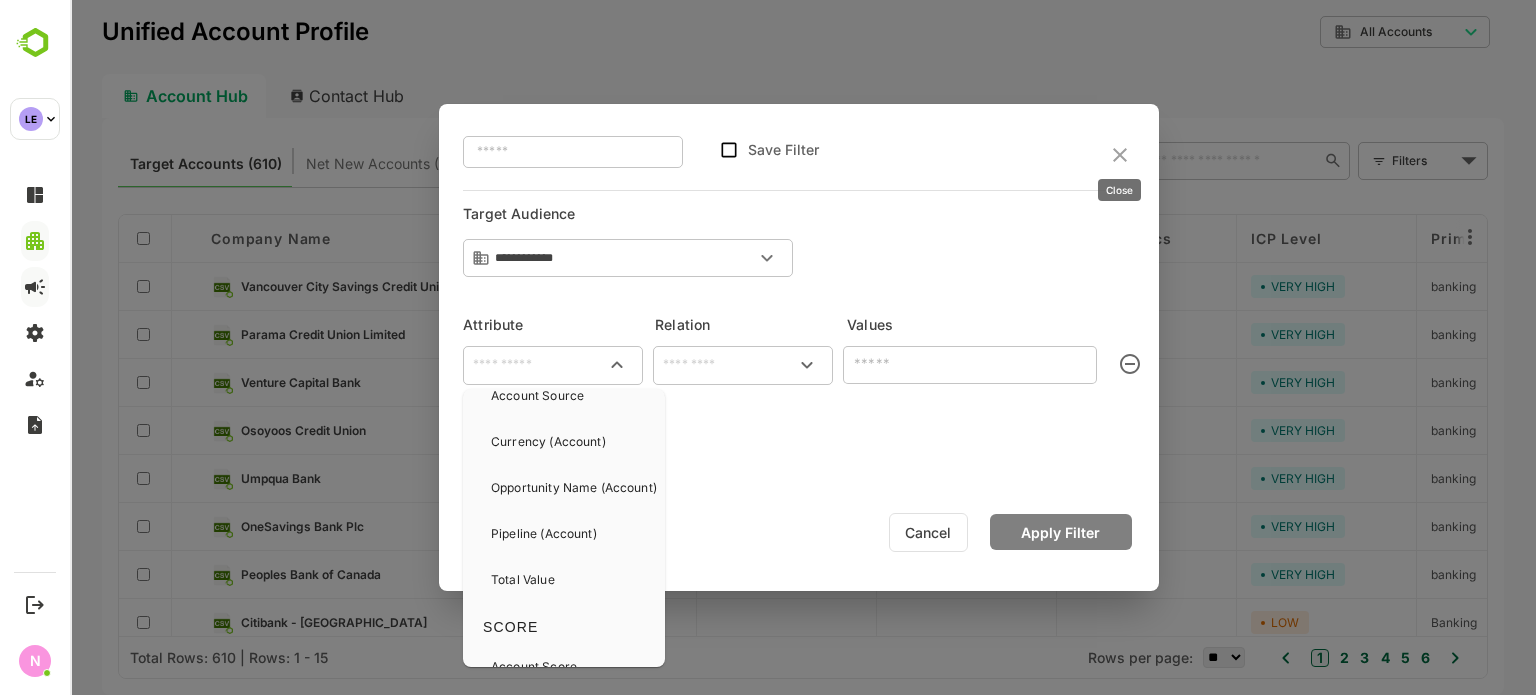 click 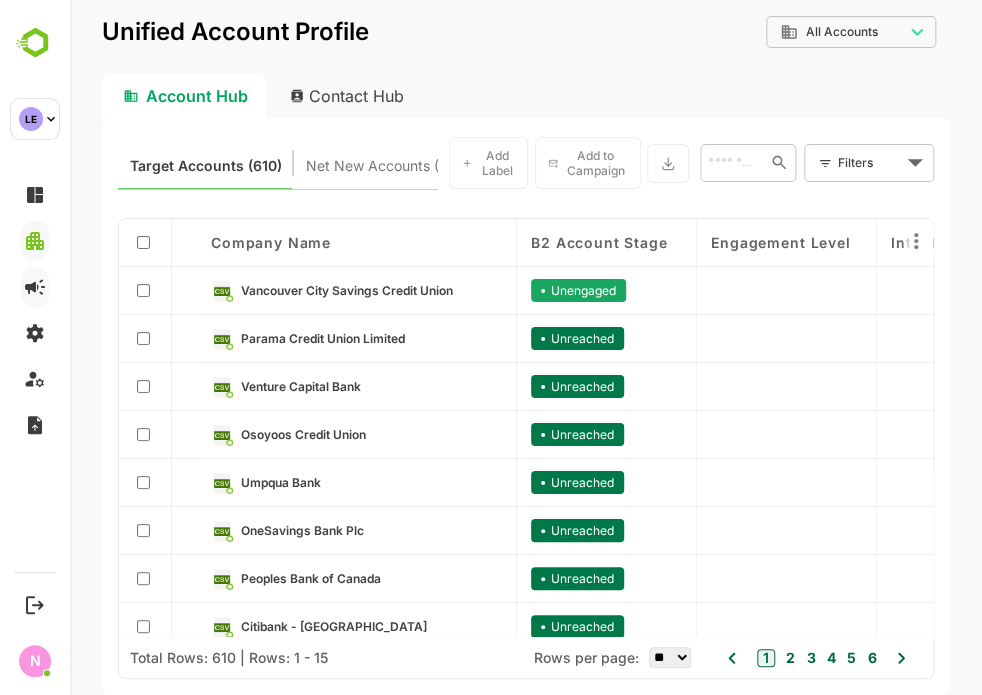 click on "**********" at bounding box center [526, 347] 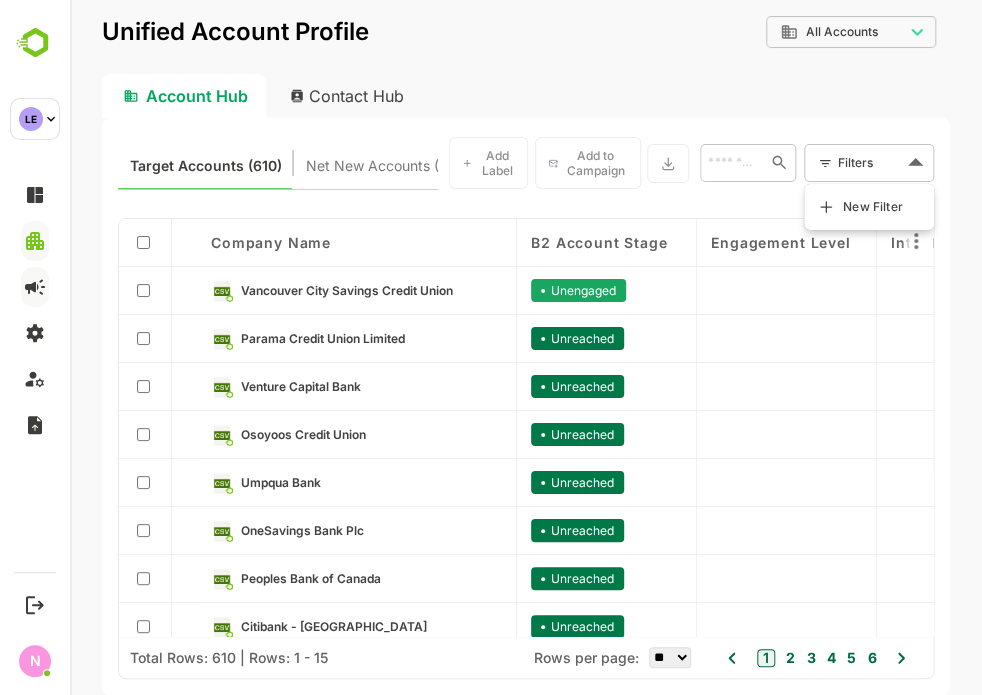 click on "New Filter" at bounding box center [869, 207] 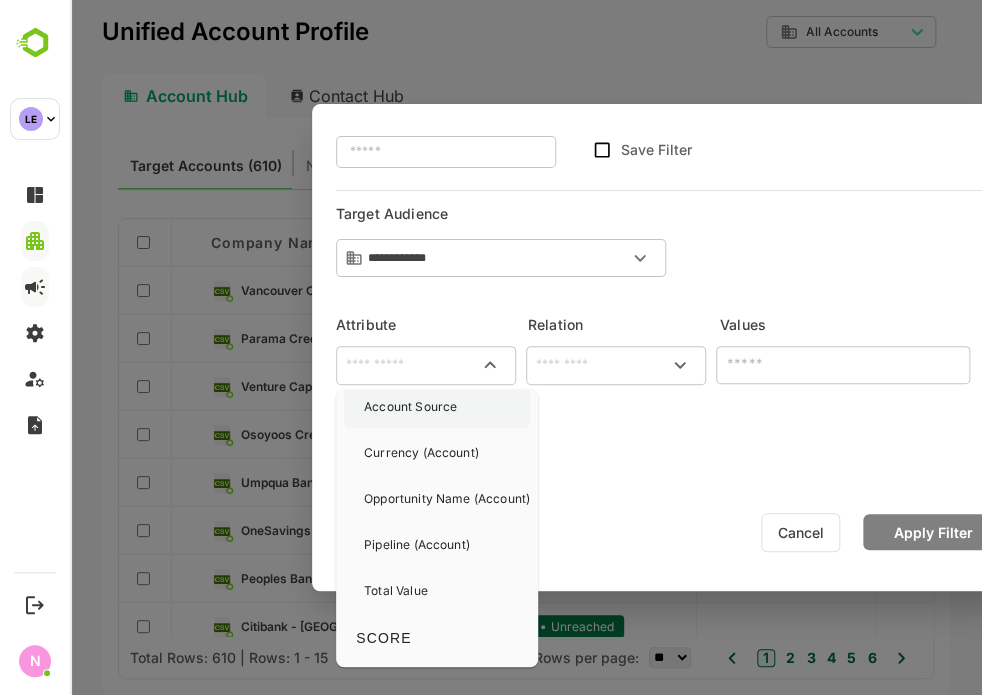 scroll, scrollTop: 1300, scrollLeft: 0, axis: vertical 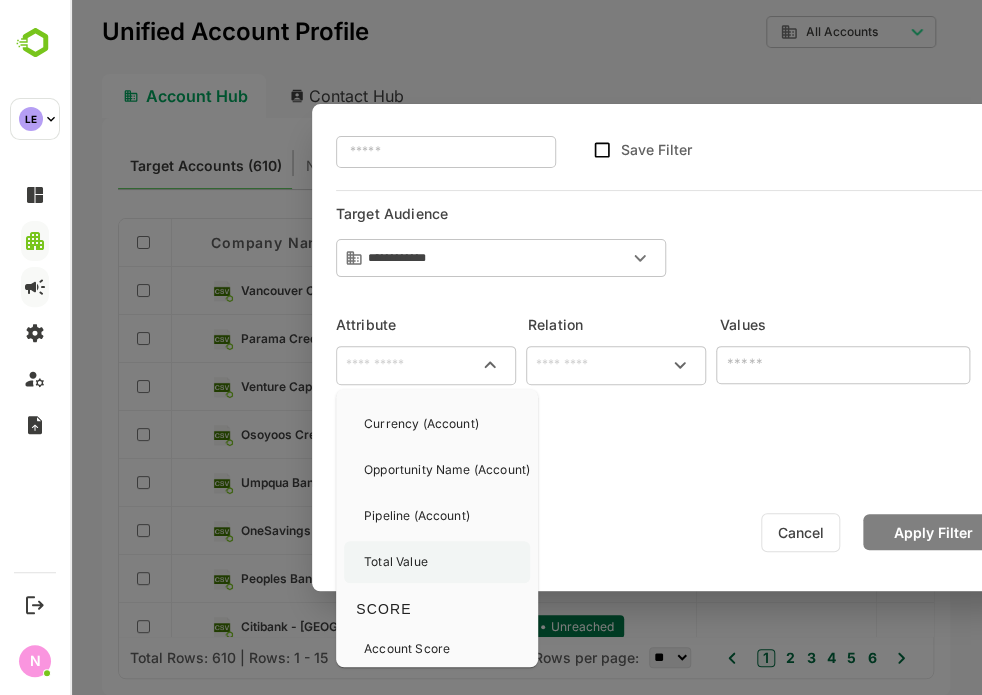 click on "Total Value" at bounding box center [396, 562] 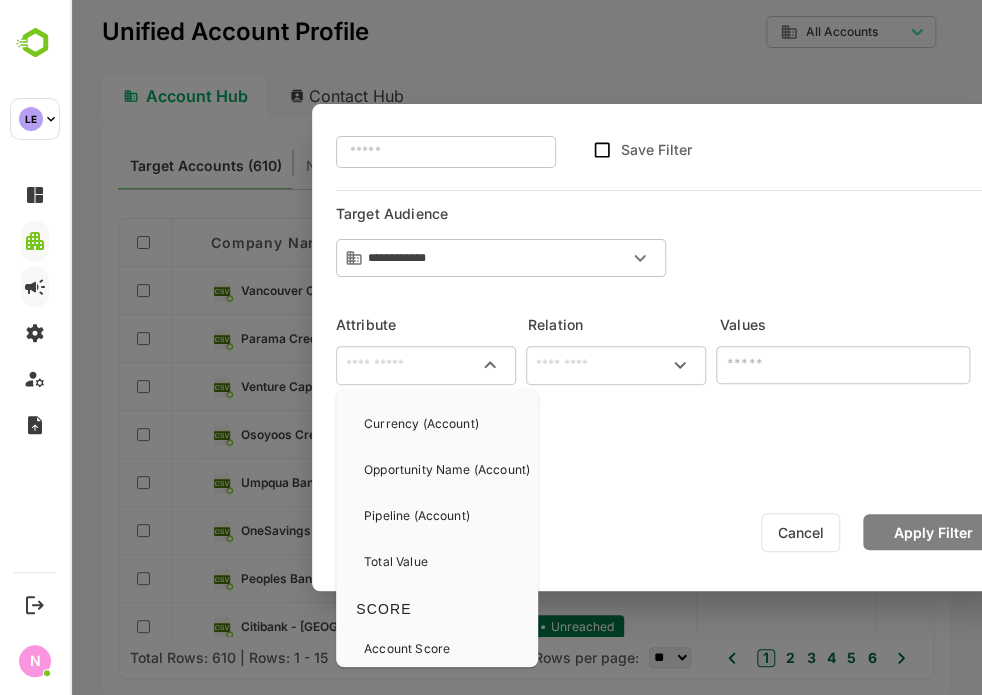 type on "**********" 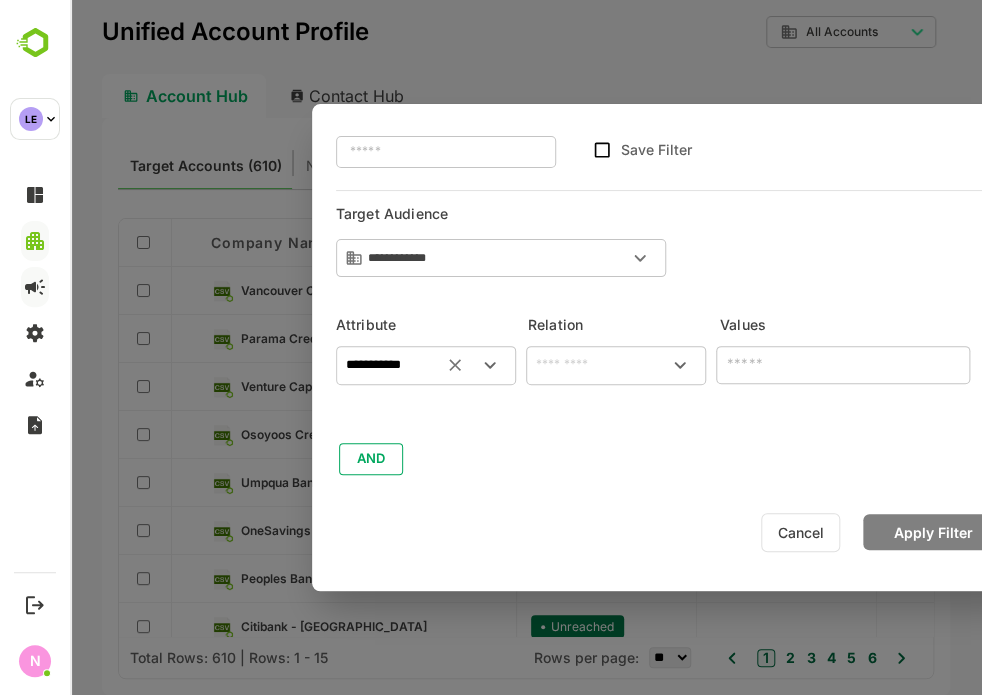 click on "​" at bounding box center (616, 365) 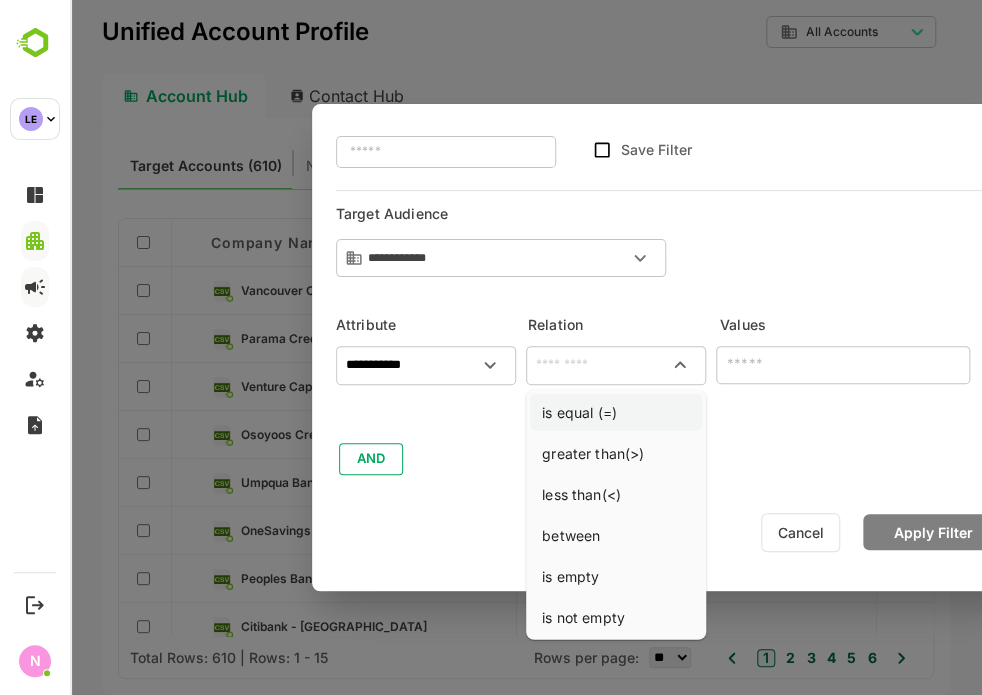 click on "is equal (=)" at bounding box center (616, 412) 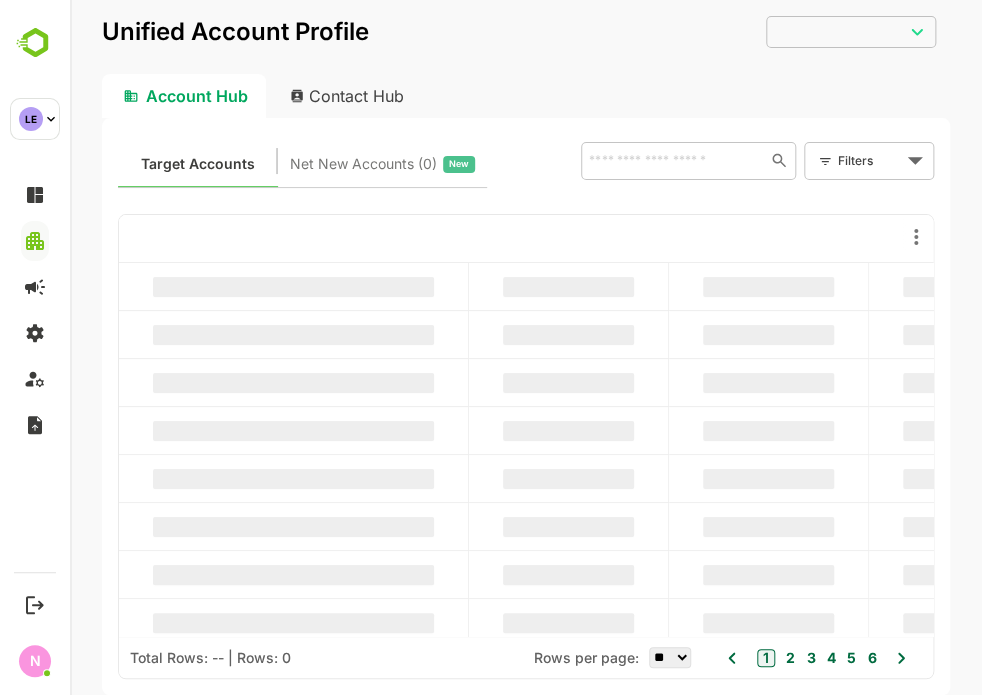 scroll, scrollTop: 0, scrollLeft: 0, axis: both 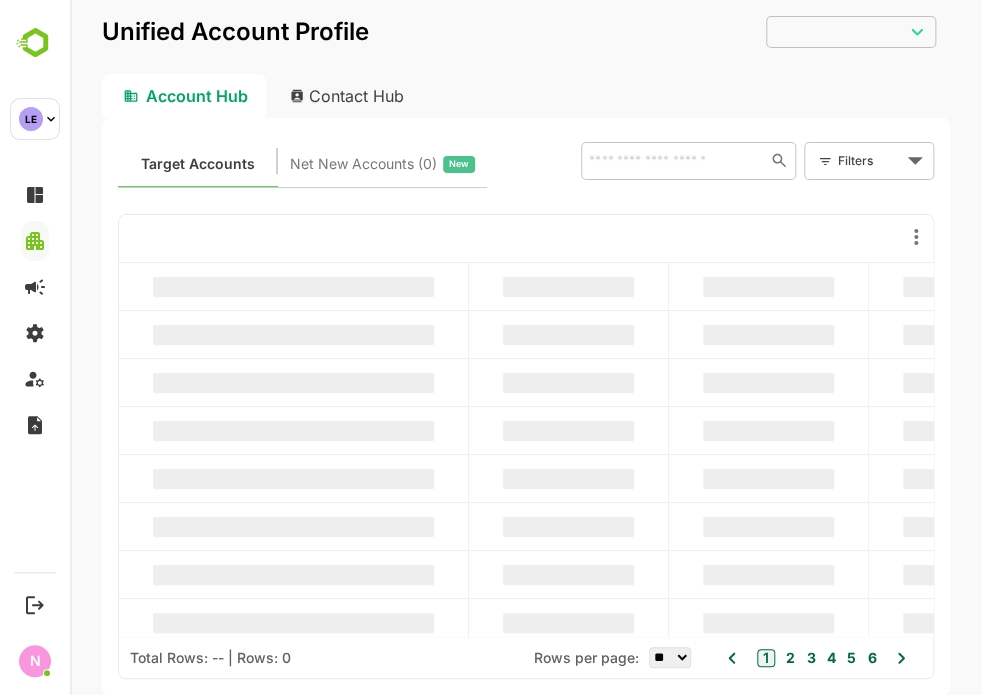 type on "**********" 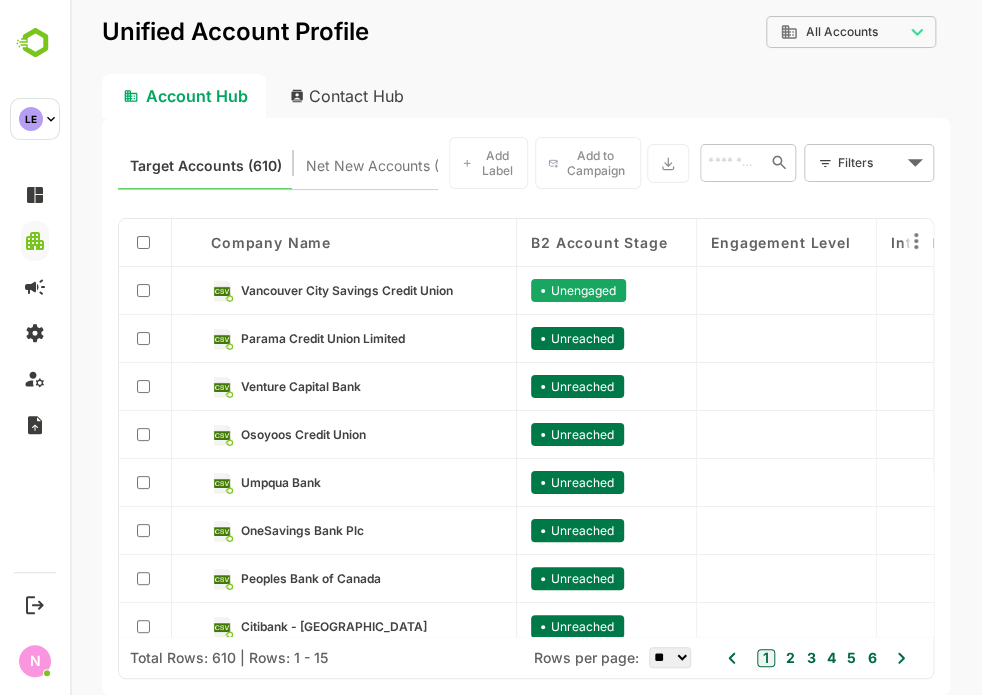 click on "**********" at bounding box center [526, 347] 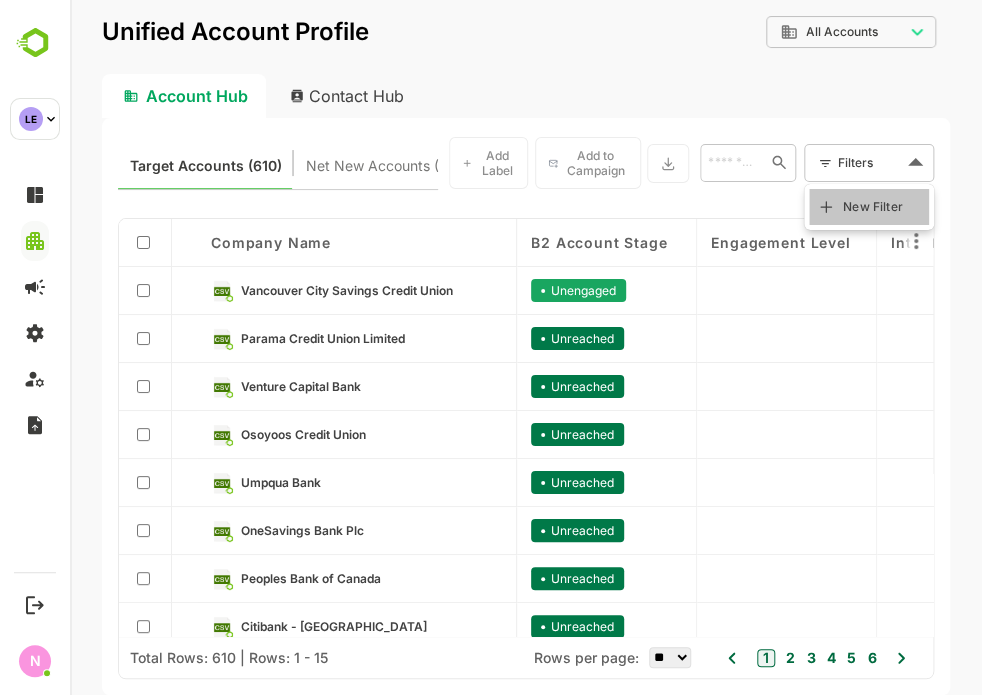 click on "New Filter" at bounding box center [873, 207] 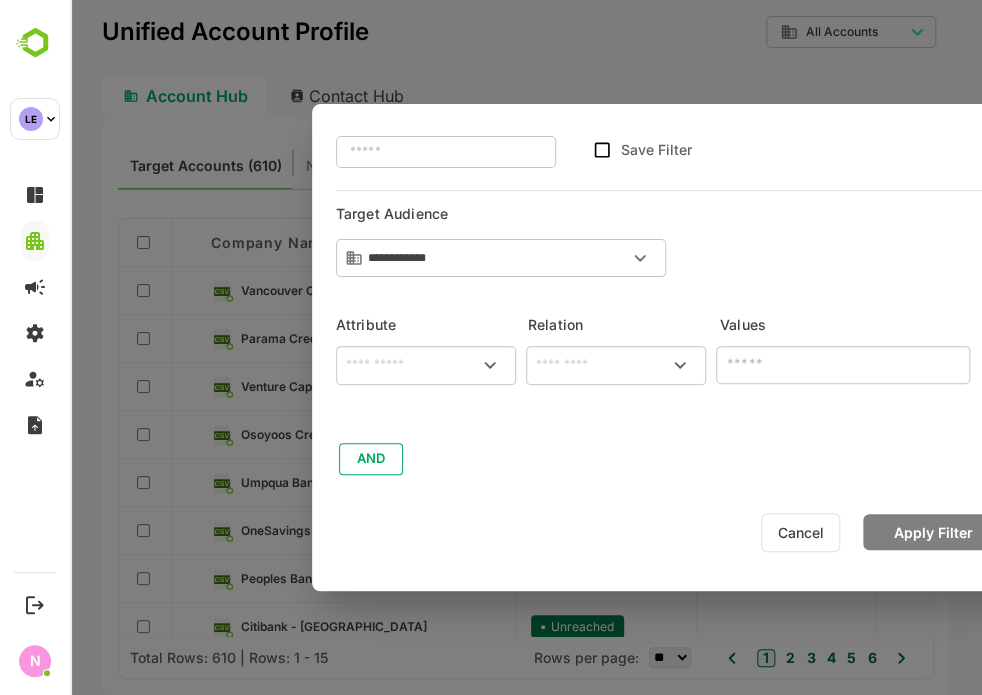 click at bounding box center [426, 365] 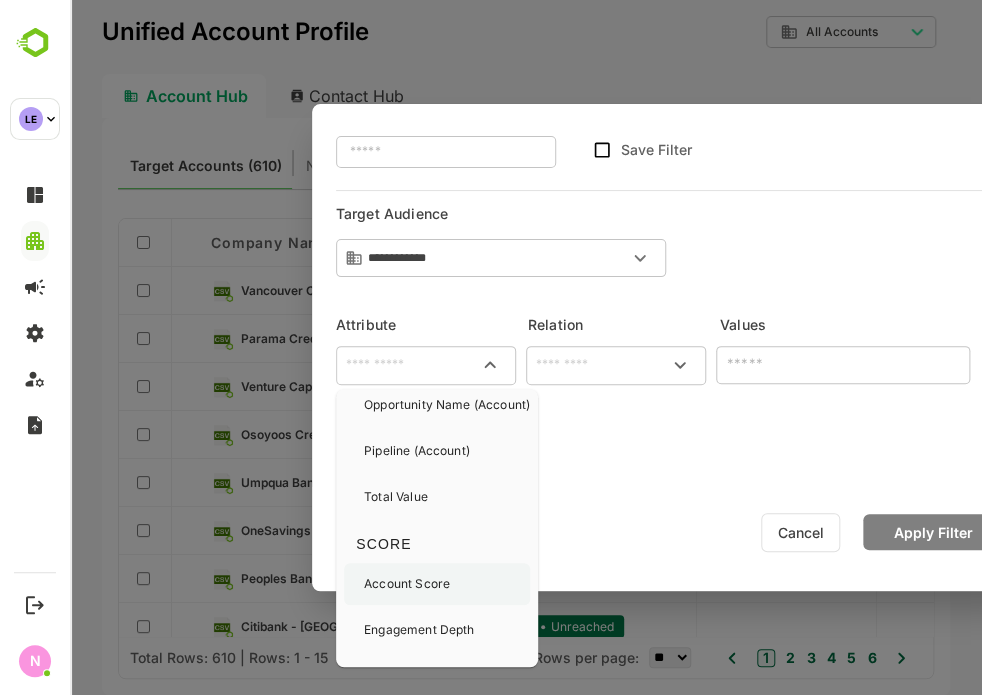 scroll, scrollTop: 1400, scrollLeft: 0, axis: vertical 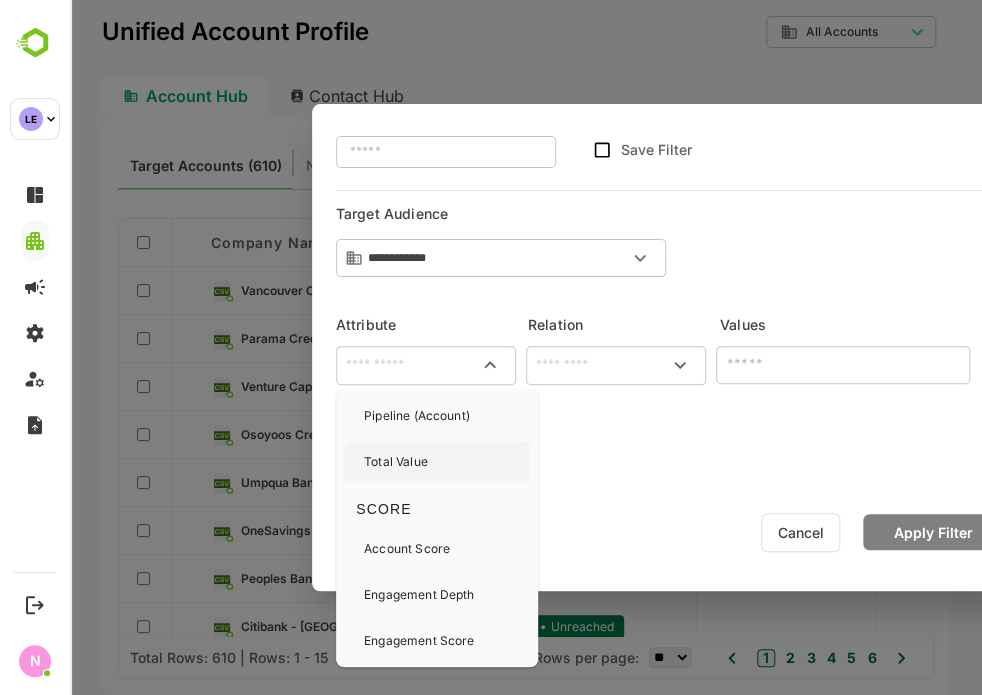 click on "Total Value" at bounding box center [437, 462] 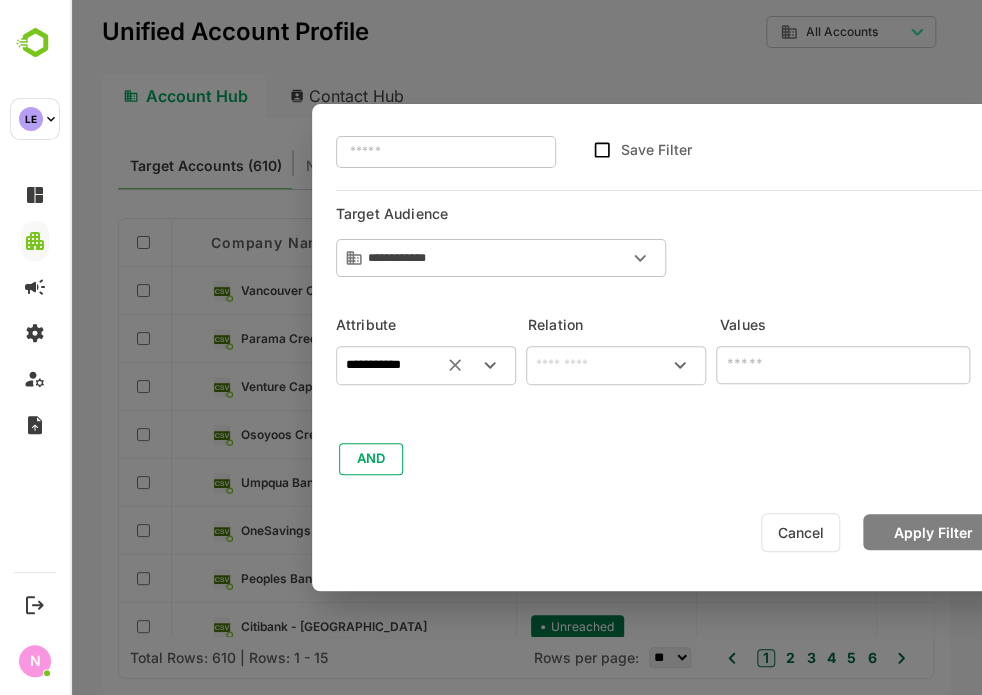 click on "​" at bounding box center [616, 365] 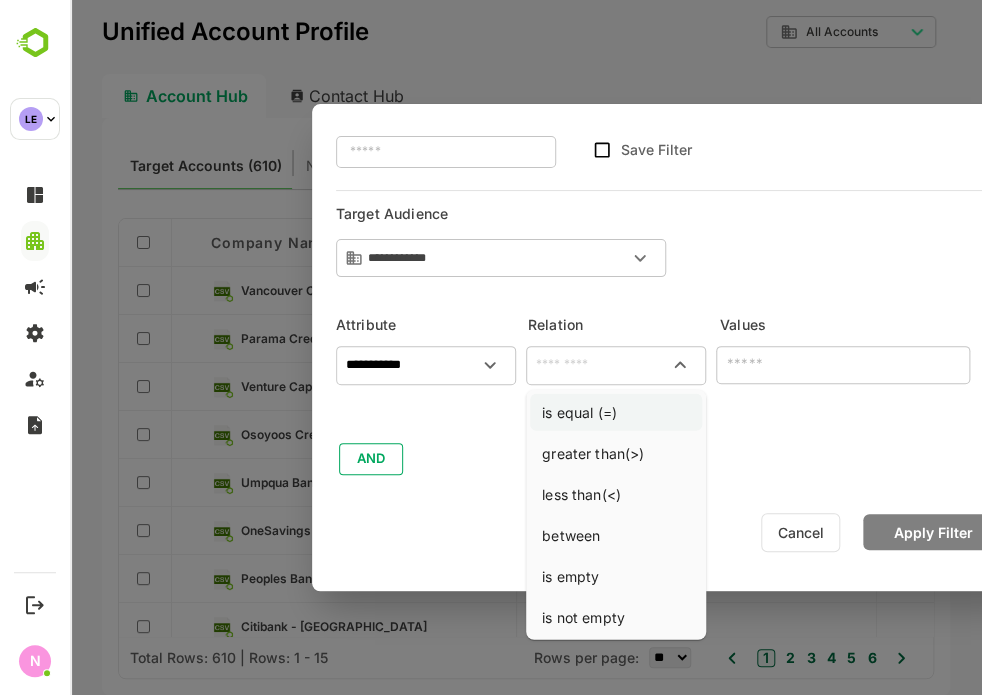 click on "is equal (=)" at bounding box center [616, 412] 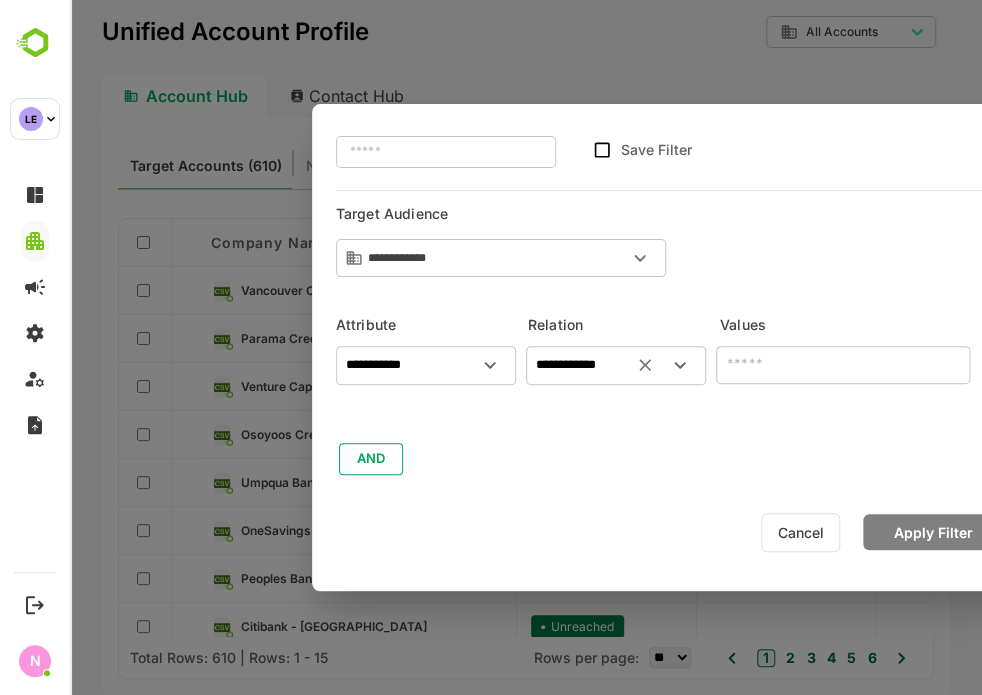click at bounding box center [843, 365] 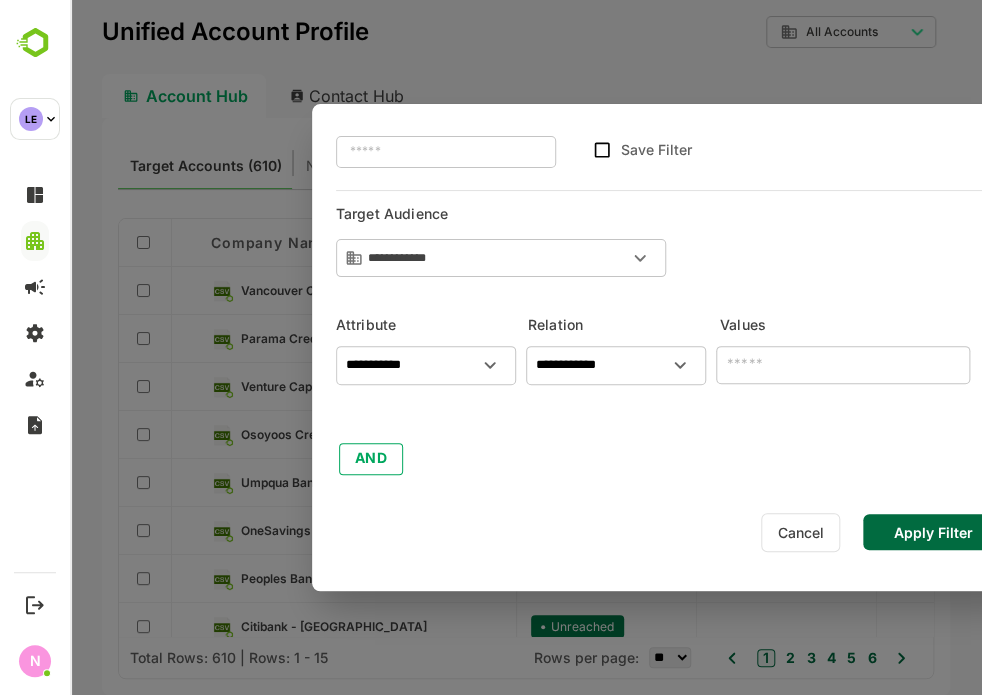 type on "*" 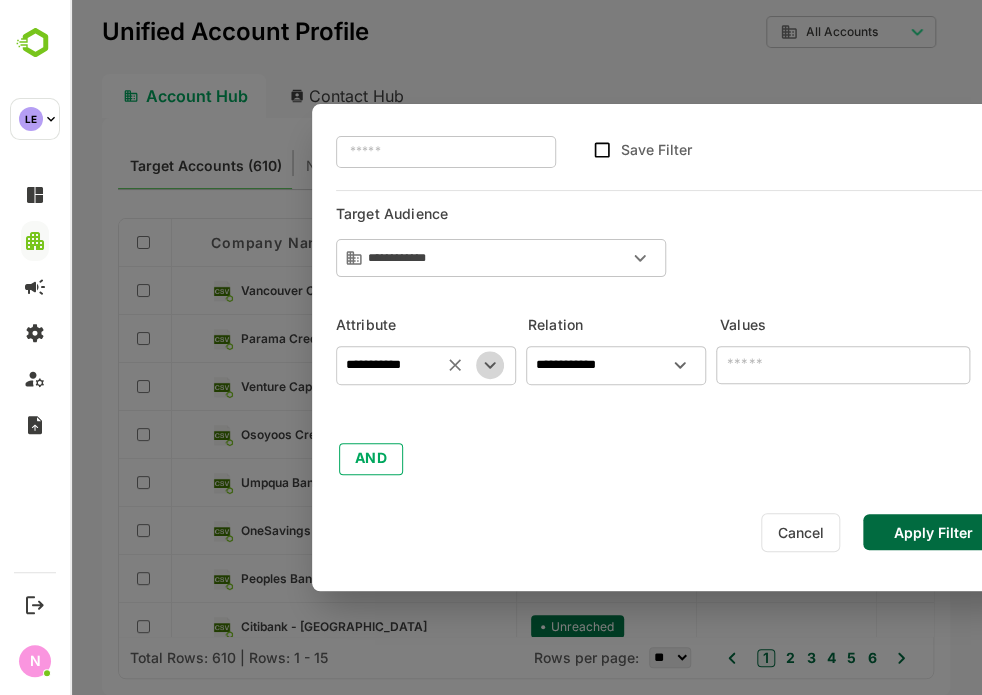 click 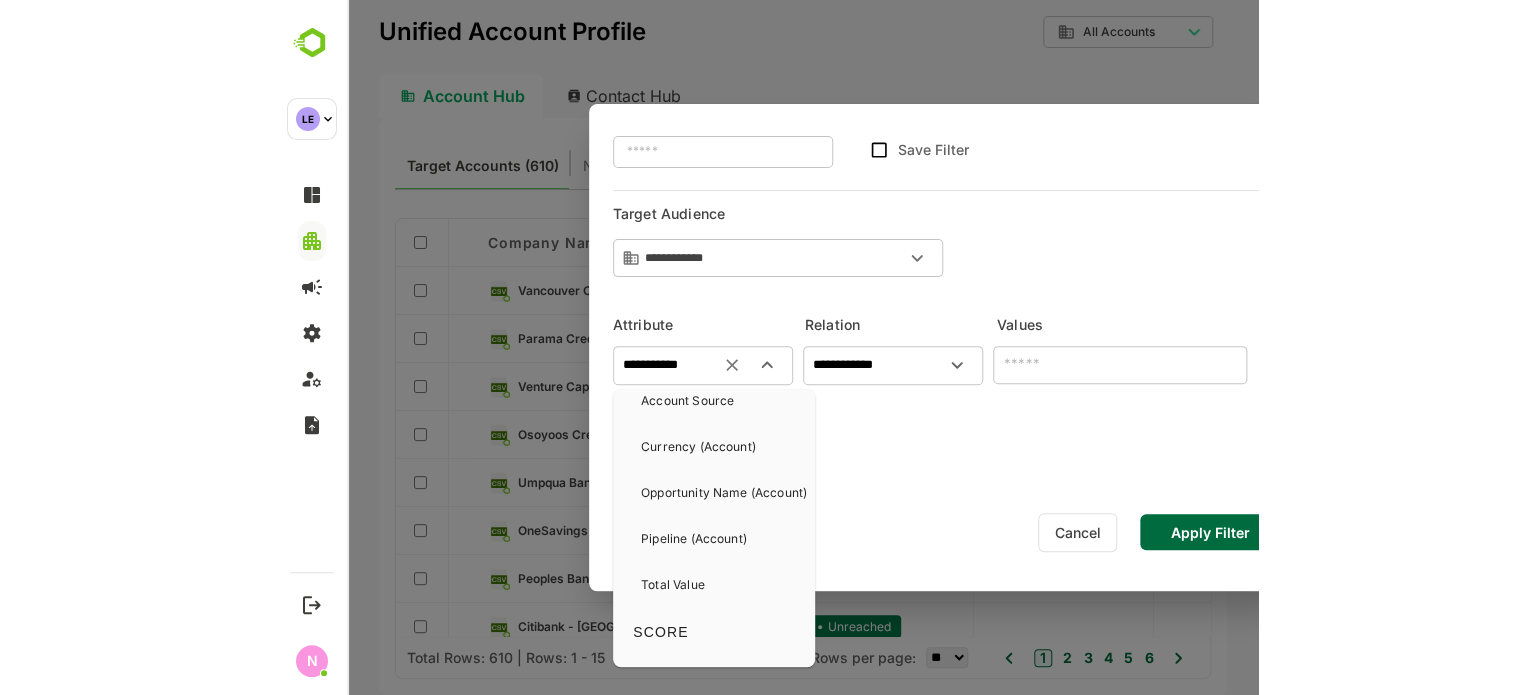 scroll, scrollTop: 1275, scrollLeft: 0, axis: vertical 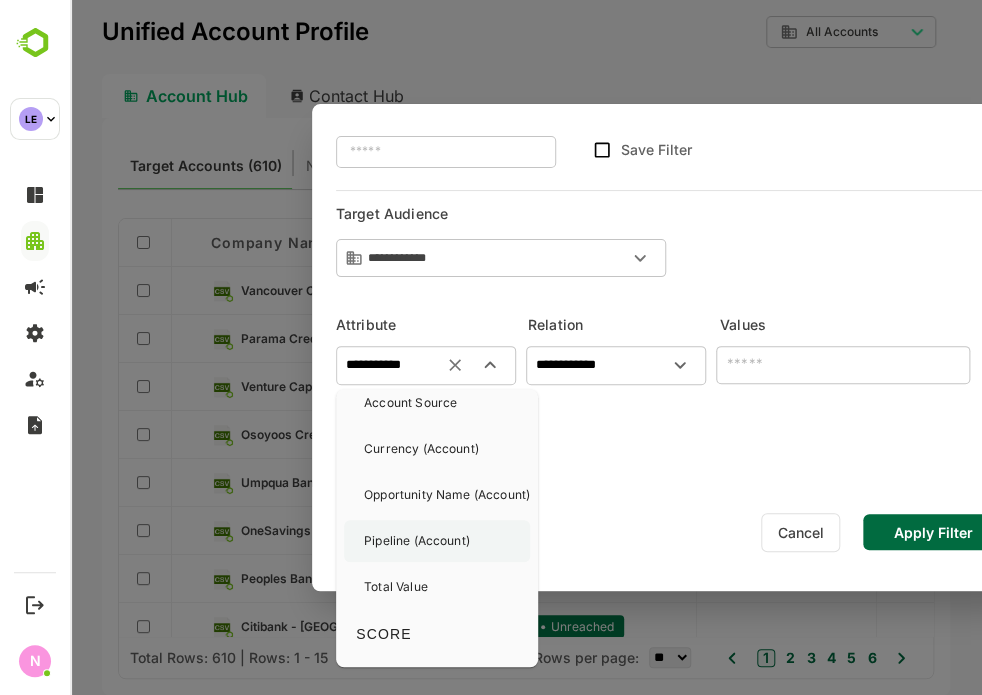 click on "Pipeline (Account)" at bounding box center [417, 541] 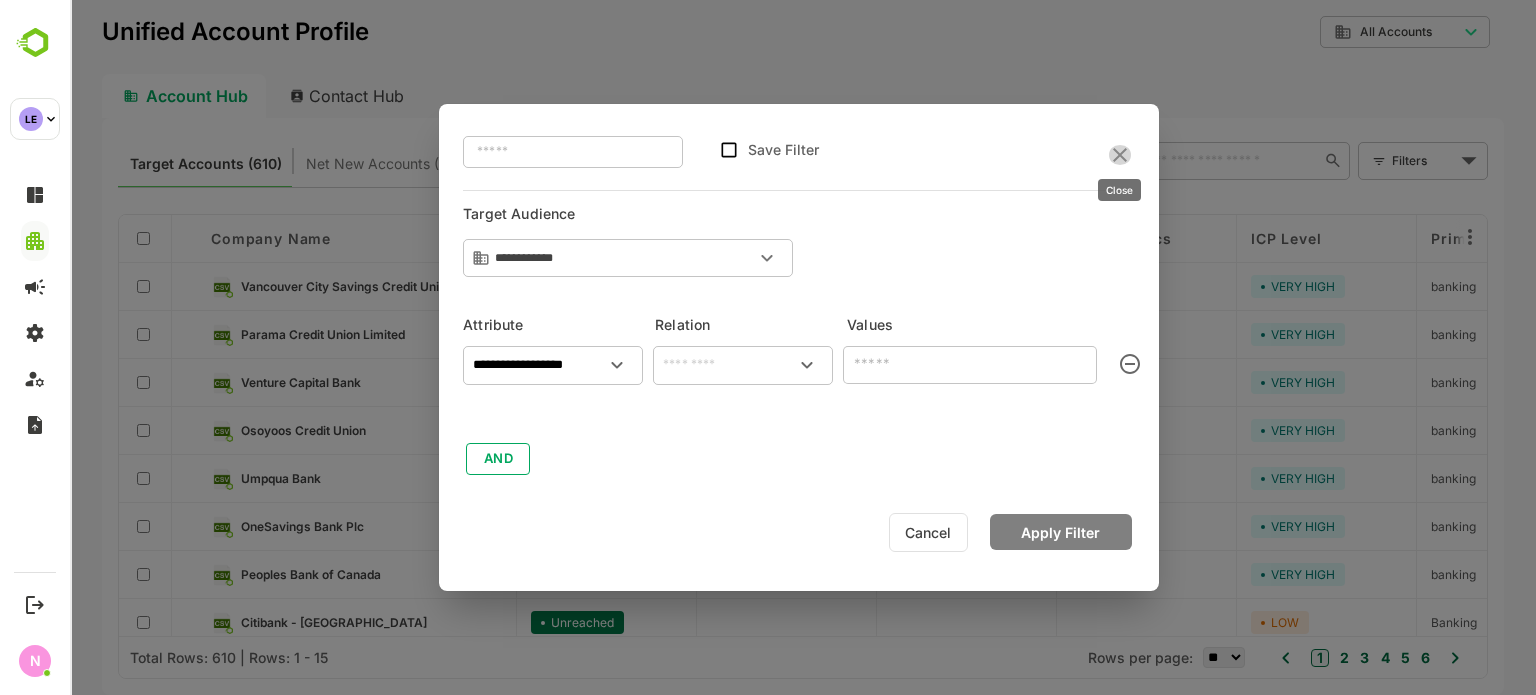 click 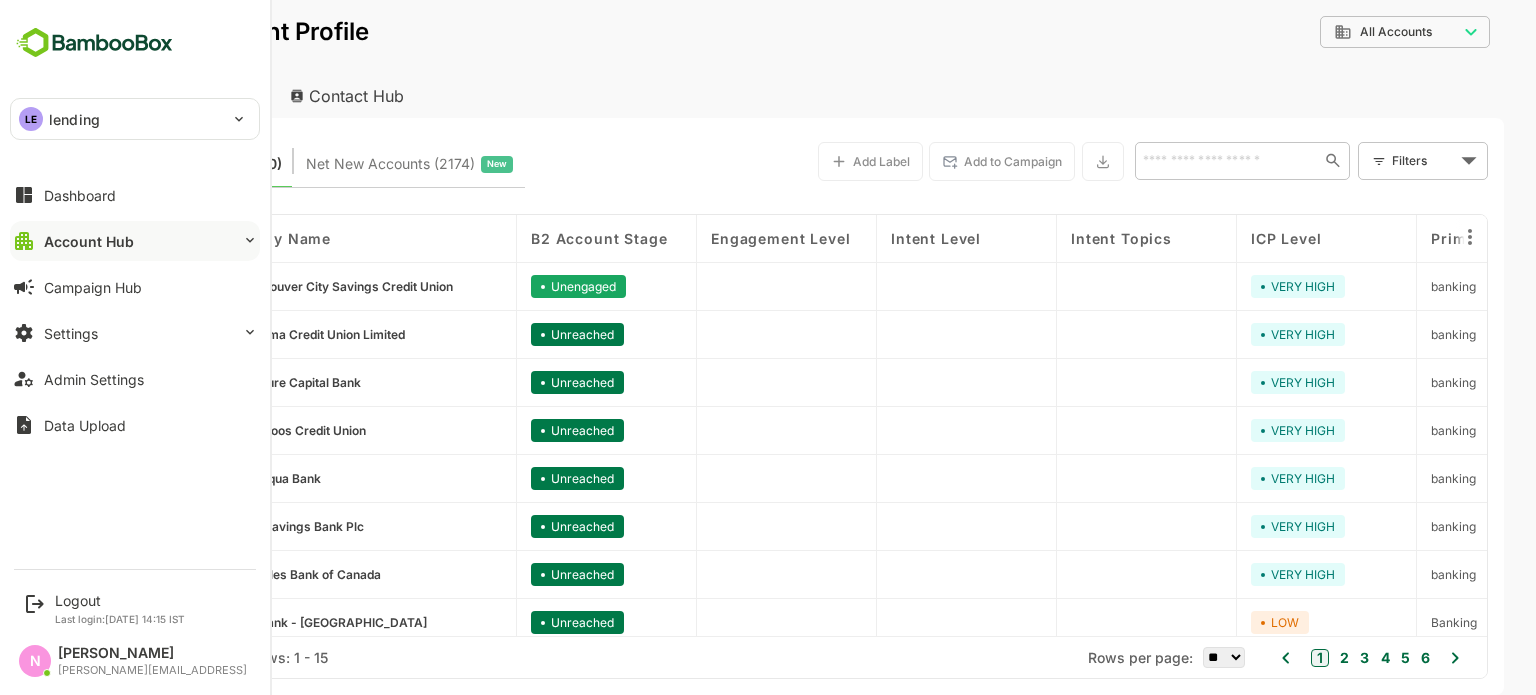 click on "Account Hub" at bounding box center [89, 241] 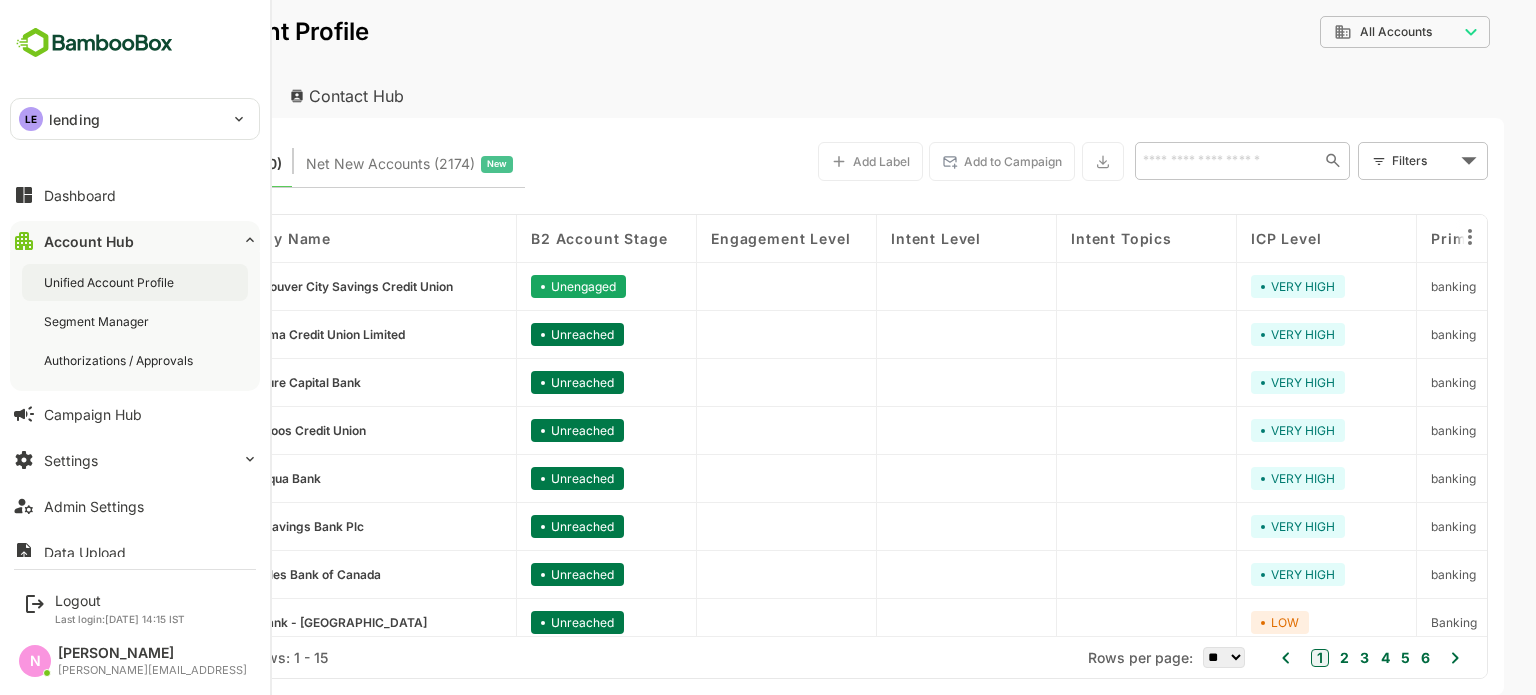 click on "Unified Account Profile" at bounding box center (111, 282) 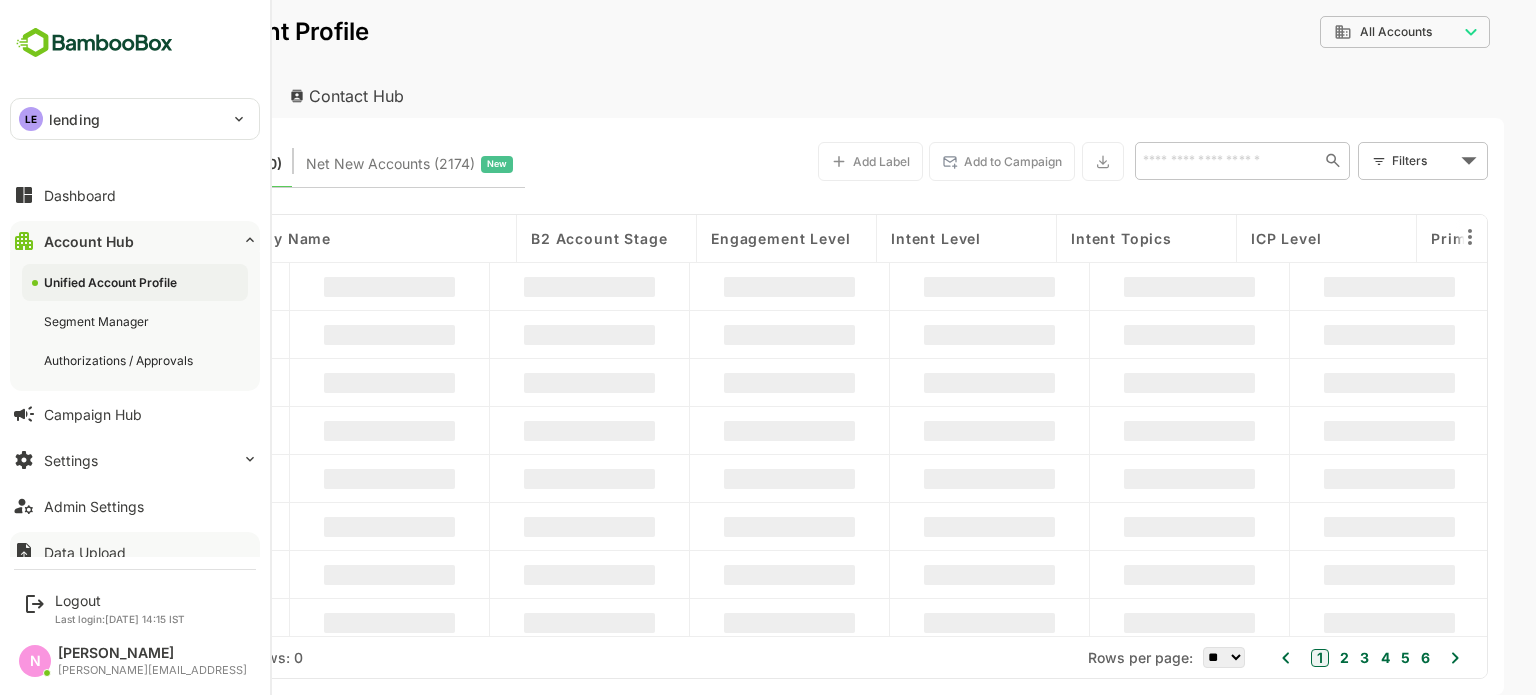 scroll, scrollTop: 0, scrollLeft: 0, axis: both 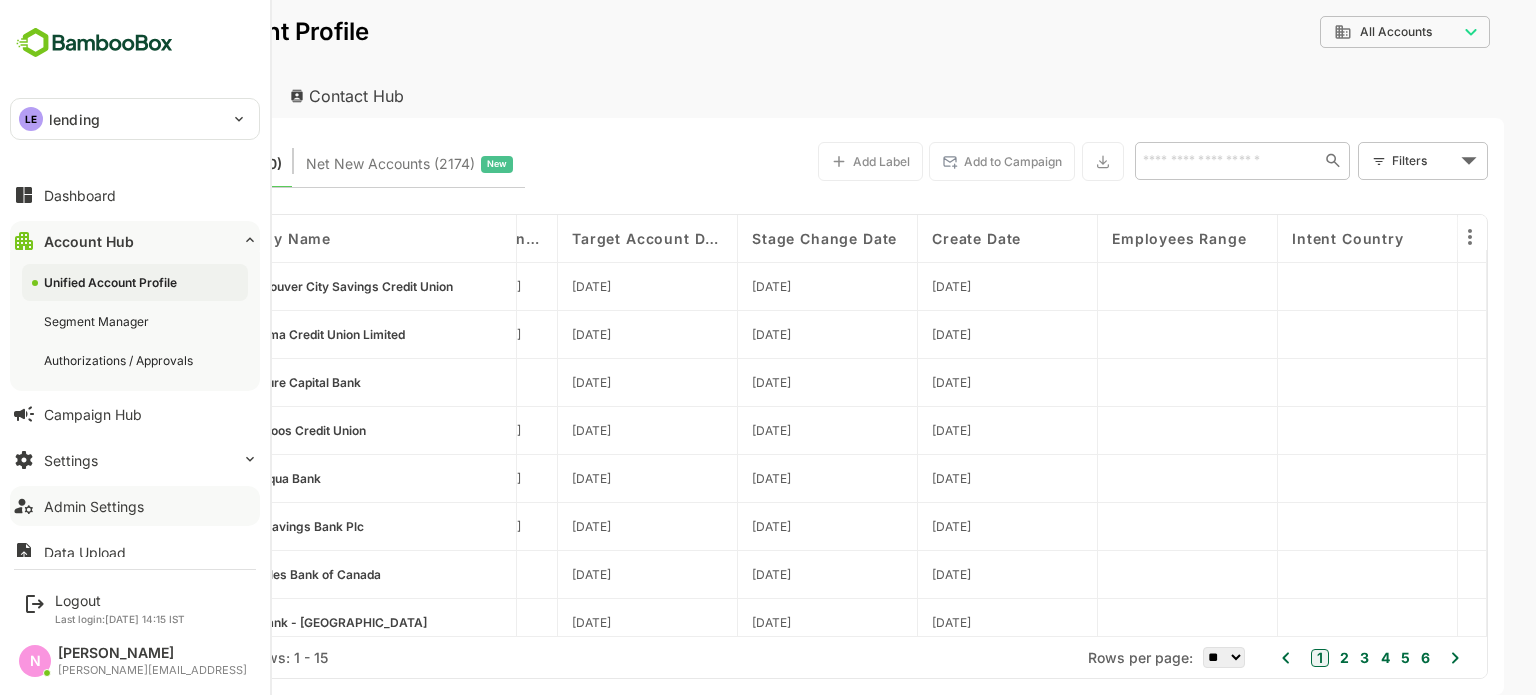 click on "Admin Settings" at bounding box center [135, 506] 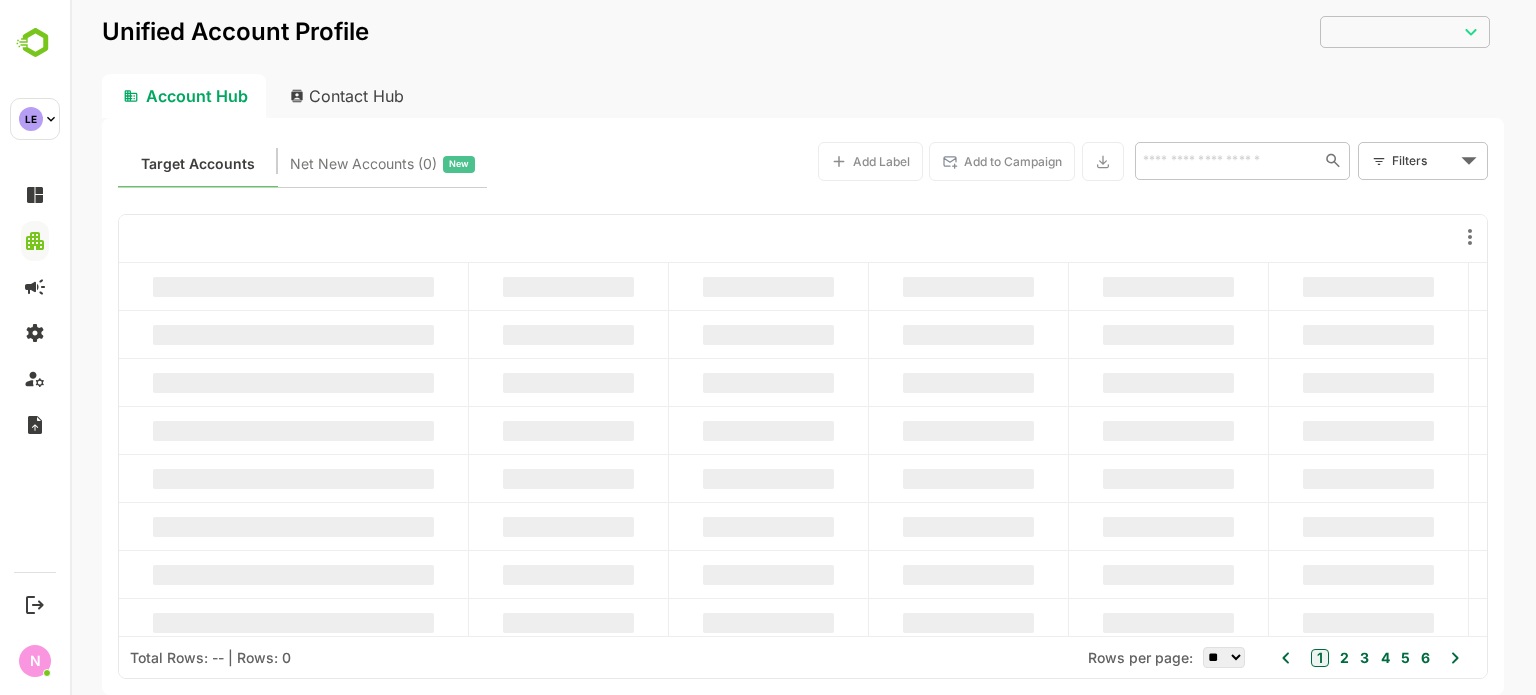scroll, scrollTop: 0, scrollLeft: 0, axis: both 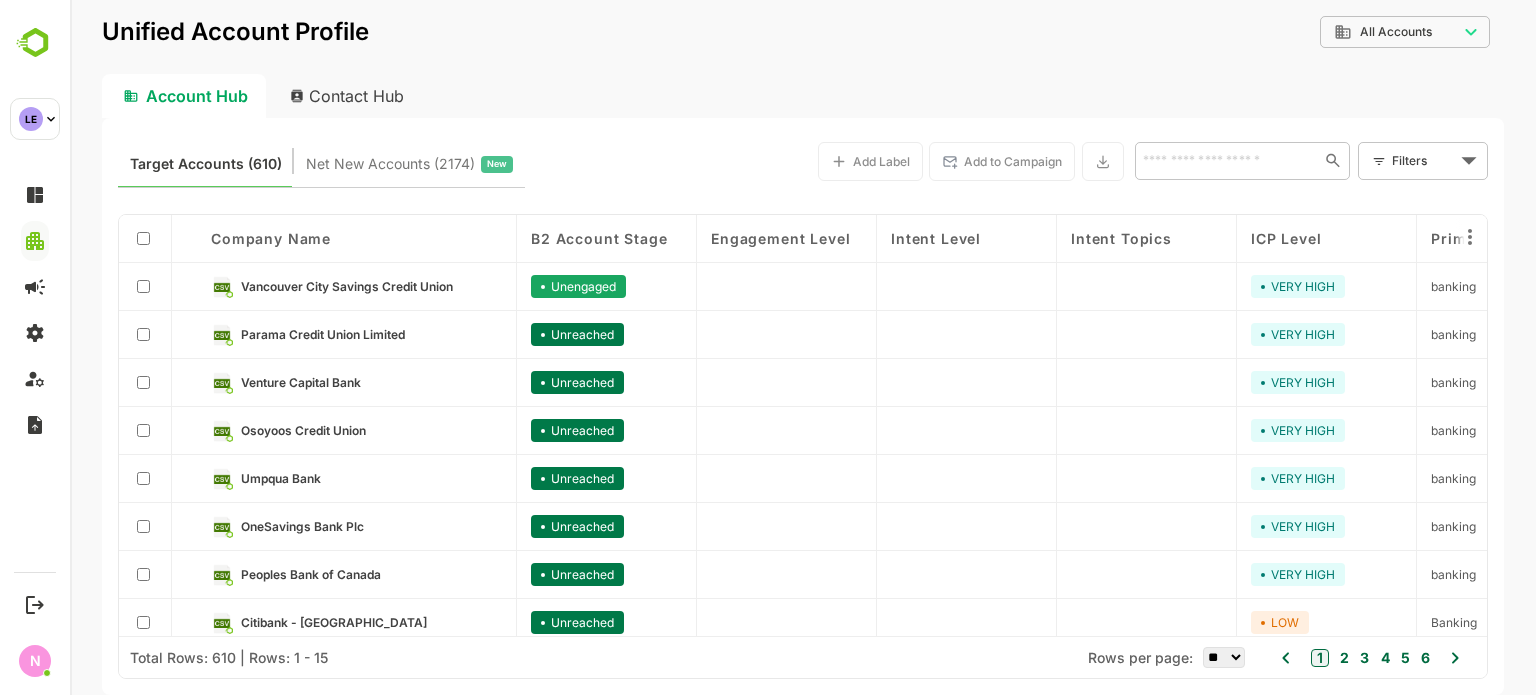 click on "**********" at bounding box center [803, 347] 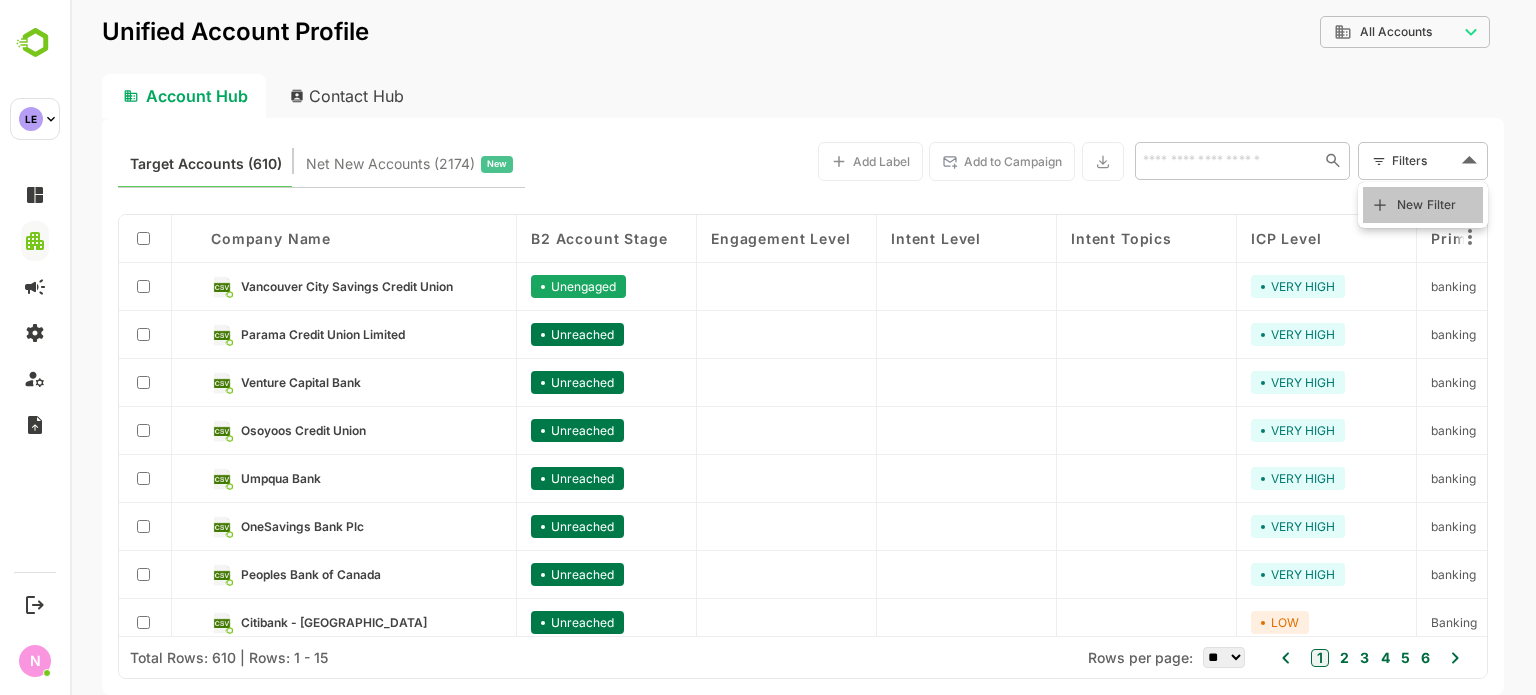 click on "New Filter" at bounding box center [1427, 205] 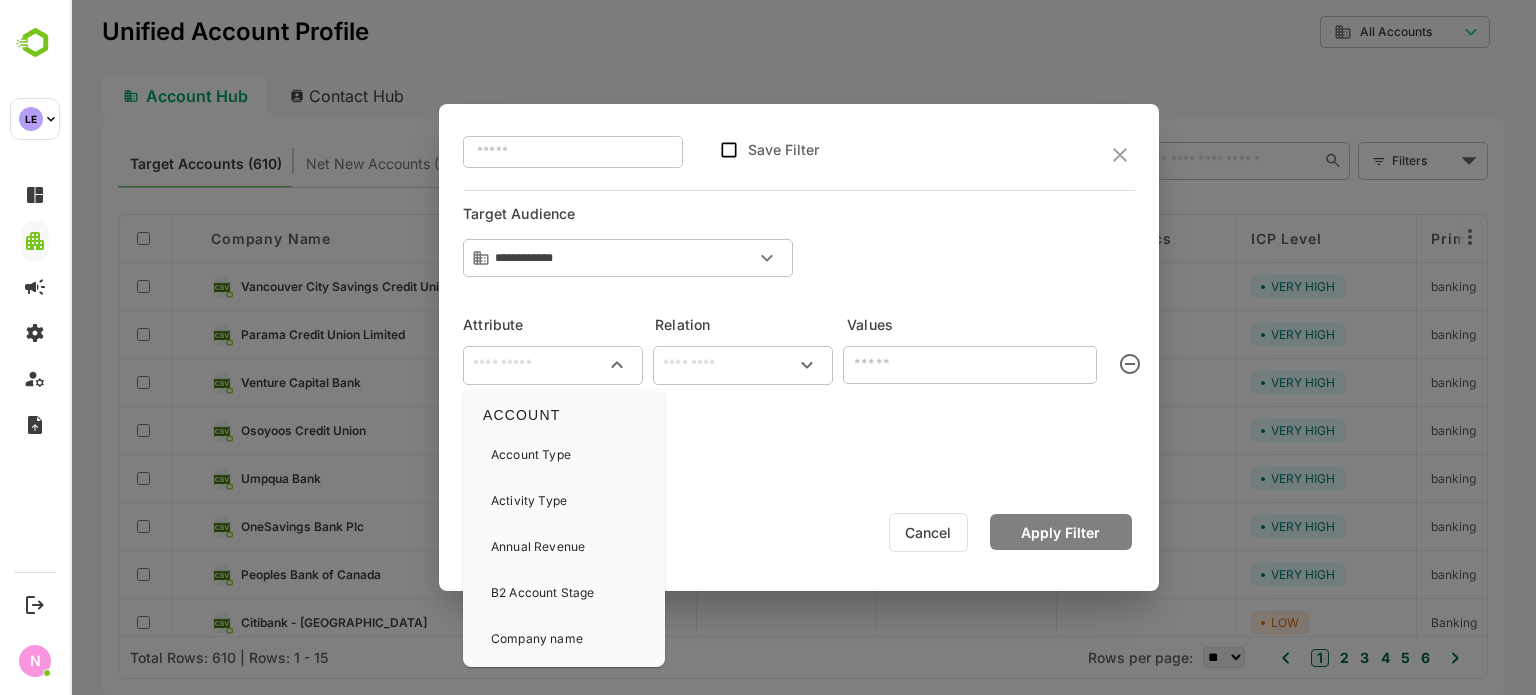 click at bounding box center (553, 365) 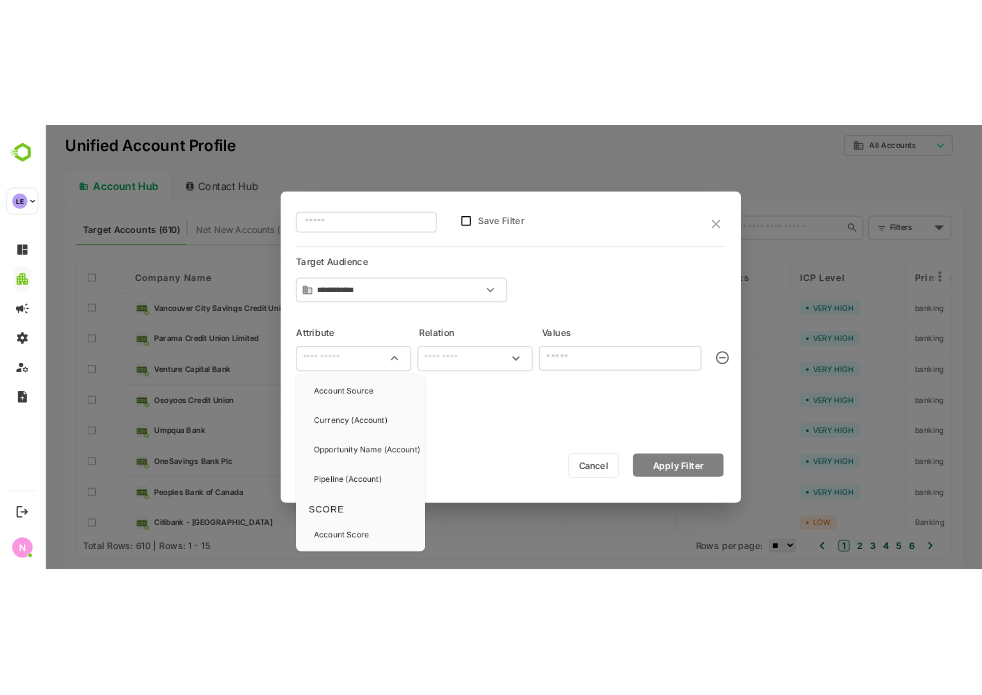 scroll, scrollTop: 1266, scrollLeft: 0, axis: vertical 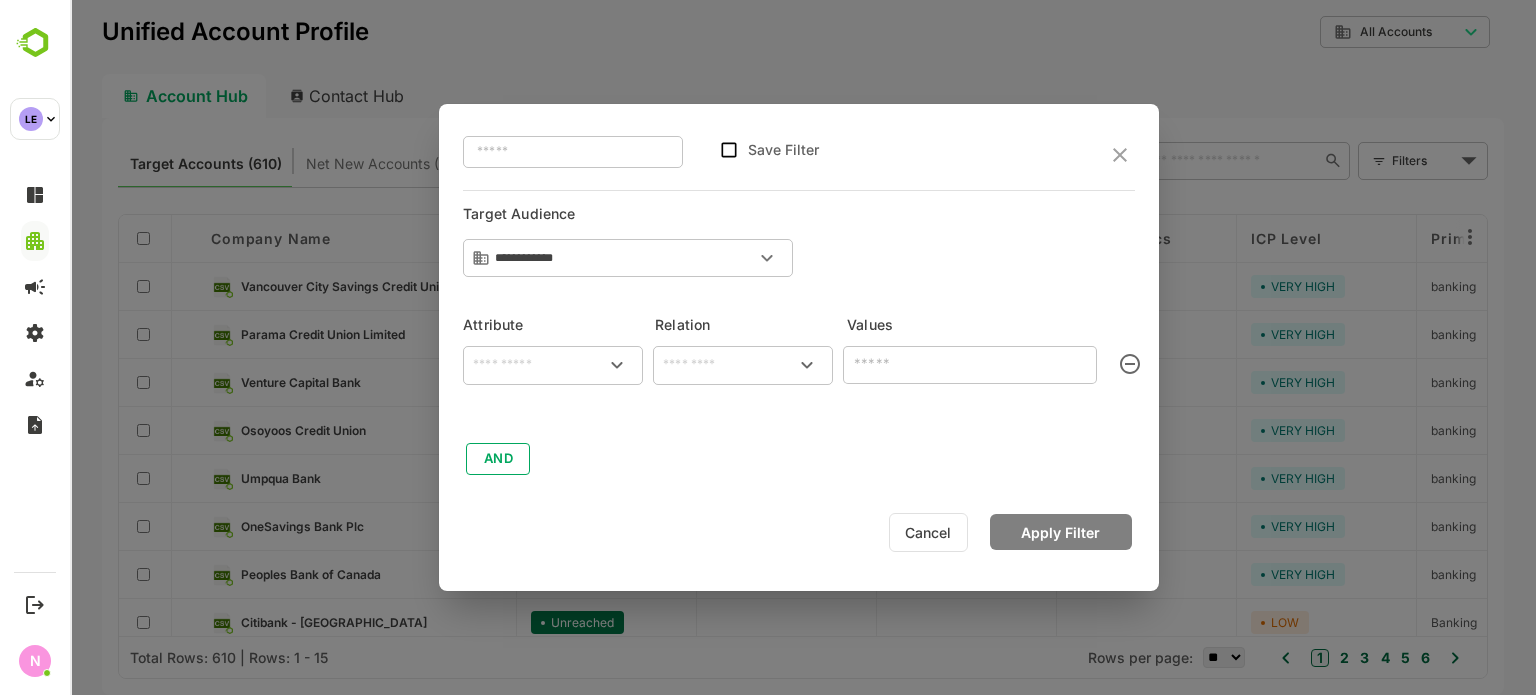 click at bounding box center (803, 347) 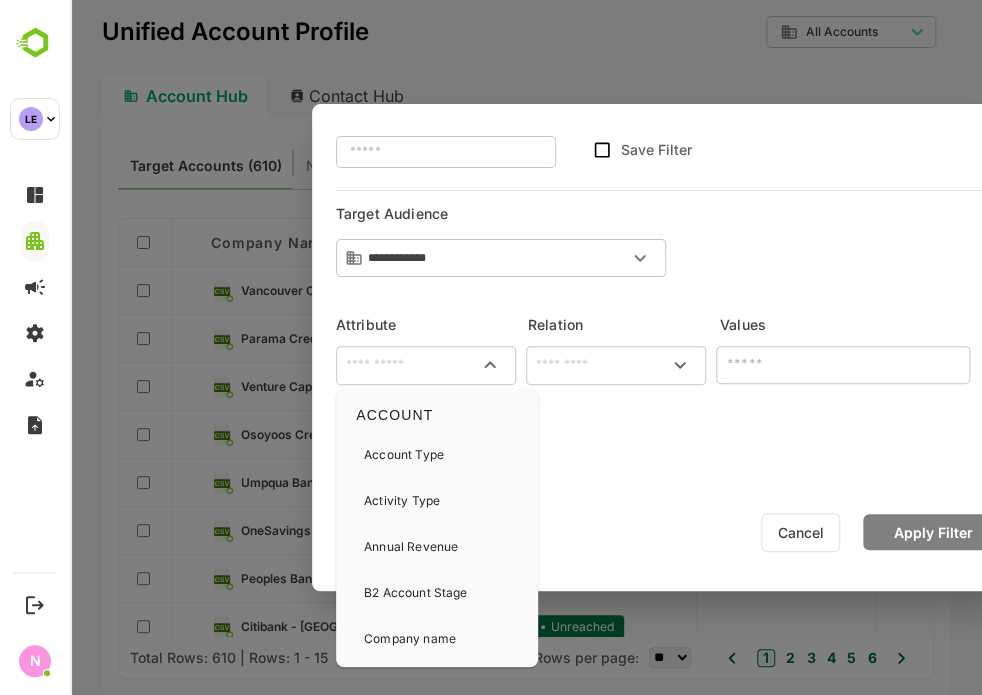 click at bounding box center (426, 365) 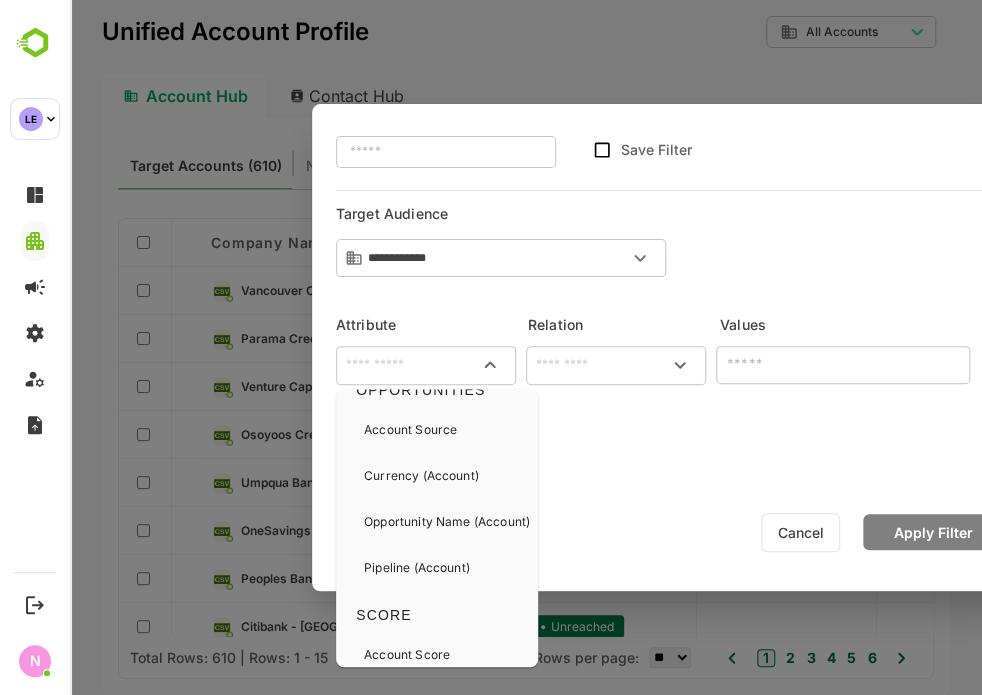 scroll, scrollTop: 1248, scrollLeft: 0, axis: vertical 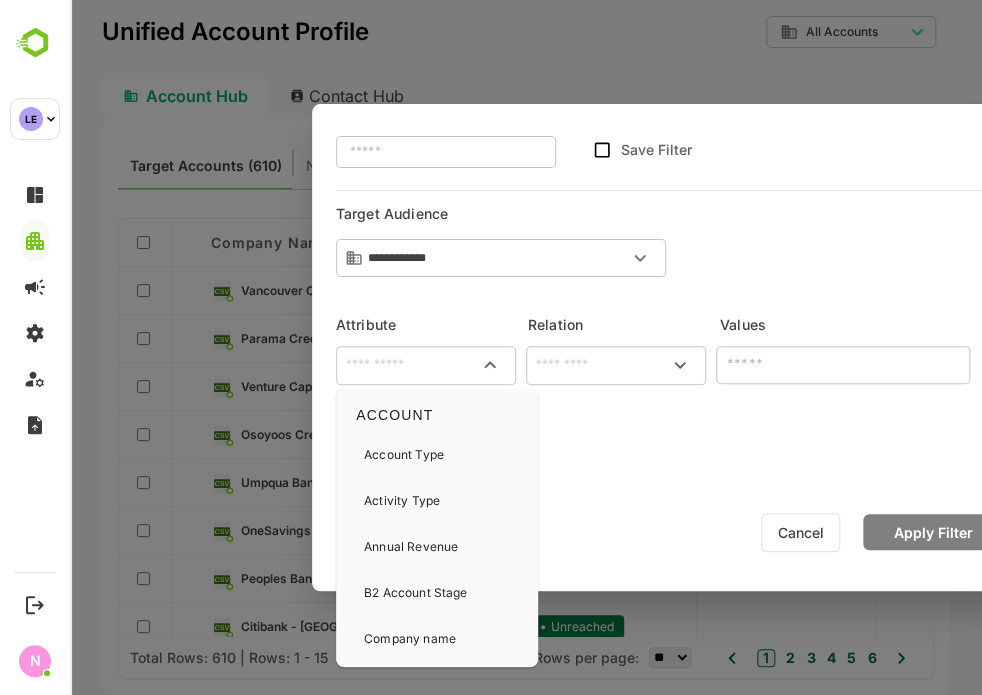 click at bounding box center [426, 365] 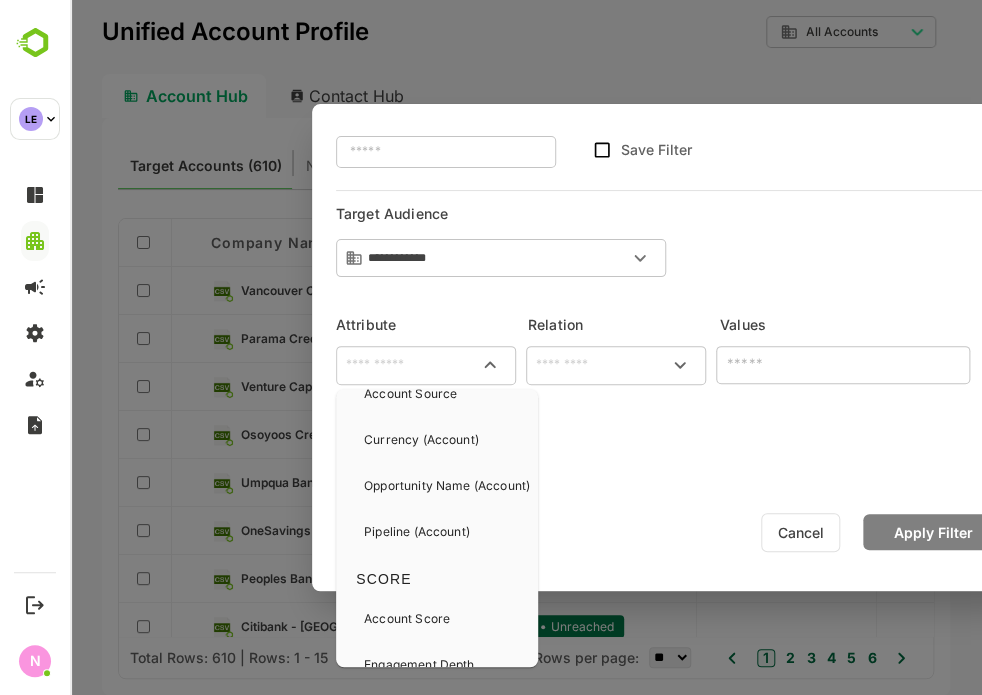 scroll, scrollTop: 1282, scrollLeft: 0, axis: vertical 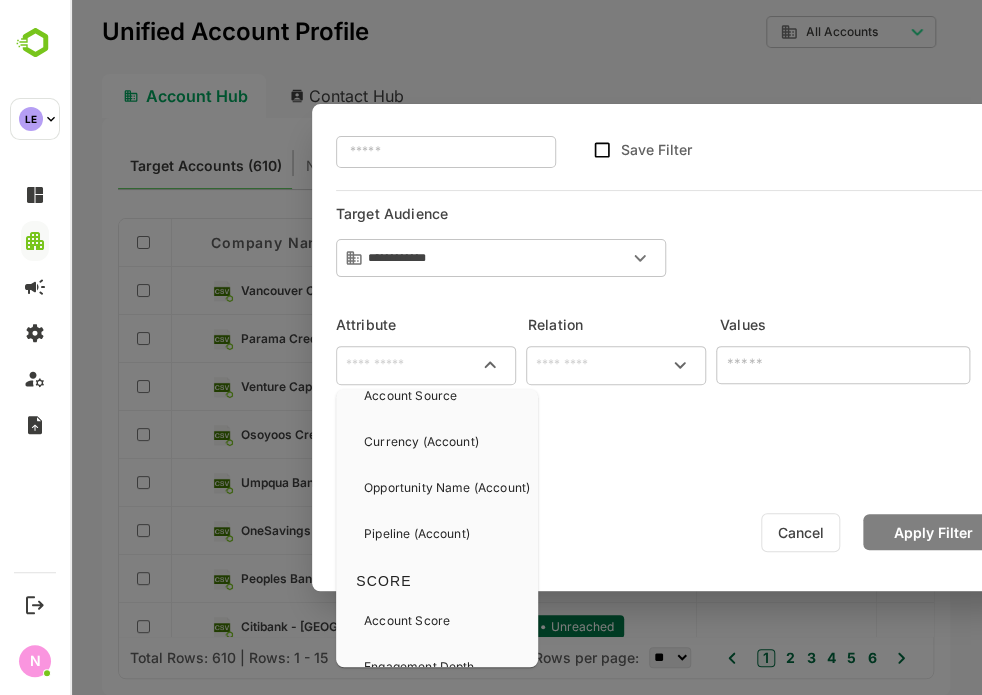 click on "Pipeline (Account)" at bounding box center (417, 534) 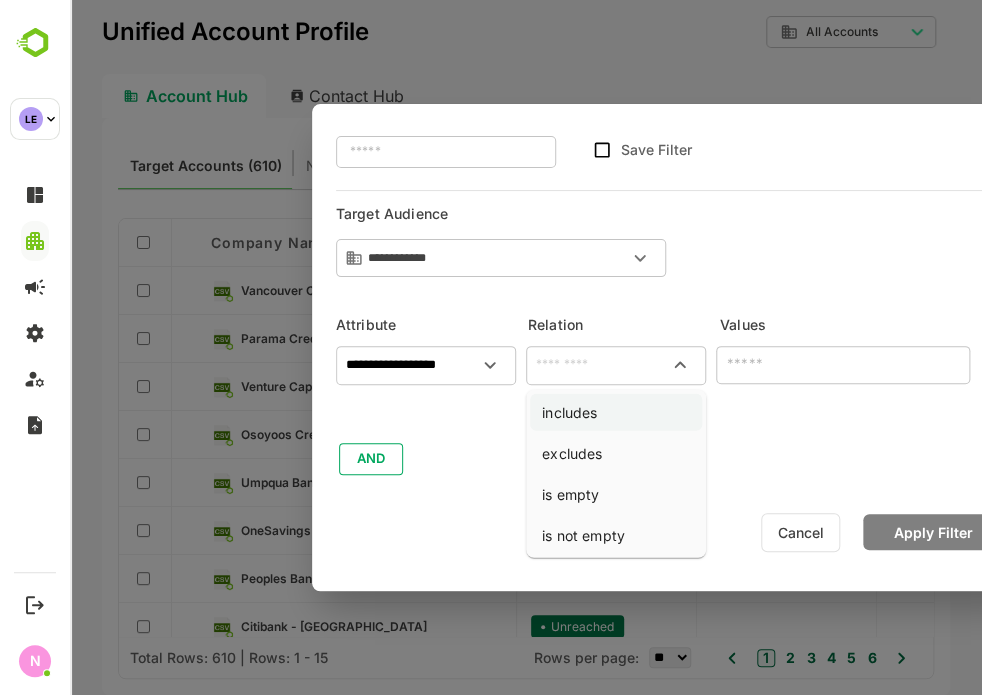 click on "includes" at bounding box center (616, 412) 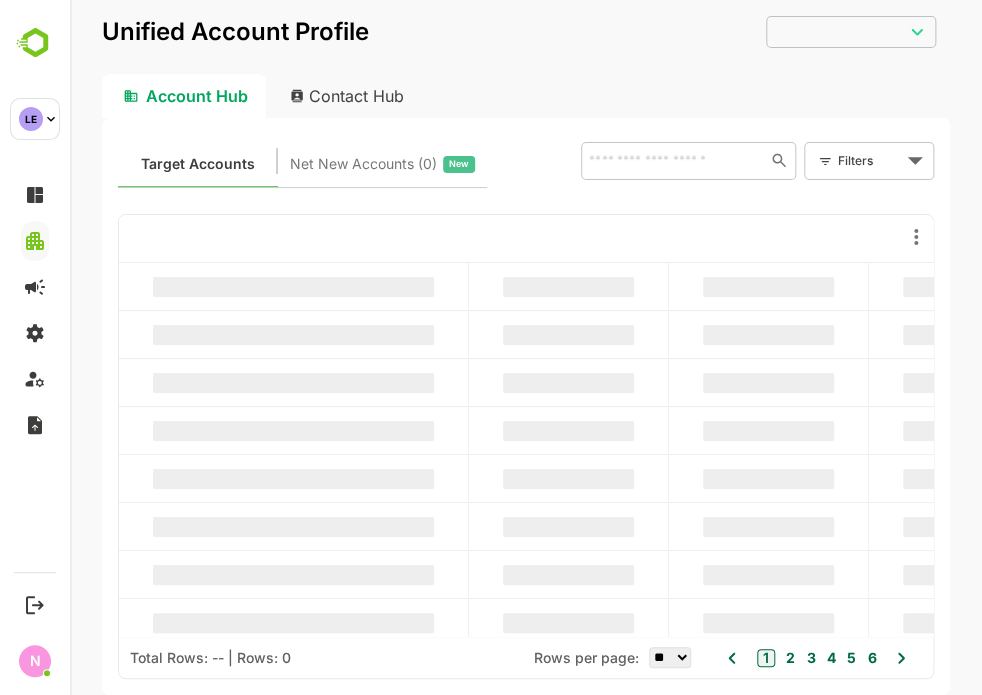 scroll, scrollTop: 0, scrollLeft: 0, axis: both 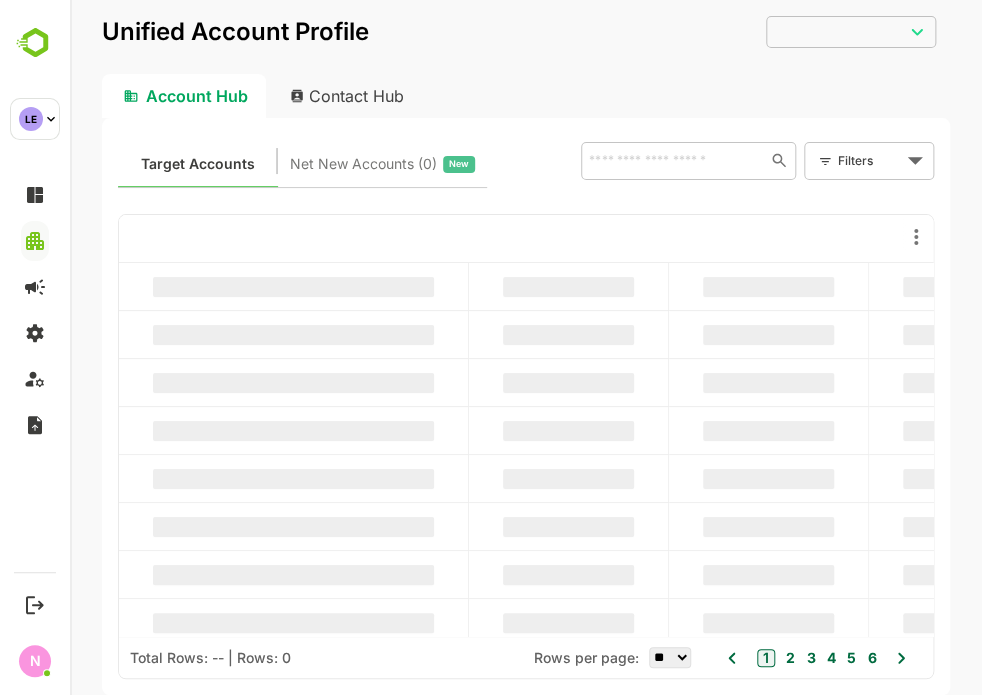 type on "**********" 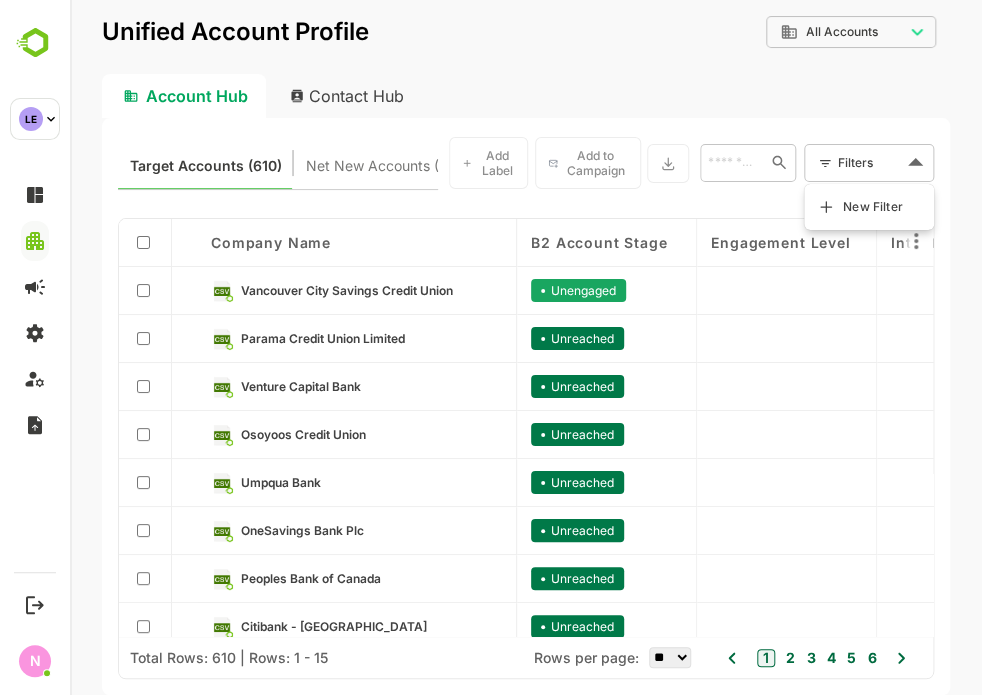 click on "**********" at bounding box center (526, 347) 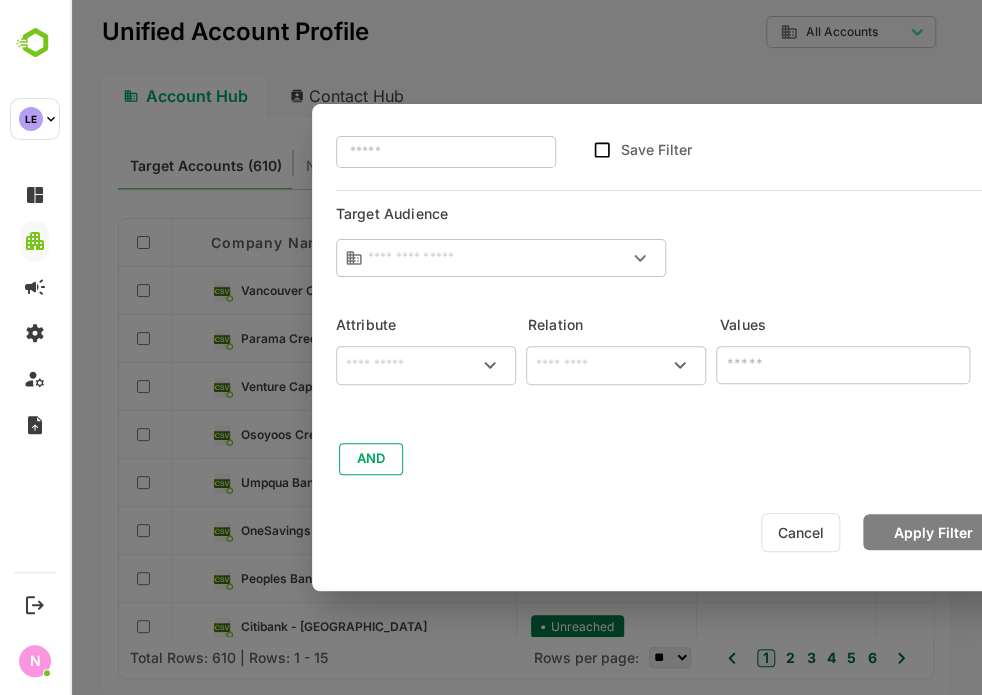 type on "**********" 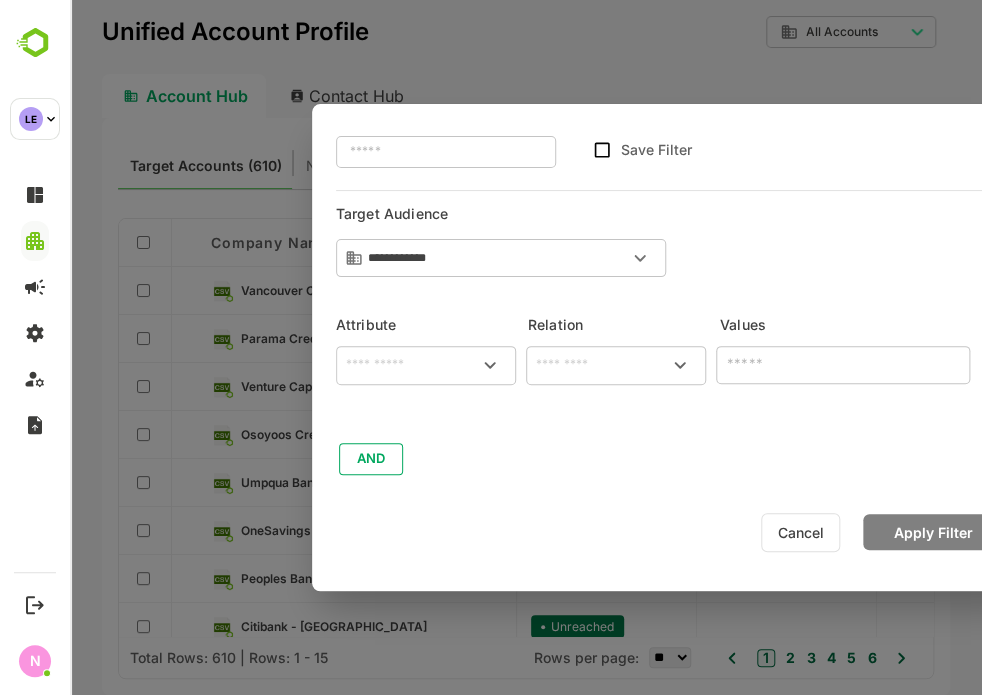 click on "​" at bounding box center (426, 365) 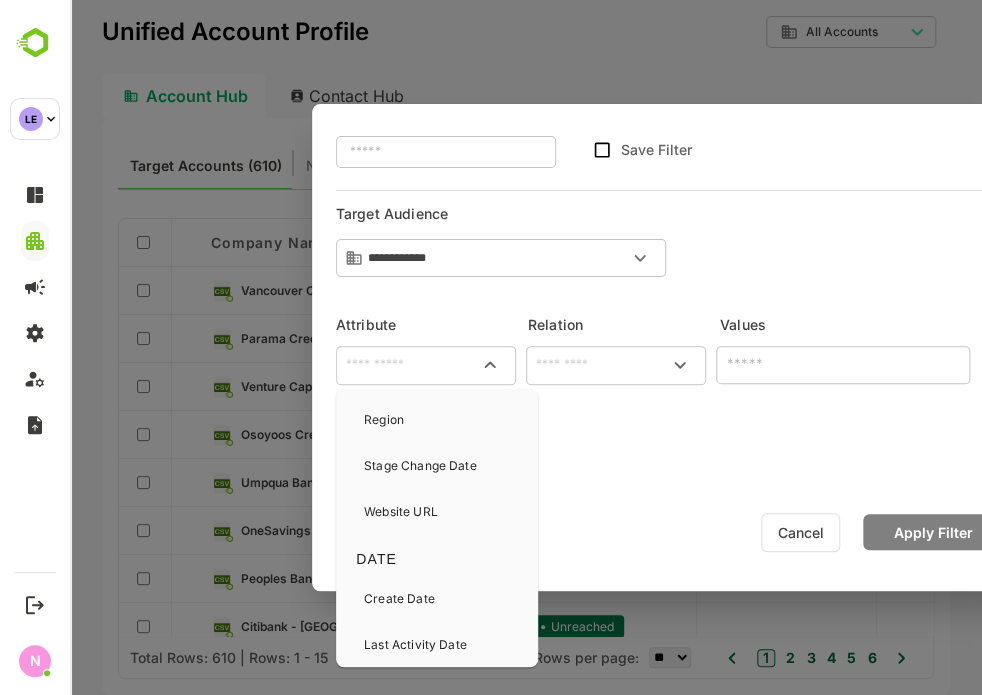 scroll, scrollTop: 586, scrollLeft: 0, axis: vertical 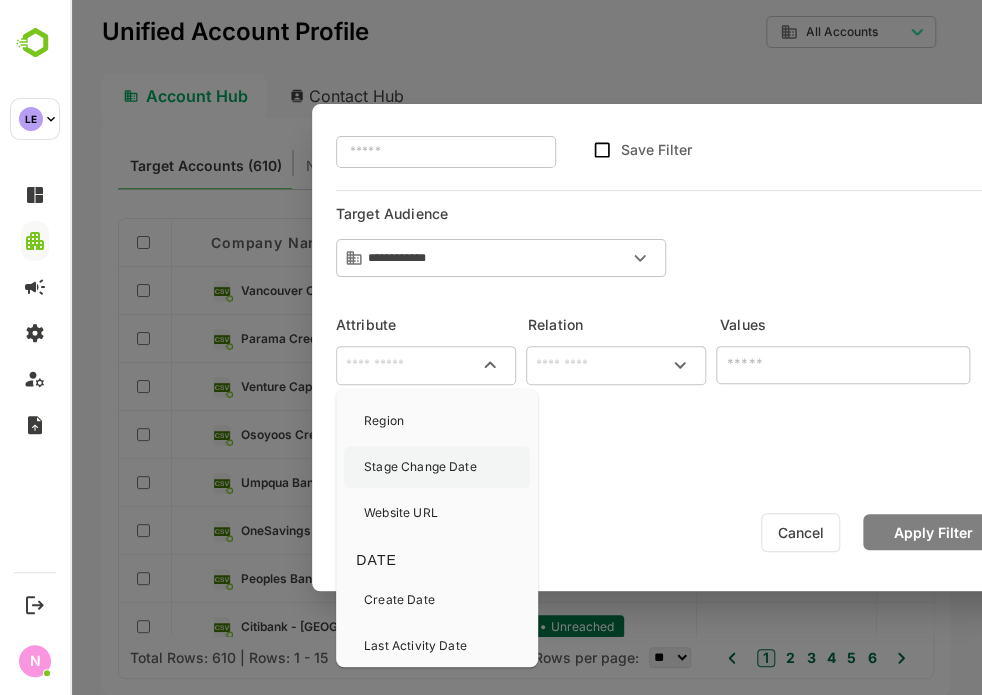 click on "Stage Change Date" at bounding box center (420, 467) 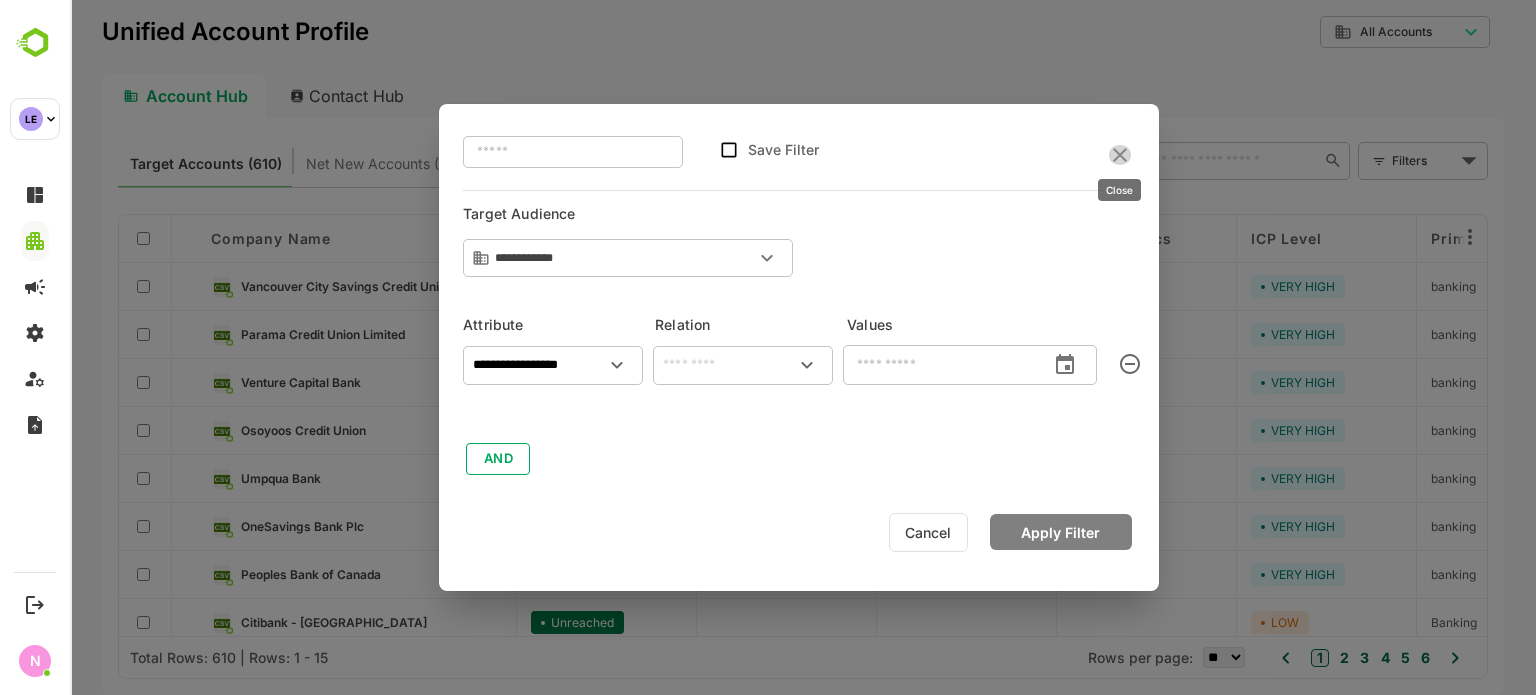 click 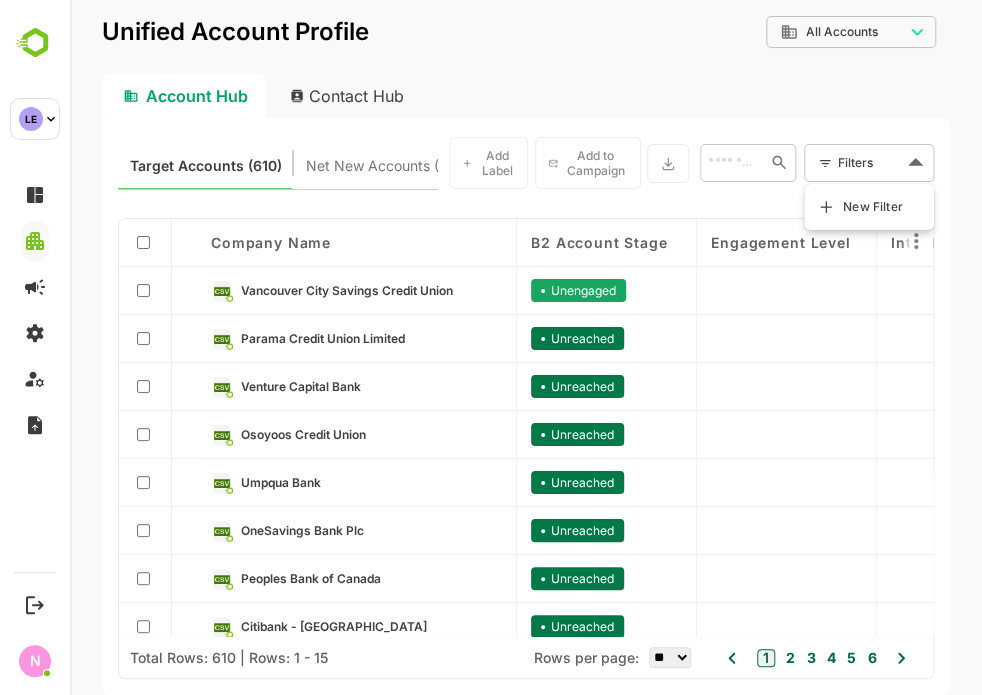click on "**********" at bounding box center (526, 347) 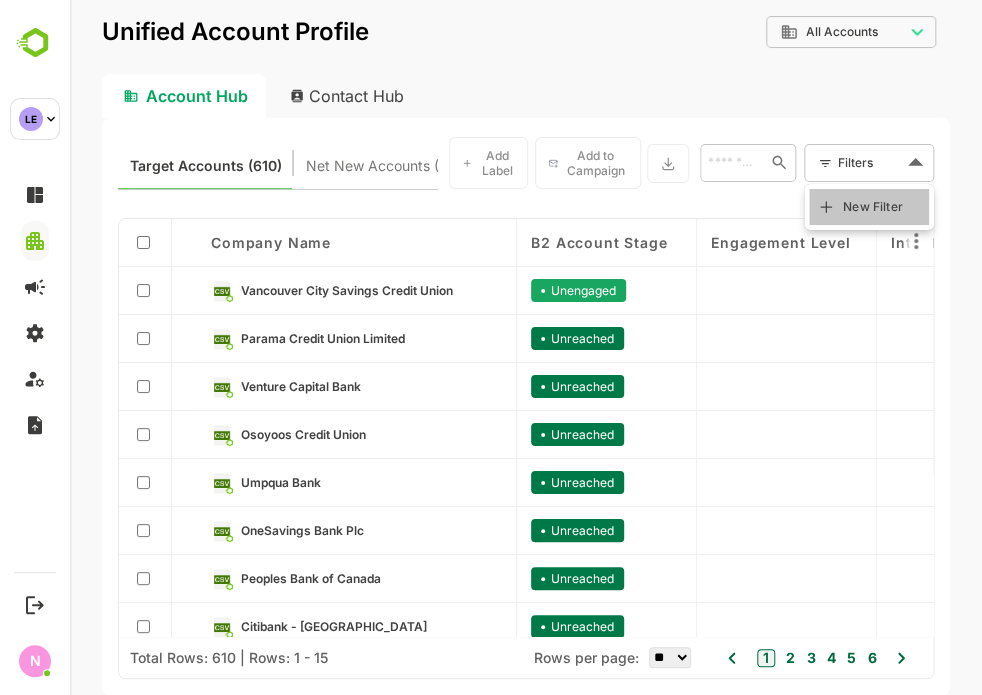 click on "New Filter" at bounding box center [873, 207] 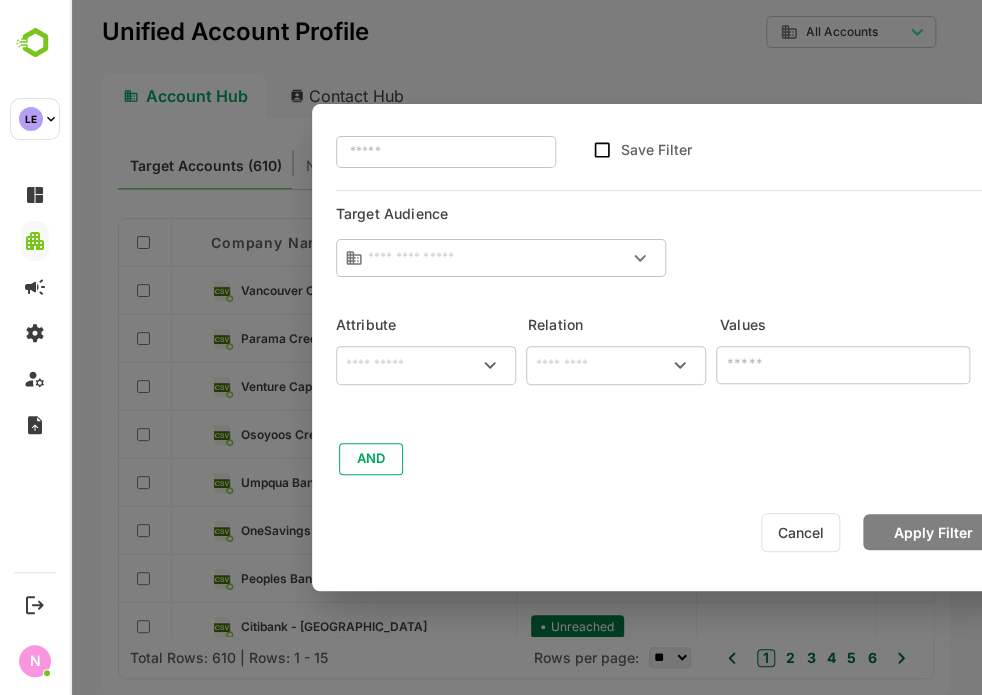 type on "**********" 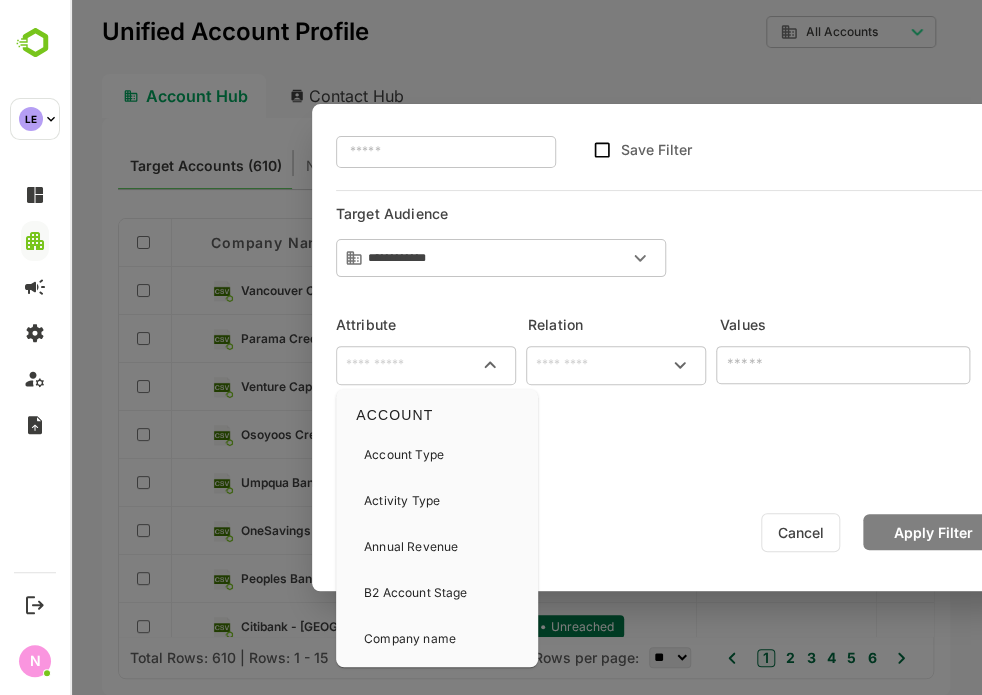 click at bounding box center [426, 365] 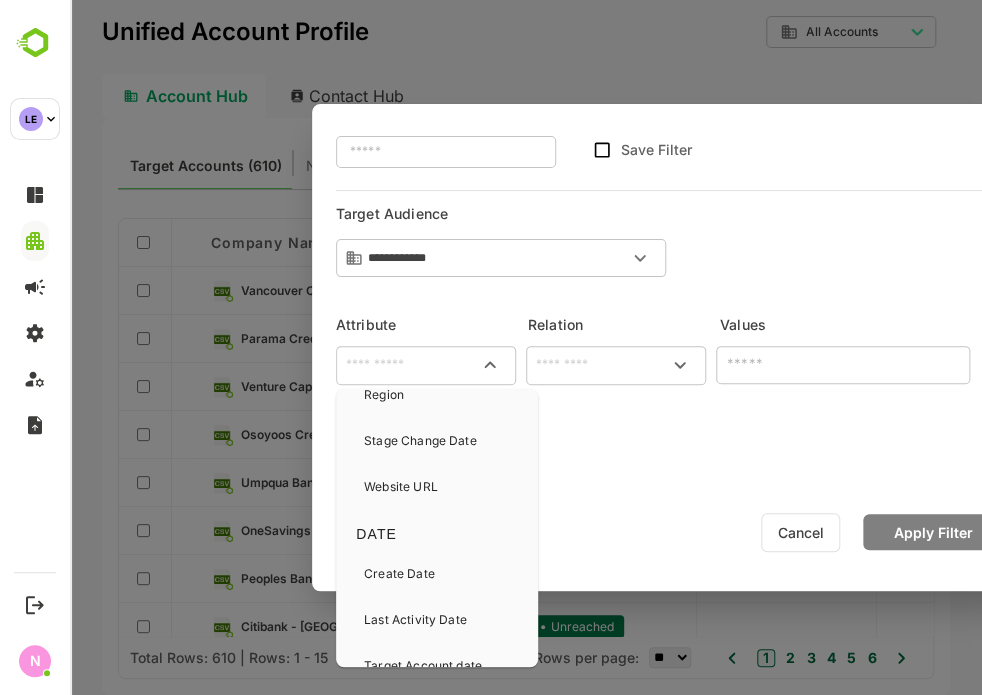 scroll, scrollTop: 586, scrollLeft: 0, axis: vertical 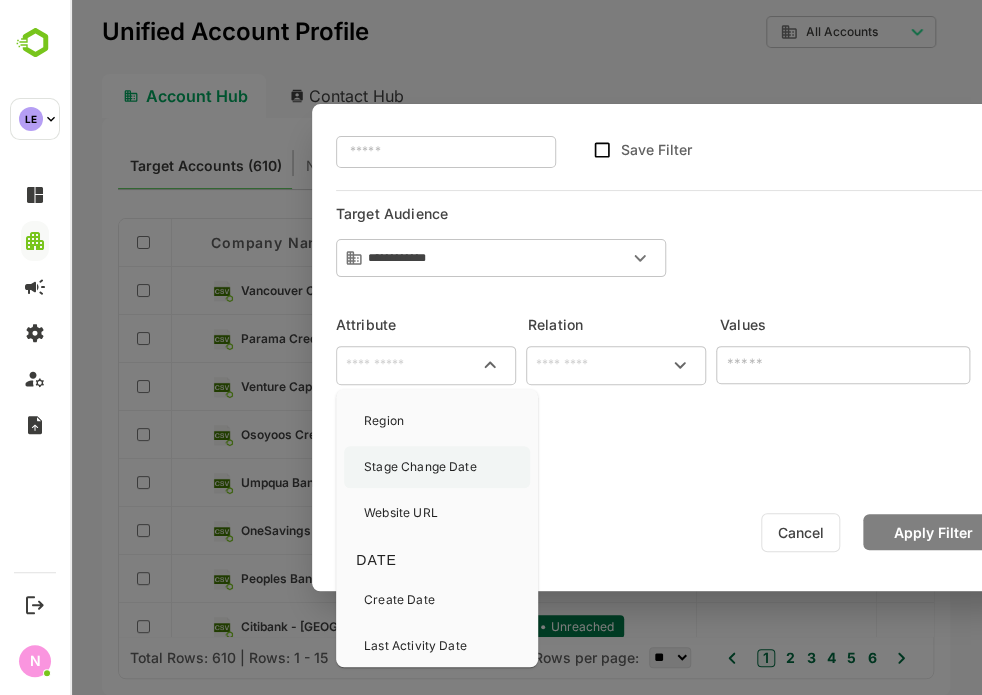 click on "Stage Change Date" at bounding box center (420, 467) 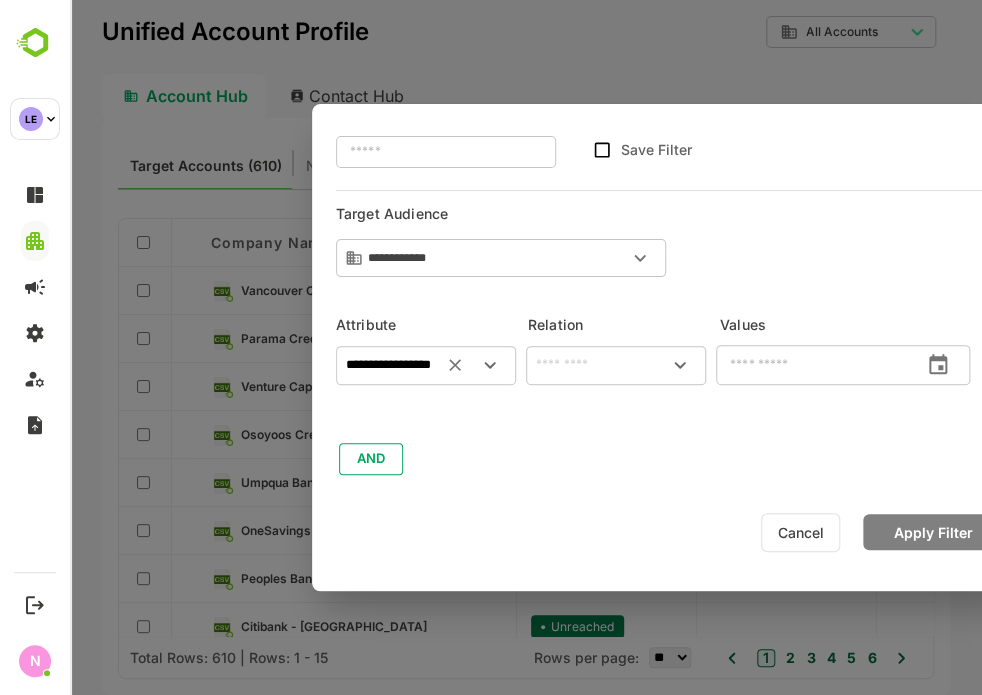 click on "​" at bounding box center [616, 365] 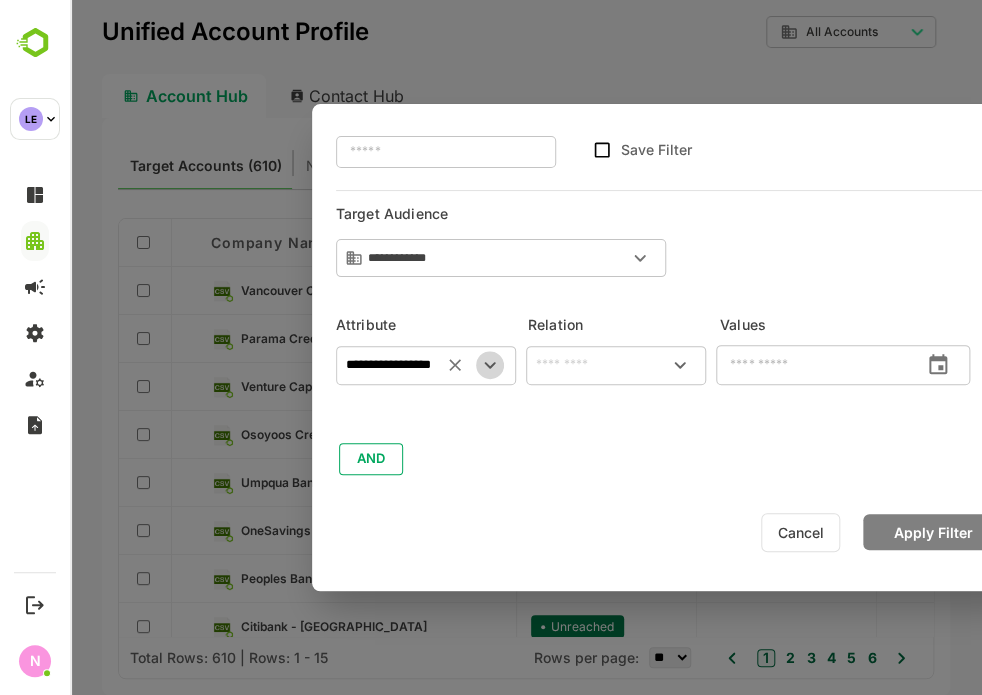 click 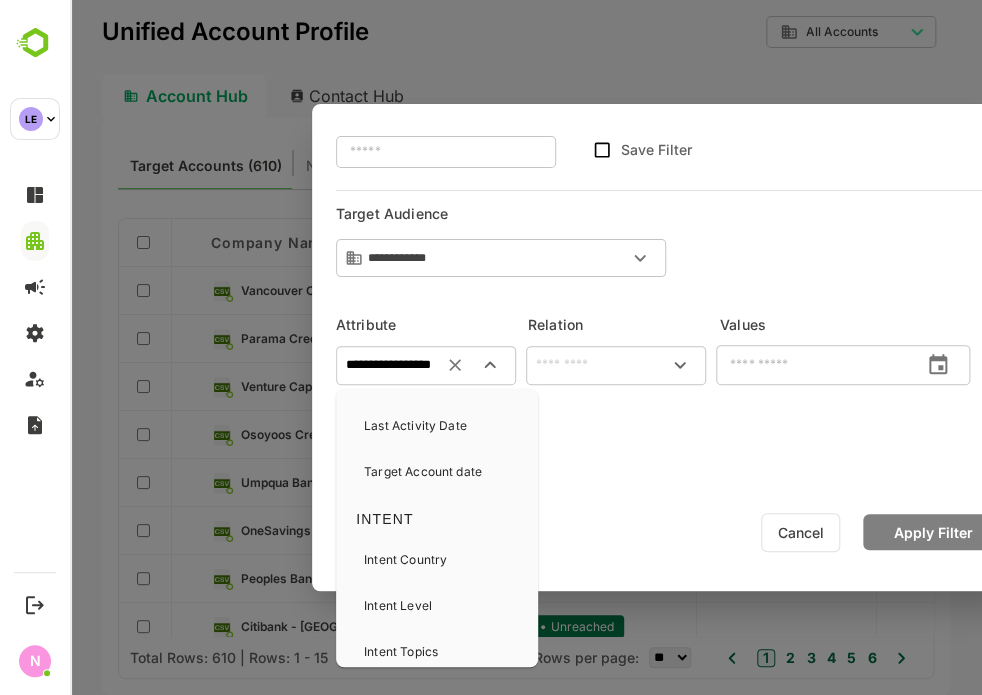 scroll, scrollTop: 804, scrollLeft: 0, axis: vertical 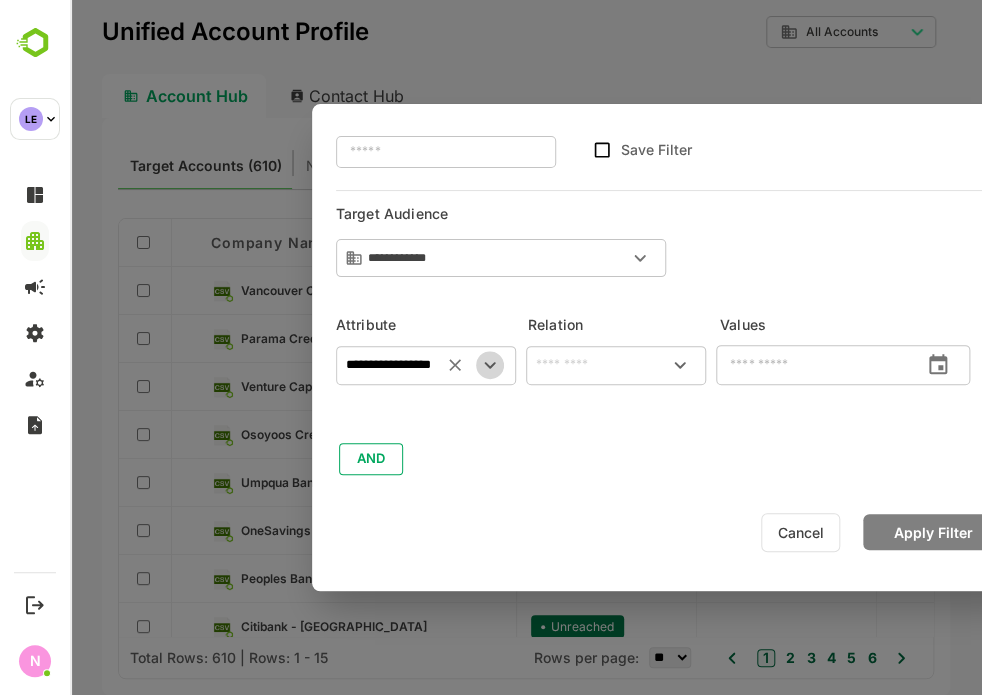 click 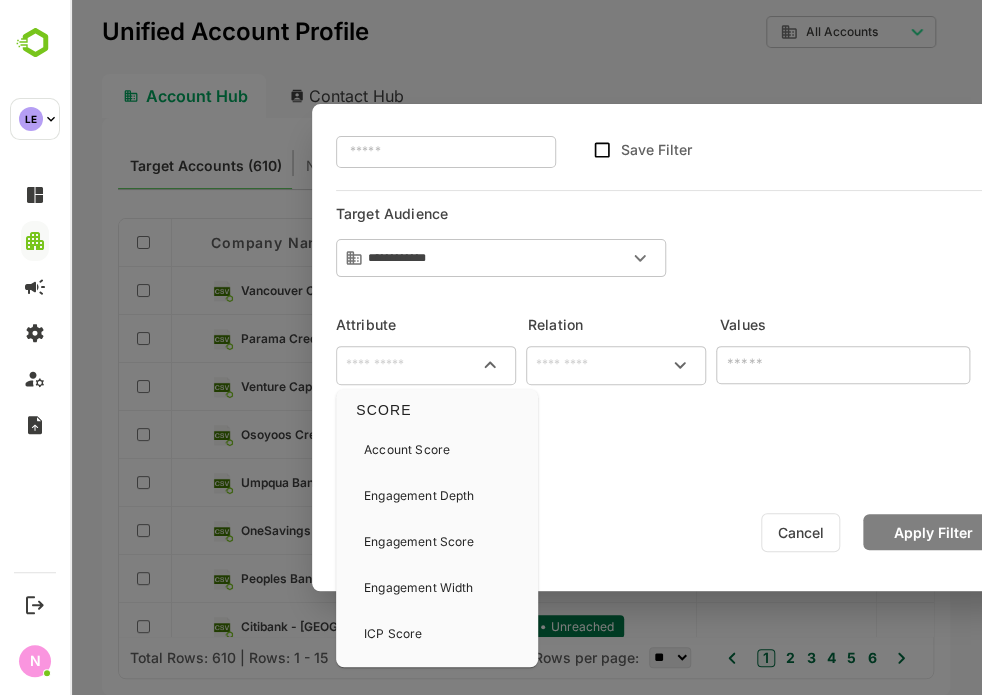 scroll, scrollTop: 1490, scrollLeft: 0, axis: vertical 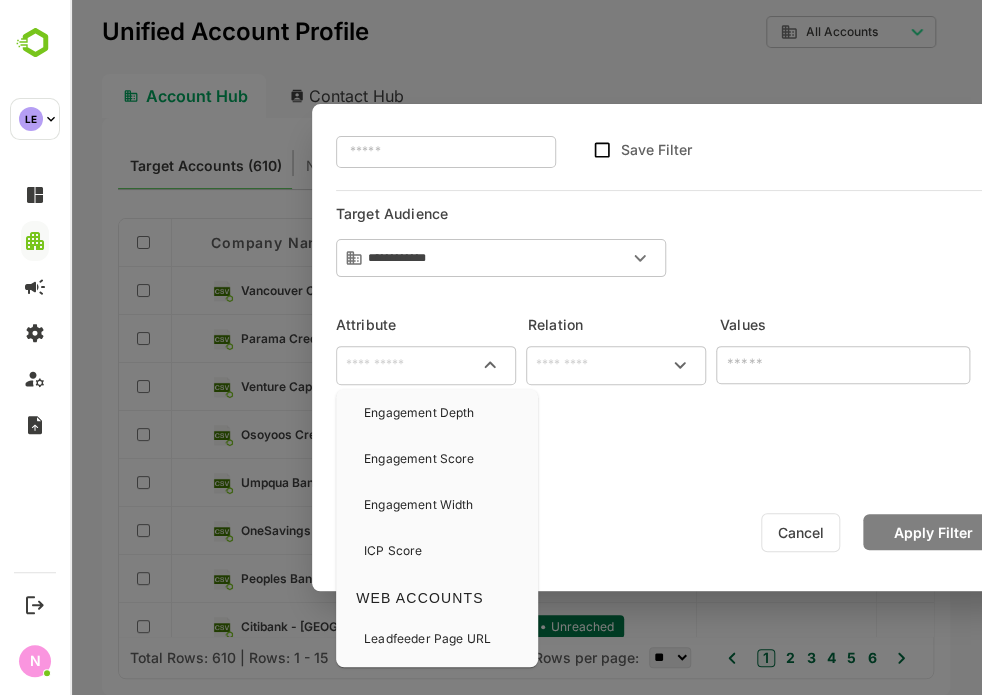 type 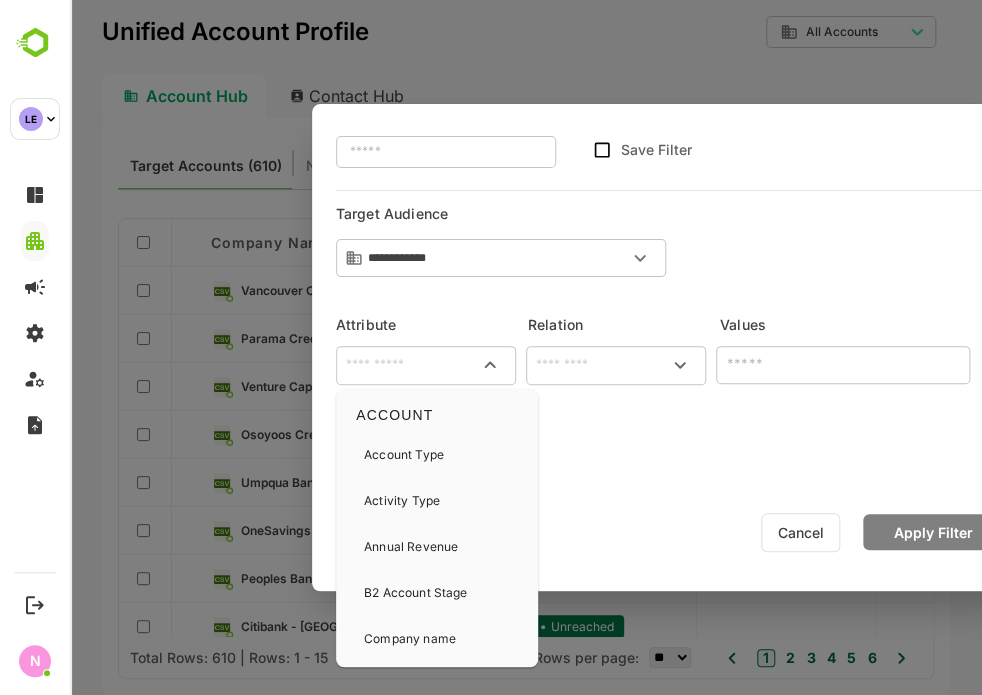 click at bounding box center (426, 365) 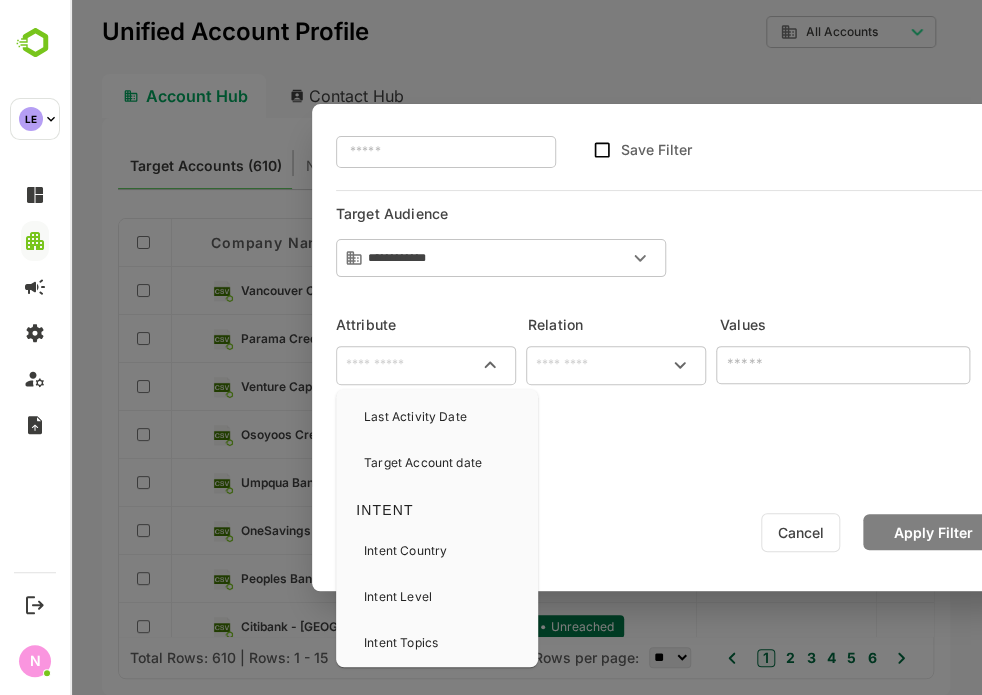 scroll, scrollTop: 822, scrollLeft: 0, axis: vertical 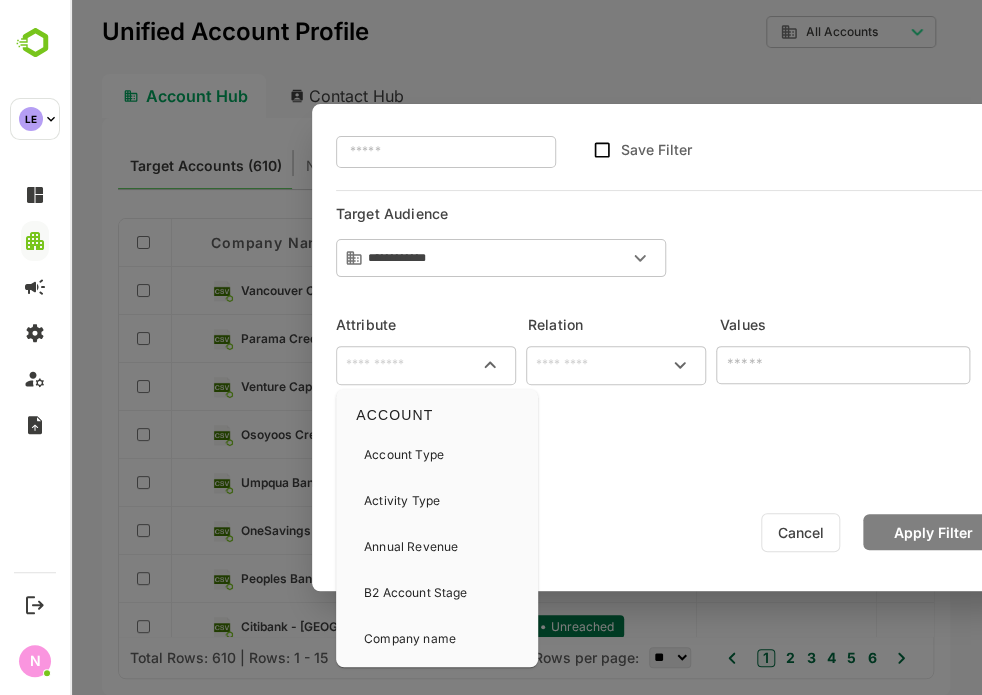 click at bounding box center [426, 365] 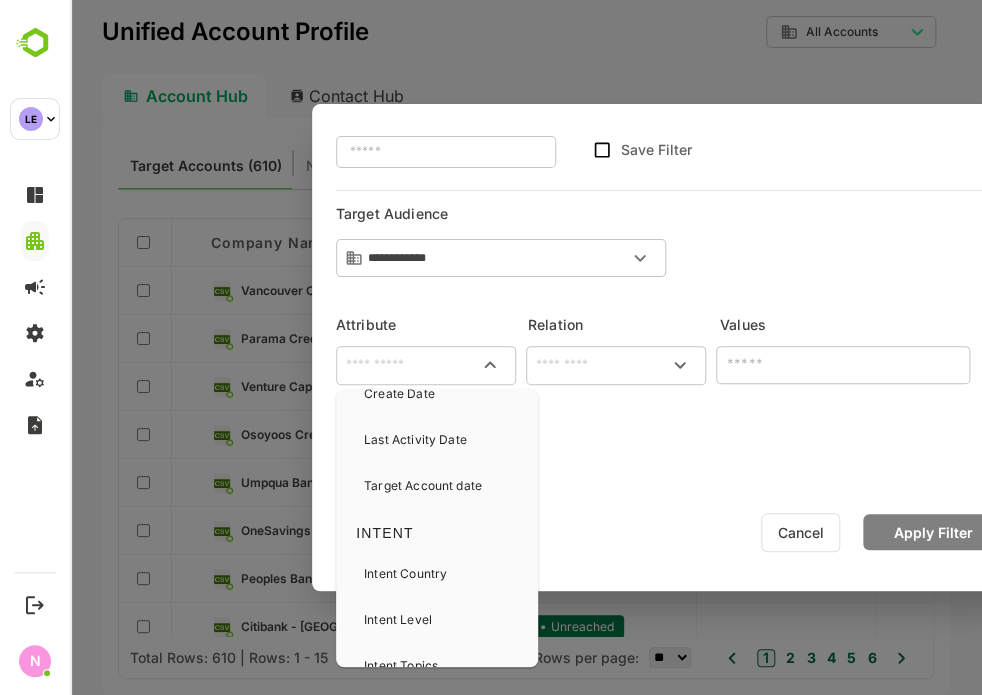scroll, scrollTop: 802, scrollLeft: 0, axis: vertical 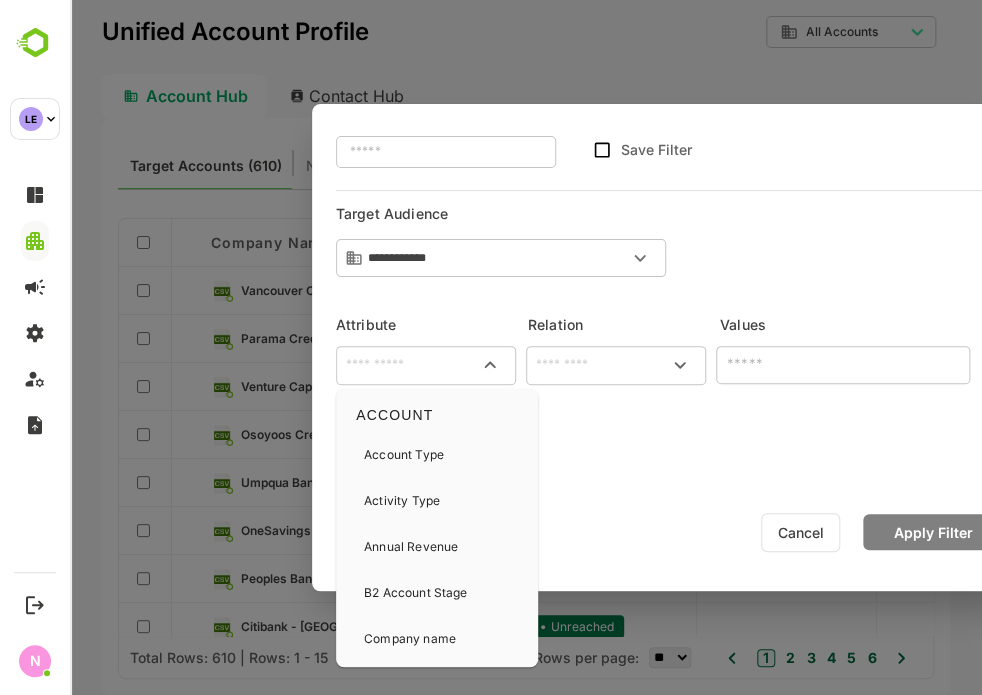 click at bounding box center [426, 365] 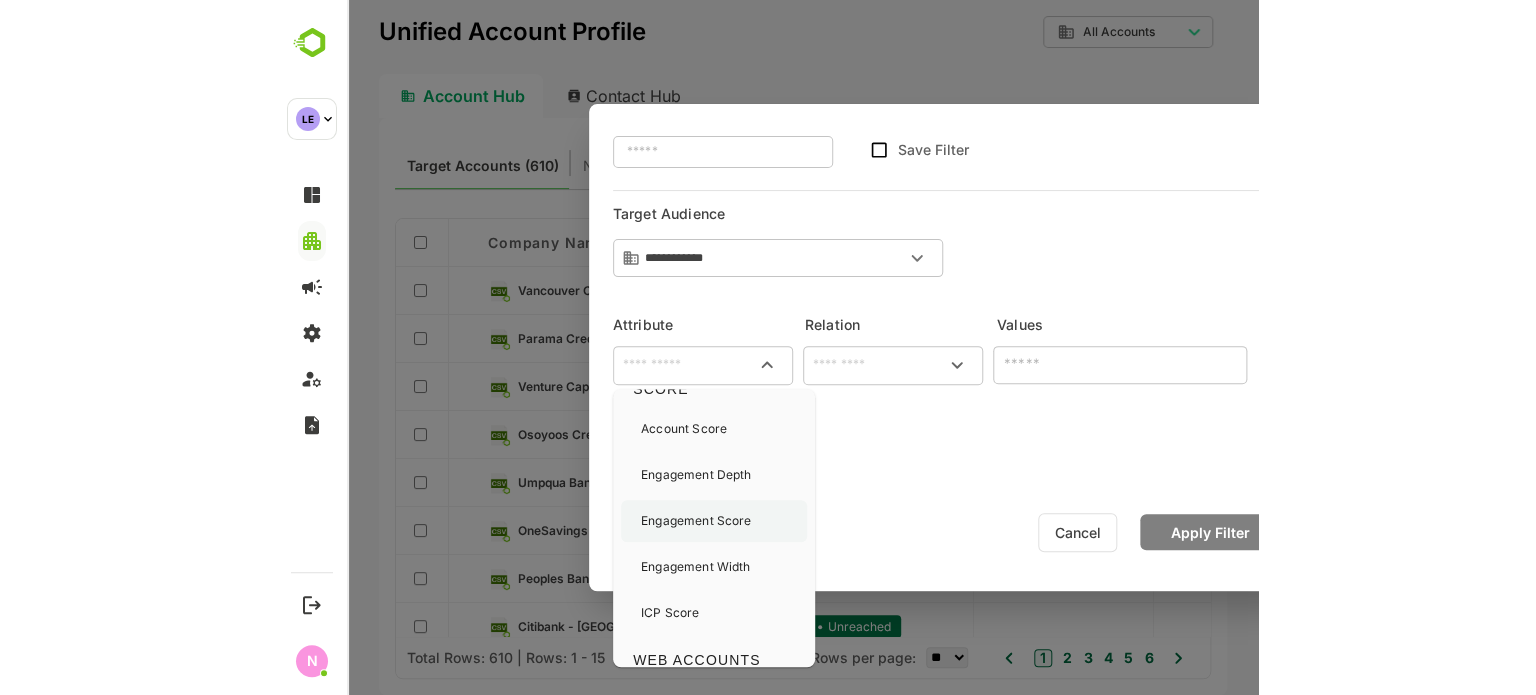 scroll, scrollTop: 1490, scrollLeft: 0, axis: vertical 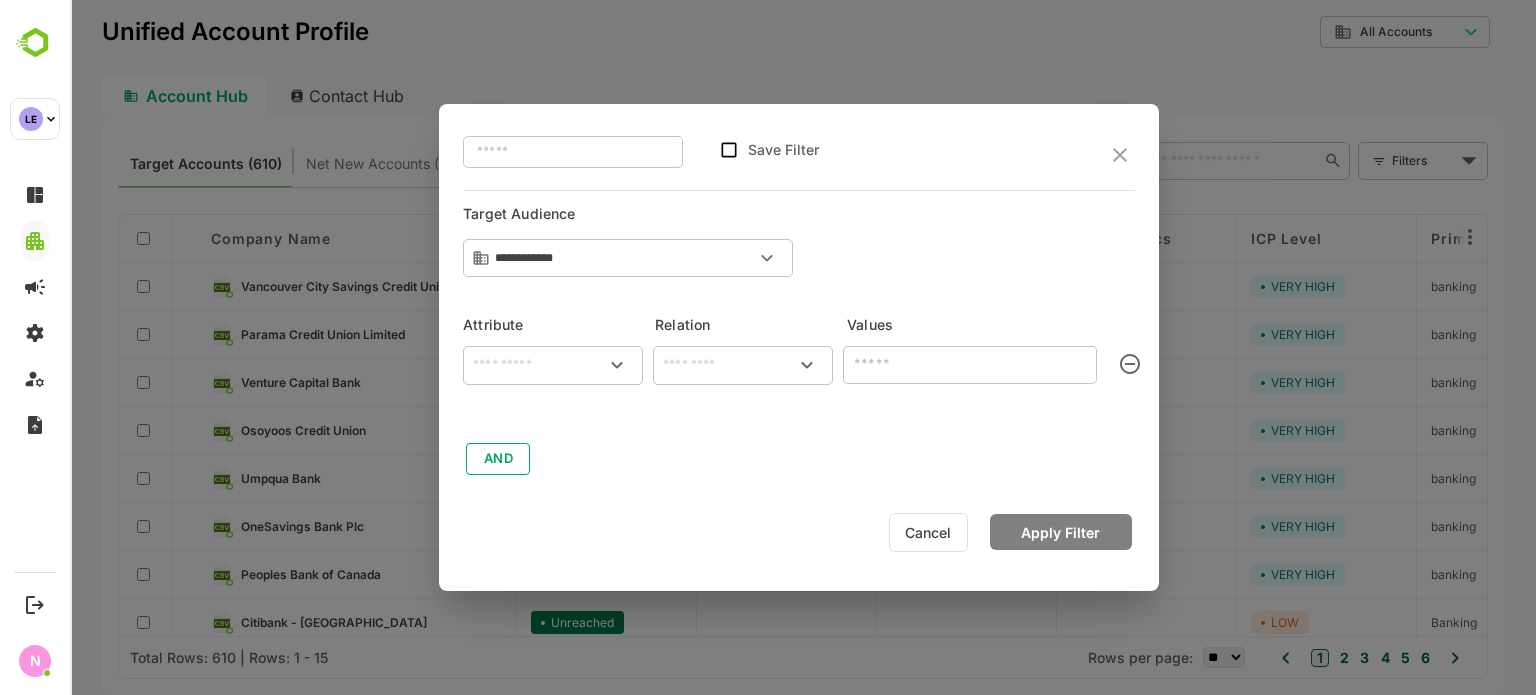 click at bounding box center [553, 365] 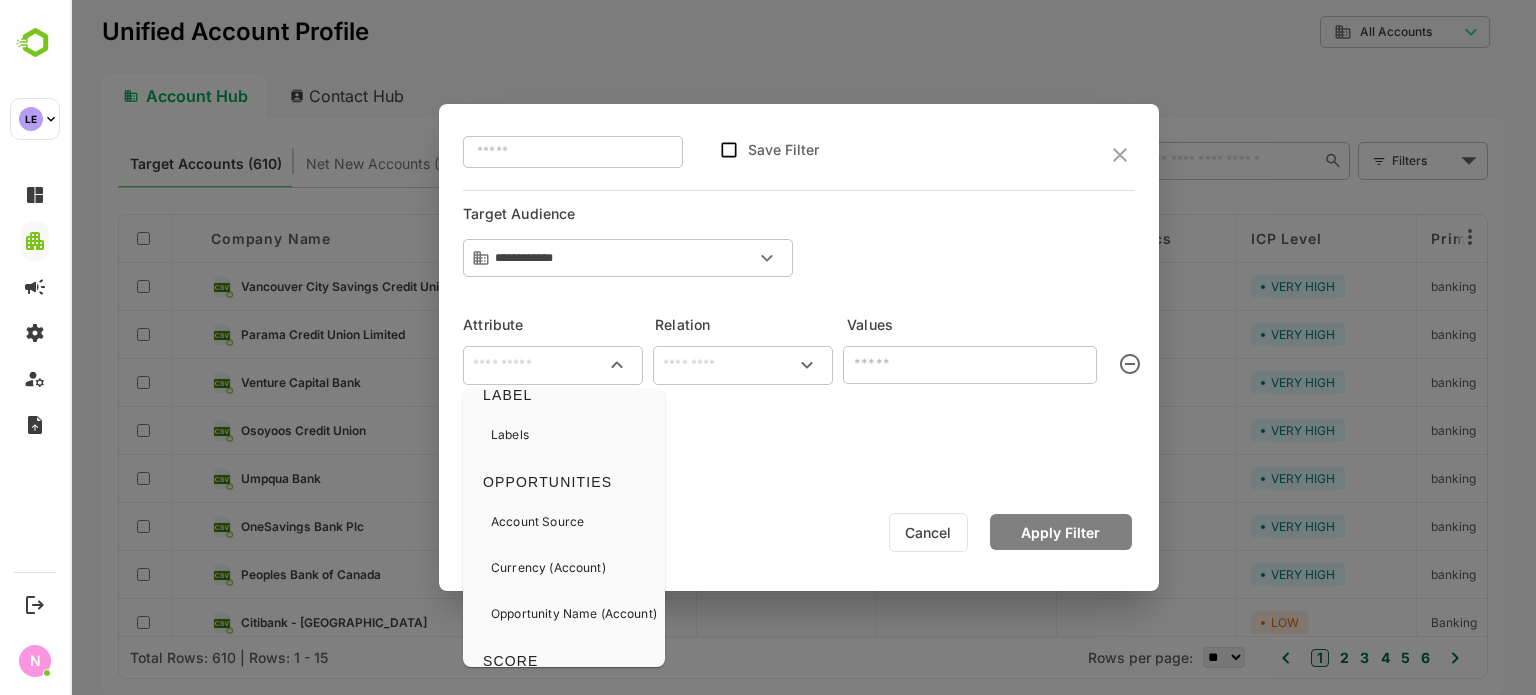 scroll, scrollTop: 1155, scrollLeft: 0, axis: vertical 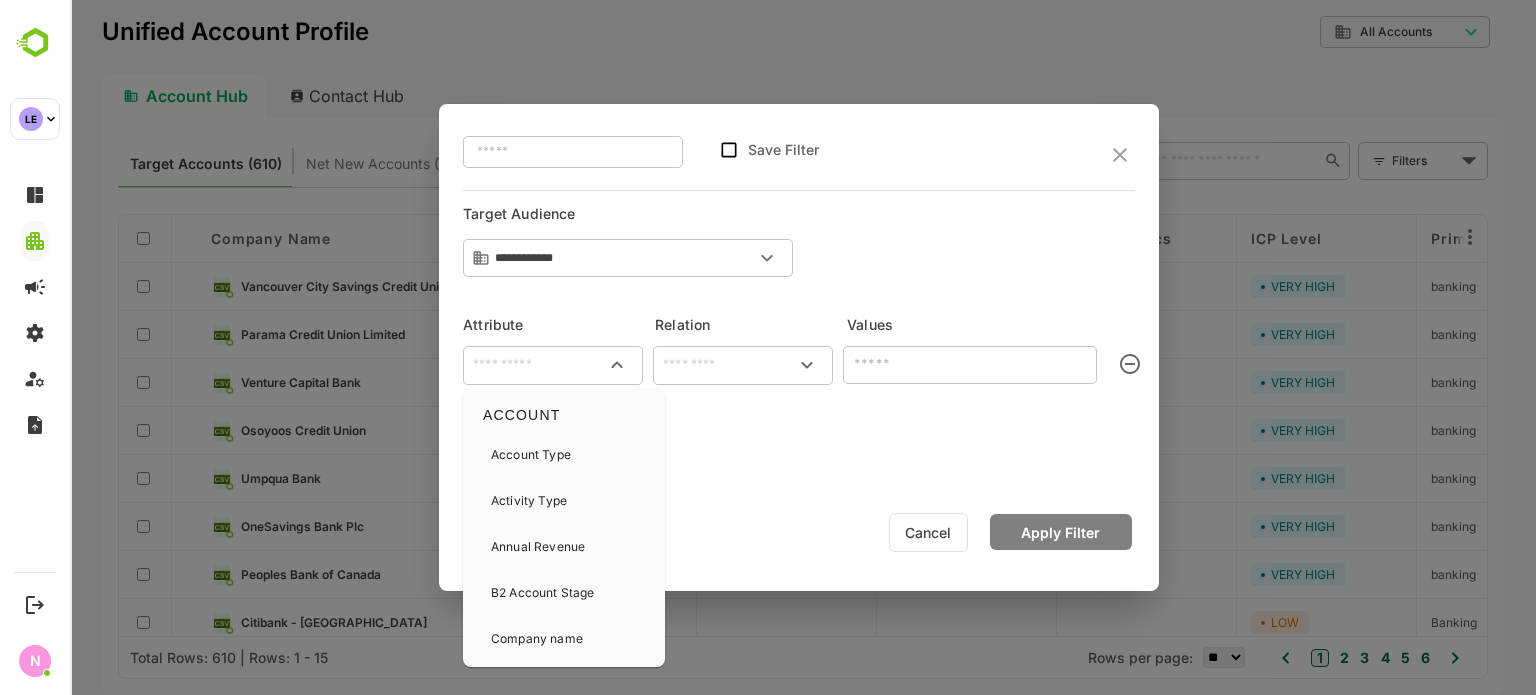 click at bounding box center (553, 365) 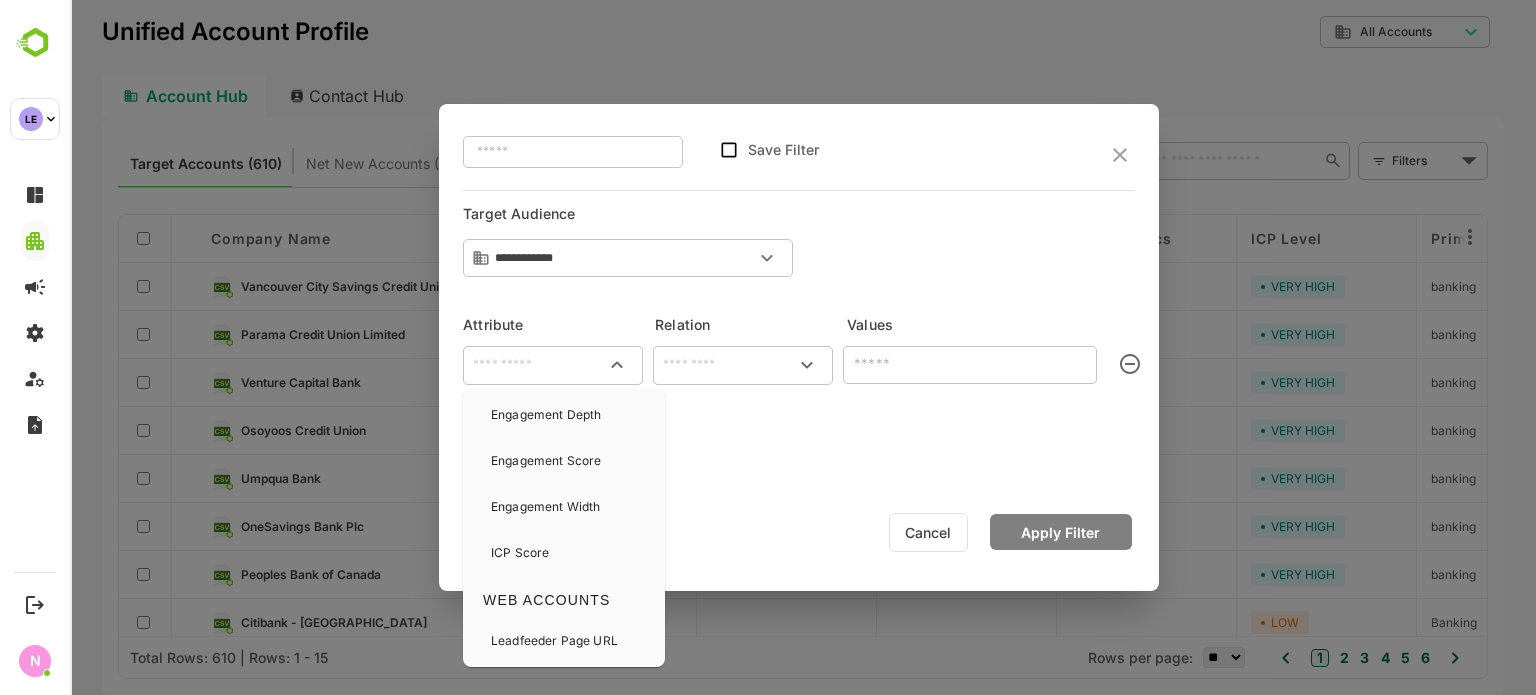 scroll, scrollTop: 1490, scrollLeft: 0, axis: vertical 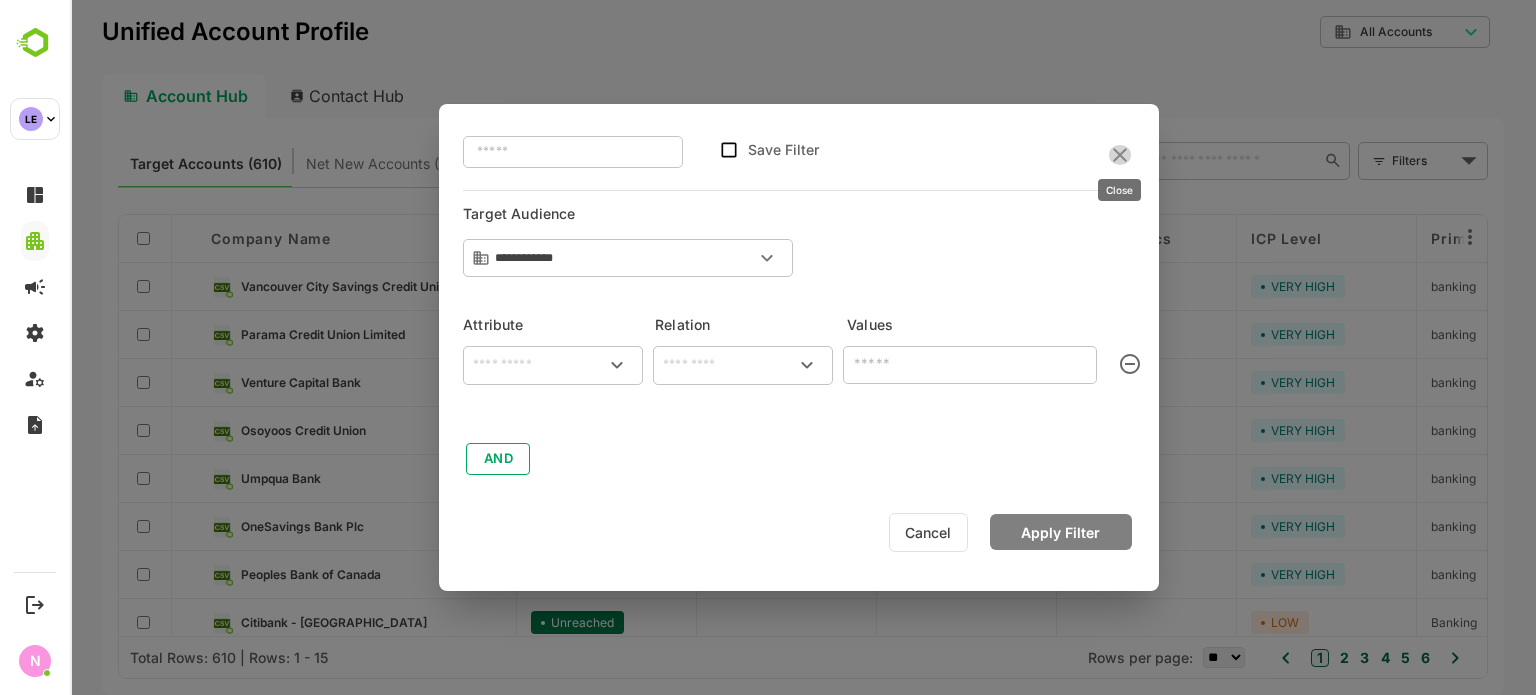 click 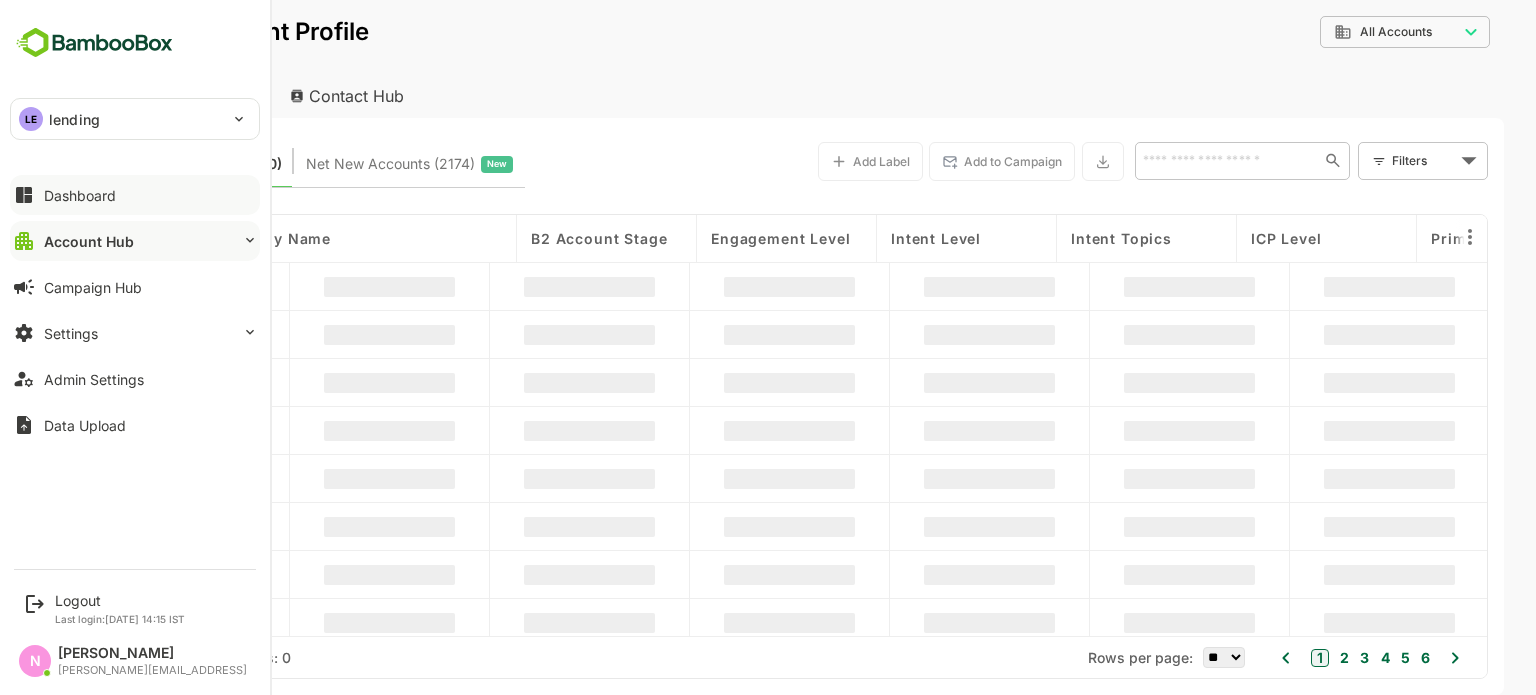 click on "Dashboard" at bounding box center [80, 195] 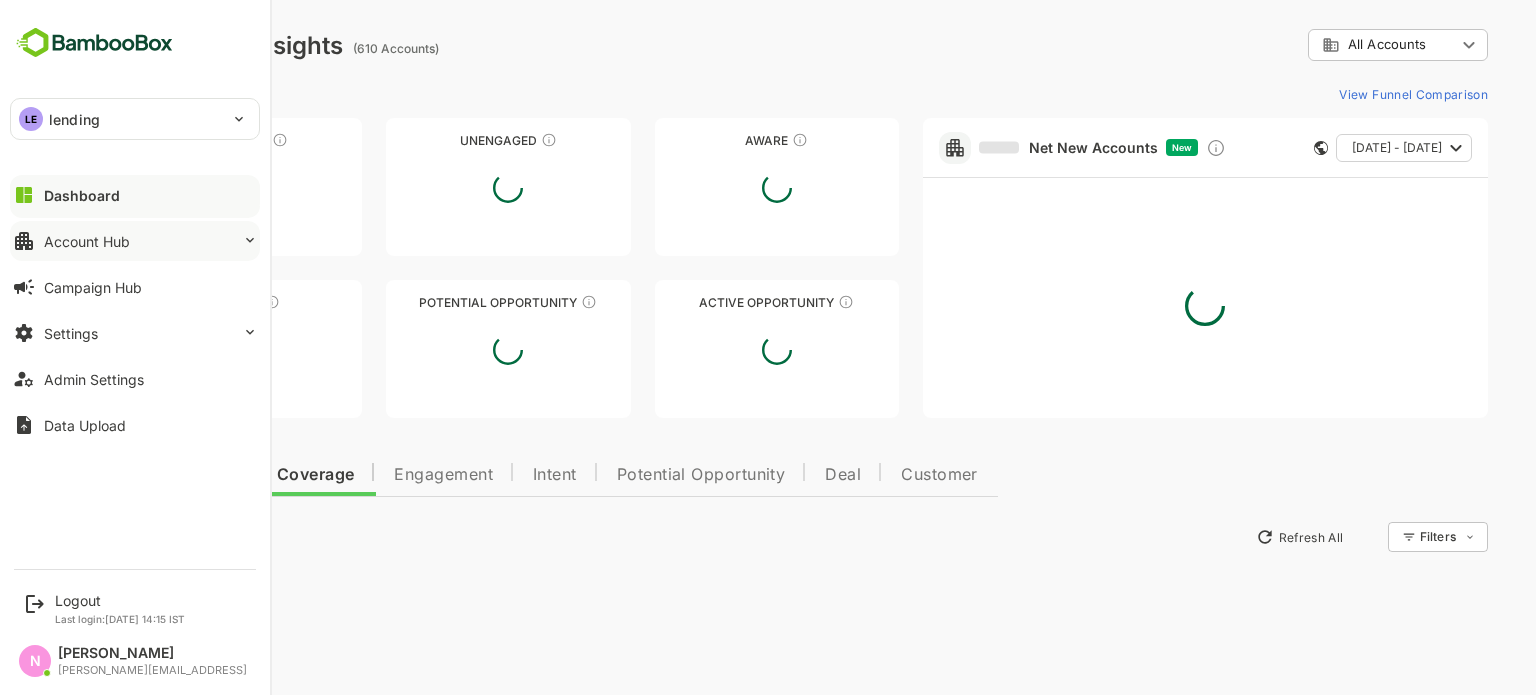 scroll, scrollTop: 0, scrollLeft: 0, axis: both 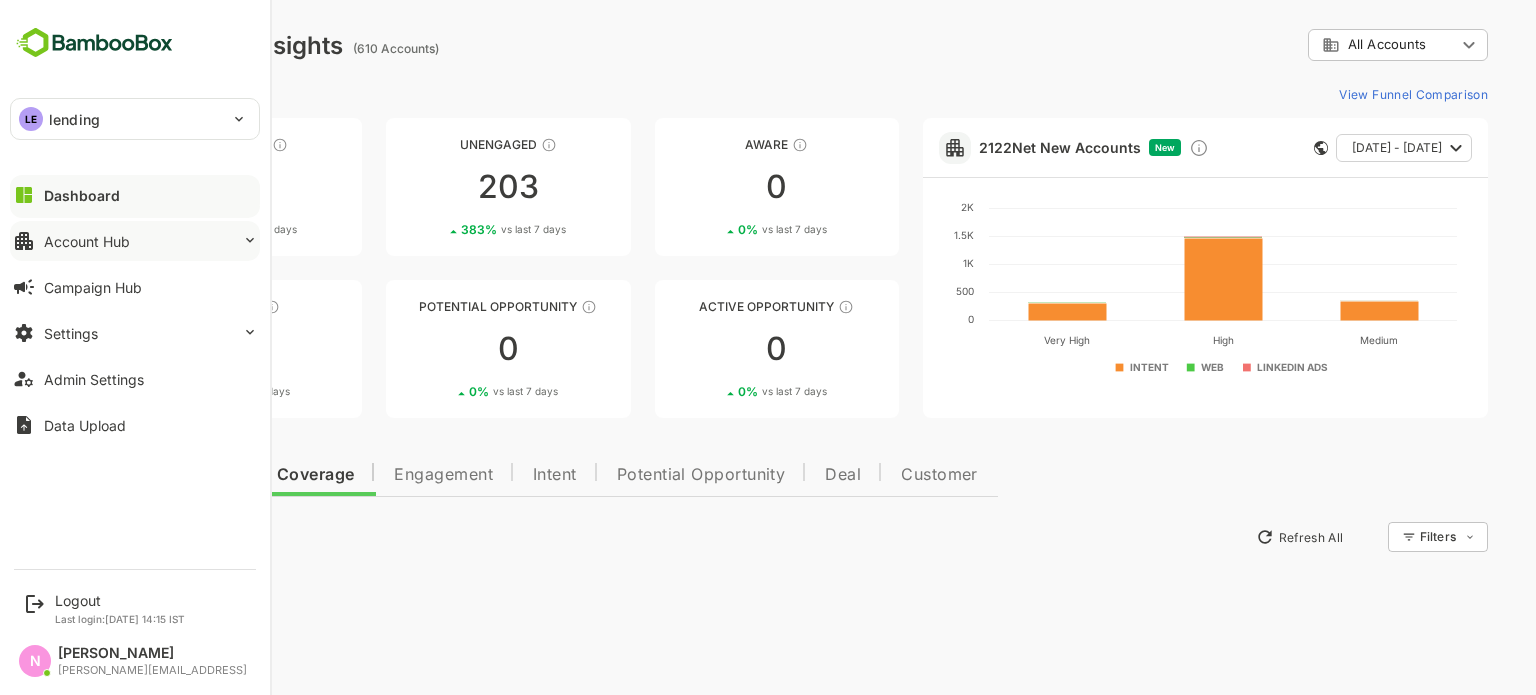 click on "Account Hub" at bounding box center [87, 241] 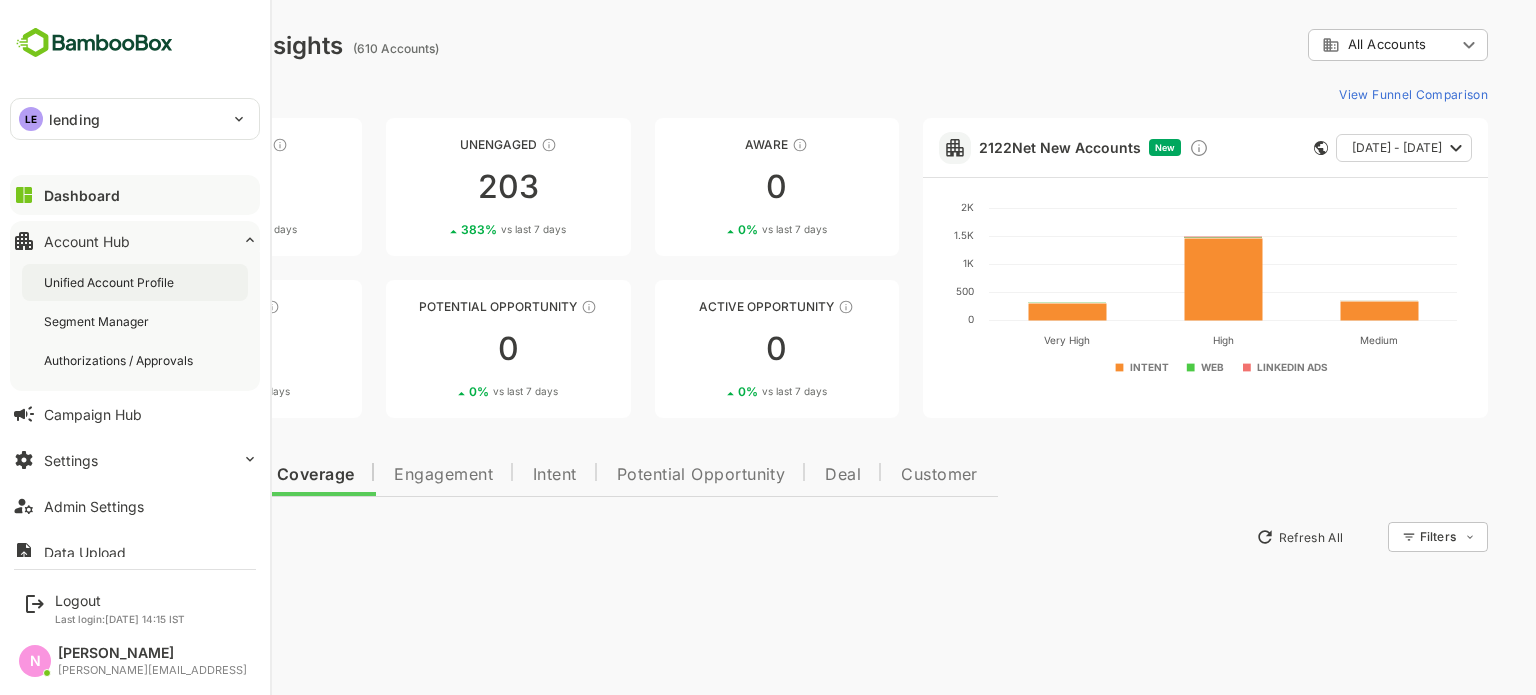 click on "Unified Account Profile" at bounding box center (111, 282) 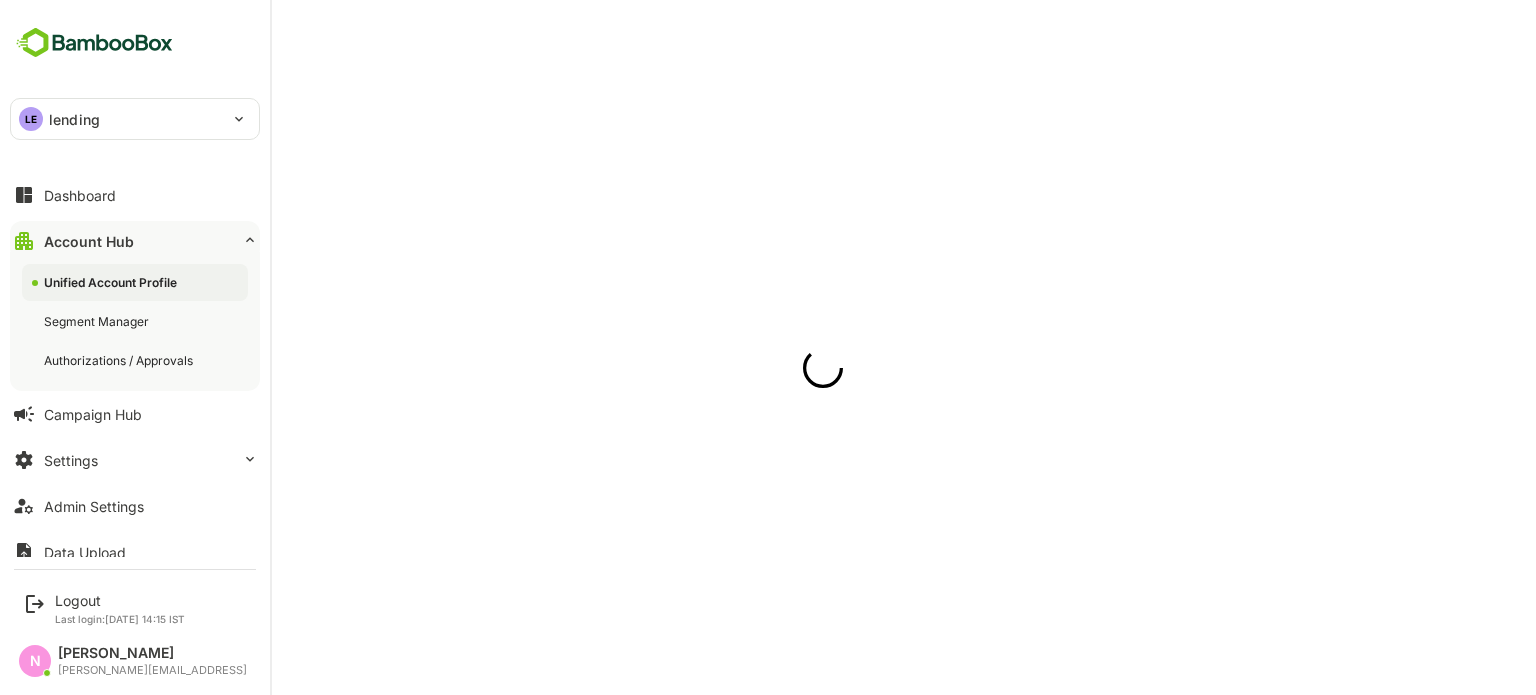 scroll, scrollTop: 0, scrollLeft: 0, axis: both 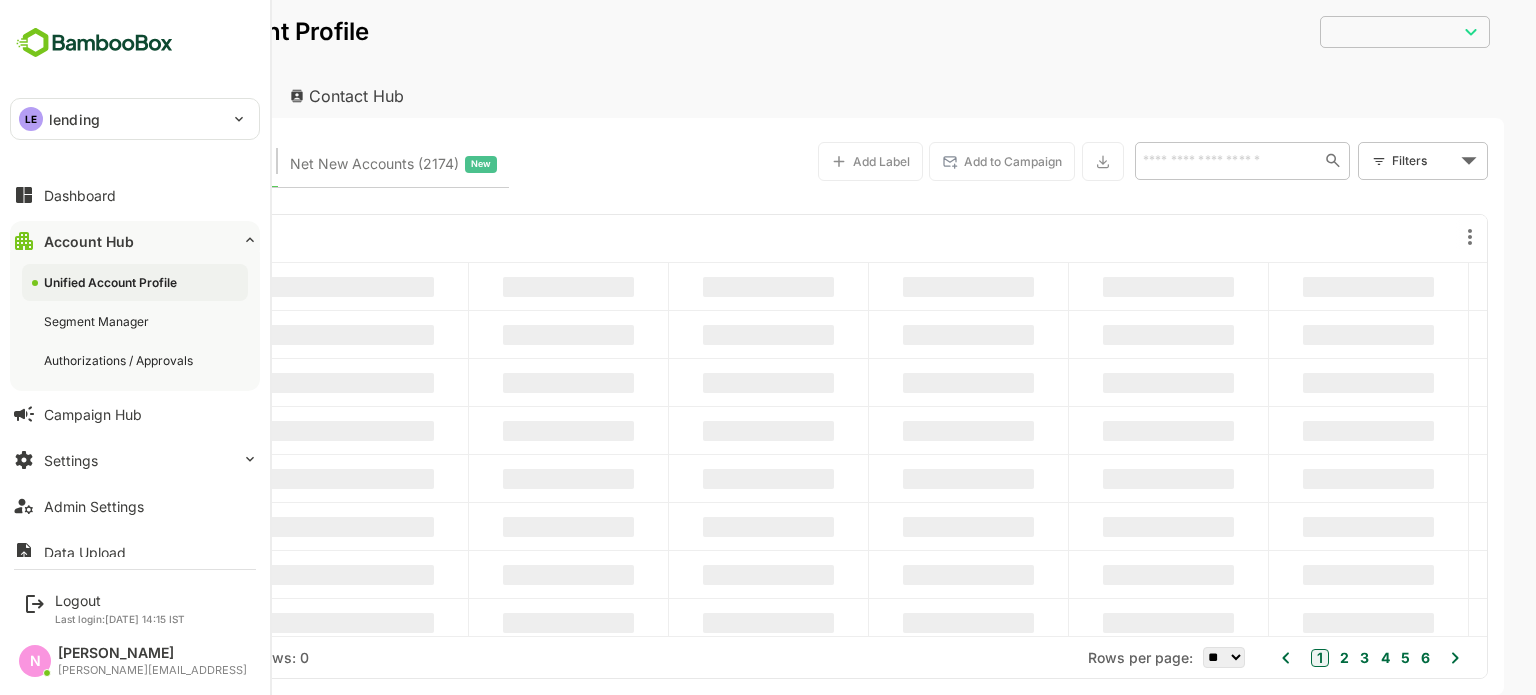 type on "**********" 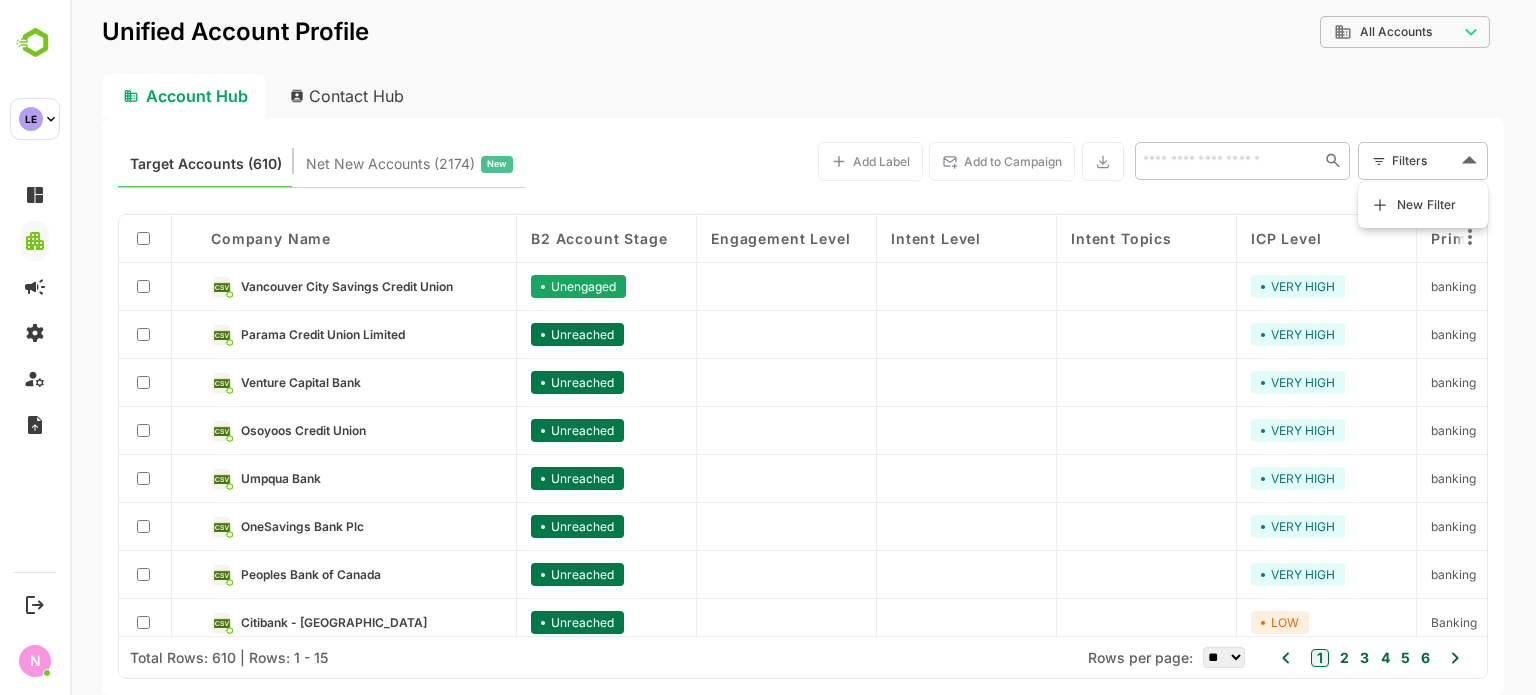 click on "**********" at bounding box center [803, 347] 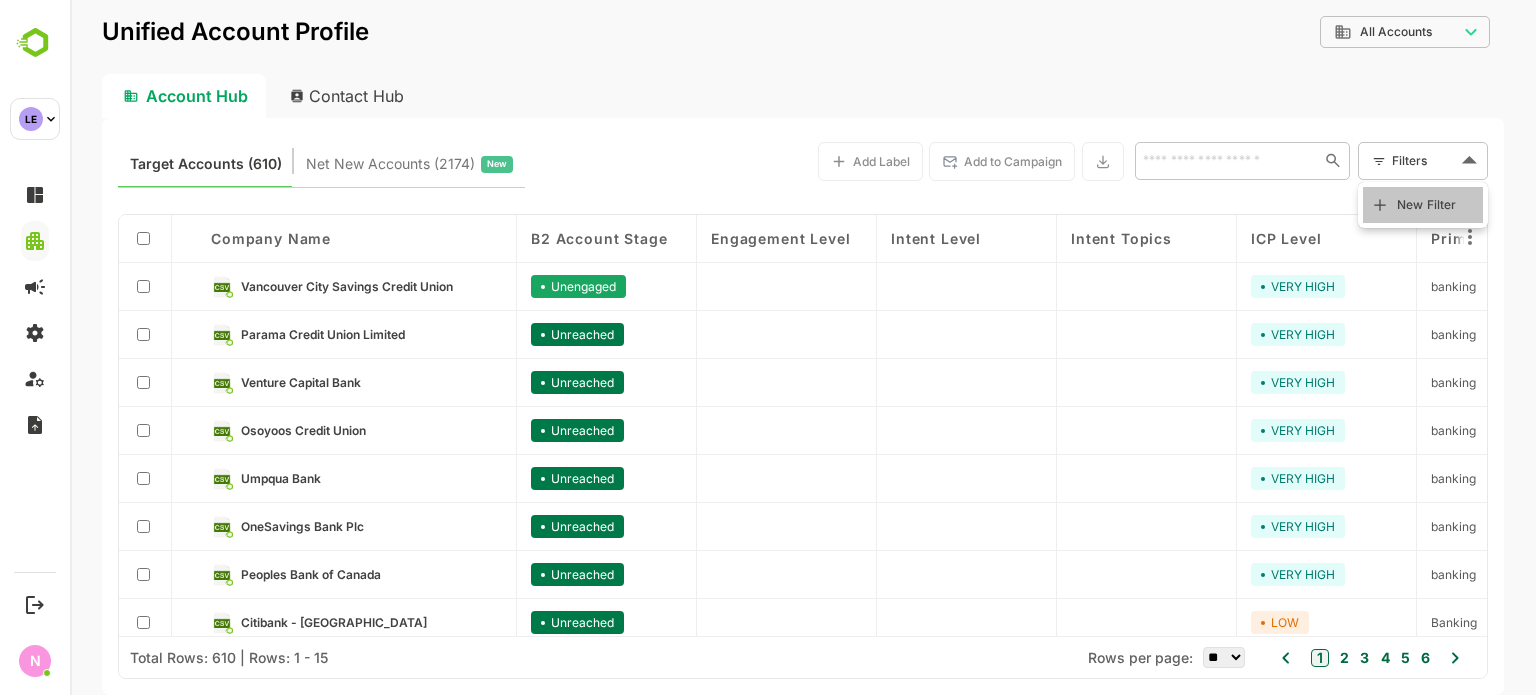 click on "New Filter" at bounding box center [1427, 205] 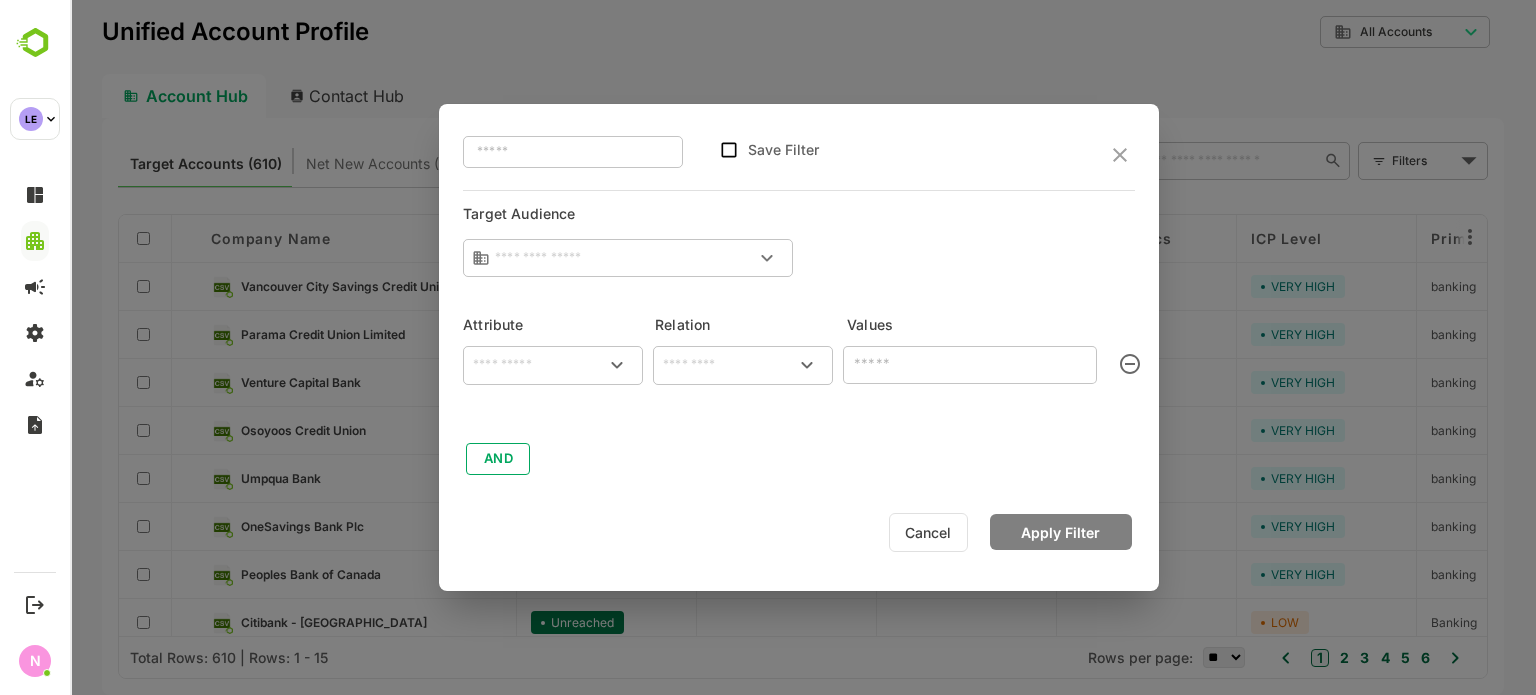 type on "**********" 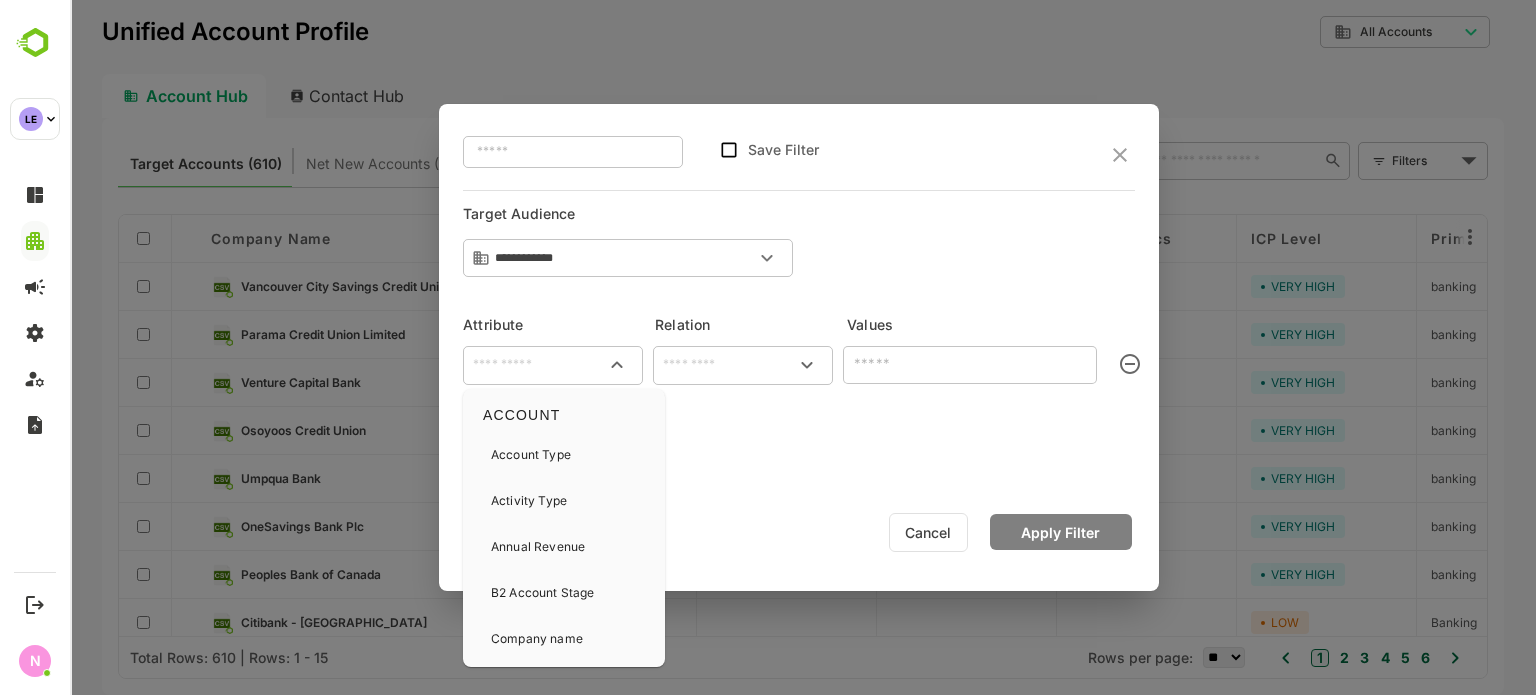 click at bounding box center [553, 365] 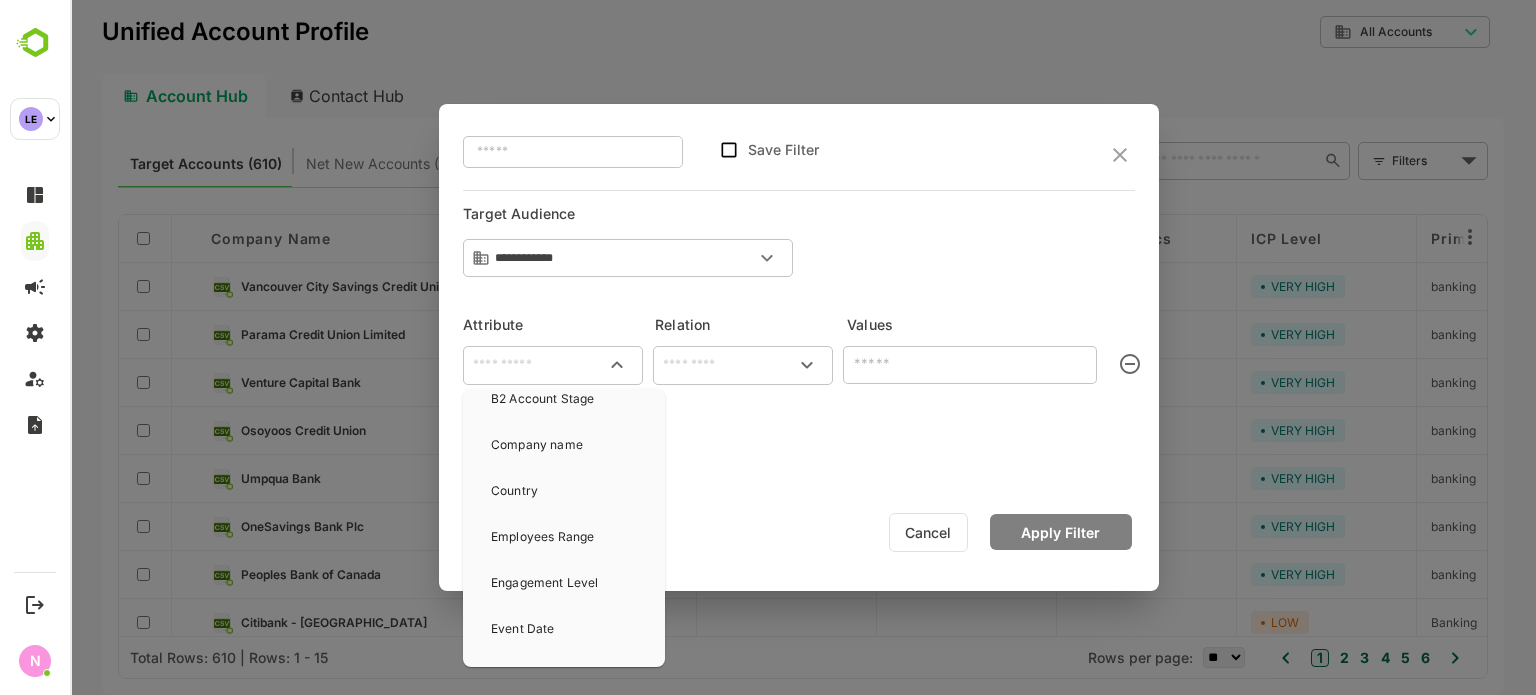 scroll, scrollTop: 226, scrollLeft: 0, axis: vertical 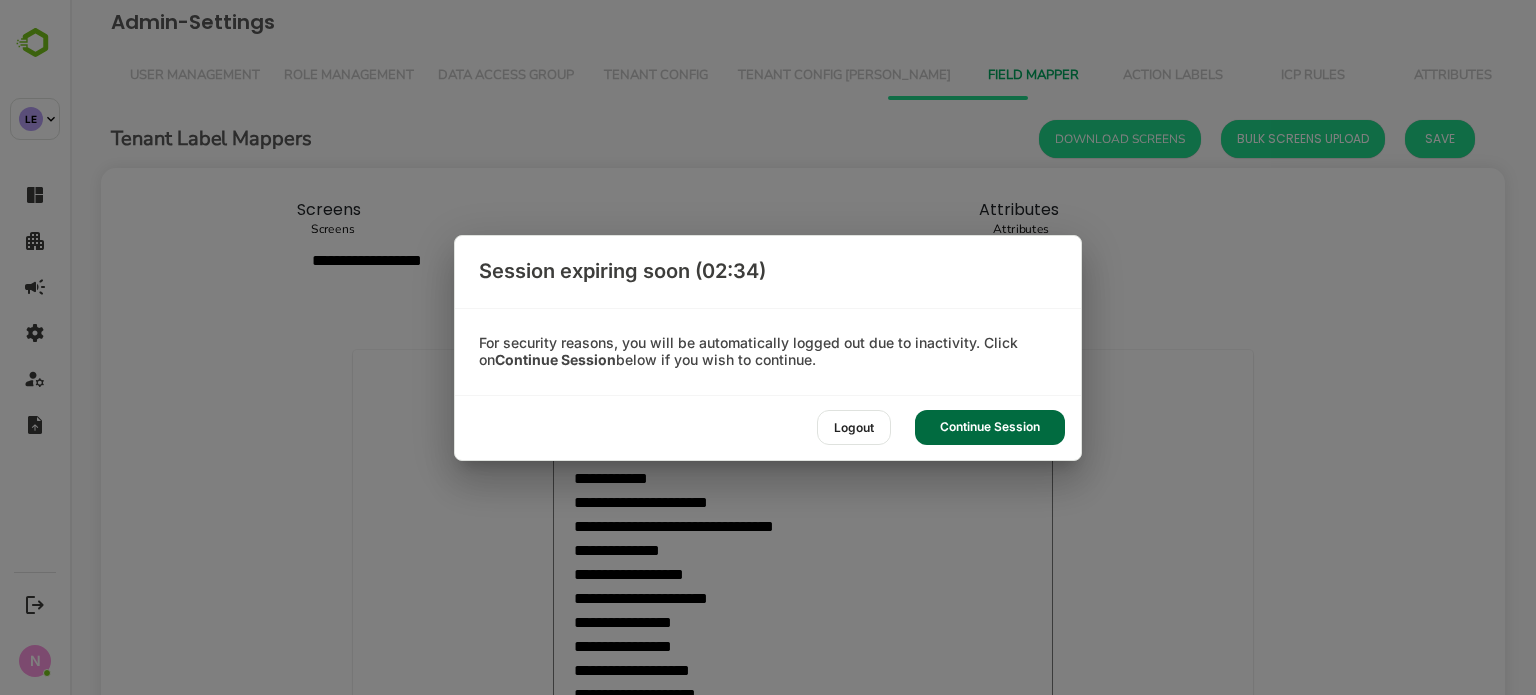 click on "Continue Session" at bounding box center (990, 427) 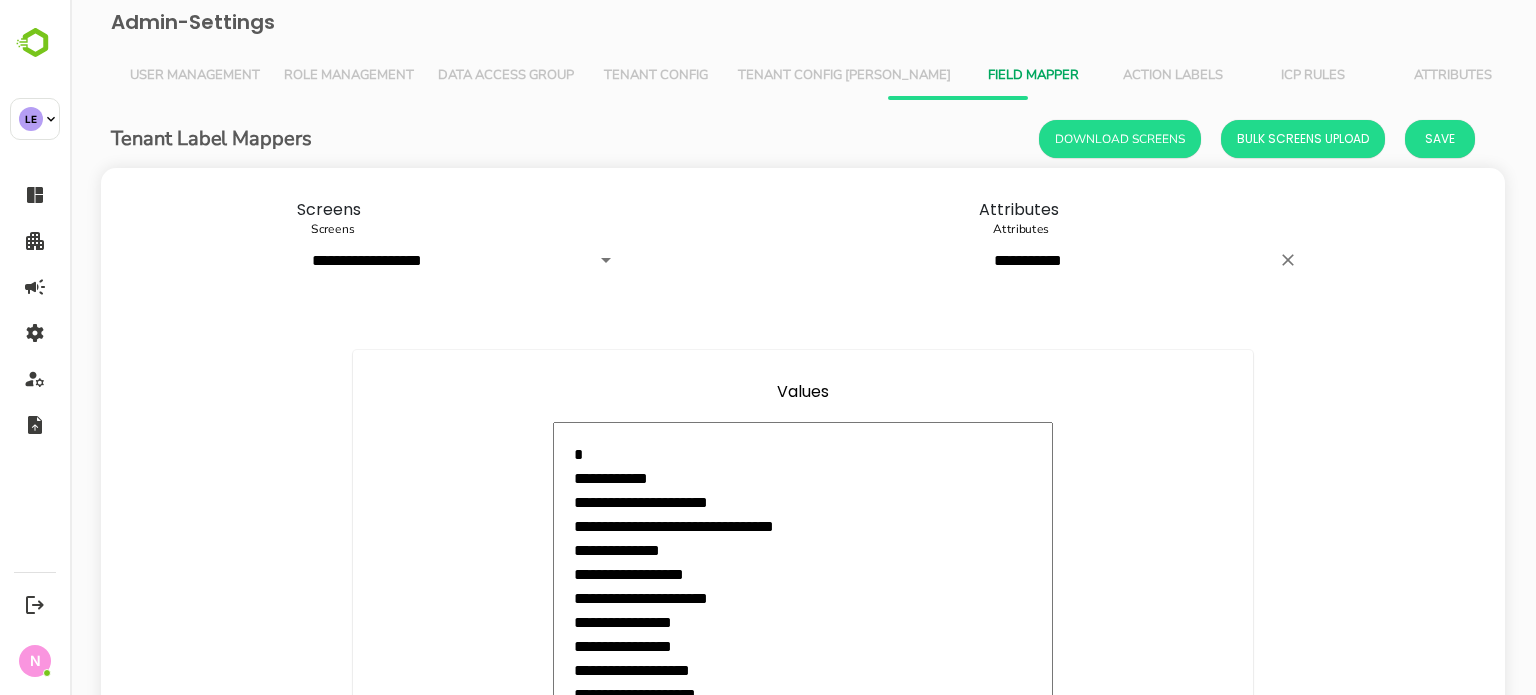 click on "**********" at bounding box center (1129, 260) 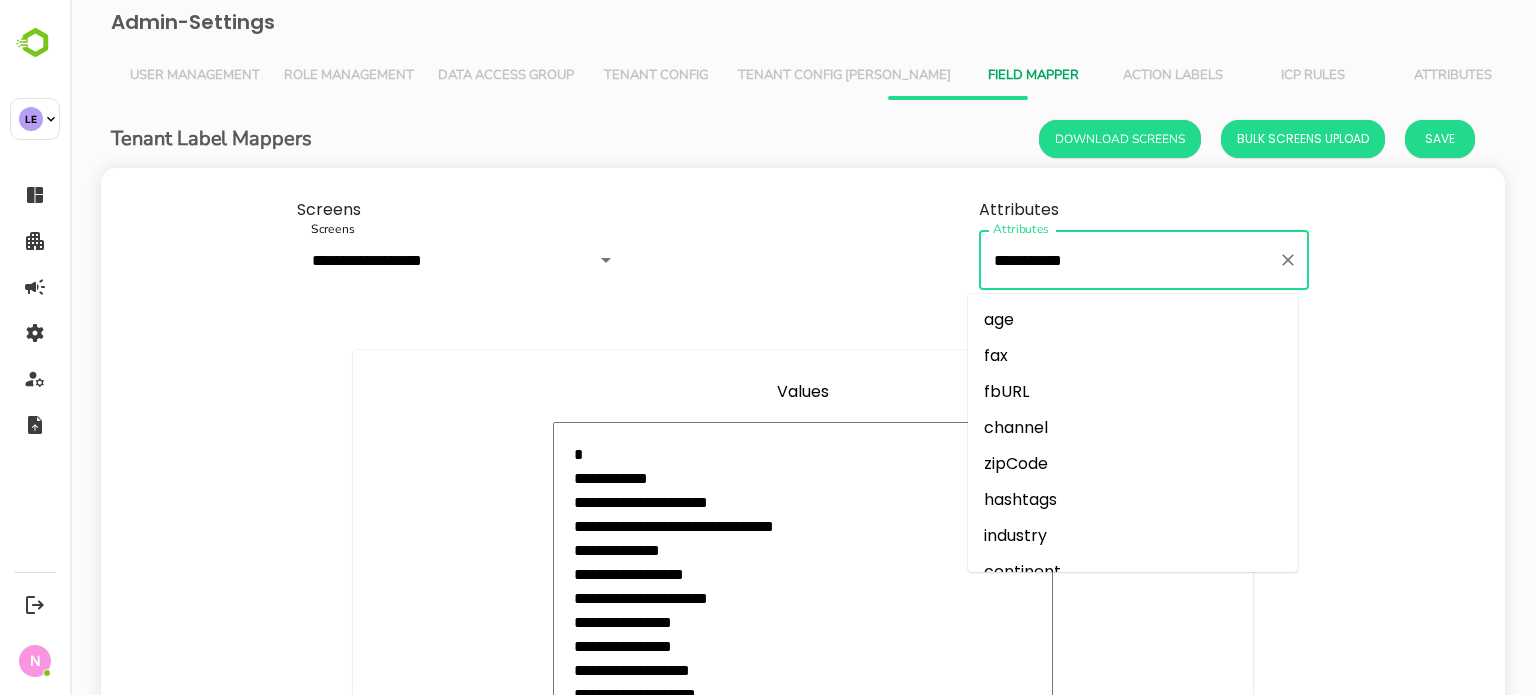 scroll, scrollTop: 432, scrollLeft: 0, axis: vertical 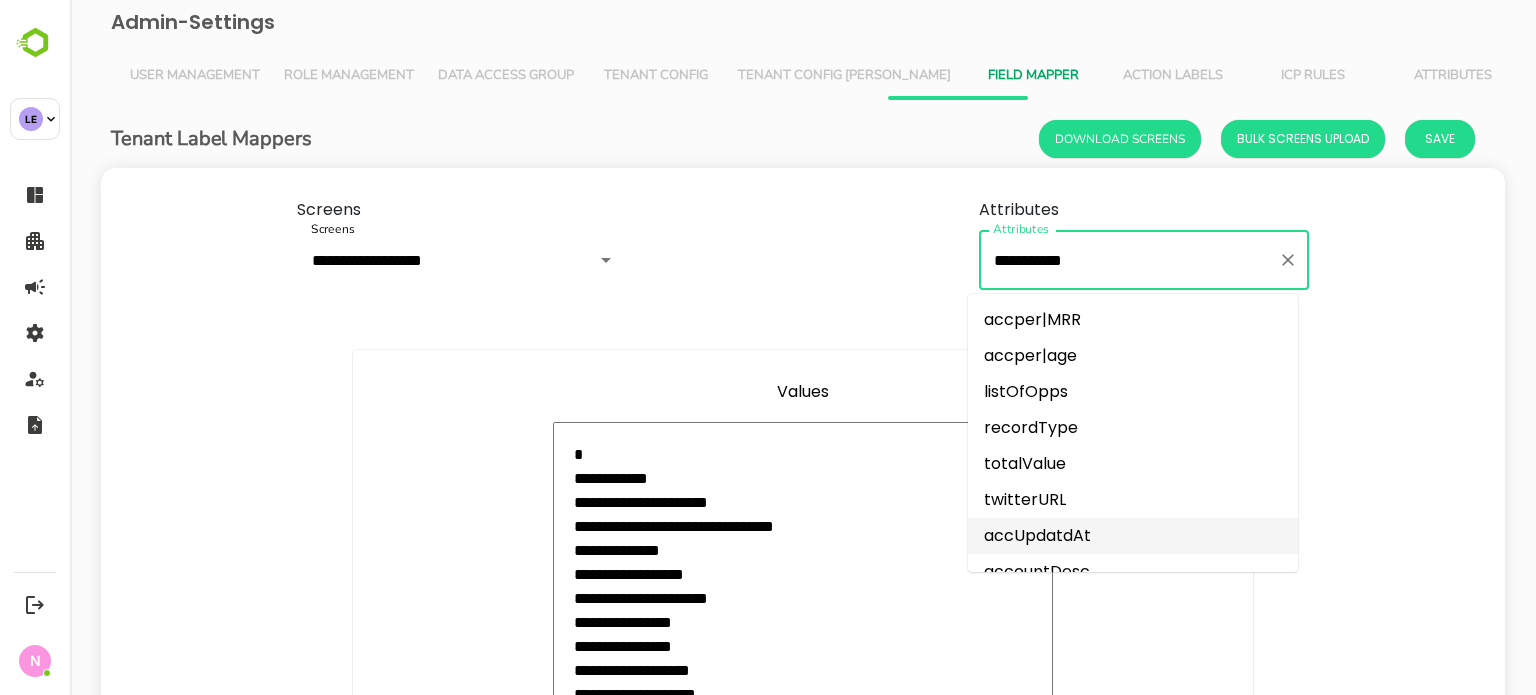 paste on "****" 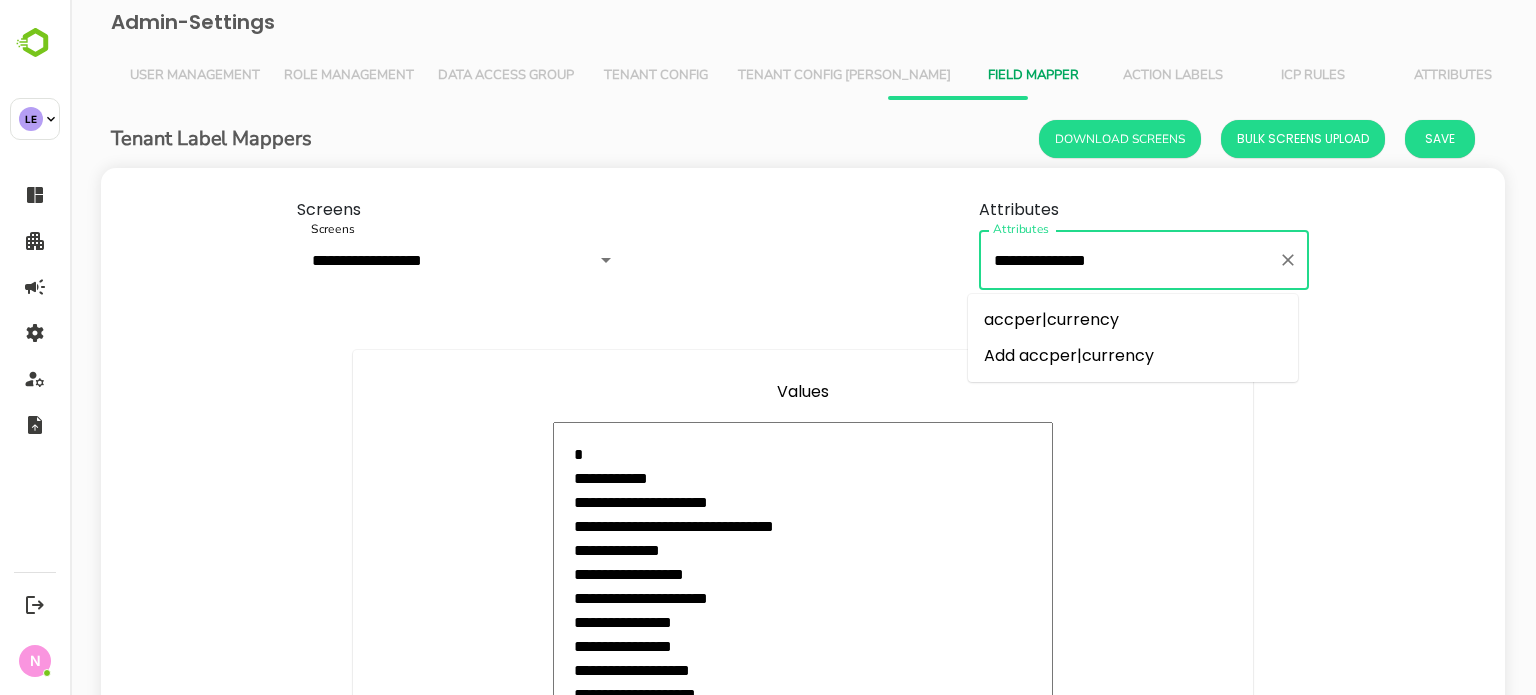 scroll, scrollTop: 0, scrollLeft: 0, axis: both 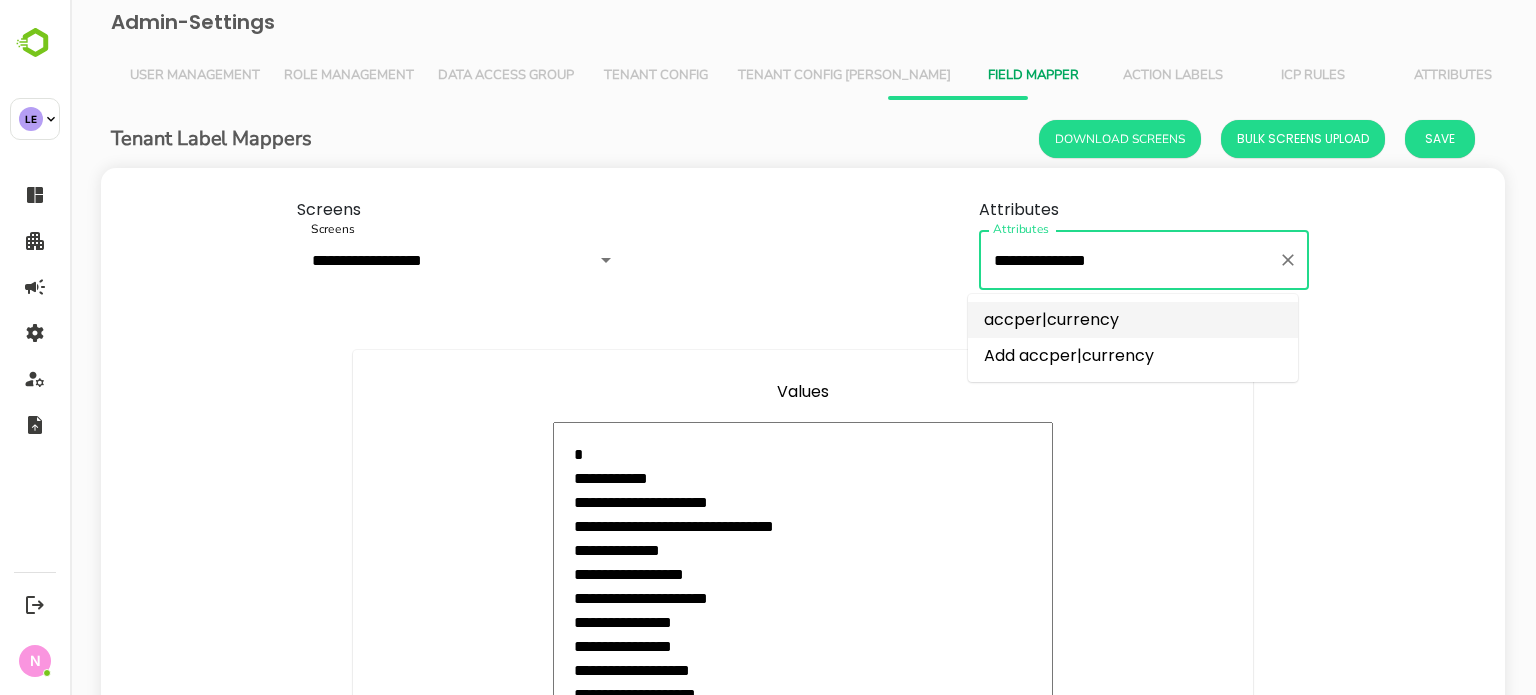 click on "accper|currency" at bounding box center (1133, 320) 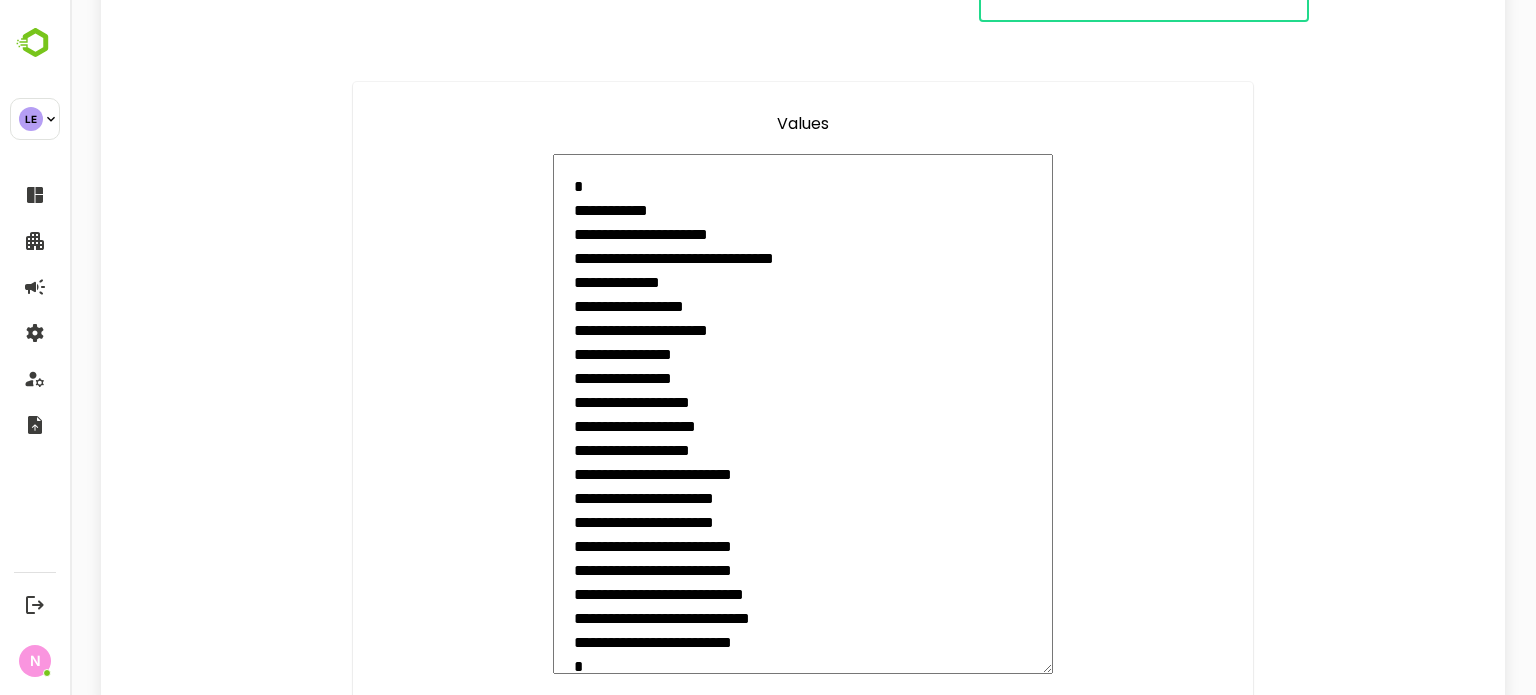 scroll, scrollTop: 271, scrollLeft: 0, axis: vertical 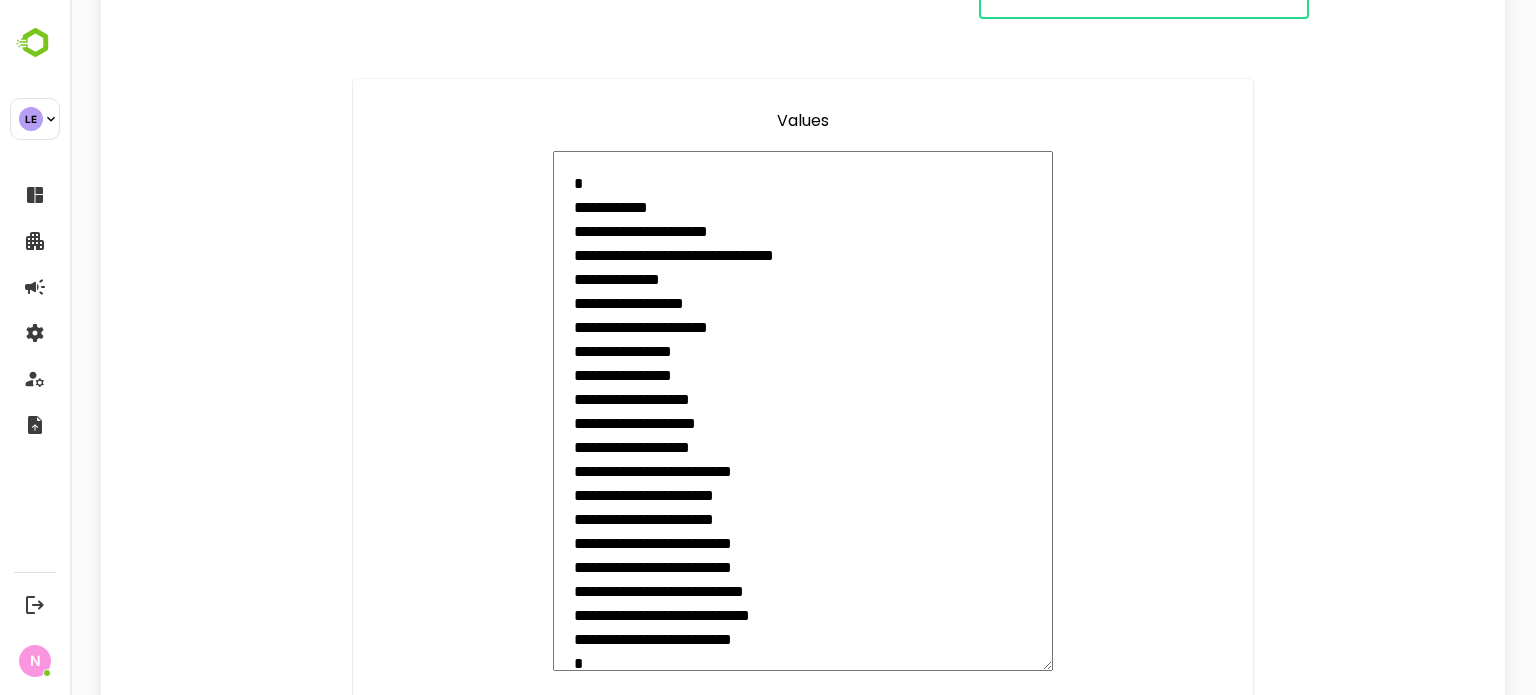 type on "**********" 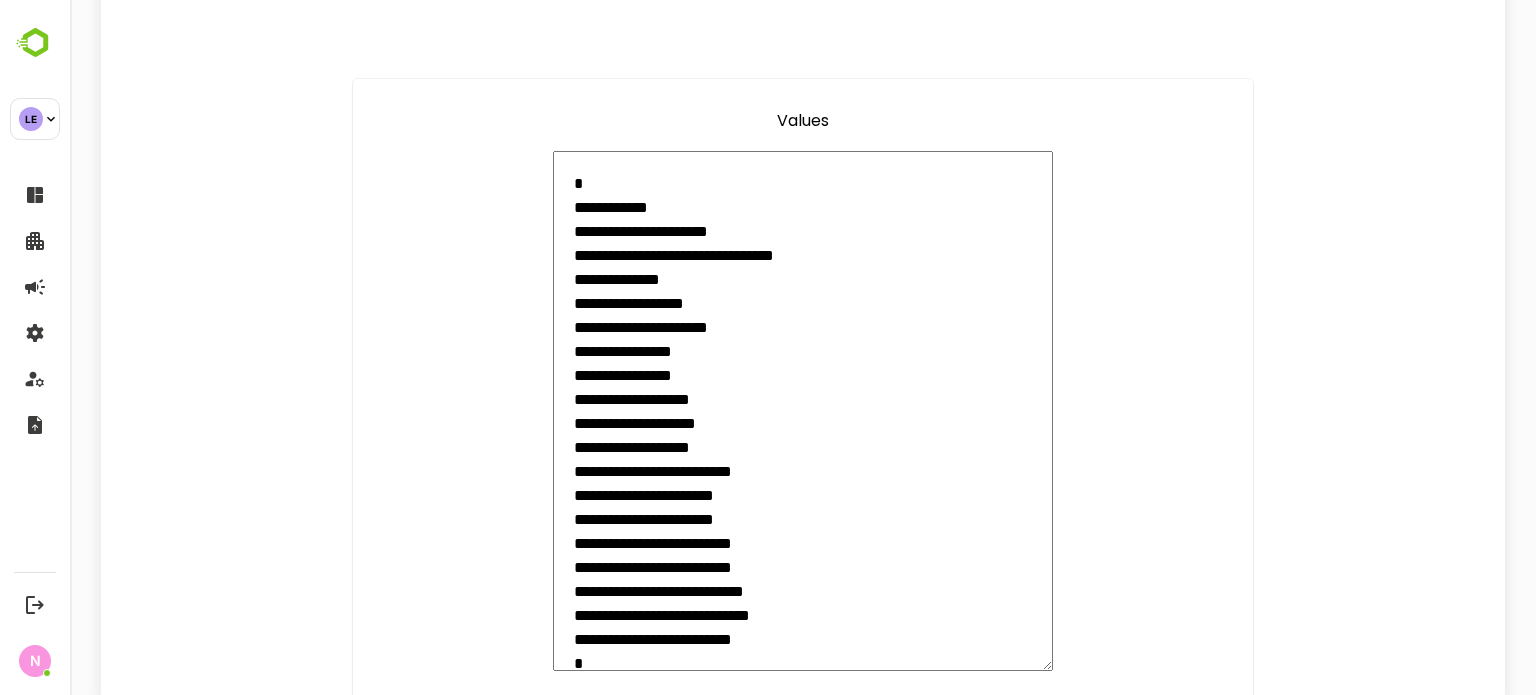 click on "**********" at bounding box center (803, 411) 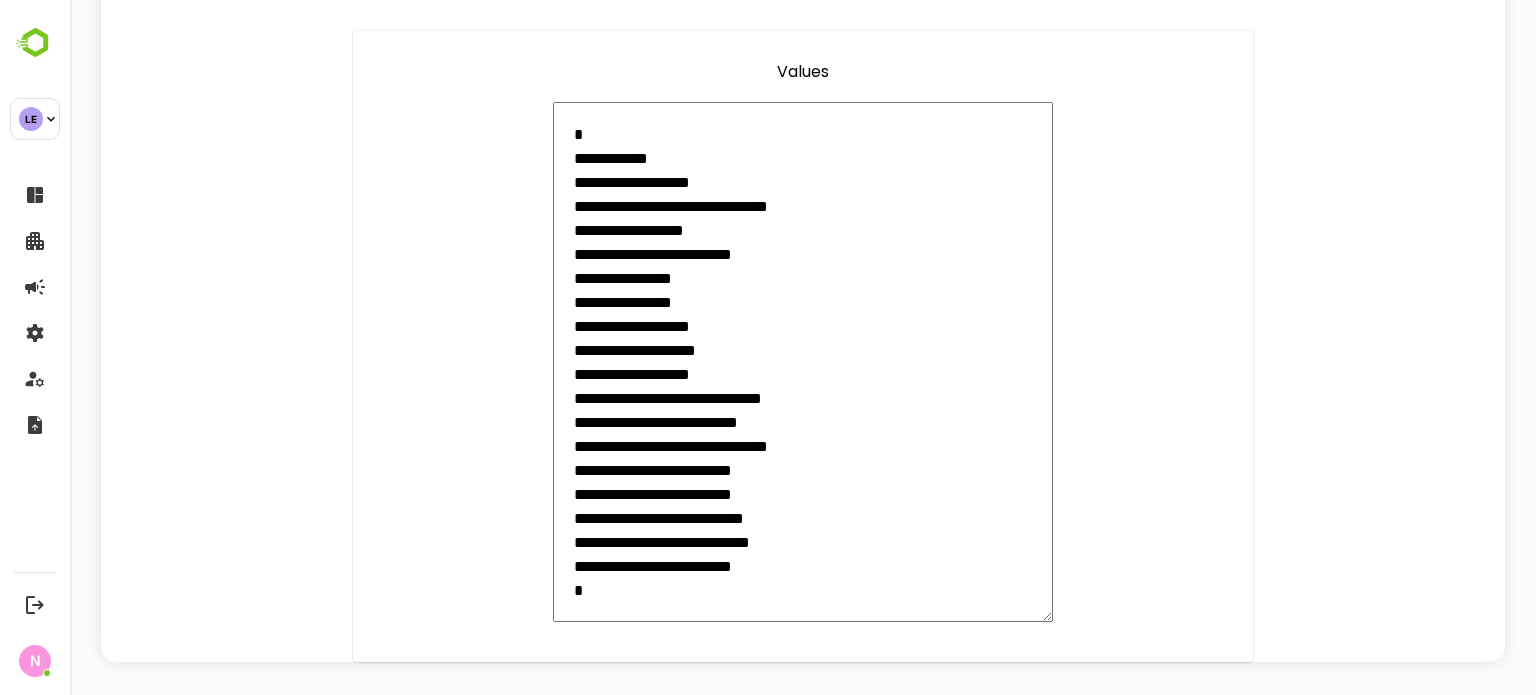 scroll, scrollTop: 0, scrollLeft: 0, axis: both 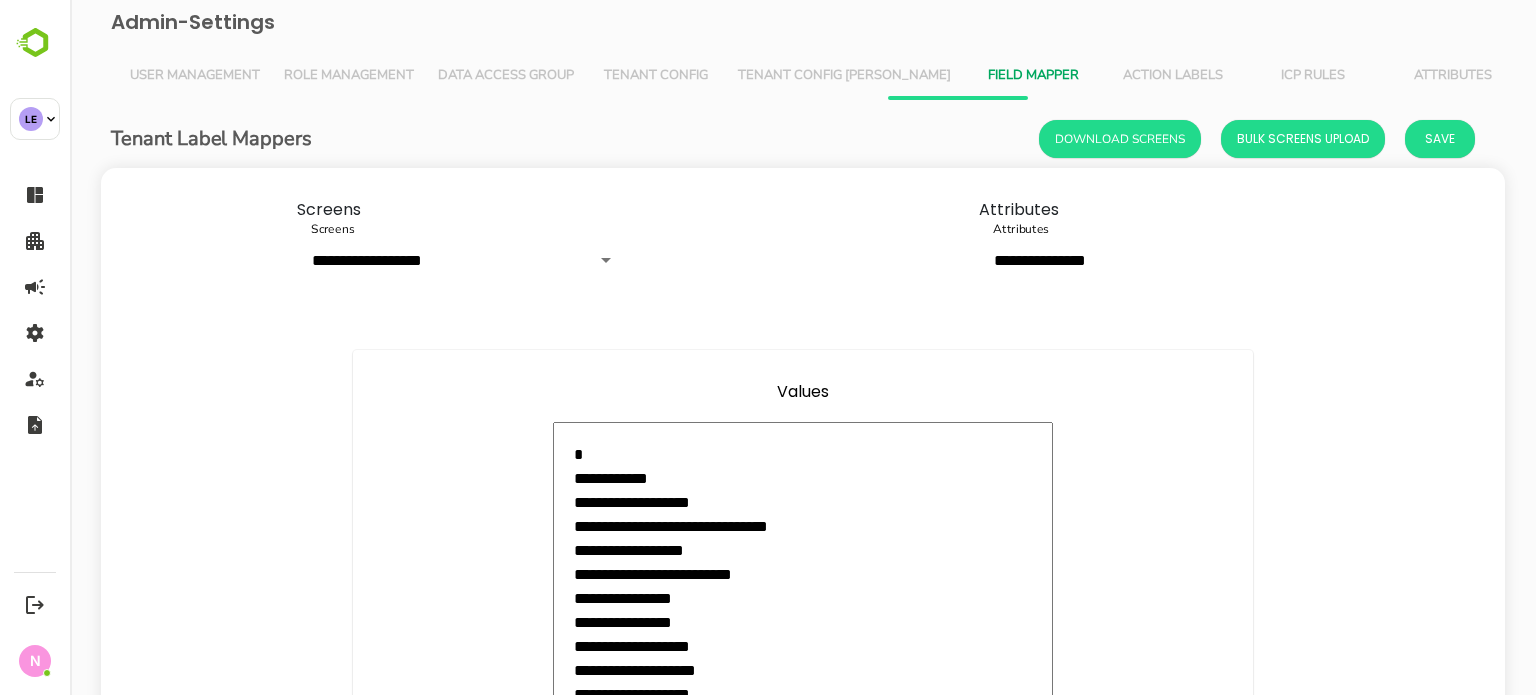 type on "**********" 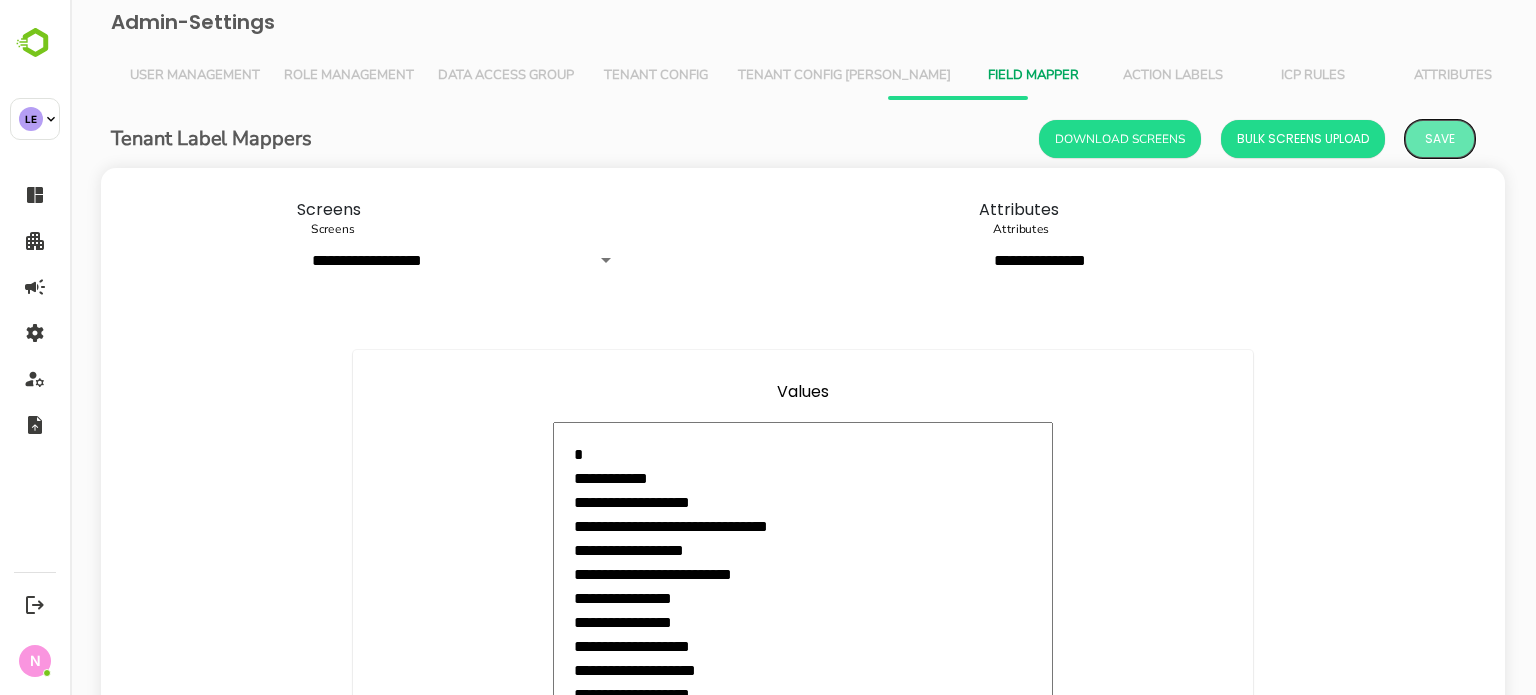 click on "Save" at bounding box center (1440, 139) 